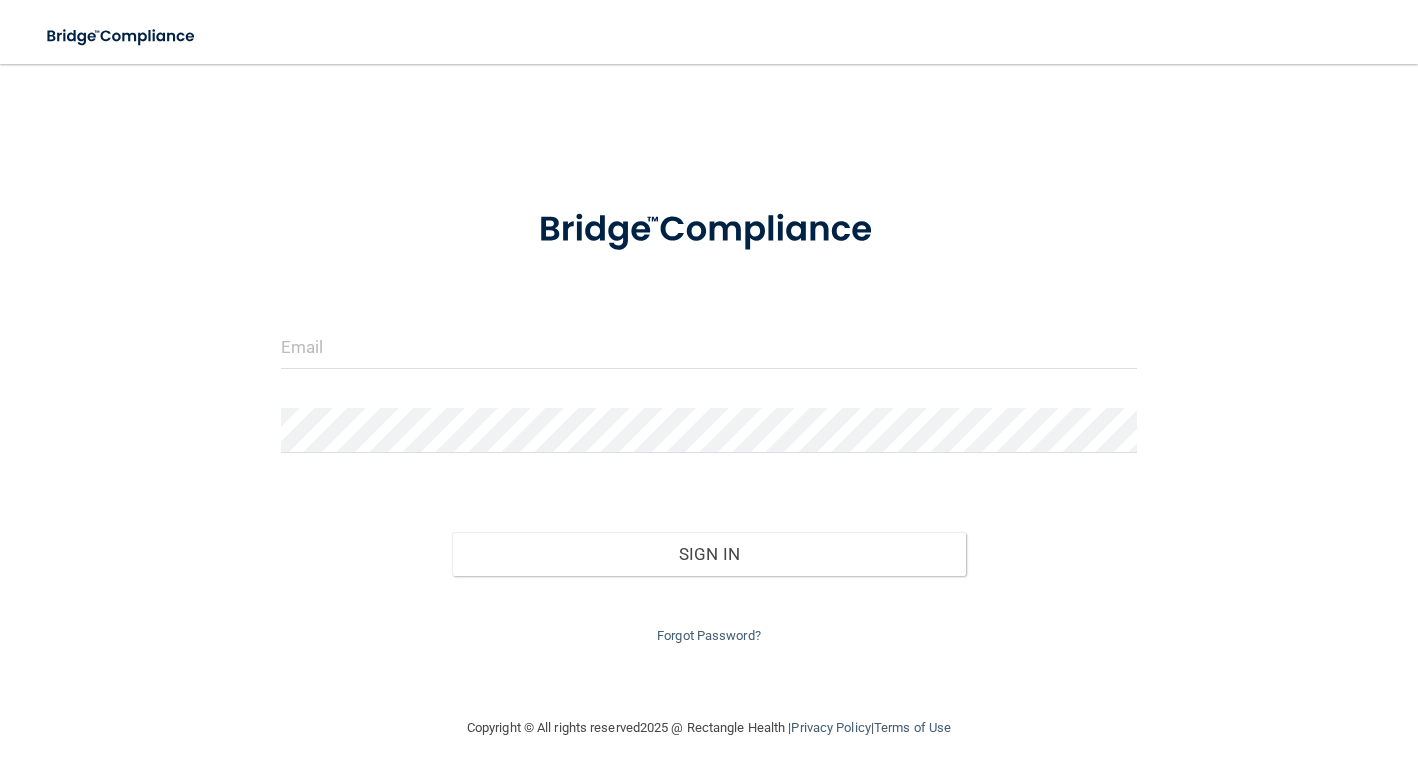 scroll, scrollTop: 0, scrollLeft: 0, axis: both 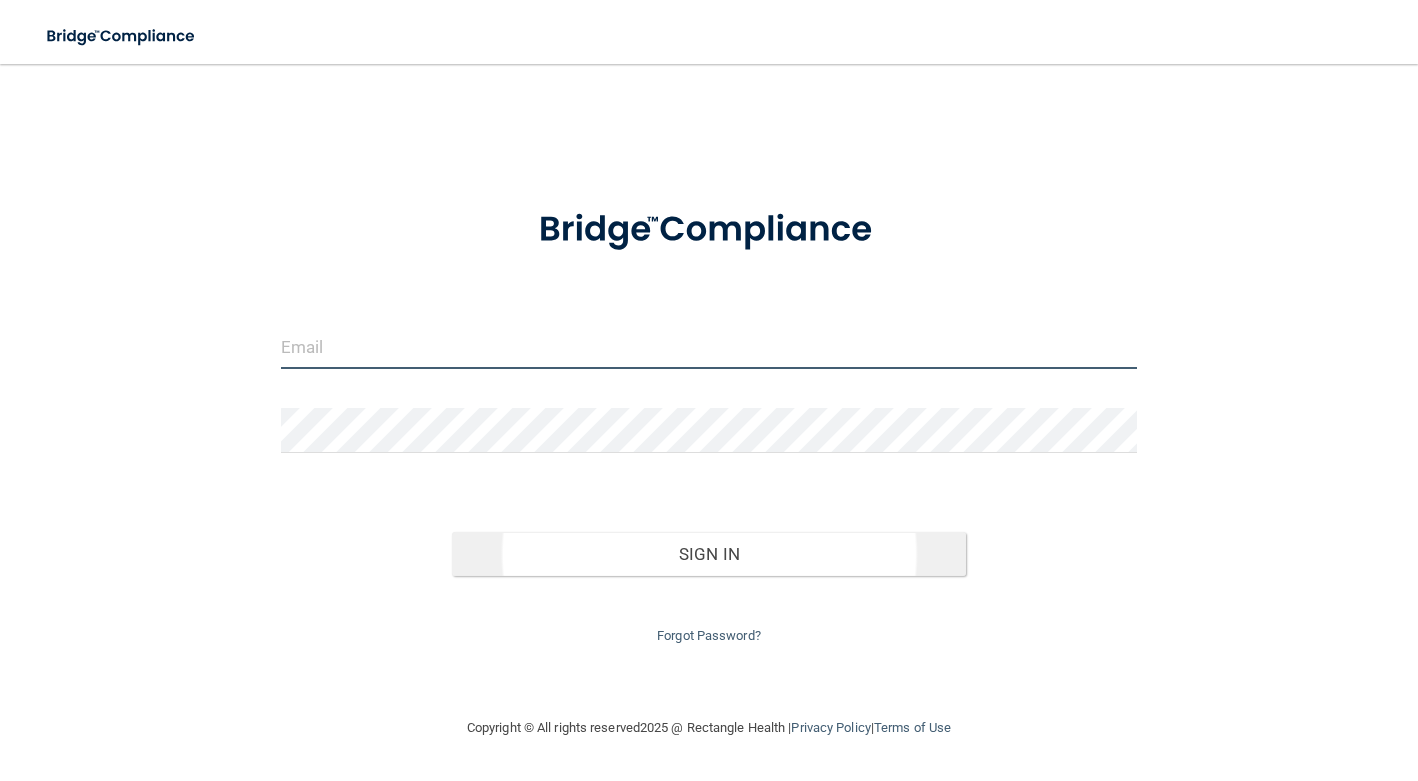 type on "[EMAIL_ADDRESS][DOMAIN_NAME]" 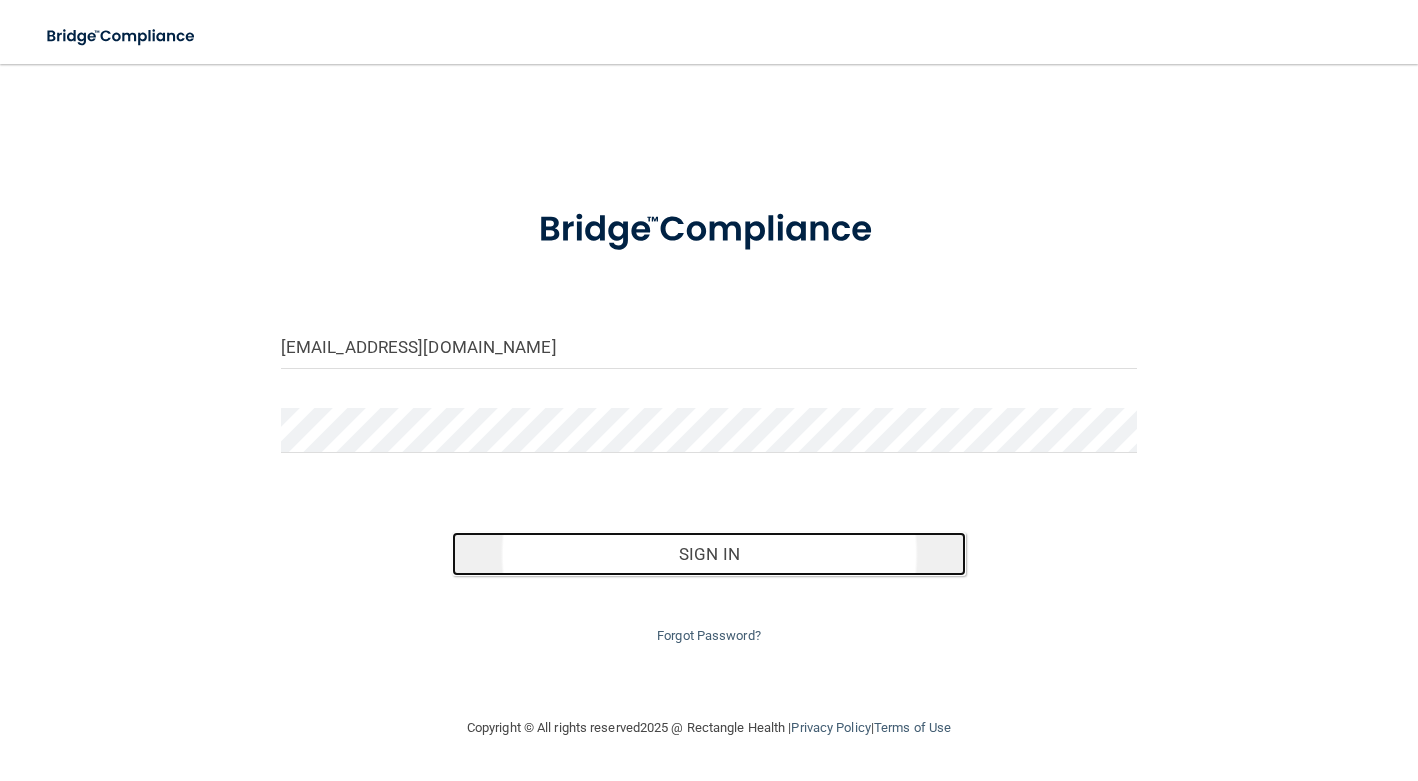 click on "Sign In" at bounding box center (709, 554) 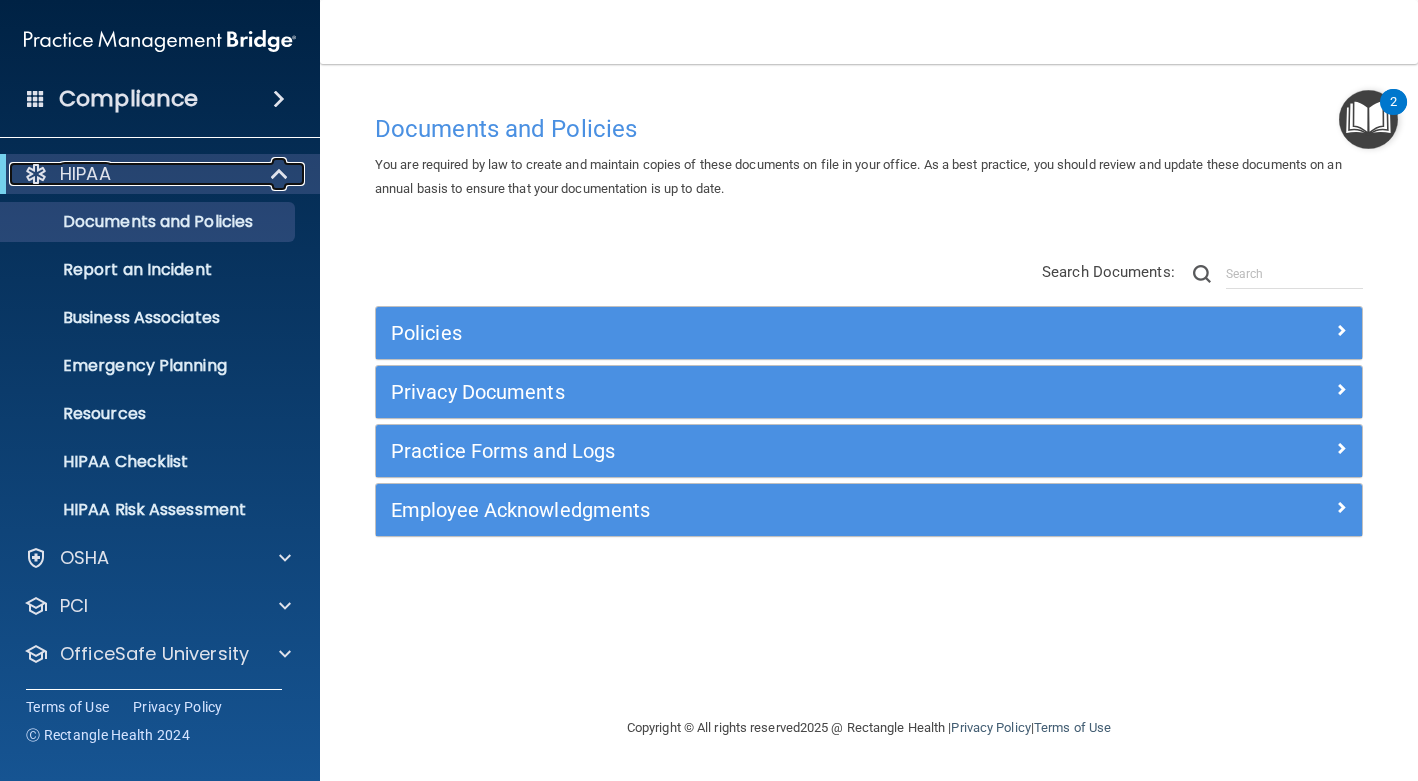 click at bounding box center [281, 174] 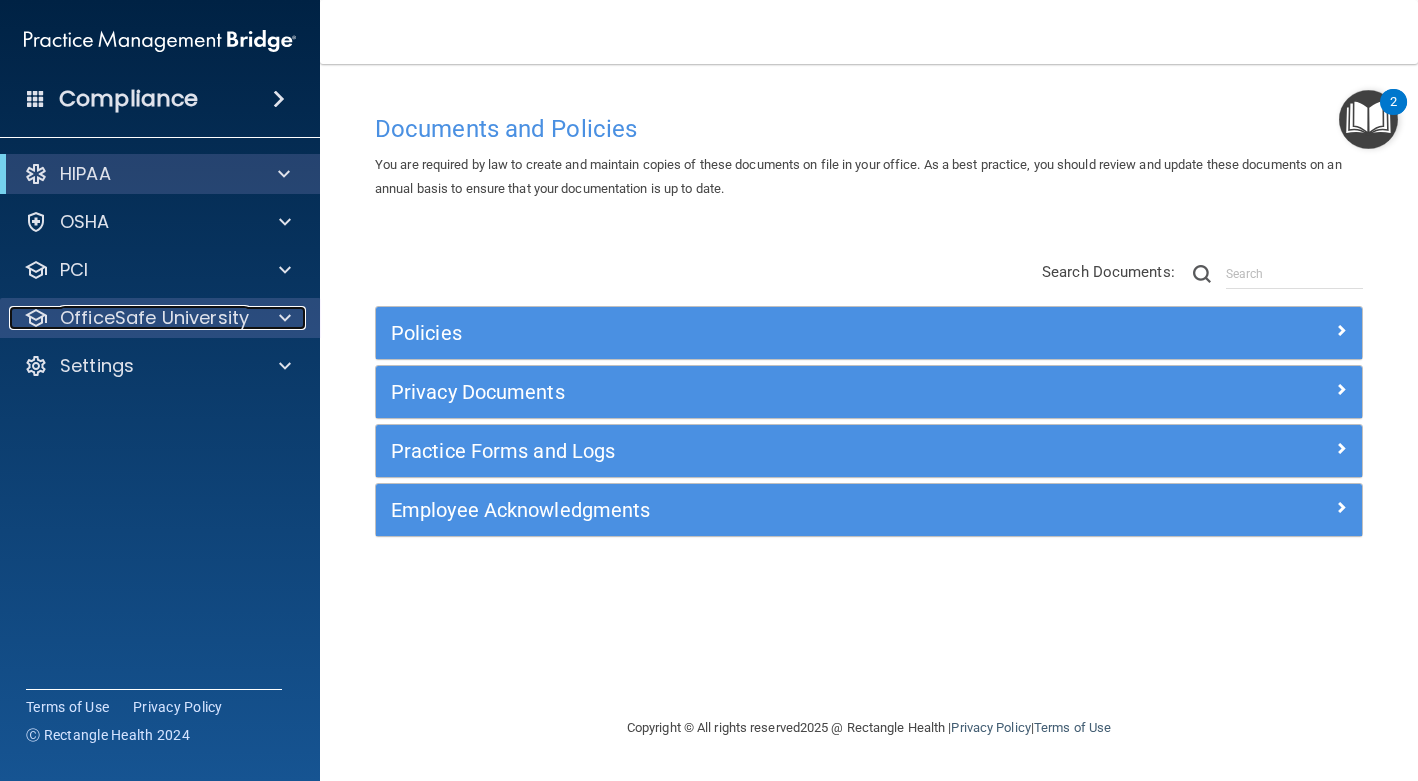 click at bounding box center [282, 318] 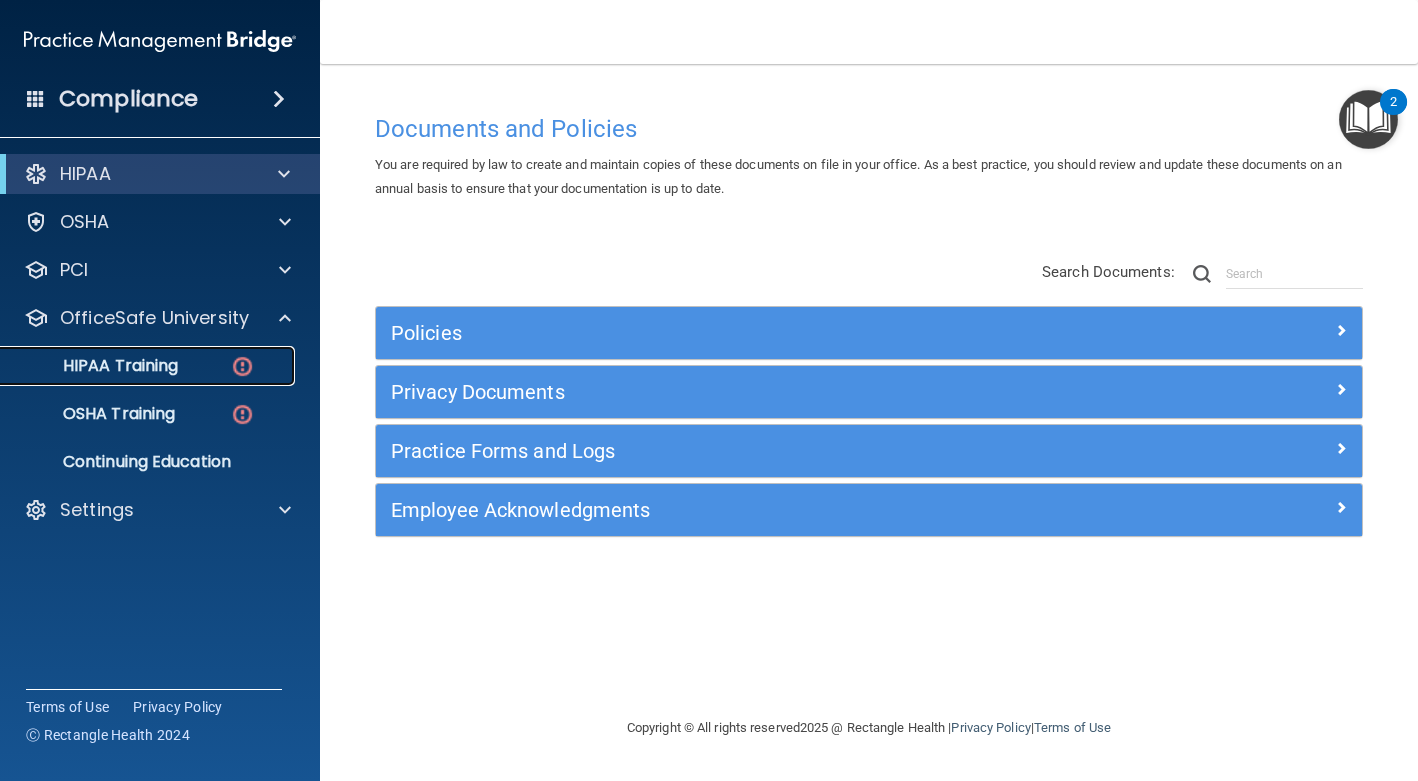 click on "HIPAA Training" at bounding box center [95, 366] 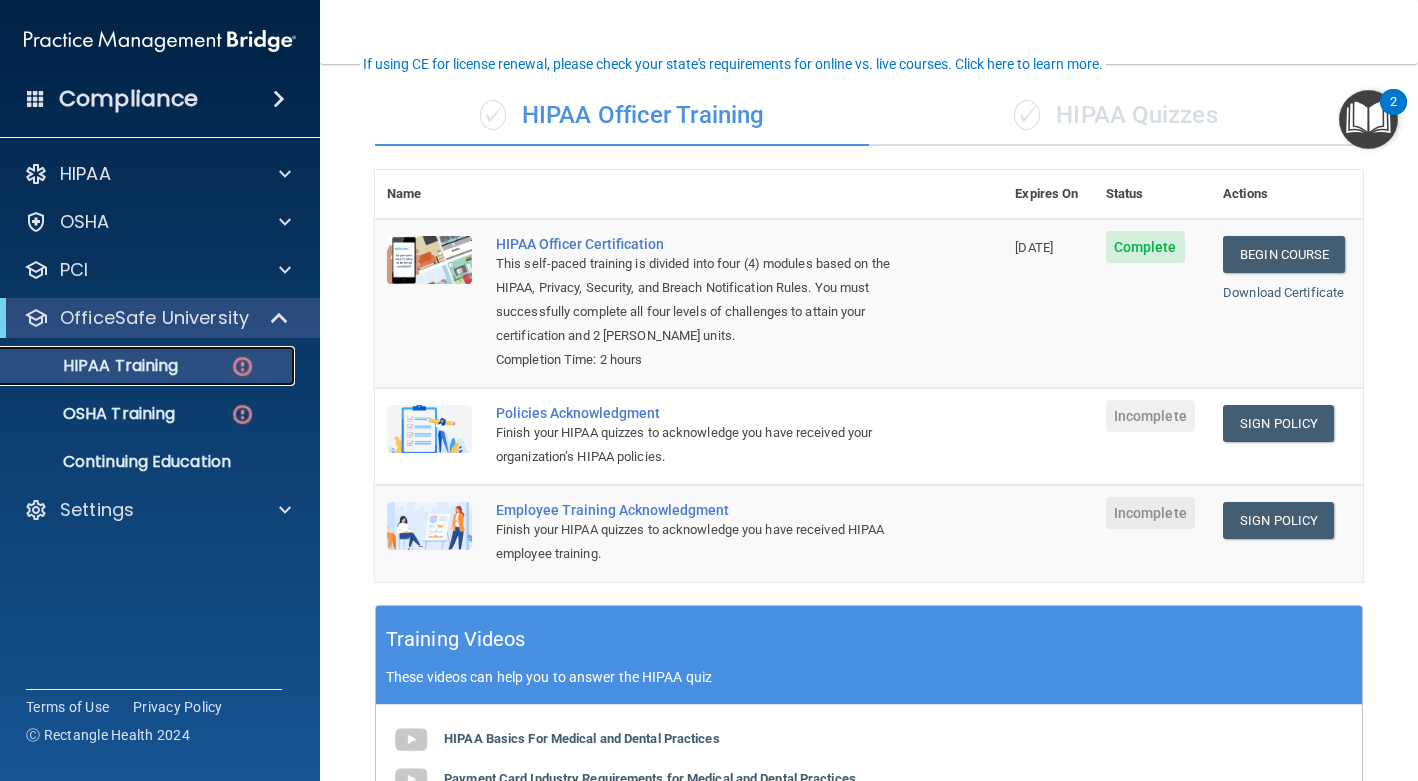 scroll, scrollTop: 141, scrollLeft: 0, axis: vertical 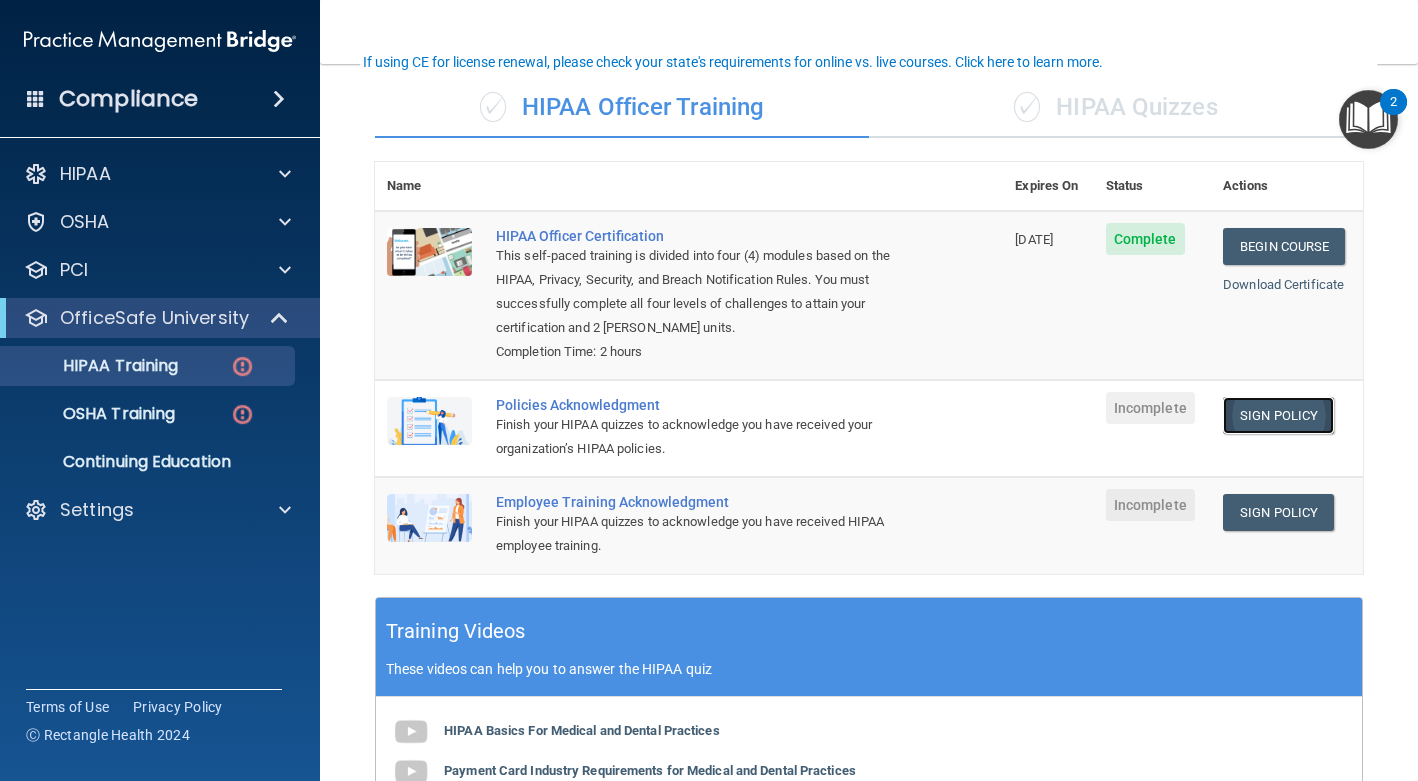 click on "Sign Policy" at bounding box center (1278, 415) 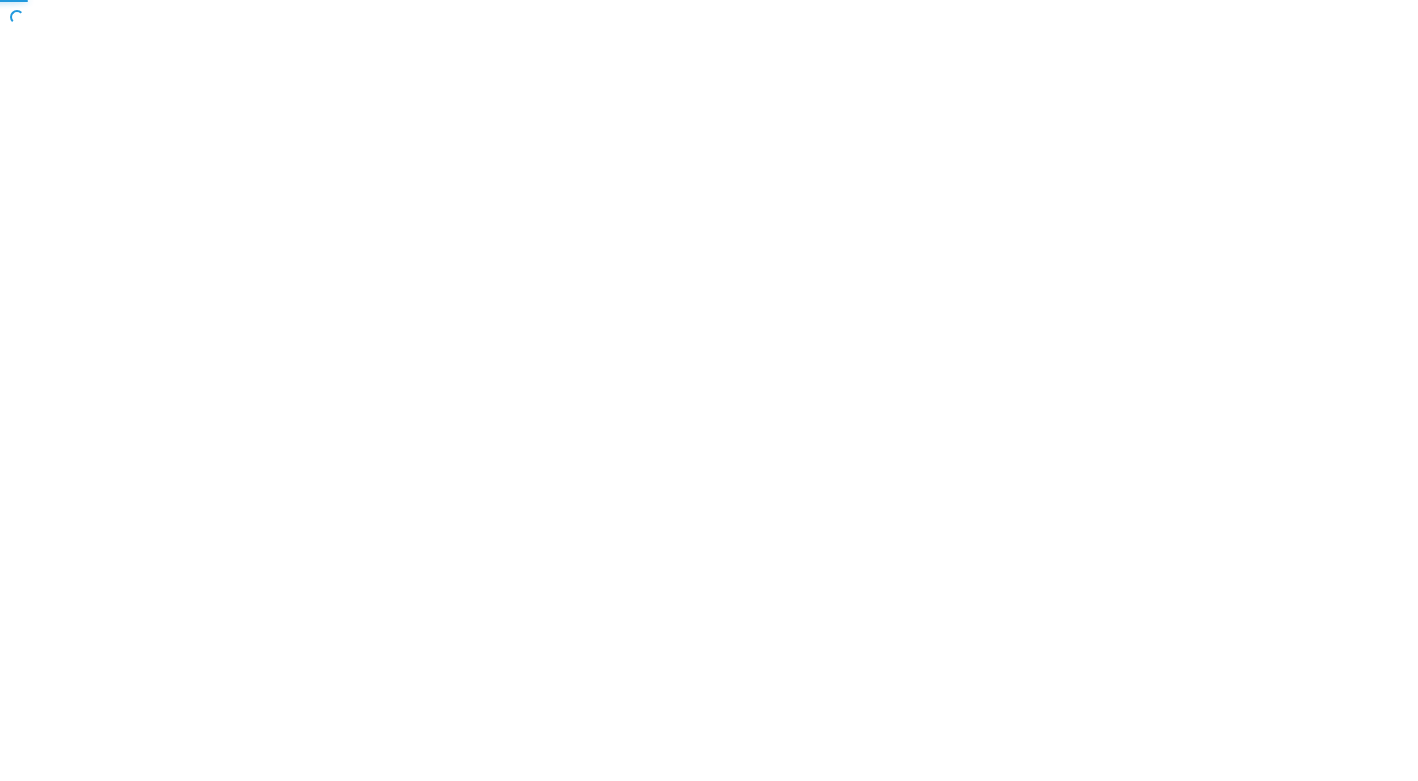 scroll, scrollTop: 0, scrollLeft: 0, axis: both 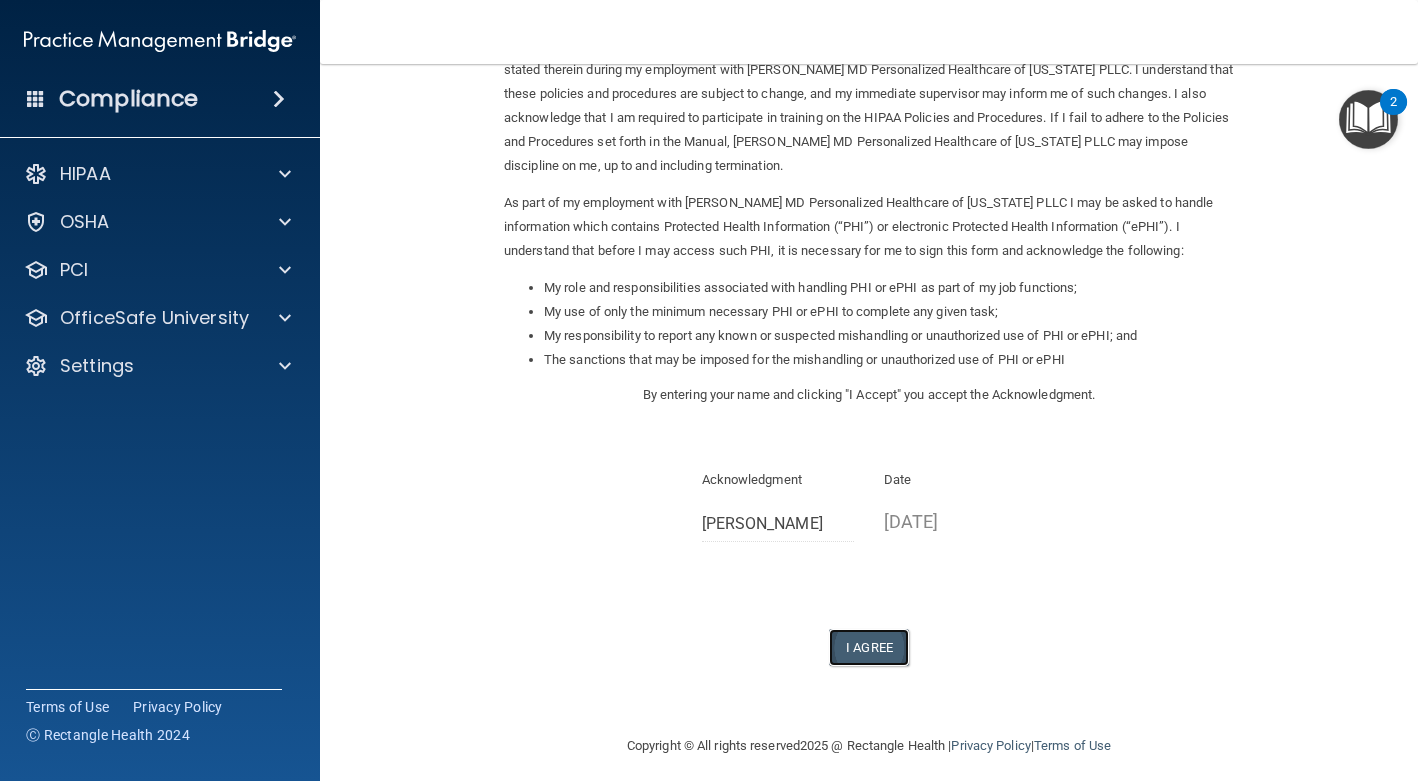 click on "I Agree" at bounding box center (869, 647) 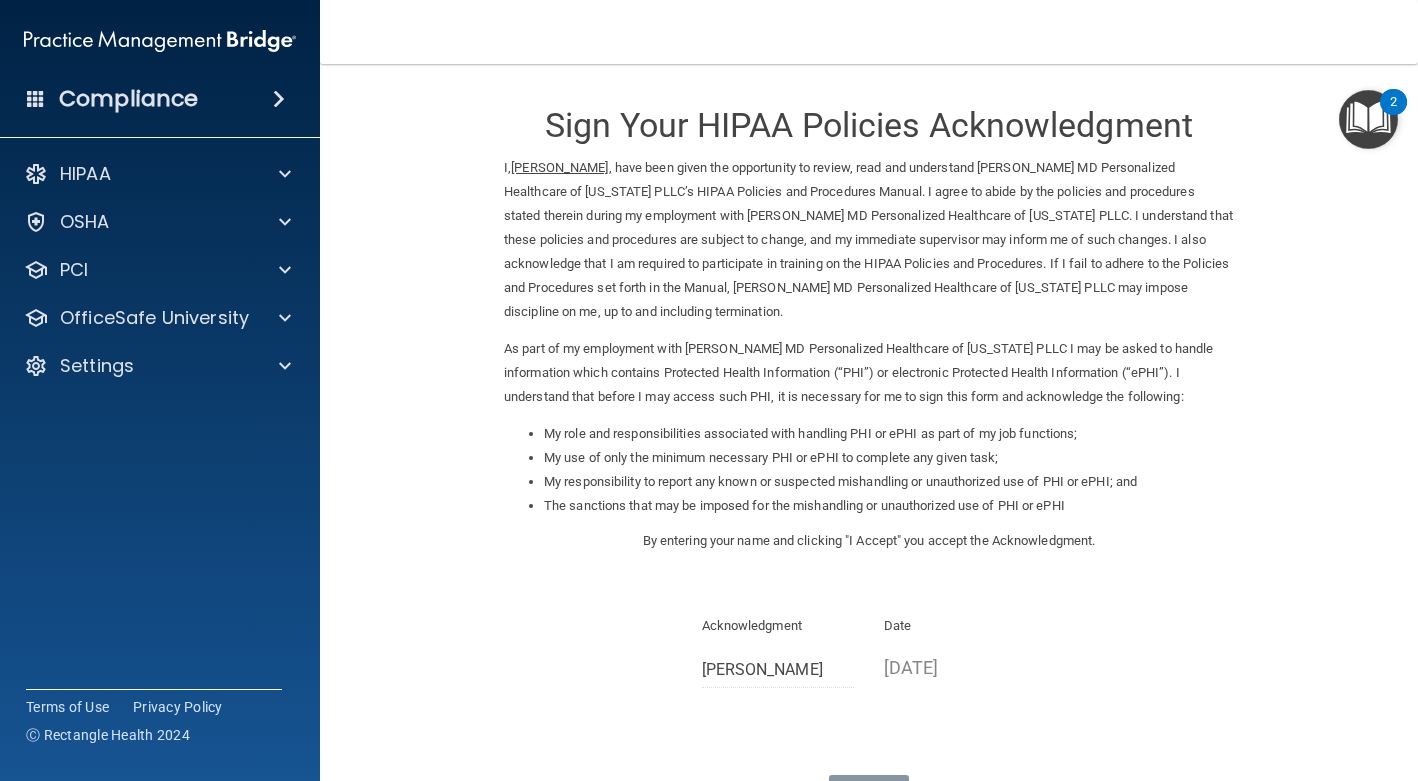 scroll, scrollTop: 237, scrollLeft: 0, axis: vertical 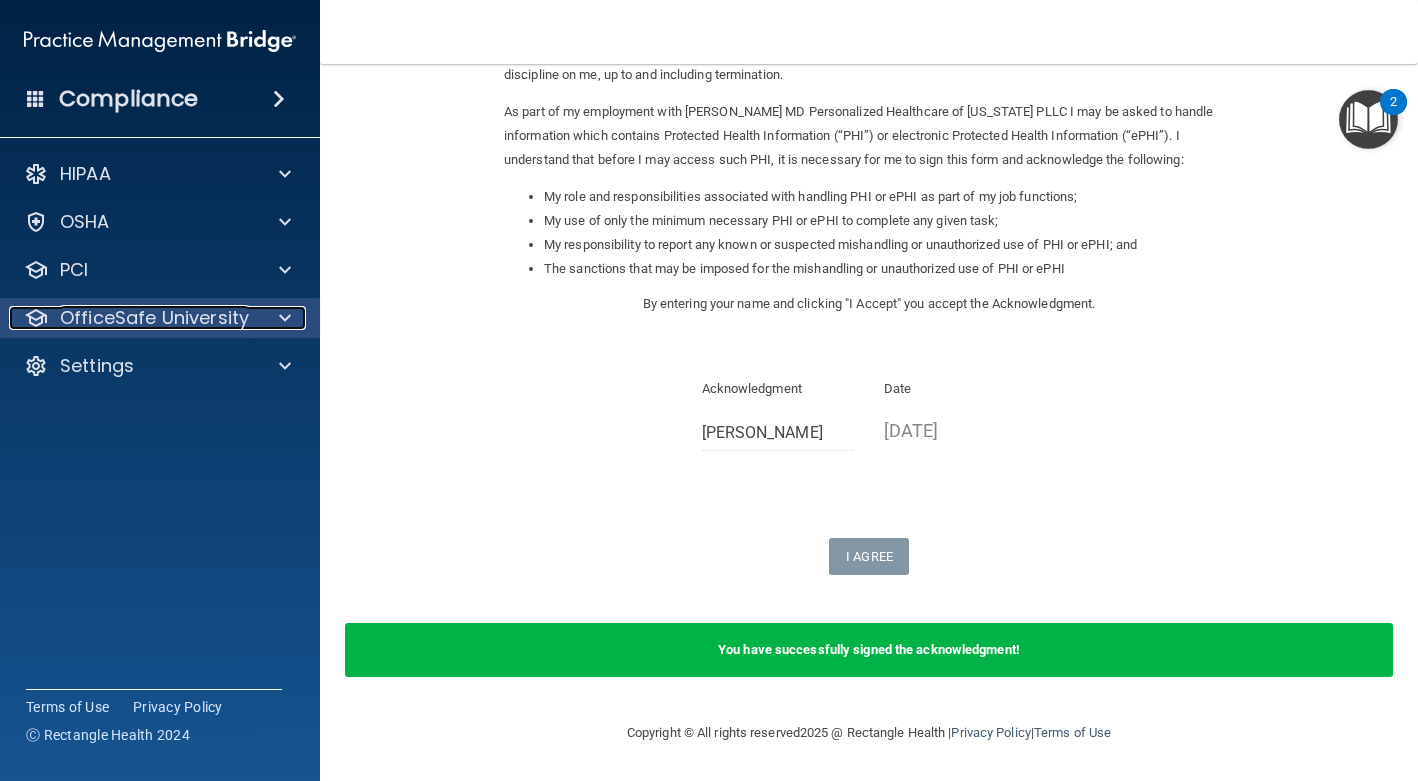 click on "OfficeSafe University" at bounding box center (154, 318) 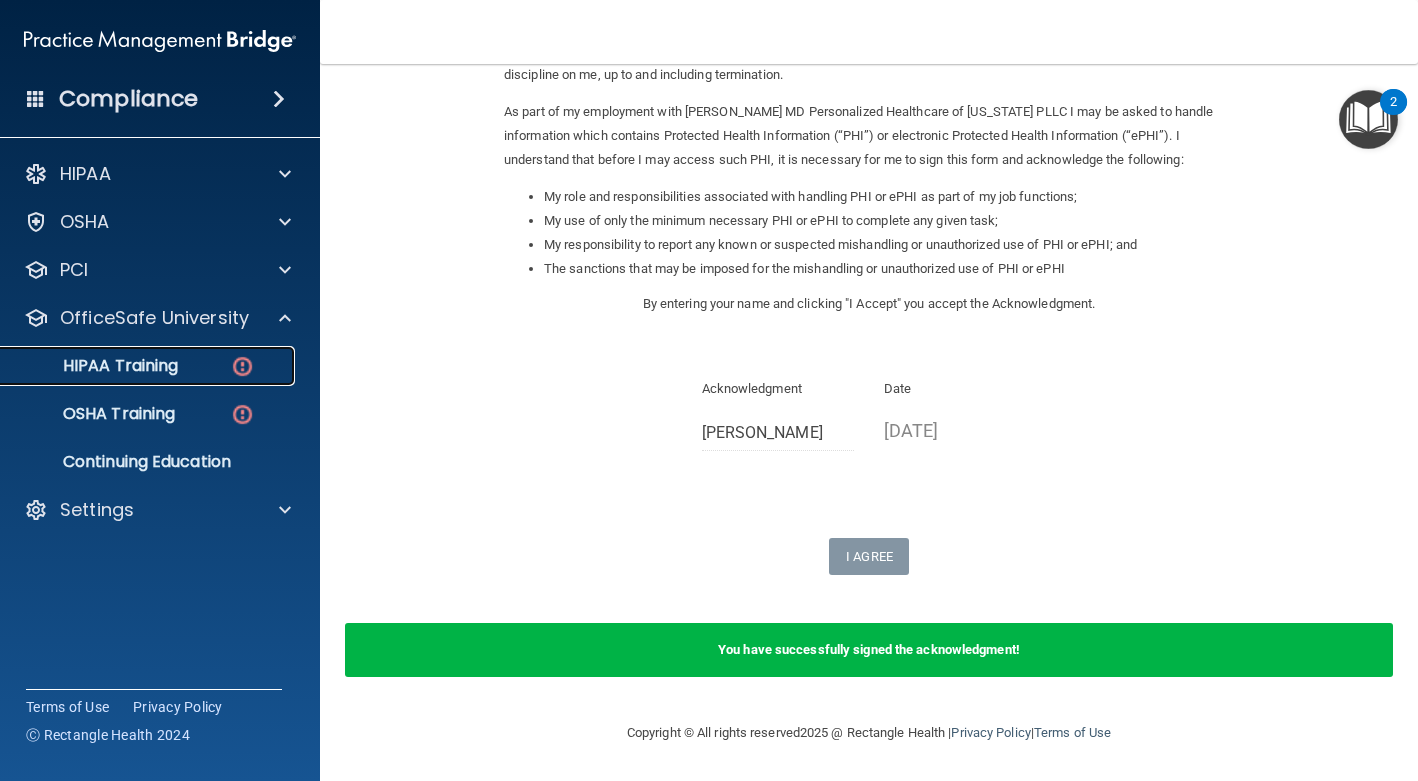 click on "HIPAA Training" at bounding box center [95, 366] 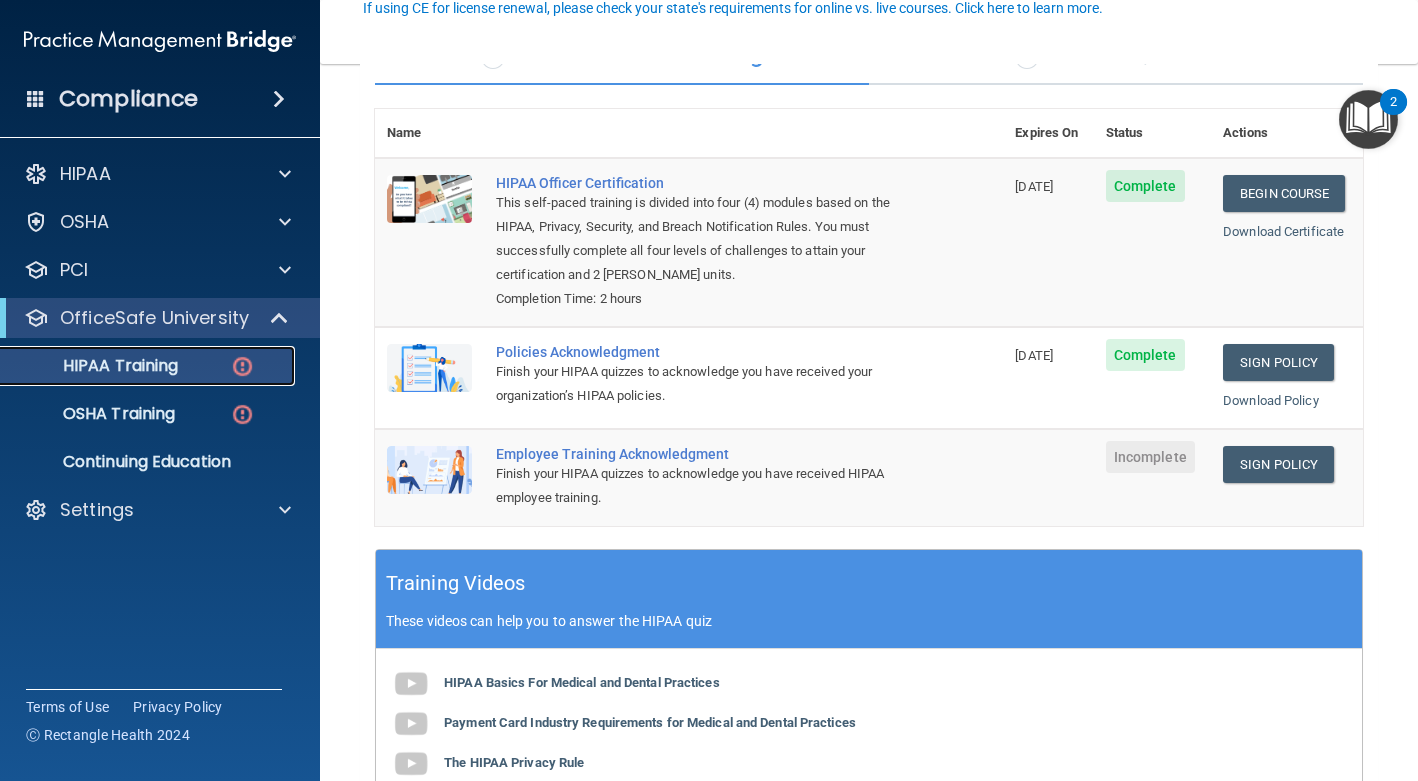 scroll, scrollTop: 195, scrollLeft: 0, axis: vertical 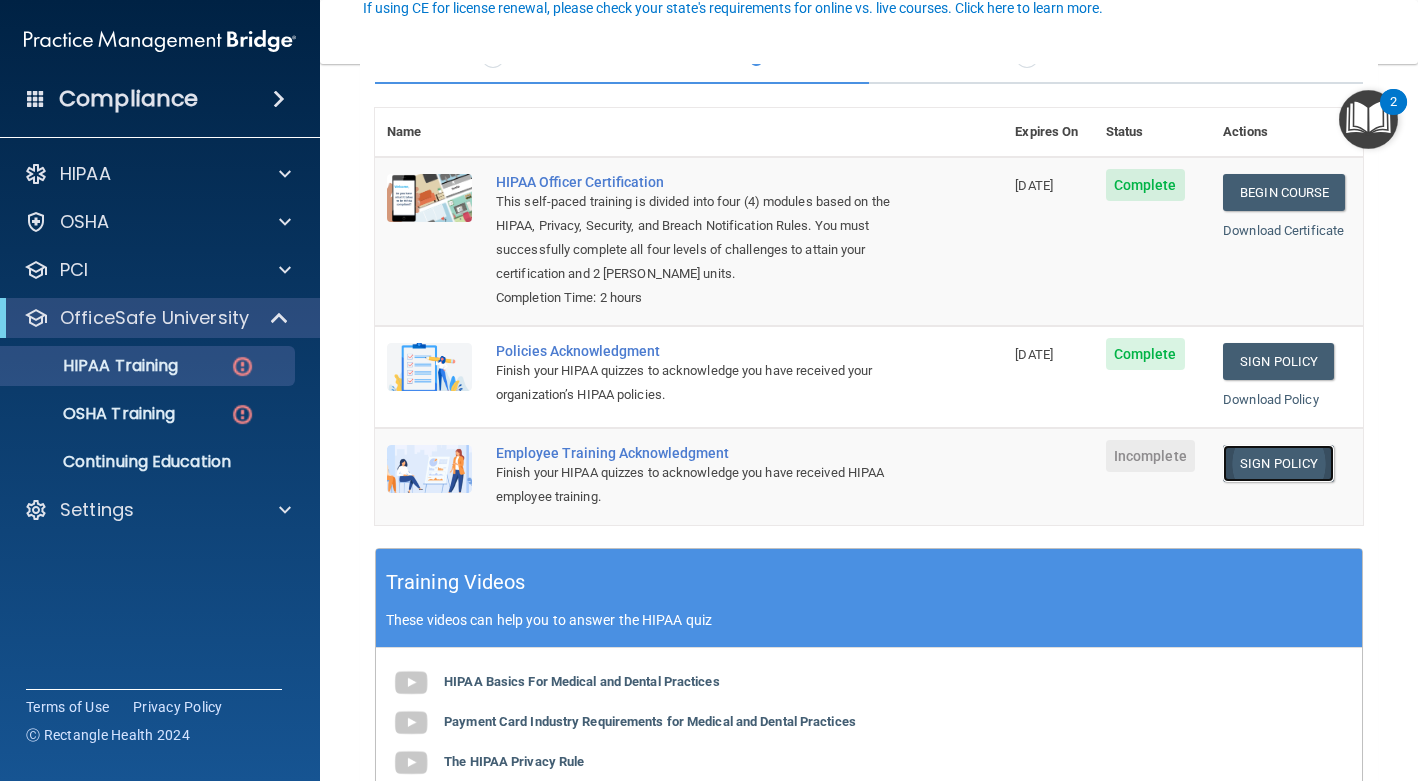click on "Sign Policy" at bounding box center [1278, 463] 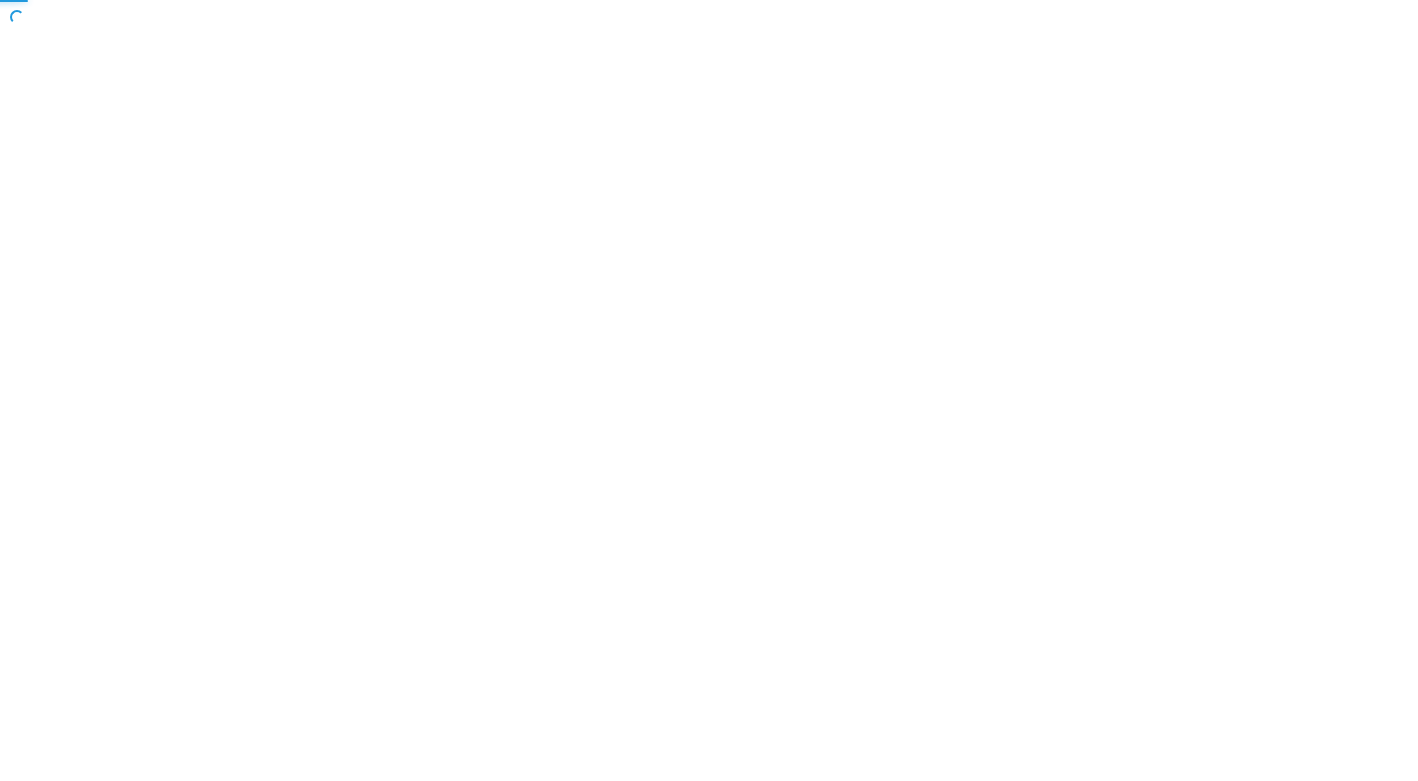 scroll, scrollTop: 0, scrollLeft: 0, axis: both 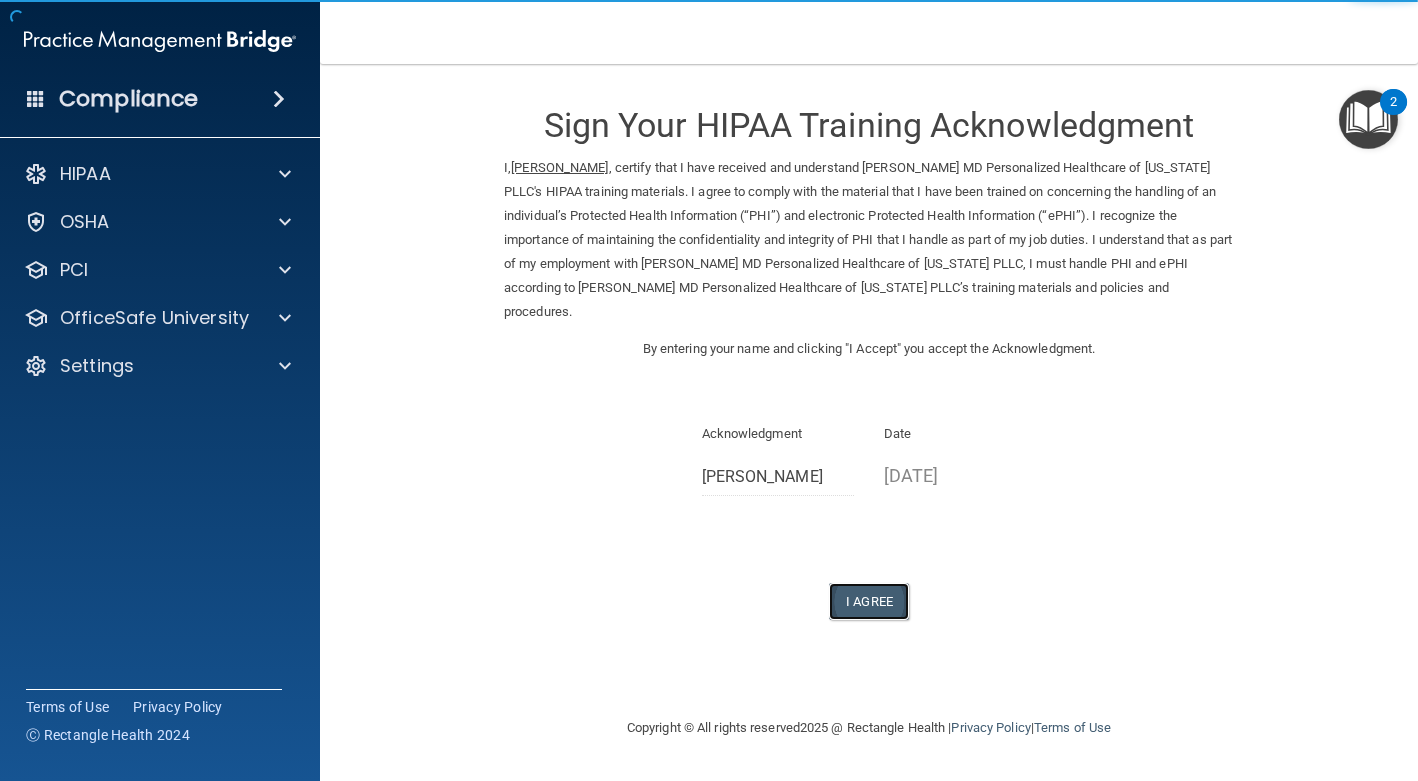 click on "I Agree" at bounding box center [869, 601] 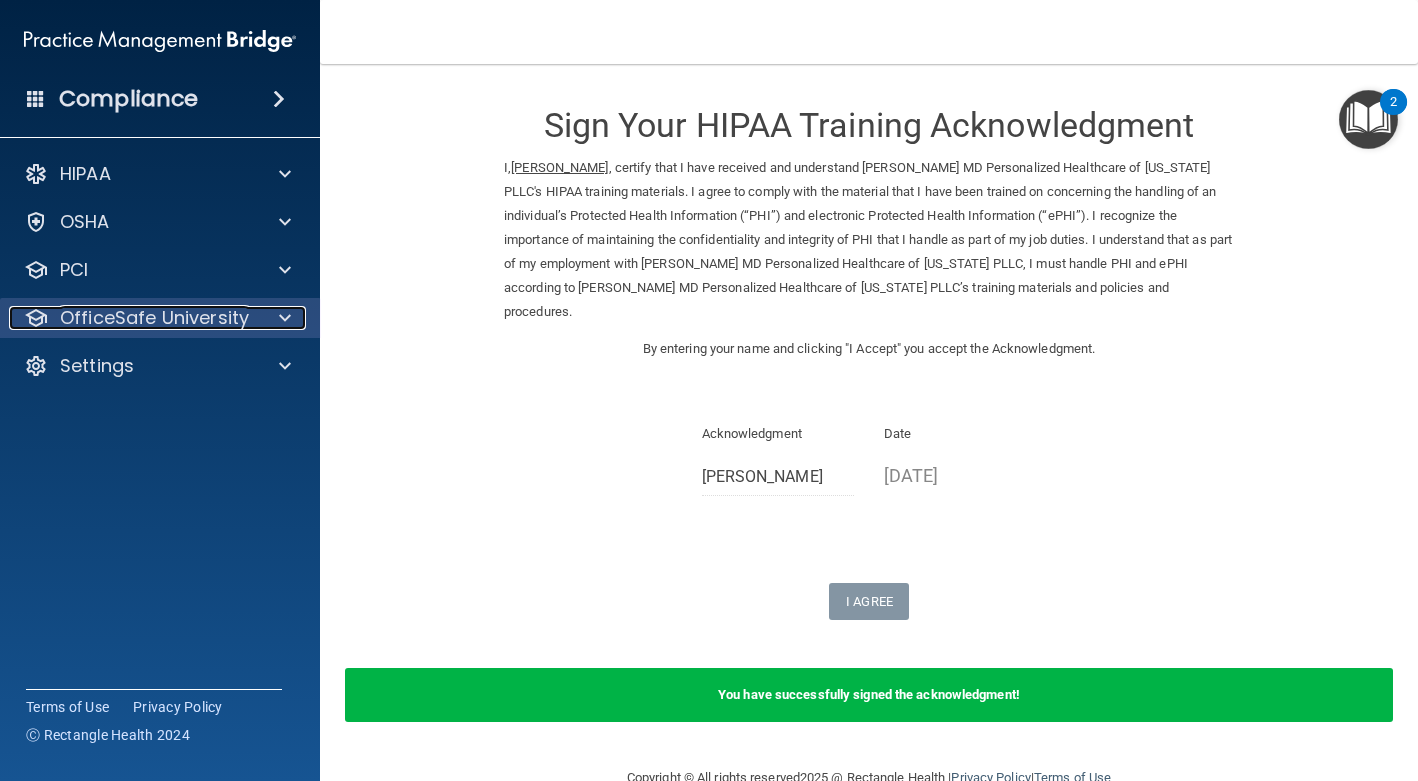 click at bounding box center (282, 318) 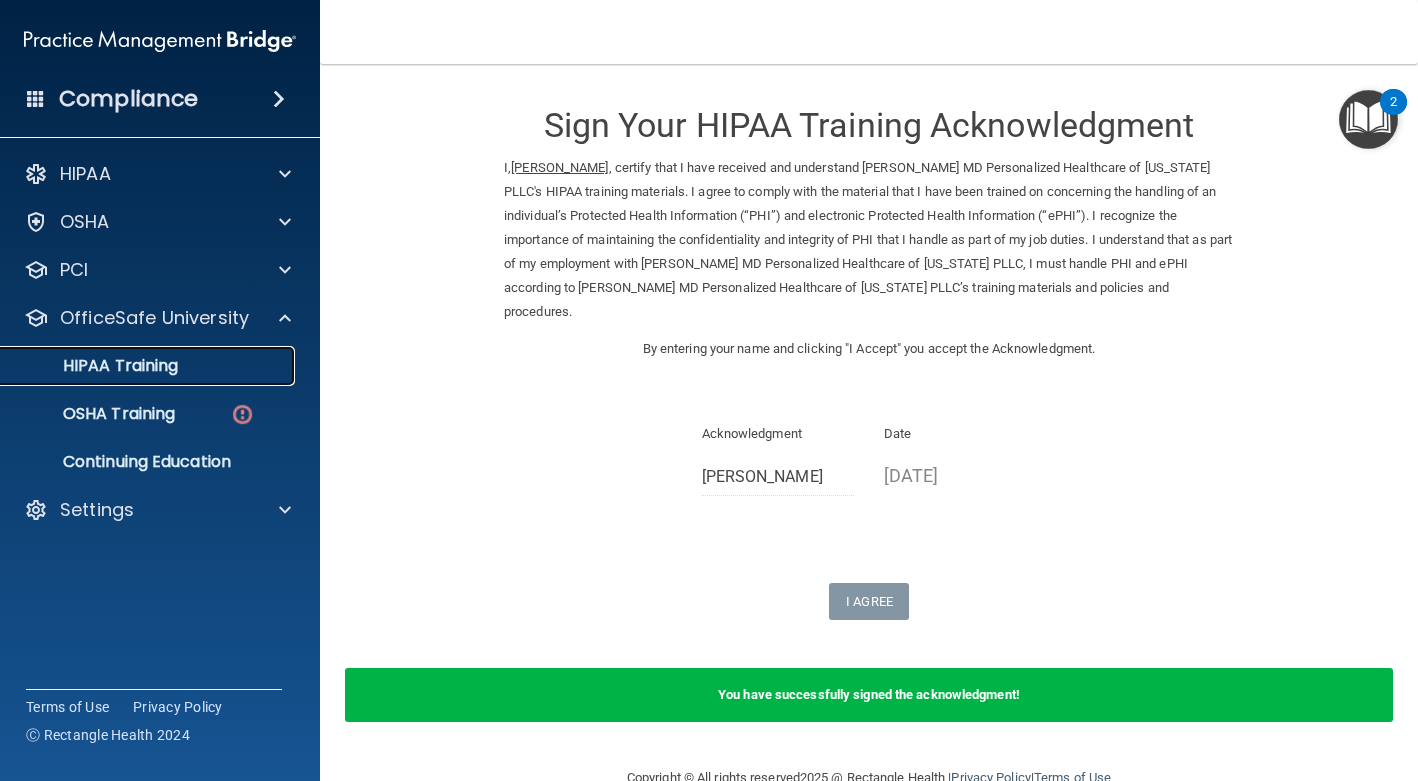 click on "HIPAA Training" at bounding box center (95, 366) 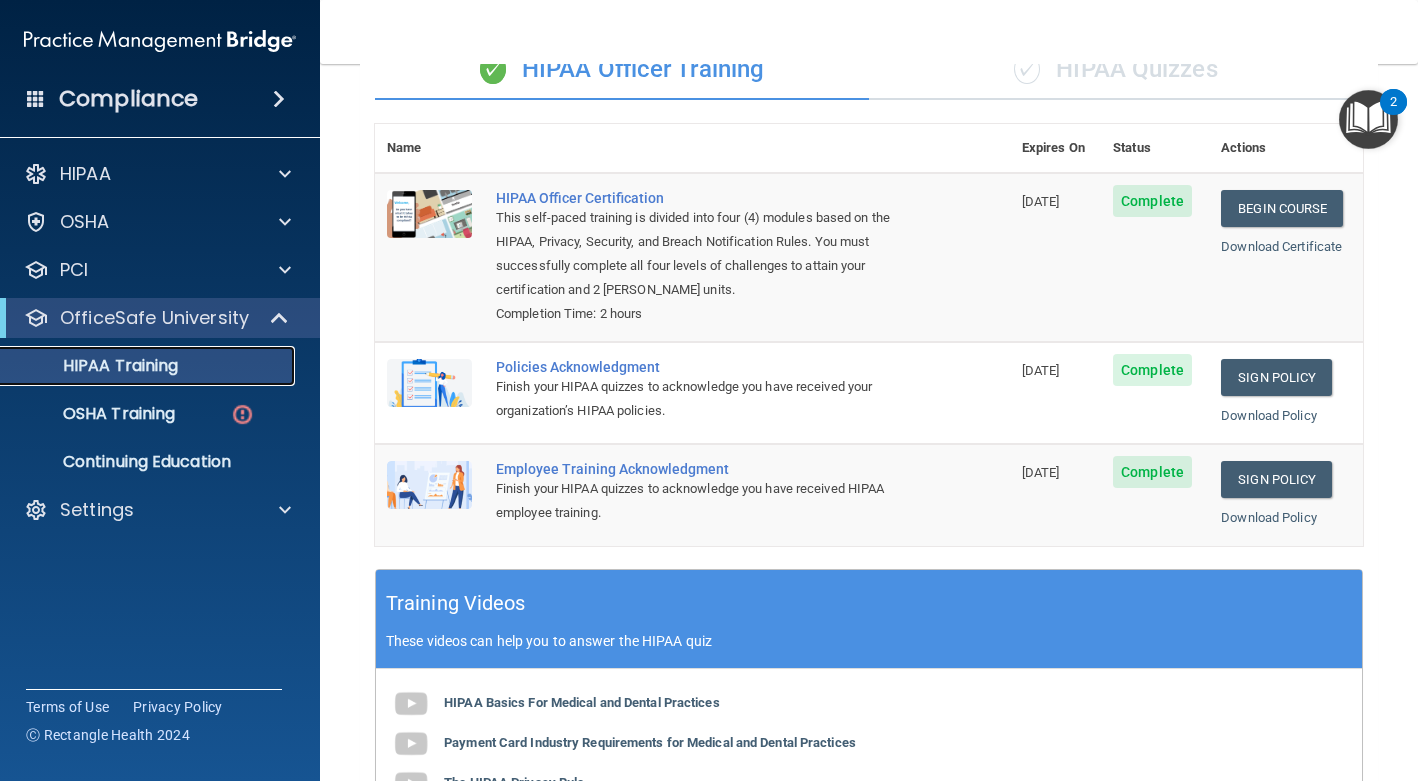 scroll, scrollTop: 0, scrollLeft: 0, axis: both 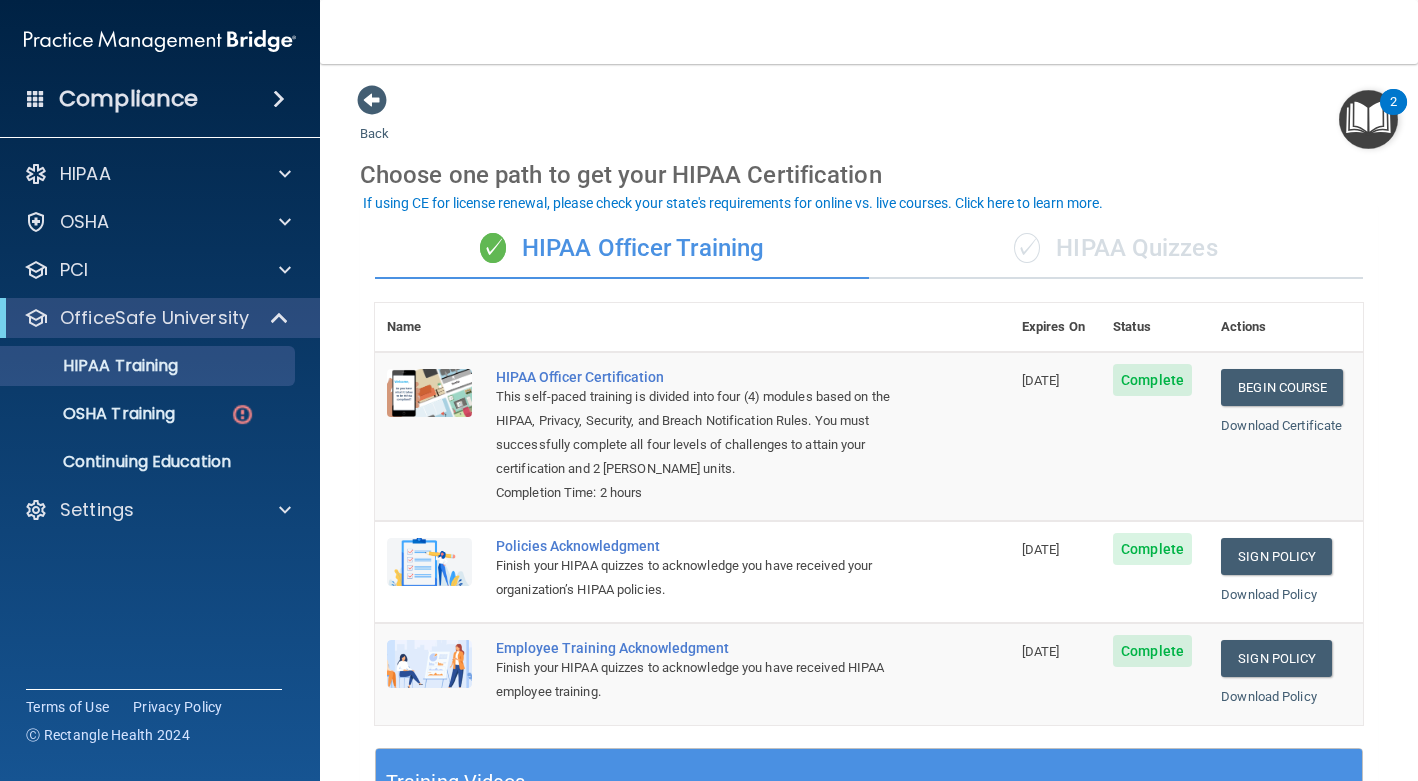 click on "✓   HIPAA Quizzes" at bounding box center [1116, 249] 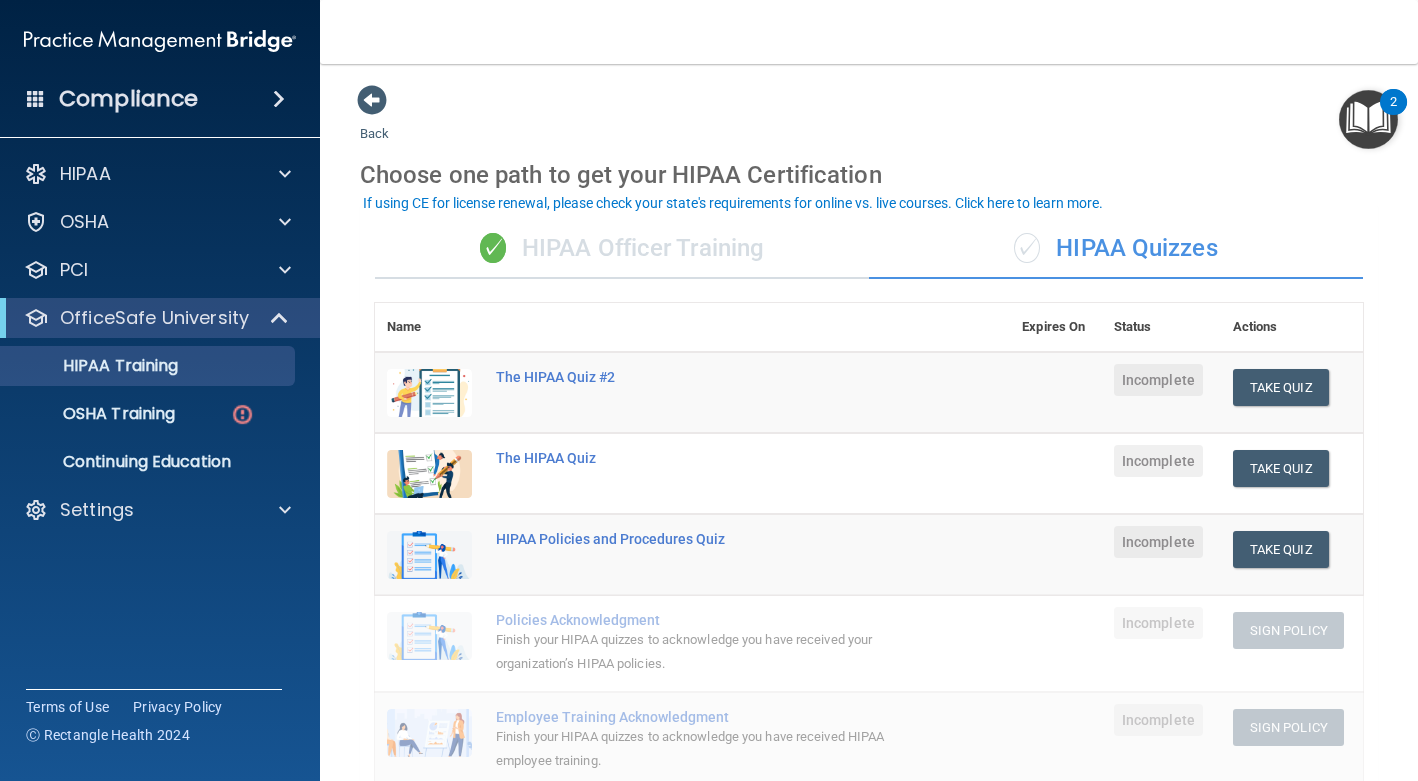 scroll, scrollTop: 163, scrollLeft: 0, axis: vertical 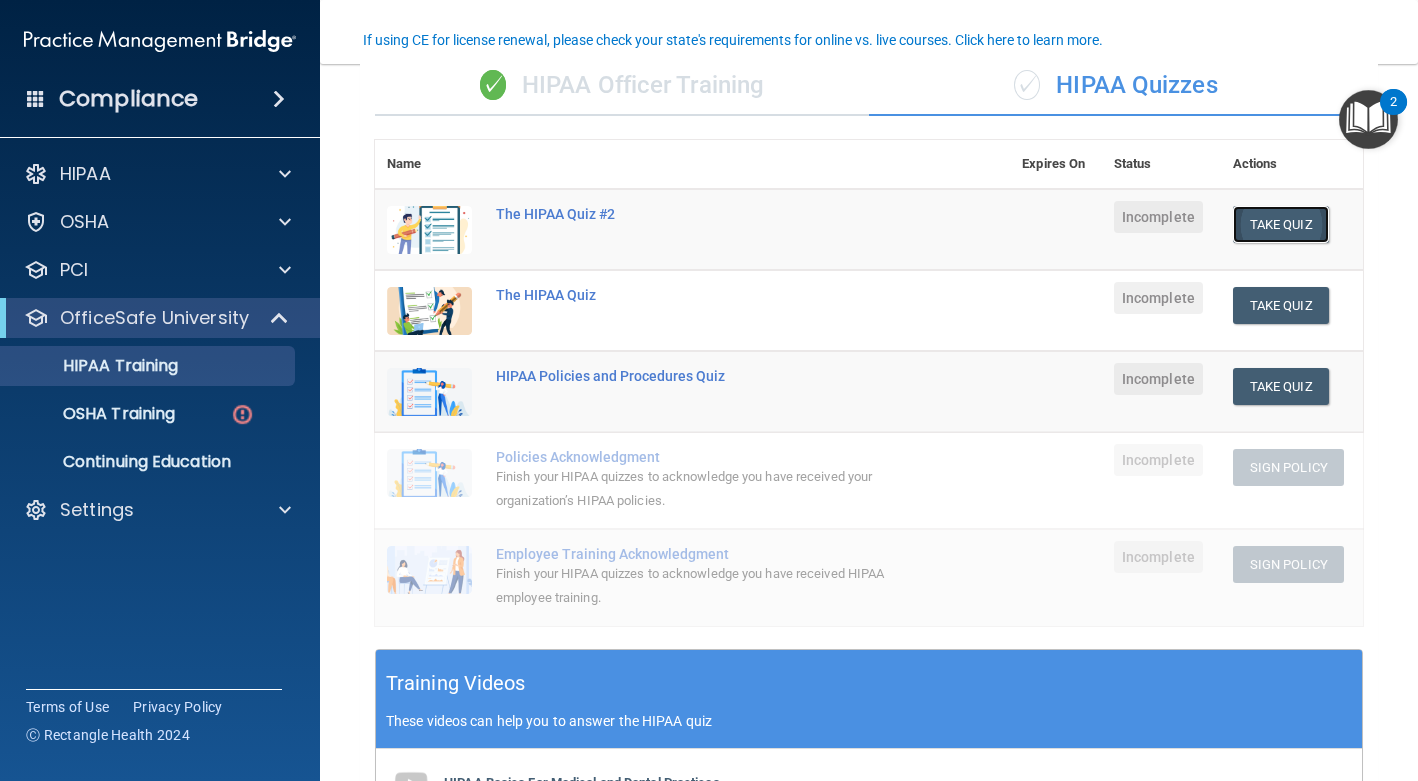 click on "Take Quiz" at bounding box center [1281, 224] 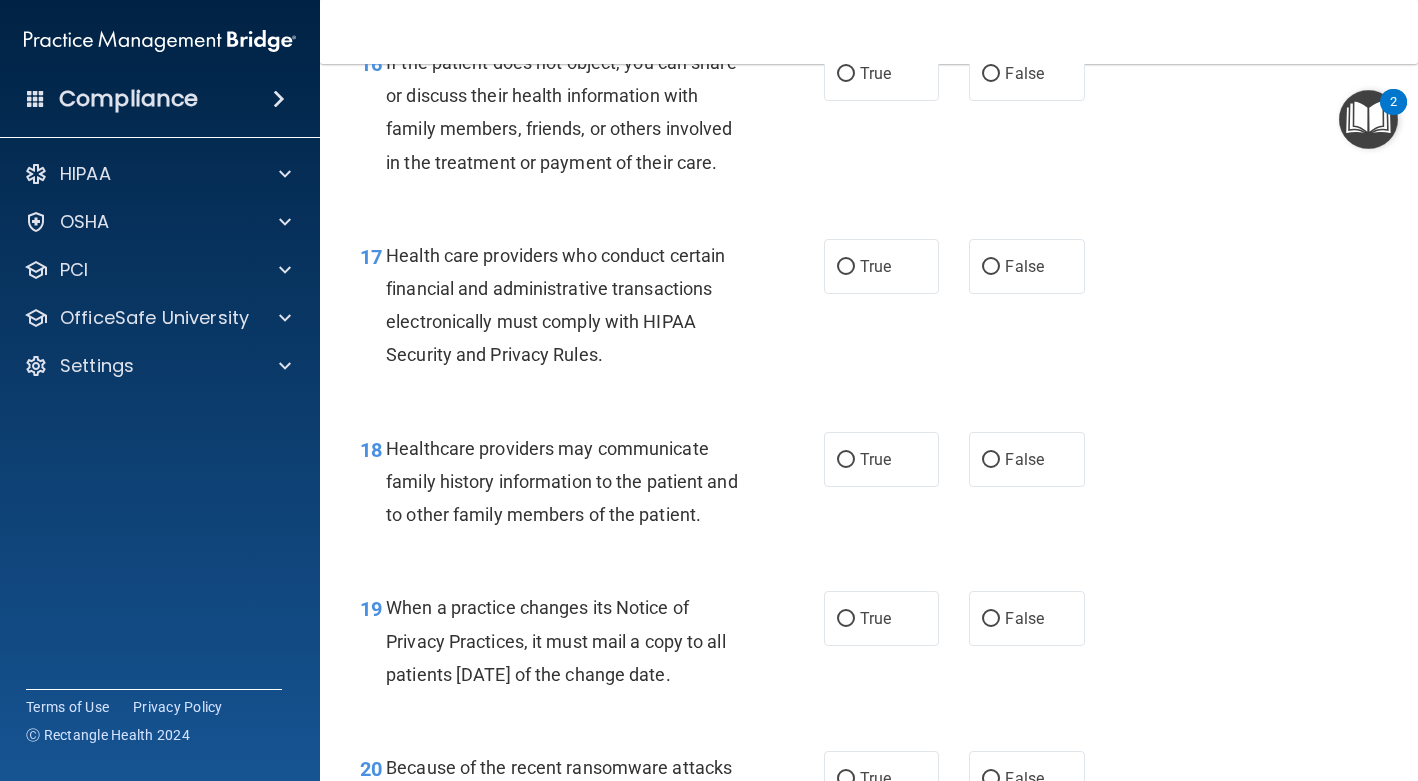 scroll, scrollTop: 2938, scrollLeft: 0, axis: vertical 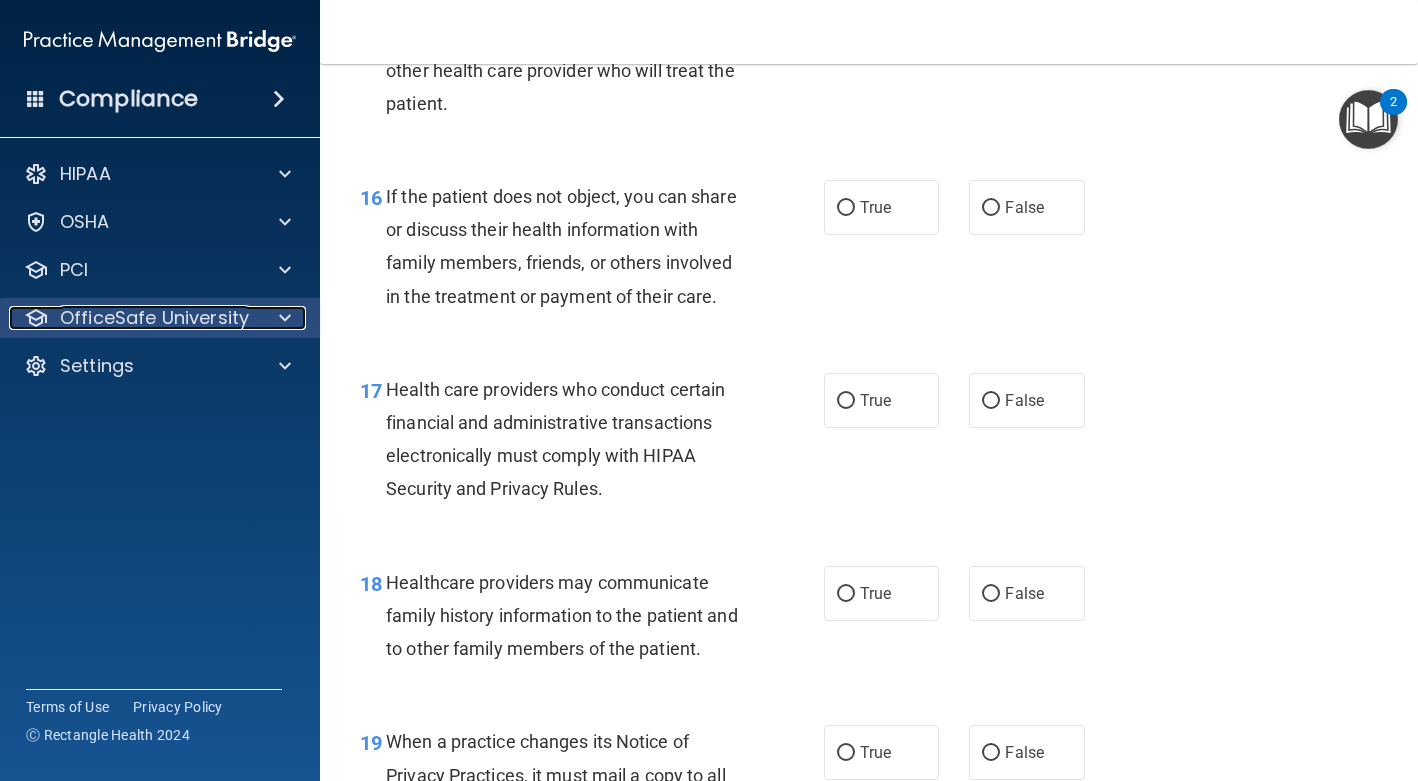 click on "OfficeSafe University" at bounding box center (154, 318) 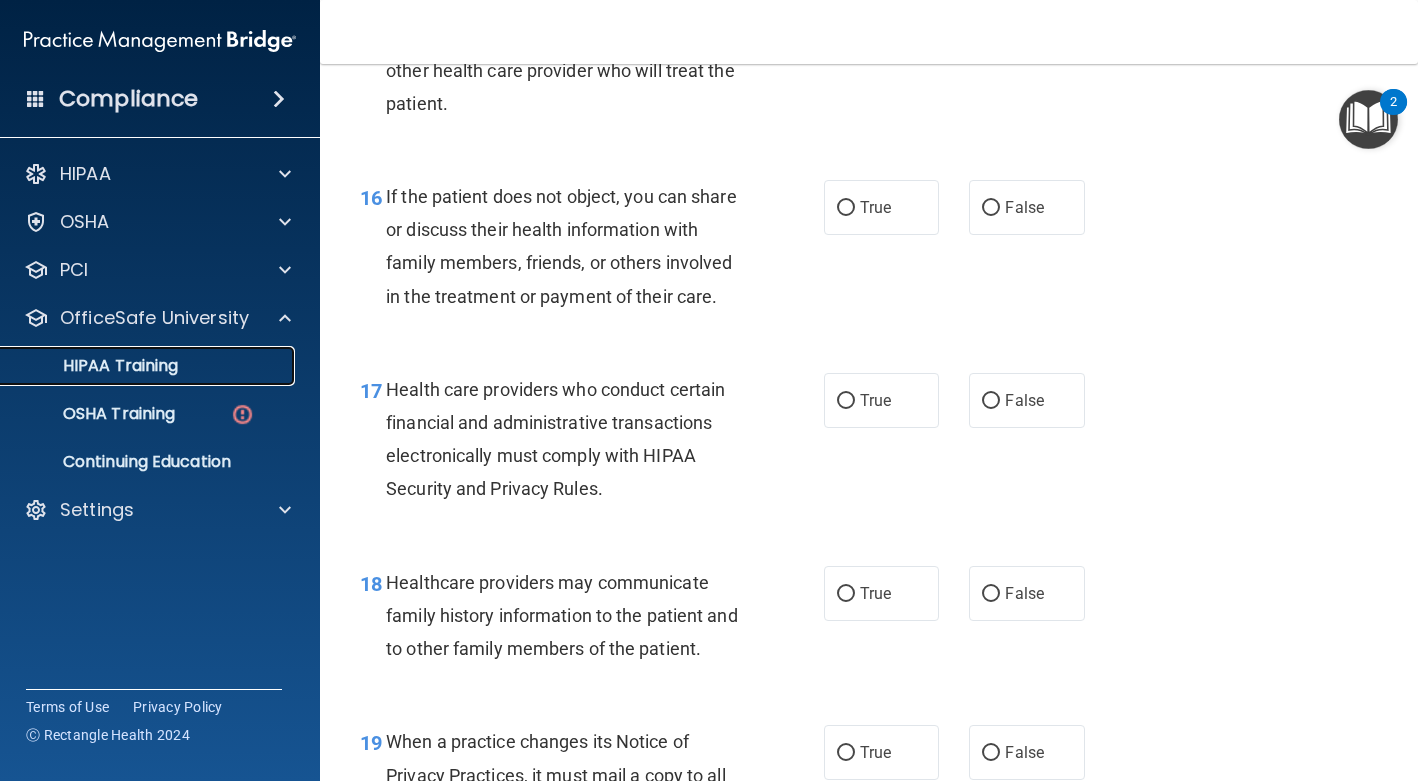 click on "HIPAA Training" at bounding box center [95, 366] 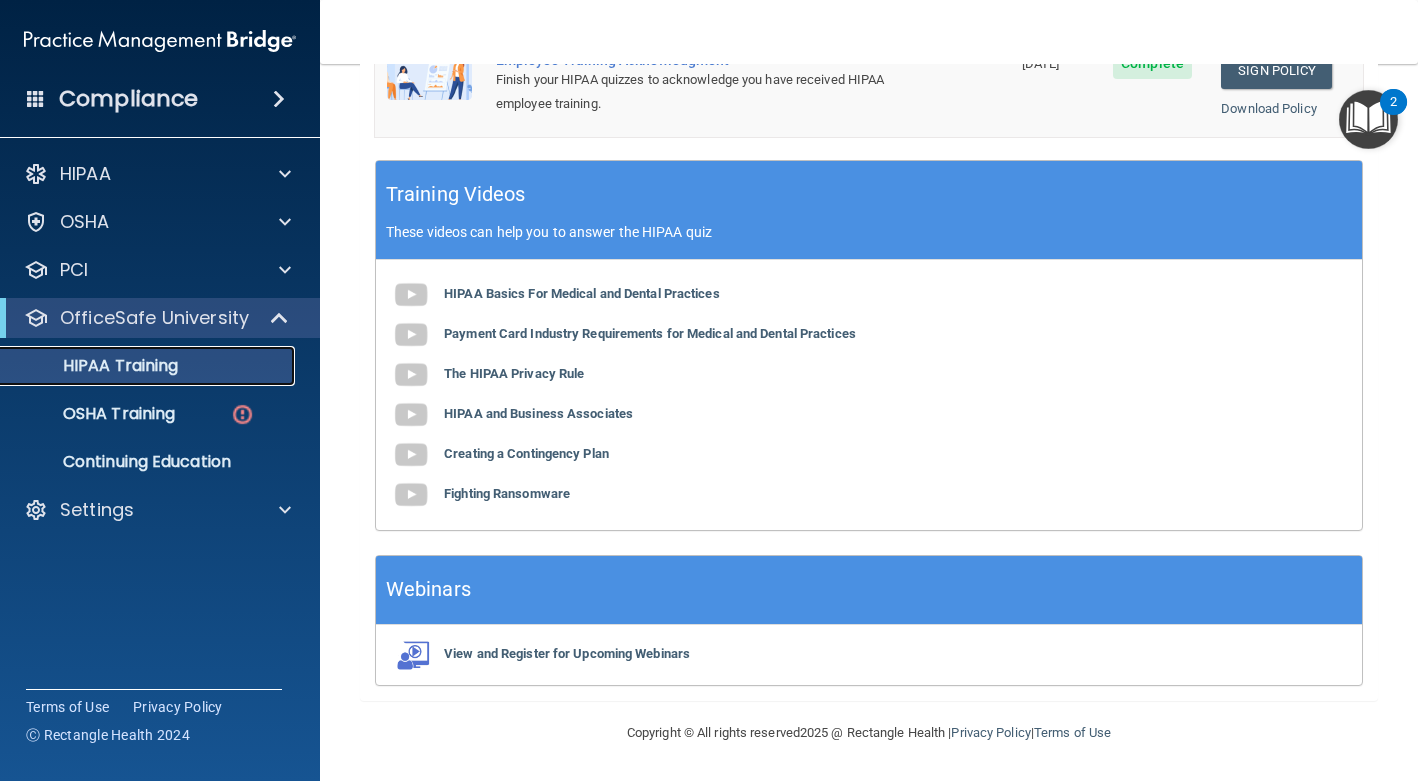 scroll, scrollTop: 0, scrollLeft: 0, axis: both 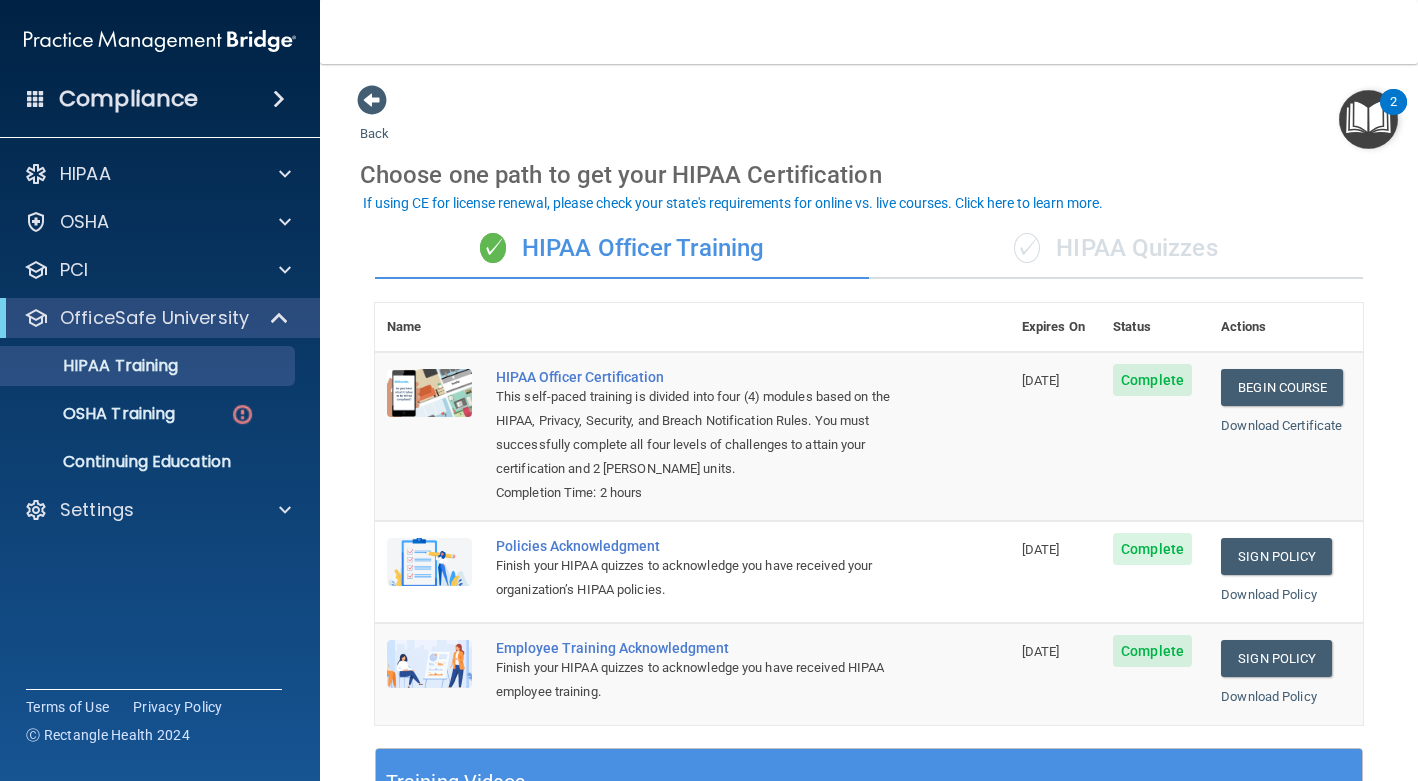 click on "✓   HIPAA Quizzes" at bounding box center [1116, 249] 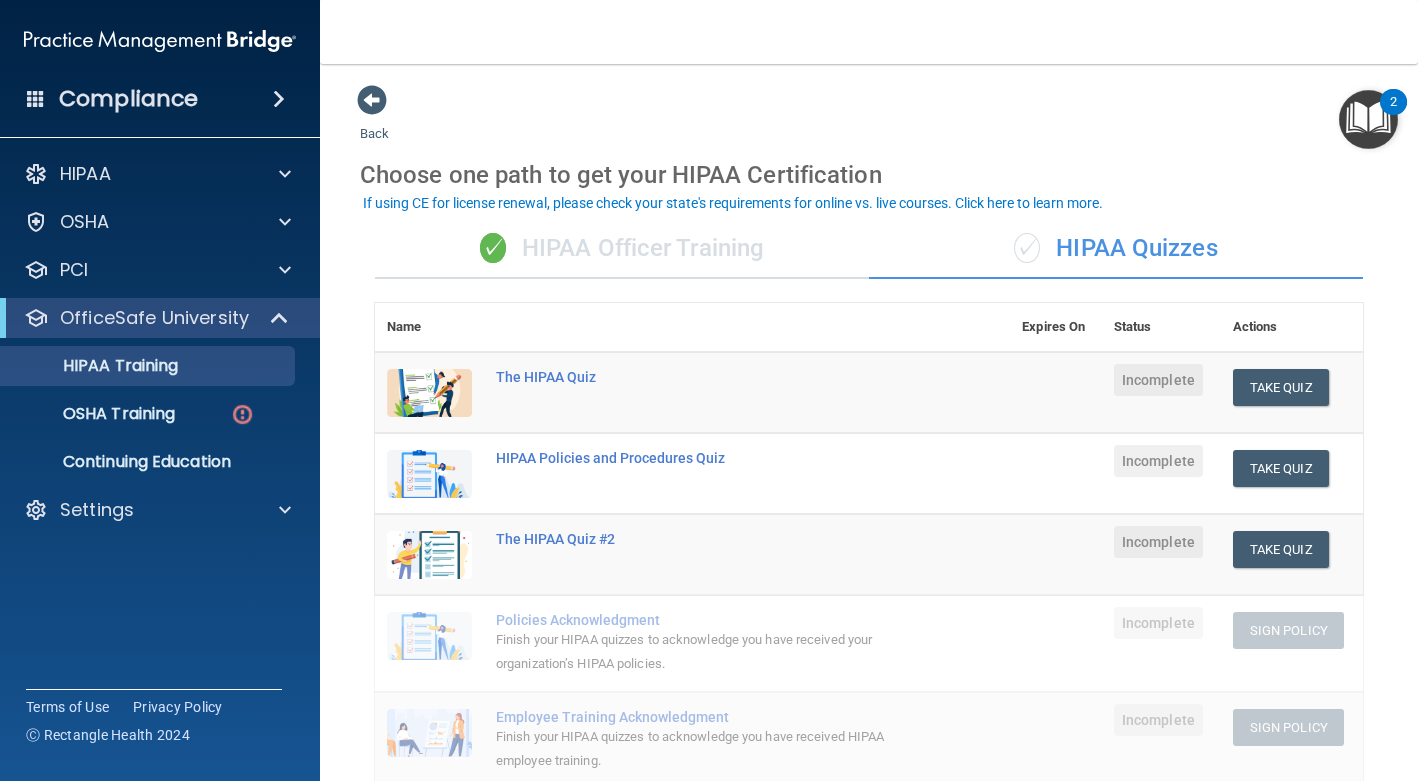 scroll, scrollTop: 101, scrollLeft: 0, axis: vertical 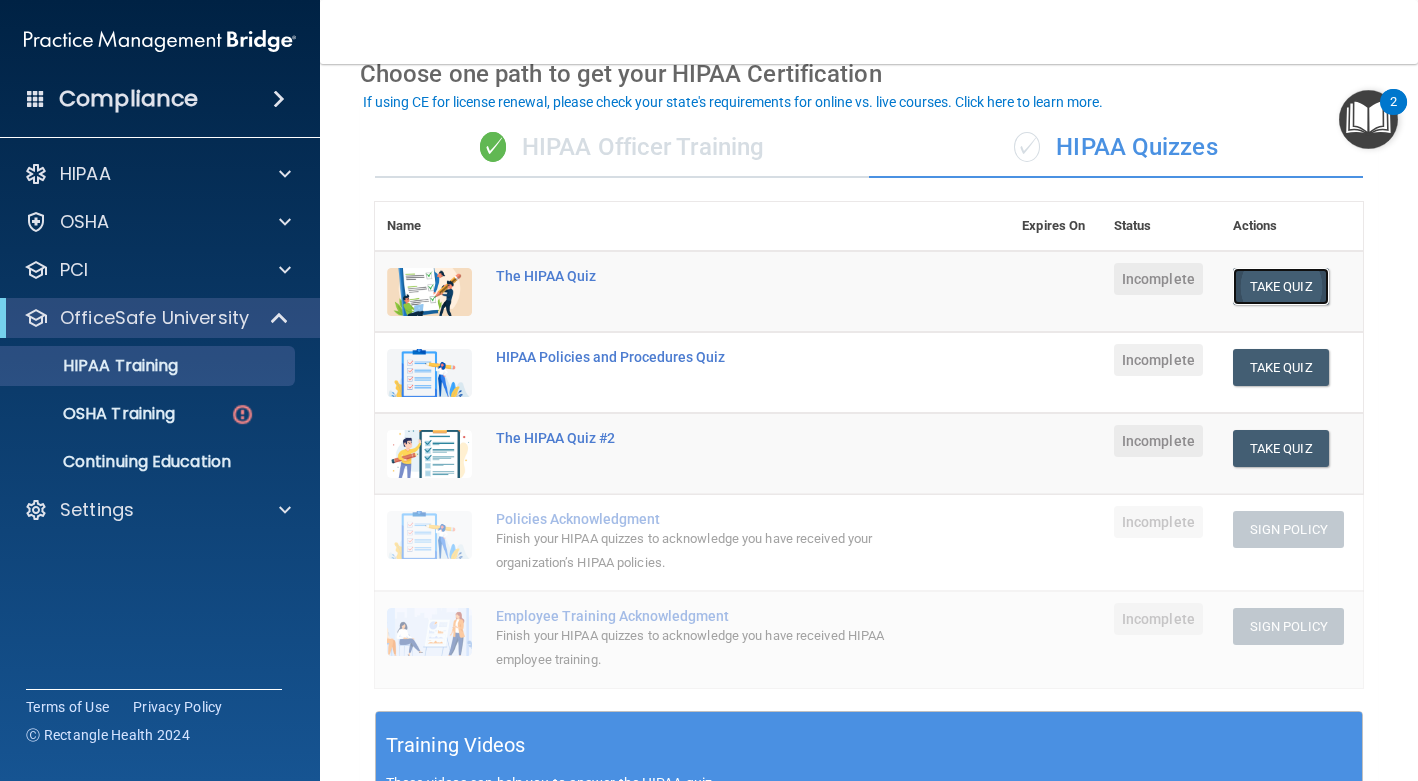 click on "Take Quiz" at bounding box center [1281, 286] 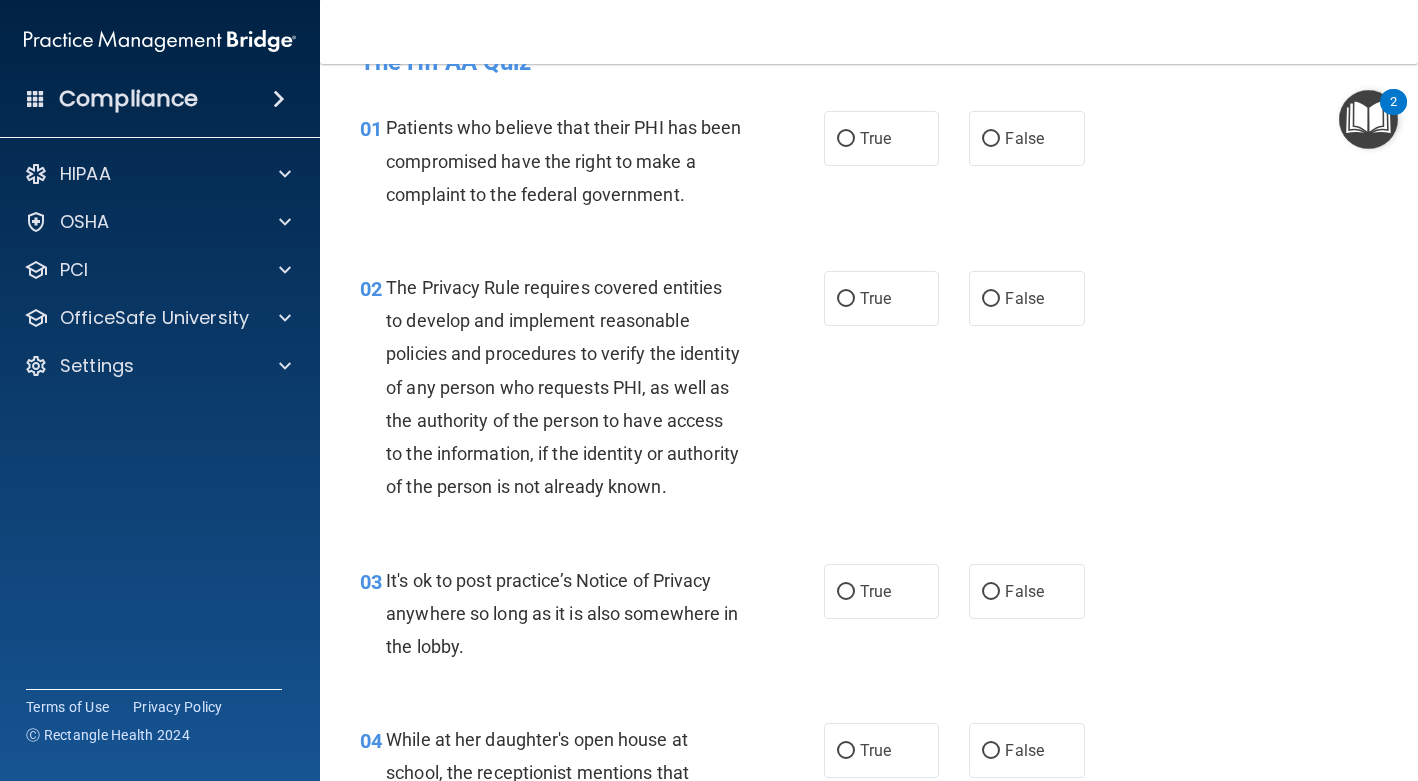scroll, scrollTop: 0, scrollLeft: 0, axis: both 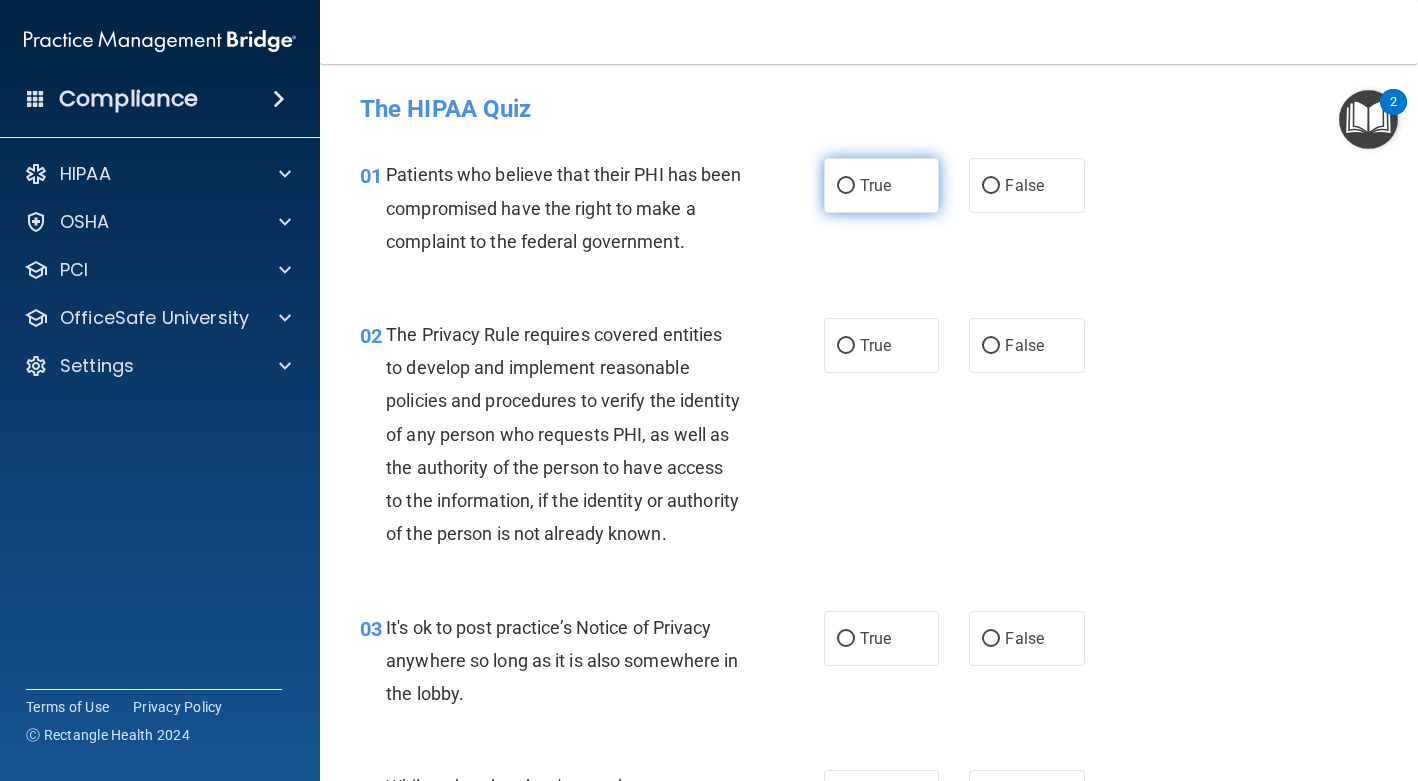click on "True" at bounding box center [875, 185] 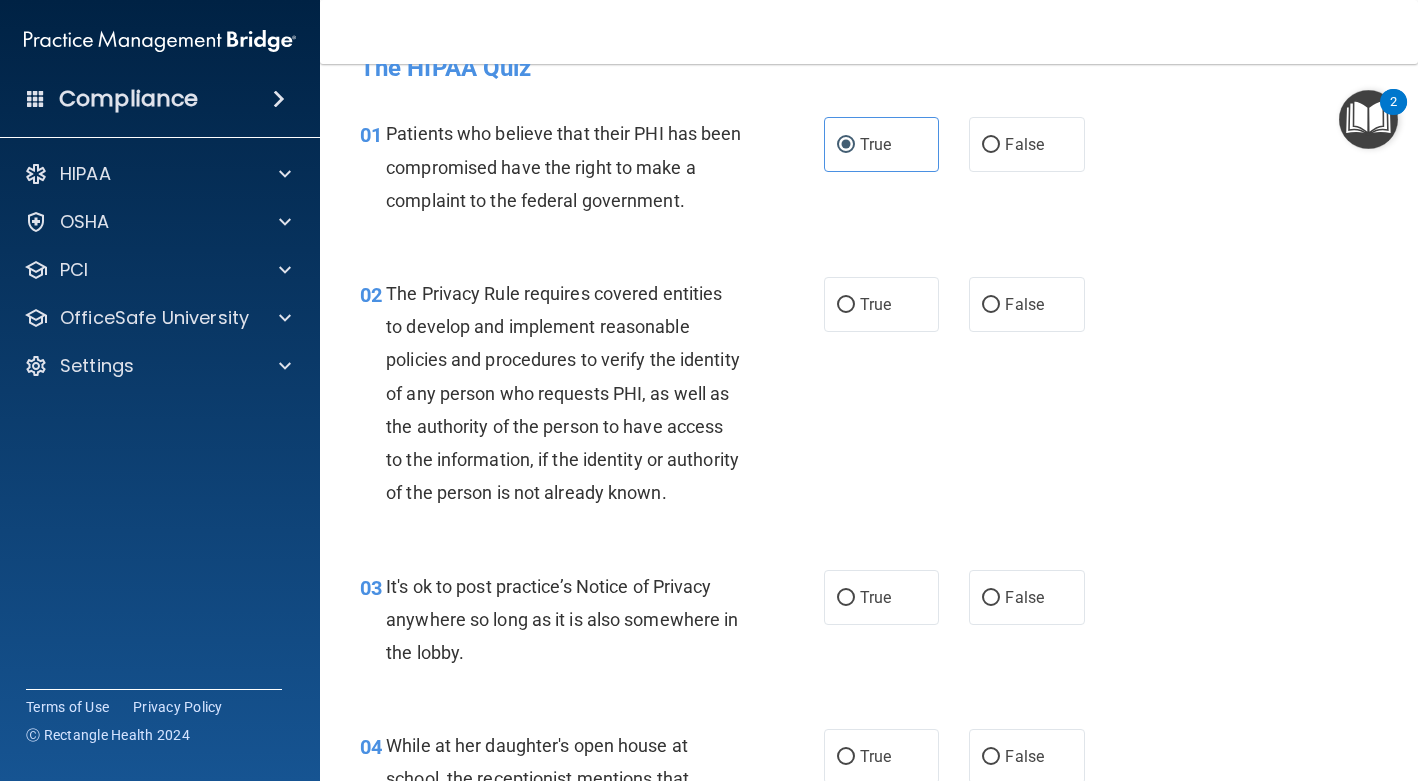 scroll, scrollTop: 81, scrollLeft: 0, axis: vertical 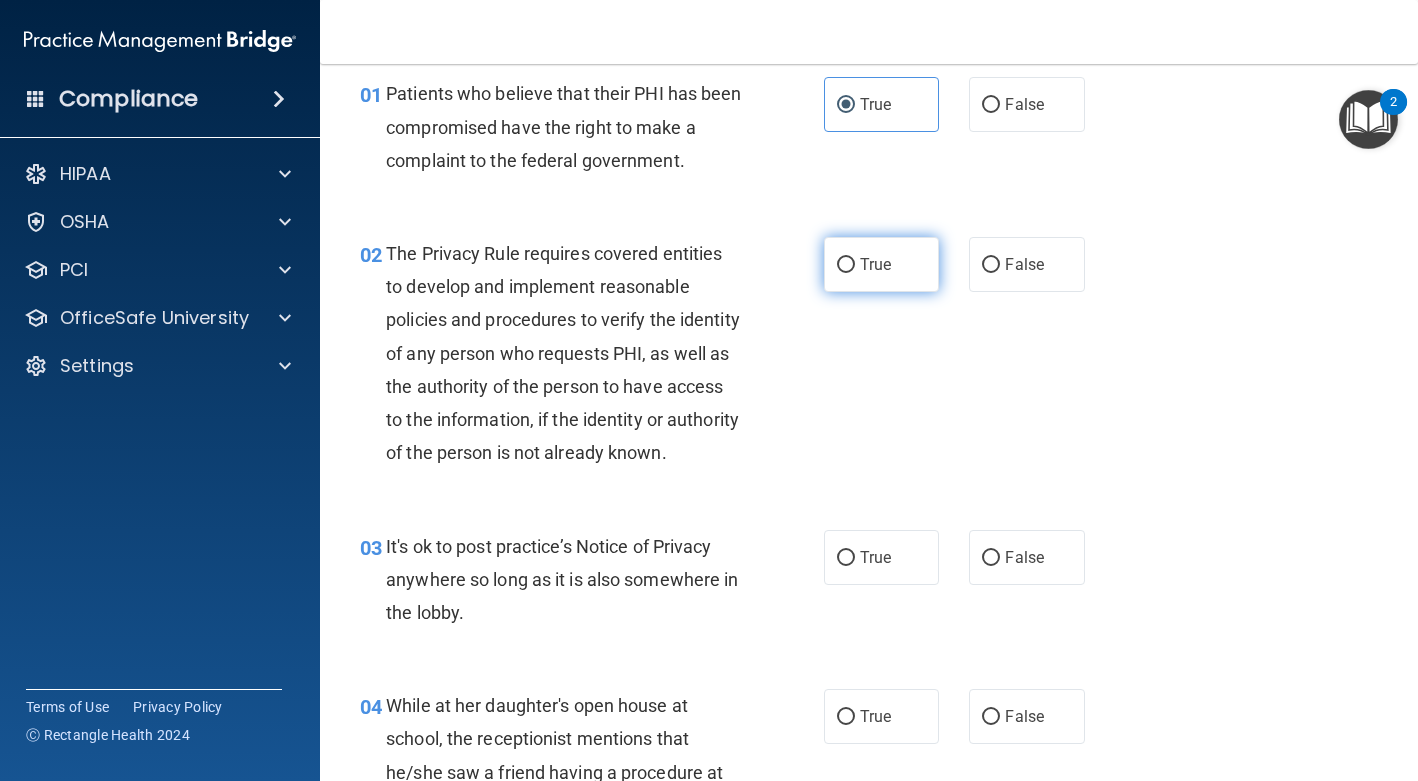 click on "True" at bounding box center (846, 265) 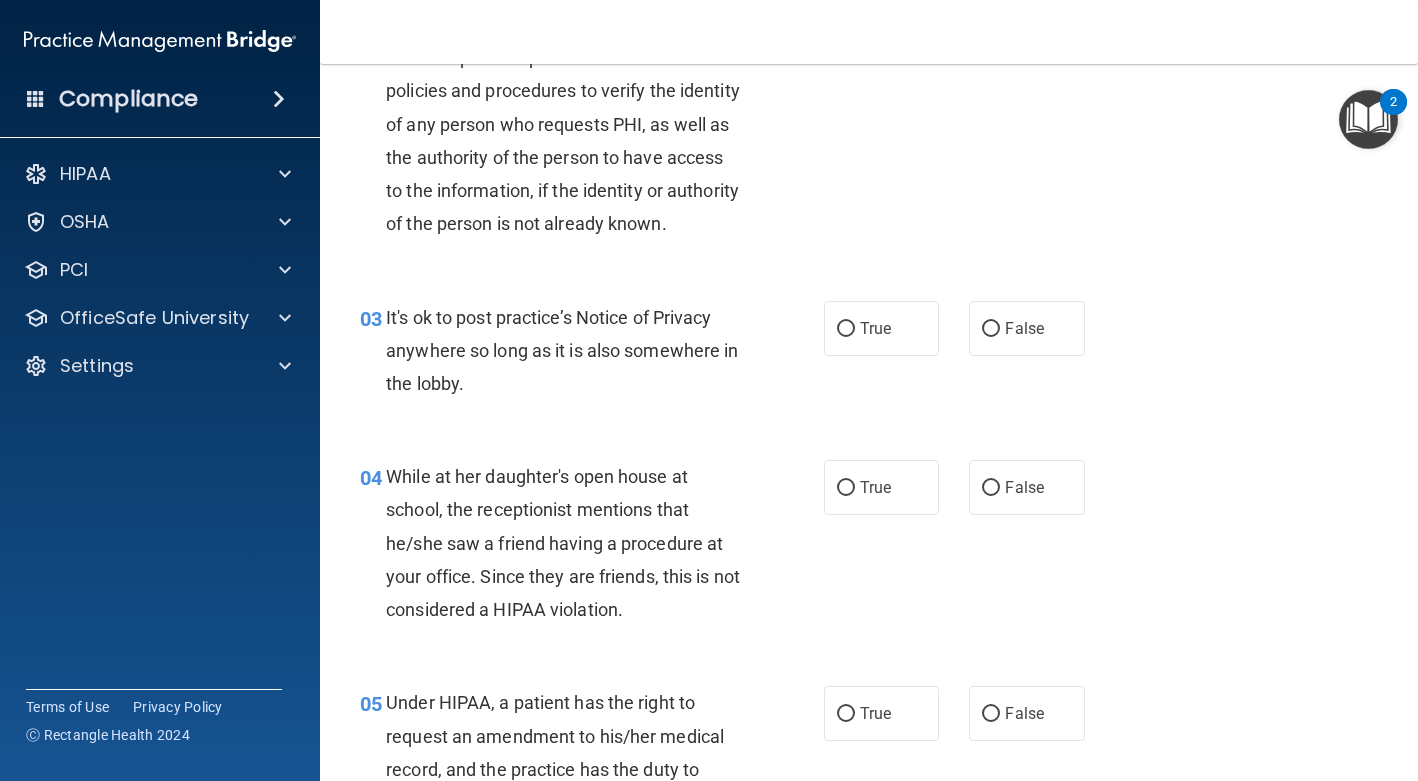 scroll, scrollTop: 311, scrollLeft: 0, axis: vertical 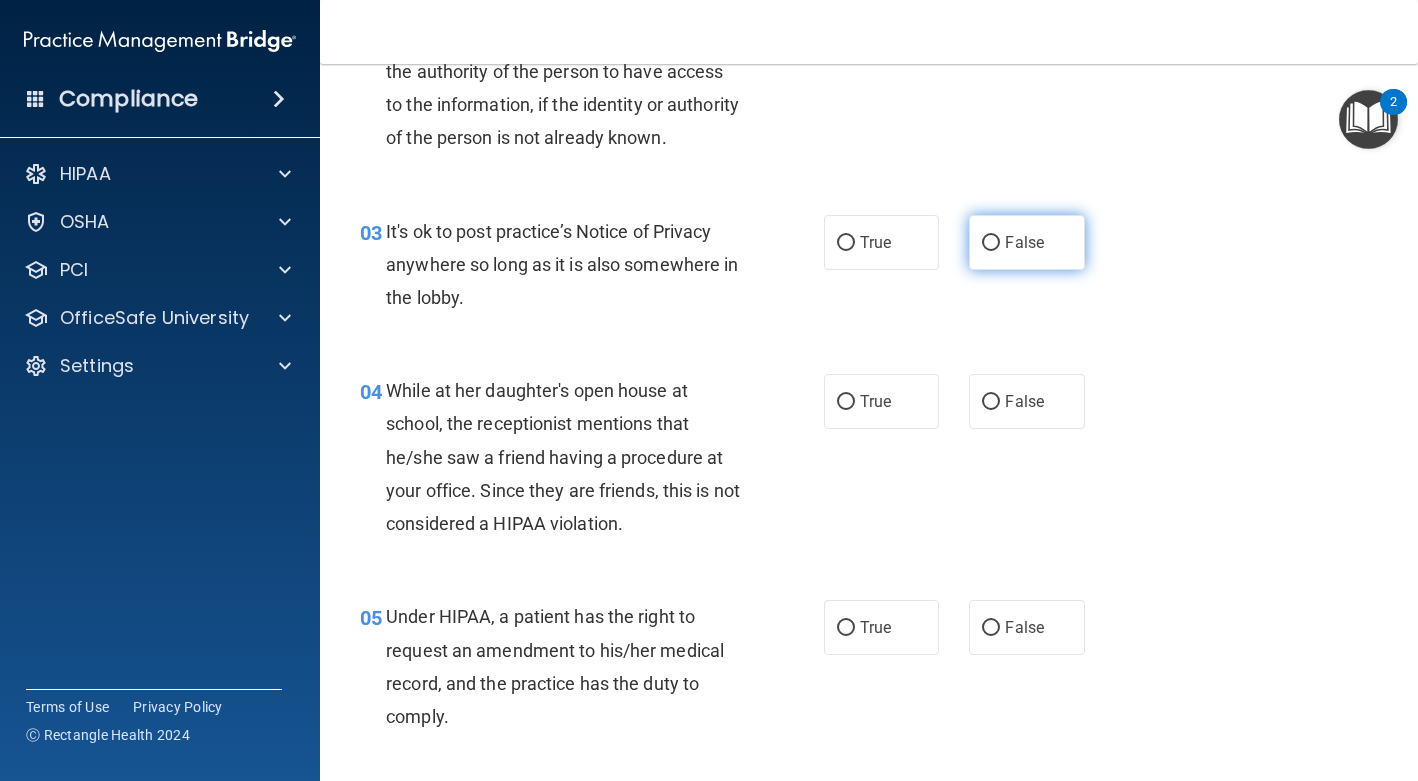 click on "False" at bounding box center [1026, 242] 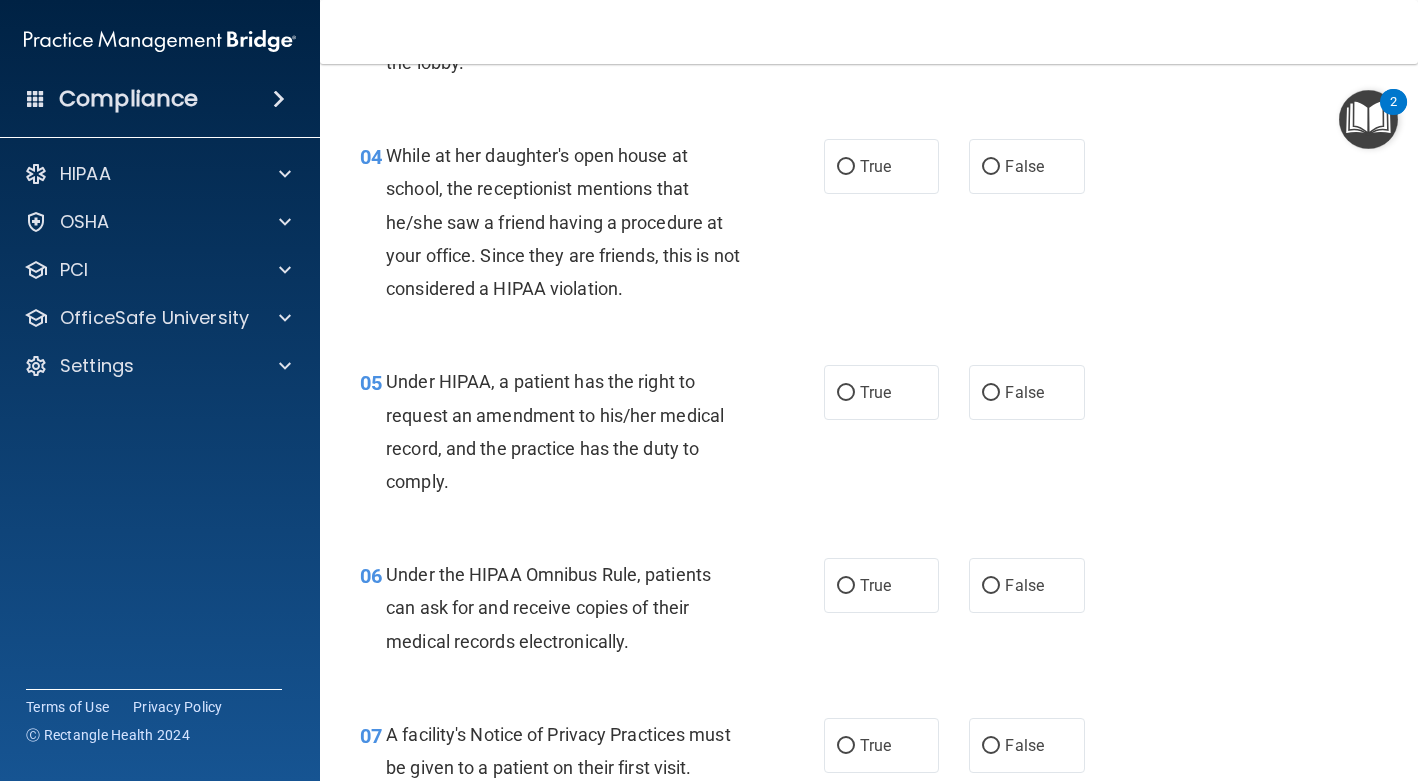 scroll, scrollTop: 644, scrollLeft: 0, axis: vertical 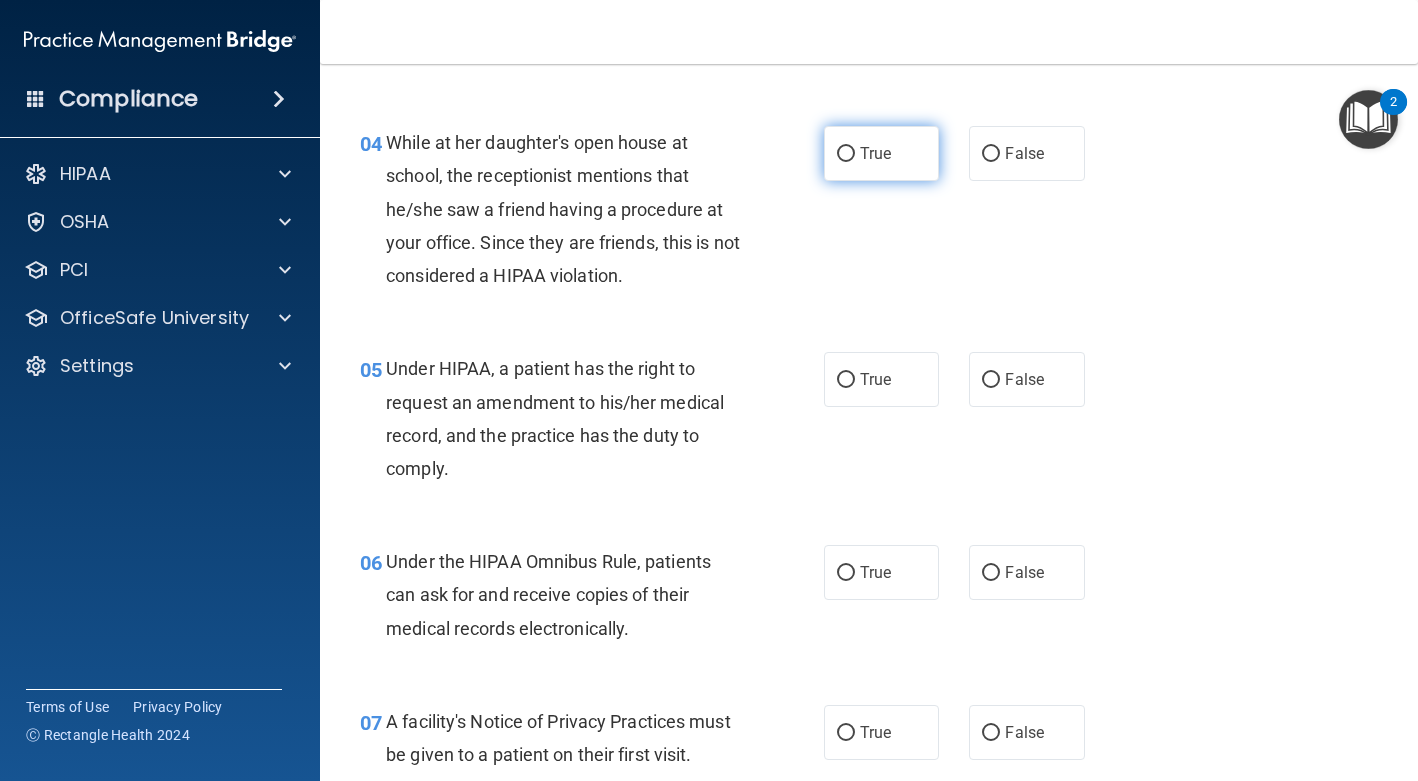 click on "True" at bounding box center [875, 153] 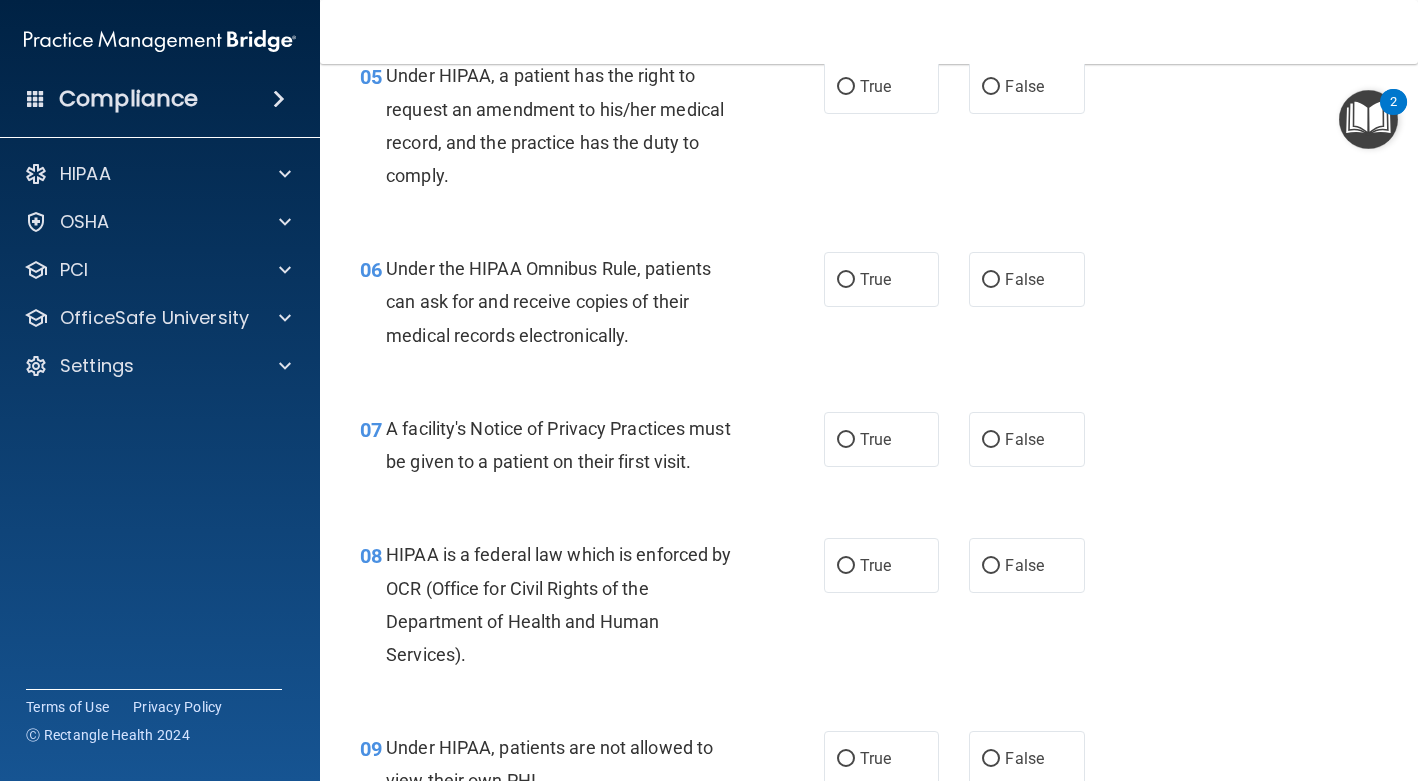 scroll, scrollTop: 913, scrollLeft: 0, axis: vertical 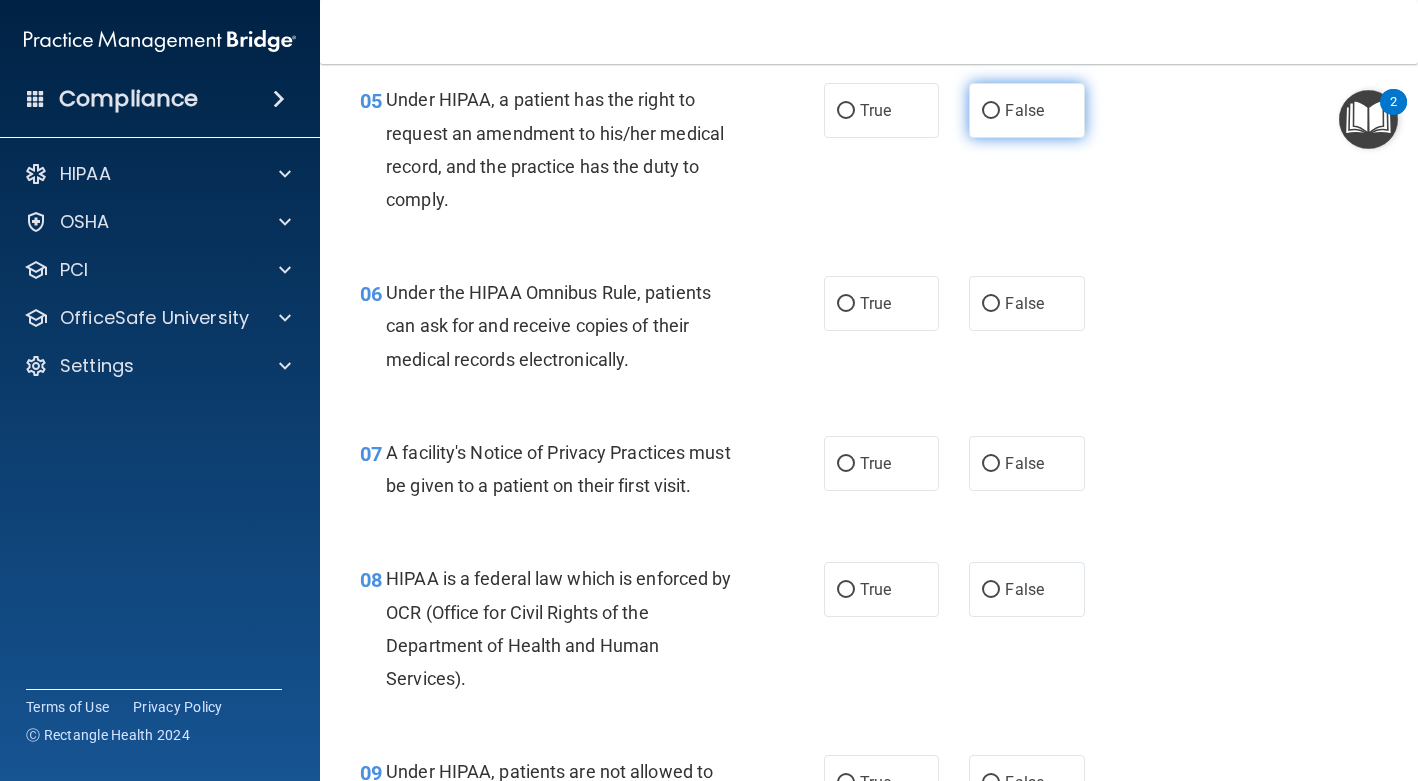 click on "False" at bounding box center (991, 111) 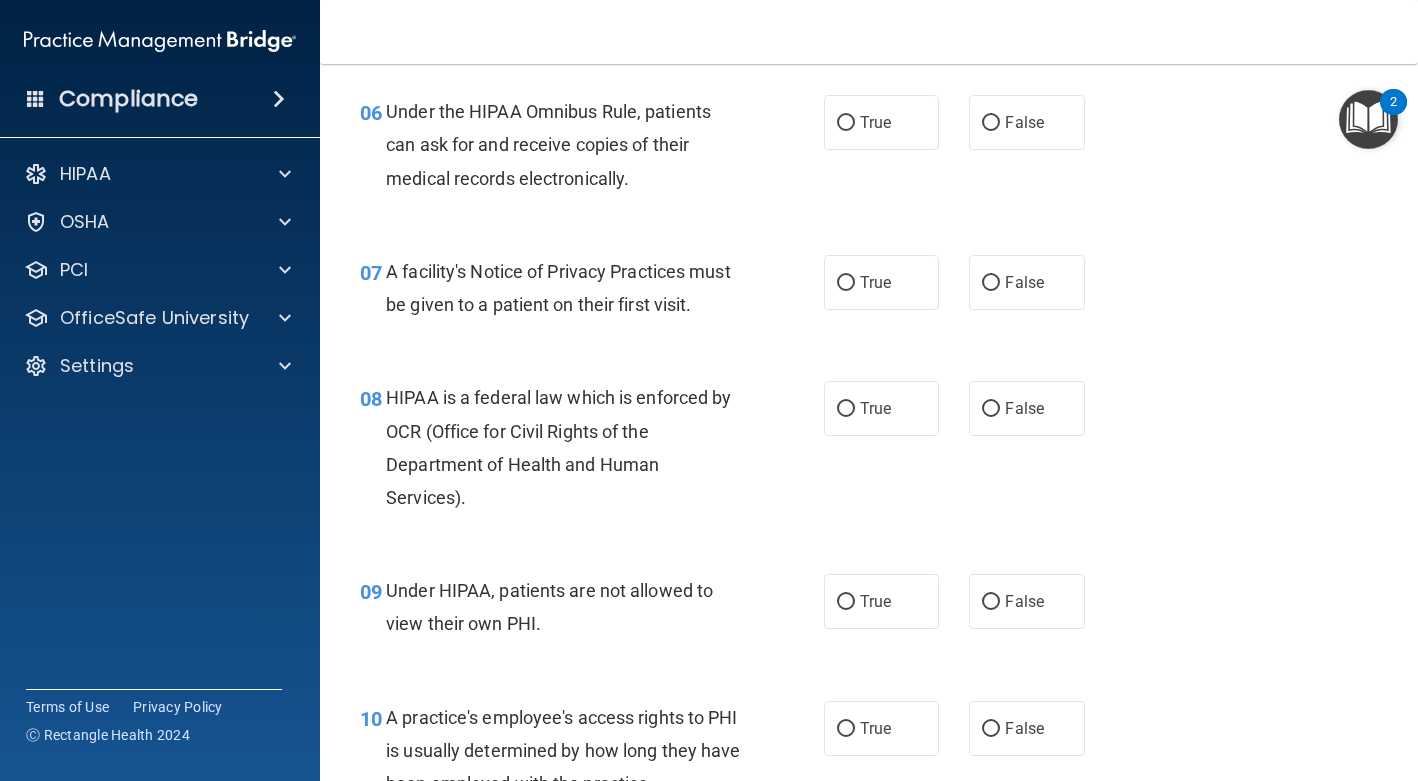 scroll, scrollTop: 1096, scrollLeft: 0, axis: vertical 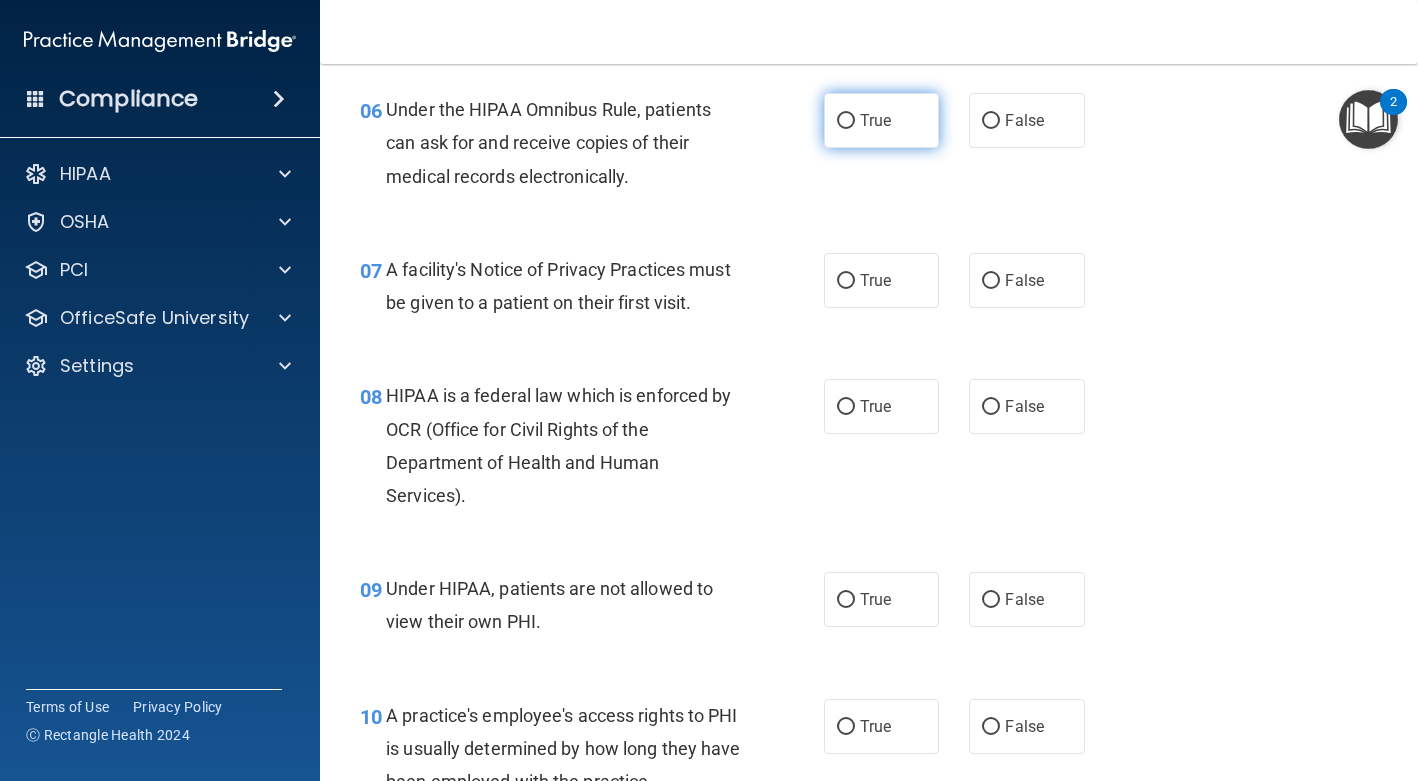 click on "True" at bounding box center [881, 120] 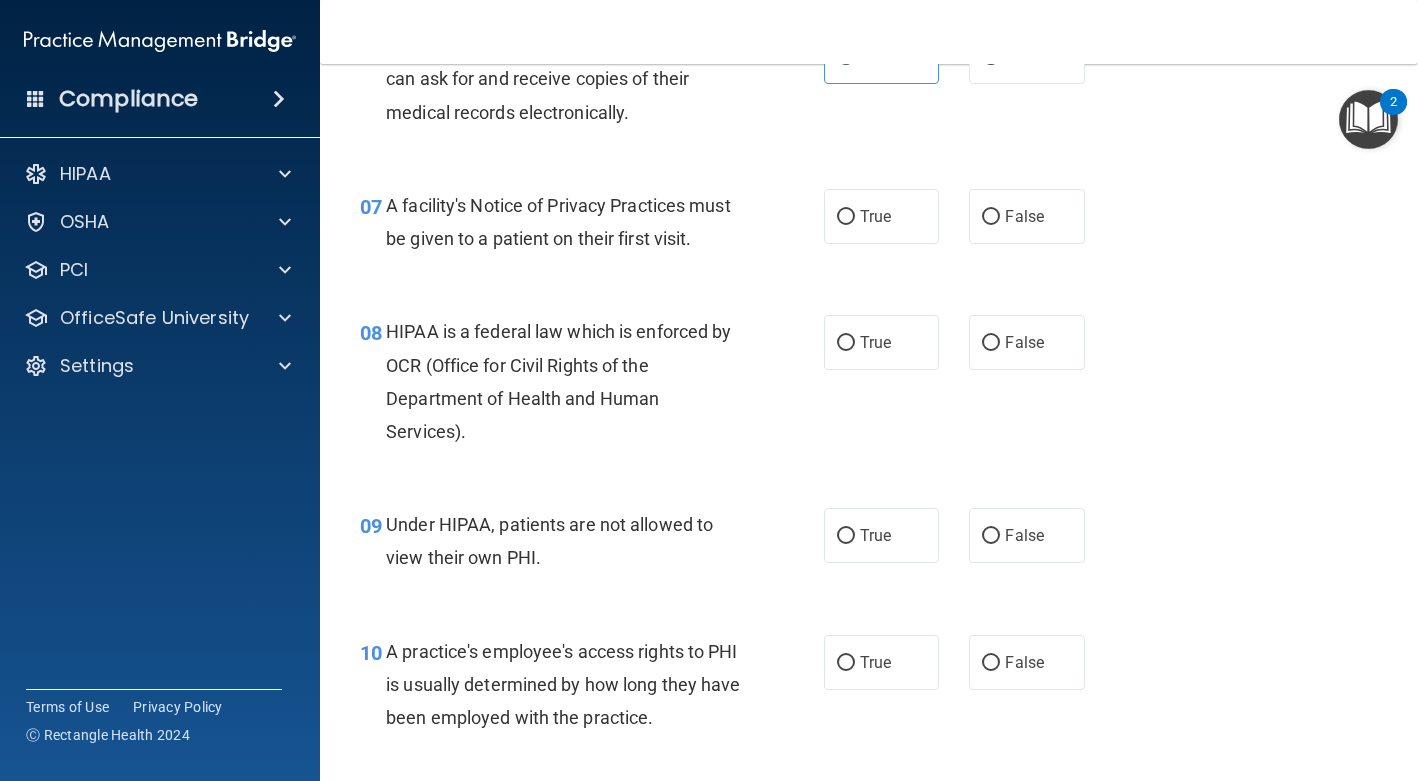 scroll, scrollTop: 1163, scrollLeft: 0, axis: vertical 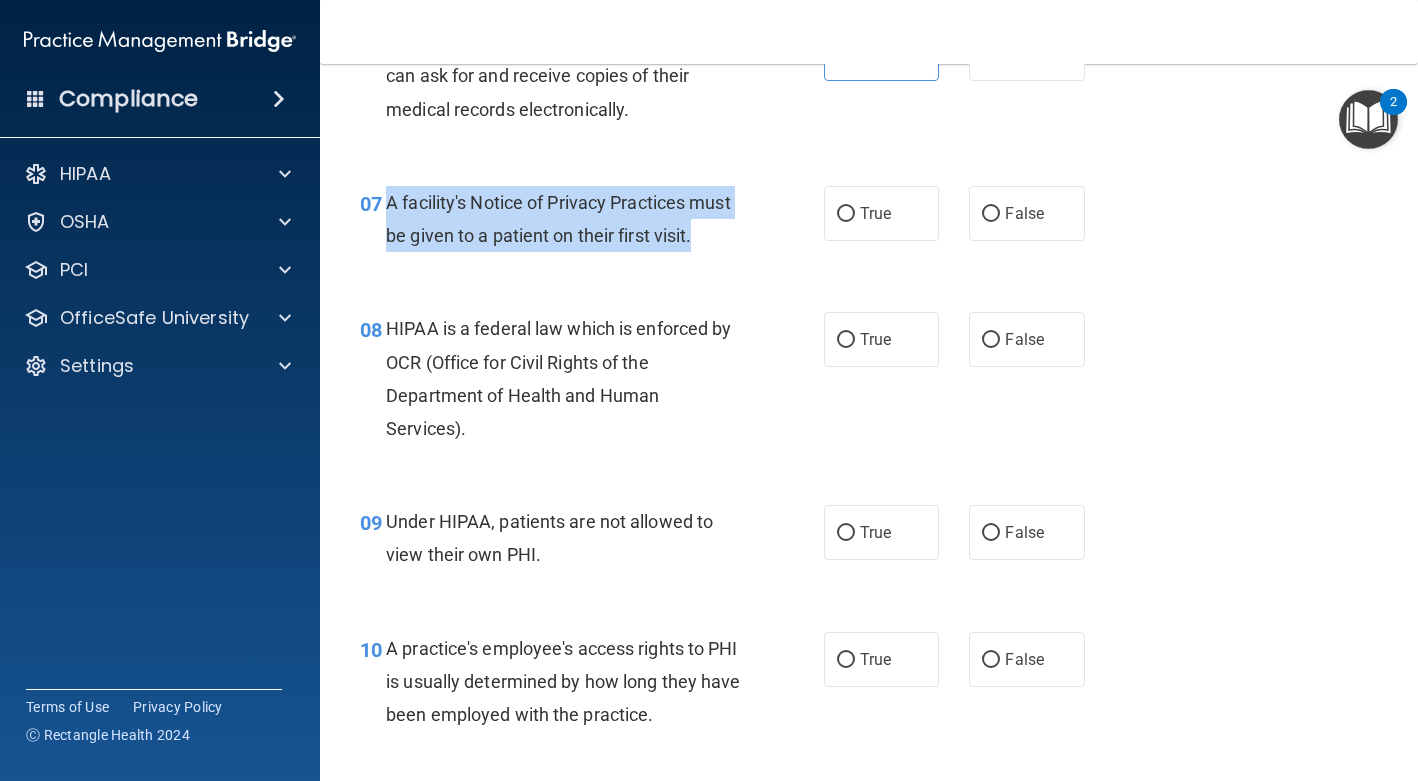 drag, startPoint x: 426, startPoint y: 307, endPoint x: 388, endPoint y: 238, distance: 78.77182 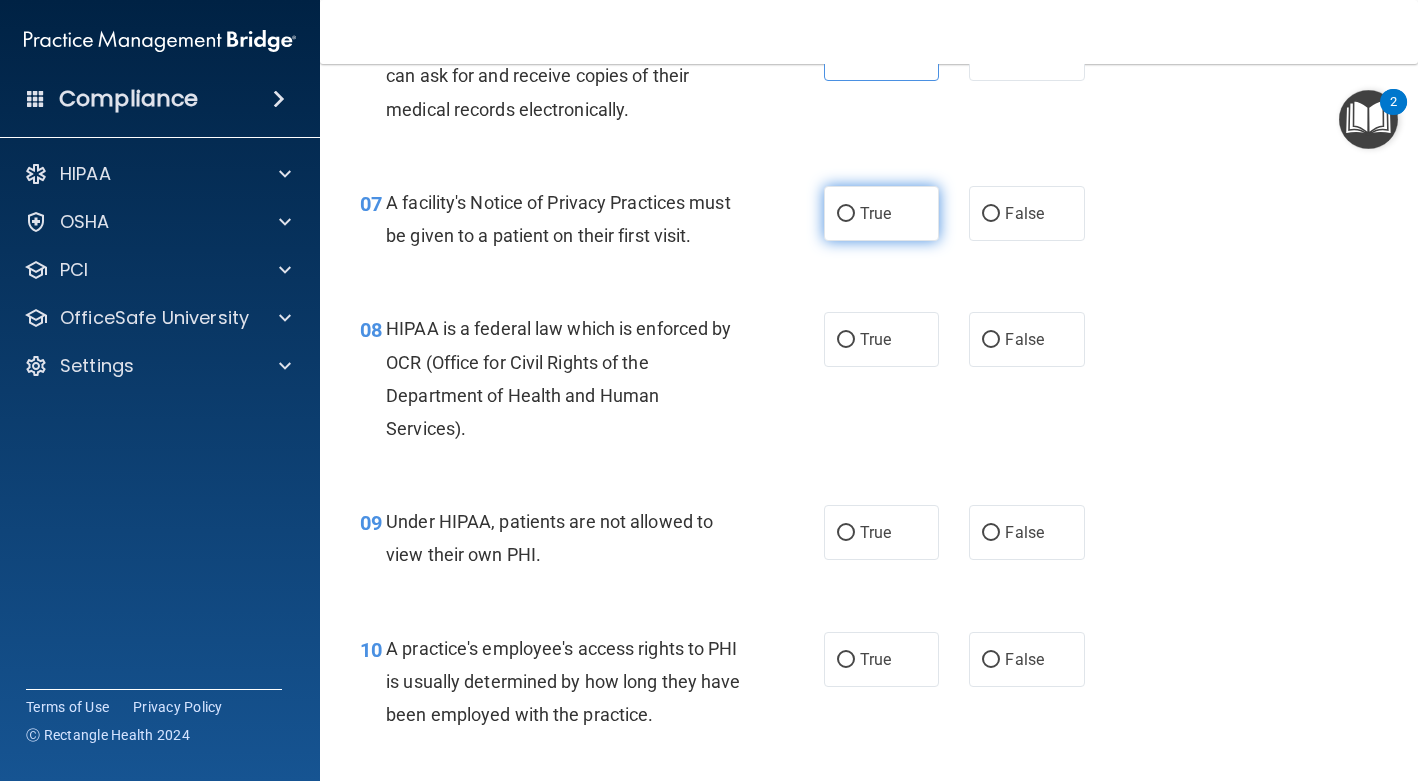 click on "True" at bounding box center (881, 213) 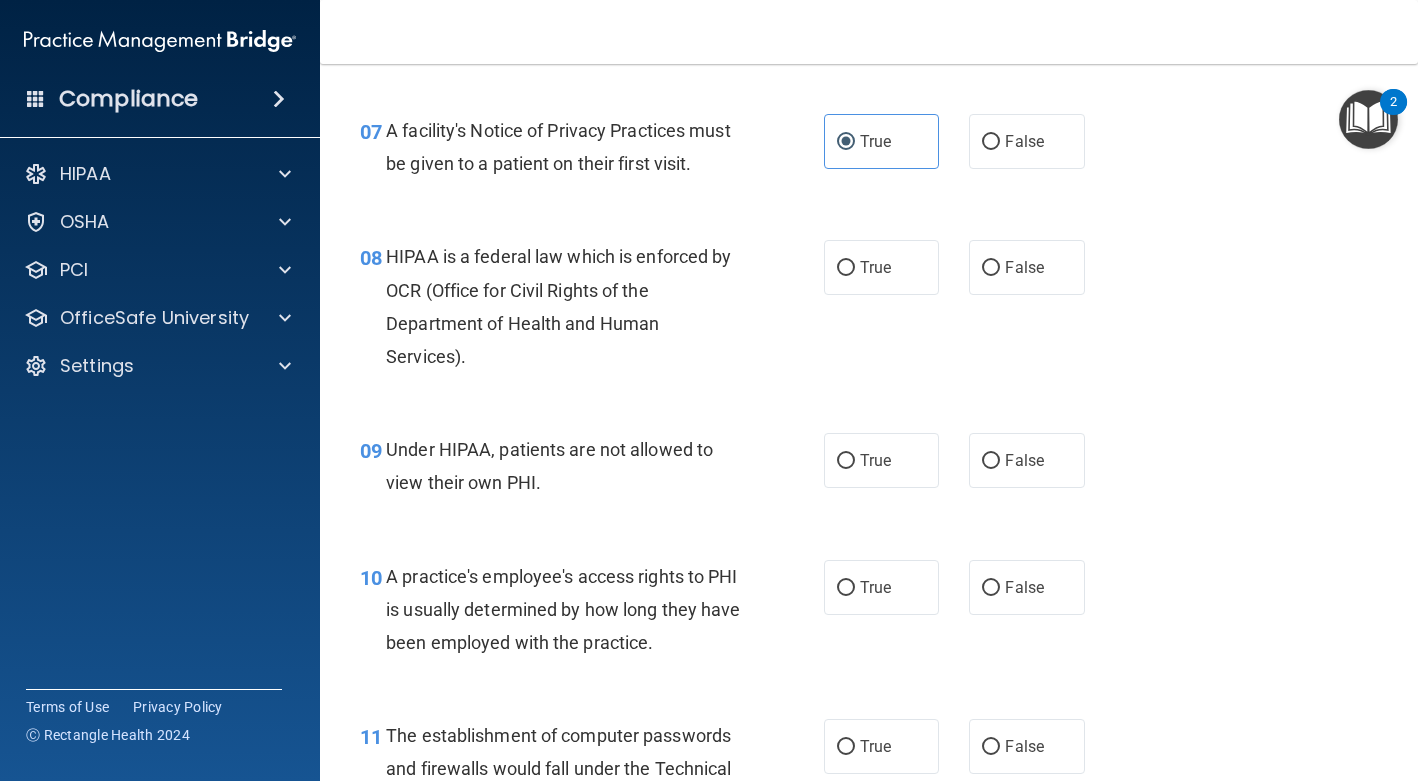 scroll, scrollTop: 1237, scrollLeft: 0, axis: vertical 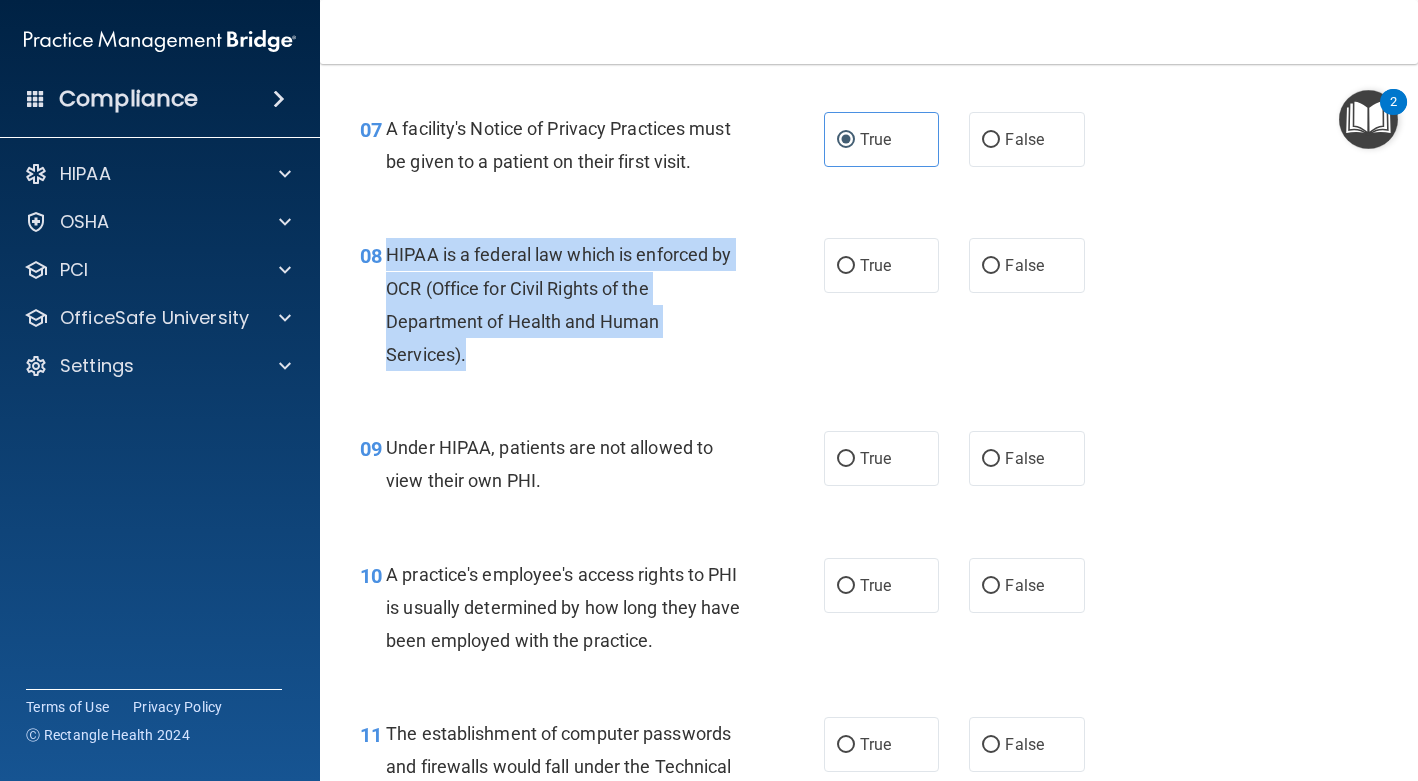 drag, startPoint x: 468, startPoint y: 425, endPoint x: 381, endPoint y: 325, distance: 132.54811 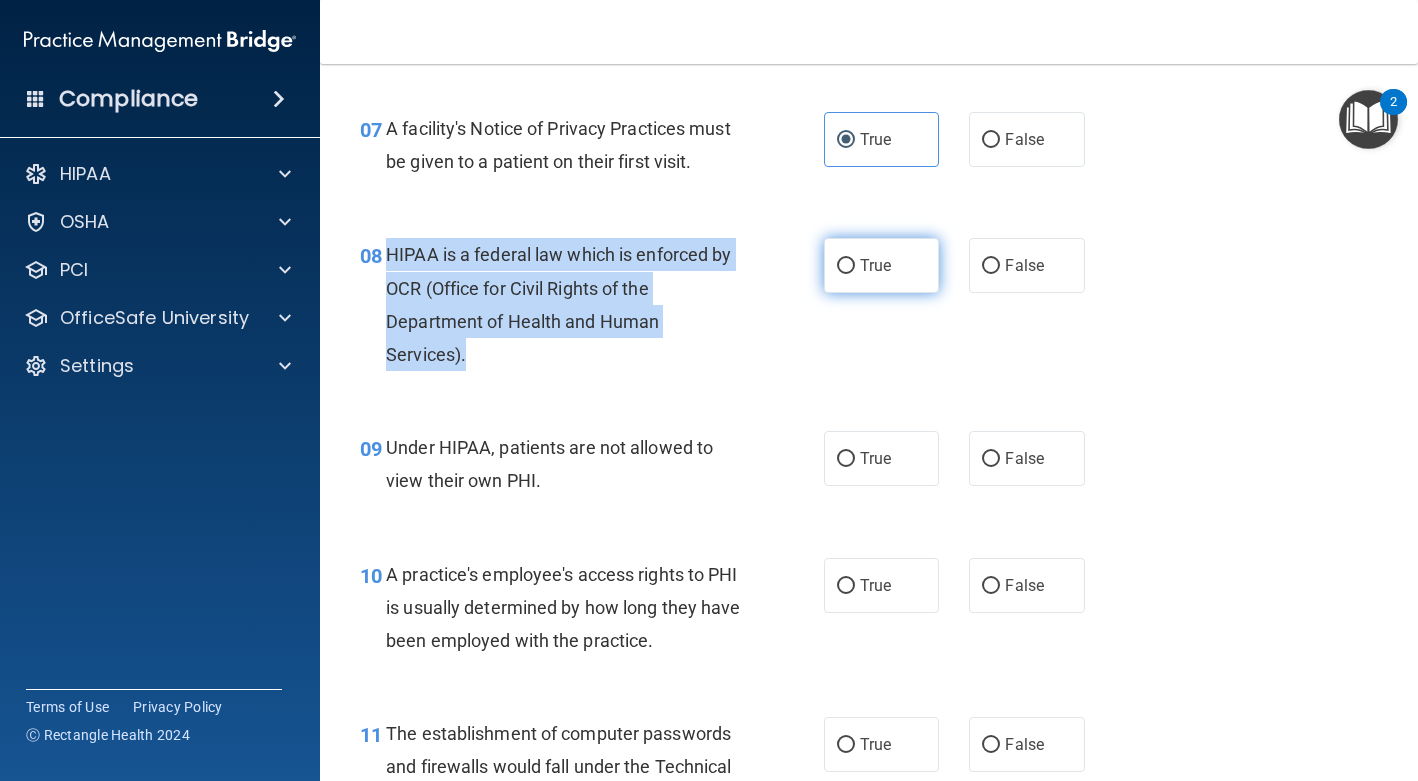 click on "True" at bounding box center [846, 266] 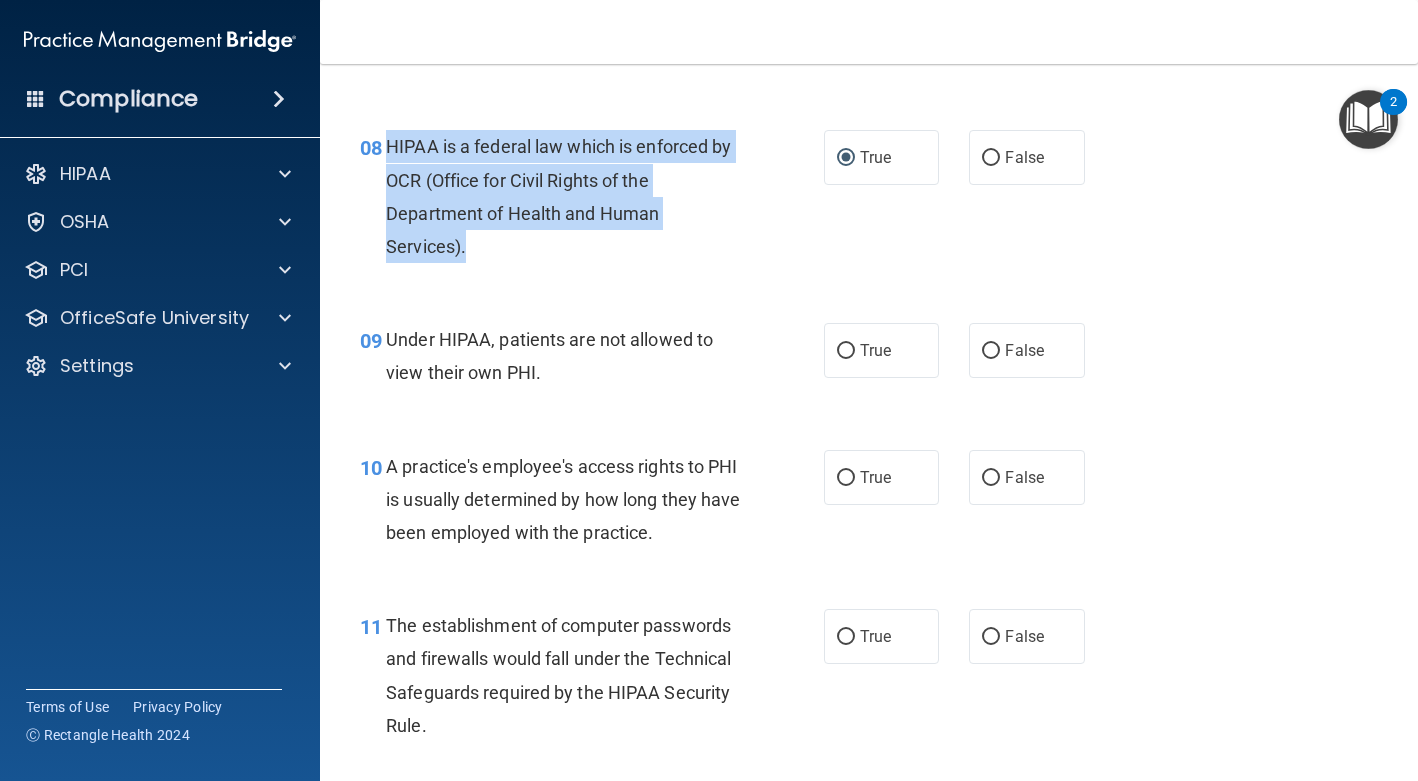 scroll, scrollTop: 1359, scrollLeft: 0, axis: vertical 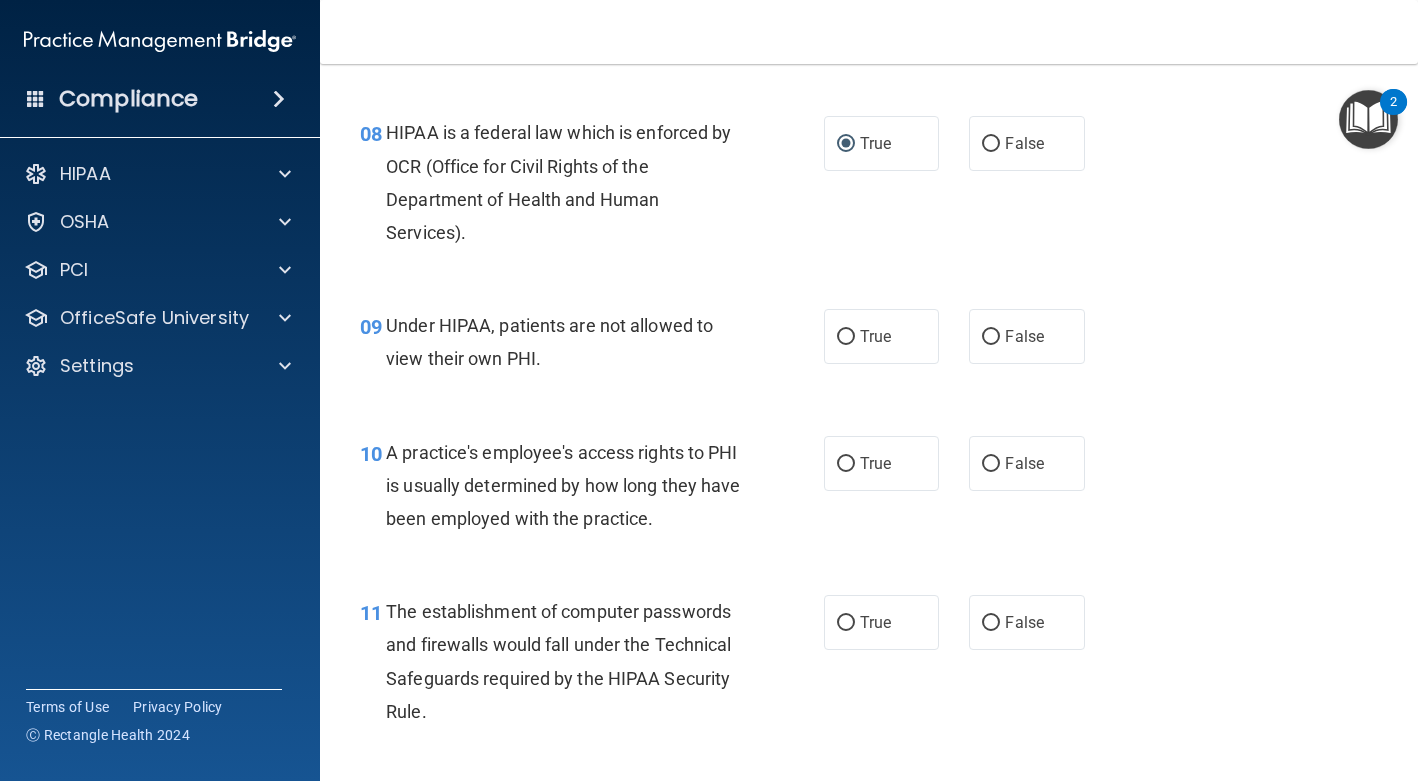 click on "Under HIPAA, patients are not allowed to view their own PHI." at bounding box center [571, 342] 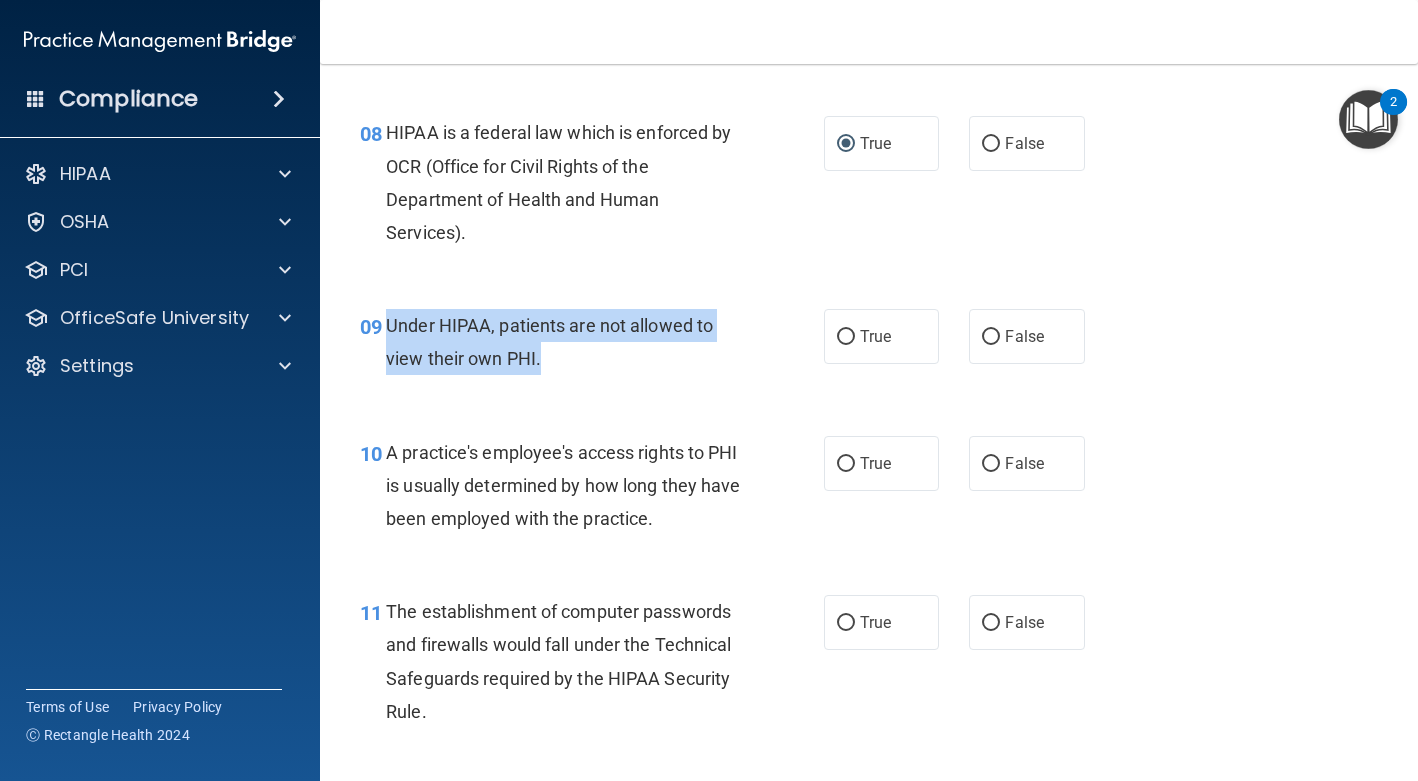 drag, startPoint x: 543, startPoint y: 422, endPoint x: 389, endPoint y: 394, distance: 156.52477 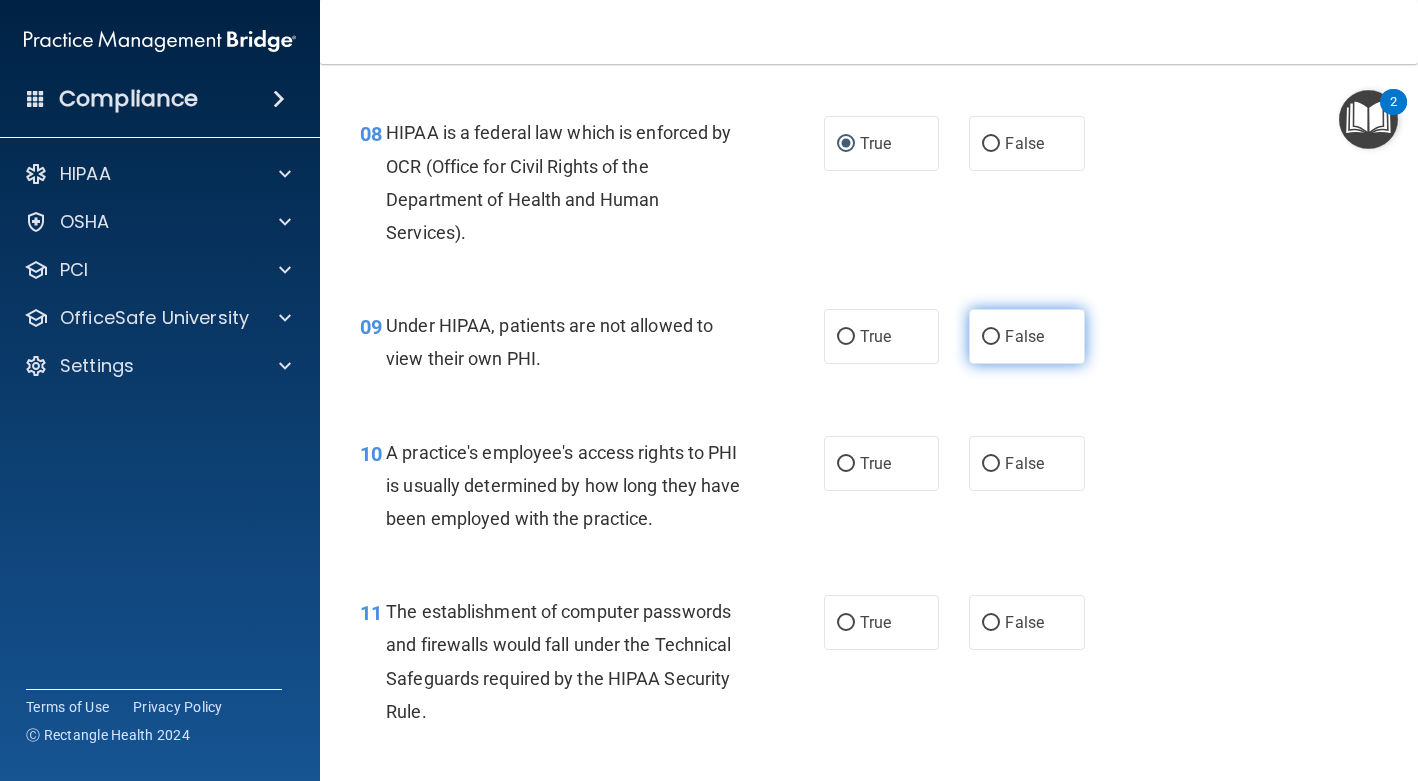 click on "False" at bounding box center (1024, 336) 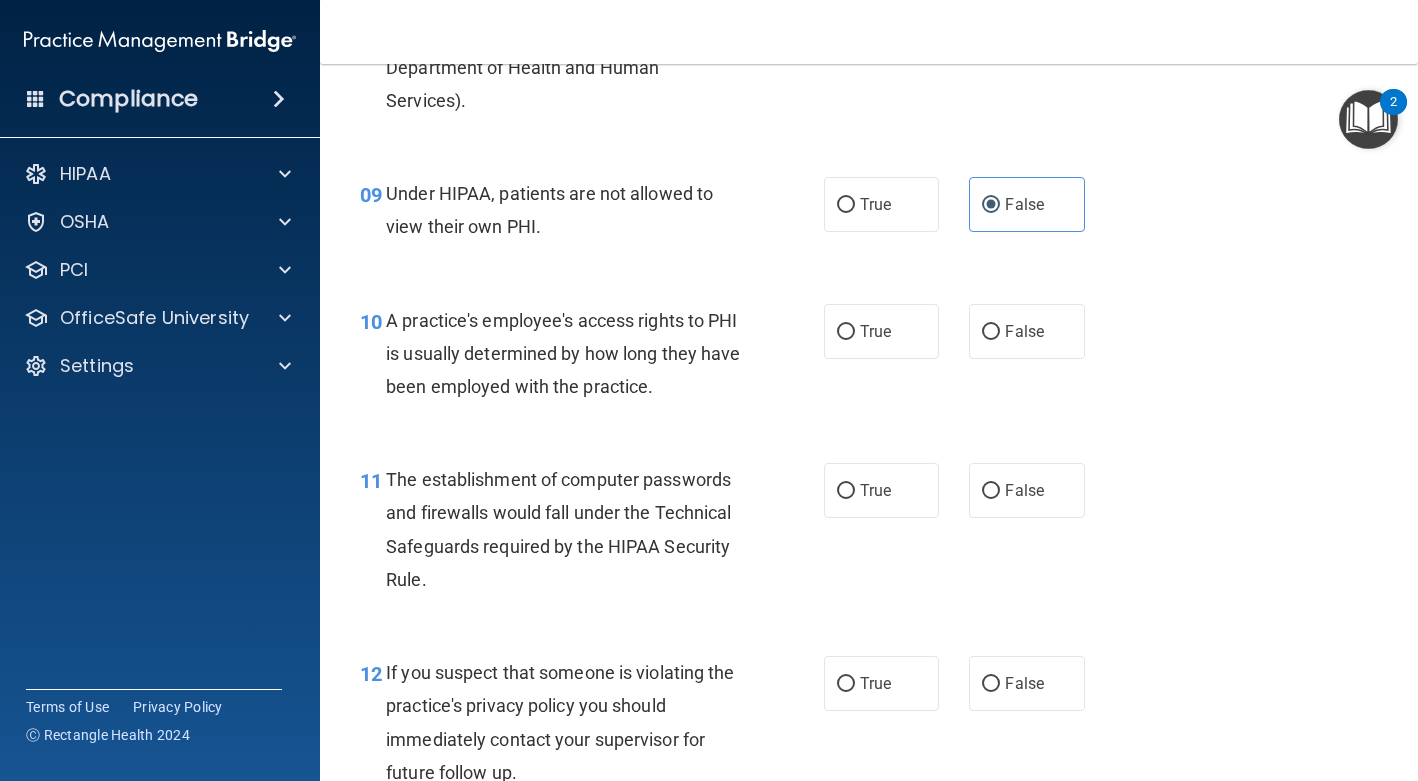 scroll, scrollTop: 1495, scrollLeft: 0, axis: vertical 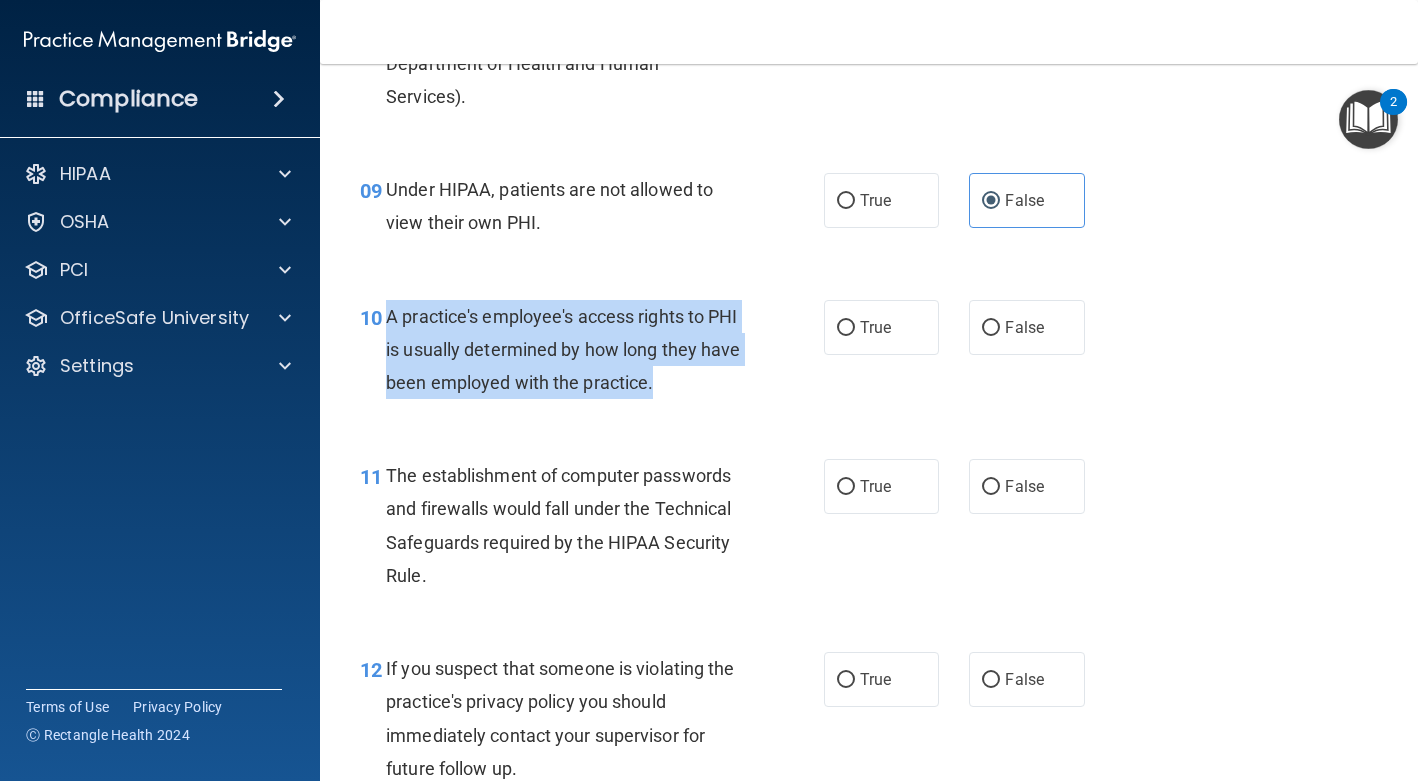 drag, startPoint x: 700, startPoint y: 448, endPoint x: 388, endPoint y: 383, distance: 318.6989 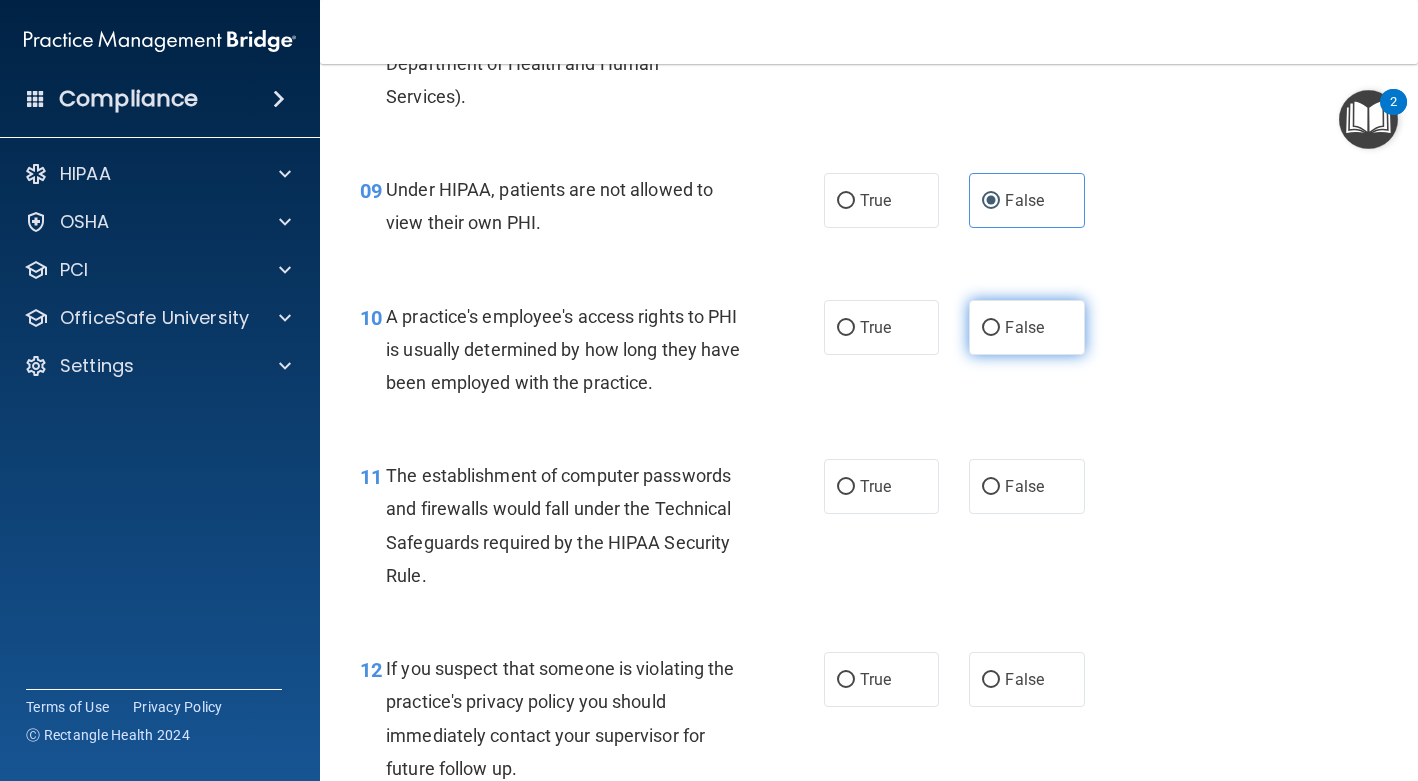 click on "False" at bounding box center (1024, 327) 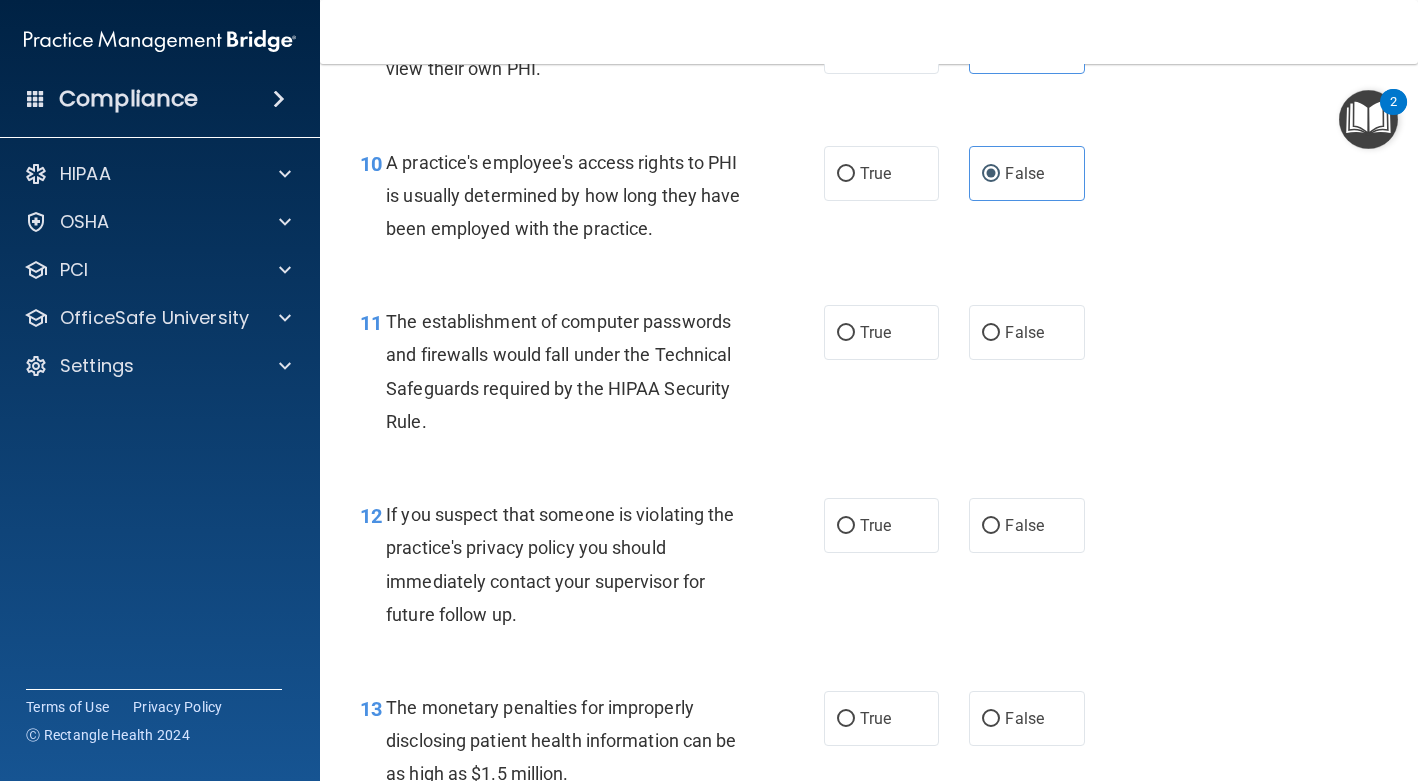 scroll, scrollTop: 1650, scrollLeft: 0, axis: vertical 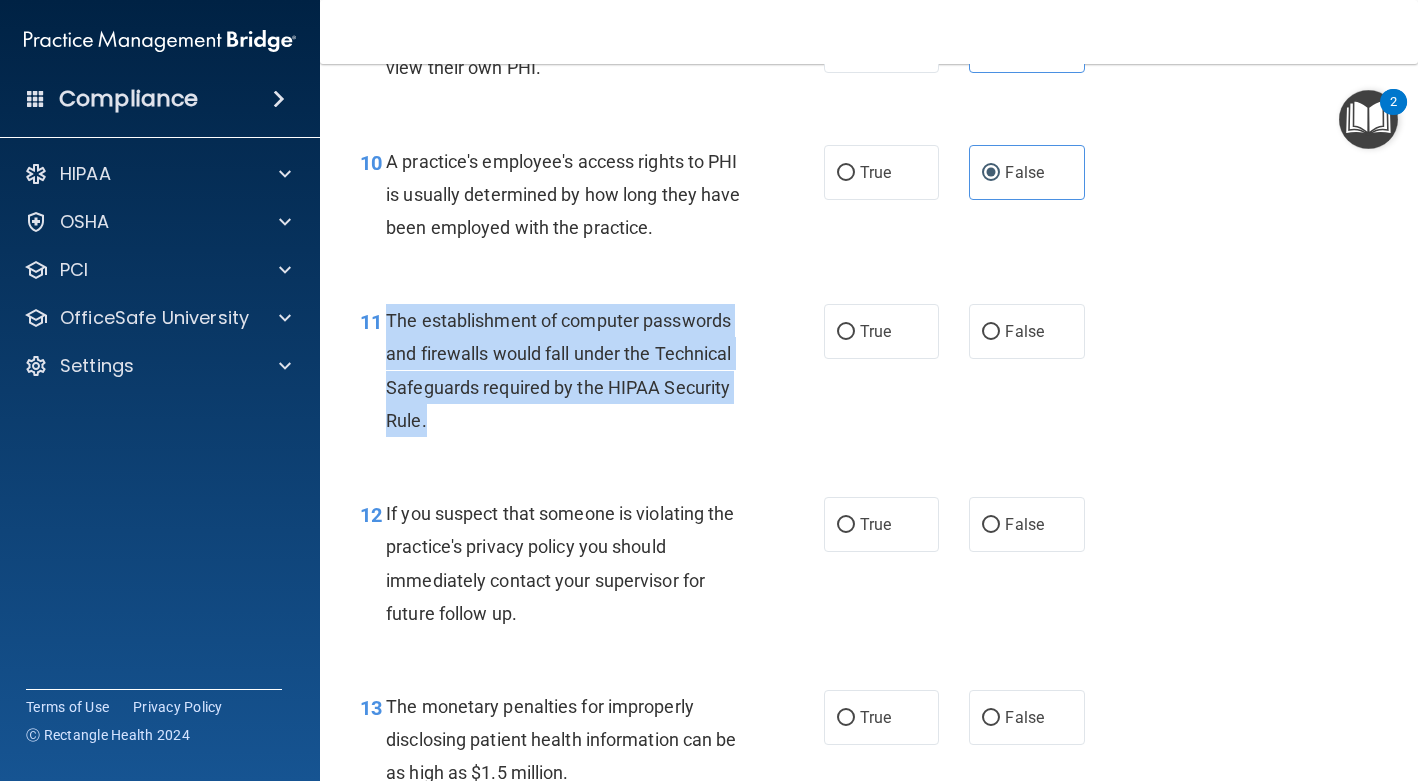 drag, startPoint x: 432, startPoint y: 484, endPoint x: 387, endPoint y: 384, distance: 109.65856 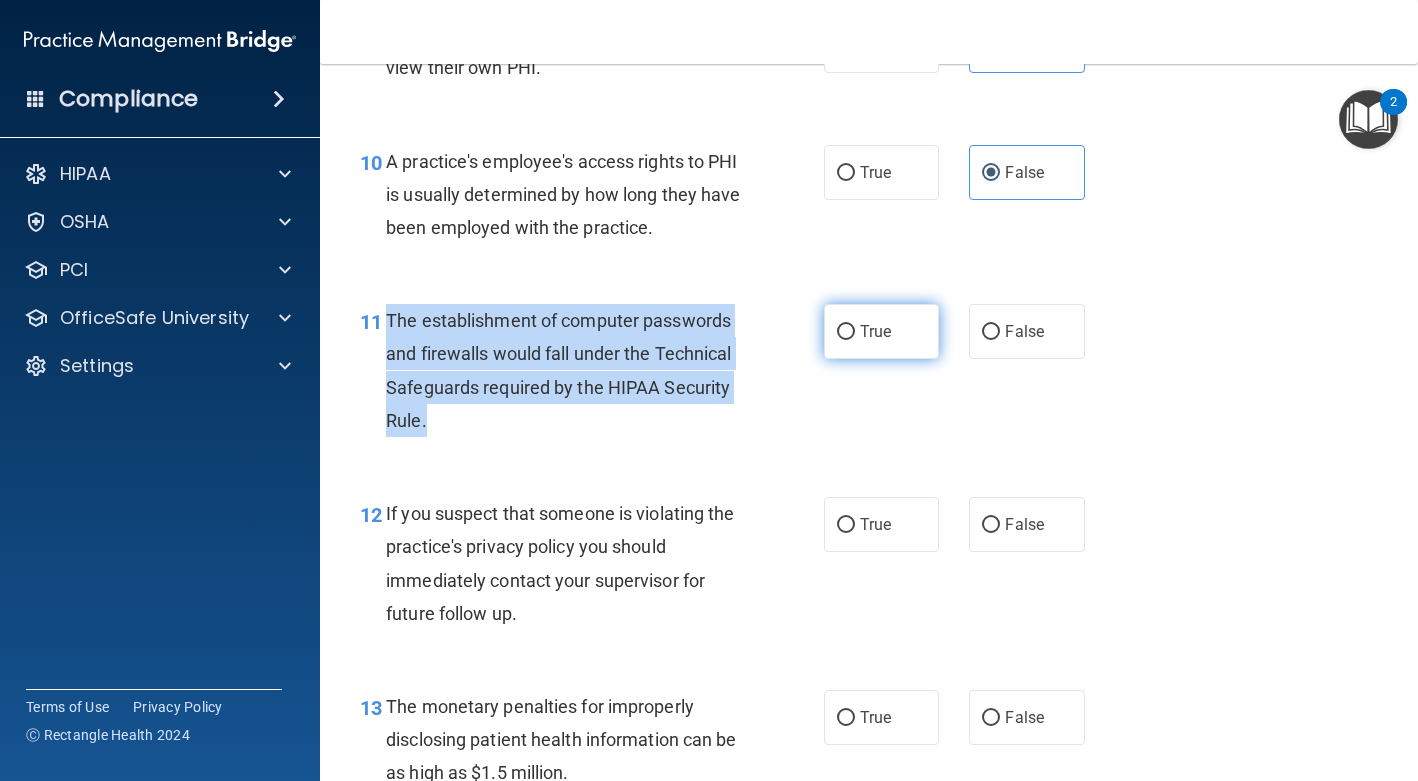 click on "True" at bounding box center [846, 332] 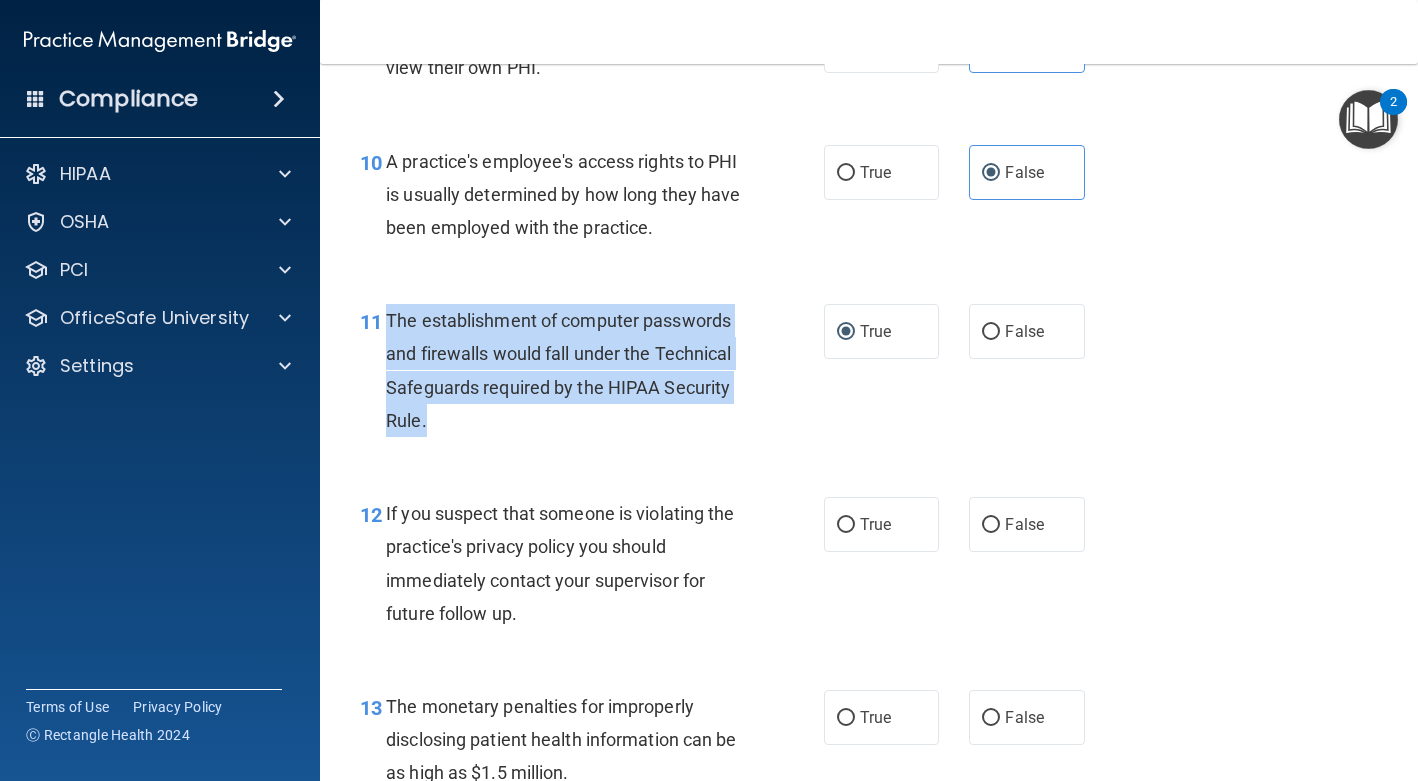 click on "11       The establishment of computer passwords and firewalls would fall under the Technical Safeguards required by the HIPAA Security Rule." at bounding box center (592, 375) 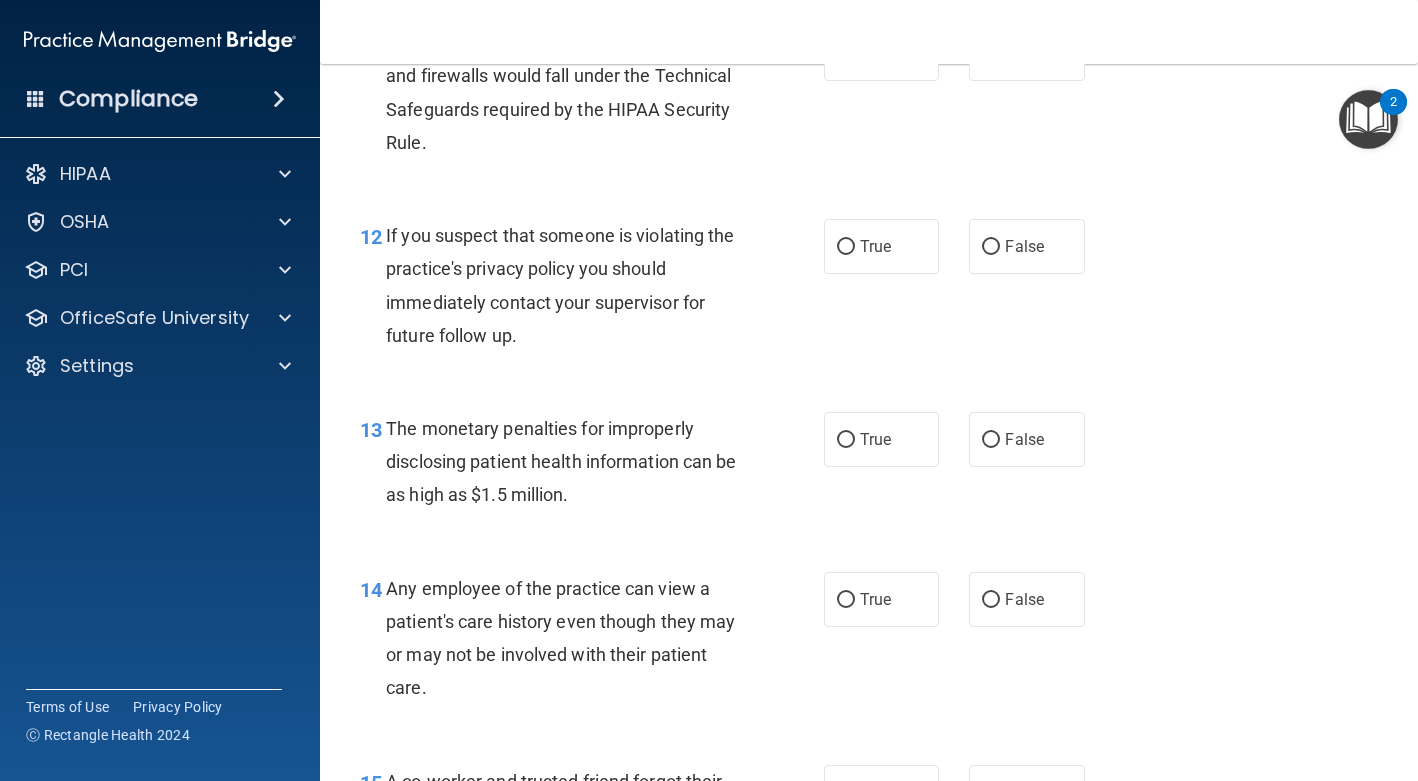 scroll, scrollTop: 1985, scrollLeft: 0, axis: vertical 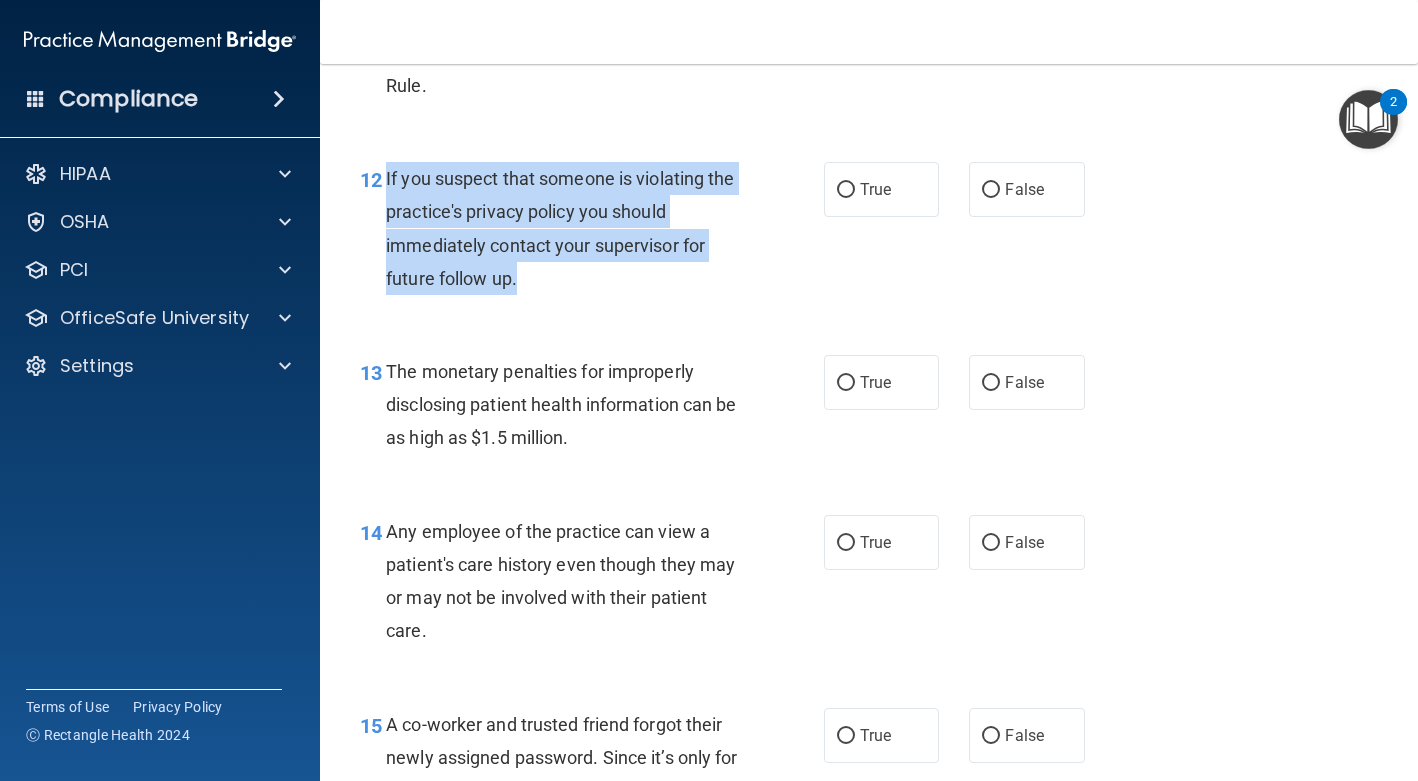 drag, startPoint x: 525, startPoint y: 347, endPoint x: 384, endPoint y: 246, distance: 173.44164 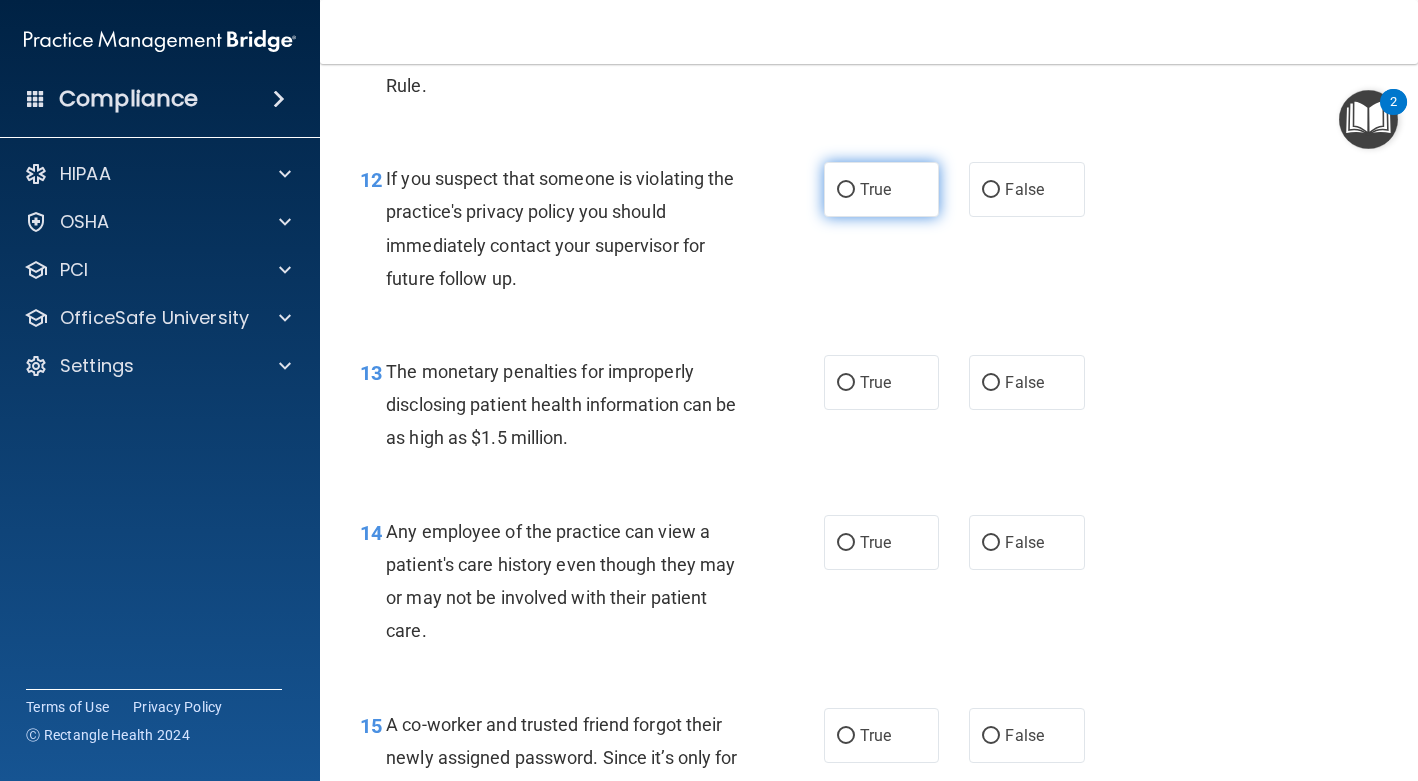 click on "True" at bounding box center [875, 189] 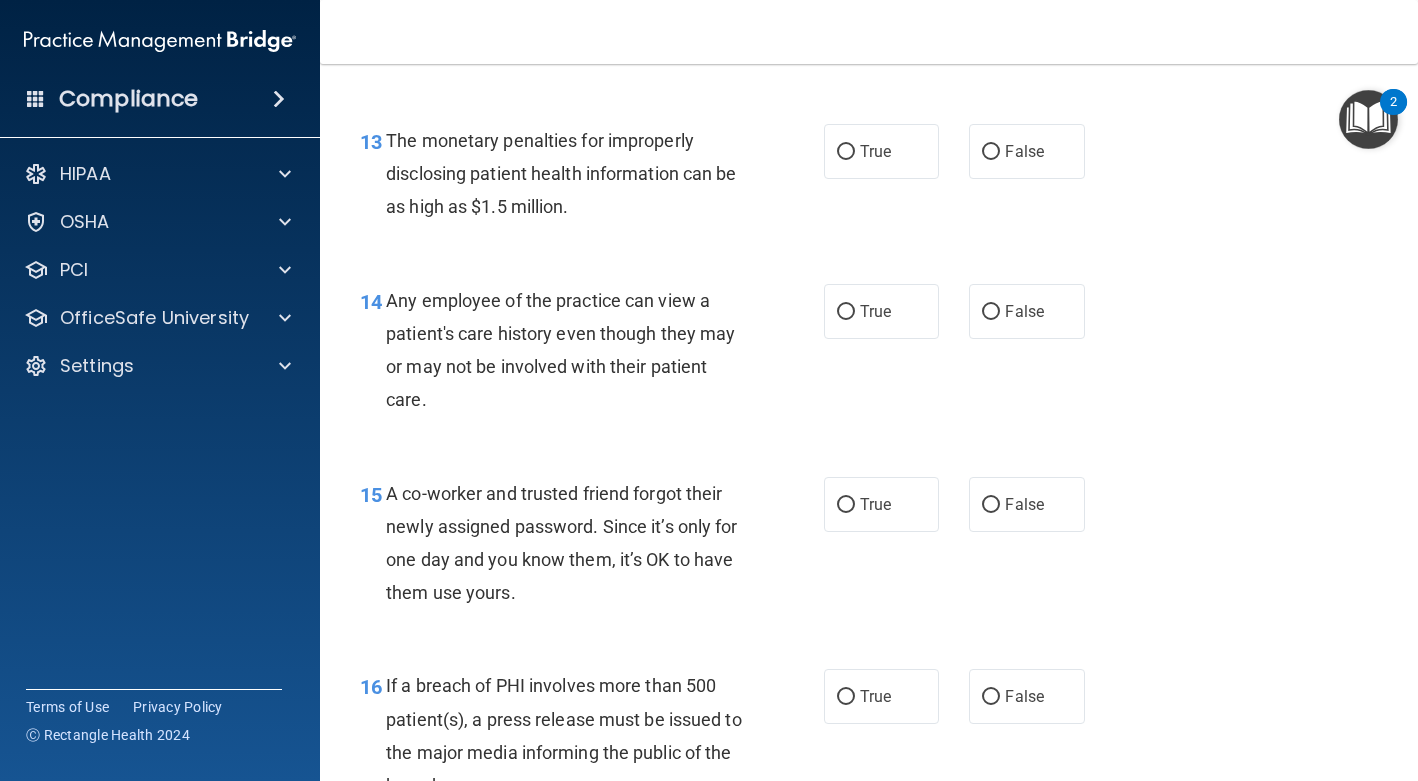 scroll, scrollTop: 2228, scrollLeft: 0, axis: vertical 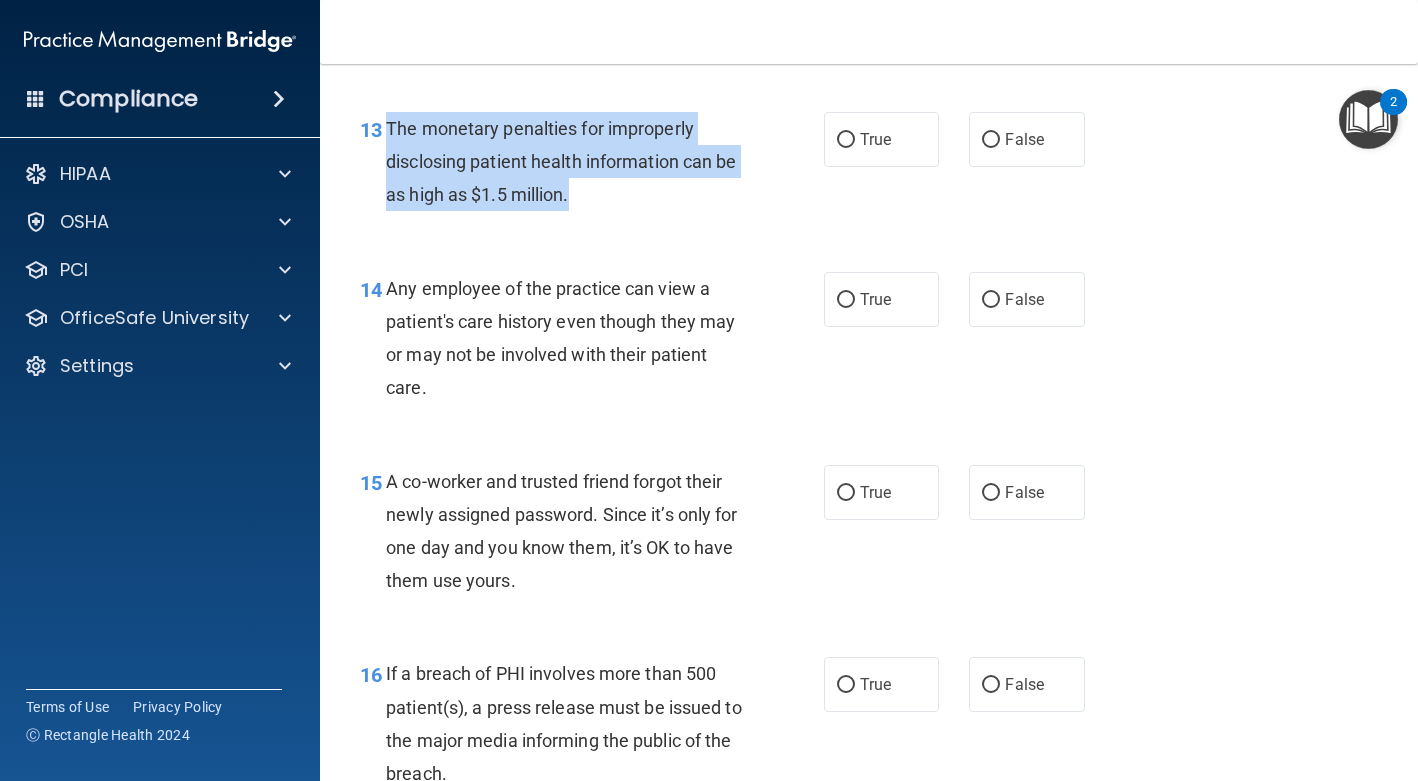 drag, startPoint x: 599, startPoint y: 261, endPoint x: 387, endPoint y: 196, distance: 221.74084 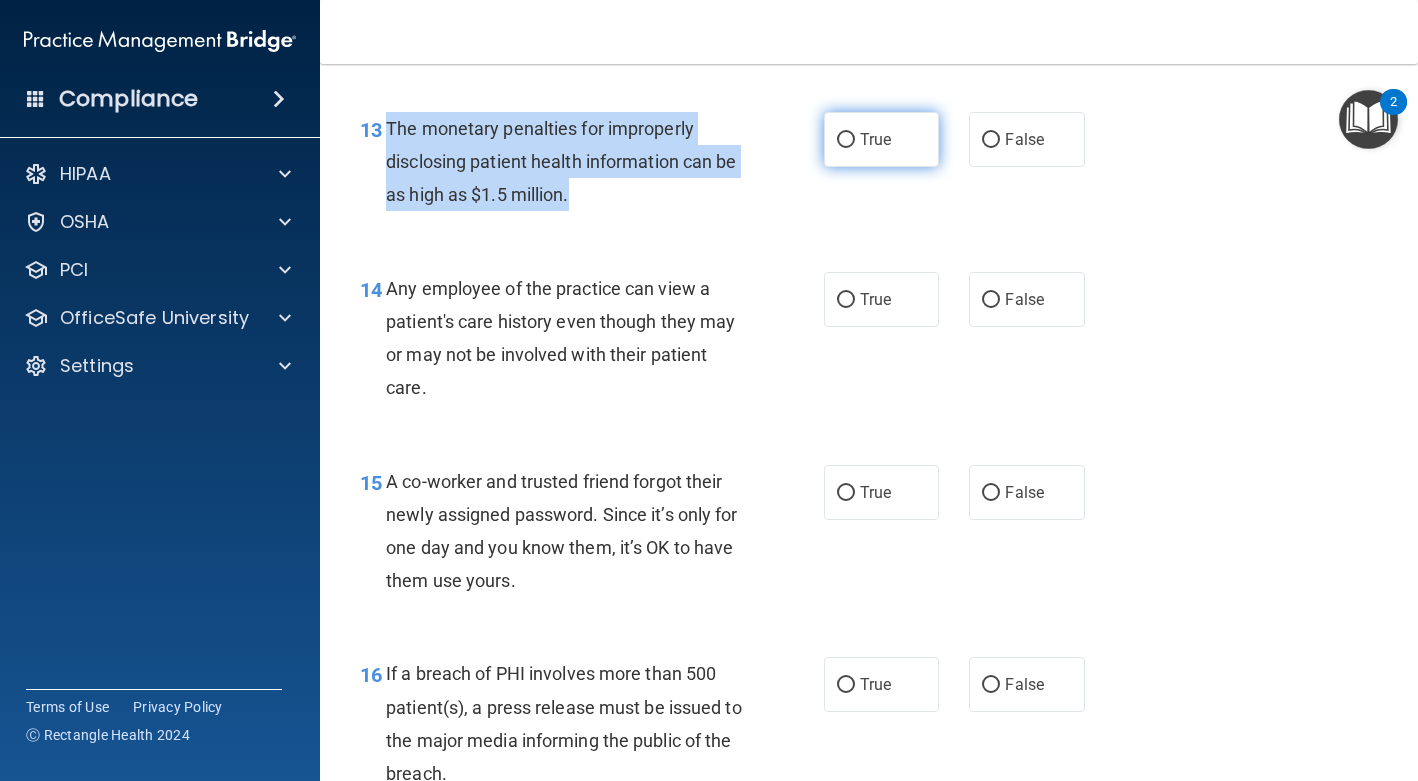 click on "True" at bounding box center [846, 140] 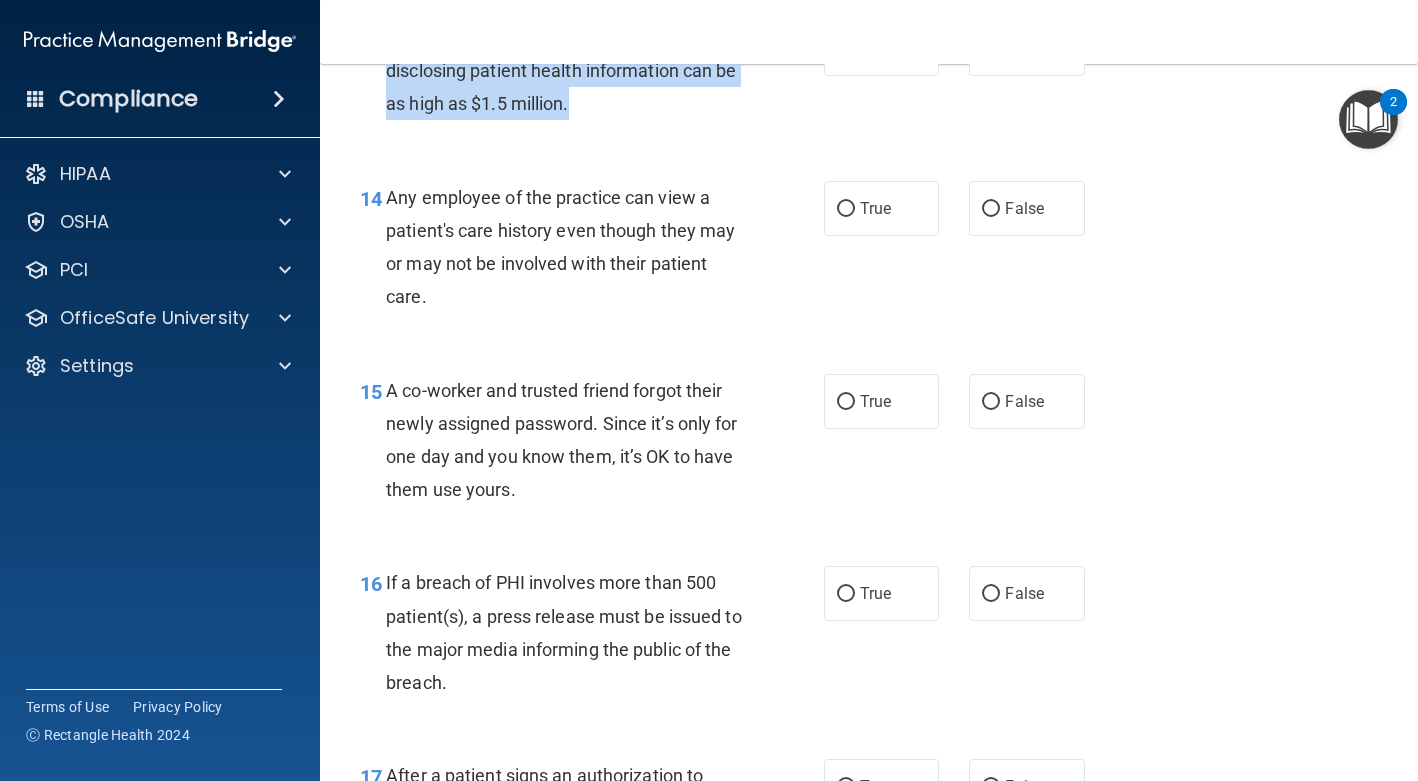 scroll, scrollTop: 2322, scrollLeft: 0, axis: vertical 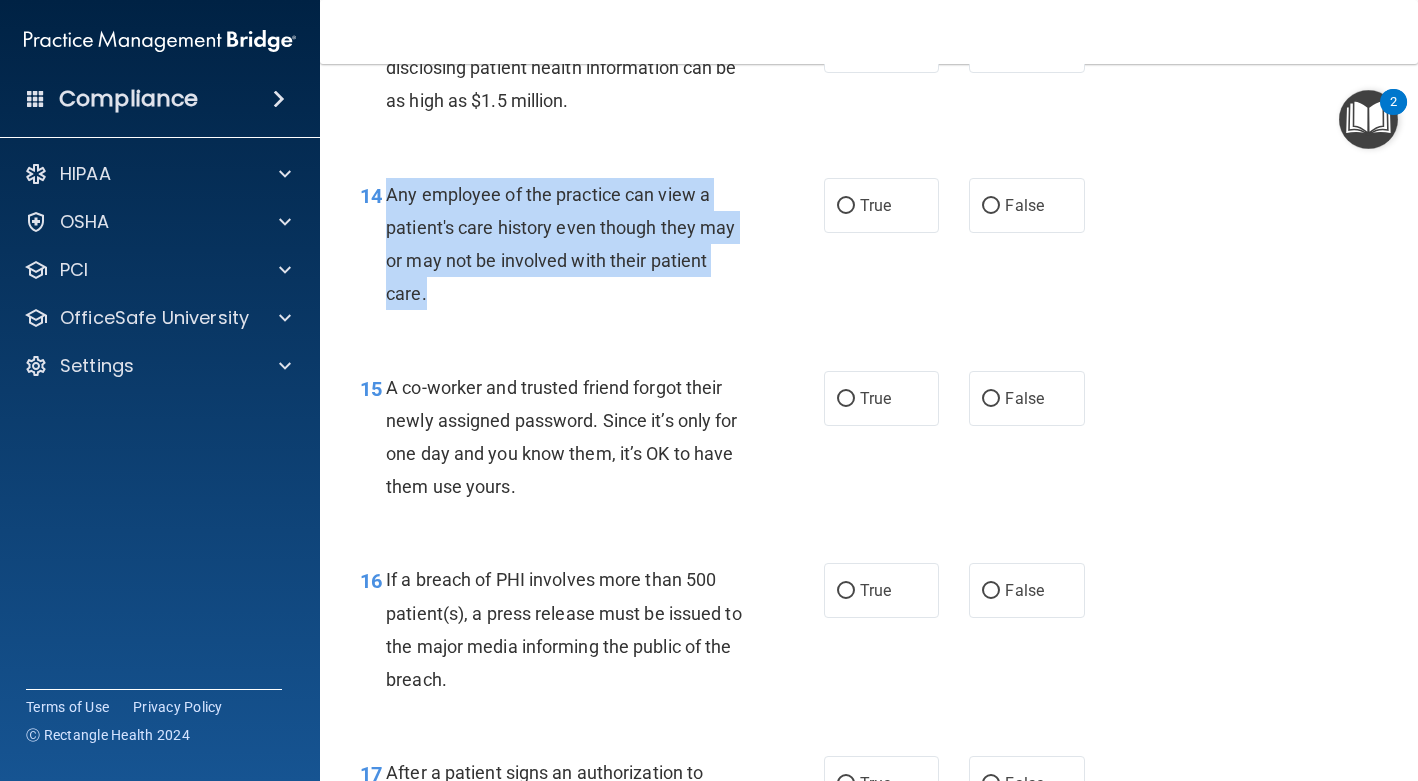 drag, startPoint x: 428, startPoint y: 361, endPoint x: 383, endPoint y: 258, distance: 112.40107 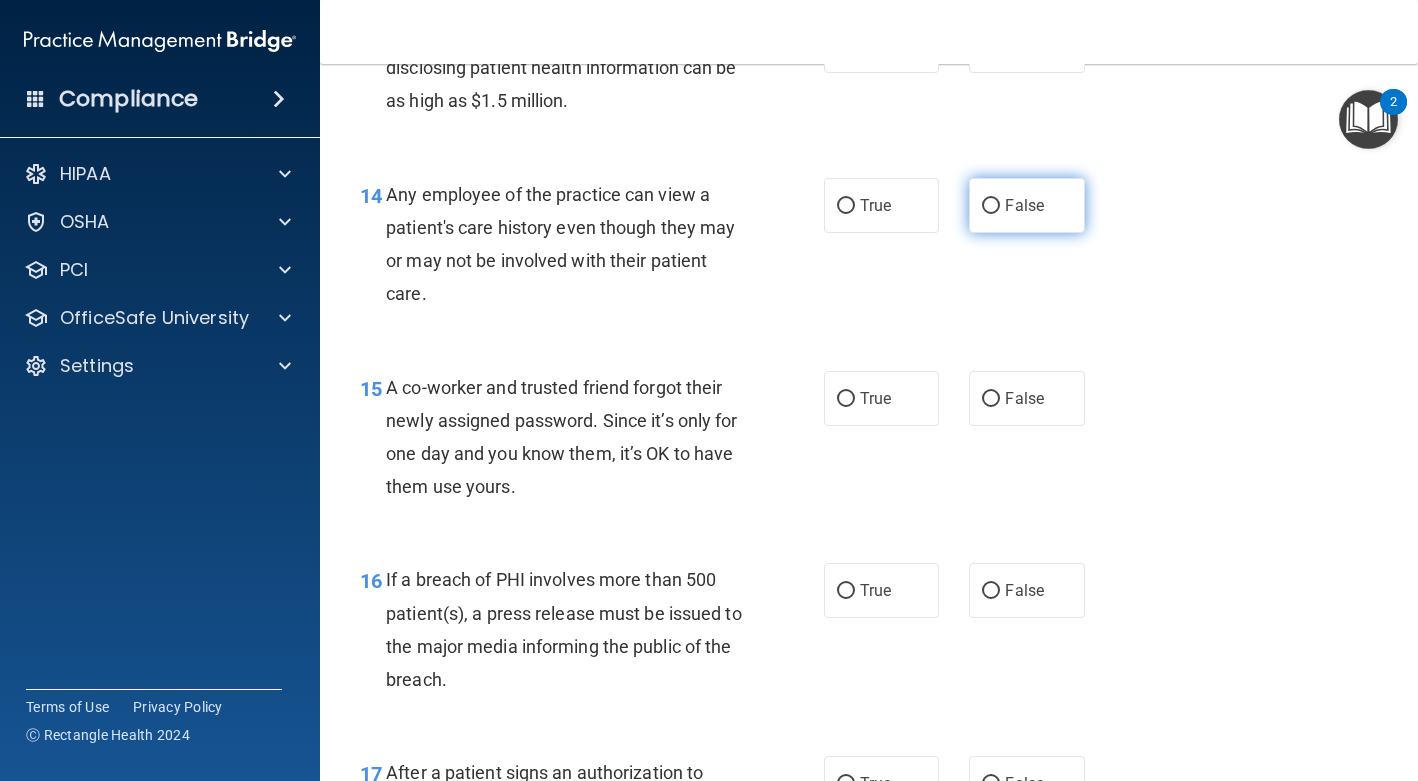click on "False" at bounding box center [1026, 205] 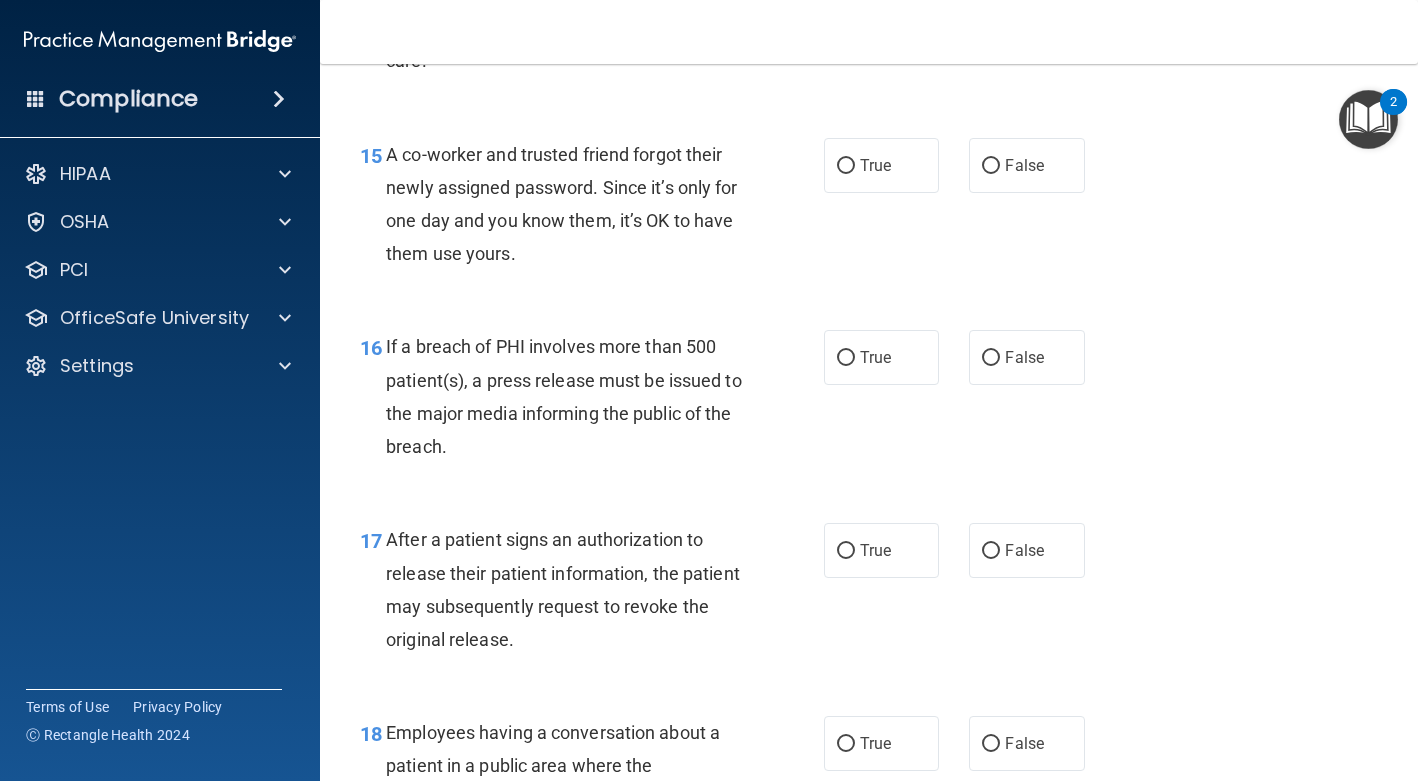 scroll, scrollTop: 2560, scrollLeft: 0, axis: vertical 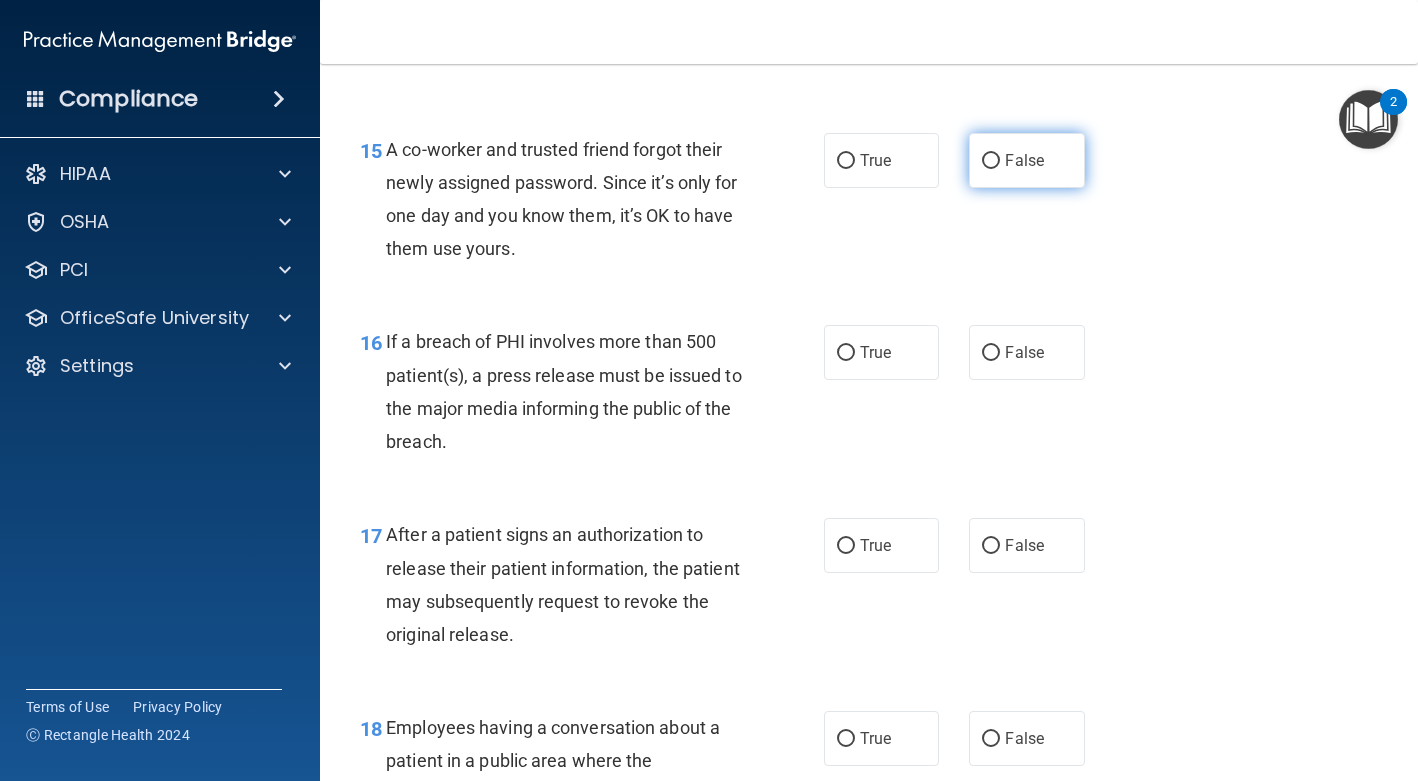 click on "False" at bounding box center [1024, 160] 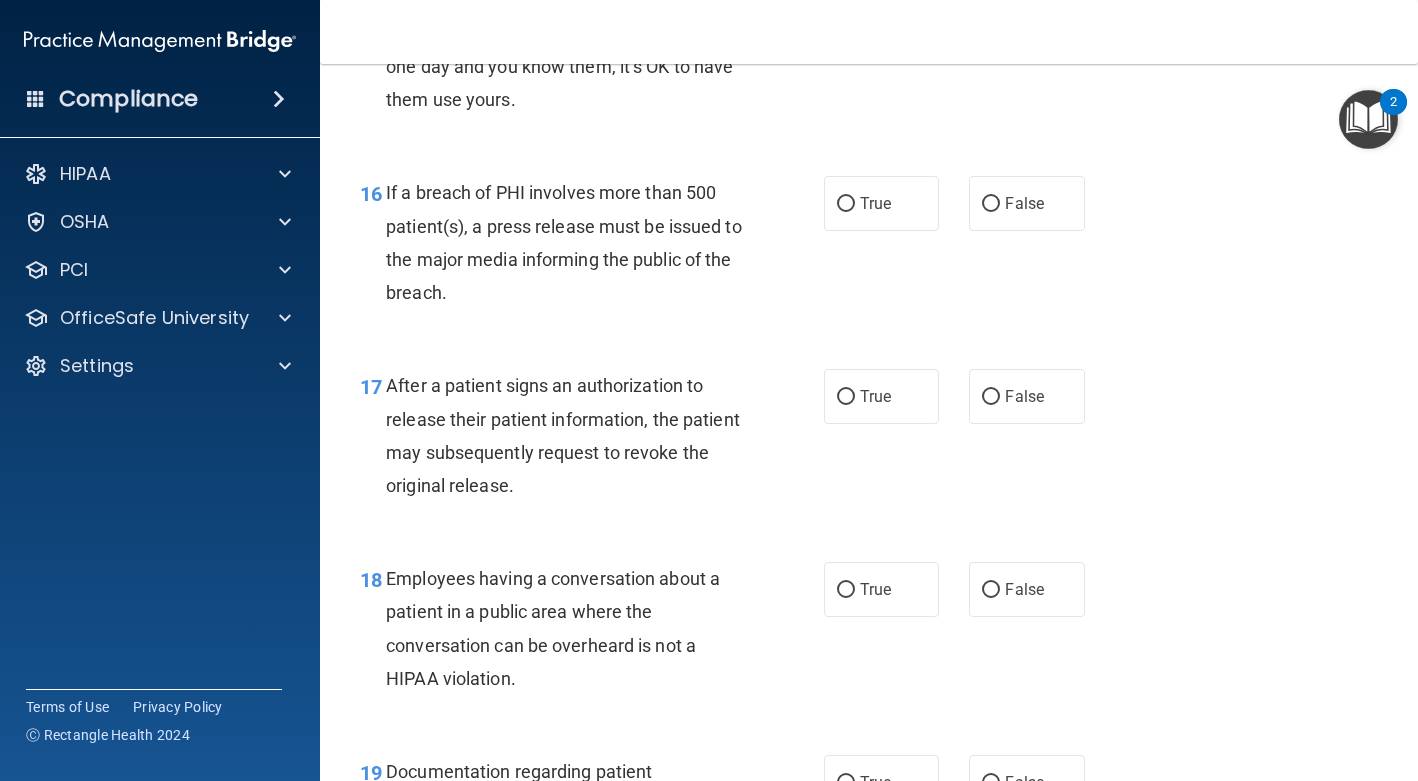 scroll, scrollTop: 2720, scrollLeft: 0, axis: vertical 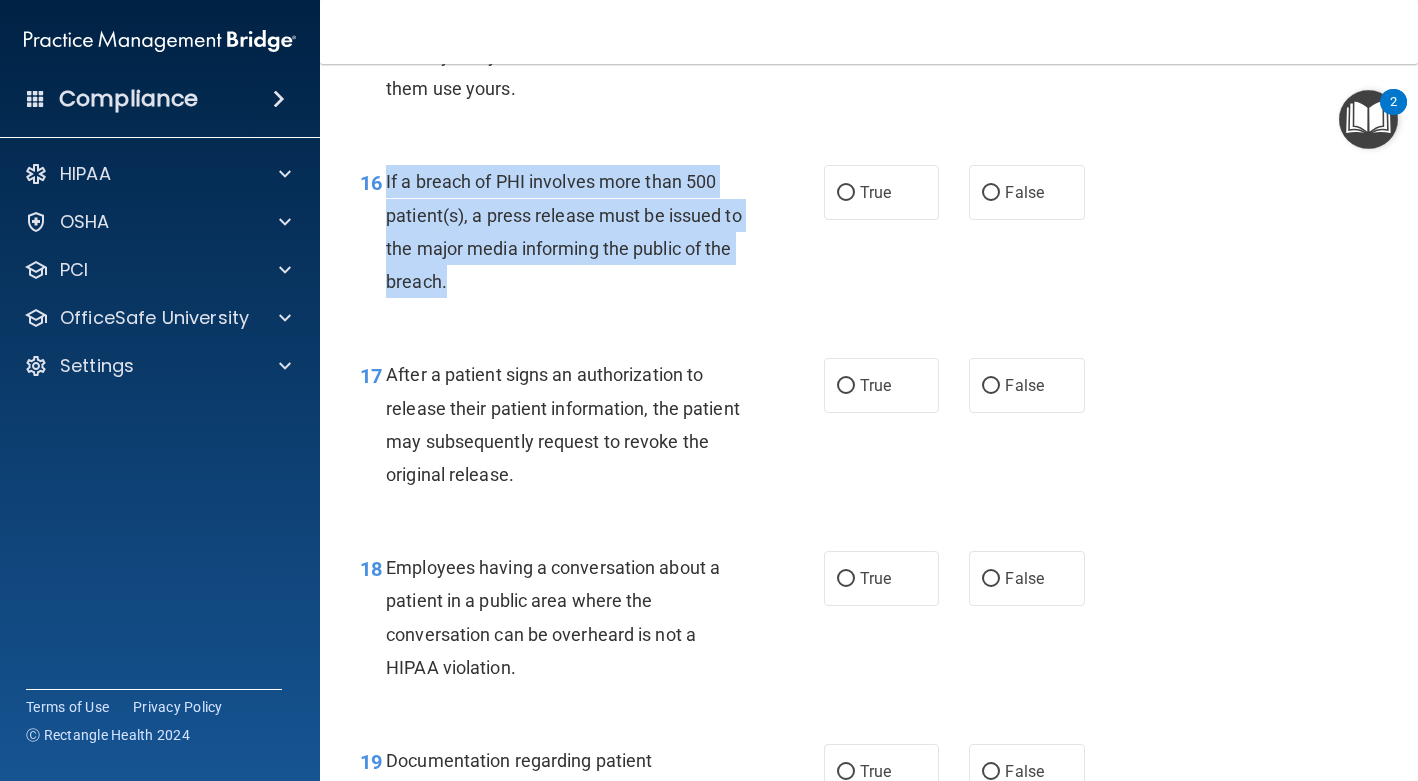 drag, startPoint x: 484, startPoint y: 347, endPoint x: 384, endPoint y: 243, distance: 144.27751 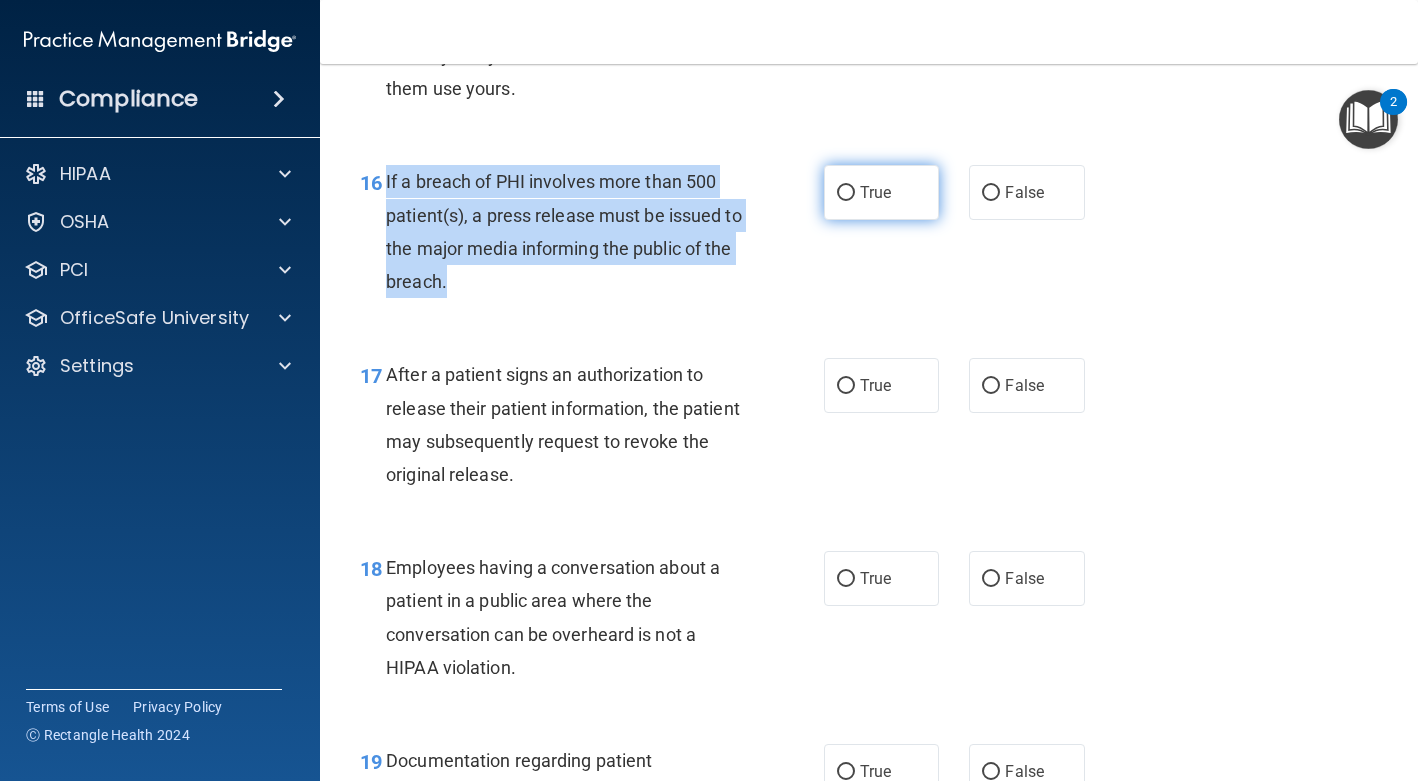 click on "True" at bounding box center (846, 193) 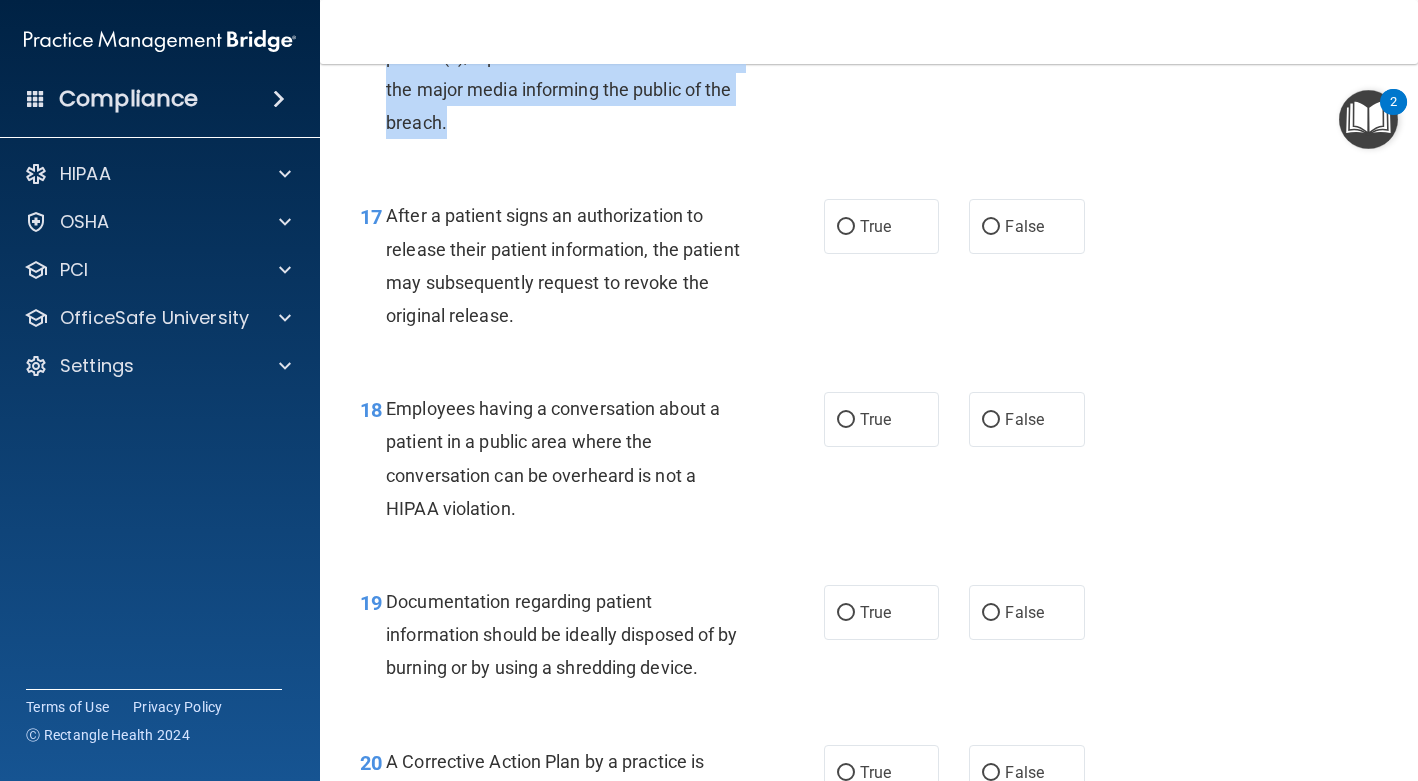 scroll, scrollTop: 2882, scrollLeft: 0, axis: vertical 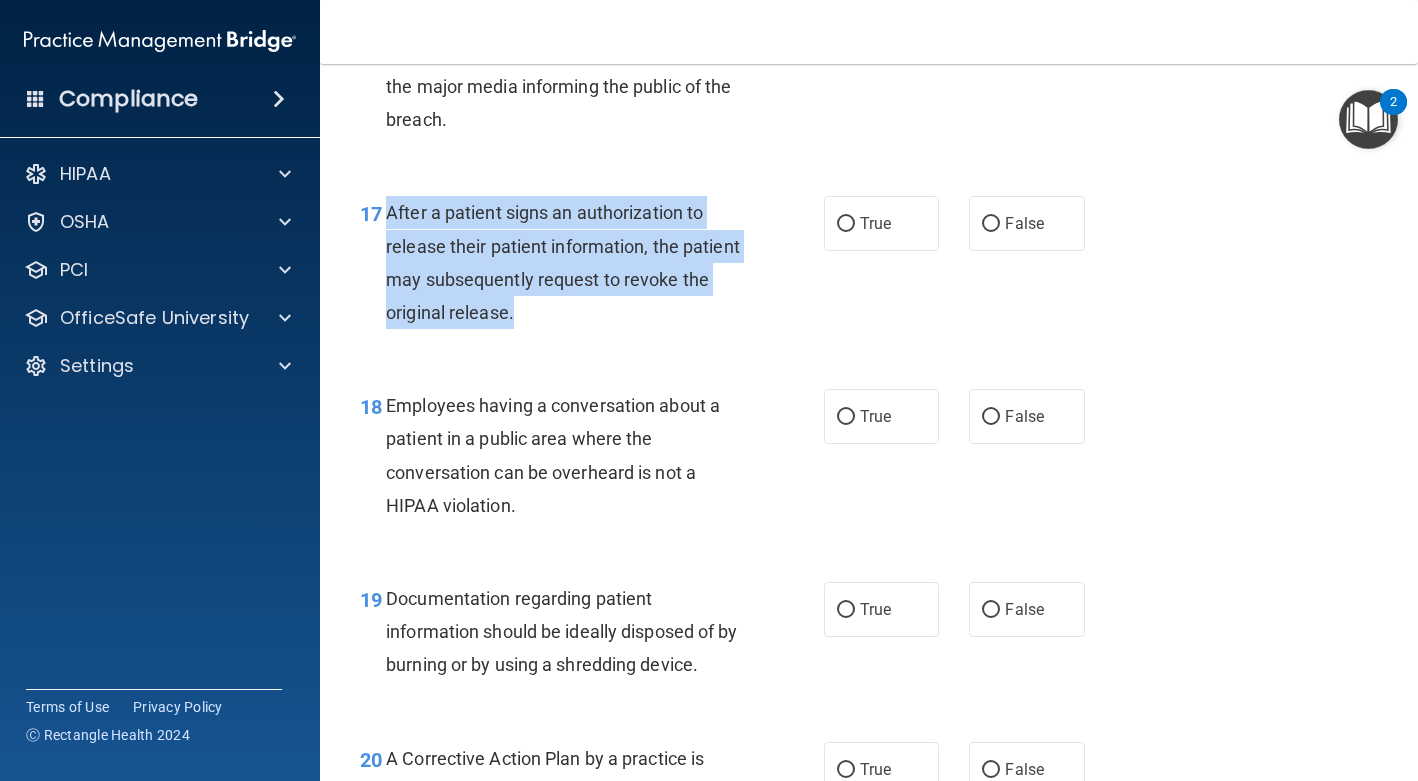 drag, startPoint x: 616, startPoint y: 384, endPoint x: 390, endPoint y: 271, distance: 252.67567 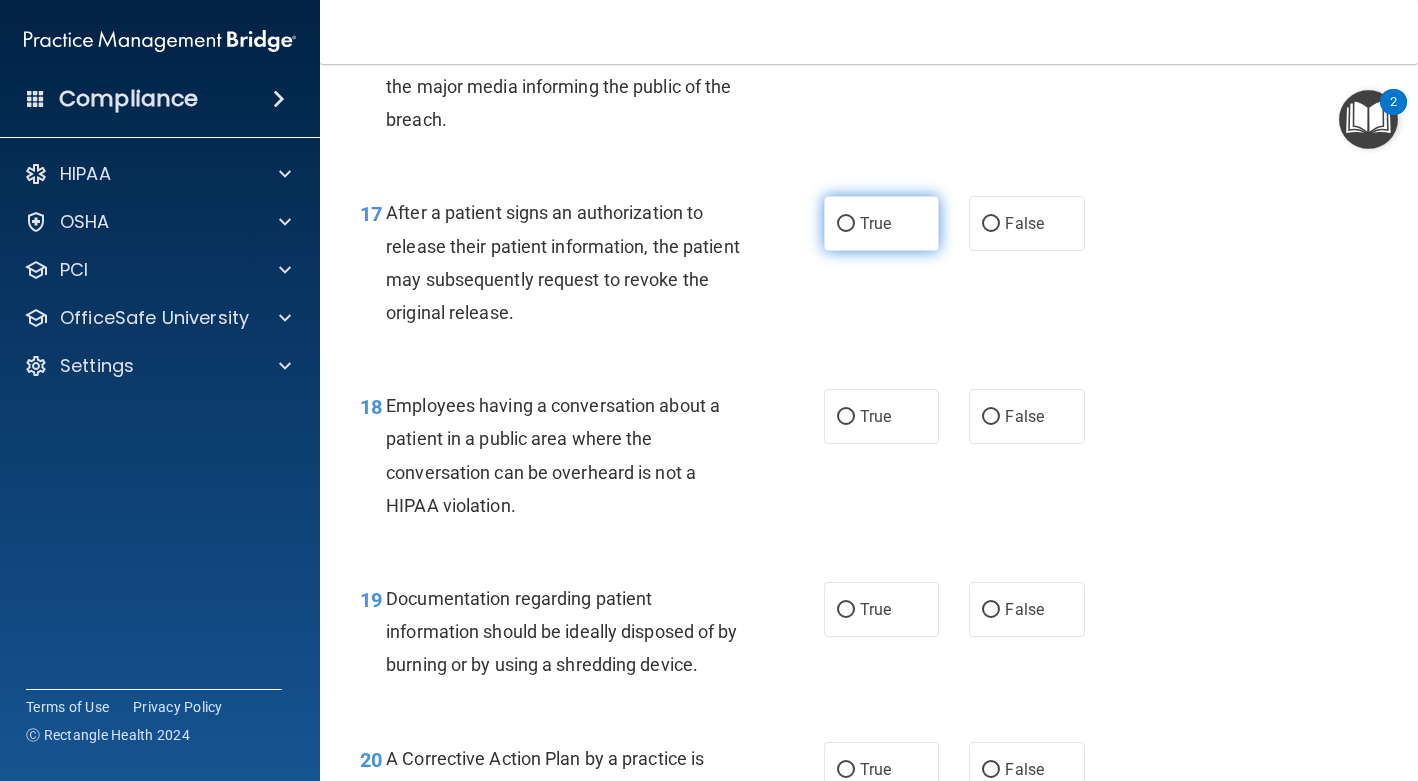 click on "True" at bounding box center (881, 223) 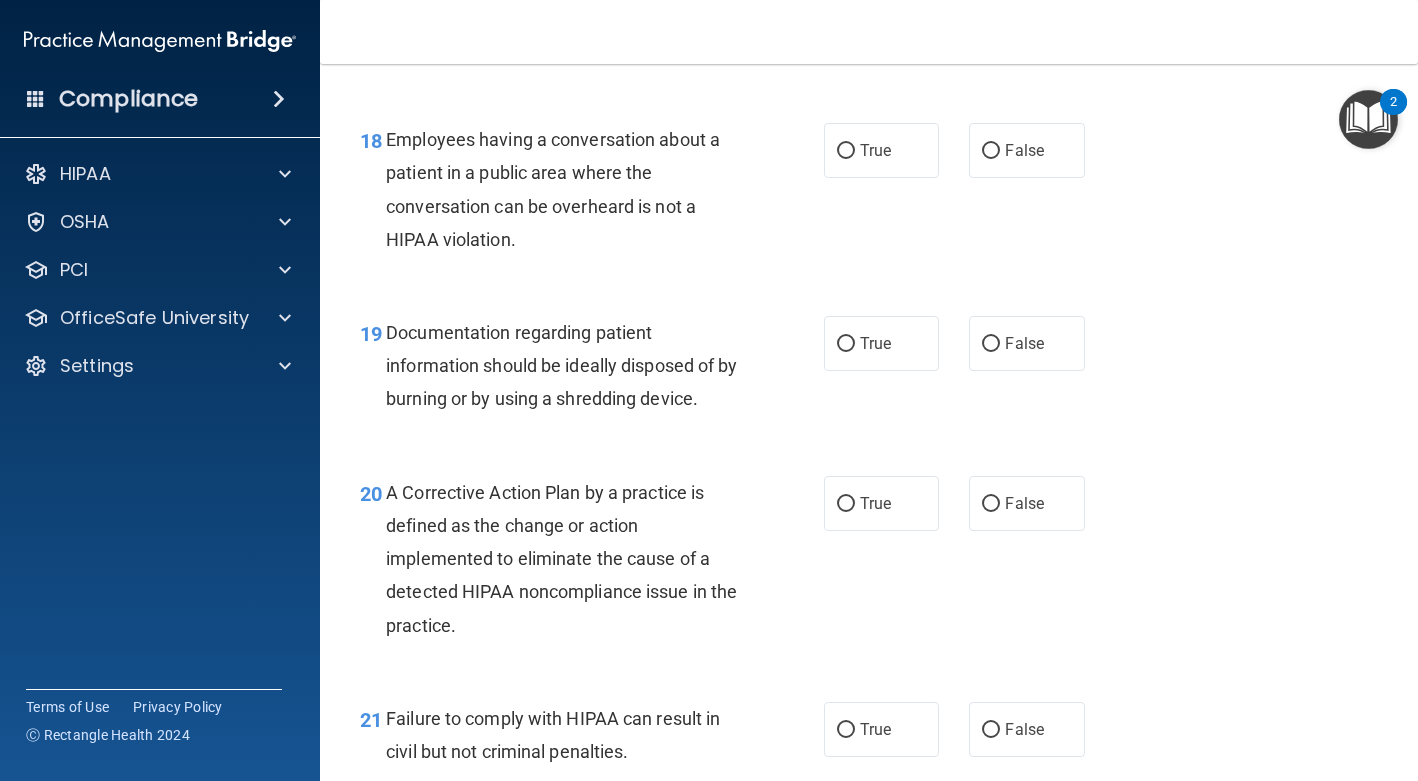 scroll, scrollTop: 3147, scrollLeft: 0, axis: vertical 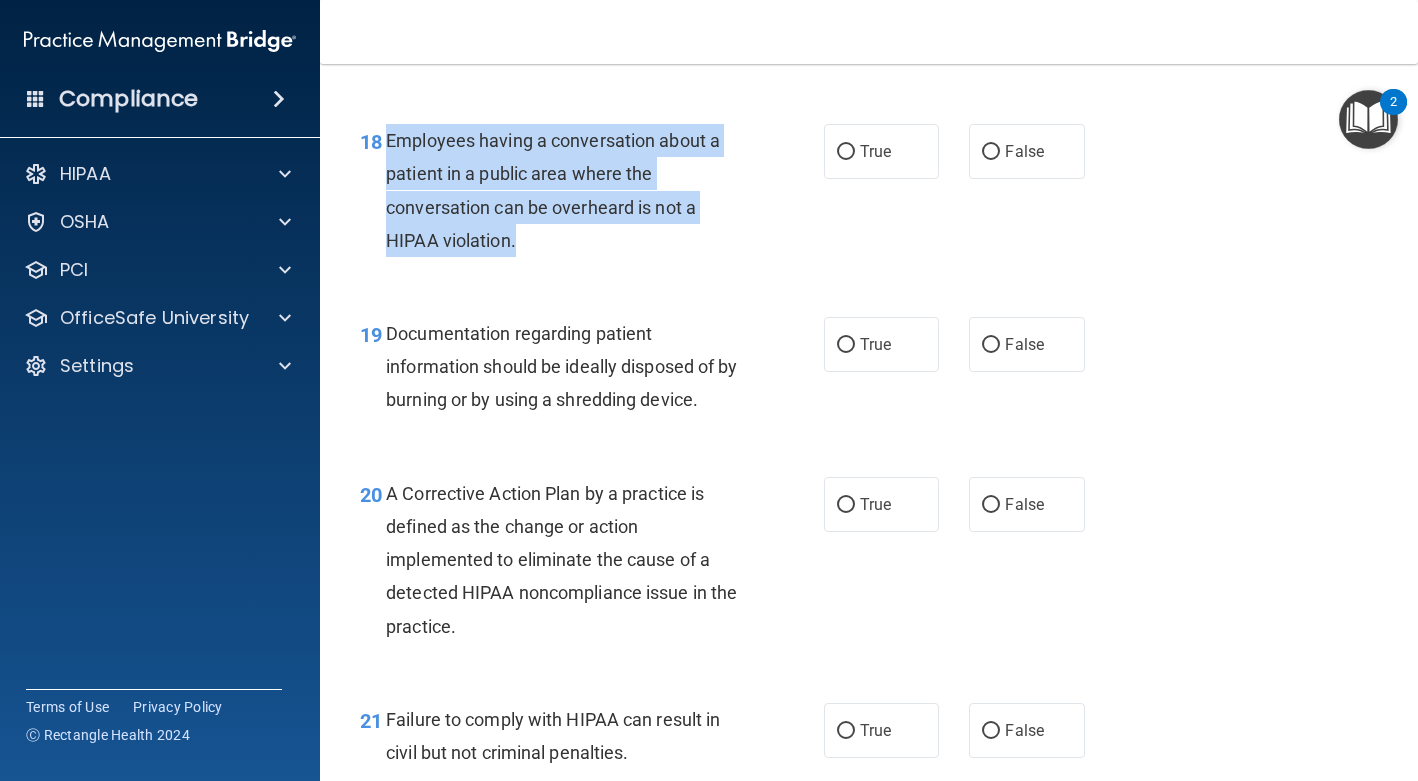 drag, startPoint x: 519, startPoint y: 303, endPoint x: 382, endPoint y: 205, distance: 168.44287 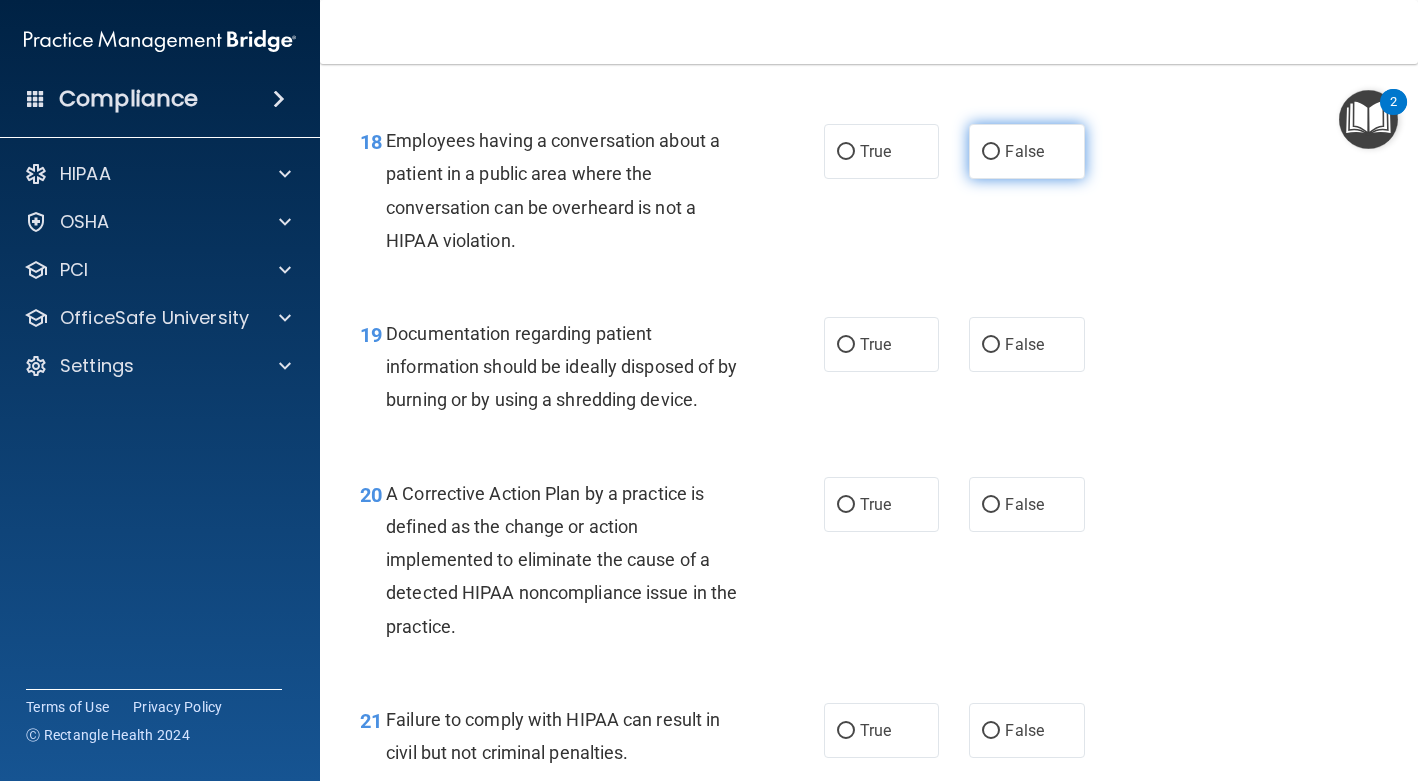 click on "False" at bounding box center [1024, 151] 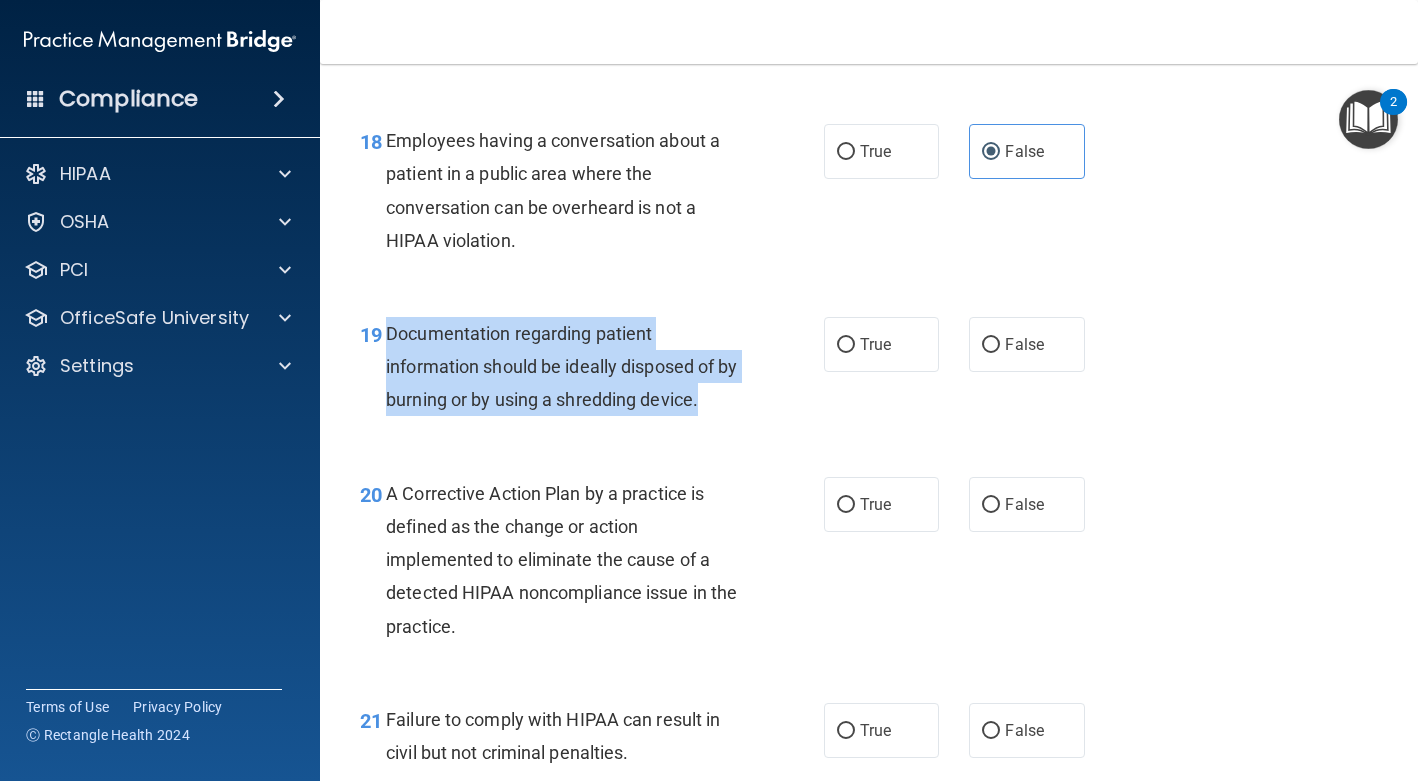 drag, startPoint x: 729, startPoint y: 465, endPoint x: 389, endPoint y: 397, distance: 346.73334 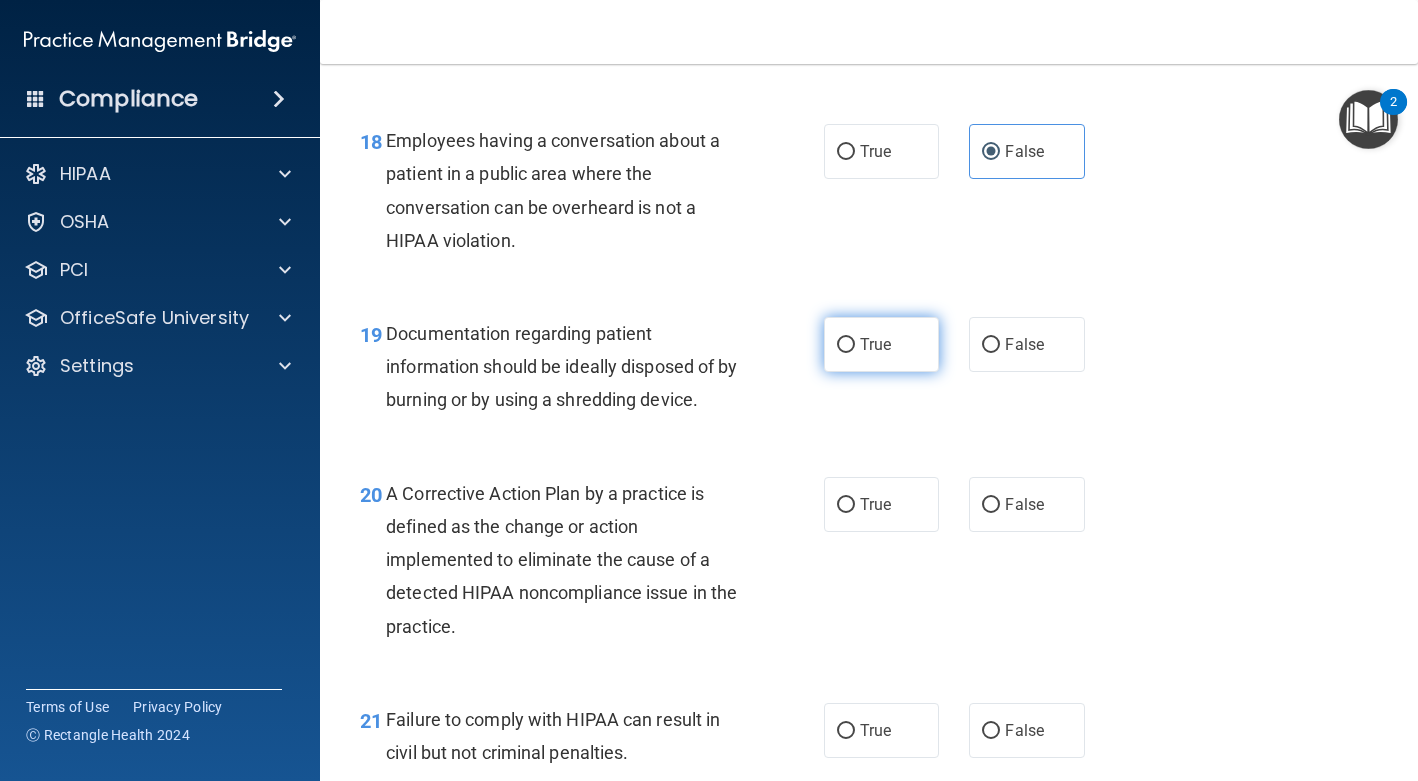click on "True" at bounding box center [881, 344] 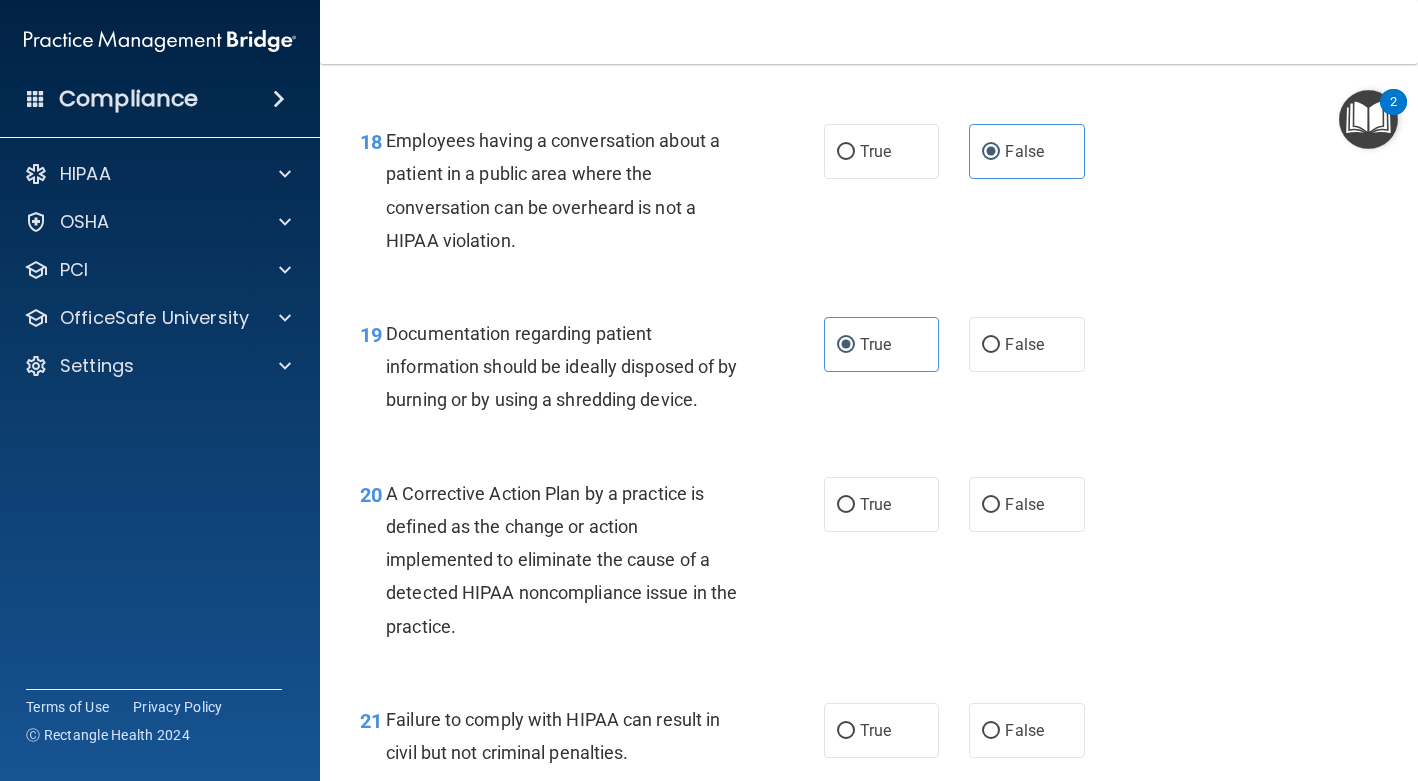 click on "Documentation regarding patient information should be ideally disposed of by burning or by using a shredding device." at bounding box center [571, 367] 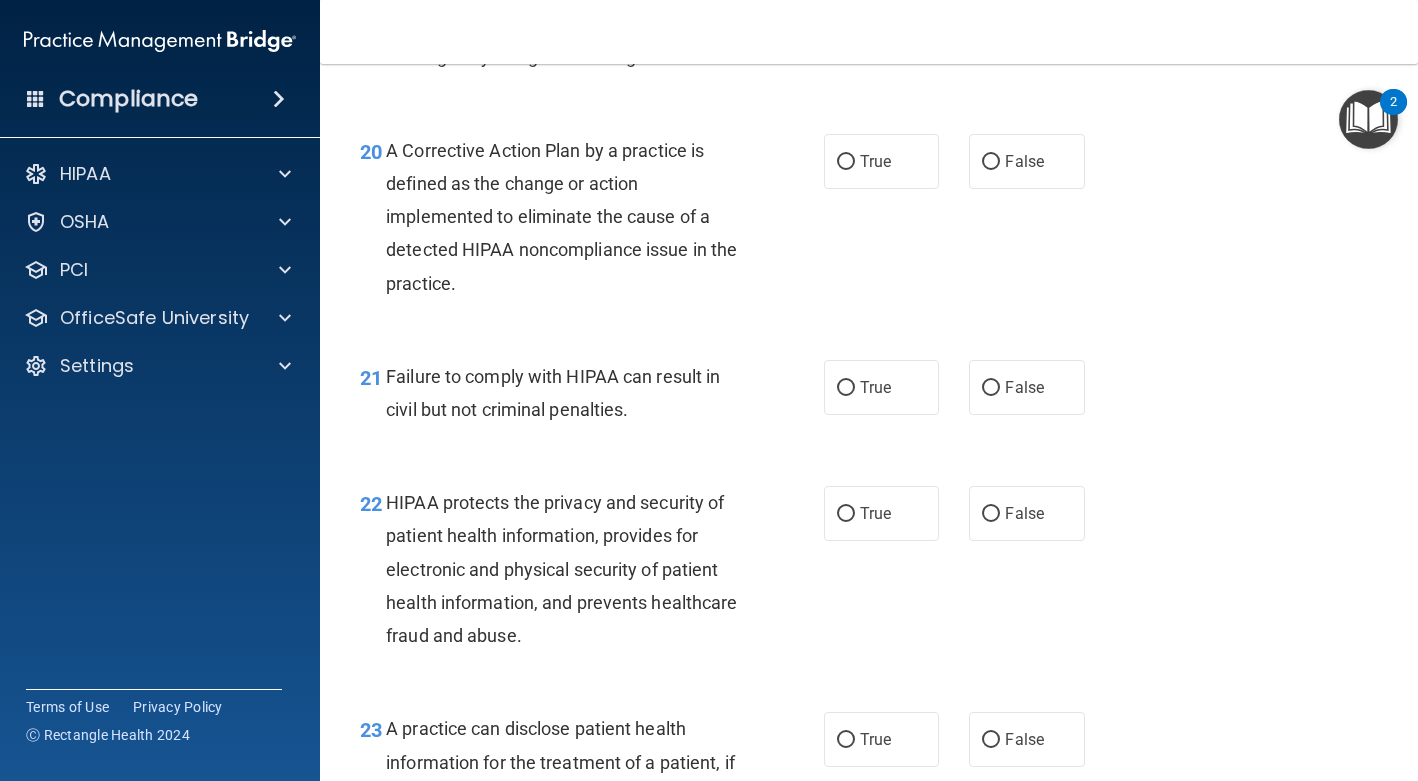 scroll, scrollTop: 3494, scrollLeft: 0, axis: vertical 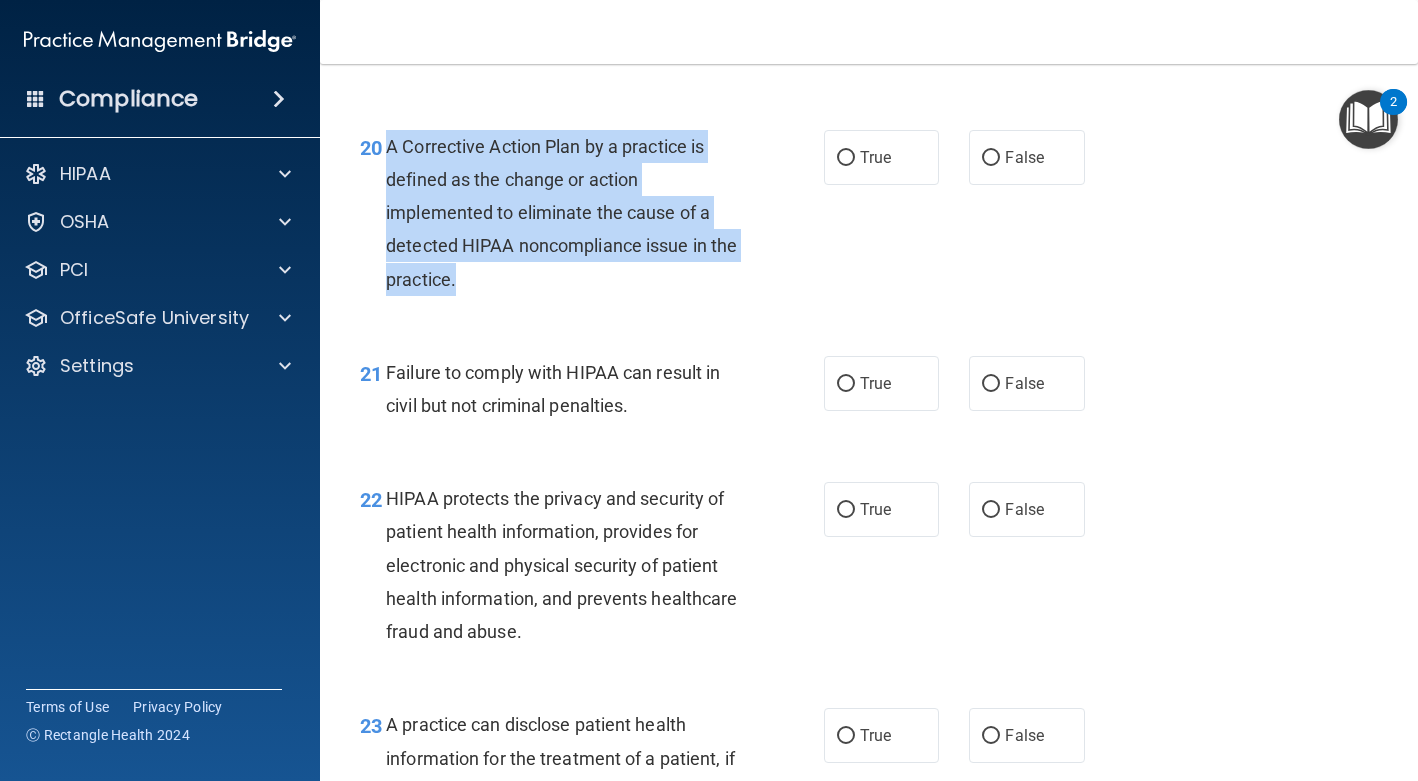 drag, startPoint x: 494, startPoint y: 365, endPoint x: 389, endPoint y: 222, distance: 177.40913 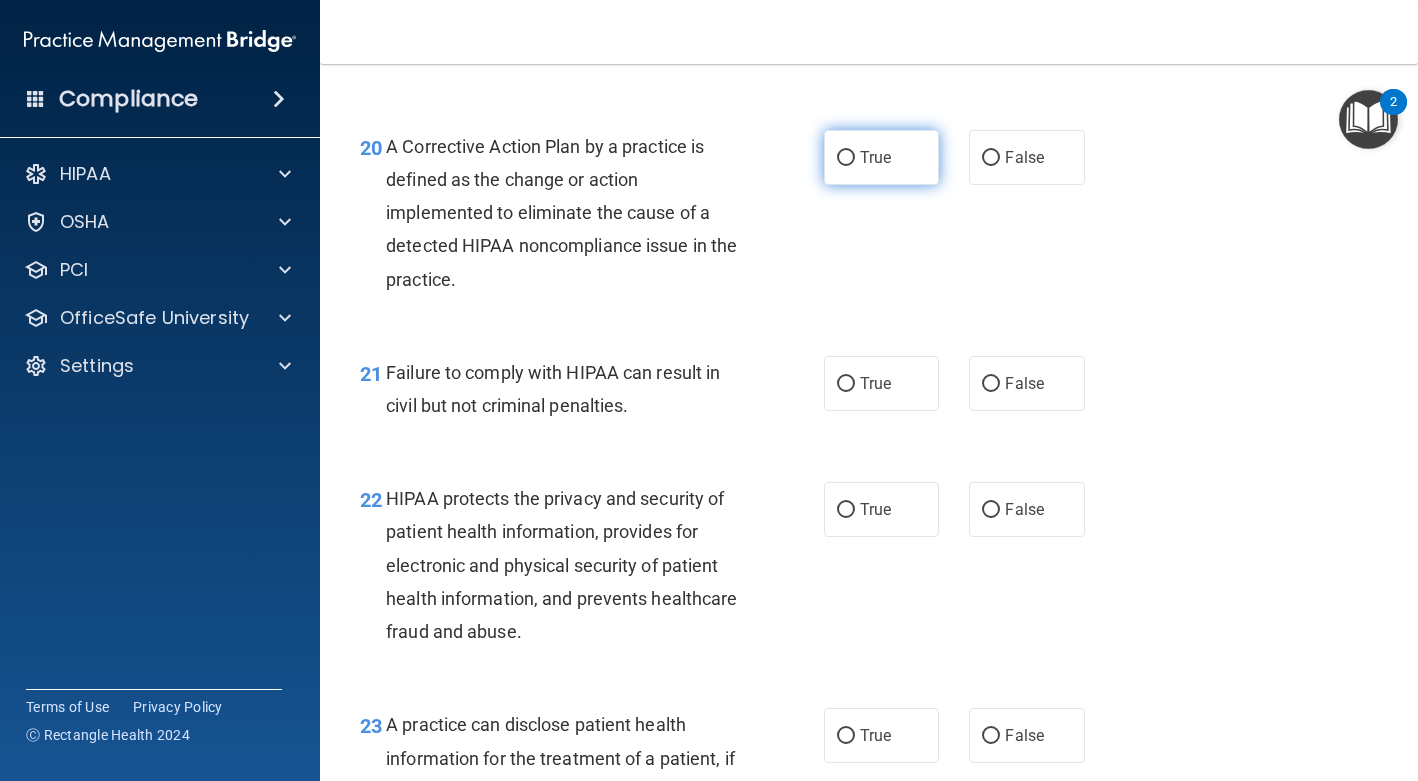 click on "True" at bounding box center [875, 157] 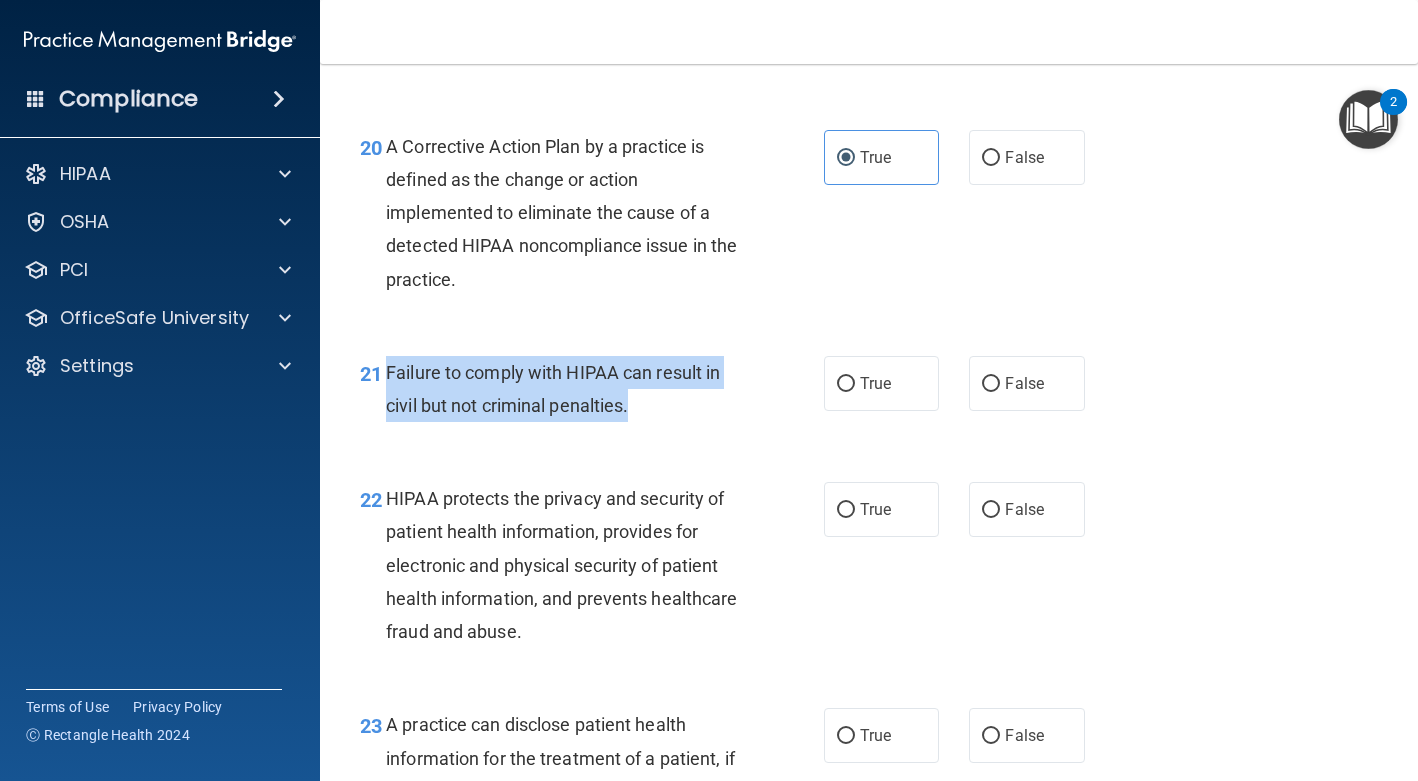 drag, startPoint x: 652, startPoint y: 468, endPoint x: 388, endPoint y: 438, distance: 265.69907 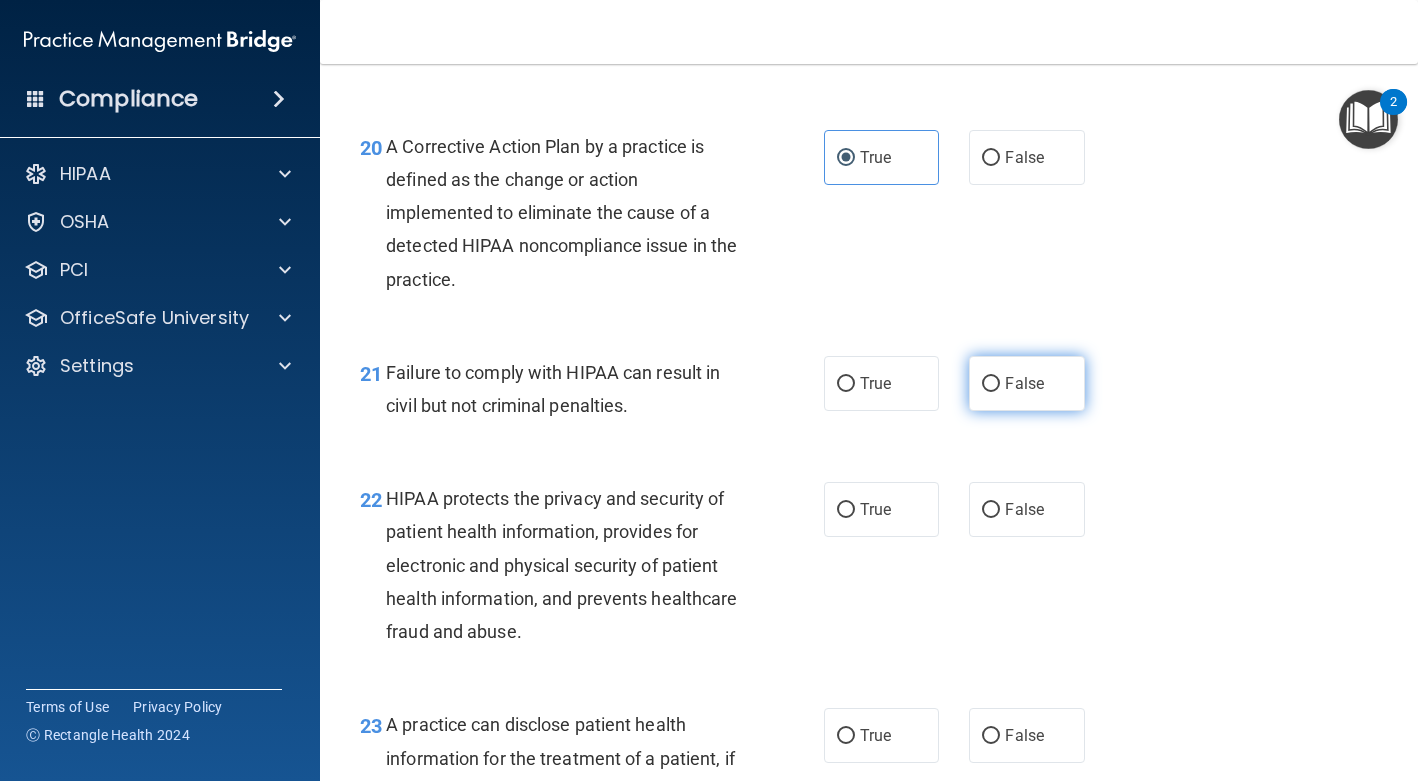 click on "False" at bounding box center [1026, 383] 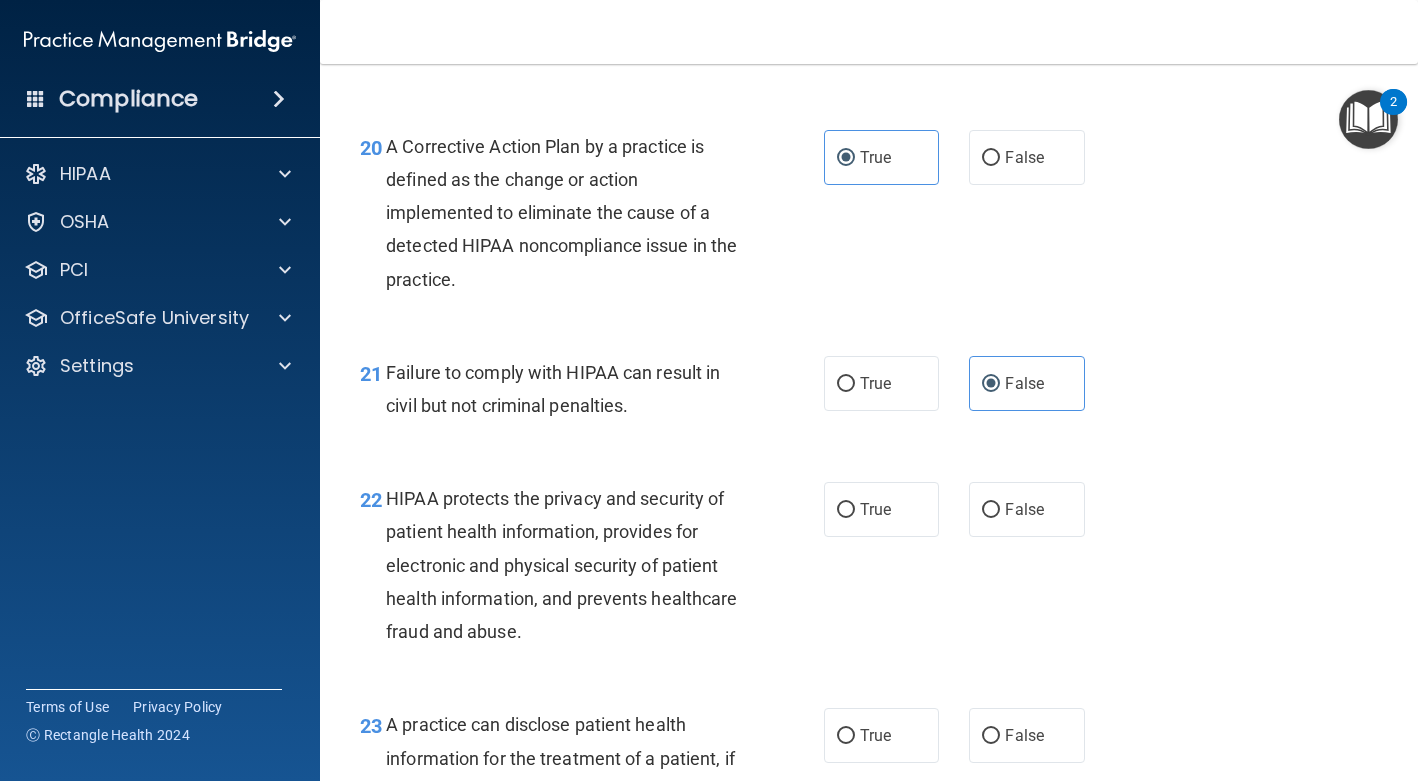 click on "Failure to comply with HIPAA can result in civil but not criminal penalties." at bounding box center [571, 389] 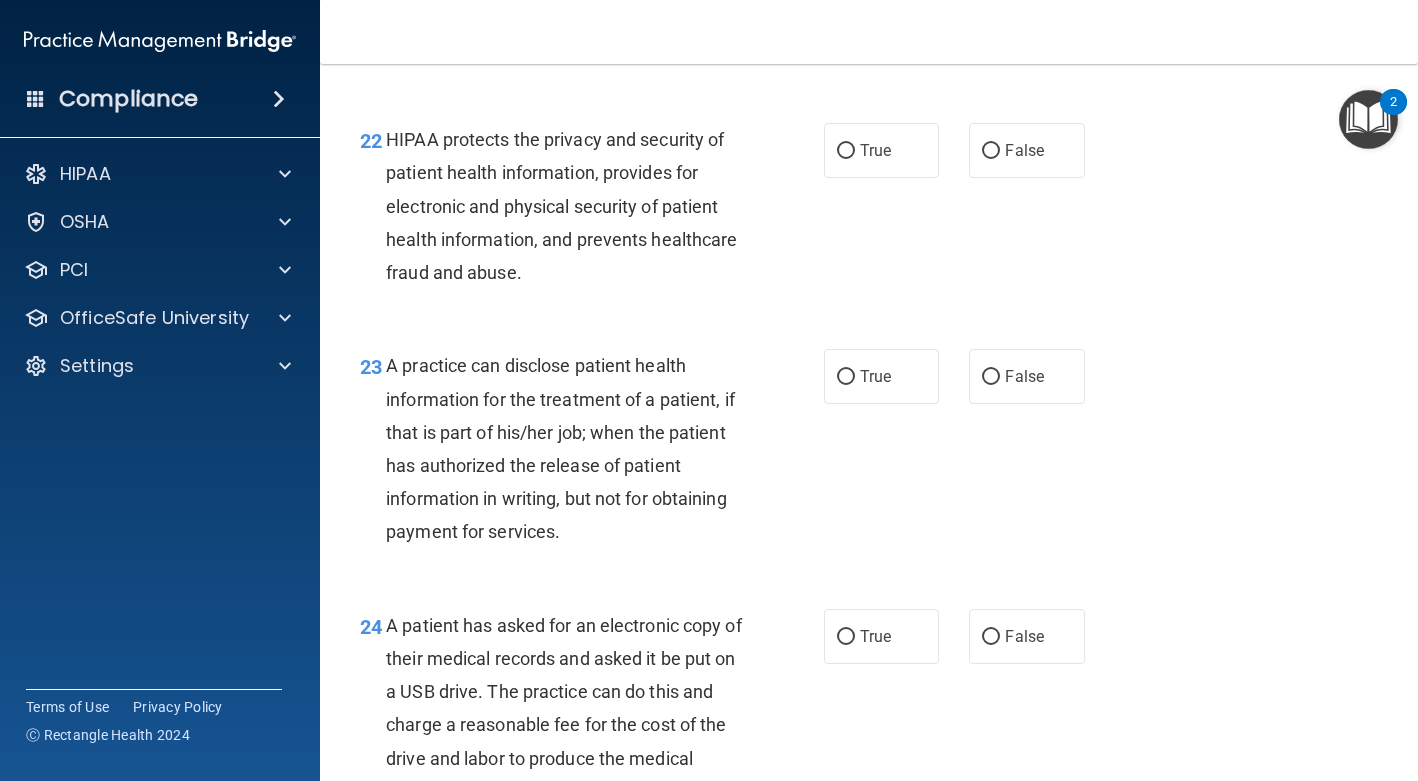 scroll, scrollTop: 3857, scrollLeft: 0, axis: vertical 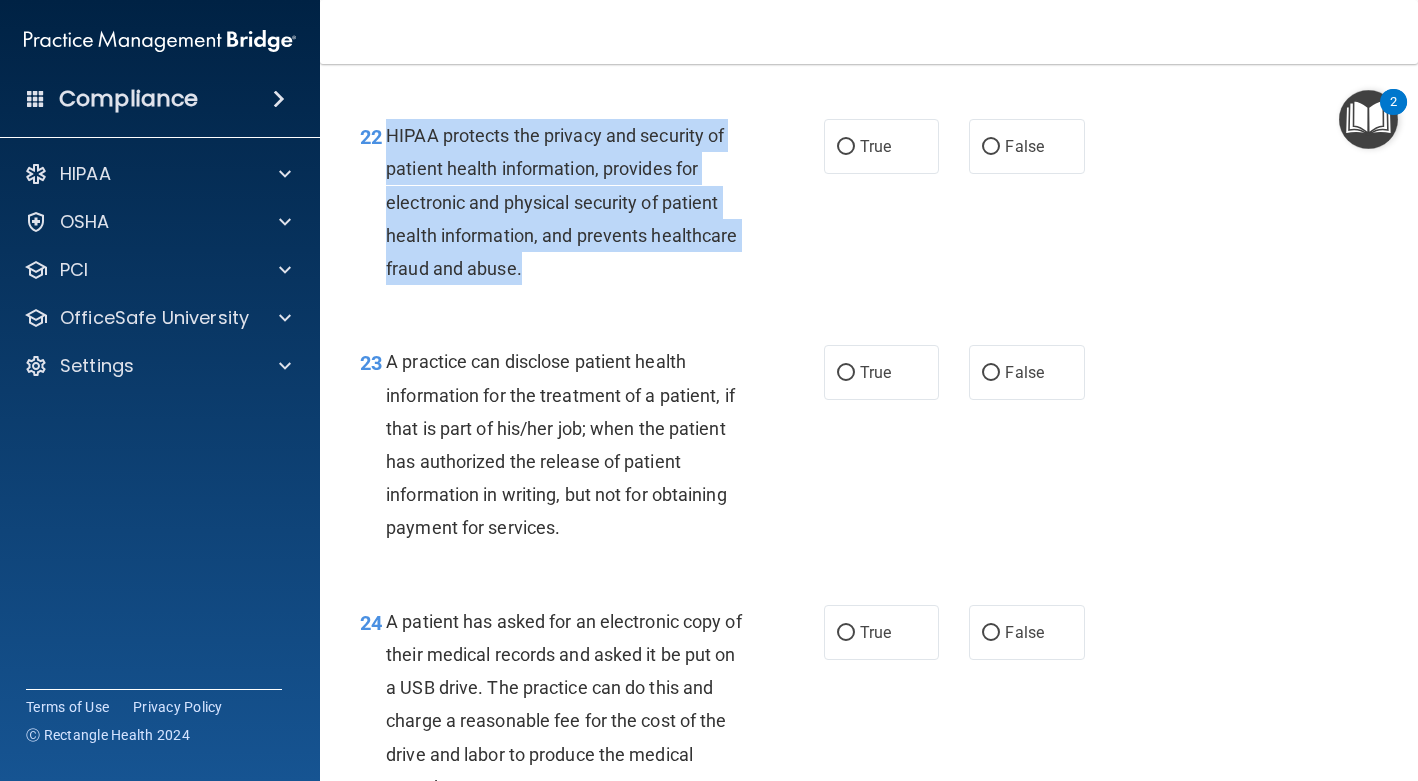drag, startPoint x: 627, startPoint y: 338, endPoint x: 387, endPoint y: 206, distance: 273.9051 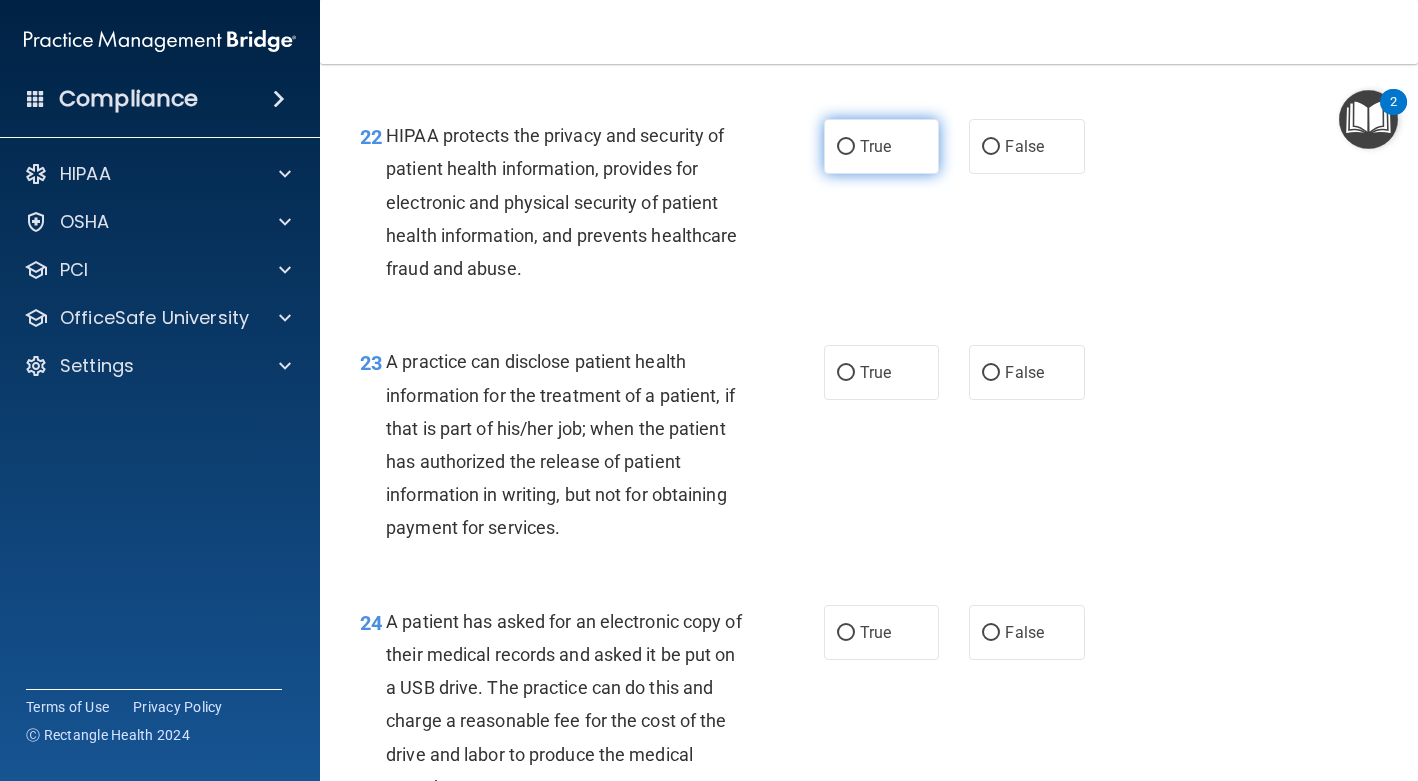 click on "True" at bounding box center [881, 146] 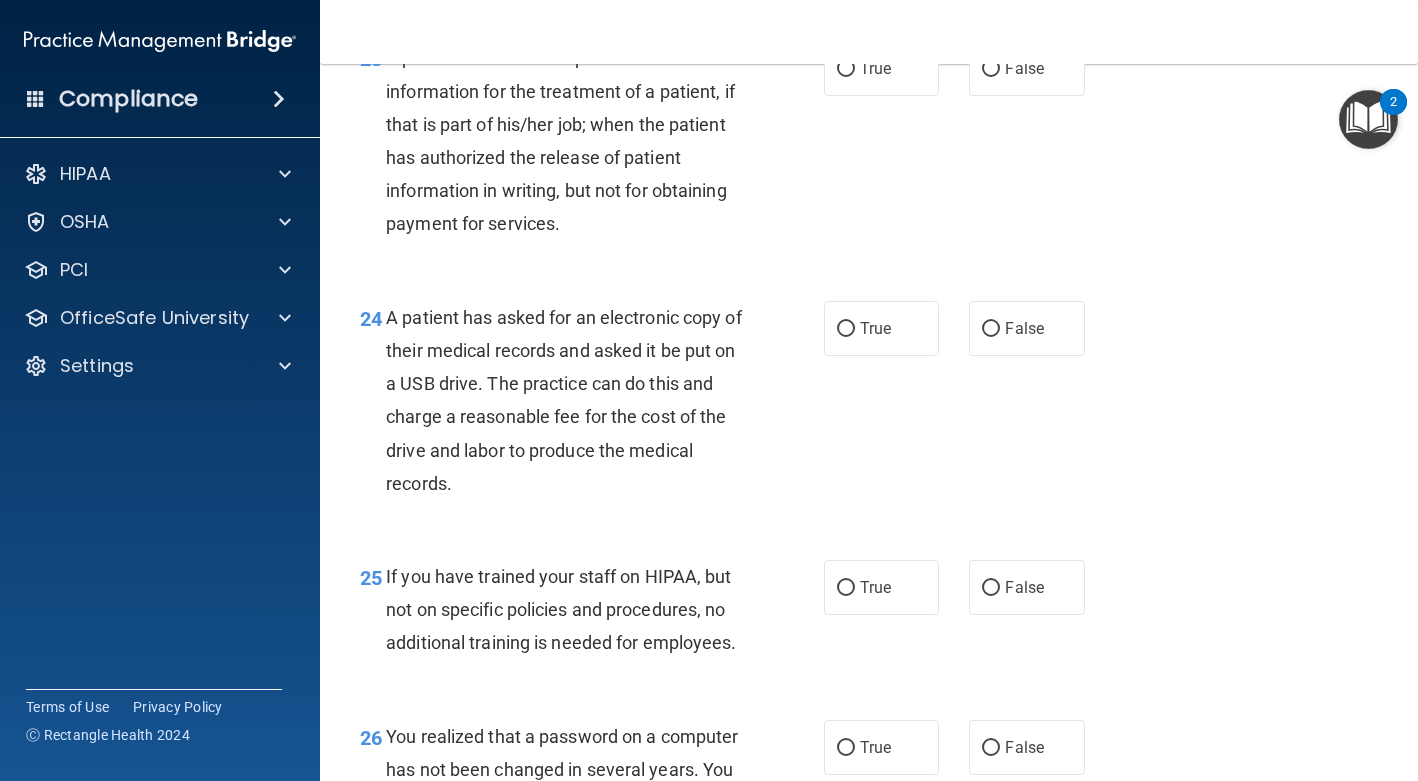 scroll, scrollTop: 4164, scrollLeft: 0, axis: vertical 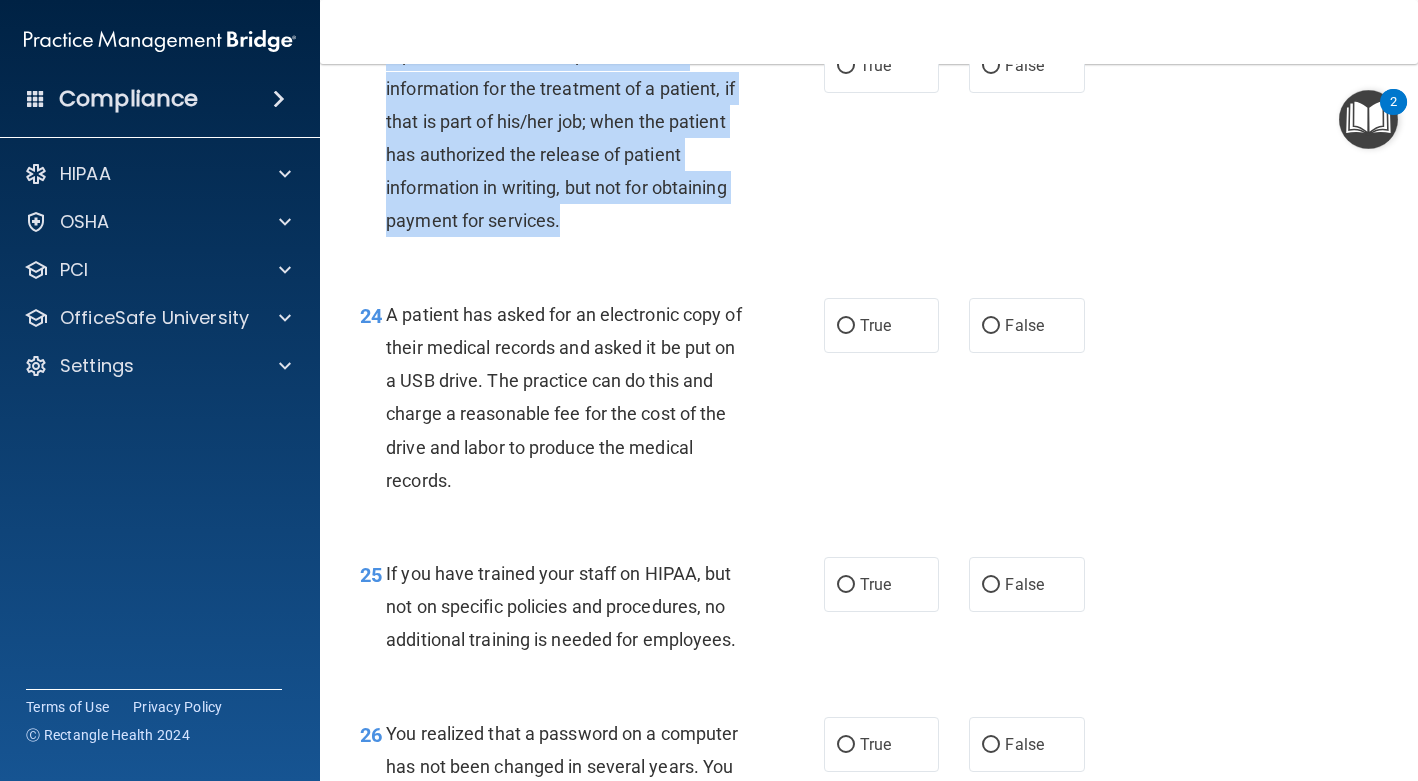 drag, startPoint x: 642, startPoint y: 288, endPoint x: 388, endPoint y: 128, distance: 300.19327 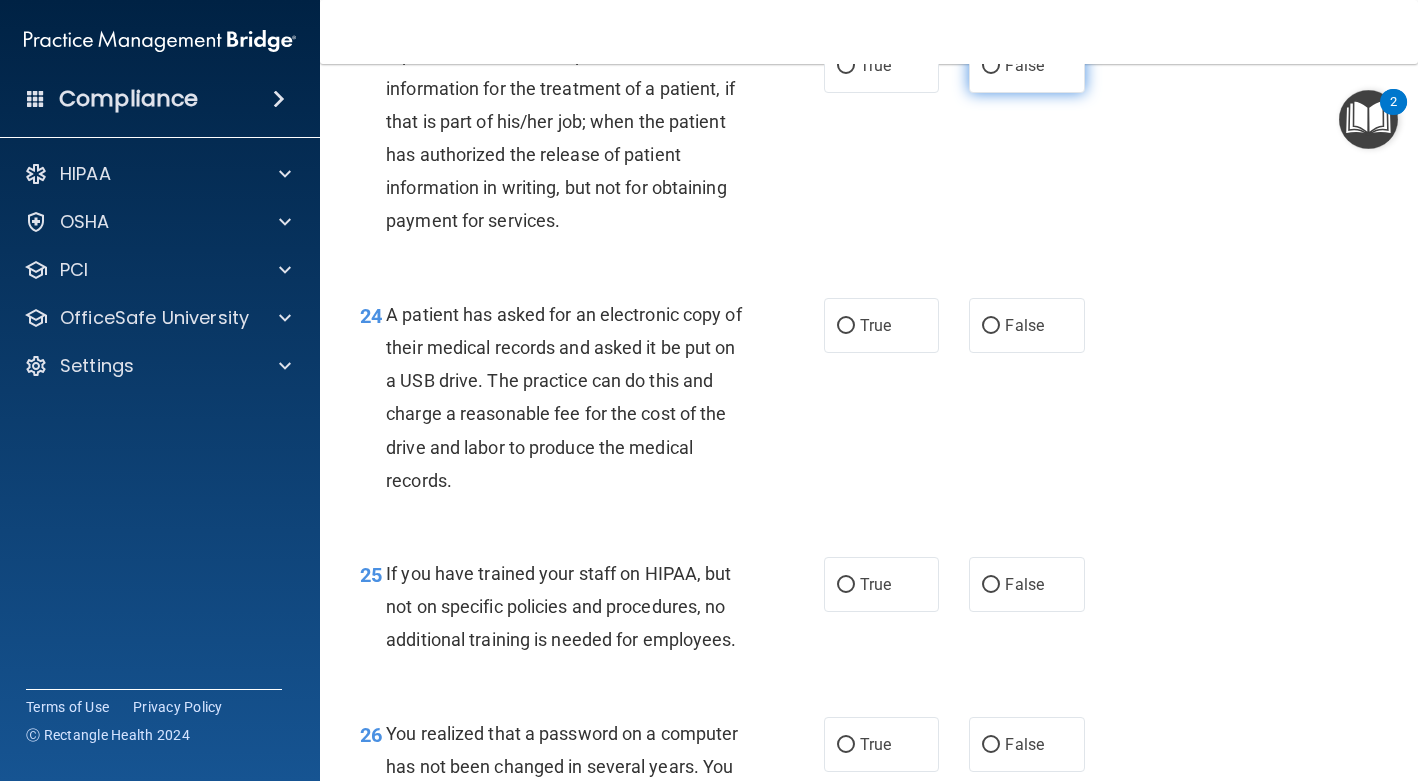 click on "False" at bounding box center (1024, 65) 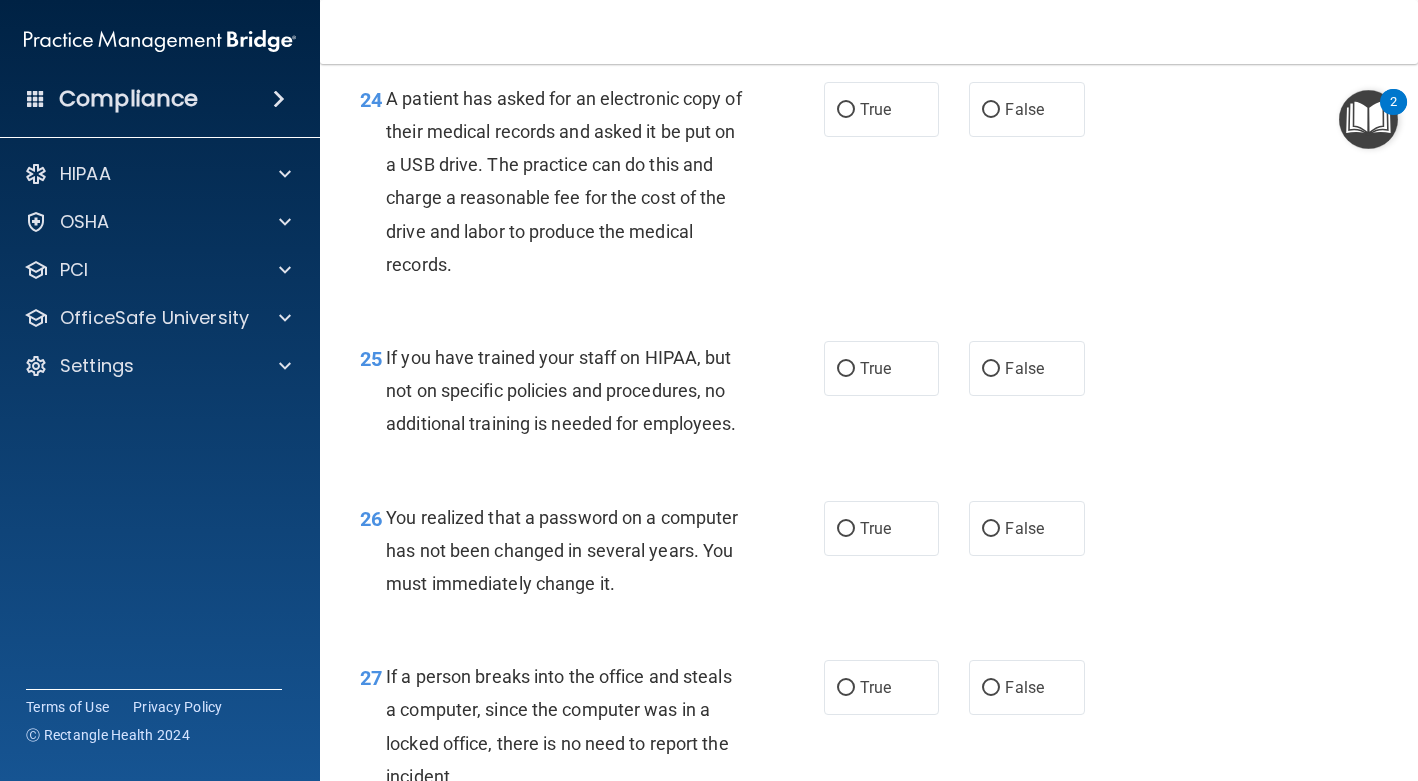 scroll, scrollTop: 4389, scrollLeft: 0, axis: vertical 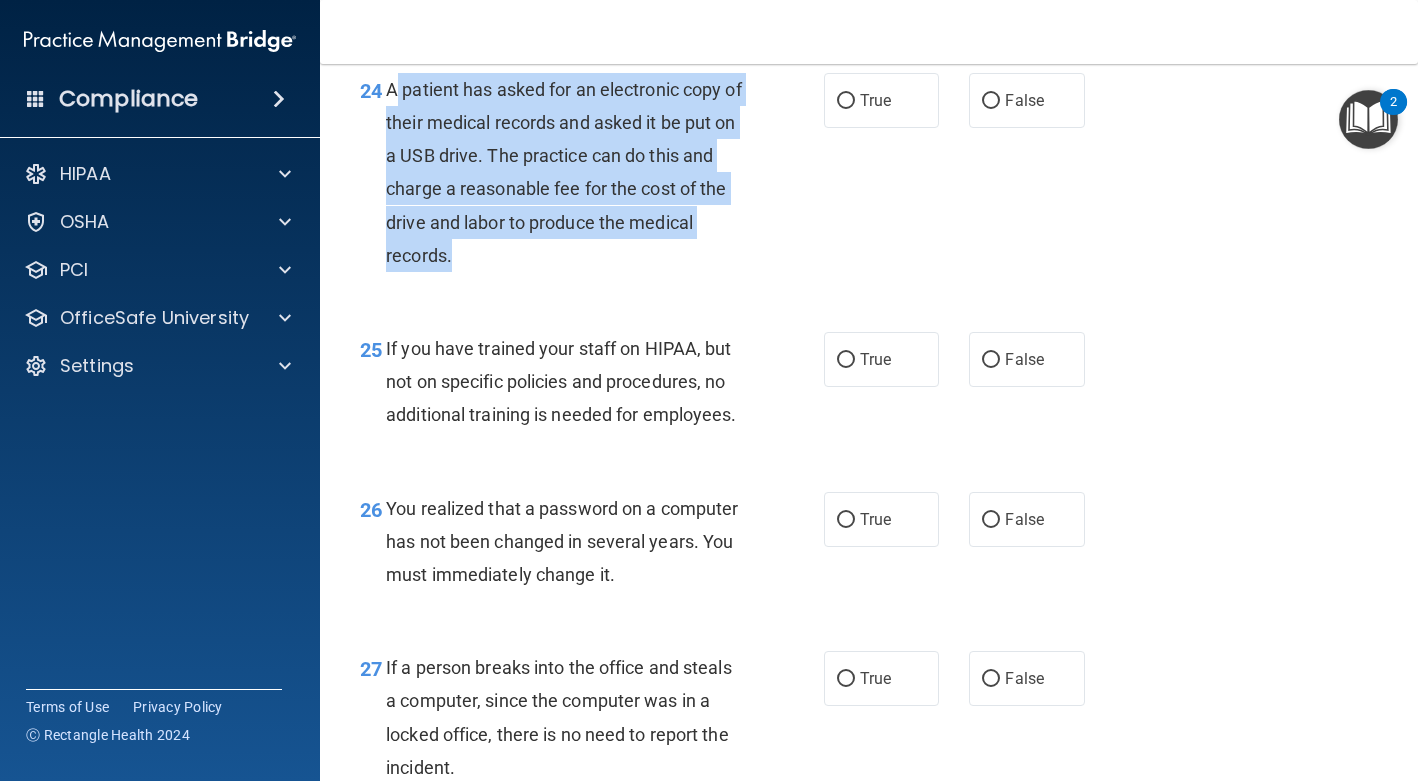 drag, startPoint x: 526, startPoint y: 319, endPoint x: 393, endPoint y: 164, distance: 204.24005 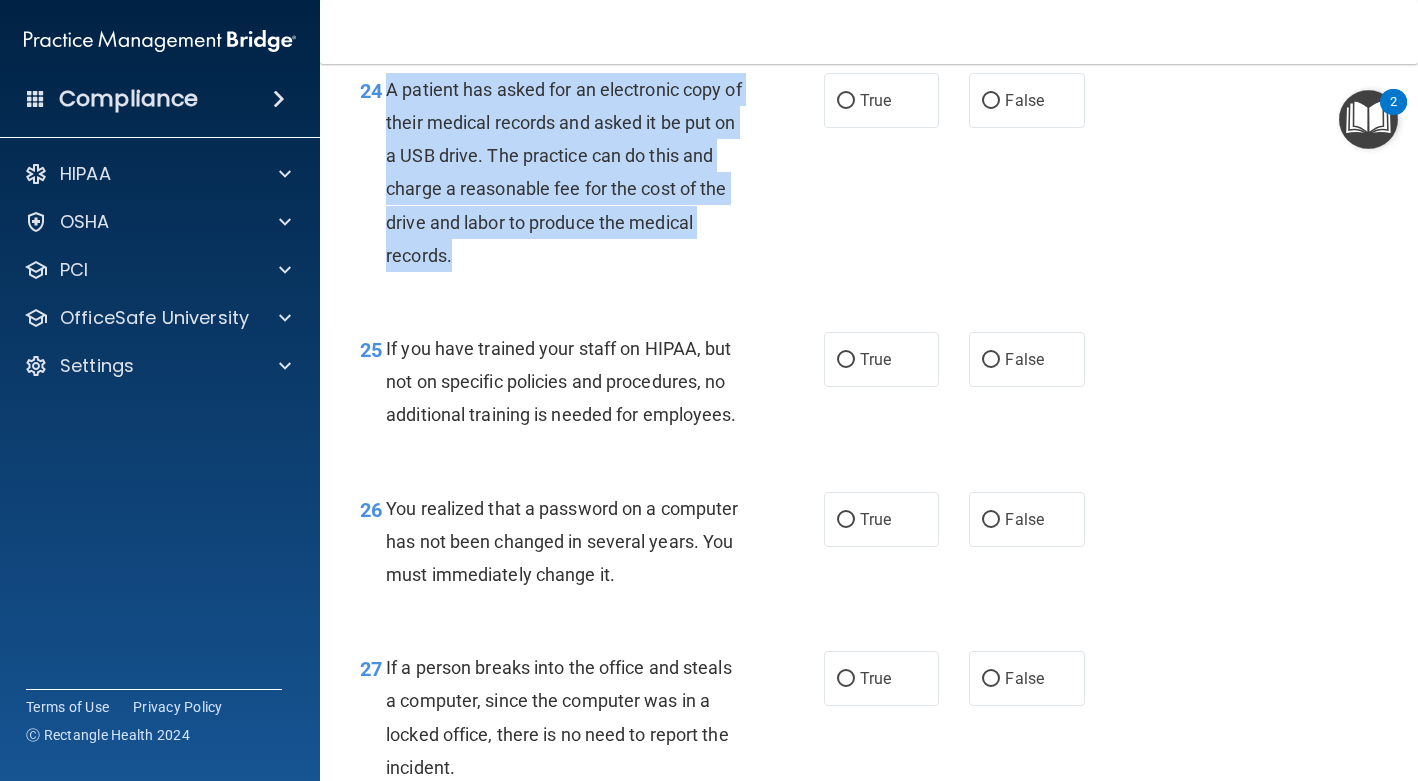 drag, startPoint x: 388, startPoint y: 156, endPoint x: 538, endPoint y: 316, distance: 219.31712 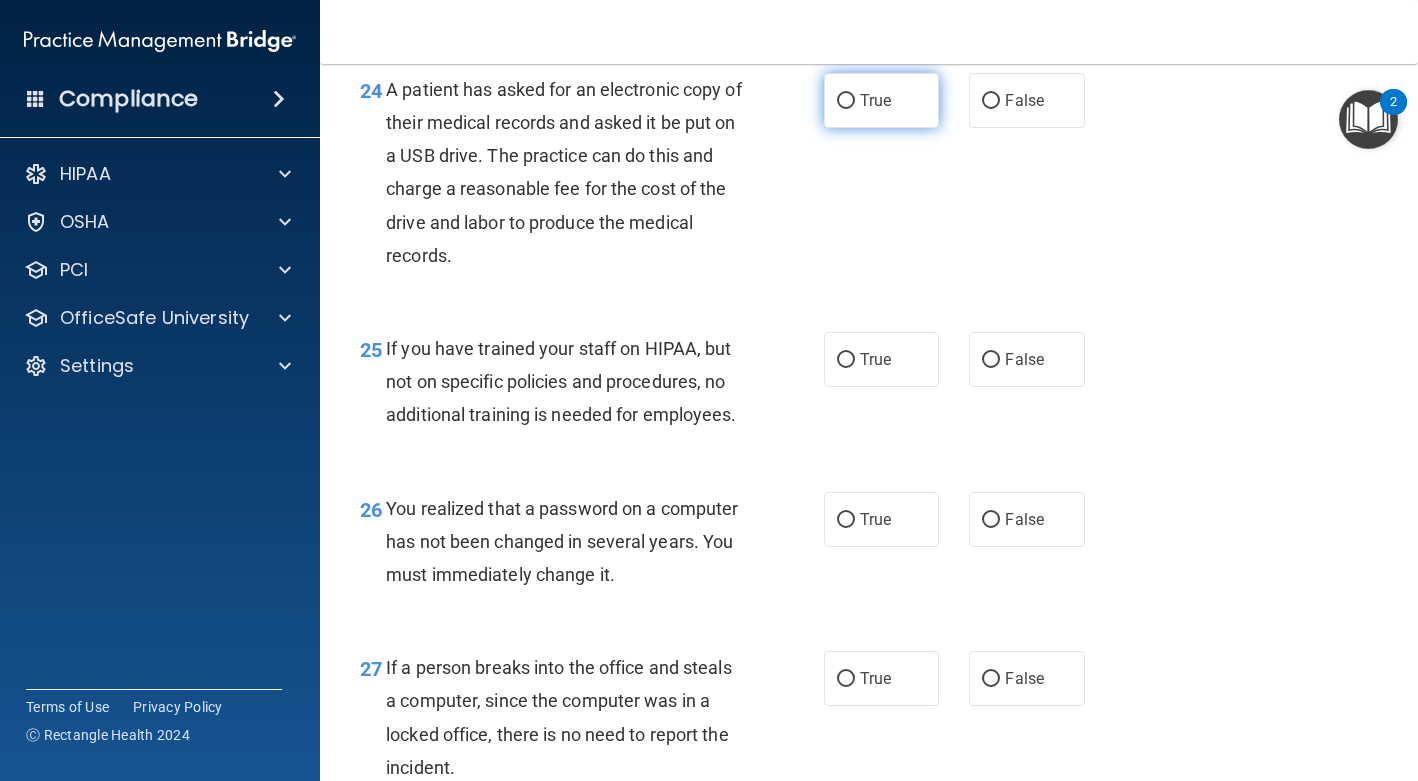 click on "True" at bounding box center (875, 100) 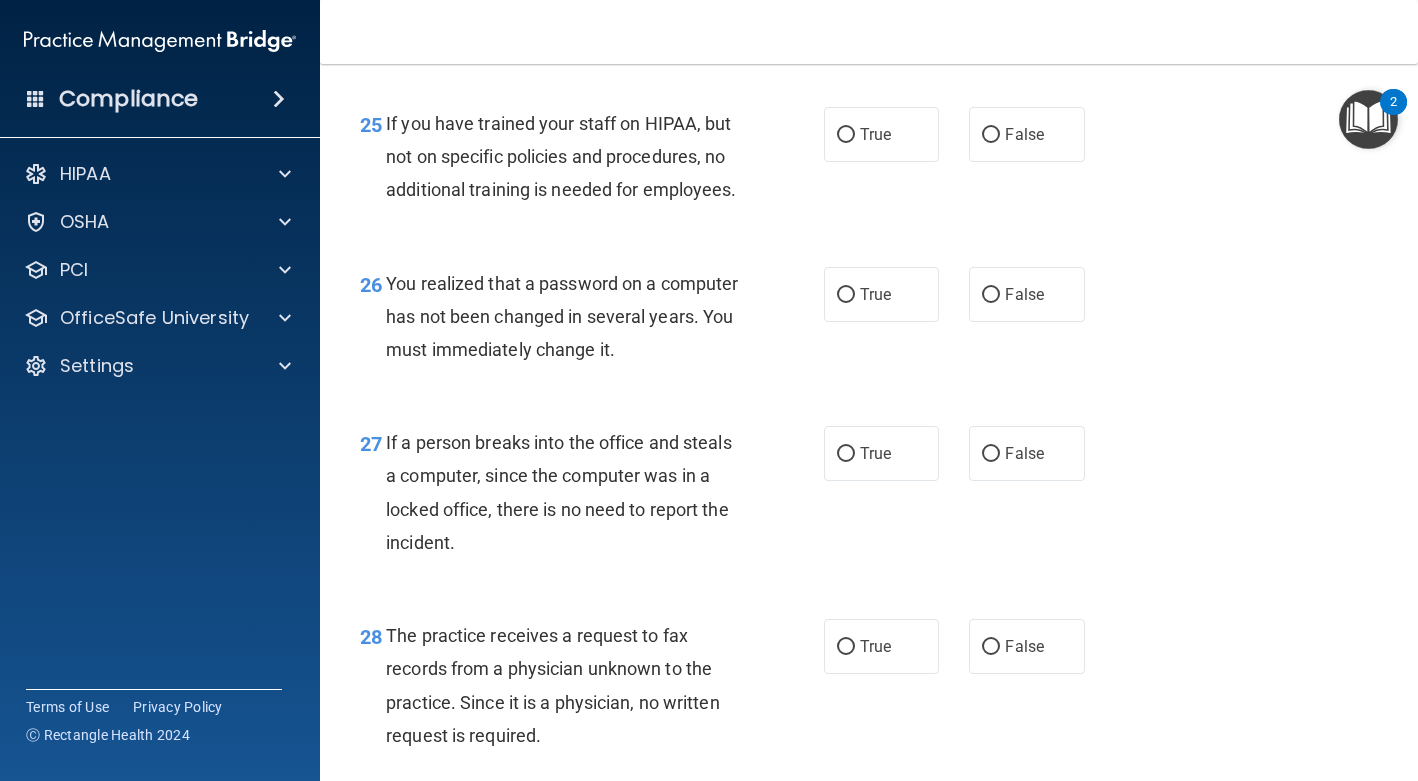 scroll, scrollTop: 4615, scrollLeft: 0, axis: vertical 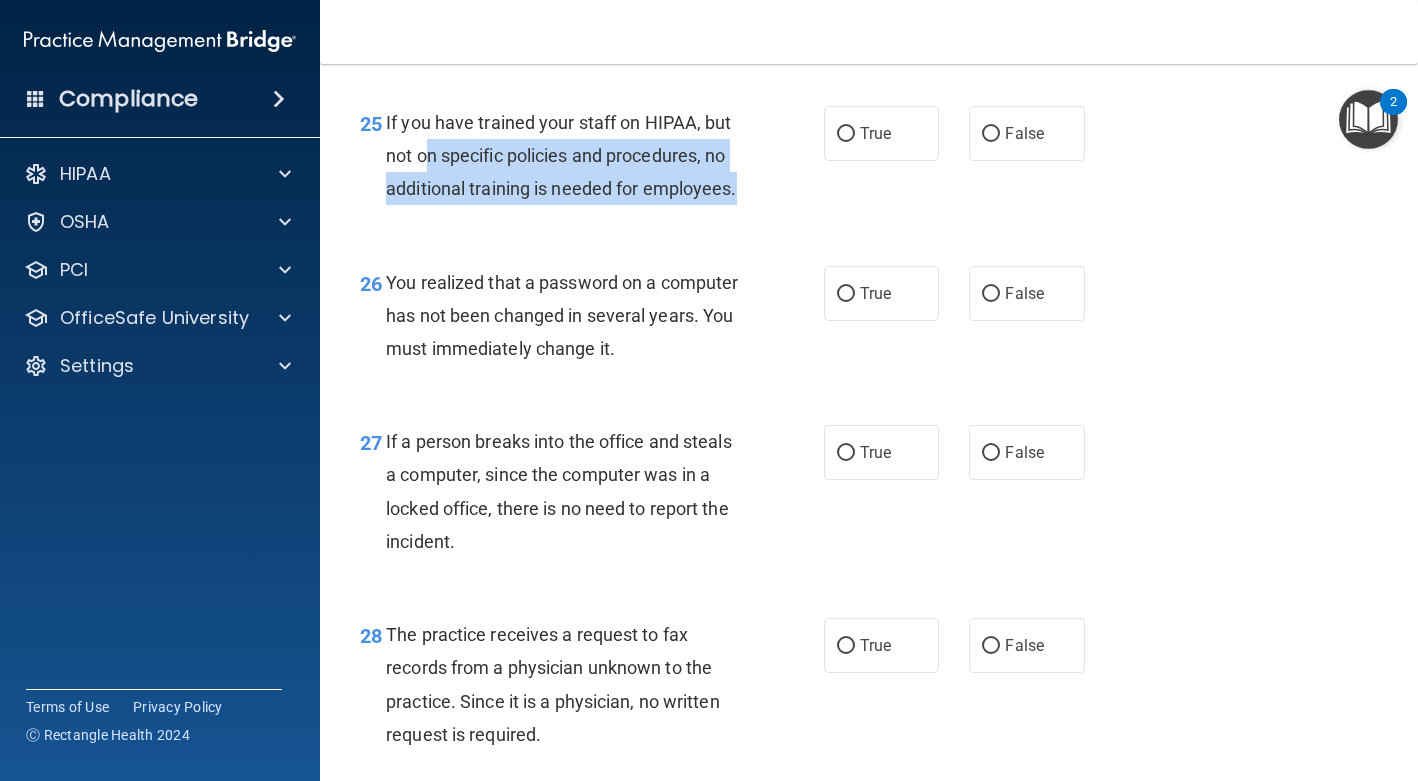 drag, startPoint x: 480, startPoint y: 287, endPoint x: 424, endPoint y: 218, distance: 88.86507 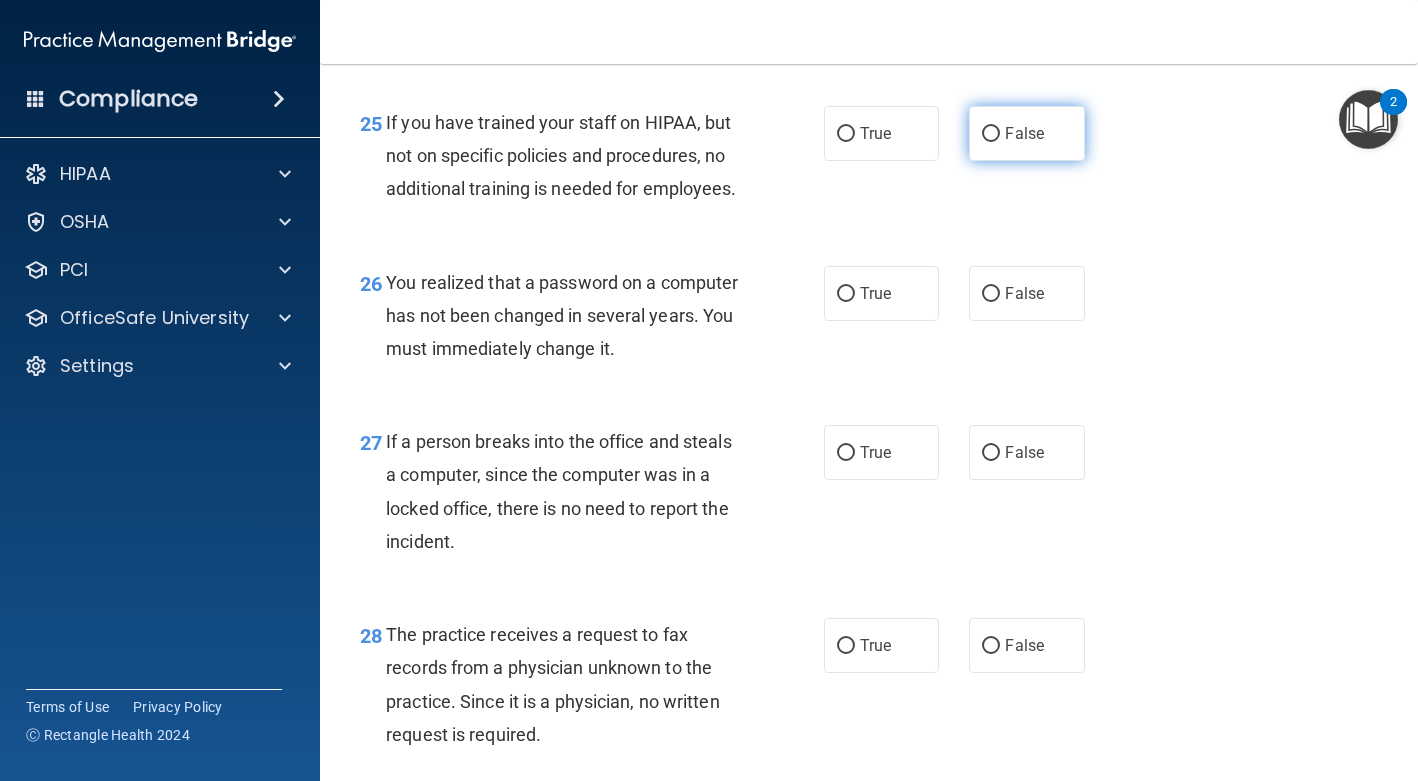 click on "False" at bounding box center [1026, 133] 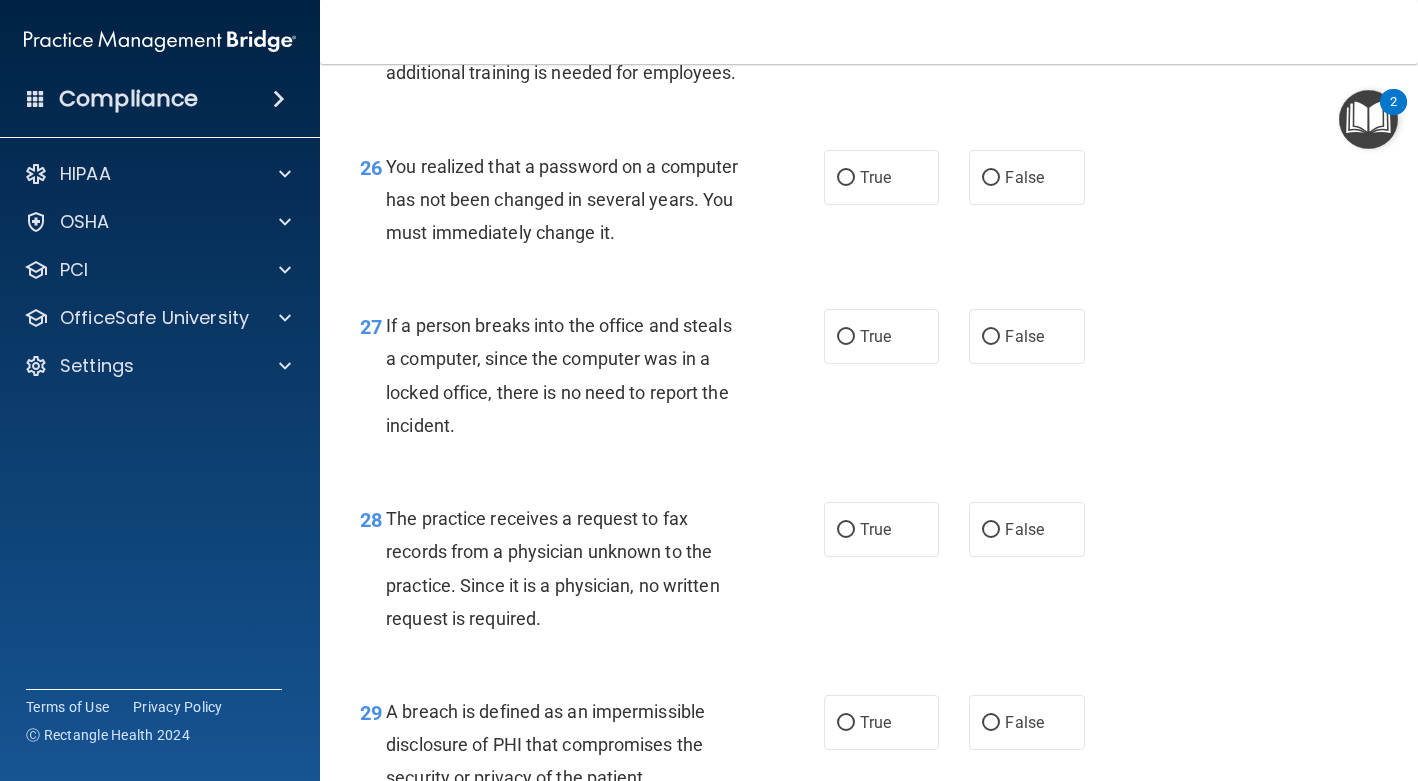 scroll, scrollTop: 4750, scrollLeft: 0, axis: vertical 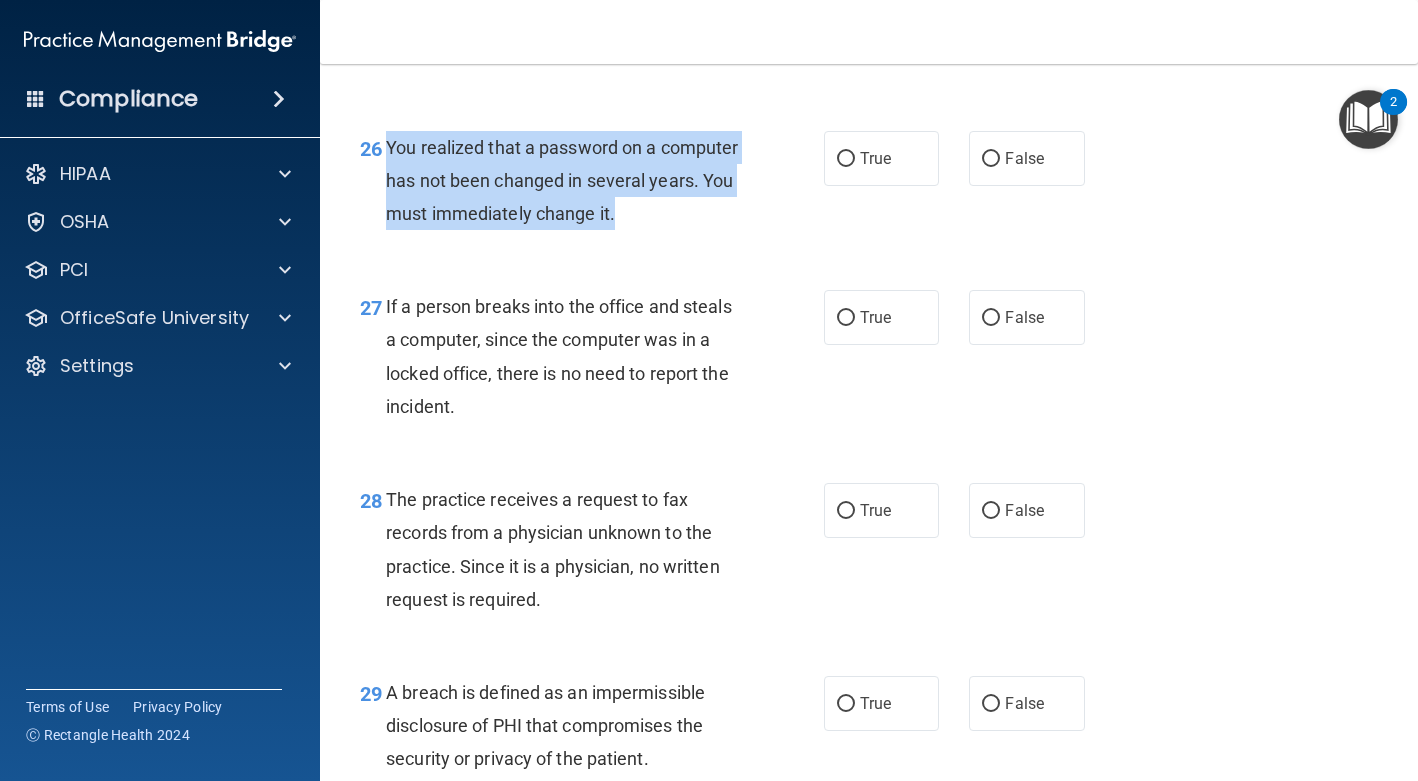 drag, startPoint x: 722, startPoint y: 310, endPoint x: 388, endPoint y: 236, distance: 342.0994 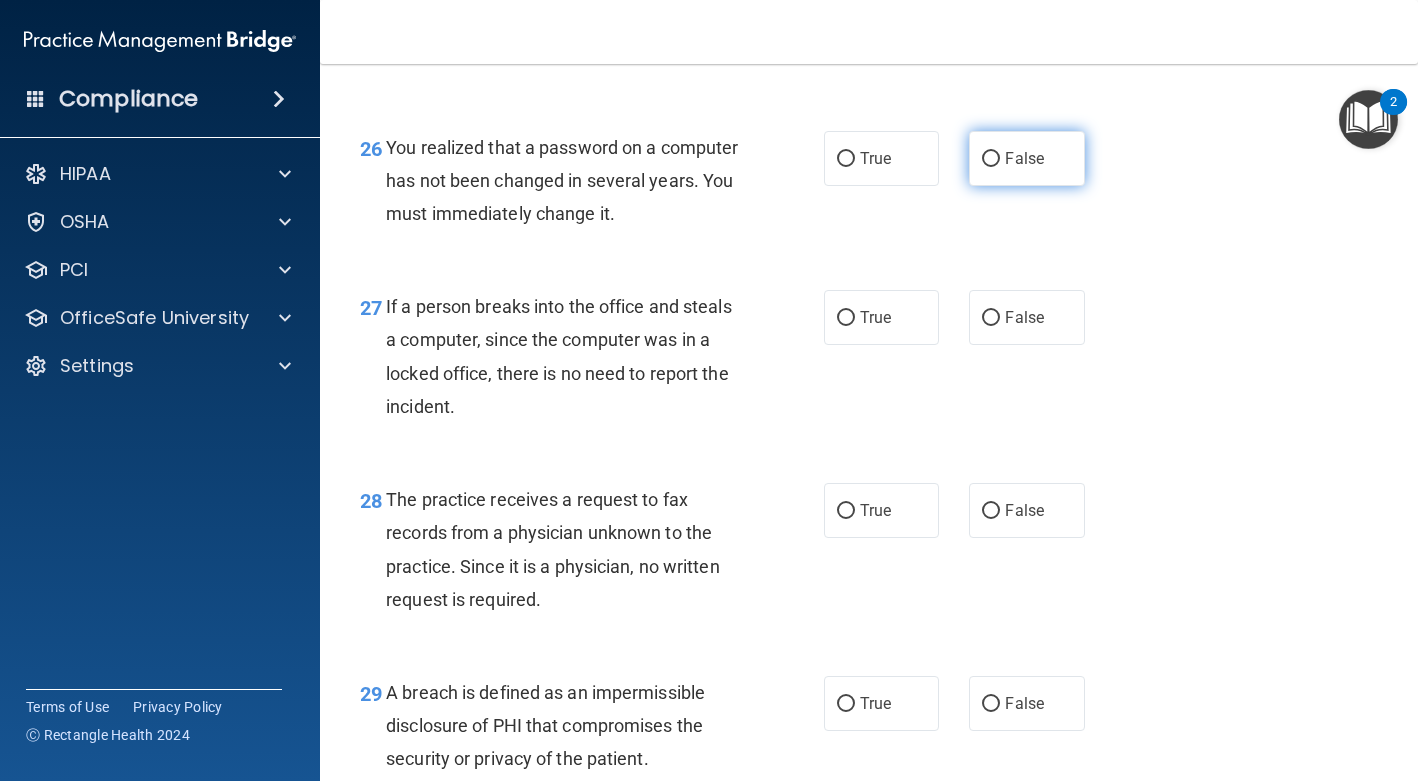 click on "False" at bounding box center (1024, 158) 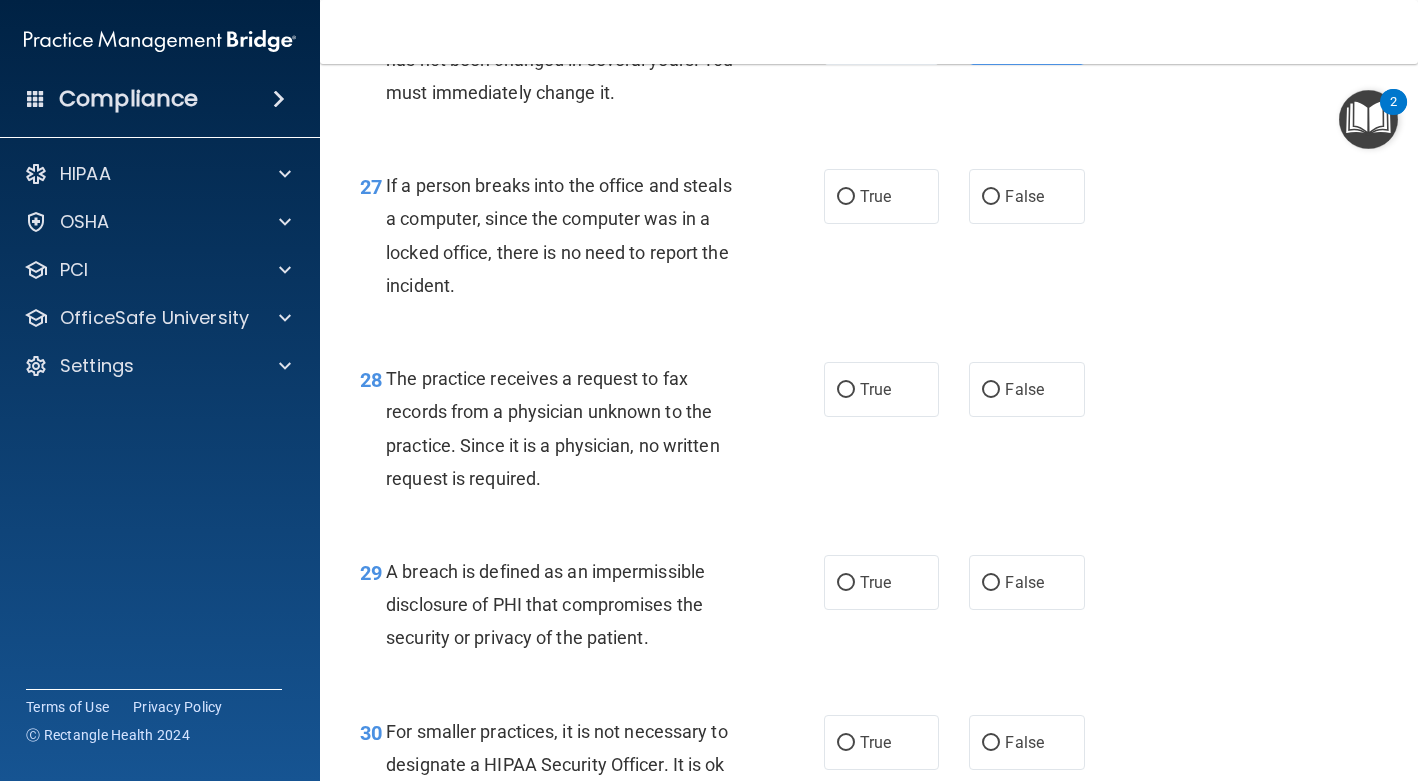 scroll, scrollTop: 4883, scrollLeft: 0, axis: vertical 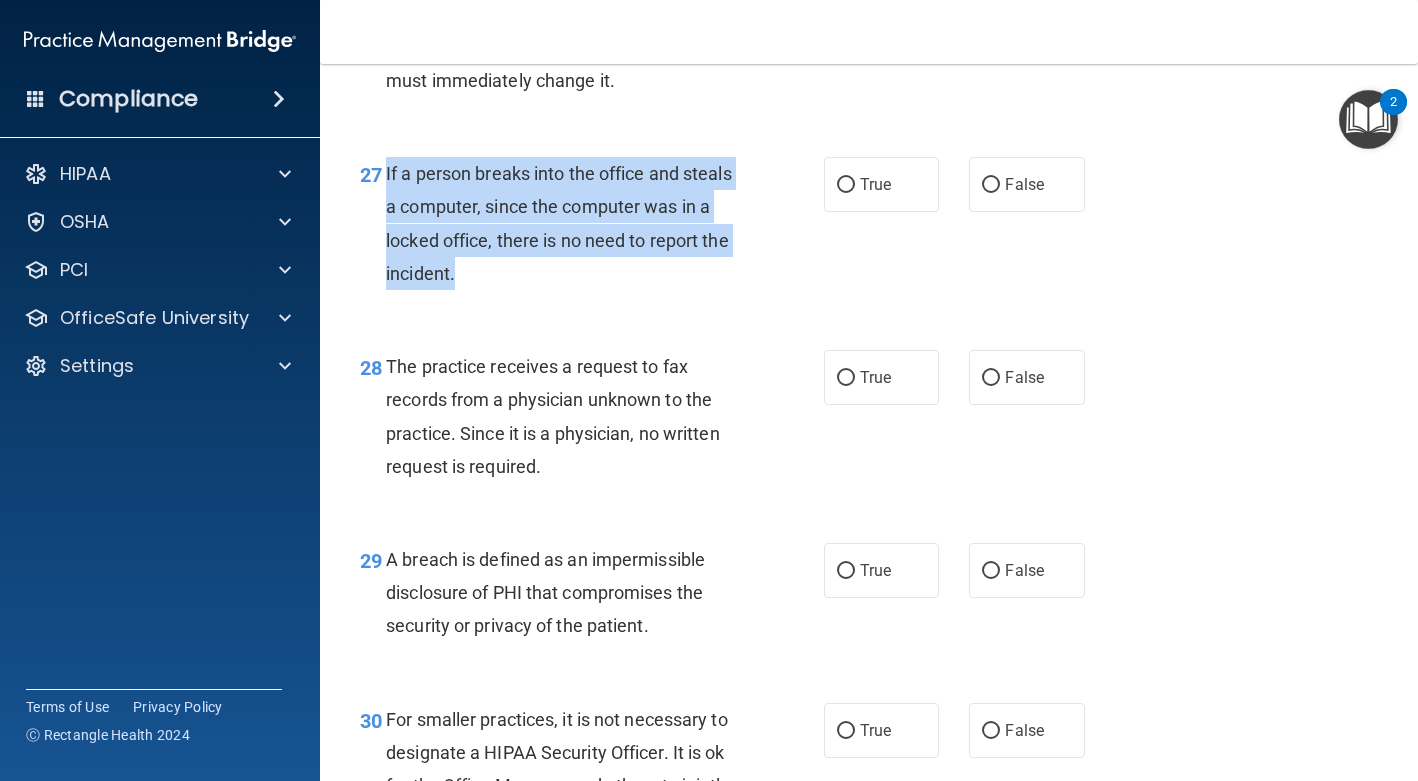 drag, startPoint x: 498, startPoint y: 376, endPoint x: 383, endPoint y: 274, distance: 153.71727 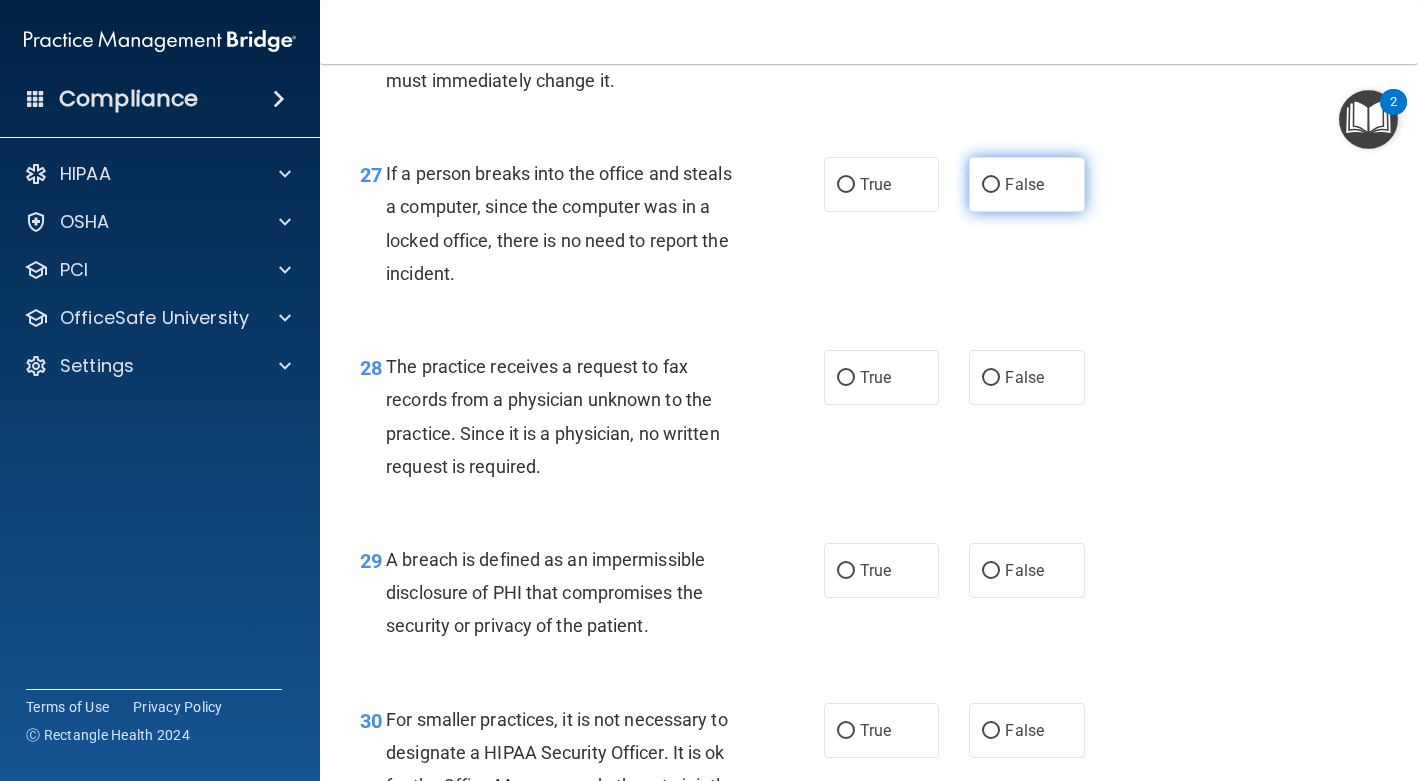 click on "False" at bounding box center (1026, 184) 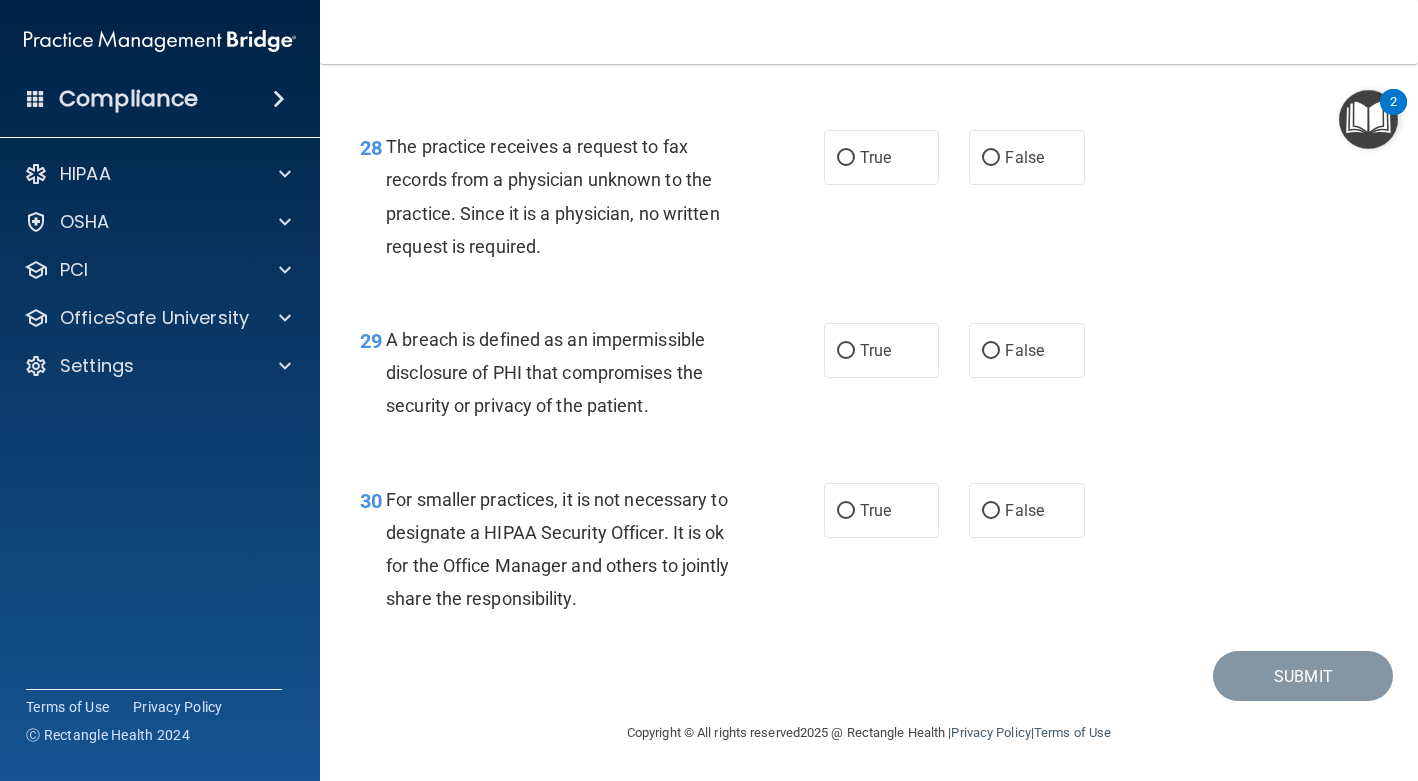 scroll, scrollTop: 5187, scrollLeft: 0, axis: vertical 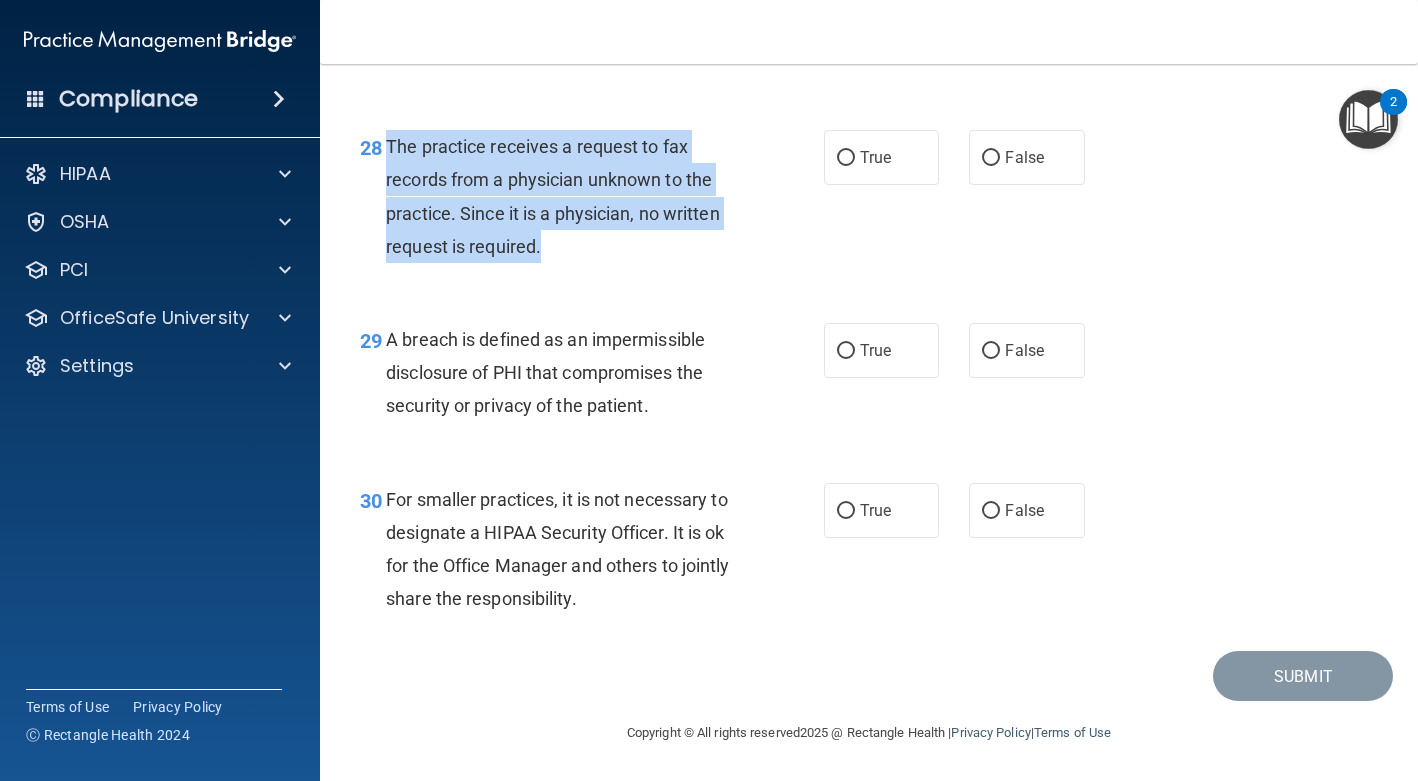 drag, startPoint x: 543, startPoint y: 261, endPoint x: 387, endPoint y: 167, distance: 182.13182 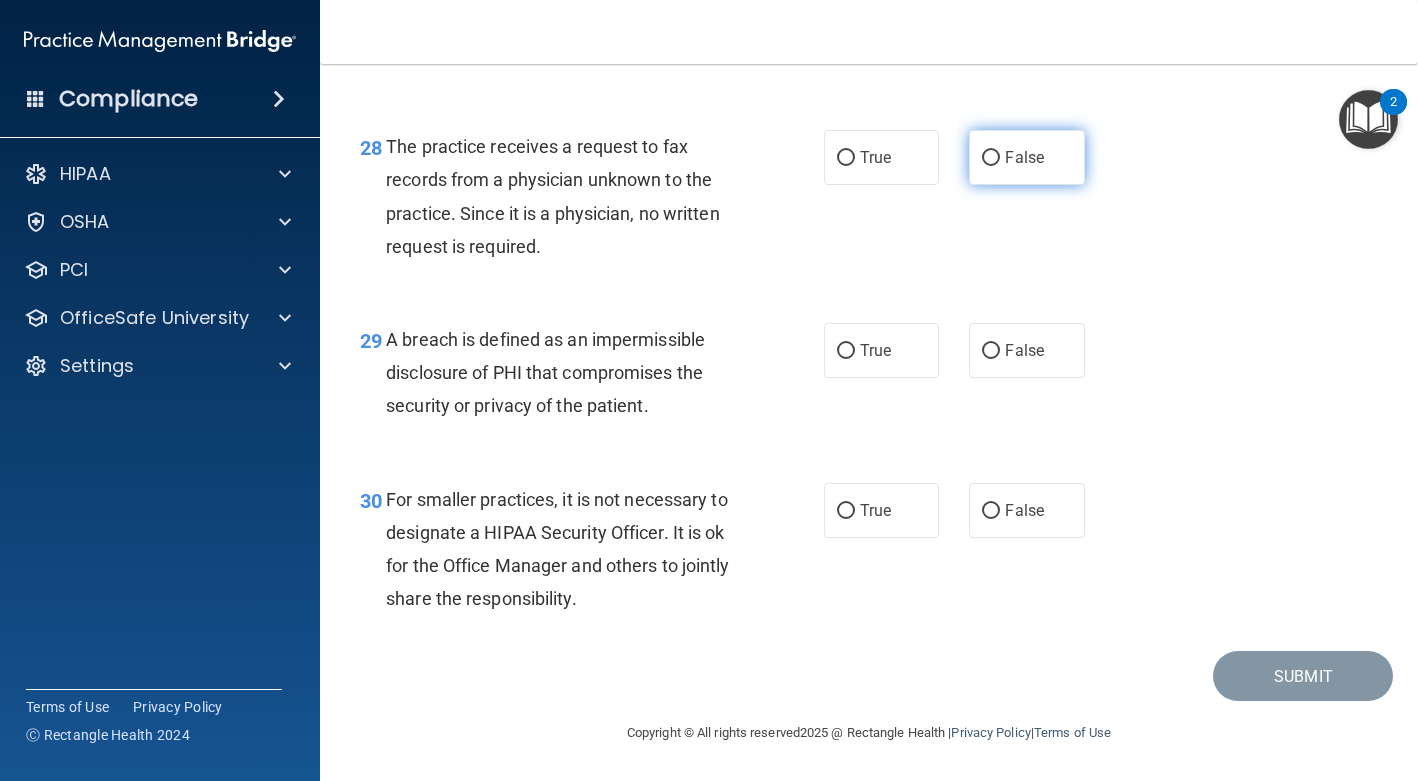 click on "False" at bounding box center [1026, 157] 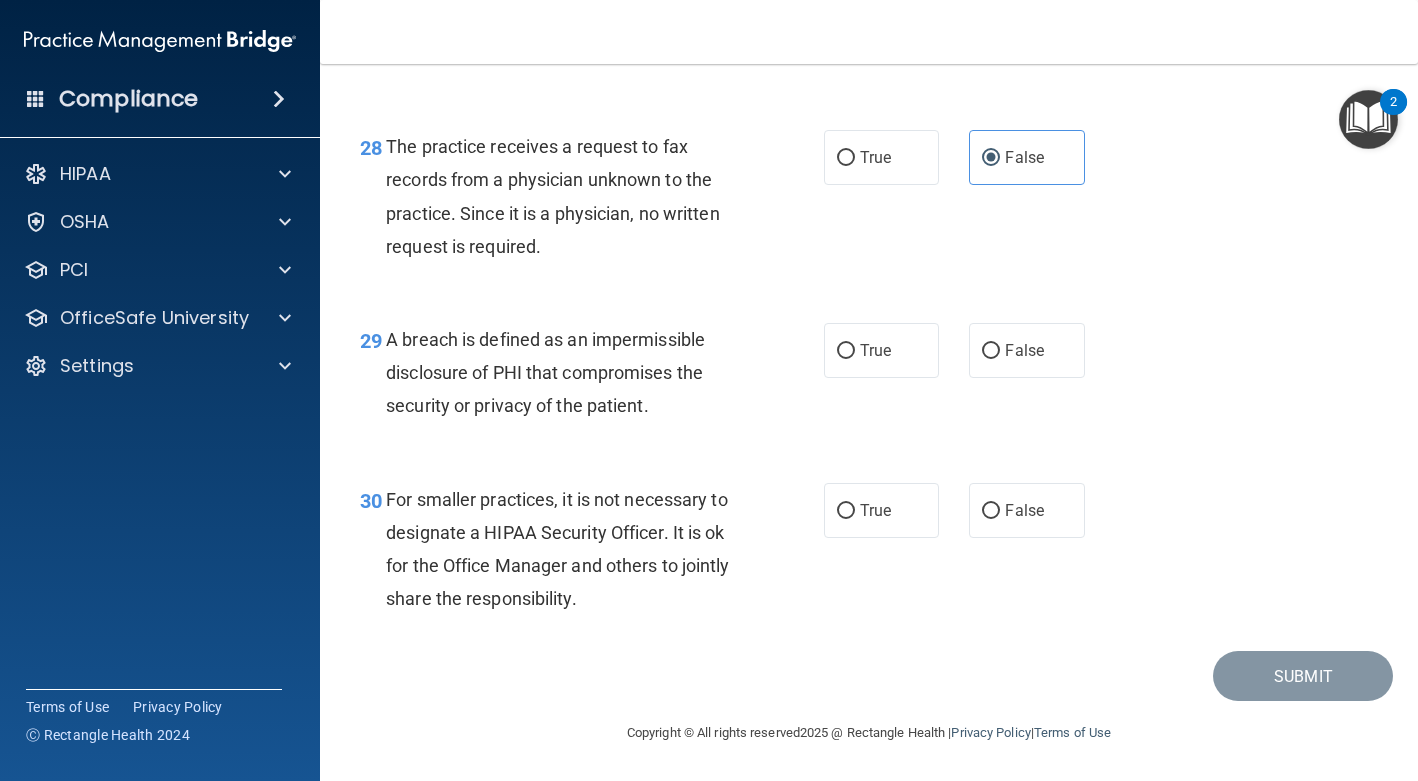 scroll, scrollTop: 5203, scrollLeft: 0, axis: vertical 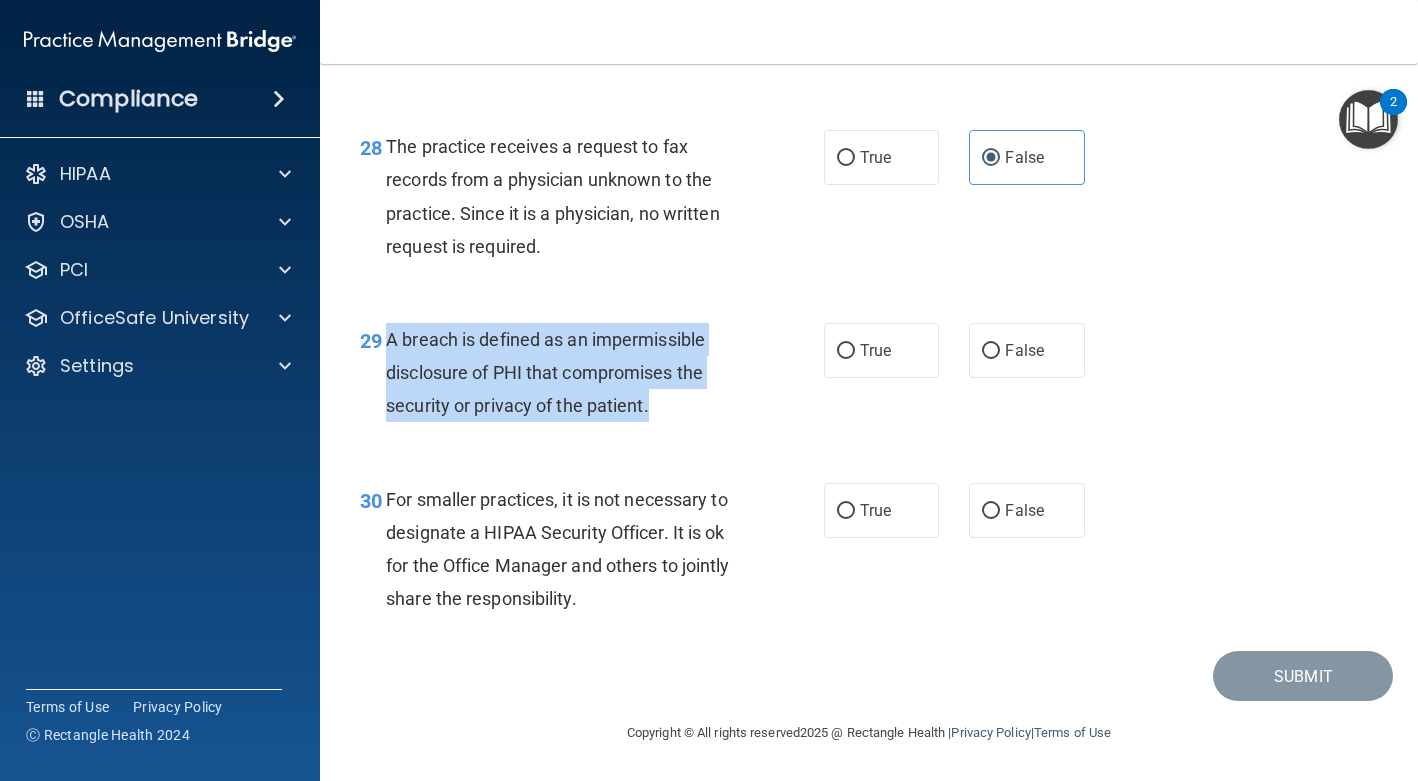 drag, startPoint x: 652, startPoint y: 411, endPoint x: 387, endPoint y: 332, distance: 276.52487 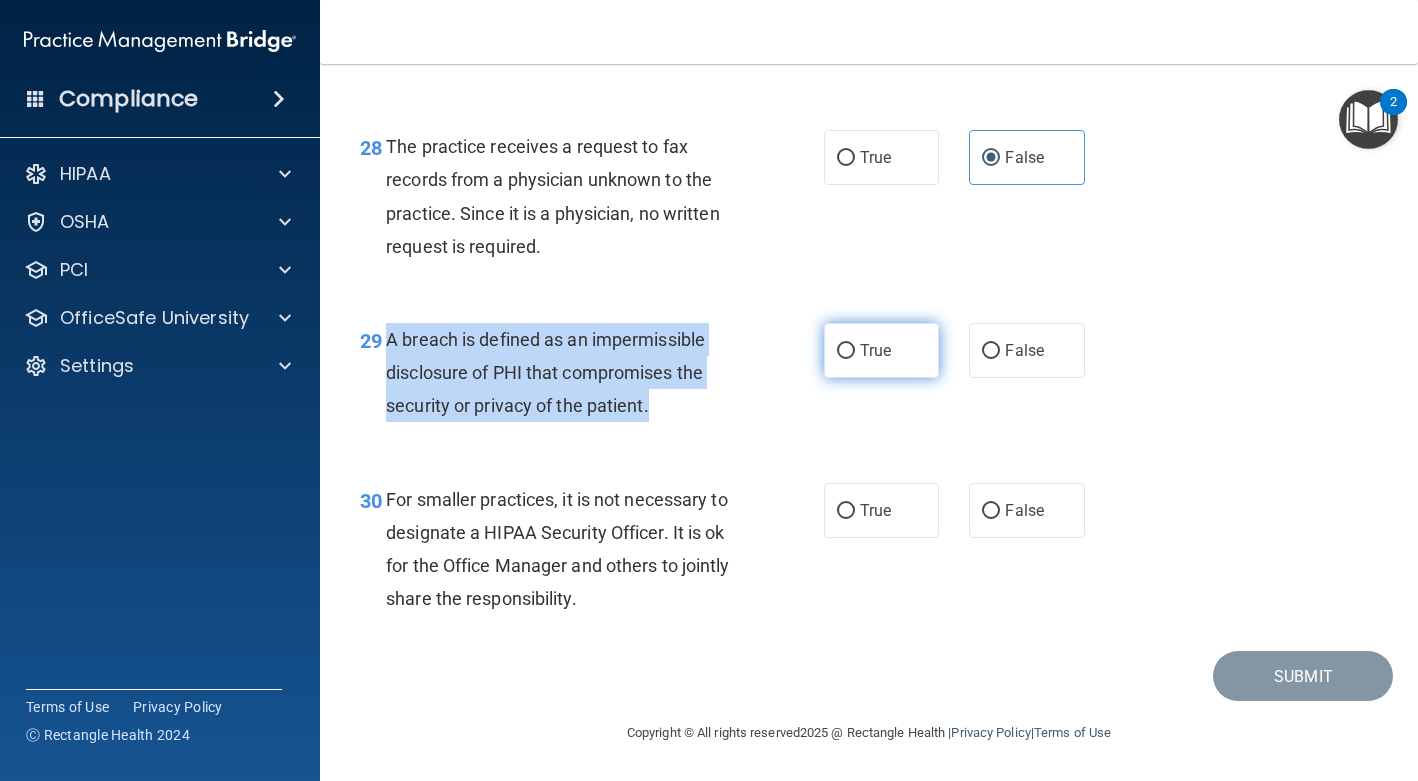 click on "True" at bounding box center (846, 351) 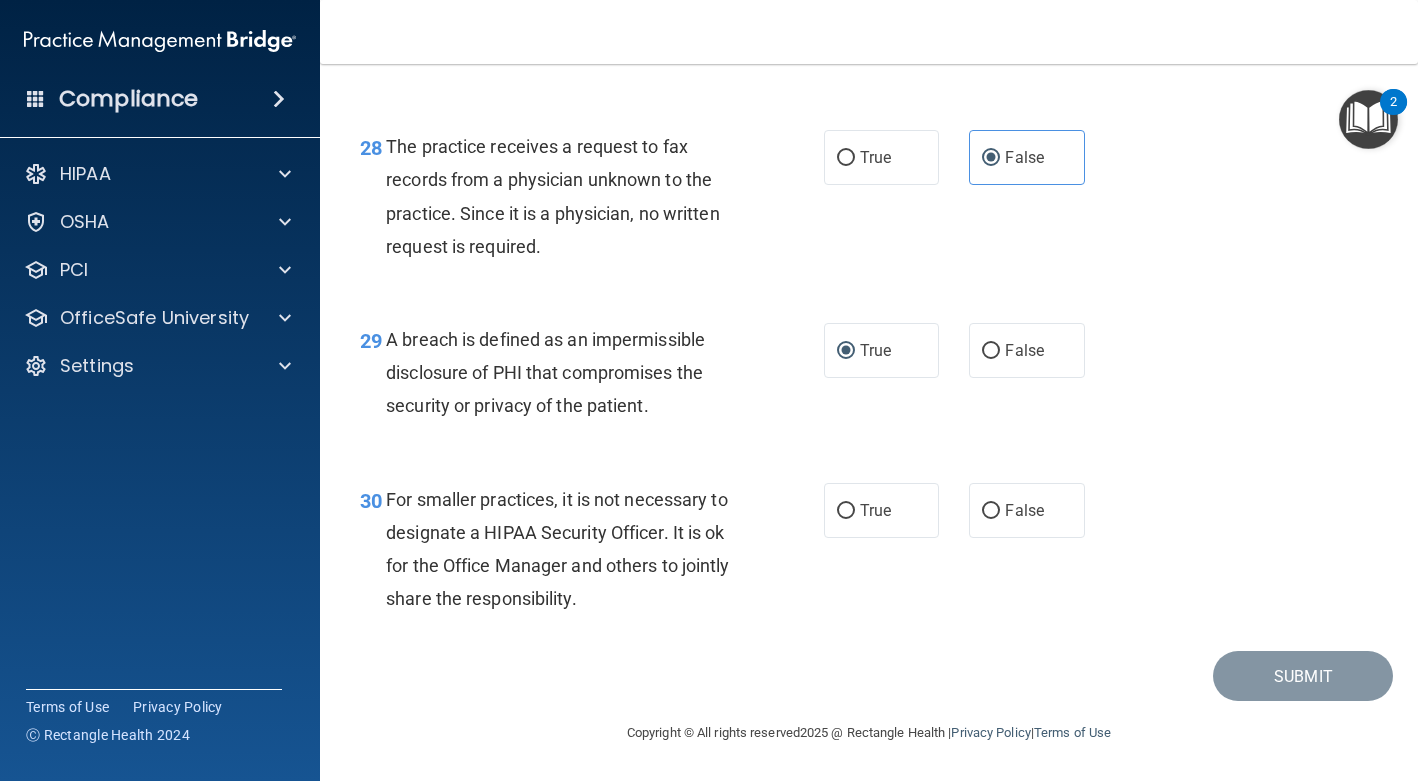 click on "A breach is defined as an impermissible disclosure of PHI that compromises the security or privacy of the patient." at bounding box center [571, 373] 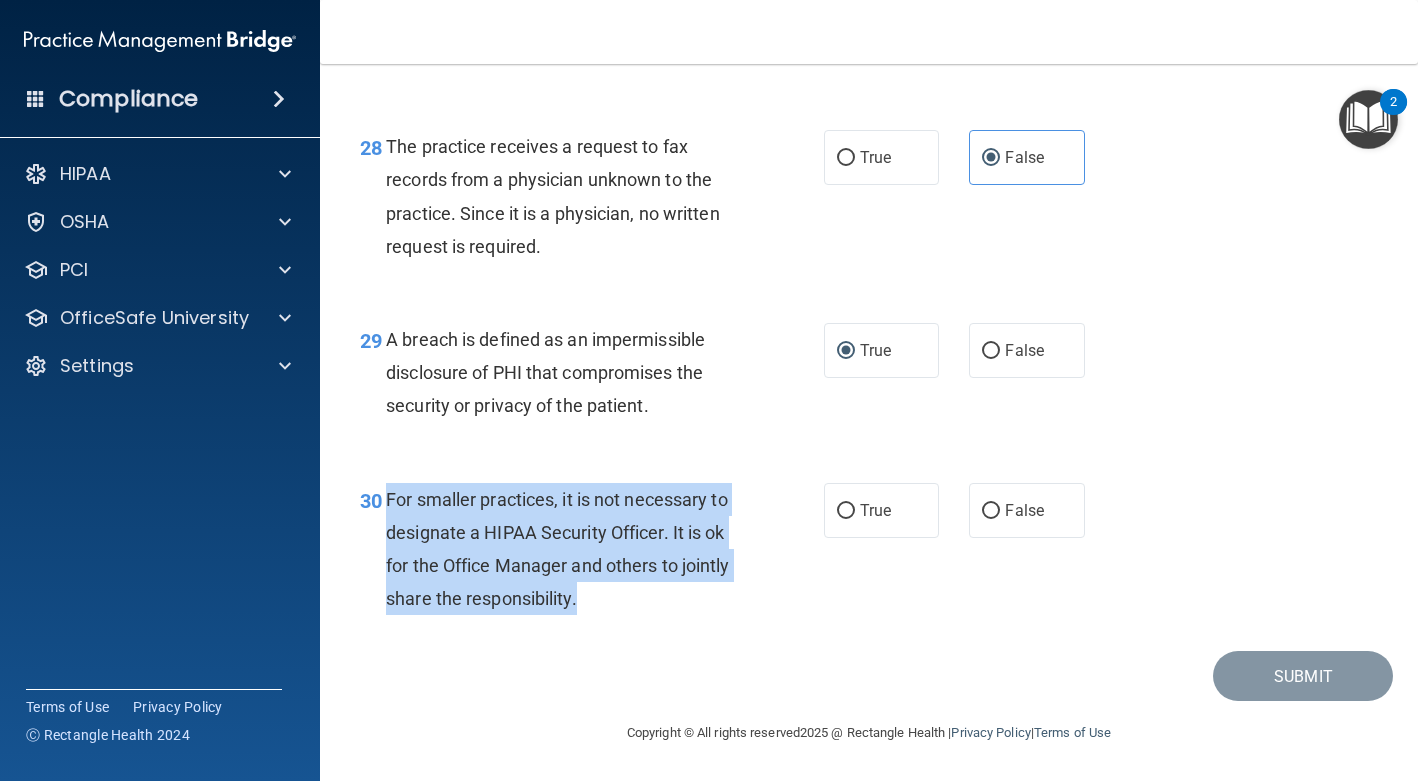 drag, startPoint x: 596, startPoint y: 606, endPoint x: 385, endPoint y: 497, distance: 237.49106 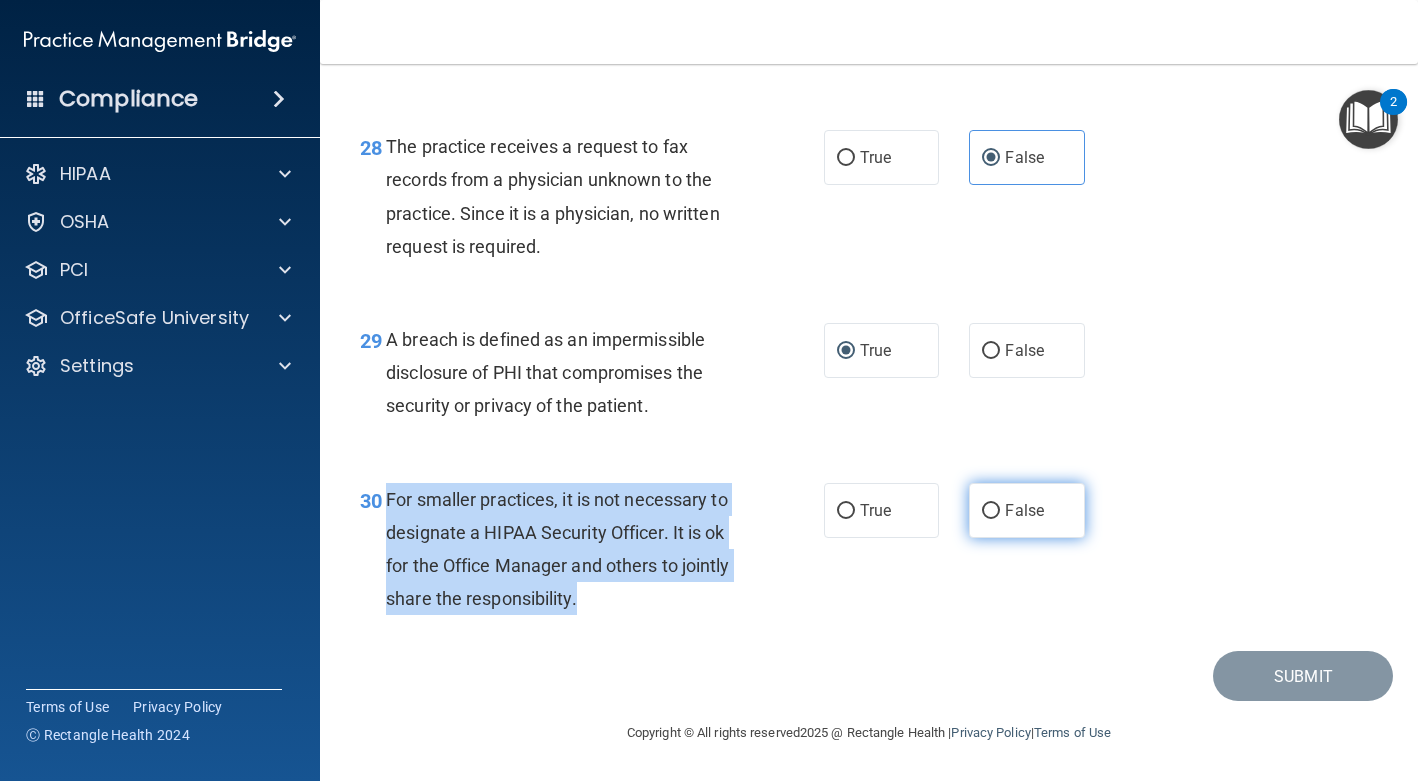 click on "False" at bounding box center [991, 511] 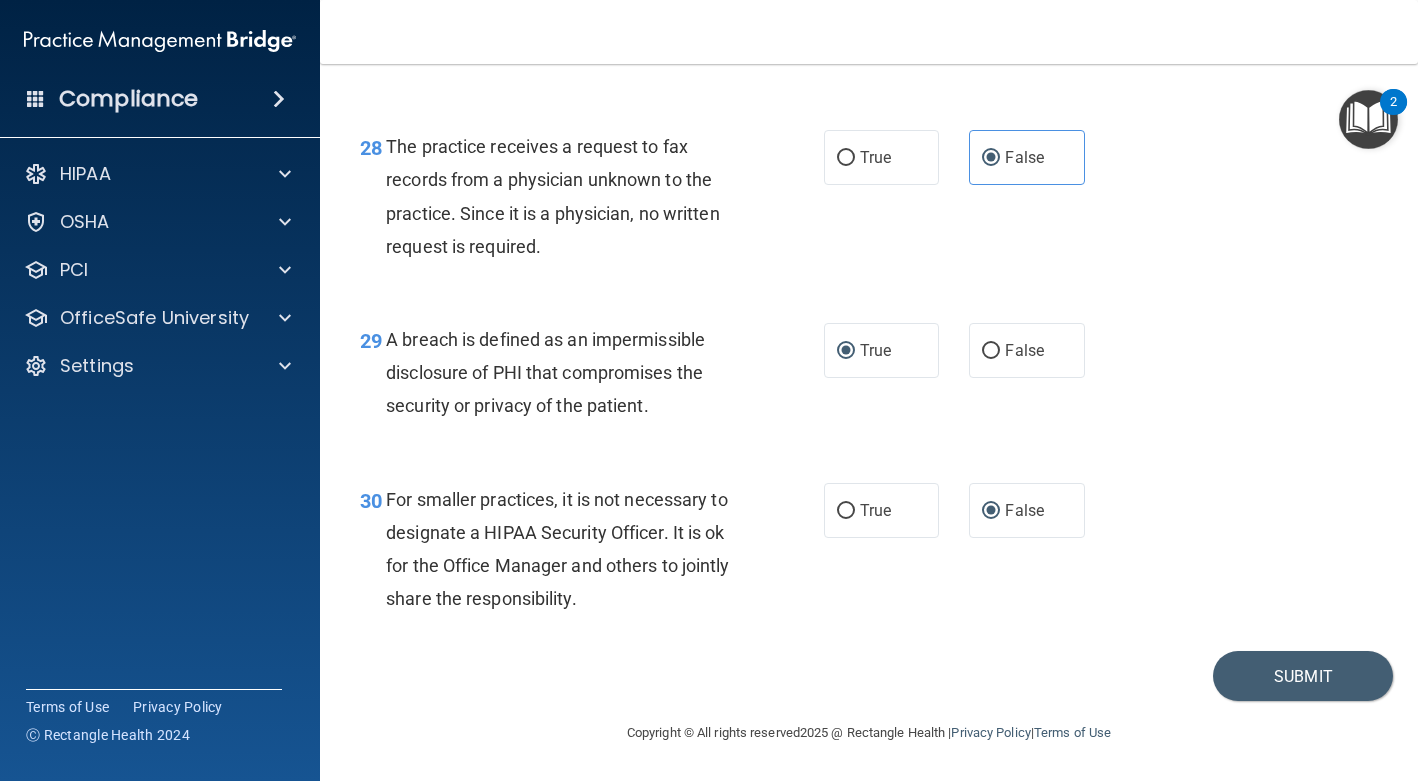click on "30       For smaller practices, it is not necessary to designate a HIPAA Security Officer.  It is ok for the Office Manager and others to jointly share the responsibility.                 True           False" at bounding box center (869, 554) 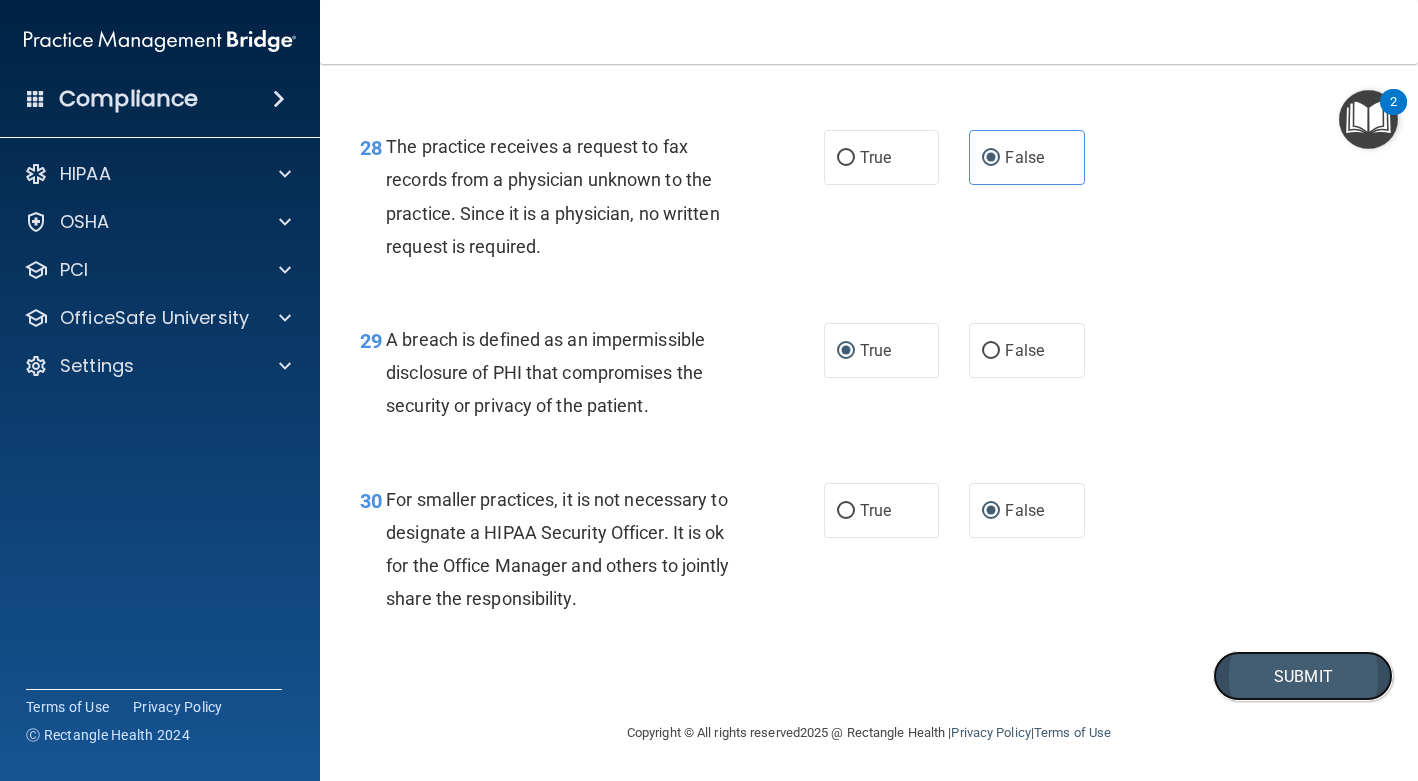 click on "Submit" at bounding box center (1303, 676) 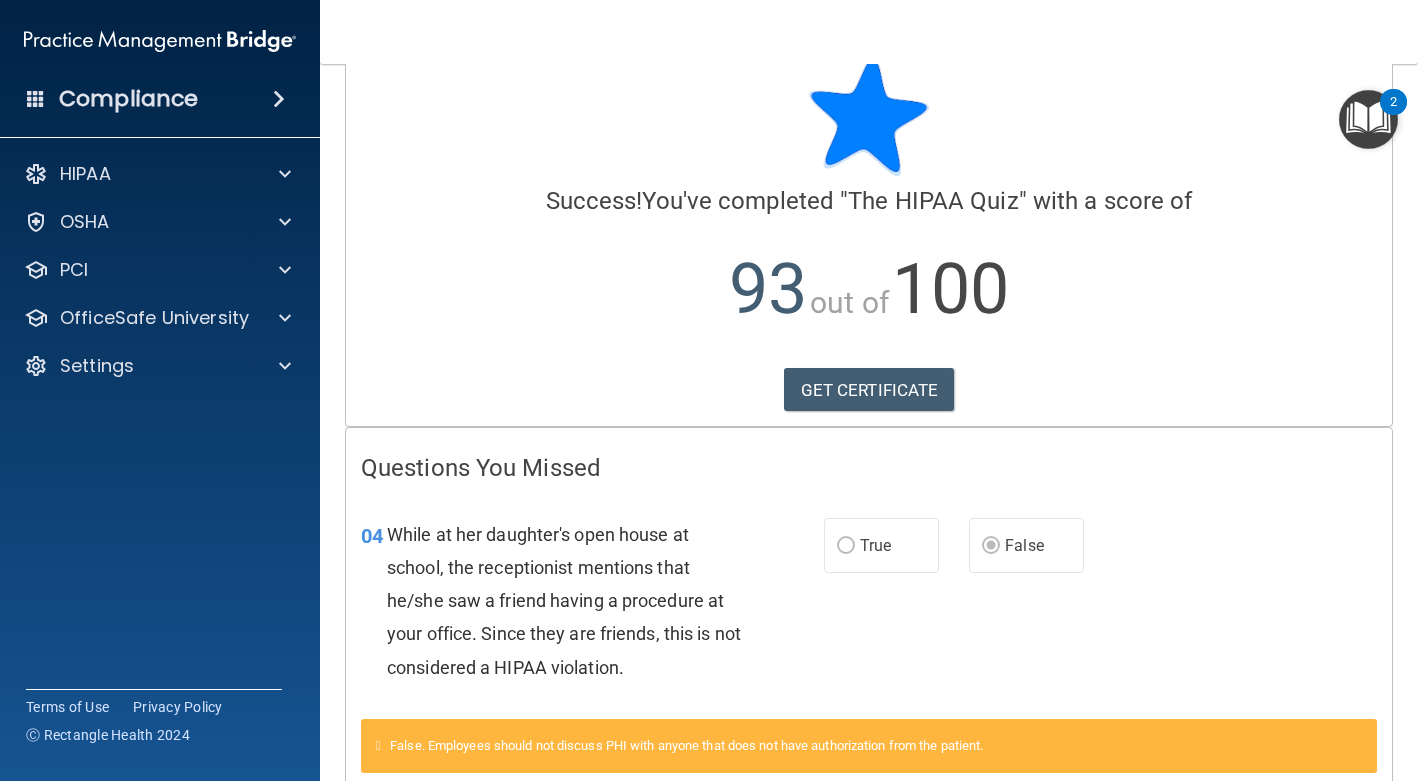 scroll, scrollTop: 51, scrollLeft: 0, axis: vertical 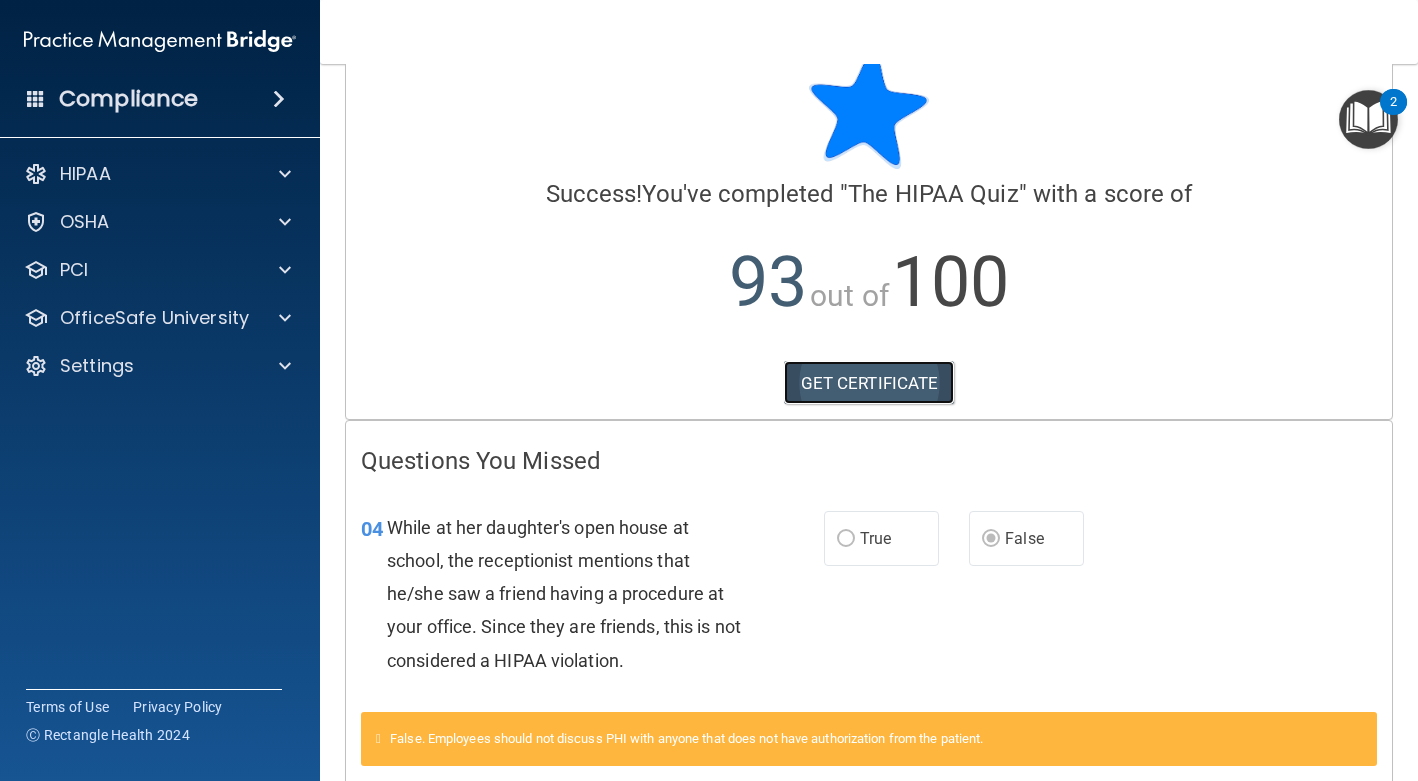 click on "GET CERTIFICATE" at bounding box center [869, 383] 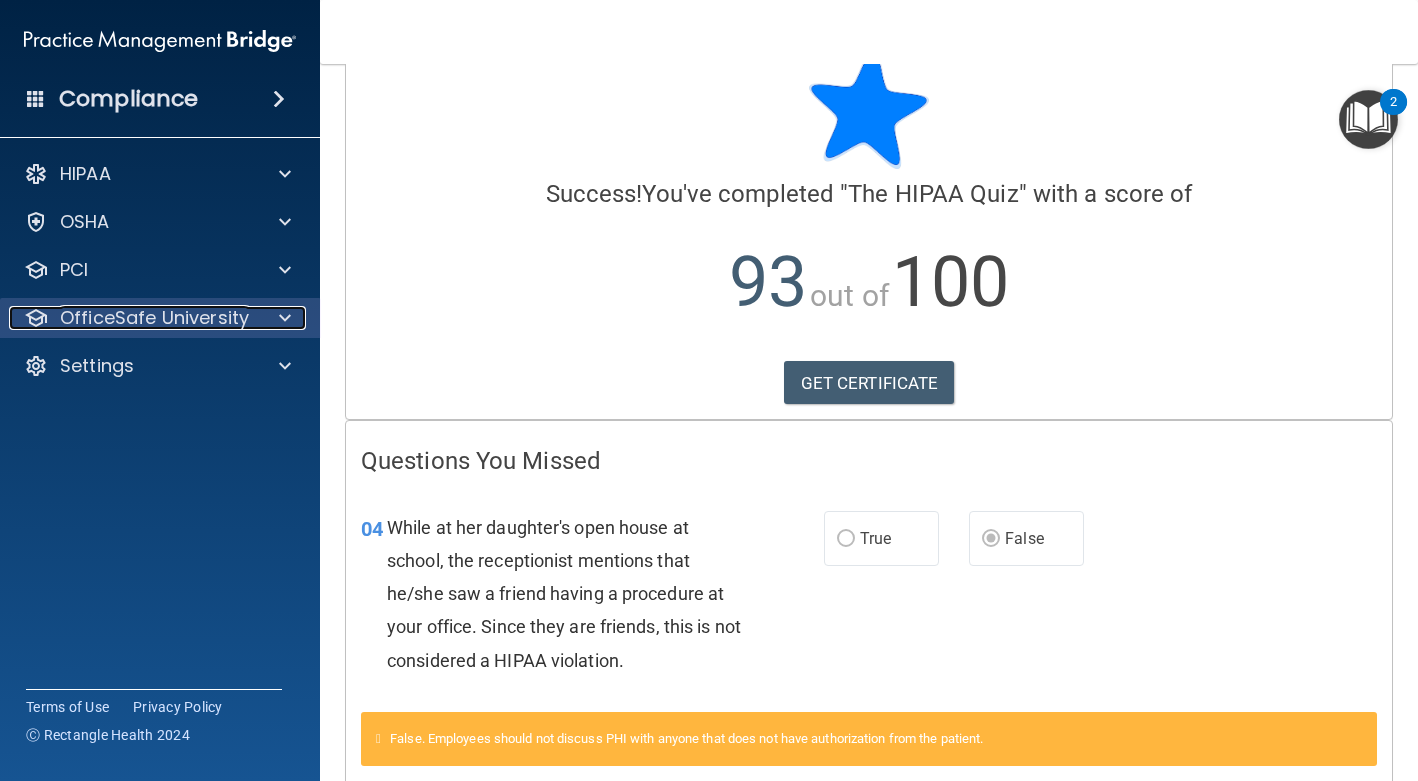 click at bounding box center [282, 318] 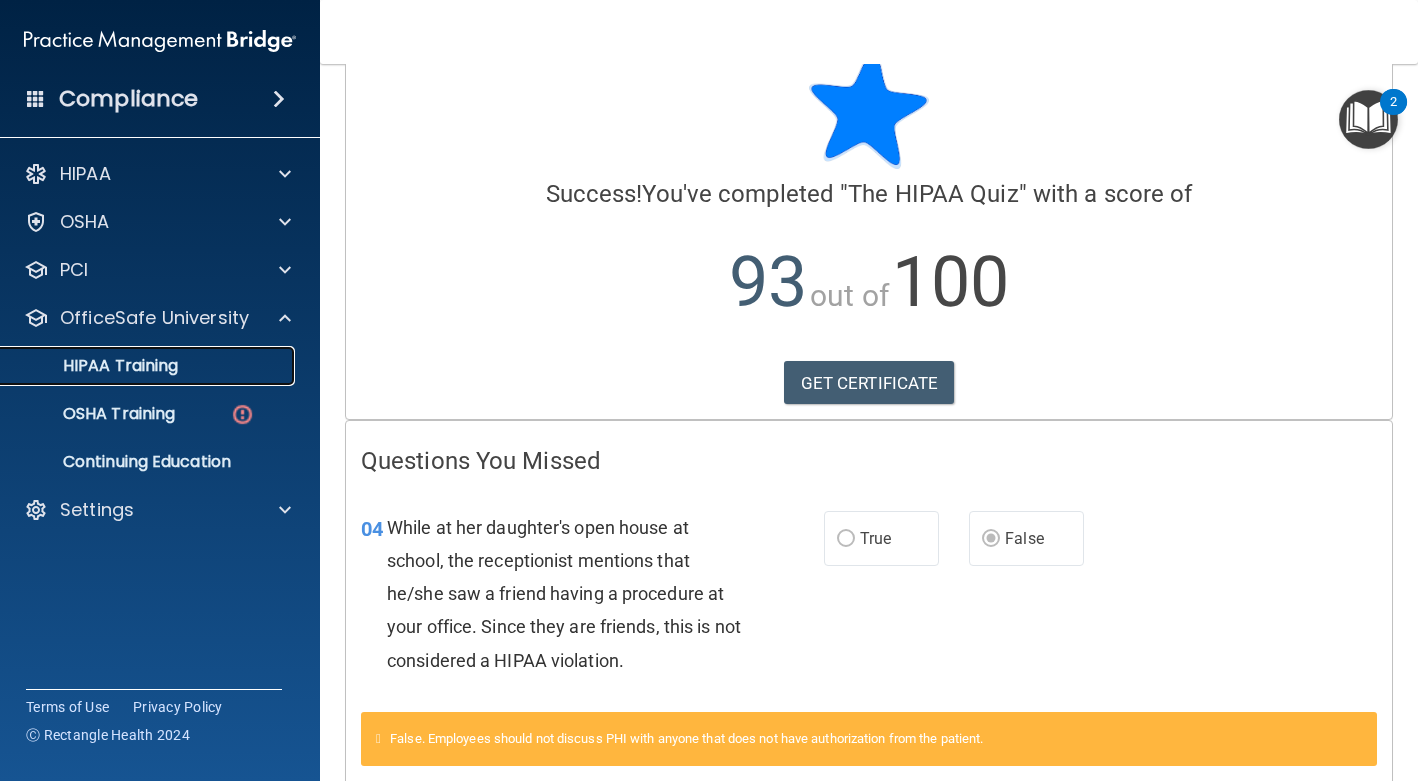 click on "HIPAA Training" at bounding box center (137, 366) 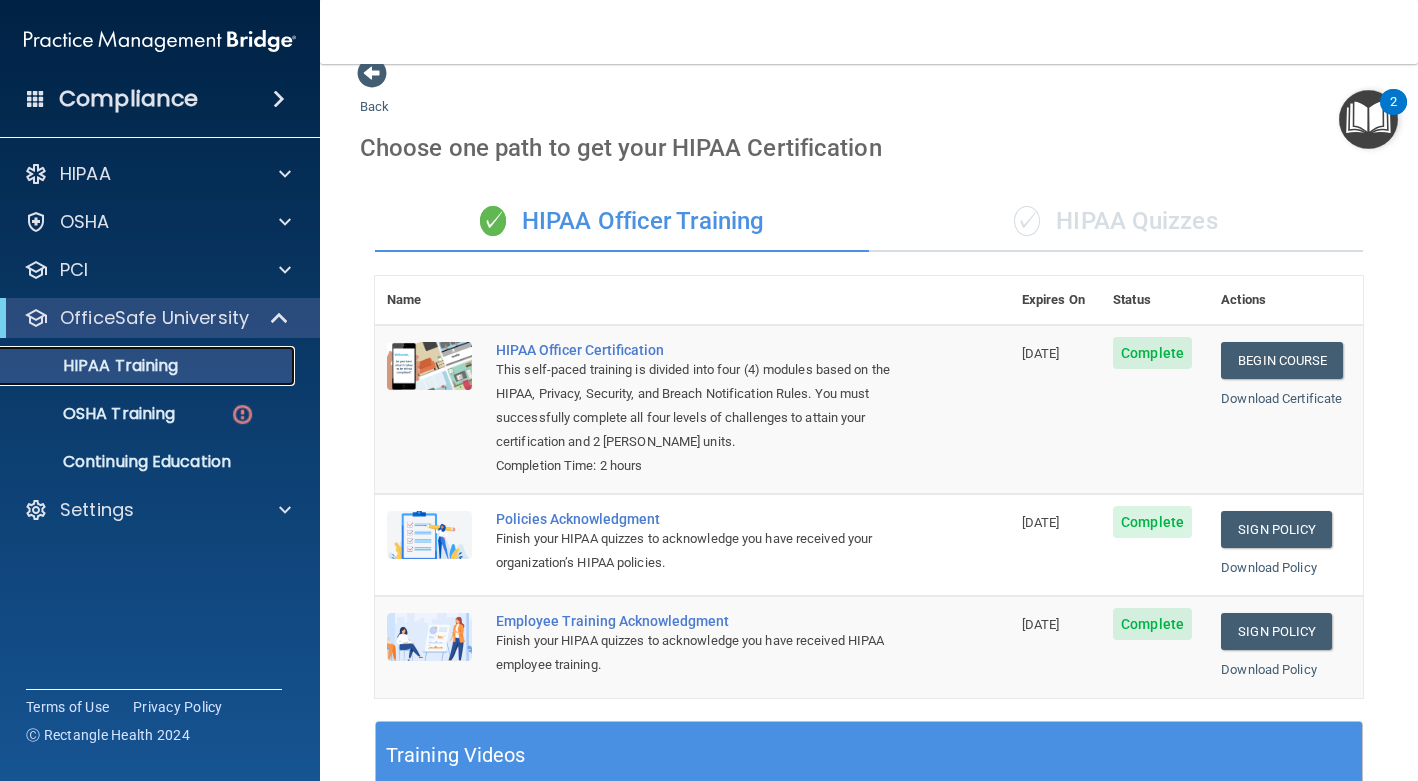 scroll, scrollTop: 0, scrollLeft: 0, axis: both 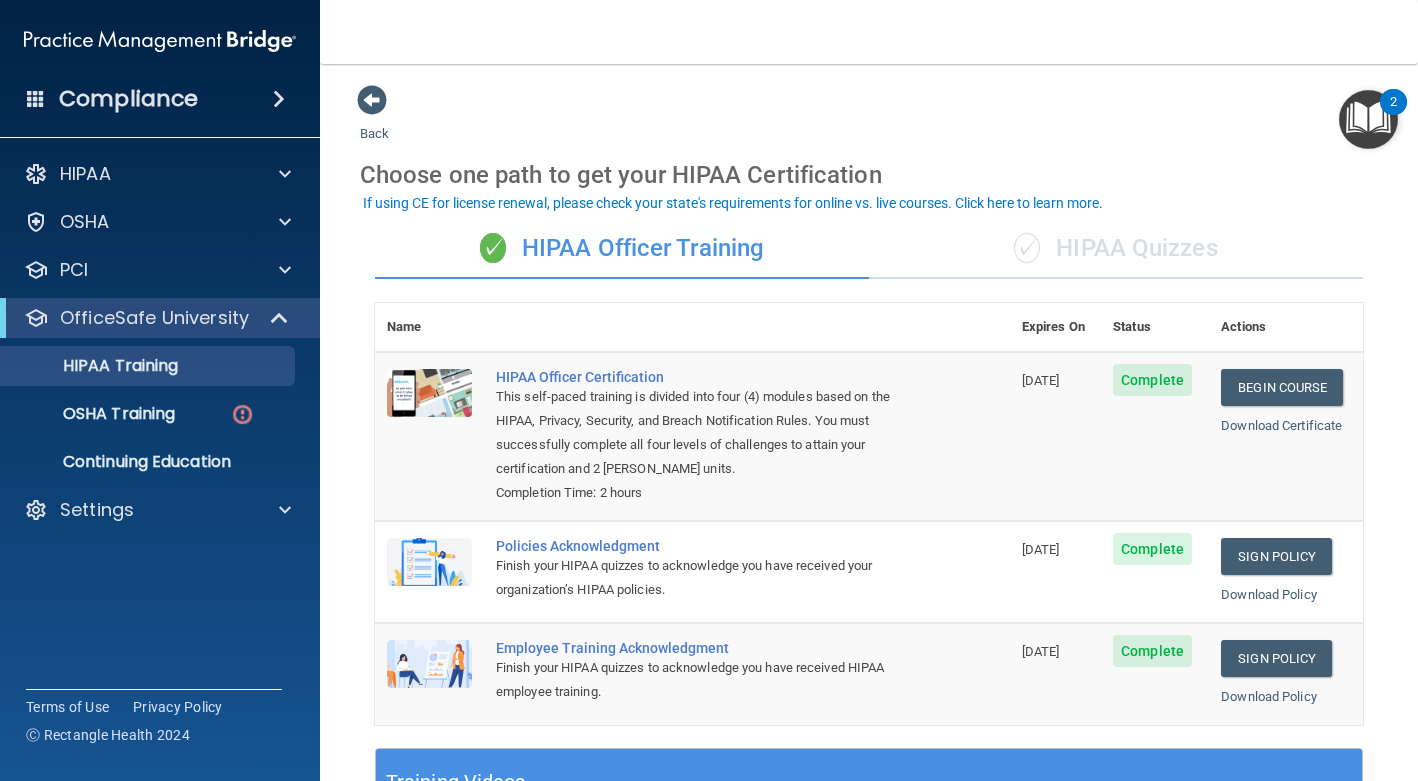 click on "✓   HIPAA Quizzes" at bounding box center (1116, 249) 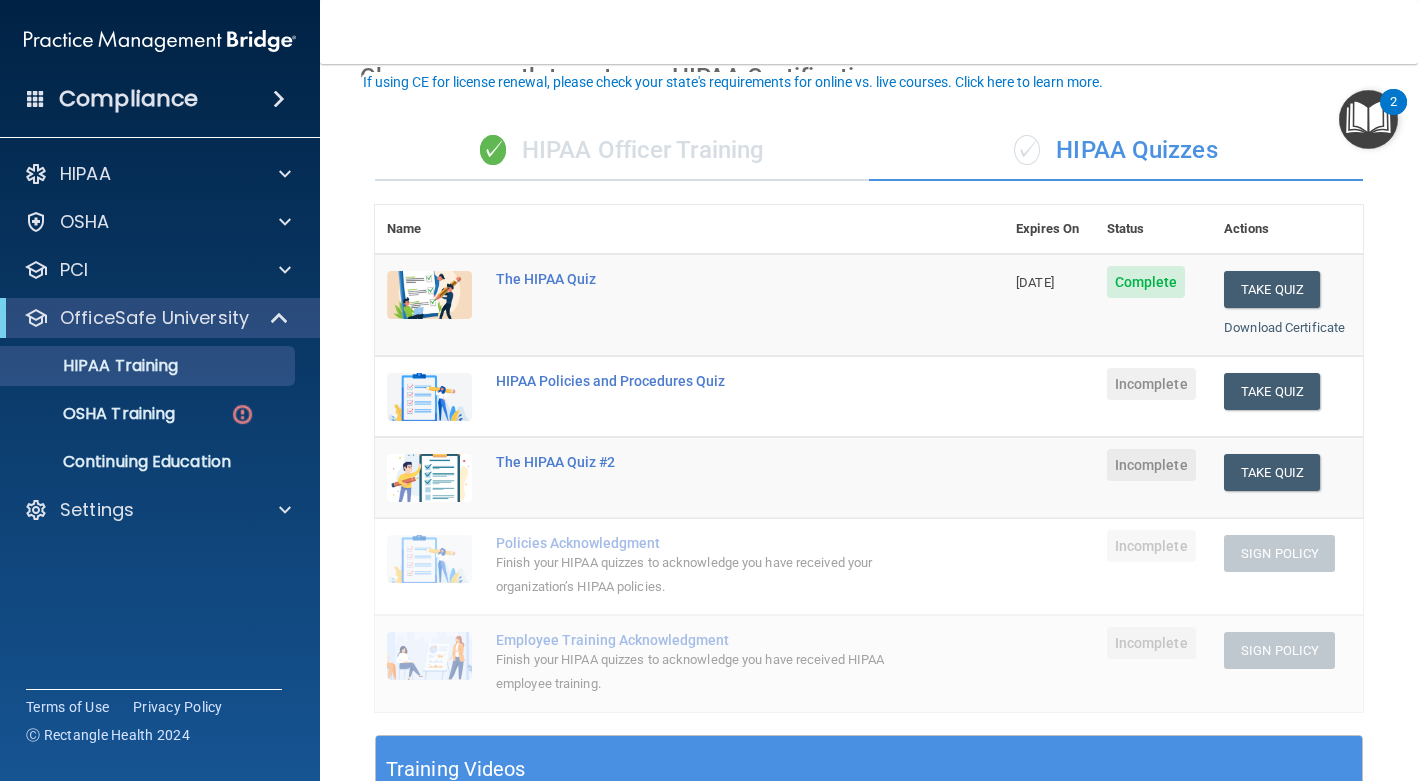 scroll, scrollTop: 150, scrollLeft: 0, axis: vertical 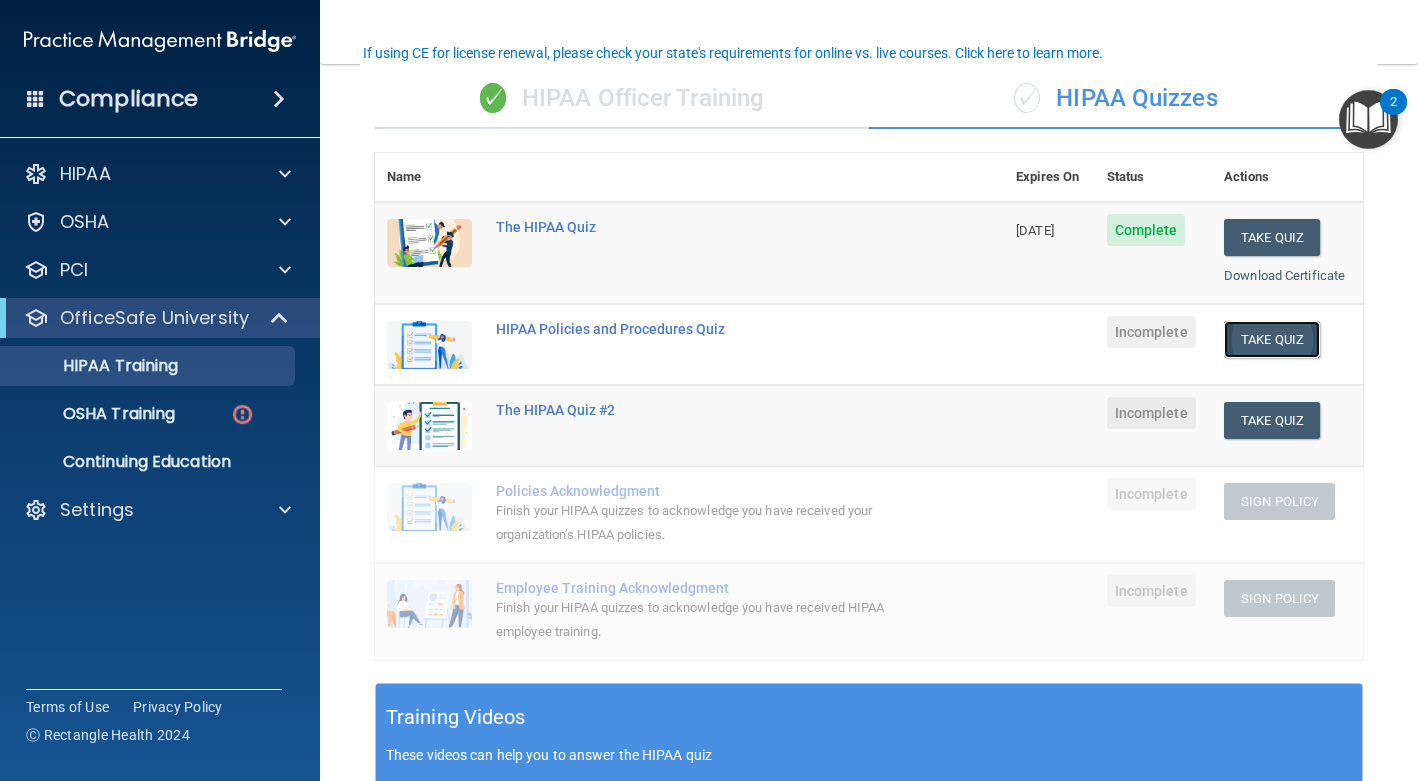 click on "Take Quiz" at bounding box center (1272, 339) 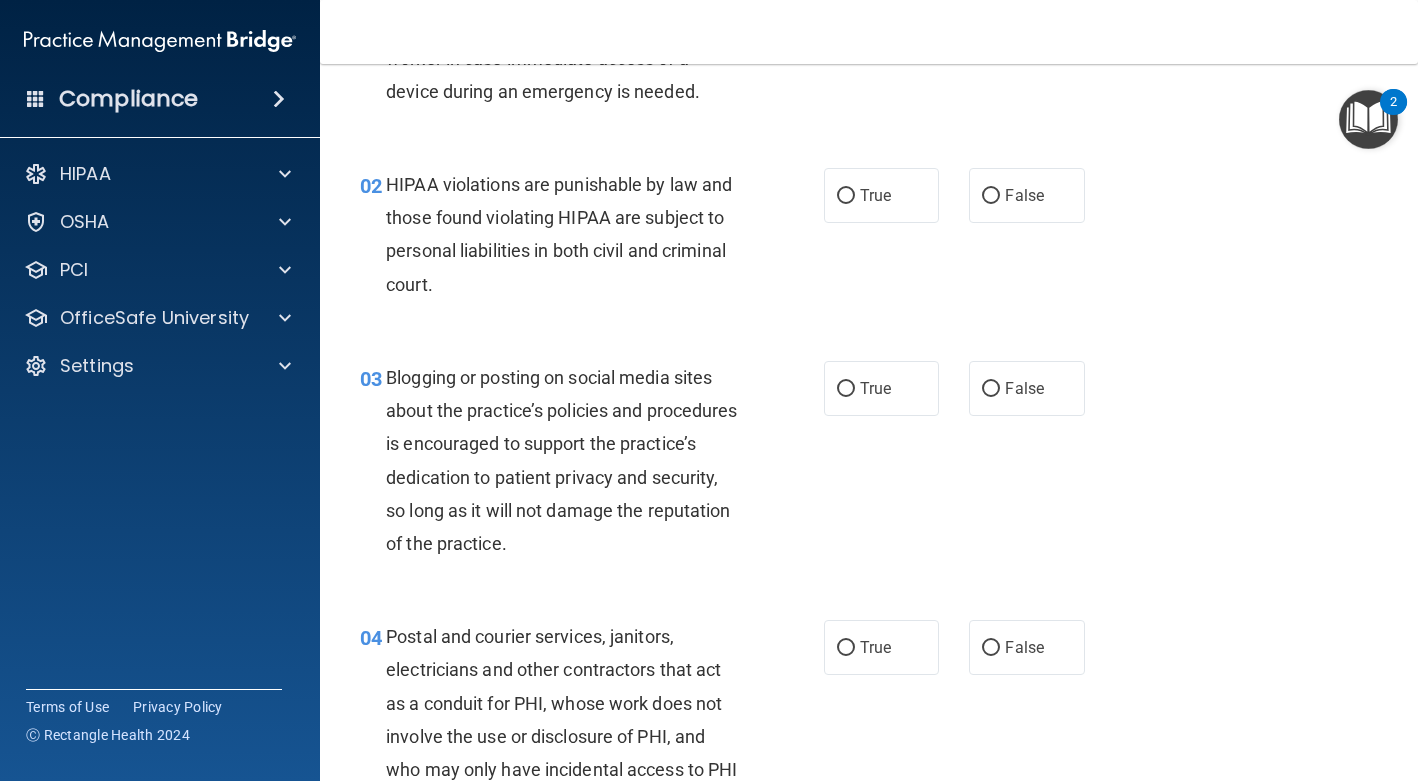 scroll, scrollTop: 0, scrollLeft: 0, axis: both 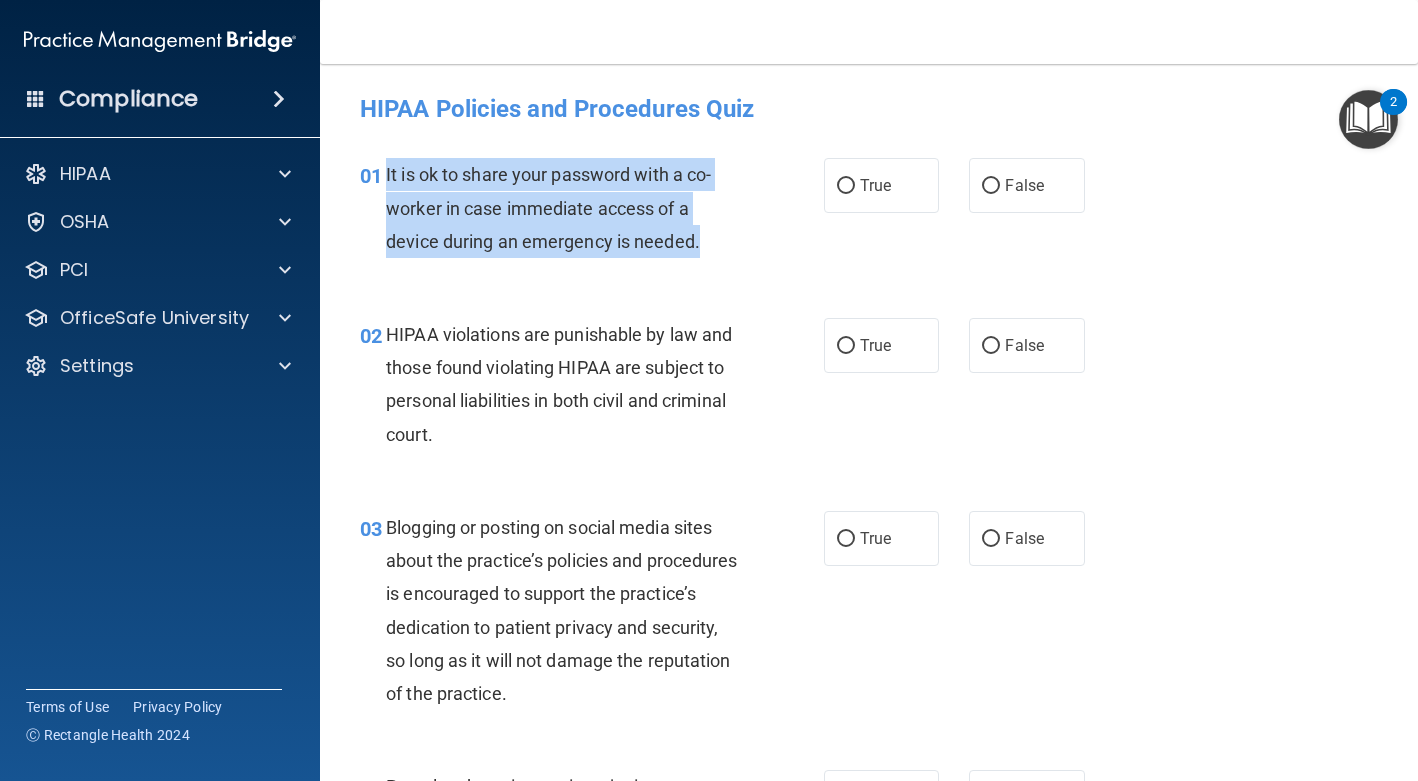 drag, startPoint x: 702, startPoint y: 241, endPoint x: 387, endPoint y: 181, distance: 320.66336 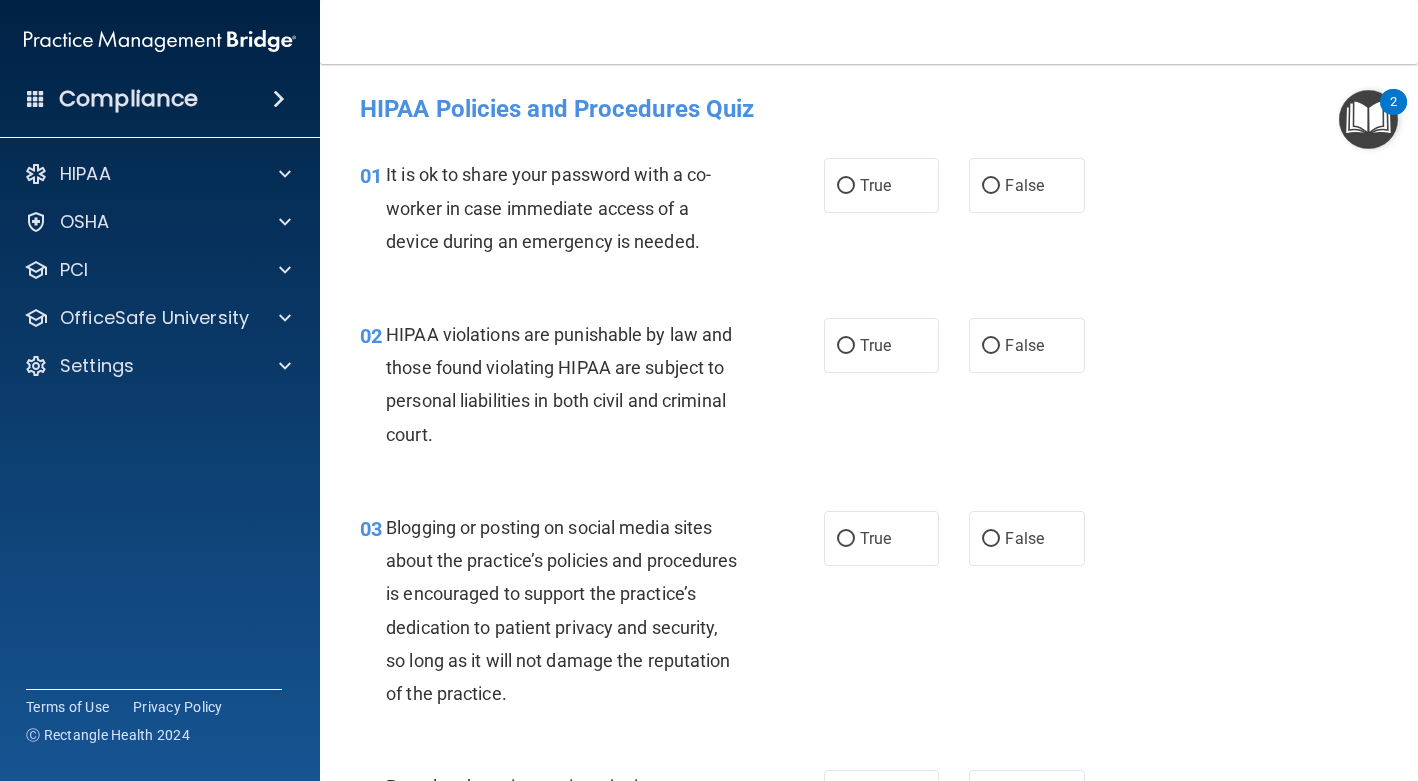 click on "It is ok to share your password with a co-worker in case immediate access of a device during an emergency is needed." at bounding box center [548, 207] 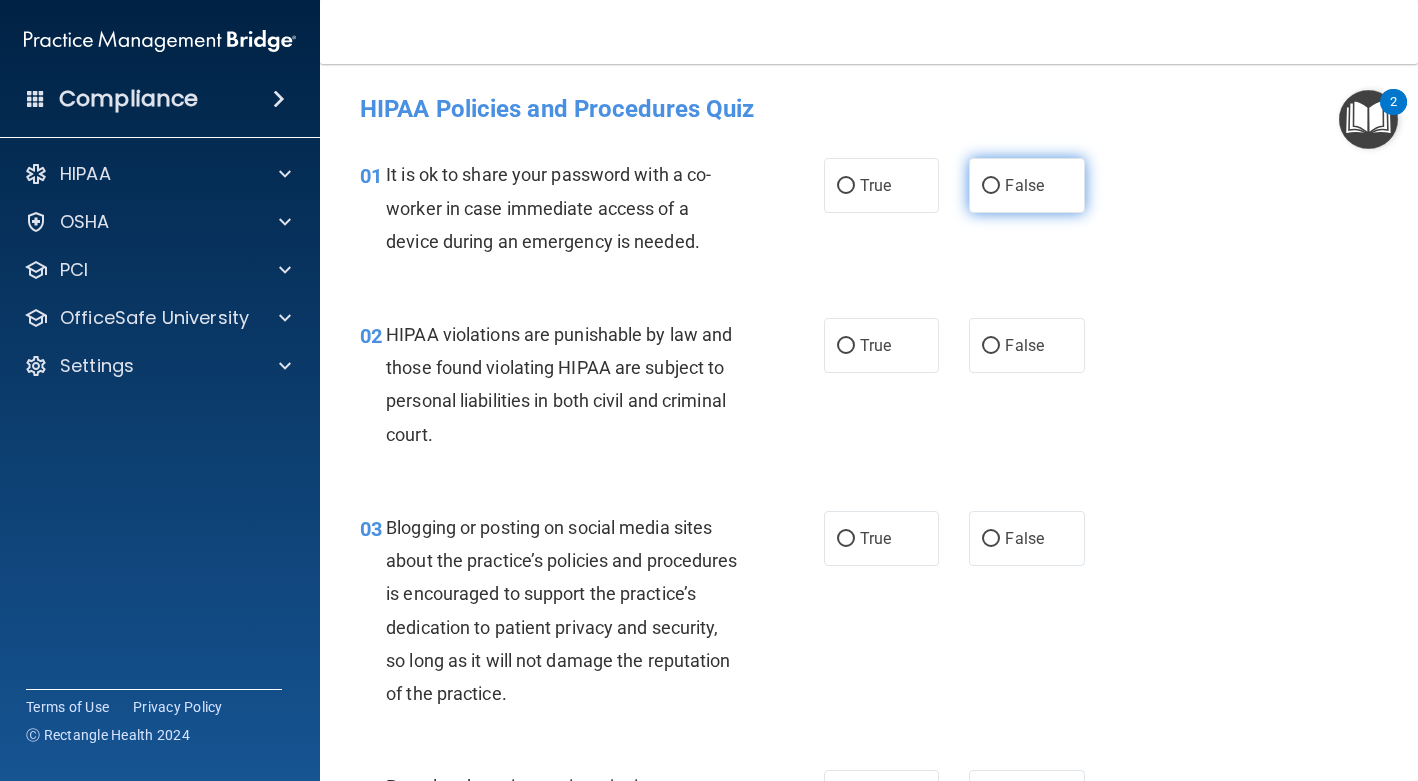 click on "False" at bounding box center [1024, 185] 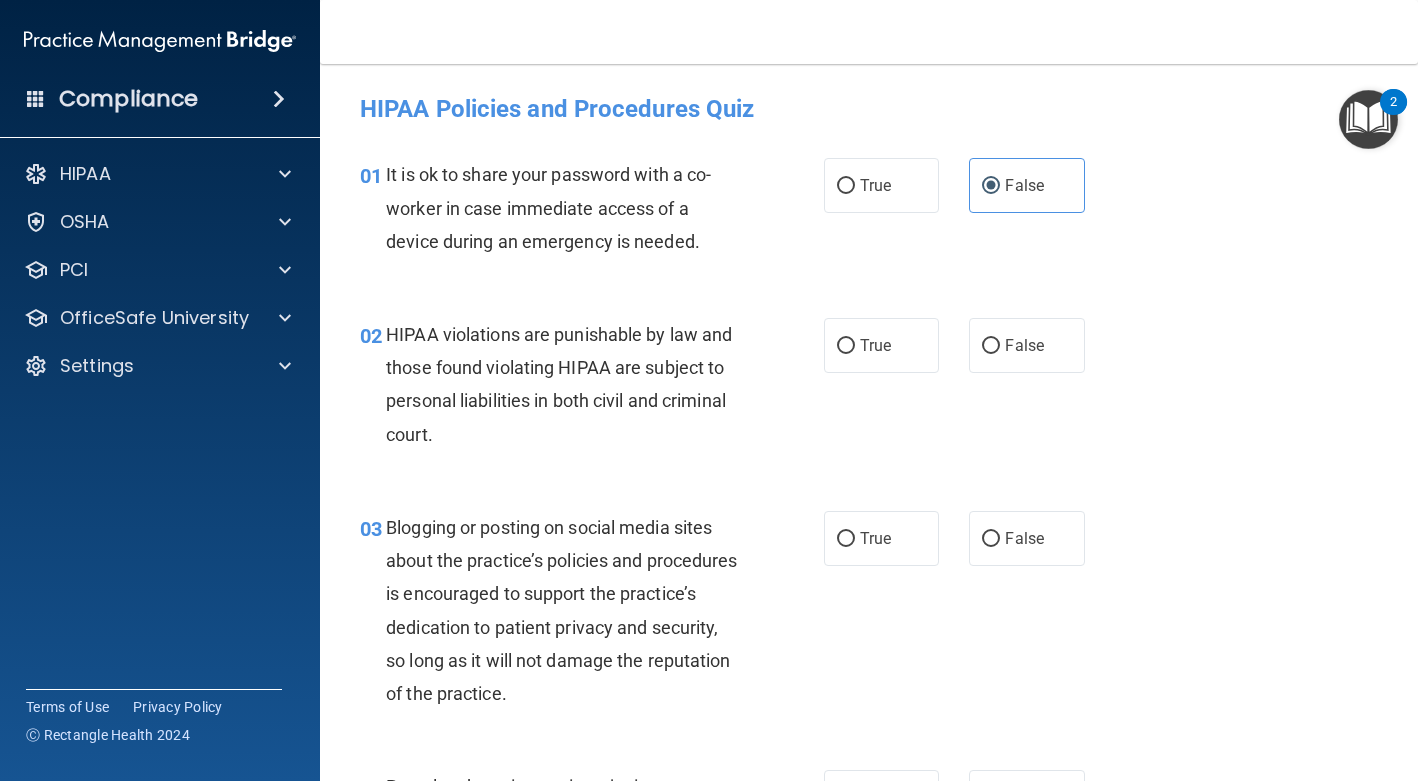 scroll, scrollTop: 99, scrollLeft: 0, axis: vertical 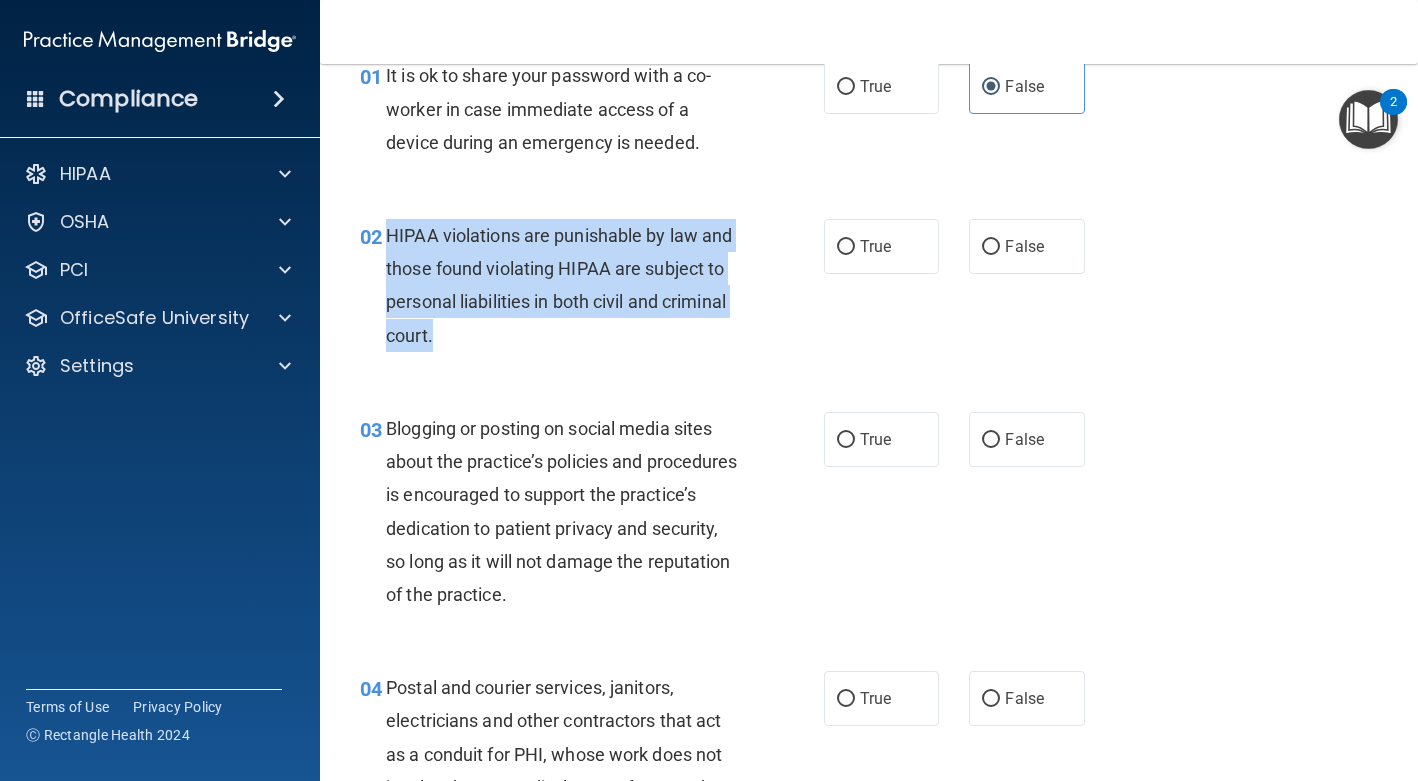 drag, startPoint x: 437, startPoint y: 335, endPoint x: 389, endPoint y: 241, distance: 105.546196 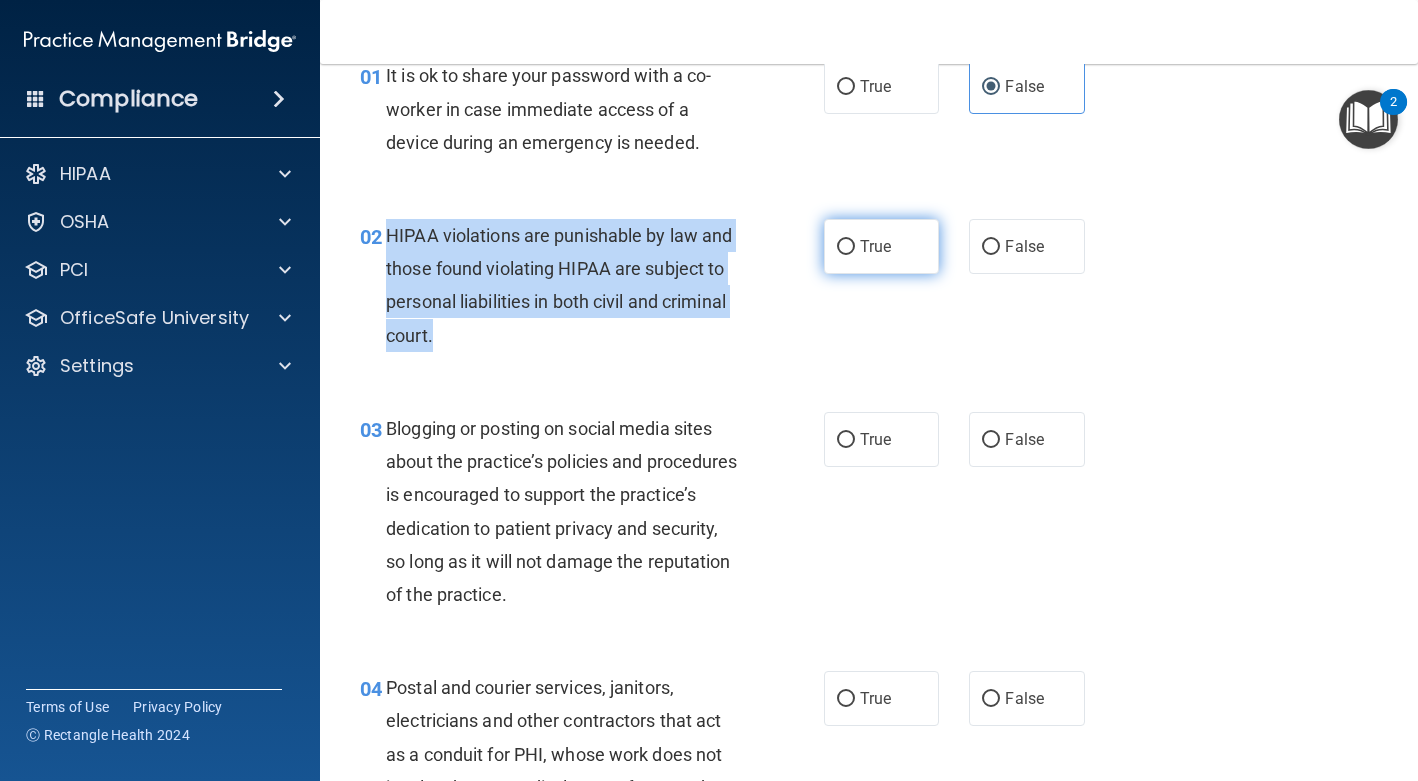 click on "True" at bounding box center [846, 247] 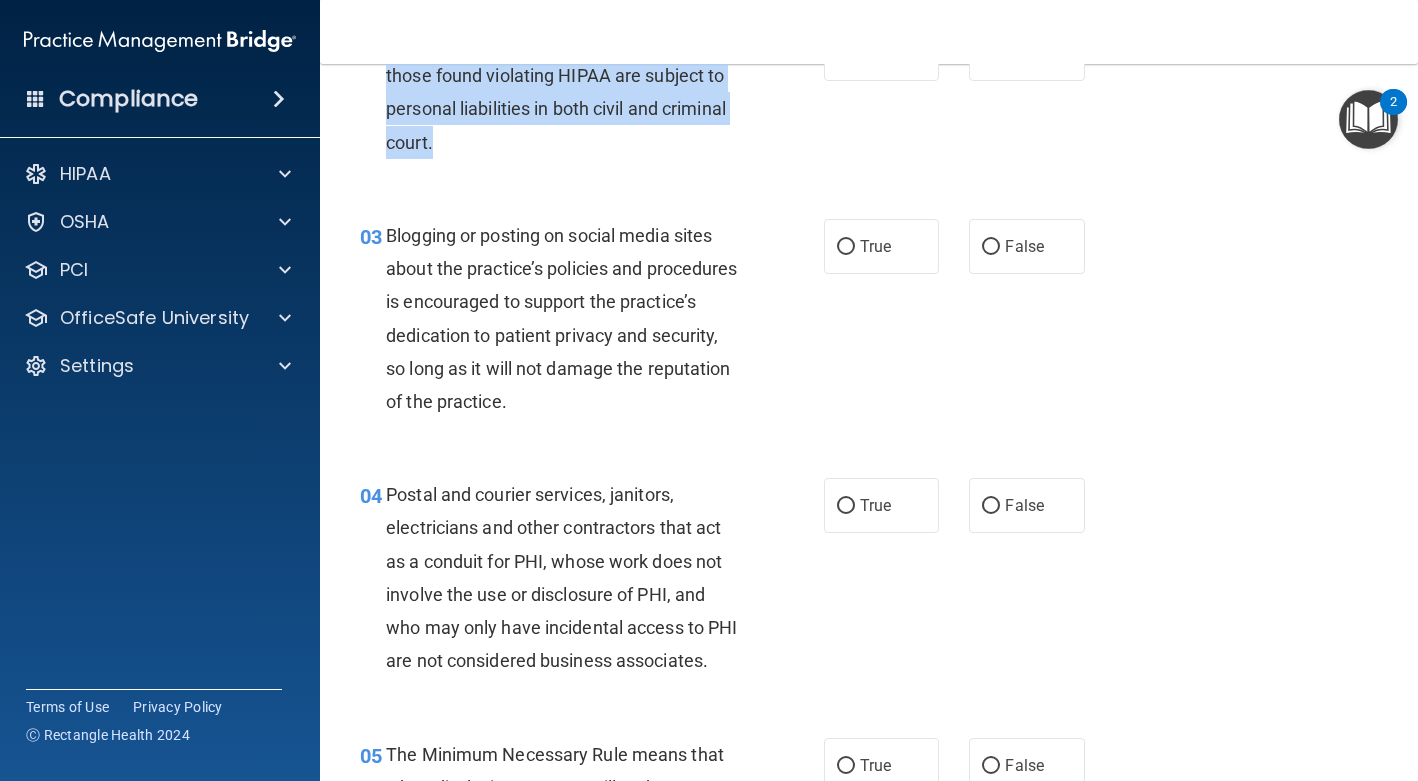 scroll, scrollTop: 311, scrollLeft: 0, axis: vertical 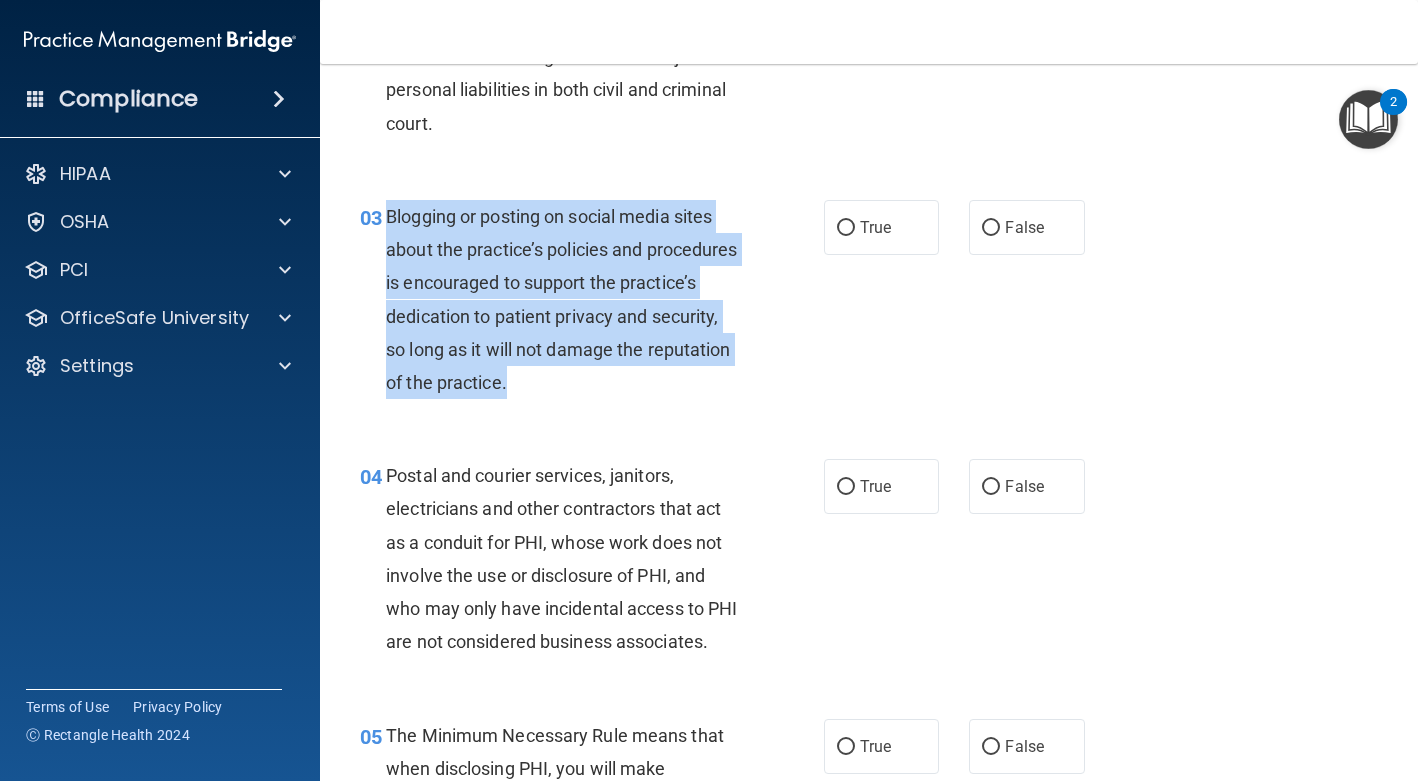 drag, startPoint x: 605, startPoint y: 384, endPoint x: 388, endPoint y: 220, distance: 272.00183 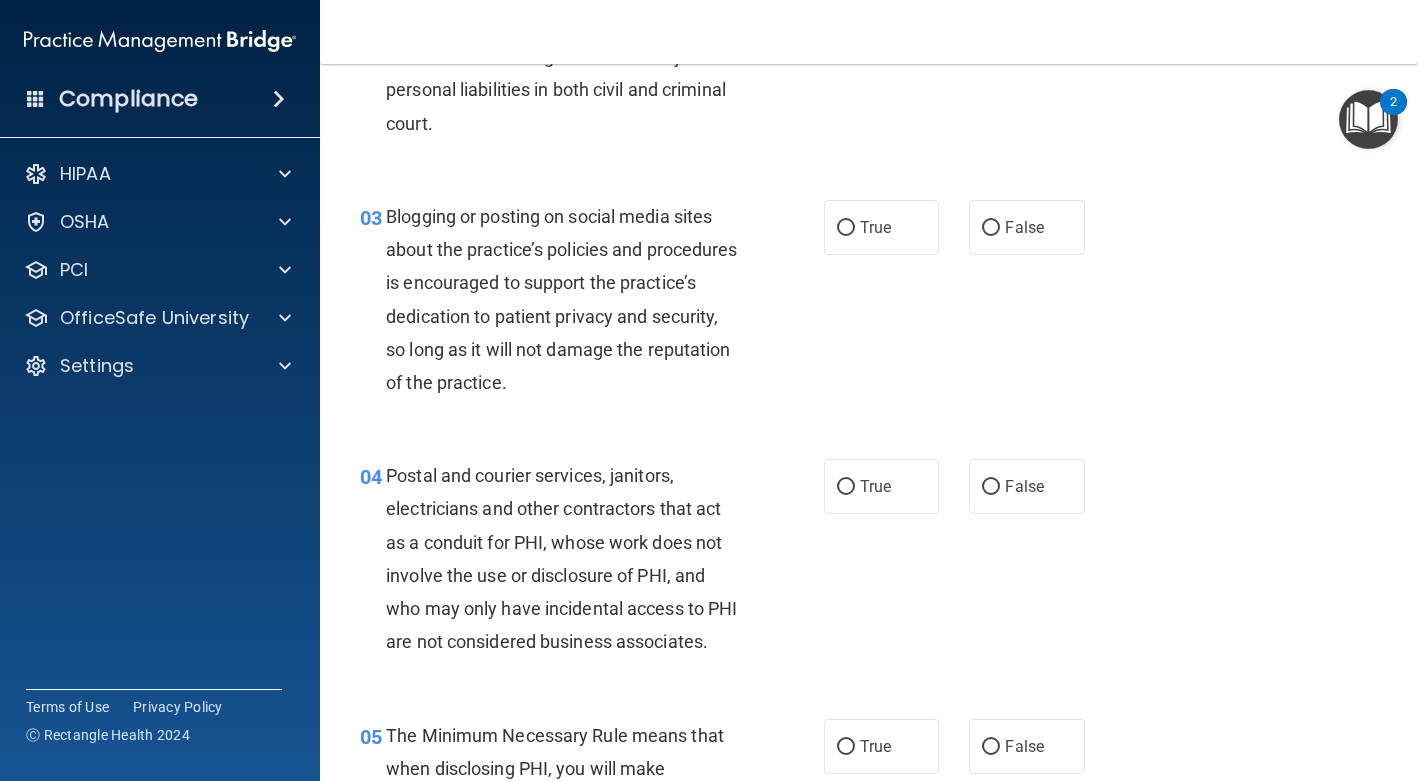 click on "Blogging or posting on social media sites about the practice’s policies and procedures is encouraged to support the practice’s dedication to patient privacy and security, so long as it will not damage the reputation of the practice." at bounding box center (561, 299) 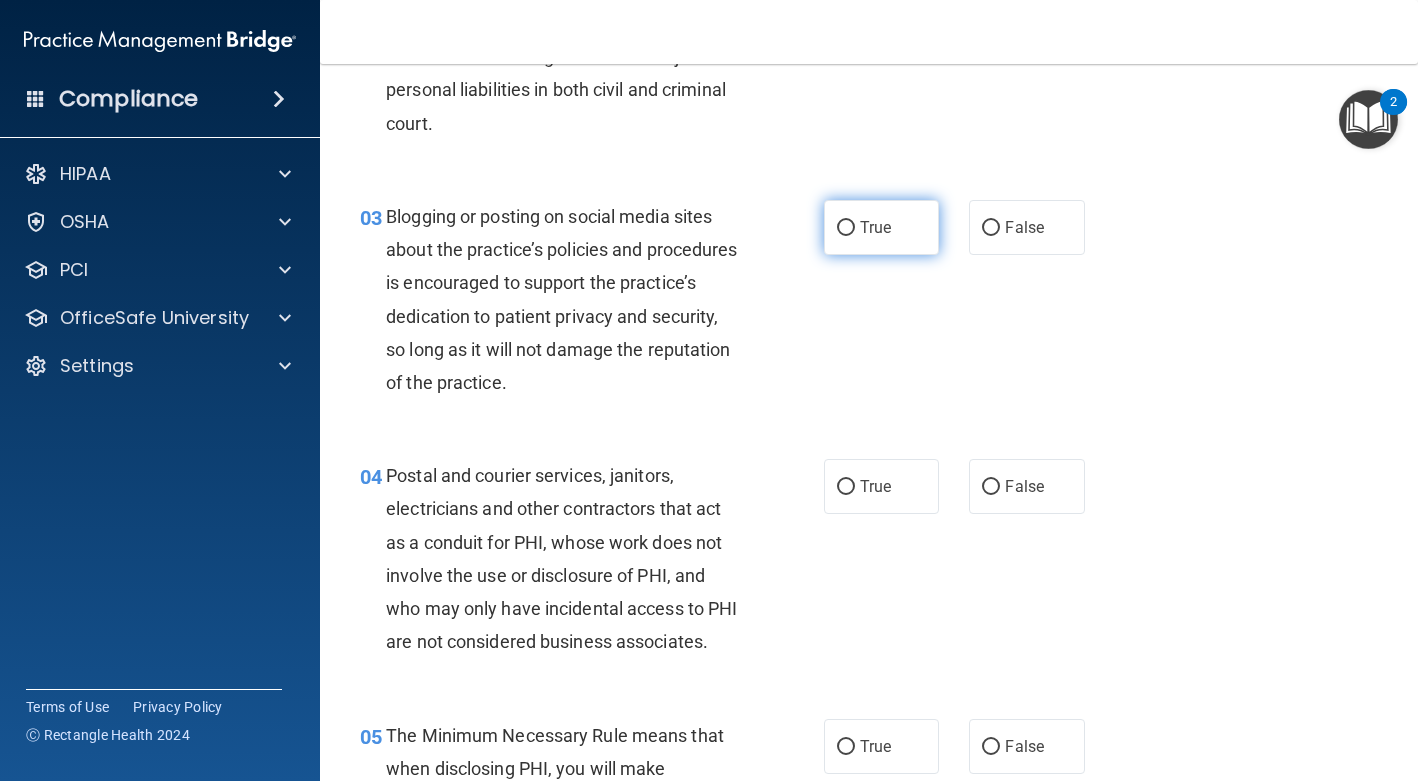 click on "True" at bounding box center (846, 228) 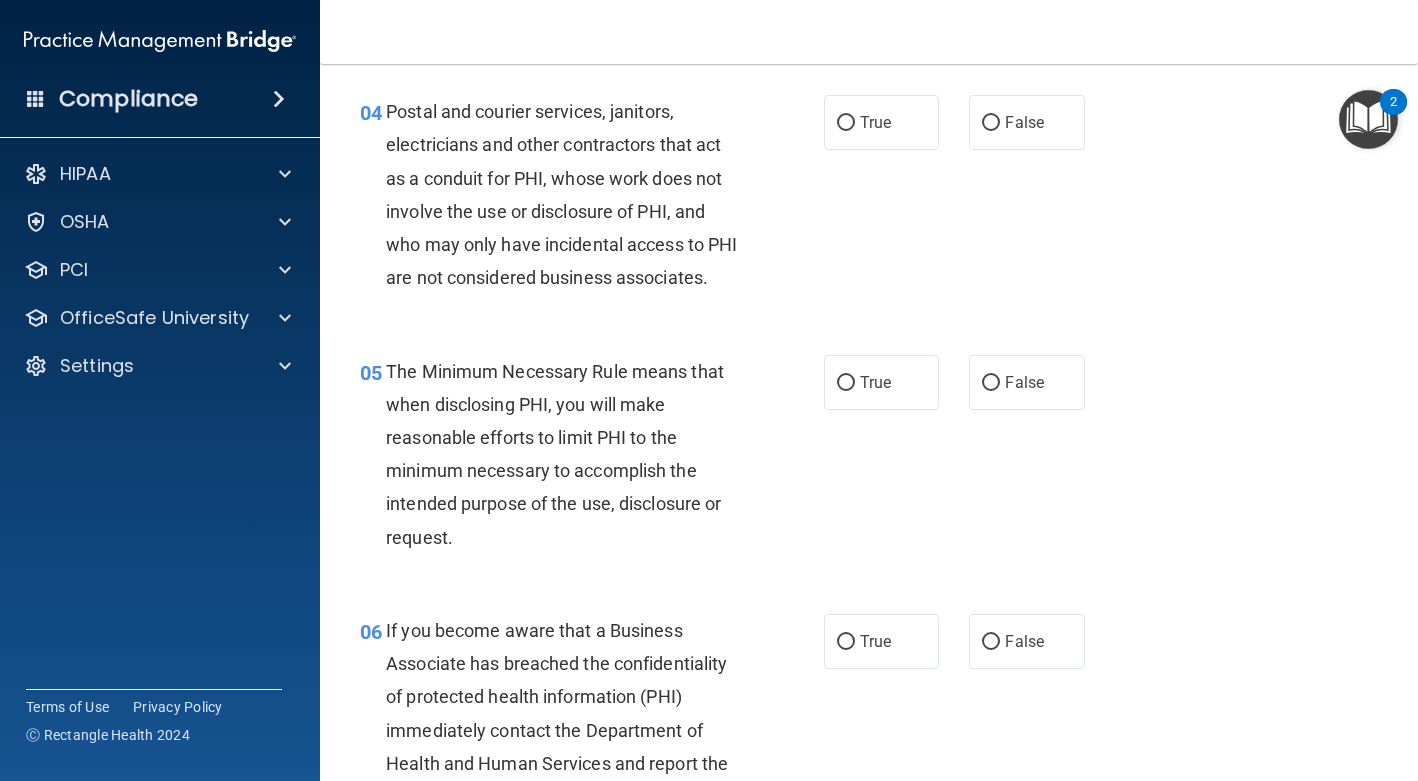 scroll, scrollTop: 680, scrollLeft: 0, axis: vertical 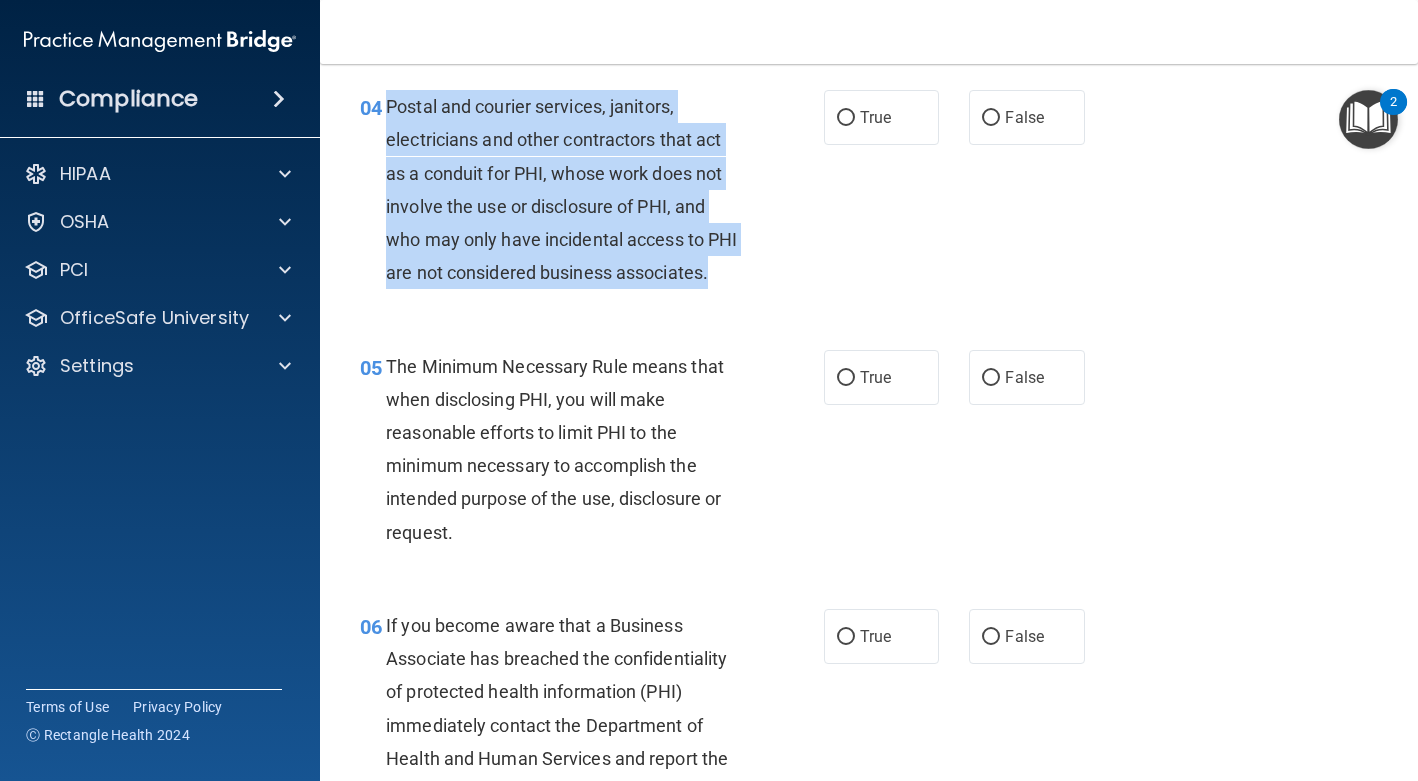 drag, startPoint x: 482, startPoint y: 304, endPoint x: 387, endPoint y: 111, distance: 215.11392 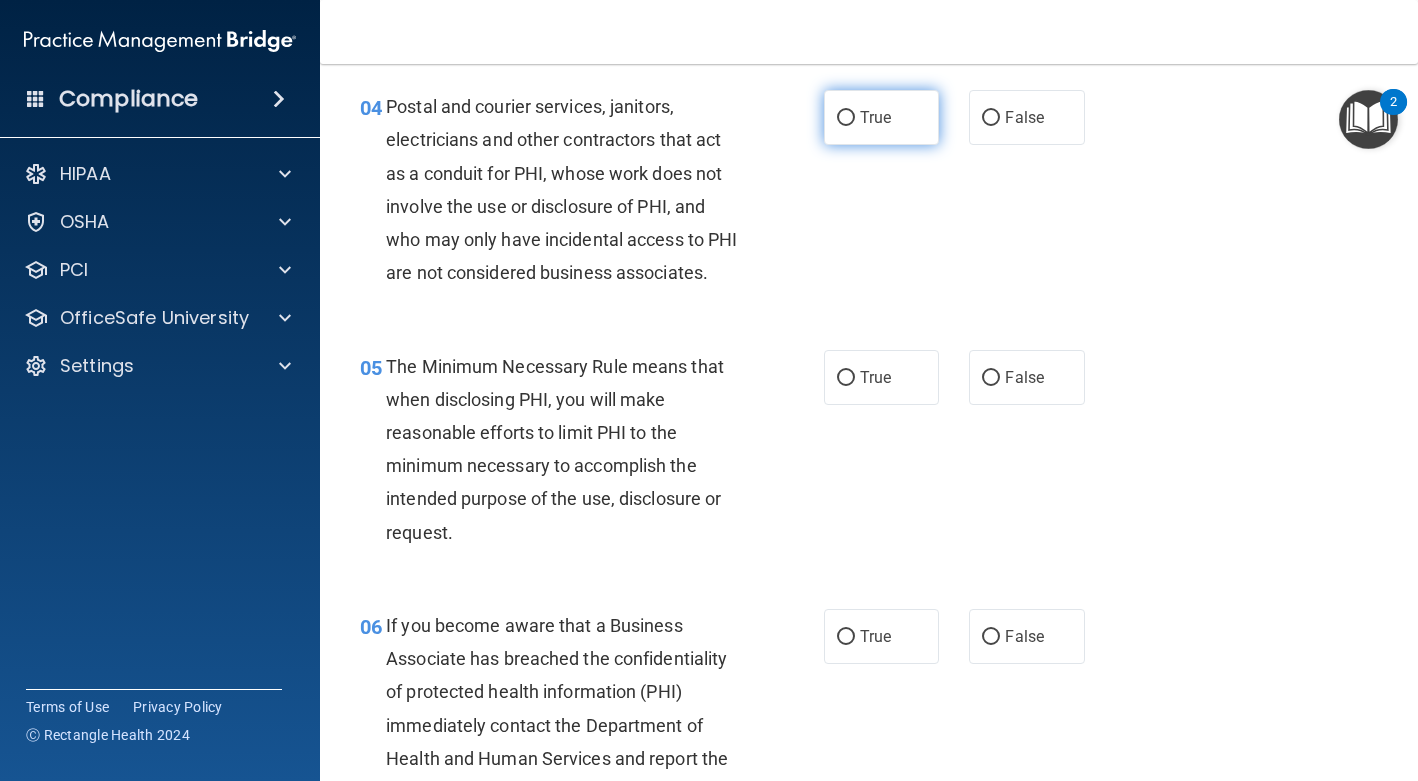 click on "True" at bounding box center [875, 117] 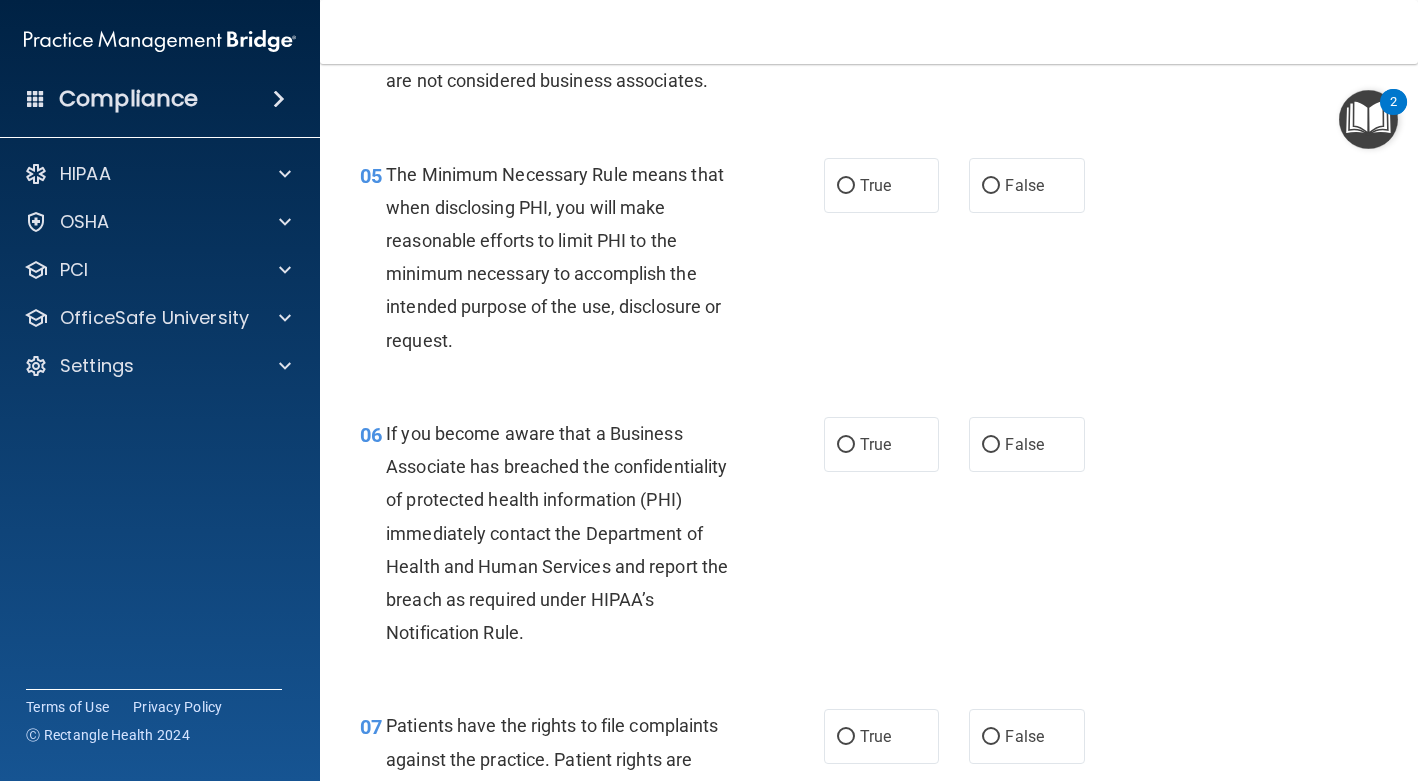 scroll, scrollTop: 896, scrollLeft: 0, axis: vertical 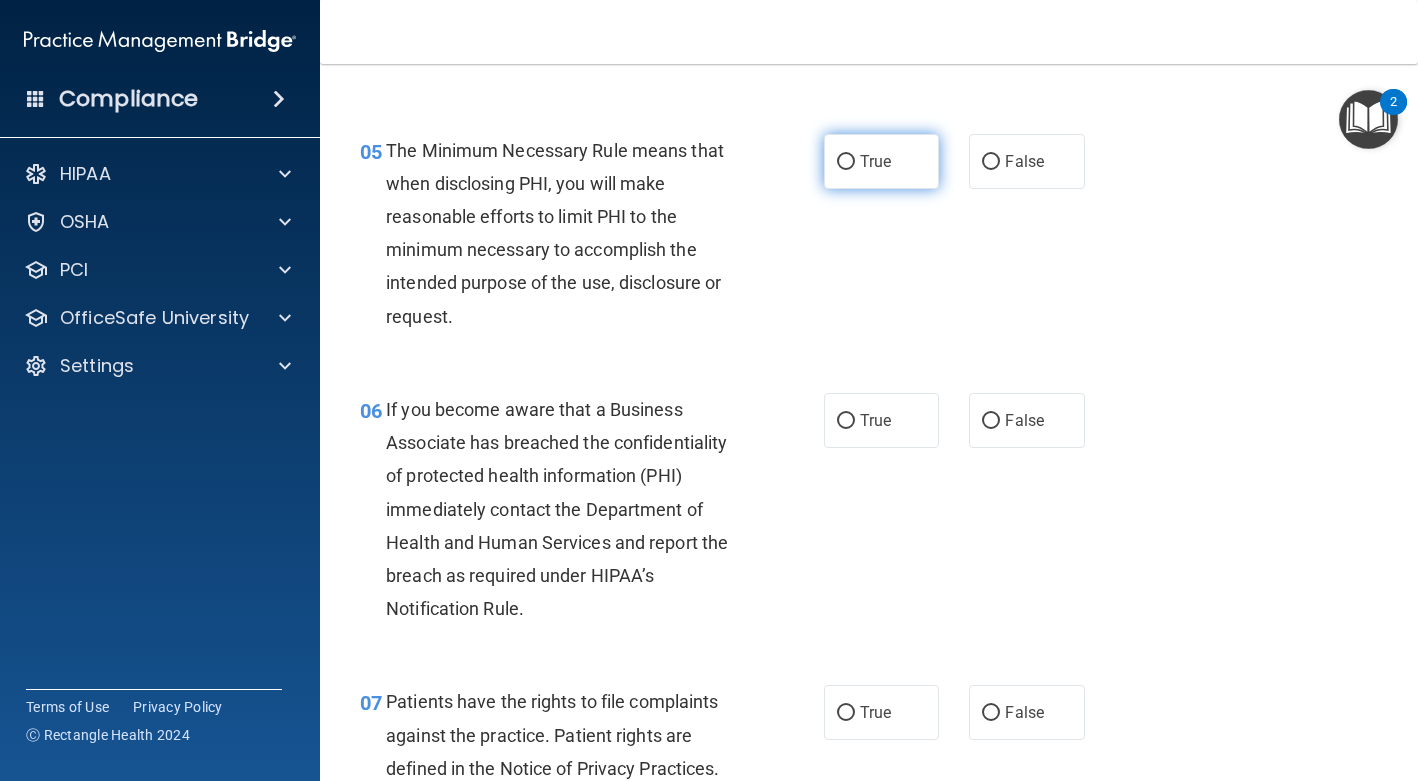 click on "True" at bounding box center [881, 161] 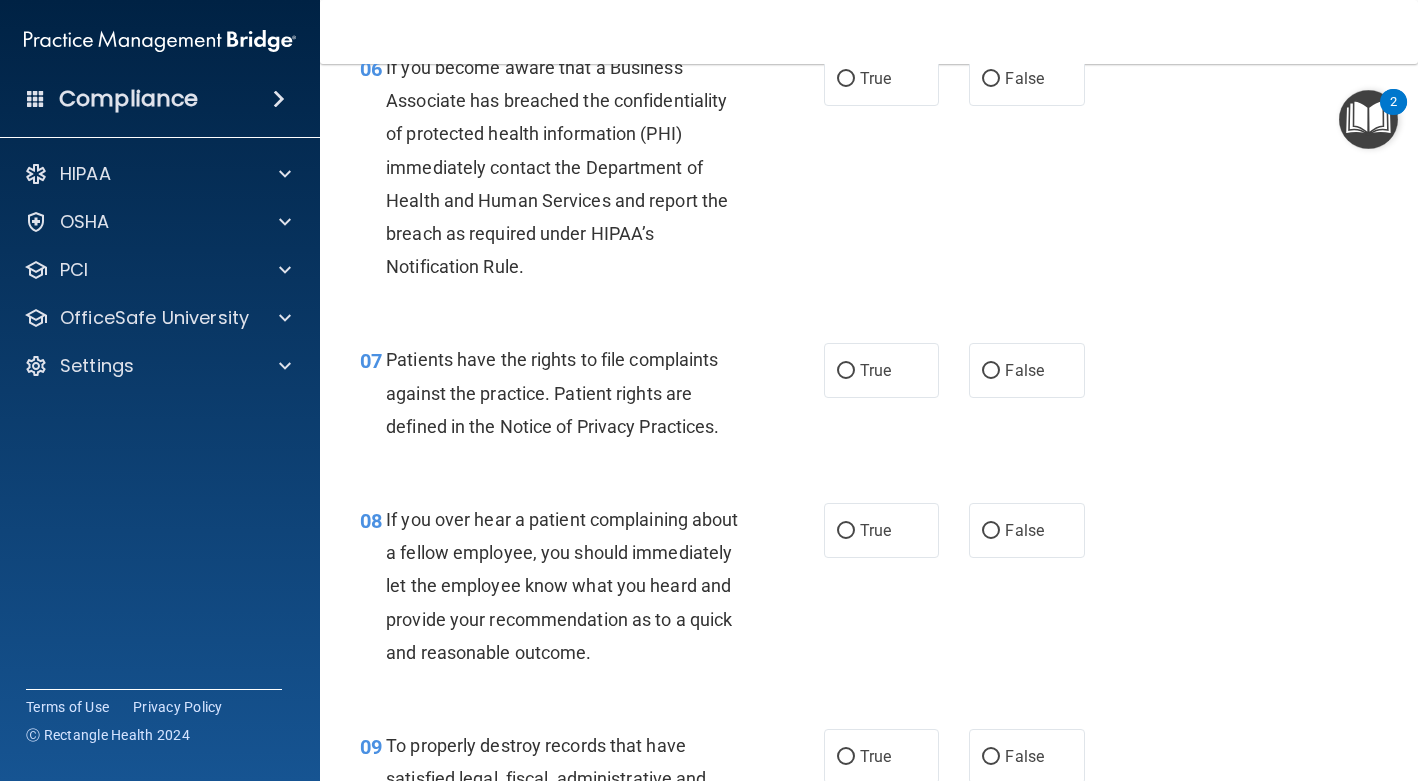 scroll, scrollTop: 1242, scrollLeft: 0, axis: vertical 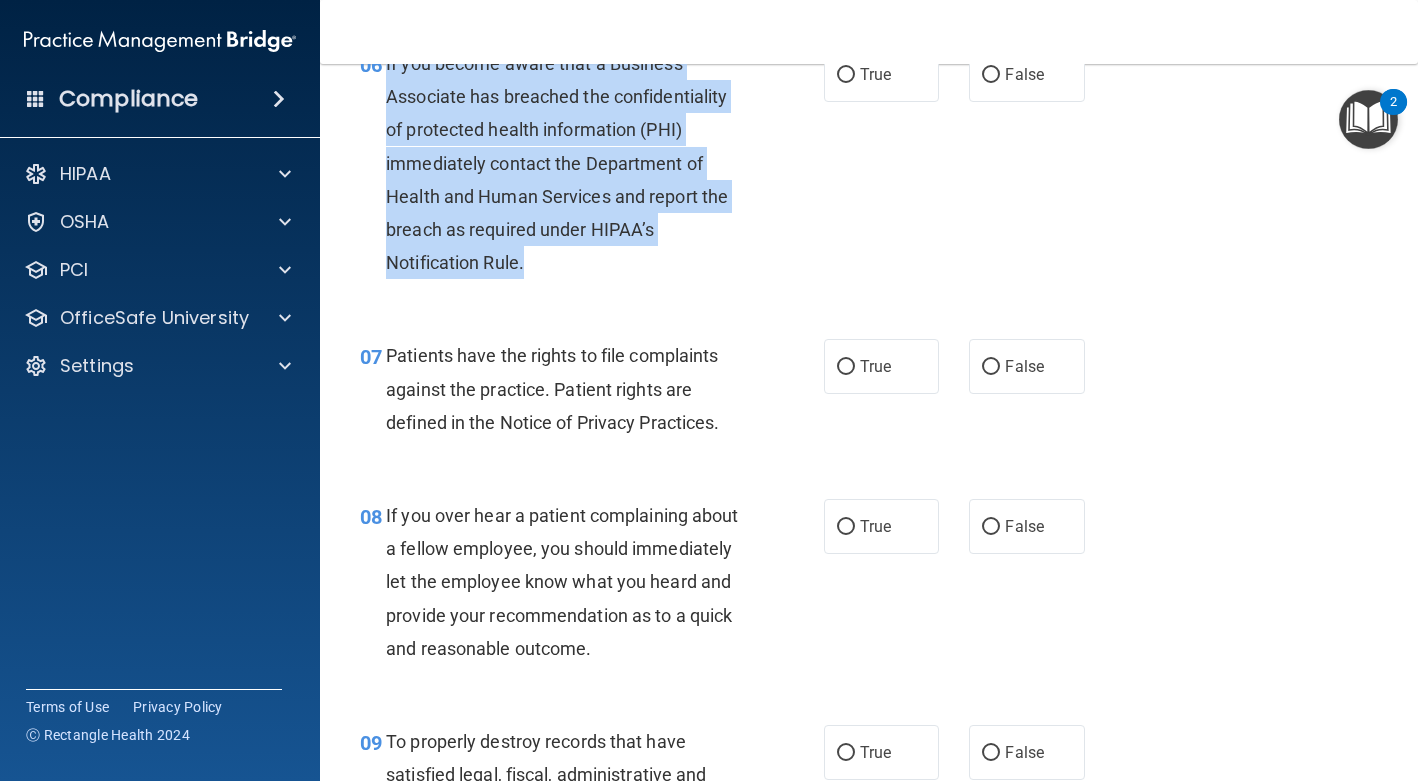 drag, startPoint x: 524, startPoint y: 299, endPoint x: 372, endPoint y: 121, distance: 234.06836 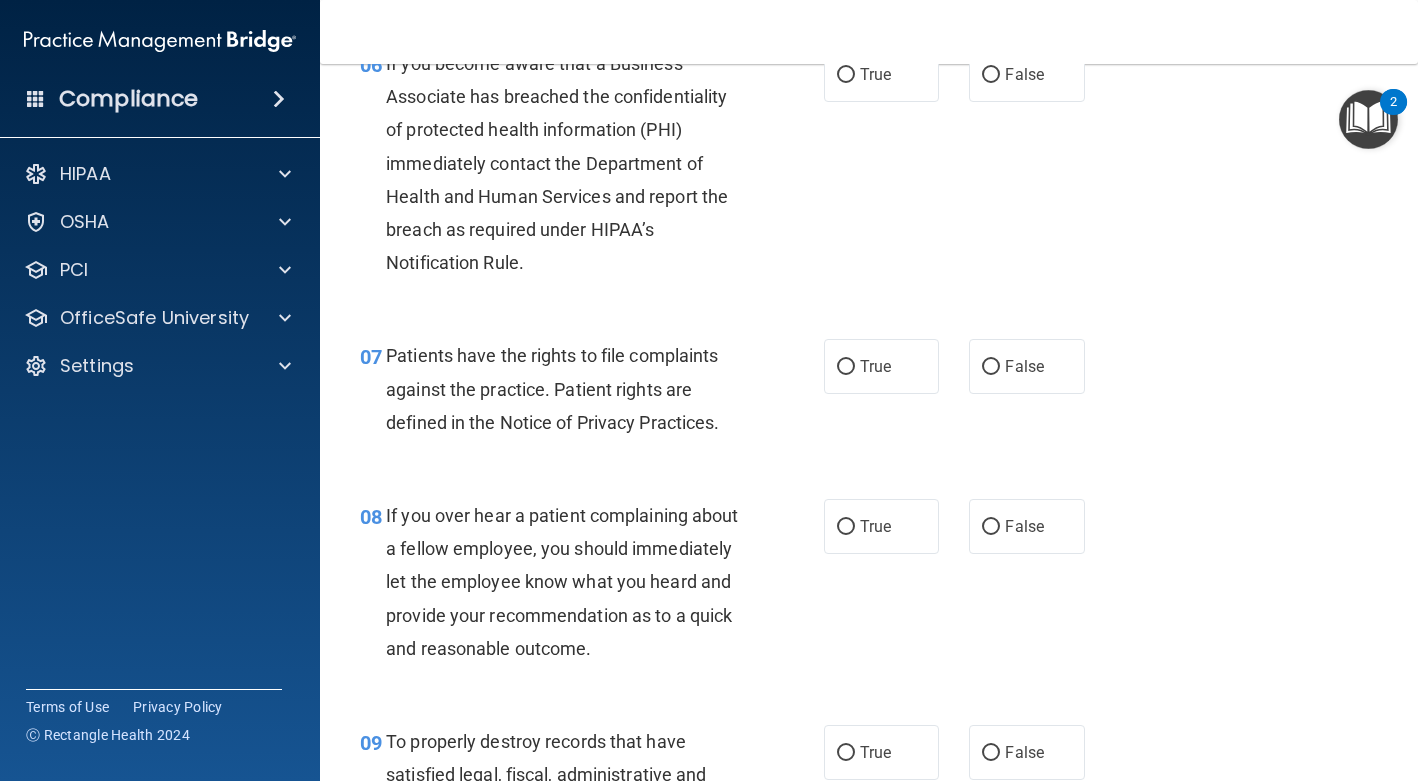 click on "07       Patients have the rights to file complaints against the practice.  Patient rights are defined in the Notice of Privacy Practices.                 True           False" at bounding box center [869, 394] 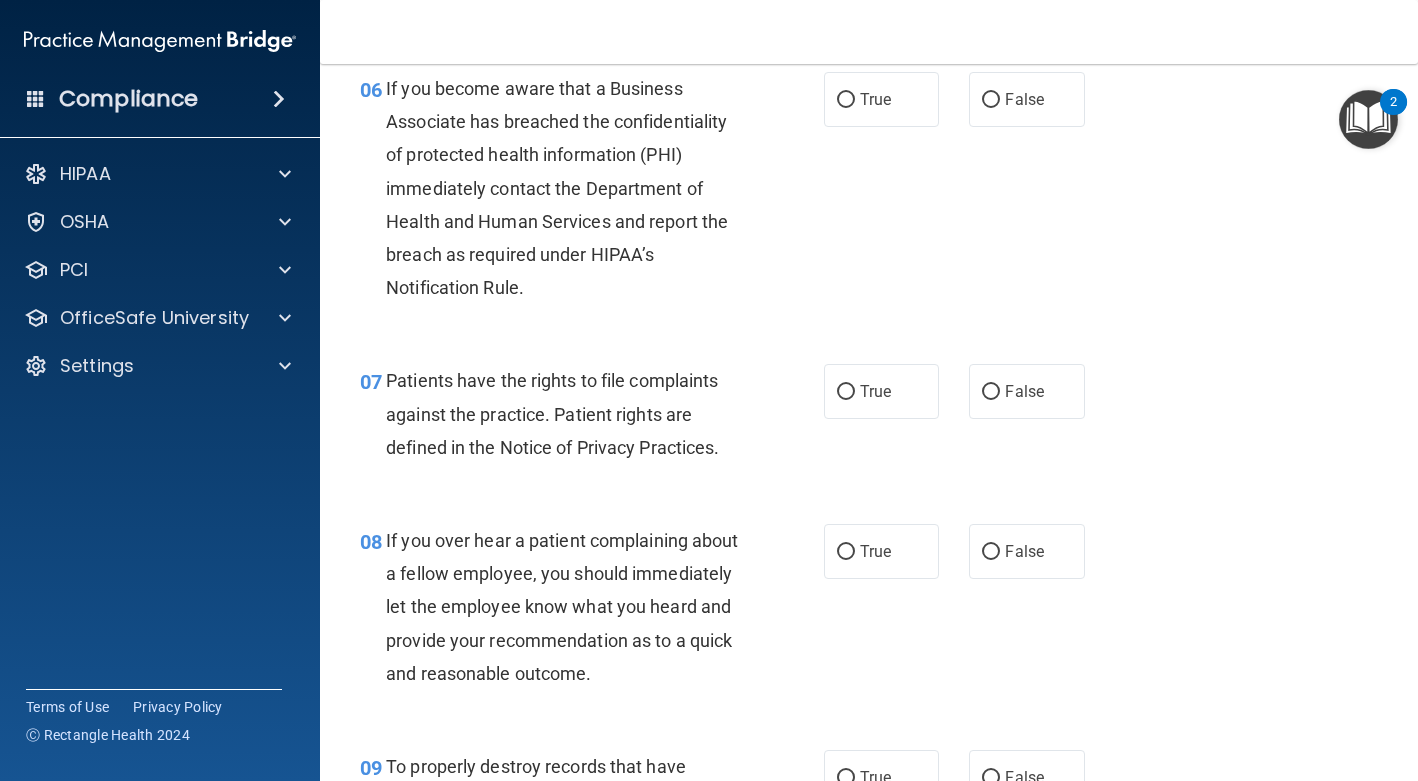 scroll, scrollTop: 1226, scrollLeft: 0, axis: vertical 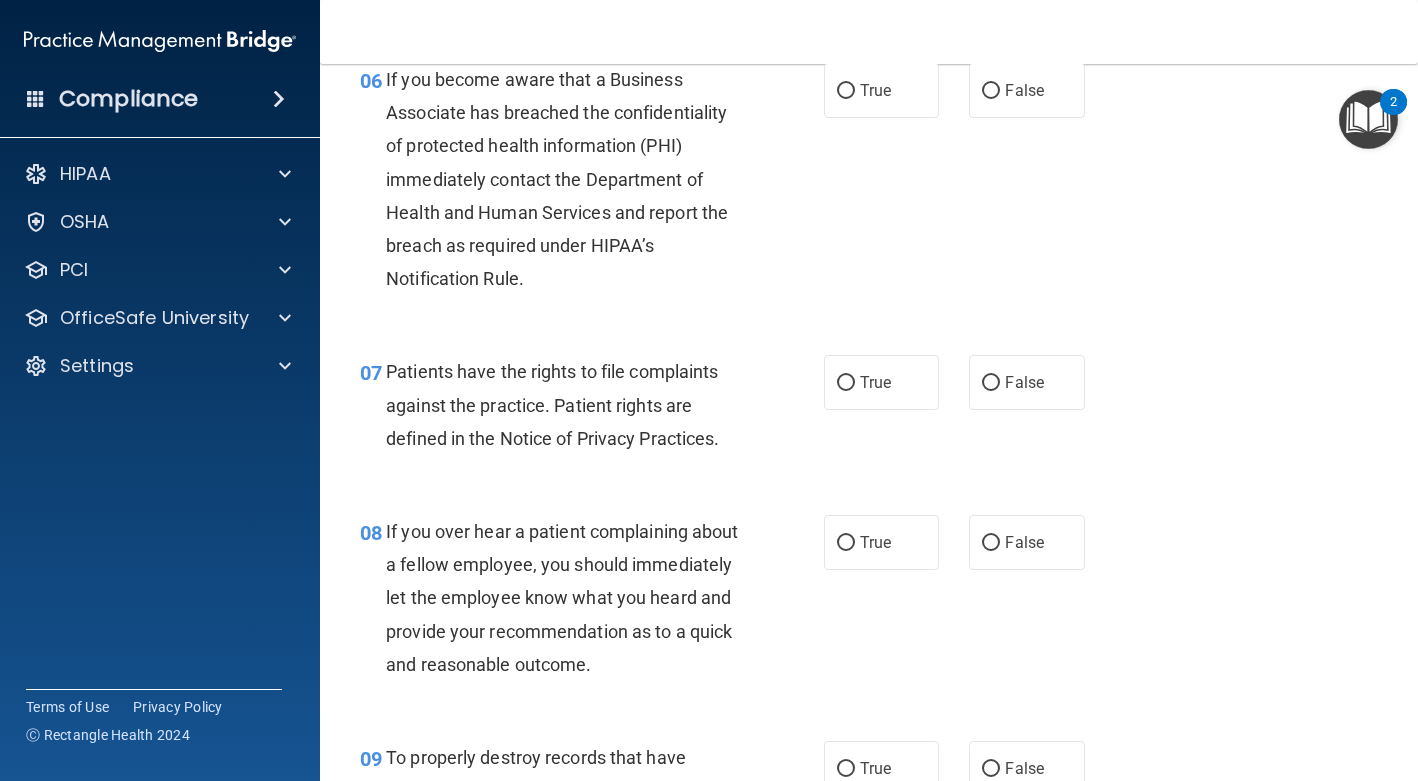 click on "If you become aware that a Business Associate has breached the confidentiality of protected health information (PHI) immediately contact the Department of Health and Human Services and report the breach as required under HIPAA’s Notification Rule." at bounding box center [571, 179] 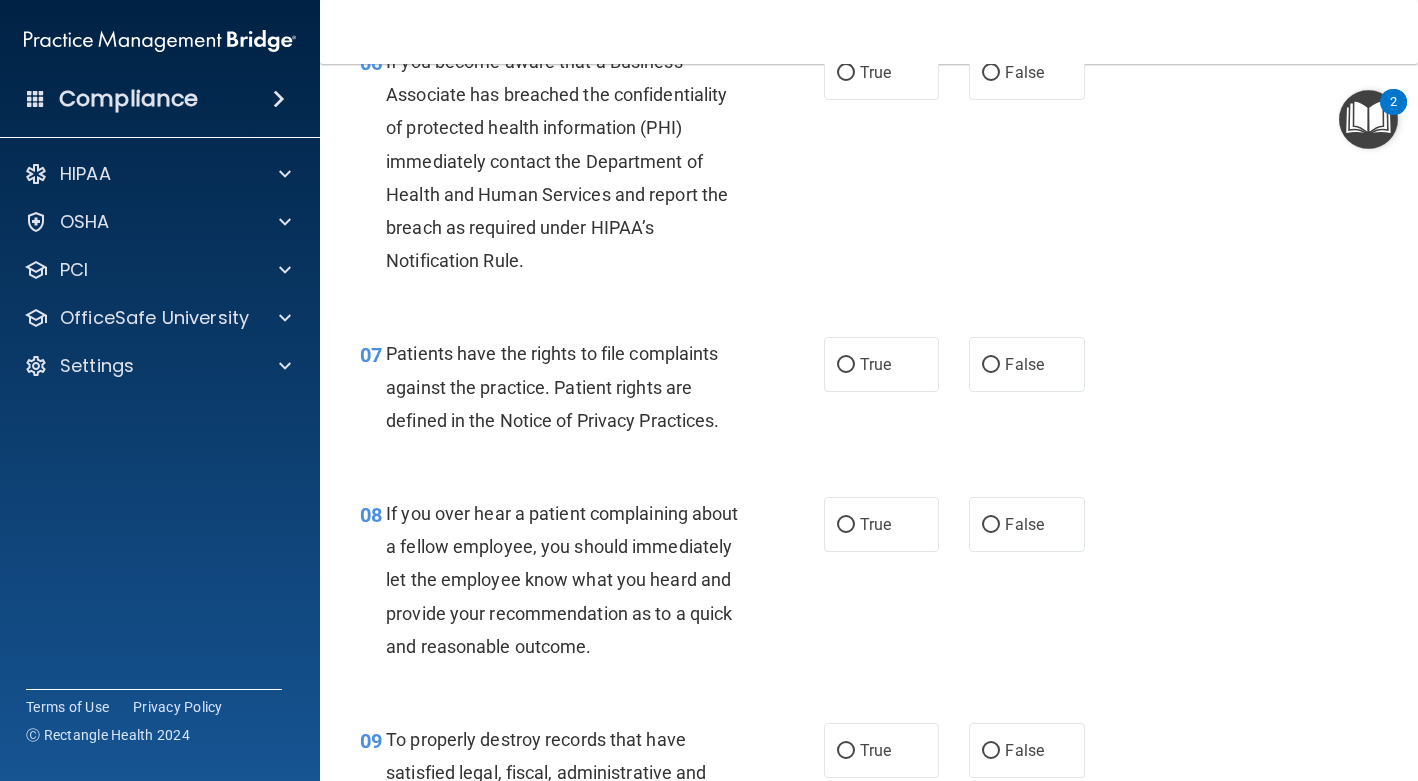 scroll, scrollTop: 1248, scrollLeft: 0, axis: vertical 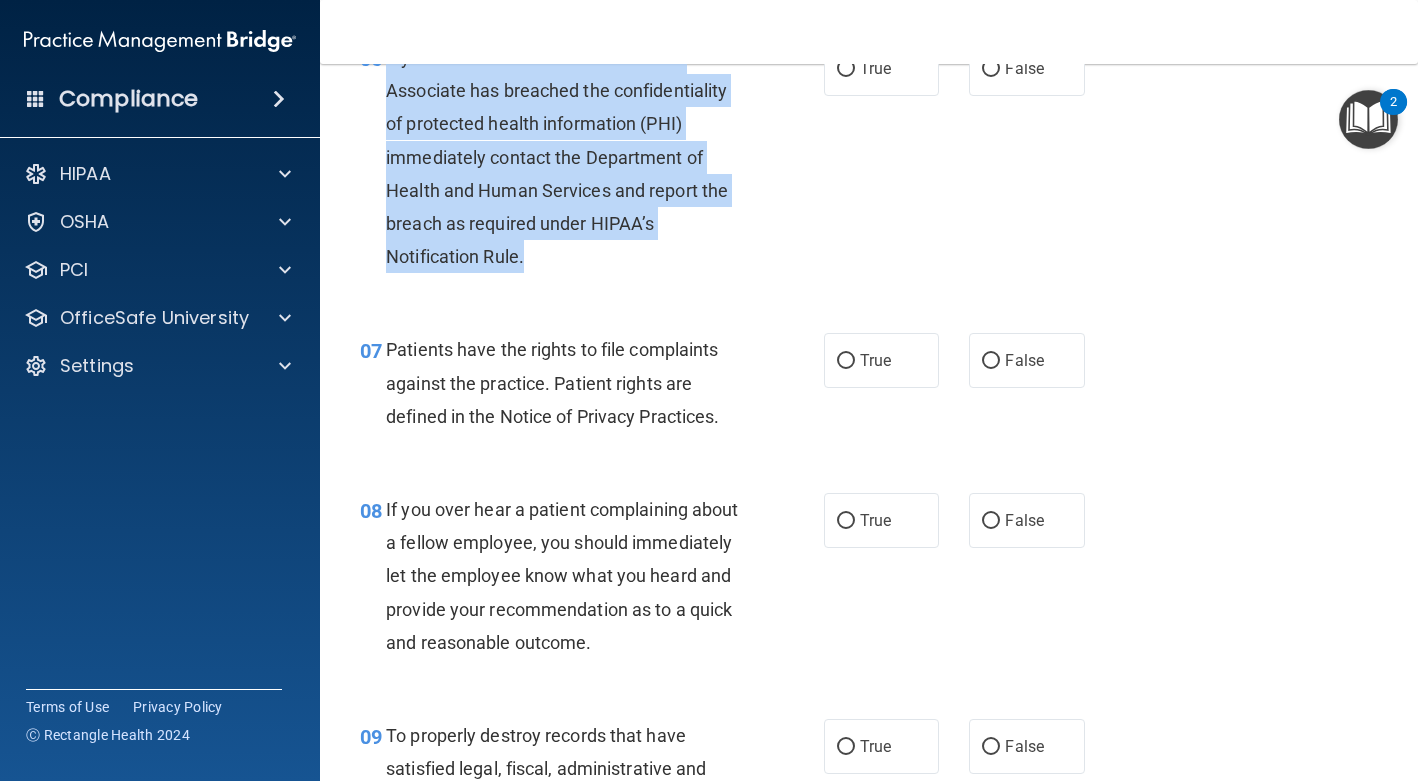 drag, startPoint x: 527, startPoint y: 289, endPoint x: 386, endPoint y: 101, distance: 235 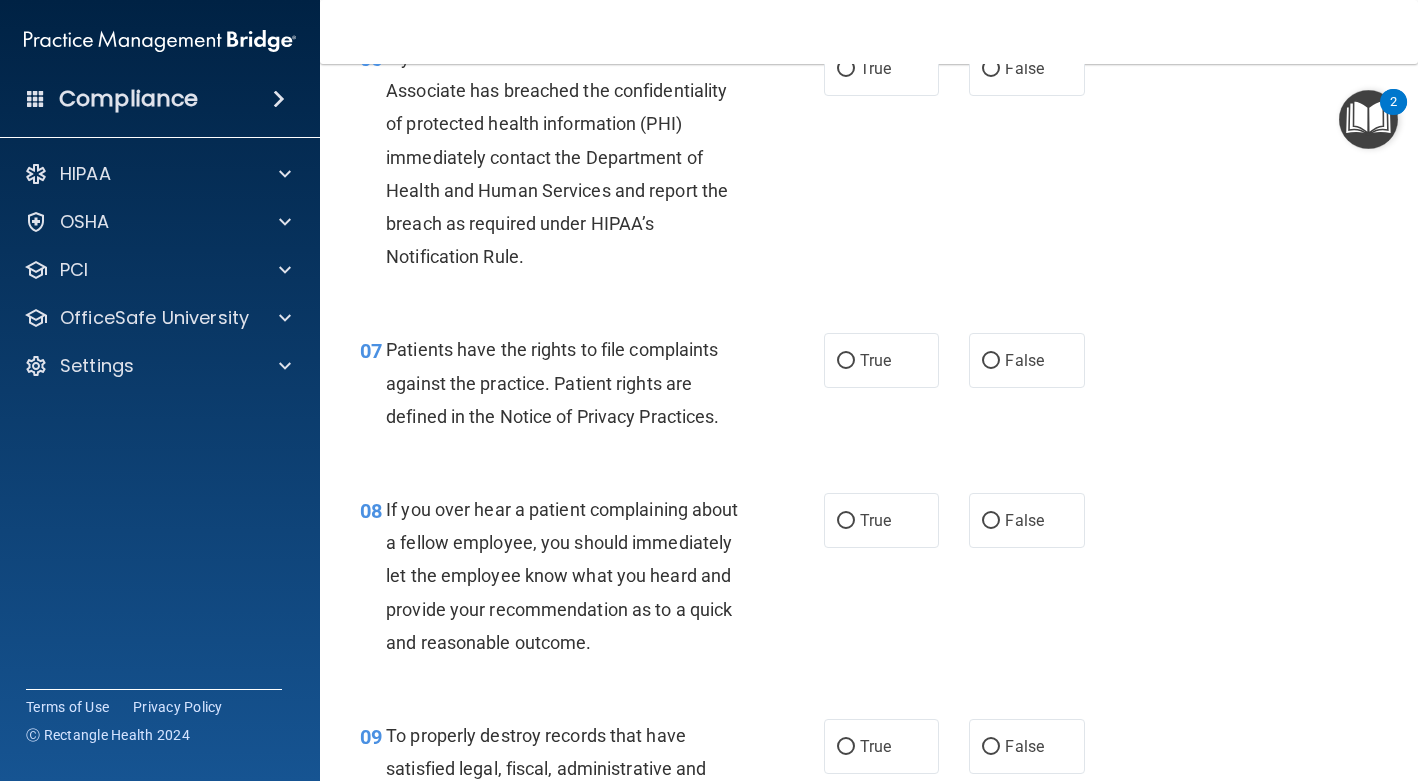 click on "06       If you become aware that a Business Associate has breached the confidentiality of protected health information (PHI) immediately contact the Department of Health and Human Services and report the breach as required under HIPAA’s Notification Rule.                  True           False" at bounding box center (869, 162) 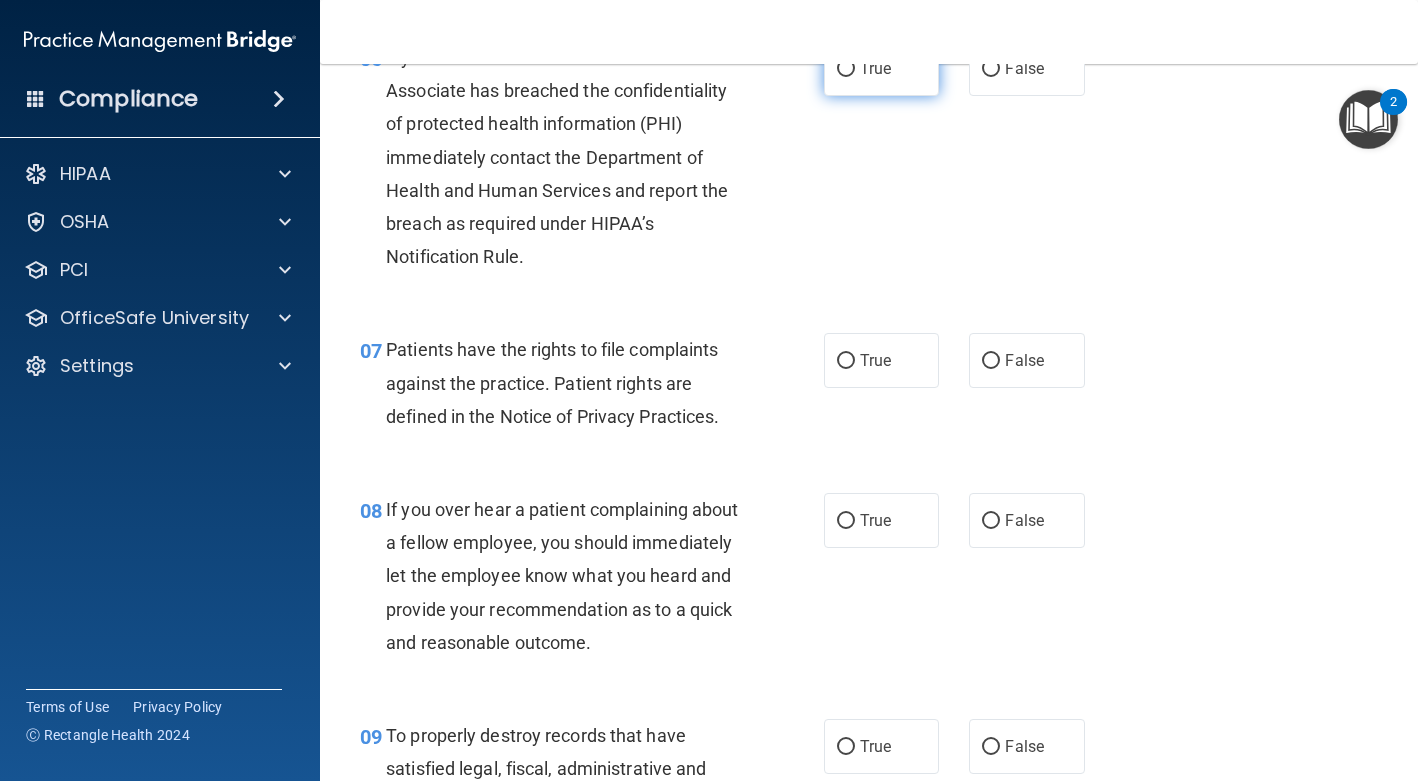 click on "True" at bounding box center [881, 68] 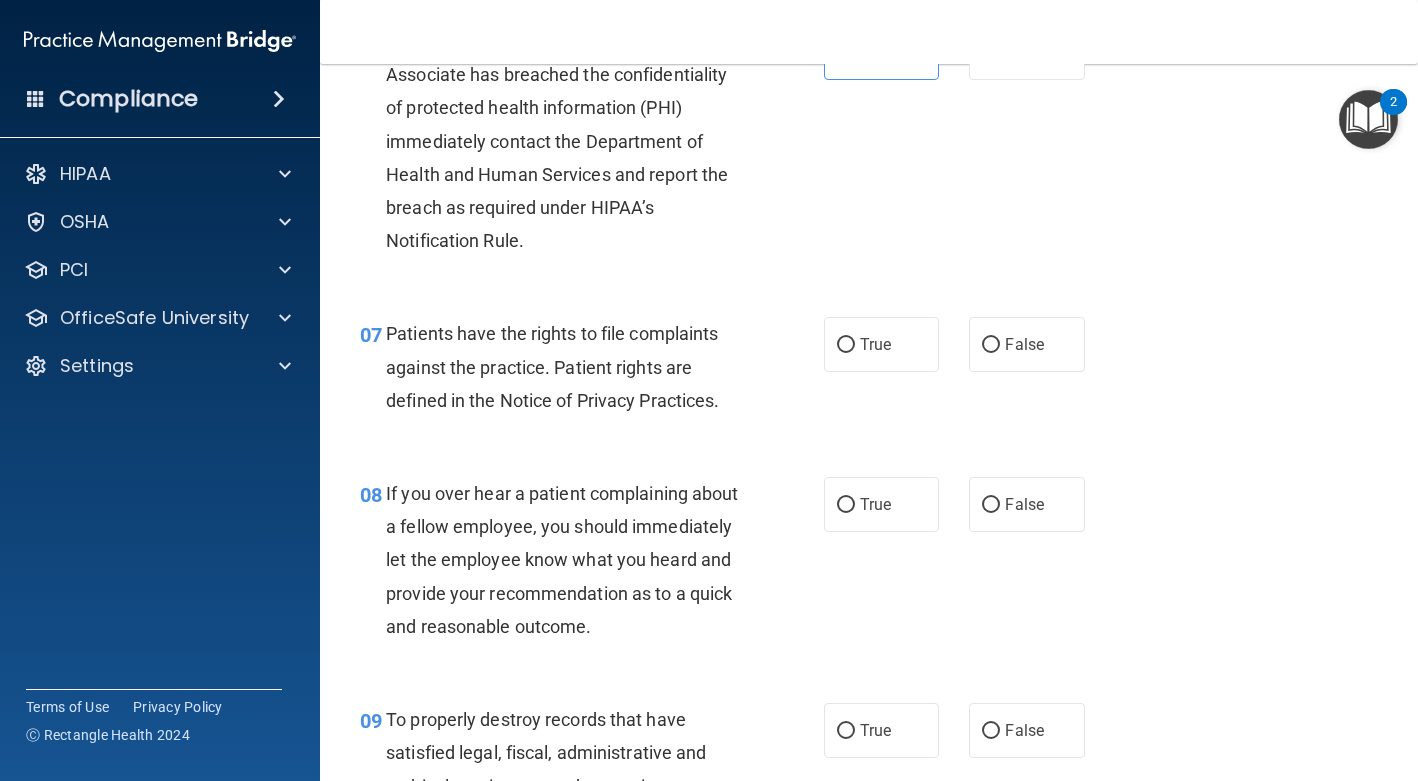 scroll, scrollTop: 1407, scrollLeft: 0, axis: vertical 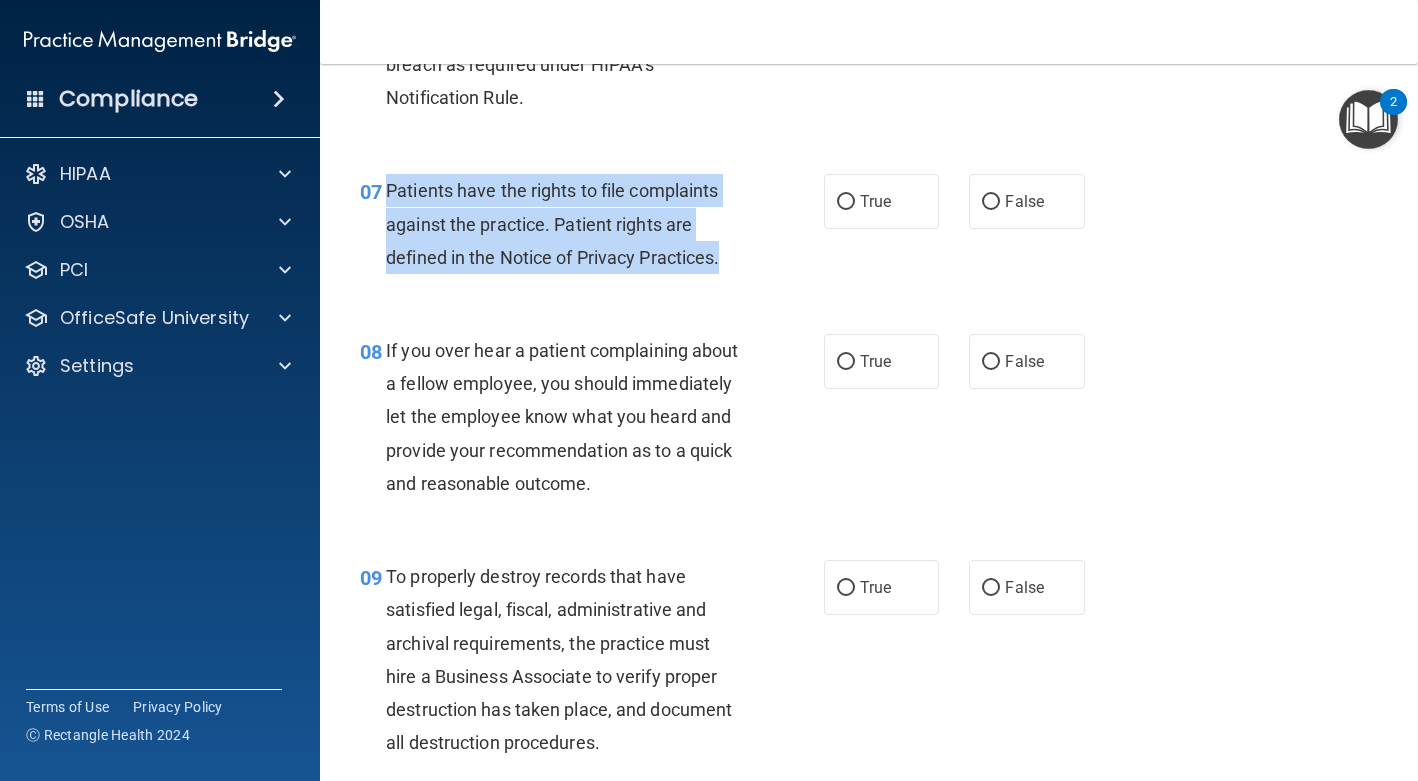 drag, startPoint x: 728, startPoint y: 295, endPoint x: 380, endPoint y: 232, distance: 353.65662 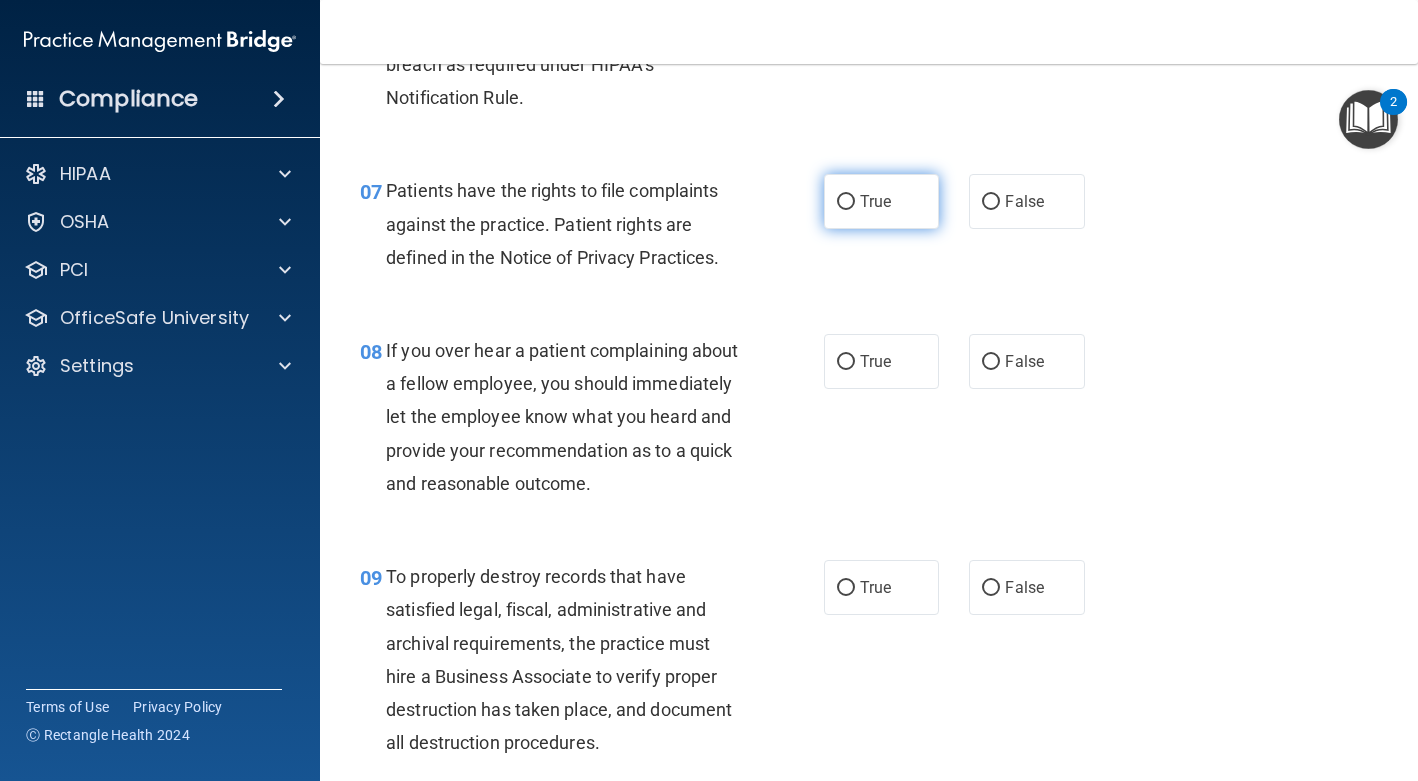 click on "True" at bounding box center [881, 201] 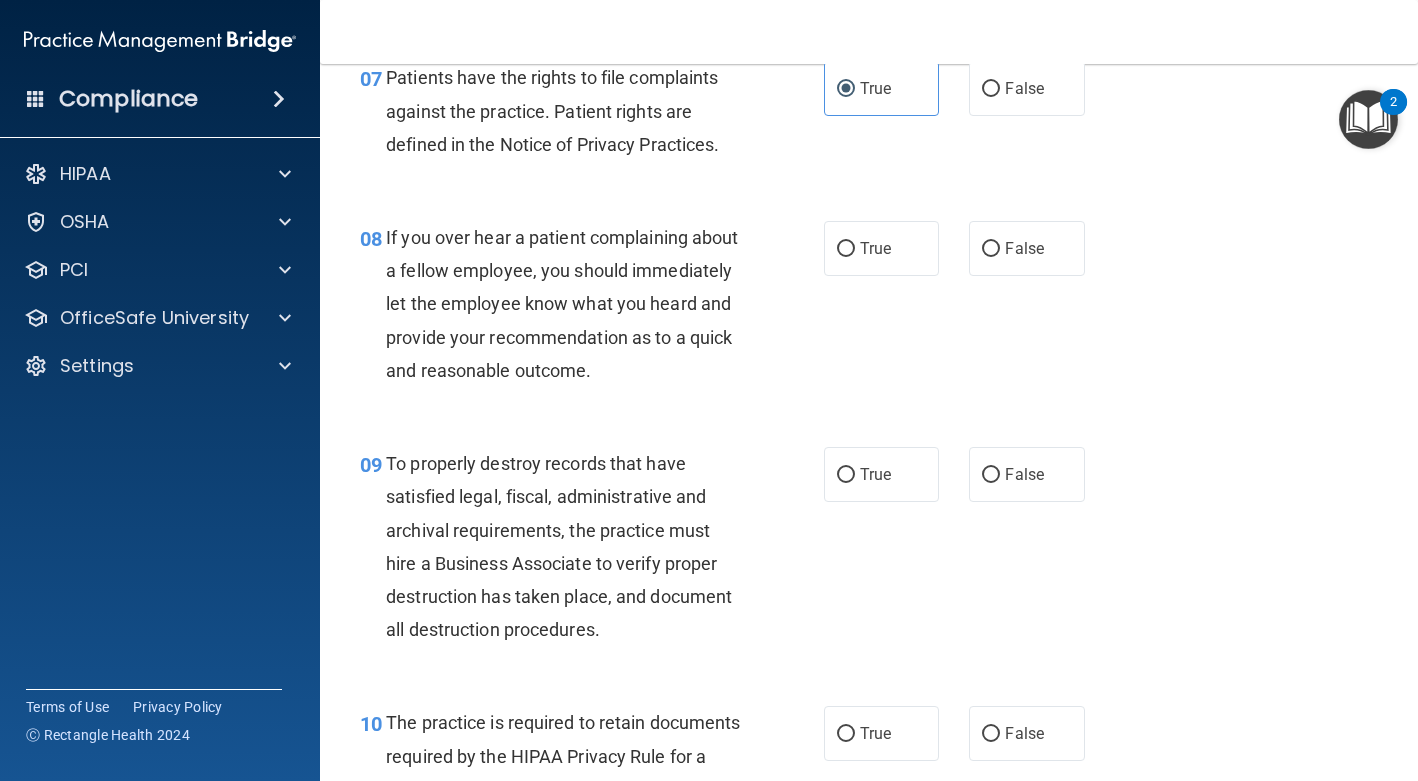 scroll, scrollTop: 1526, scrollLeft: 0, axis: vertical 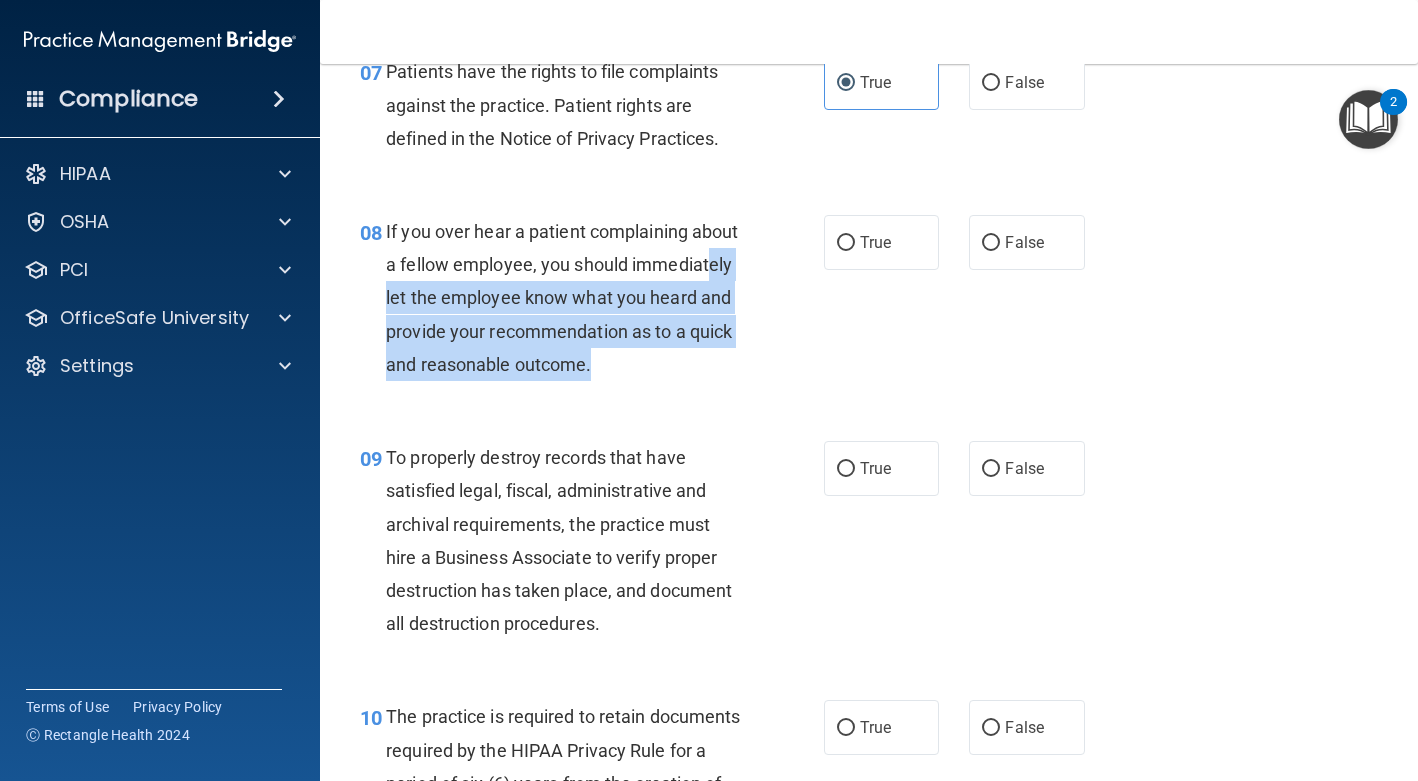 drag, startPoint x: 569, startPoint y: 433, endPoint x: 466, endPoint y: 337, distance: 140.80128 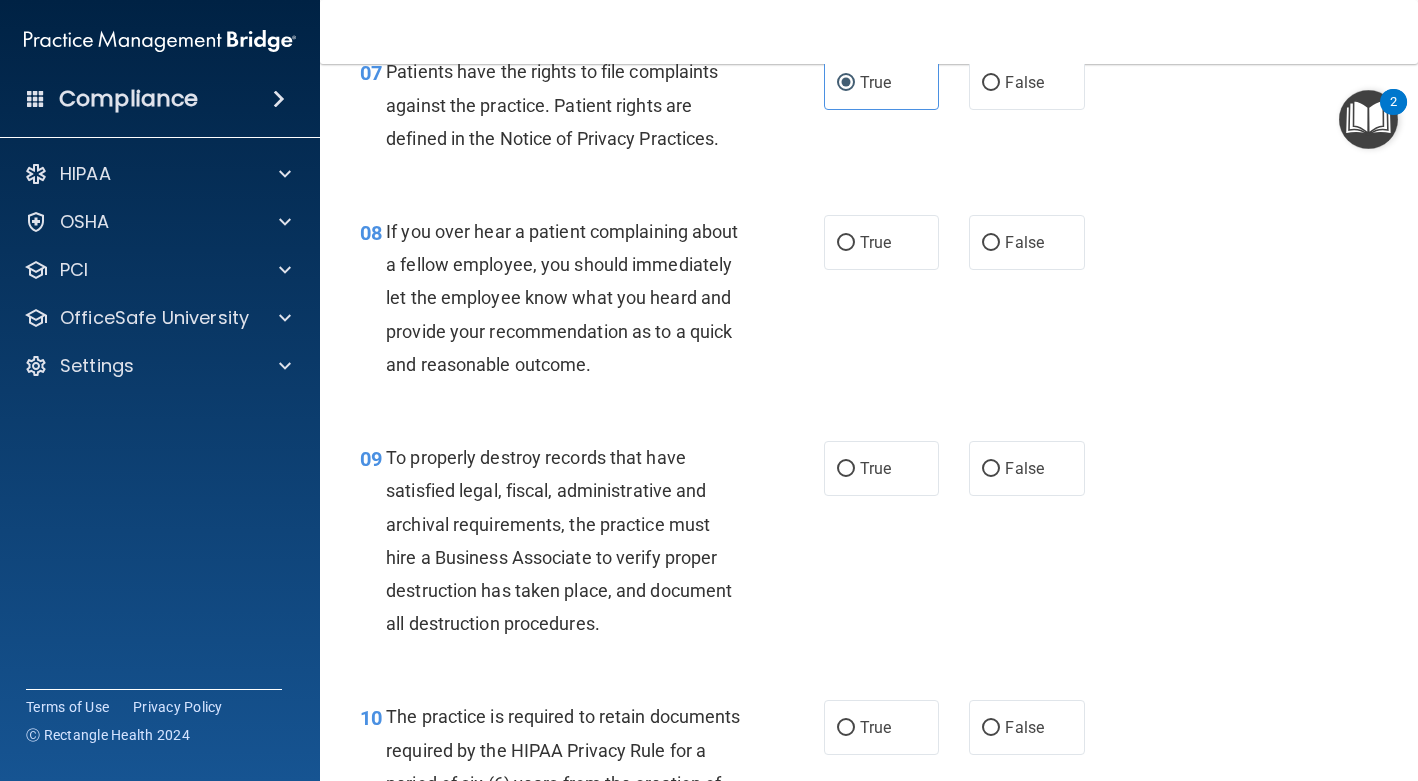 click on "If you over hear a patient complaining about a fellow employee, you should immediately let the employee know what you heard and provide your recommendation as to a quick and reasonable outcome." at bounding box center [562, 298] 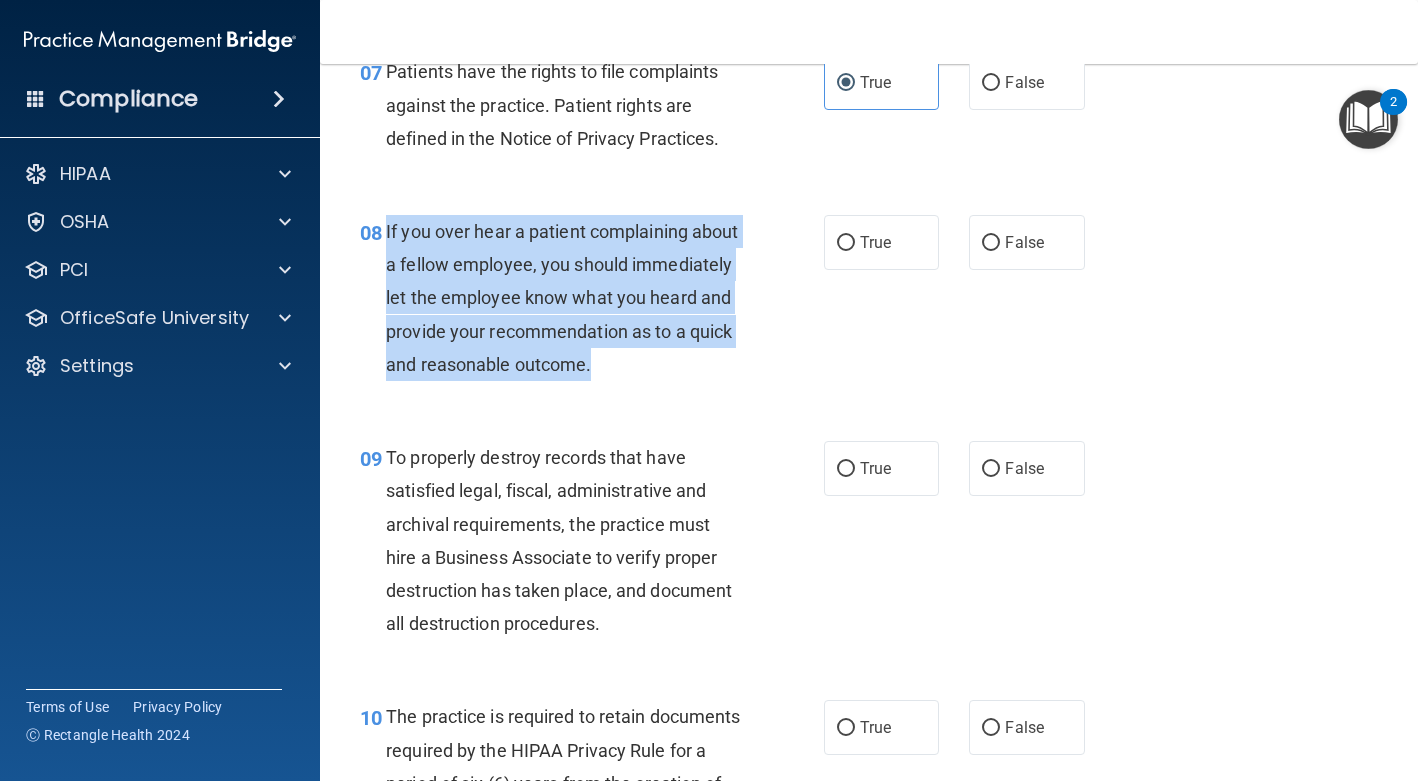 drag, startPoint x: 577, startPoint y: 451, endPoint x: 384, endPoint y: 265, distance: 268.03918 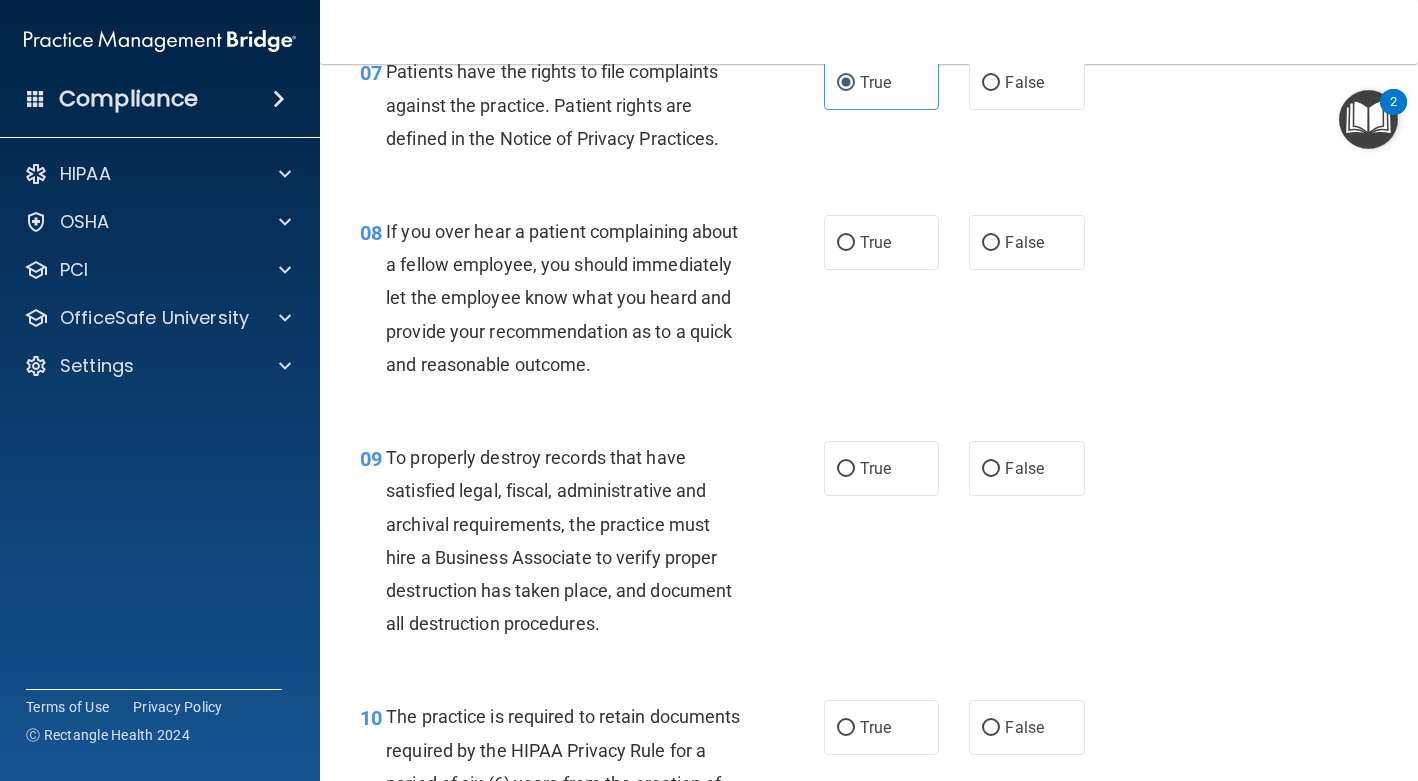 click on "If you over hear a patient complaining about a fellow employee, you should immediately let the employee know what you heard and provide your recommendation as to a quick and reasonable outcome." at bounding box center (571, 298) 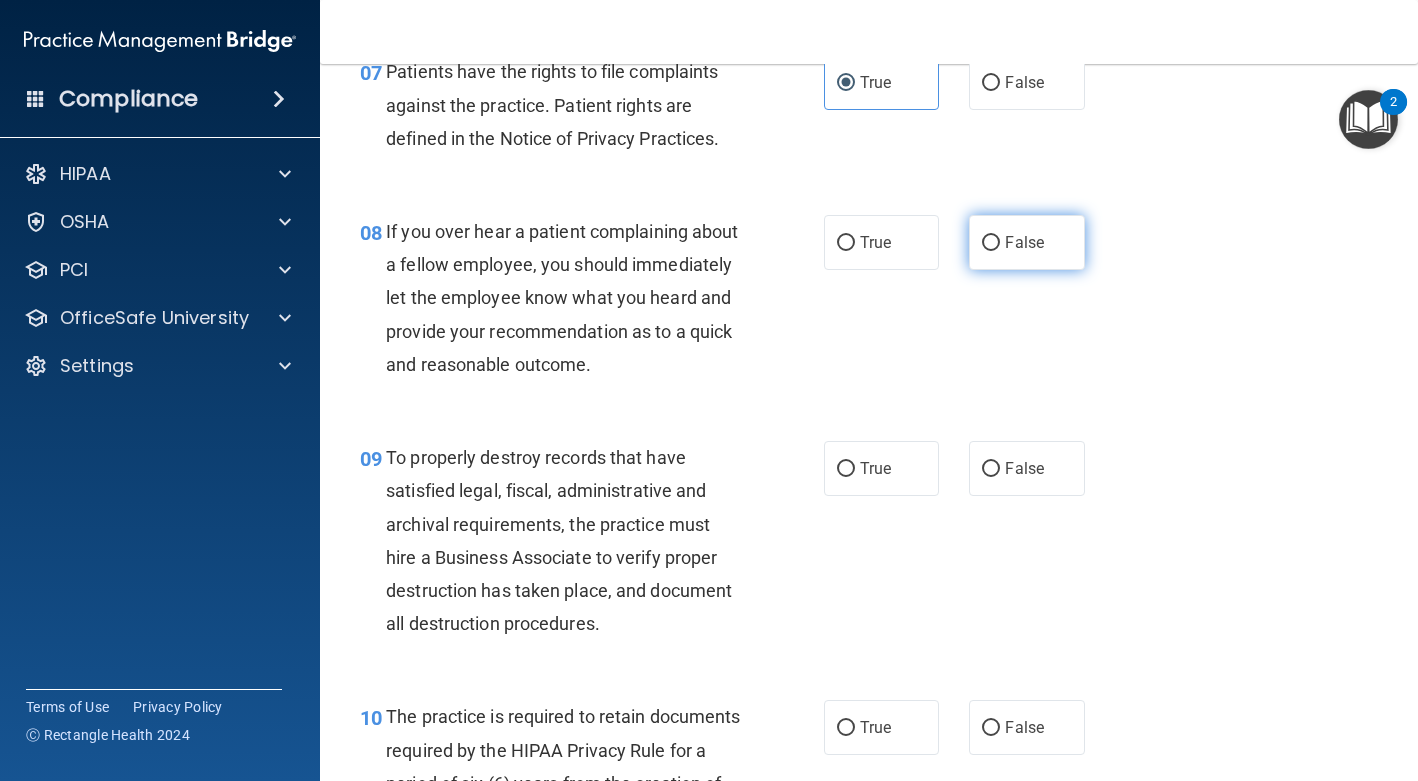click on "False" at bounding box center (1024, 242) 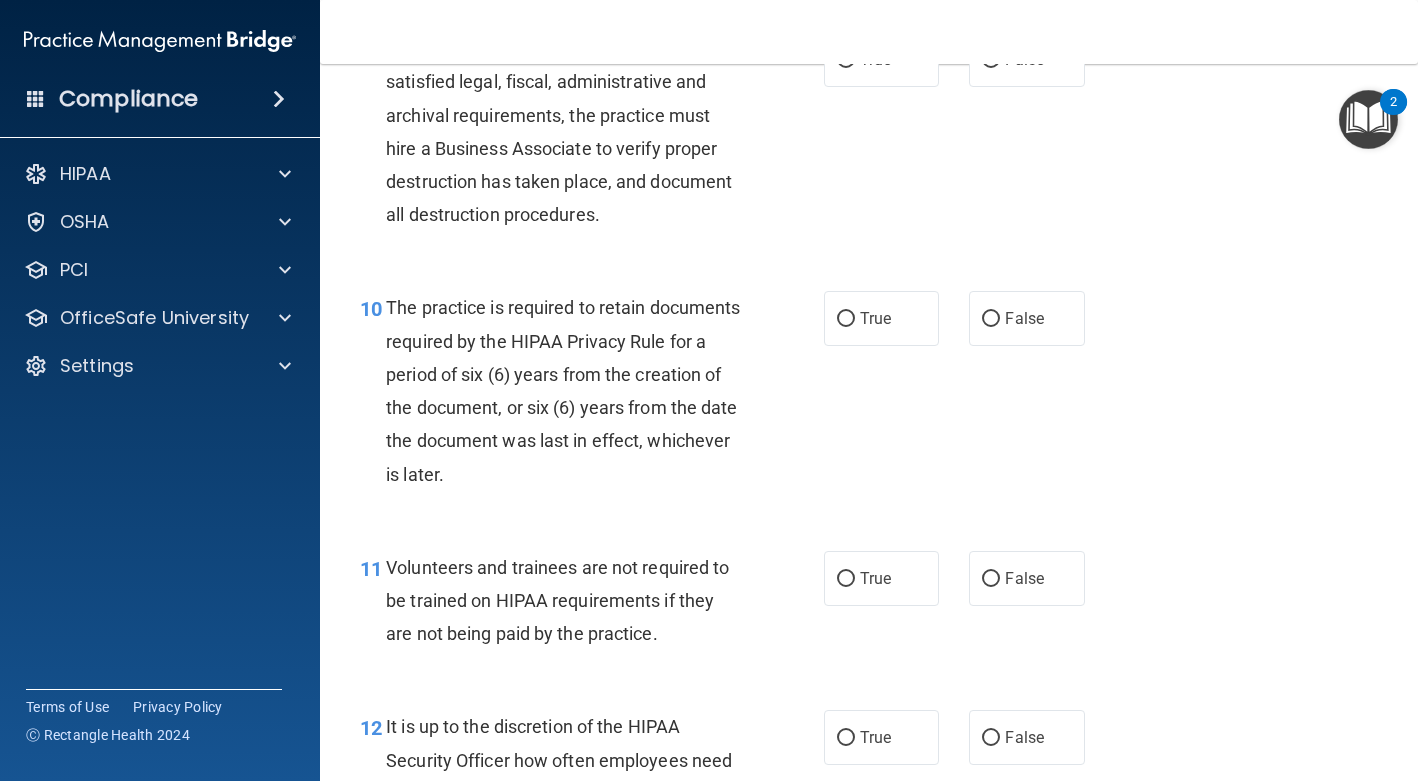 scroll, scrollTop: 1946, scrollLeft: 0, axis: vertical 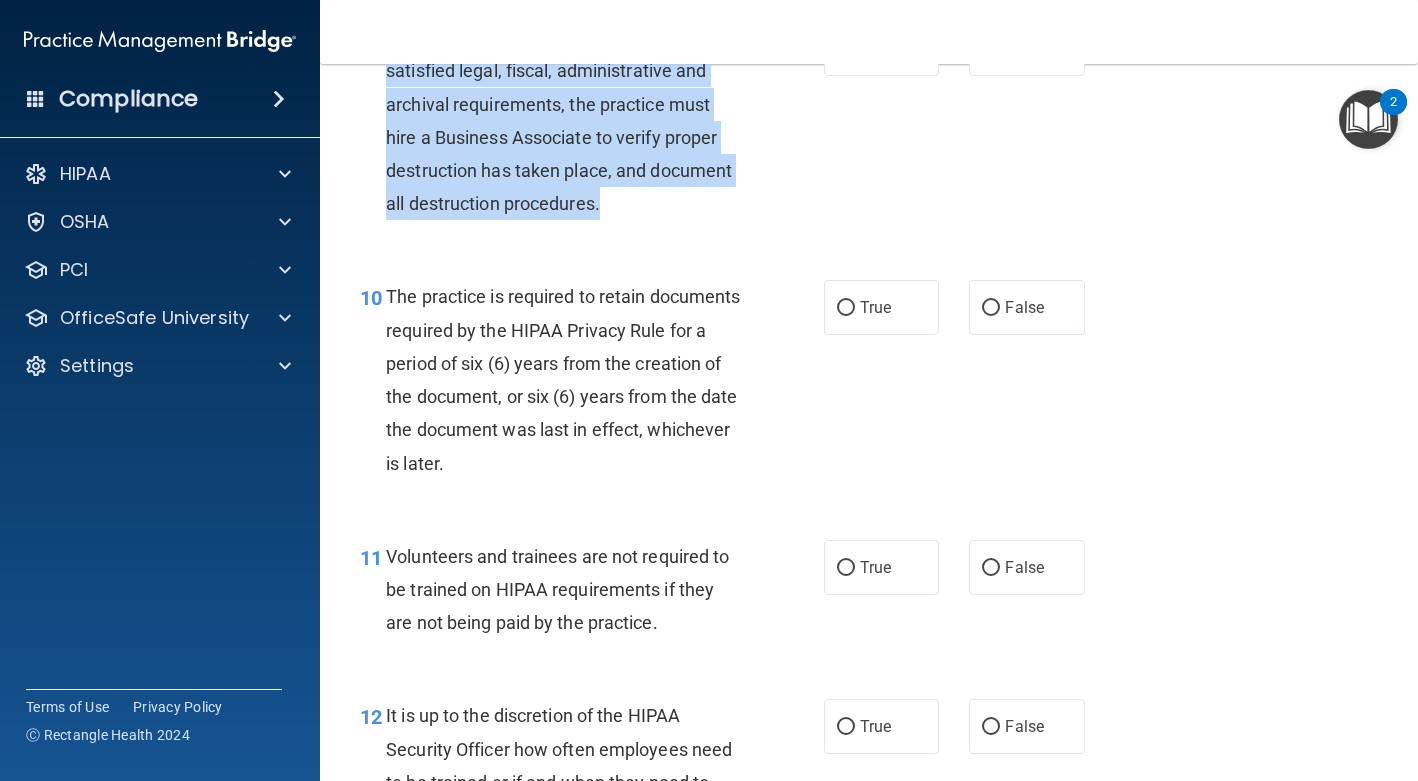 drag, startPoint x: 607, startPoint y: 271, endPoint x: 389, endPoint y: 108, distance: 272.2003 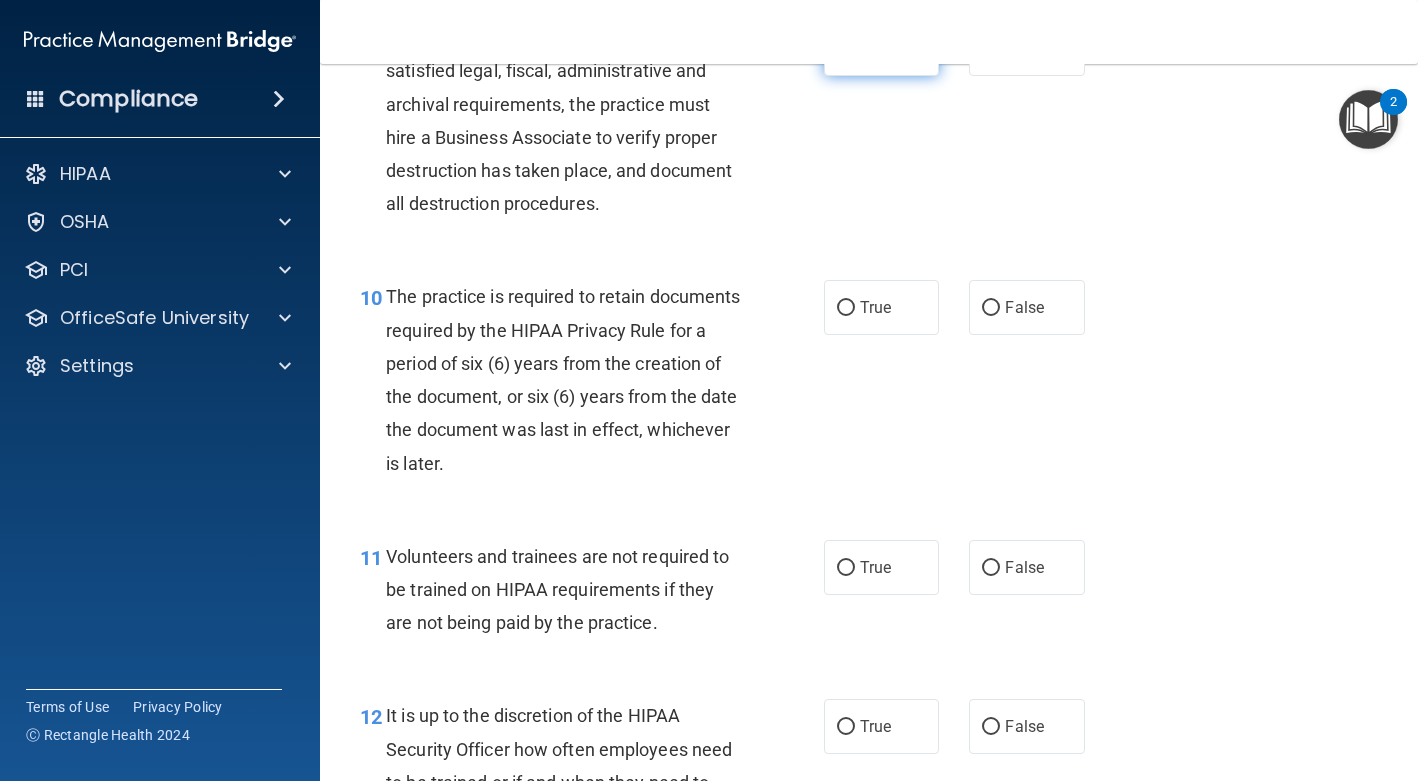click on "True" at bounding box center (881, 48) 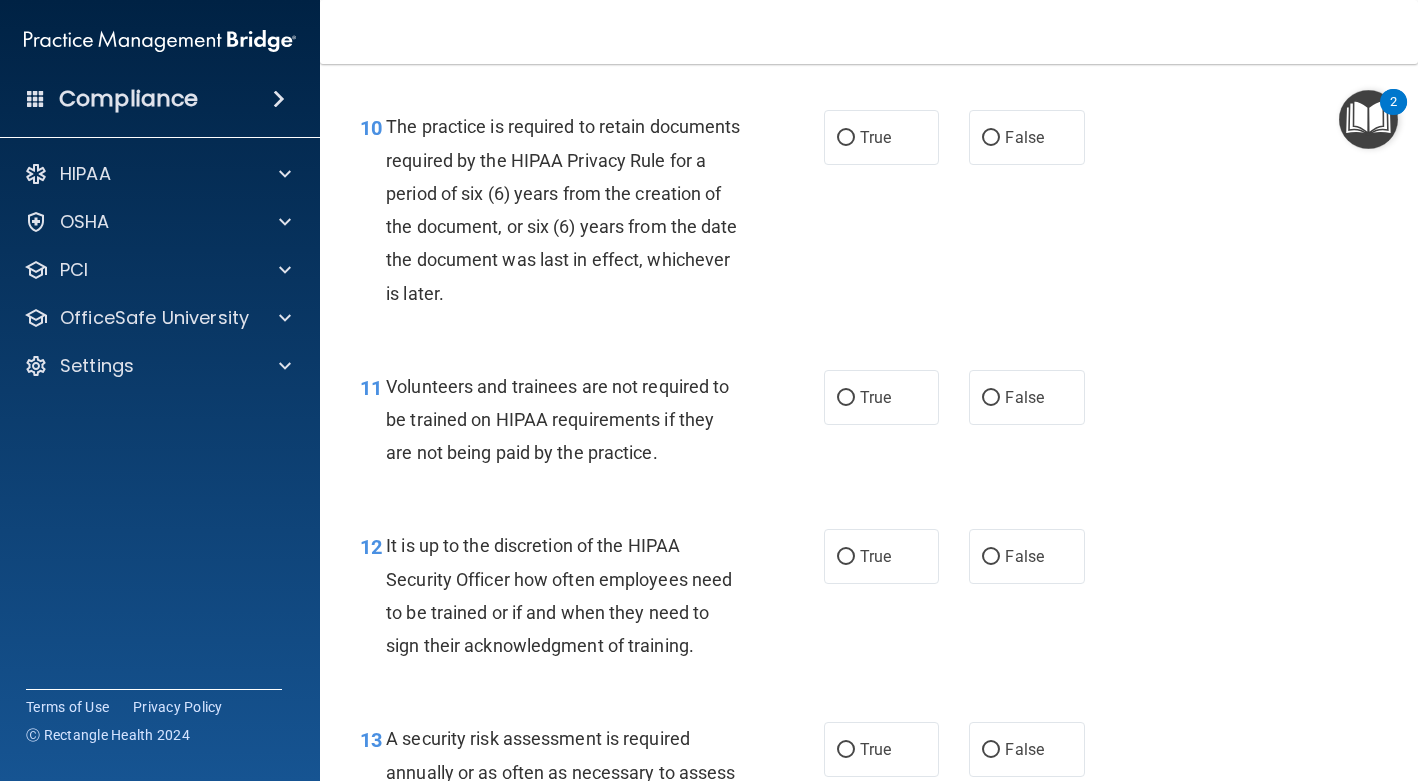 scroll, scrollTop: 2130, scrollLeft: 0, axis: vertical 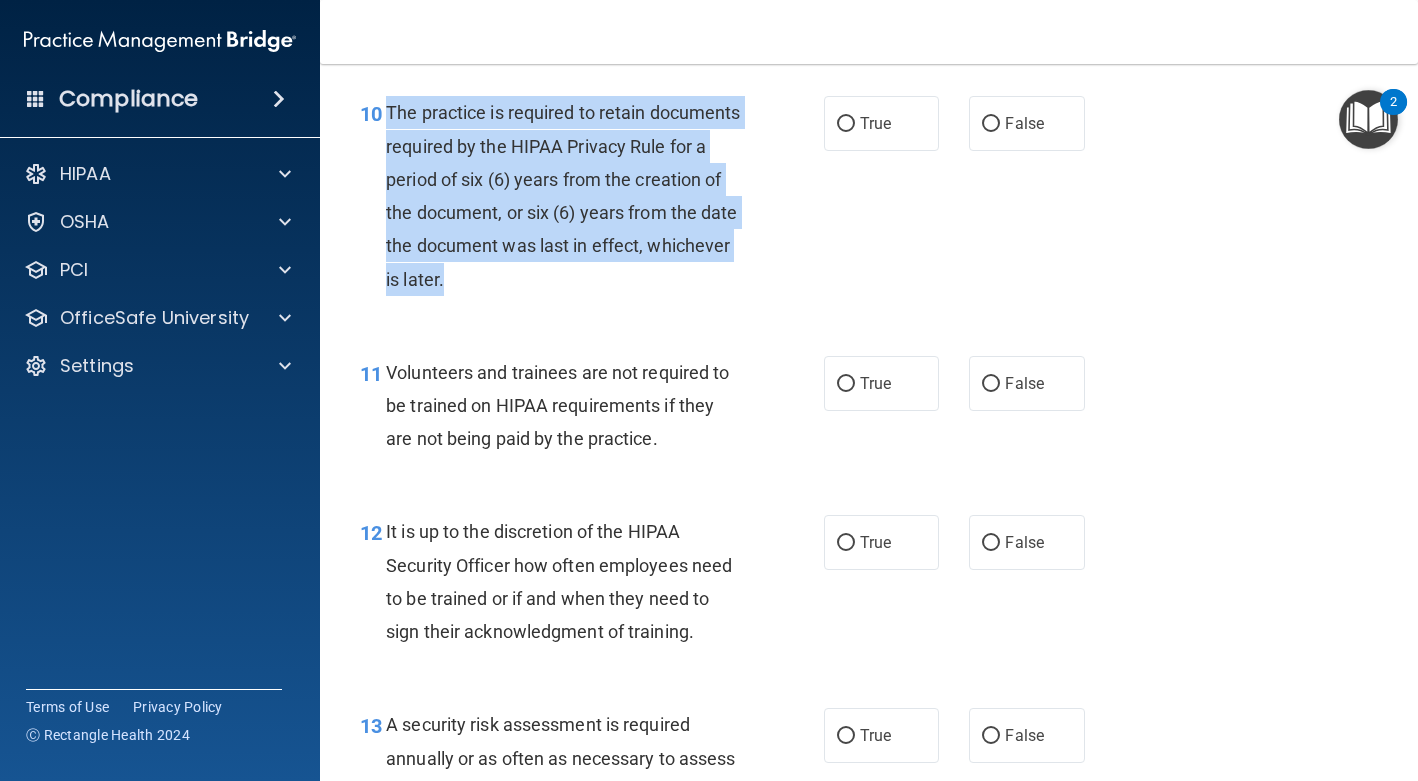 drag, startPoint x: 596, startPoint y: 349, endPoint x: 378, endPoint y: 172, distance: 280.80777 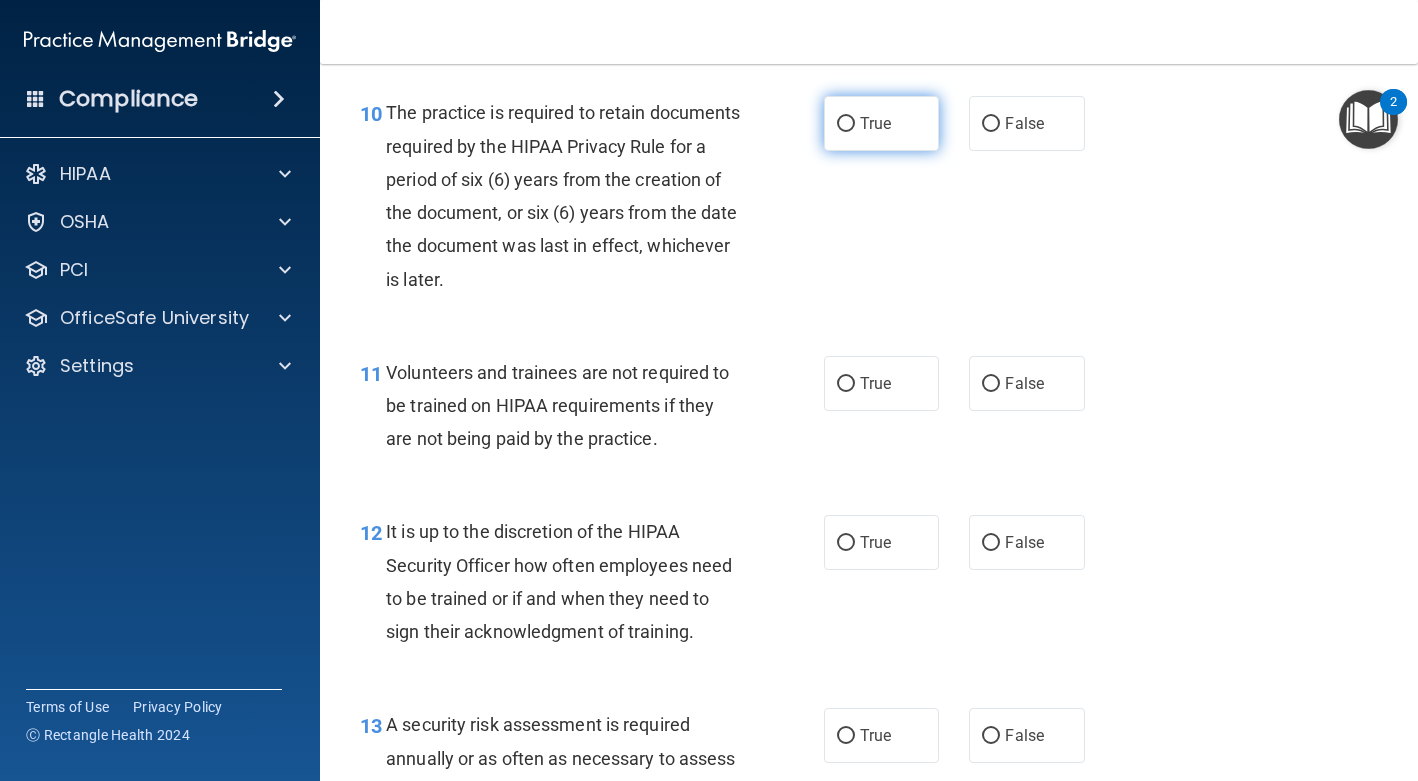 click on "True" at bounding box center (881, 123) 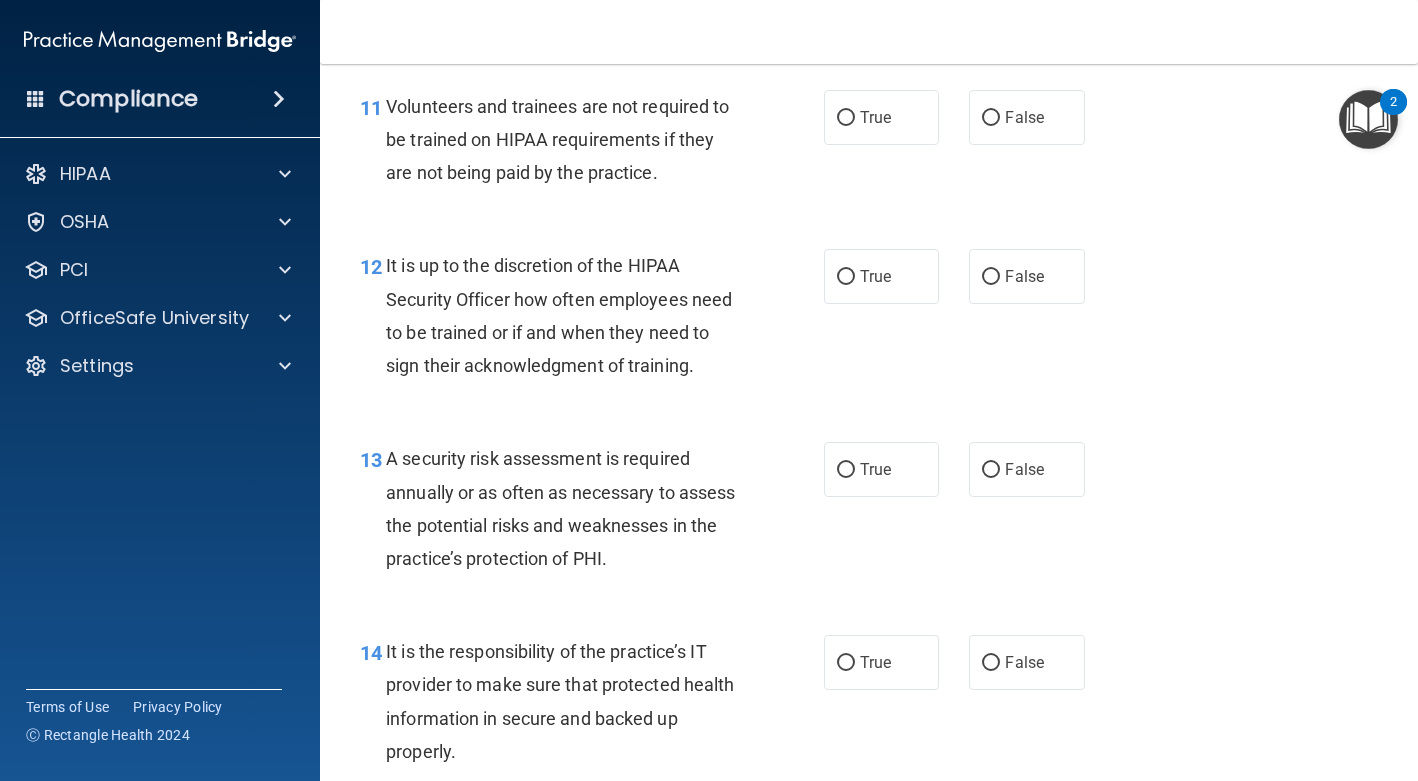 scroll, scrollTop: 2399, scrollLeft: 0, axis: vertical 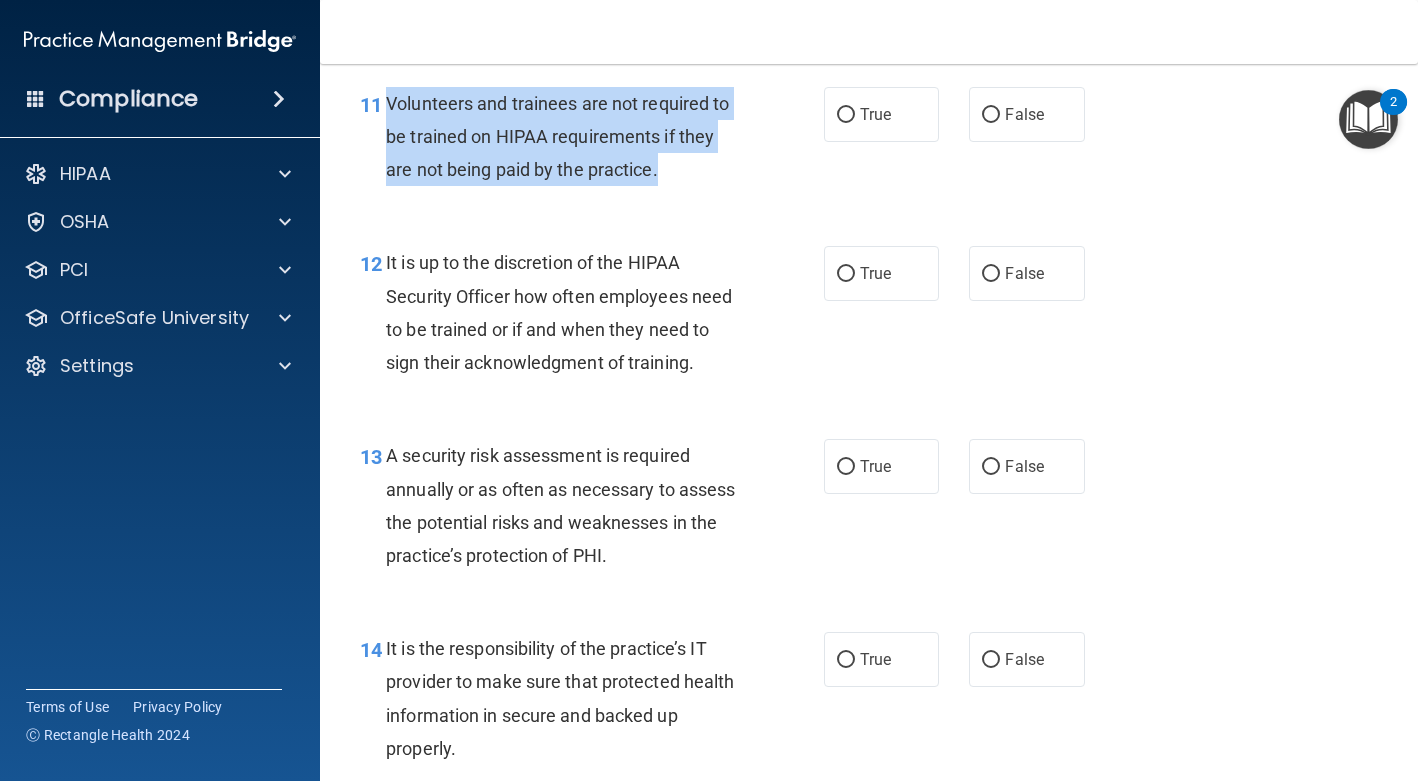 drag, startPoint x: 674, startPoint y: 237, endPoint x: 388, endPoint y: 175, distance: 292.64313 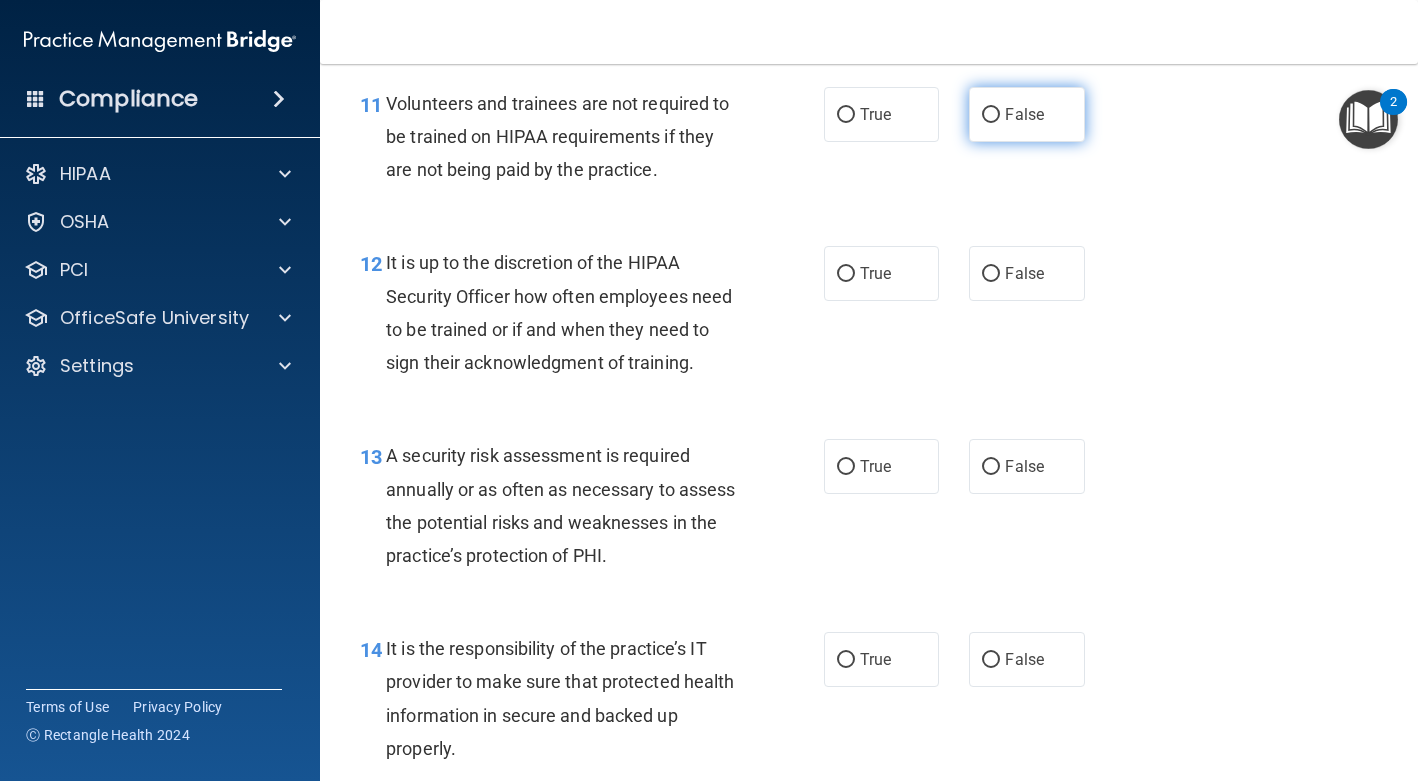 click on "False" at bounding box center (1026, 114) 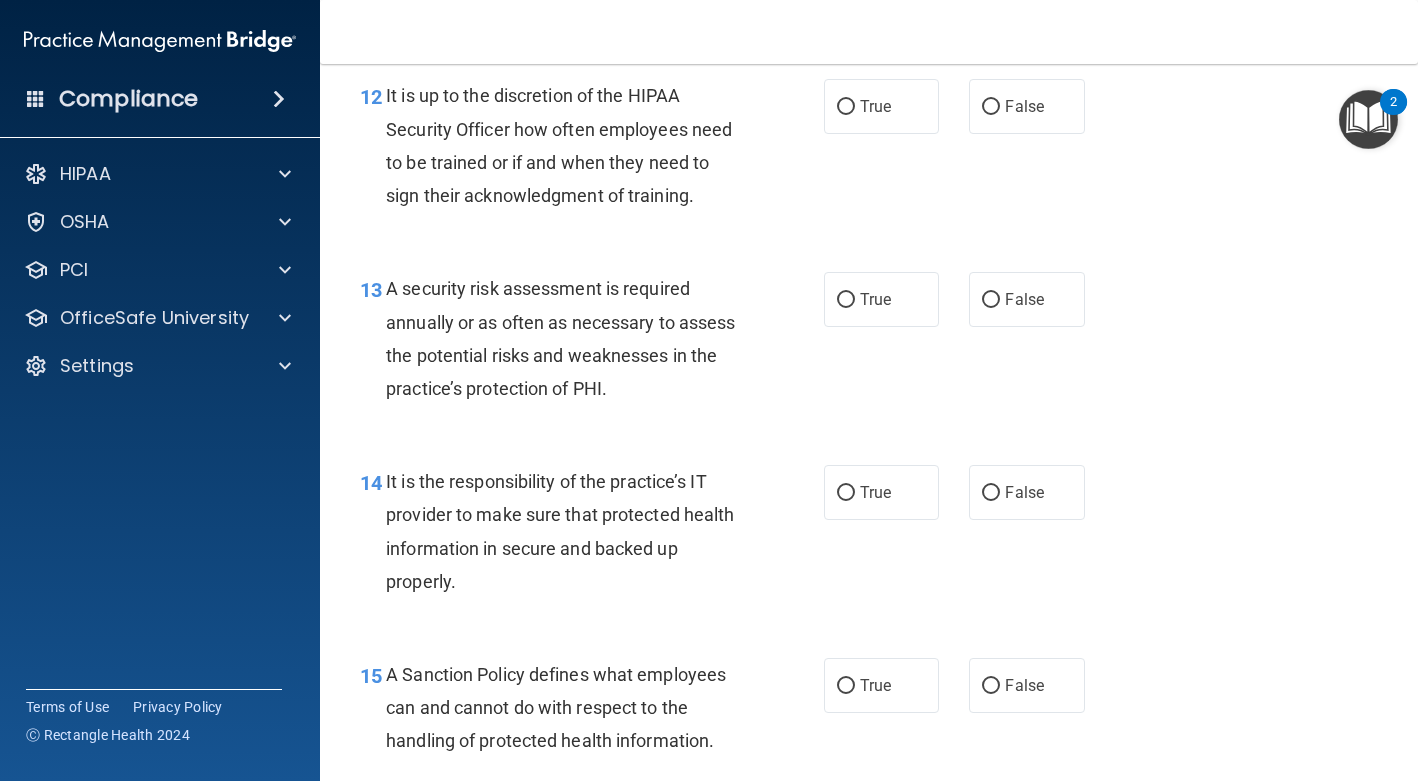 scroll, scrollTop: 2569, scrollLeft: 0, axis: vertical 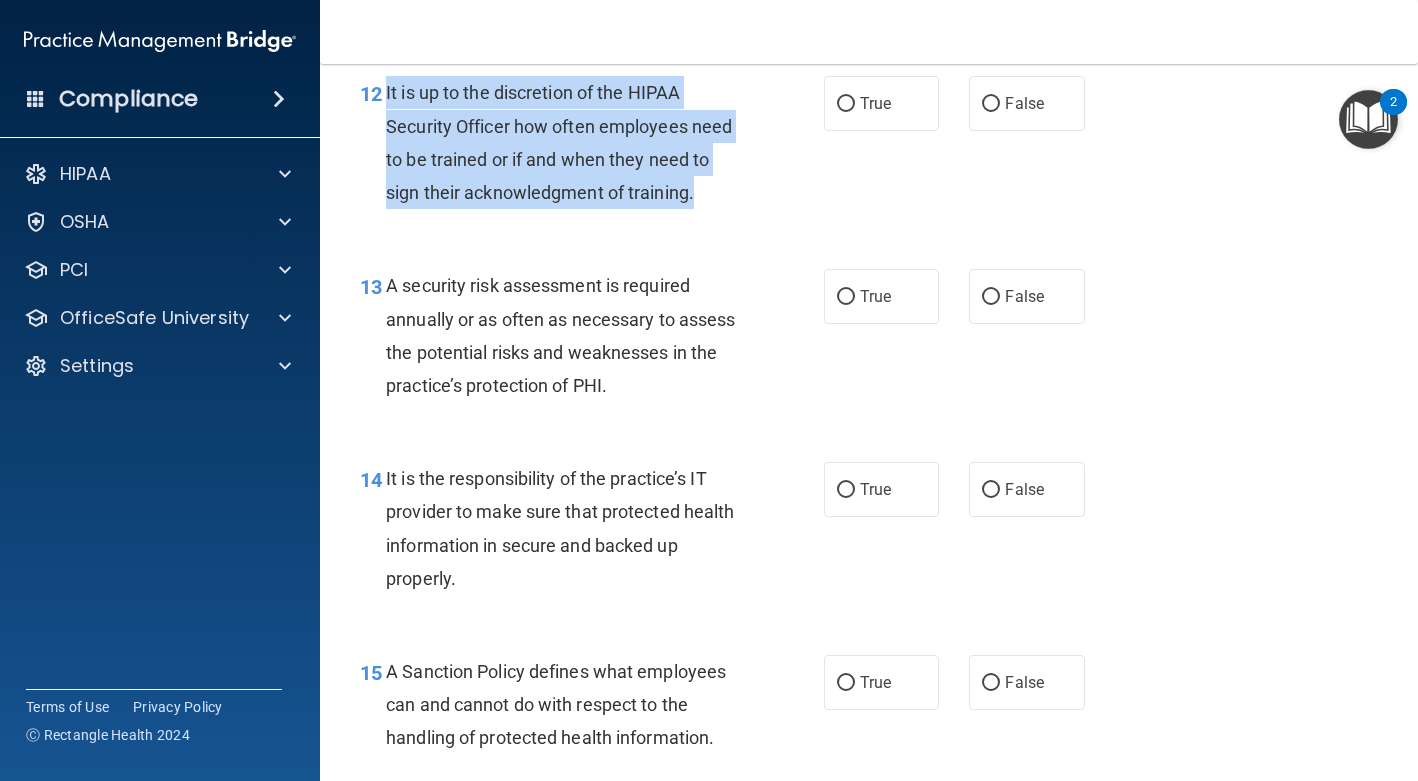 drag, startPoint x: 708, startPoint y: 281, endPoint x: 381, endPoint y: 156, distance: 350.07715 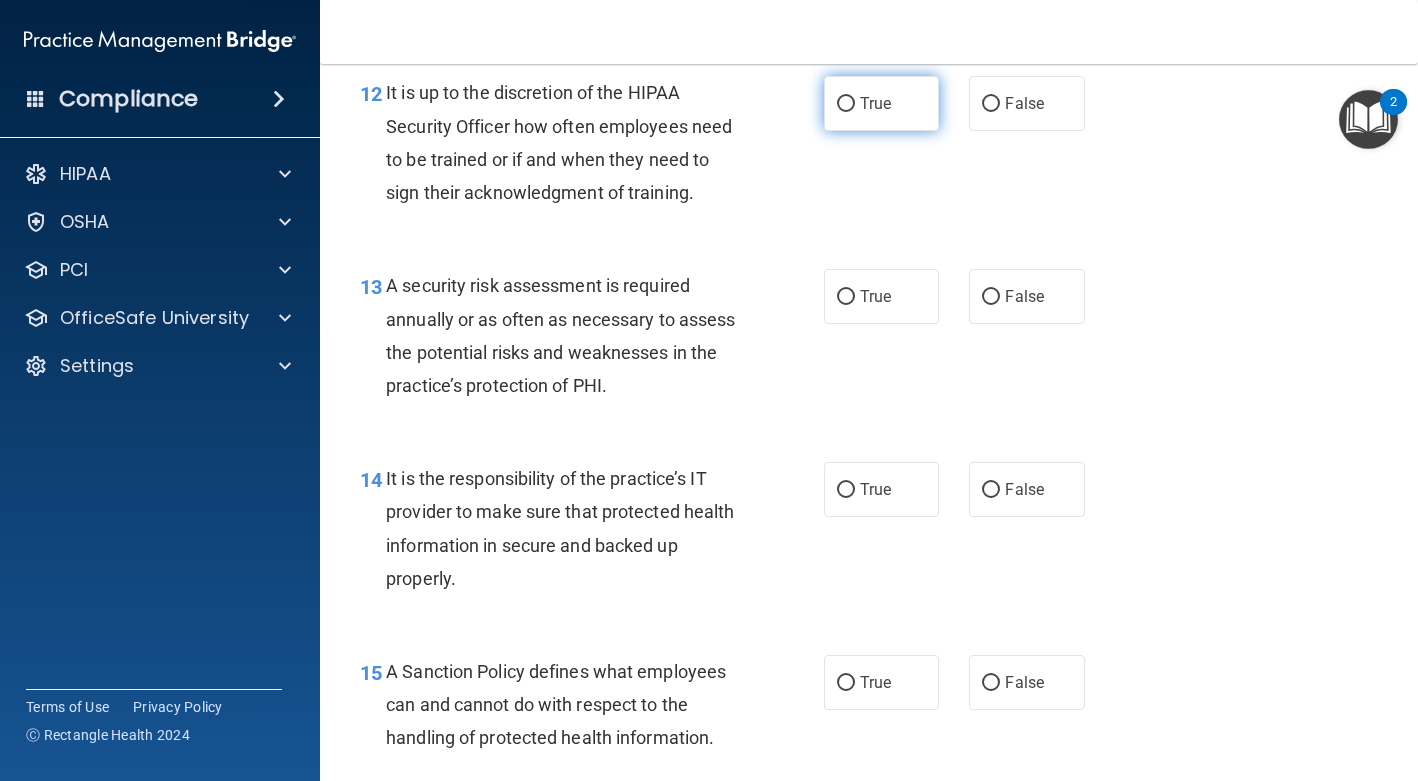 click on "True" at bounding box center (875, 103) 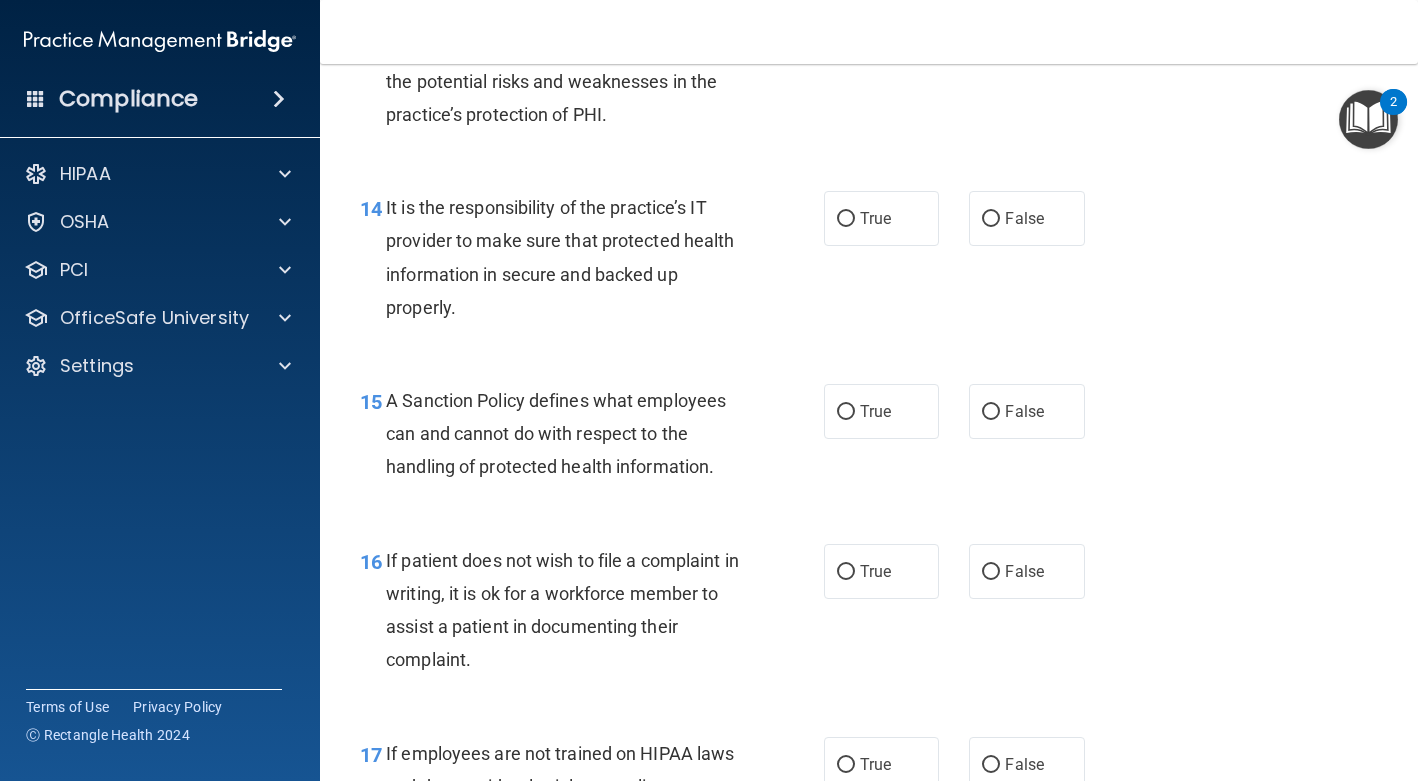 scroll, scrollTop: 2824, scrollLeft: 0, axis: vertical 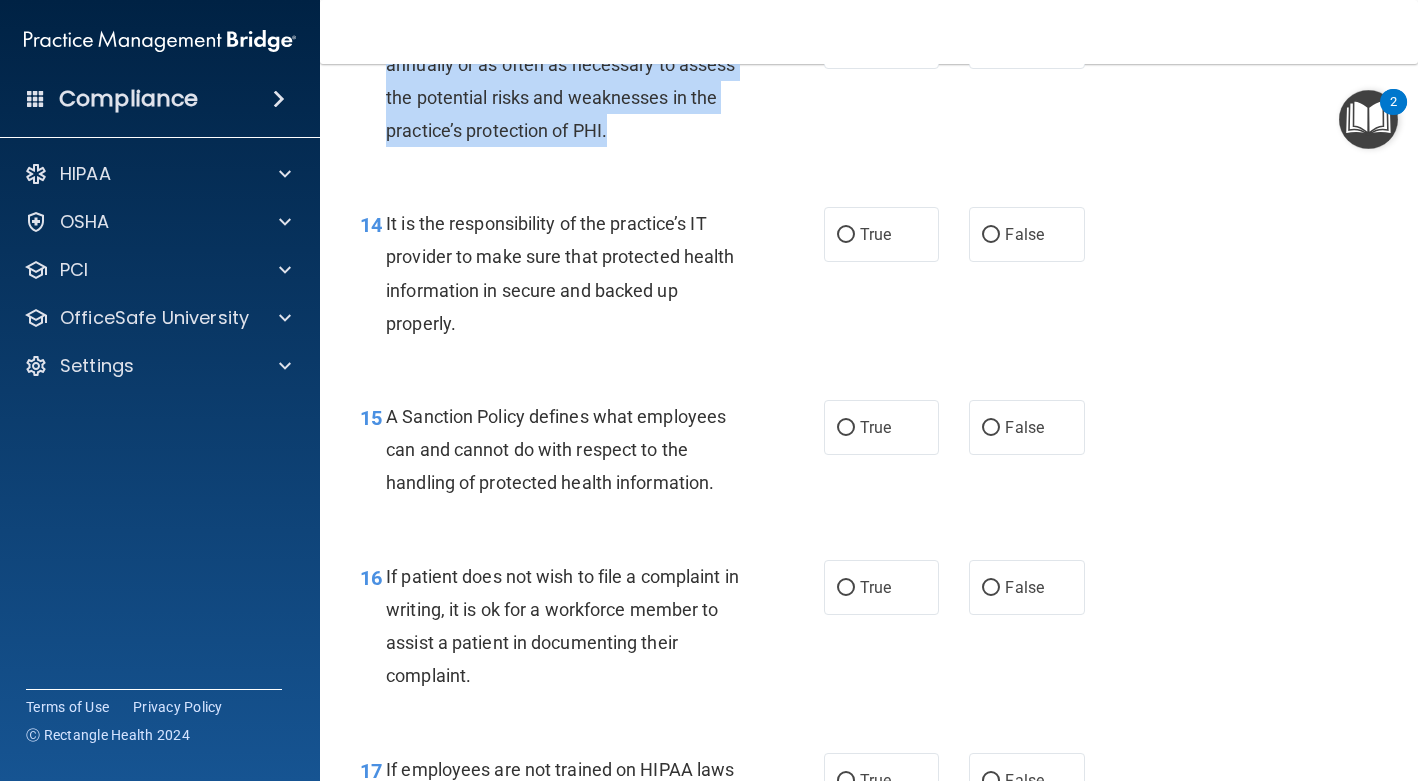 drag, startPoint x: 674, startPoint y: 210, endPoint x: 386, endPoint y: 103, distance: 307.23444 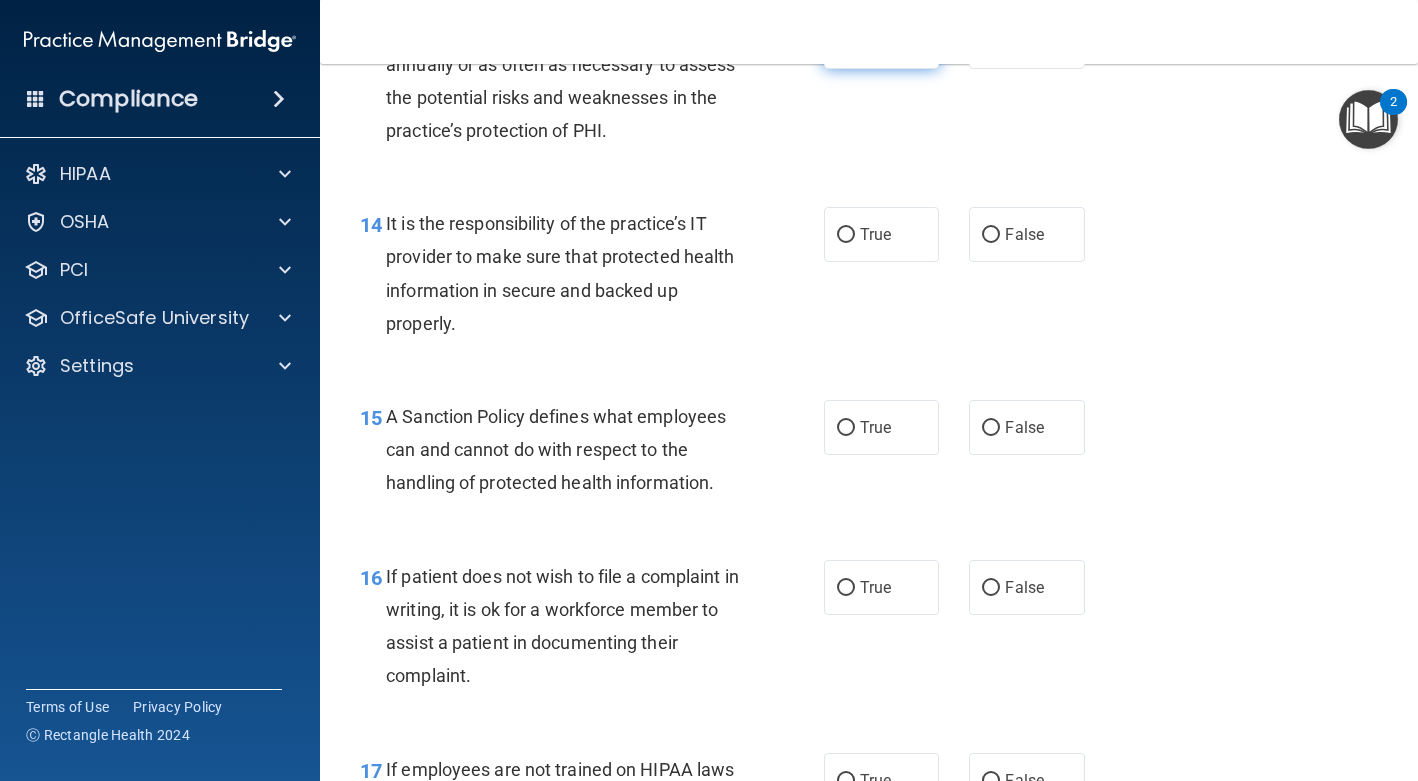 click on "True" at bounding box center [875, 41] 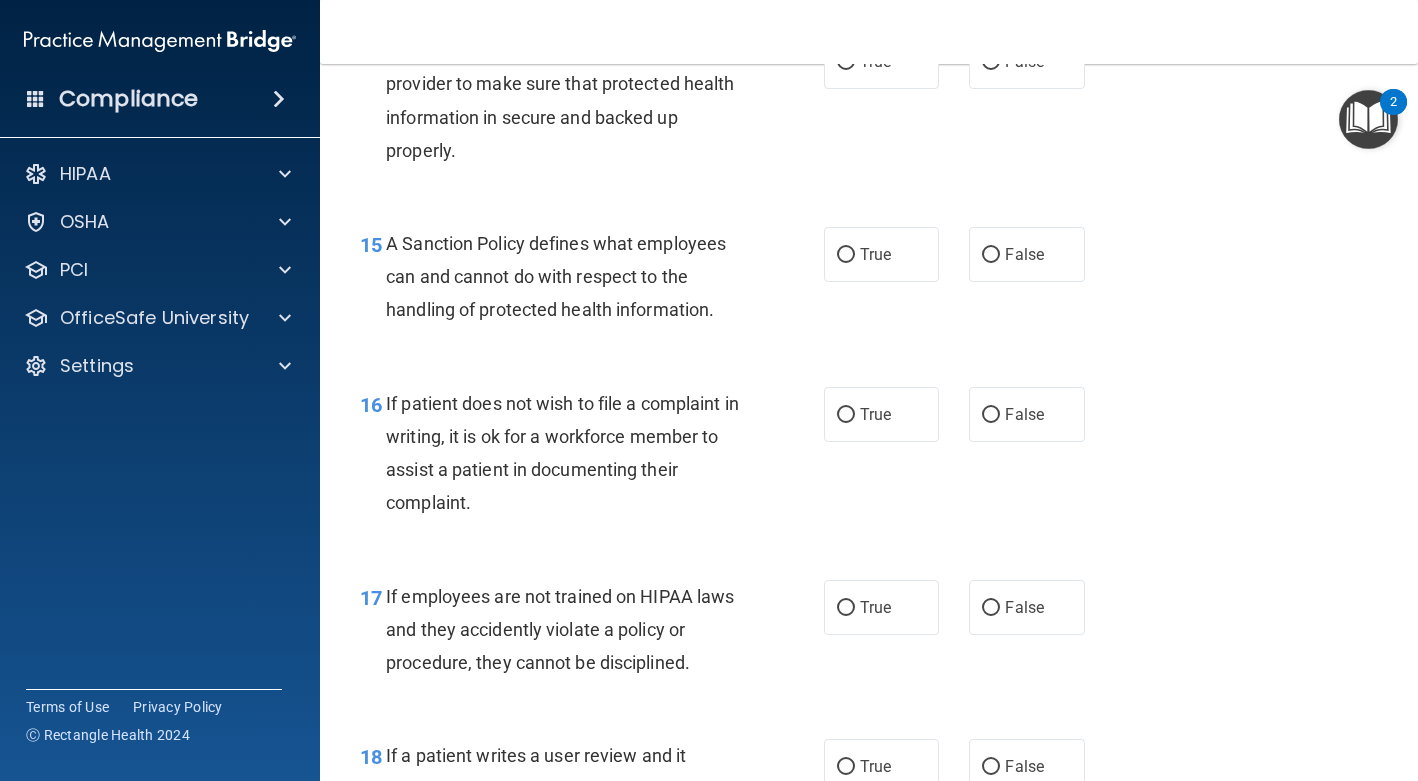 scroll, scrollTop: 3005, scrollLeft: 0, axis: vertical 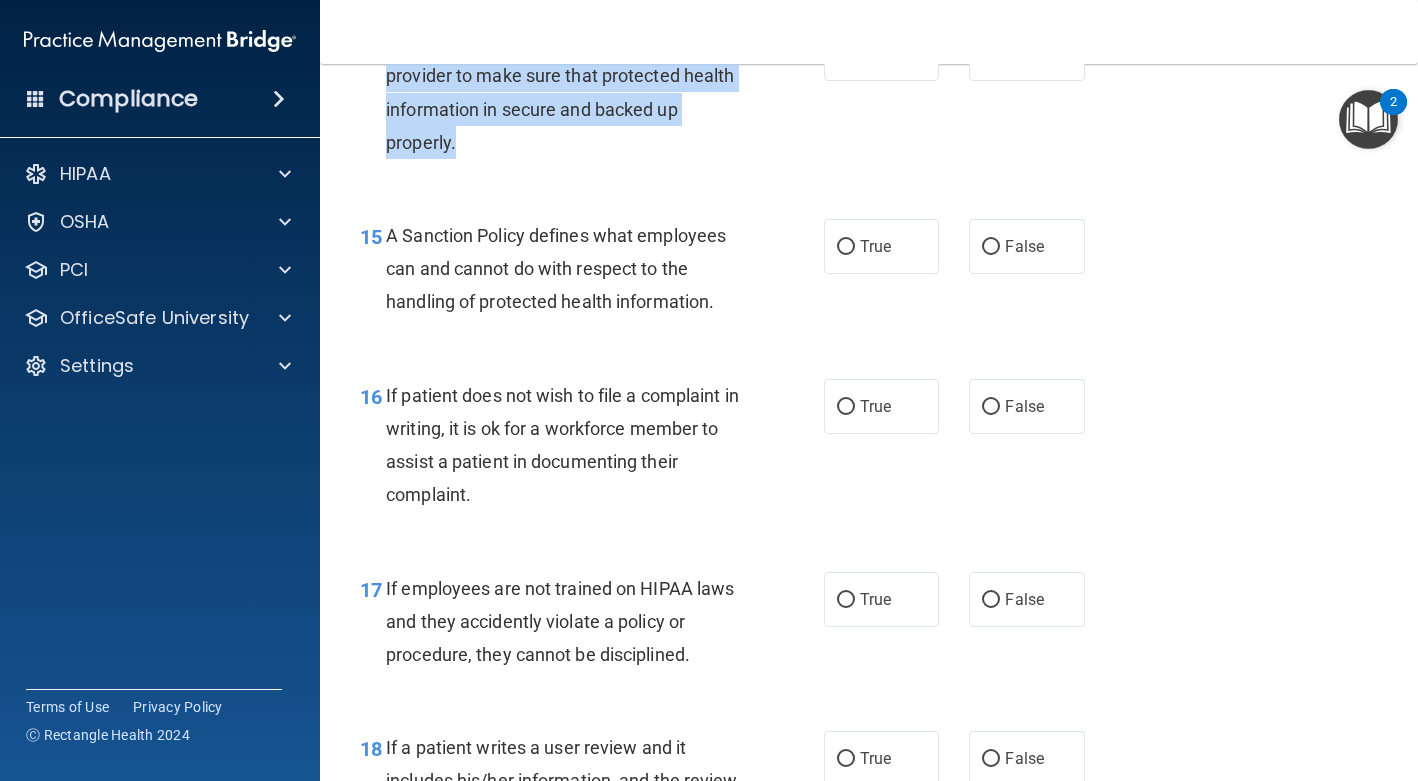 drag, startPoint x: 457, startPoint y: 211, endPoint x: 385, endPoint y: 118, distance: 117.61378 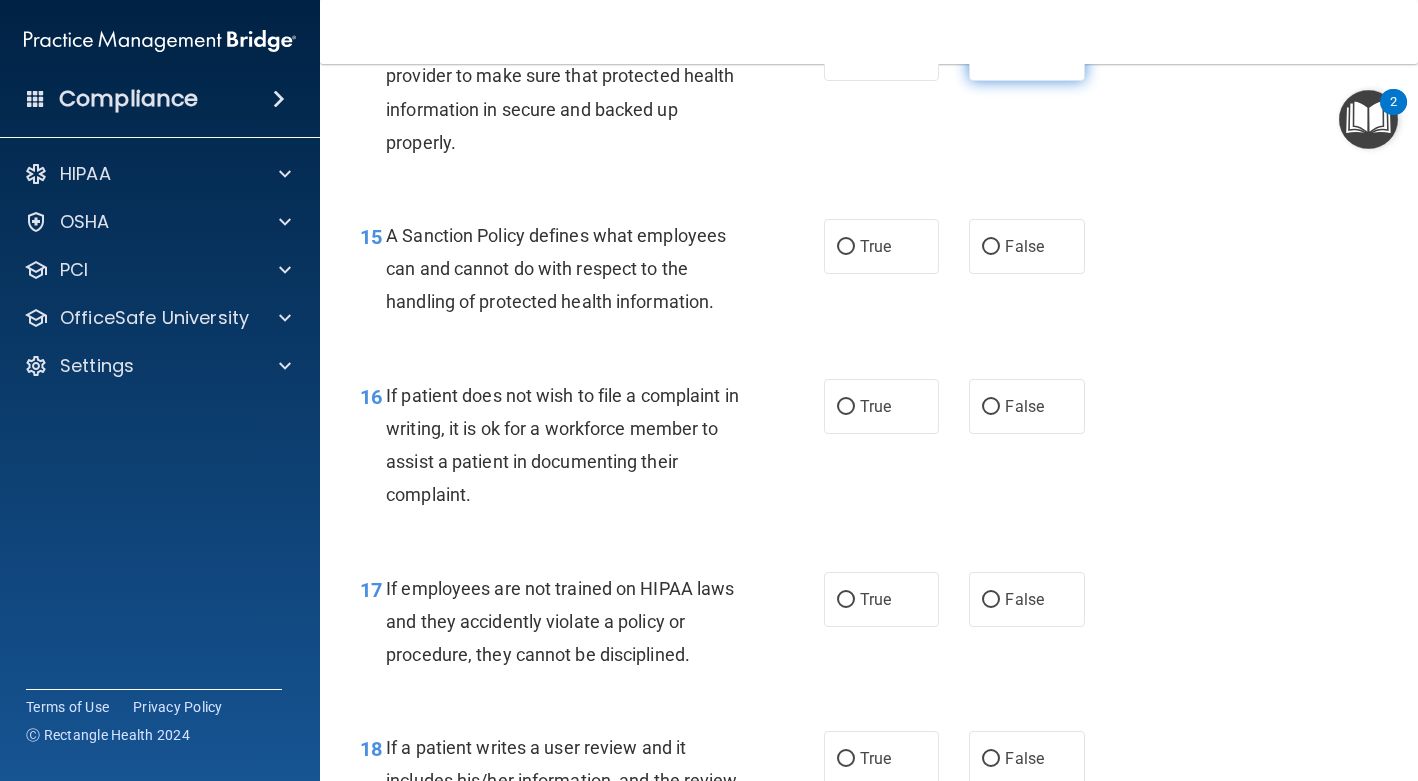 click on "False" at bounding box center (1026, 53) 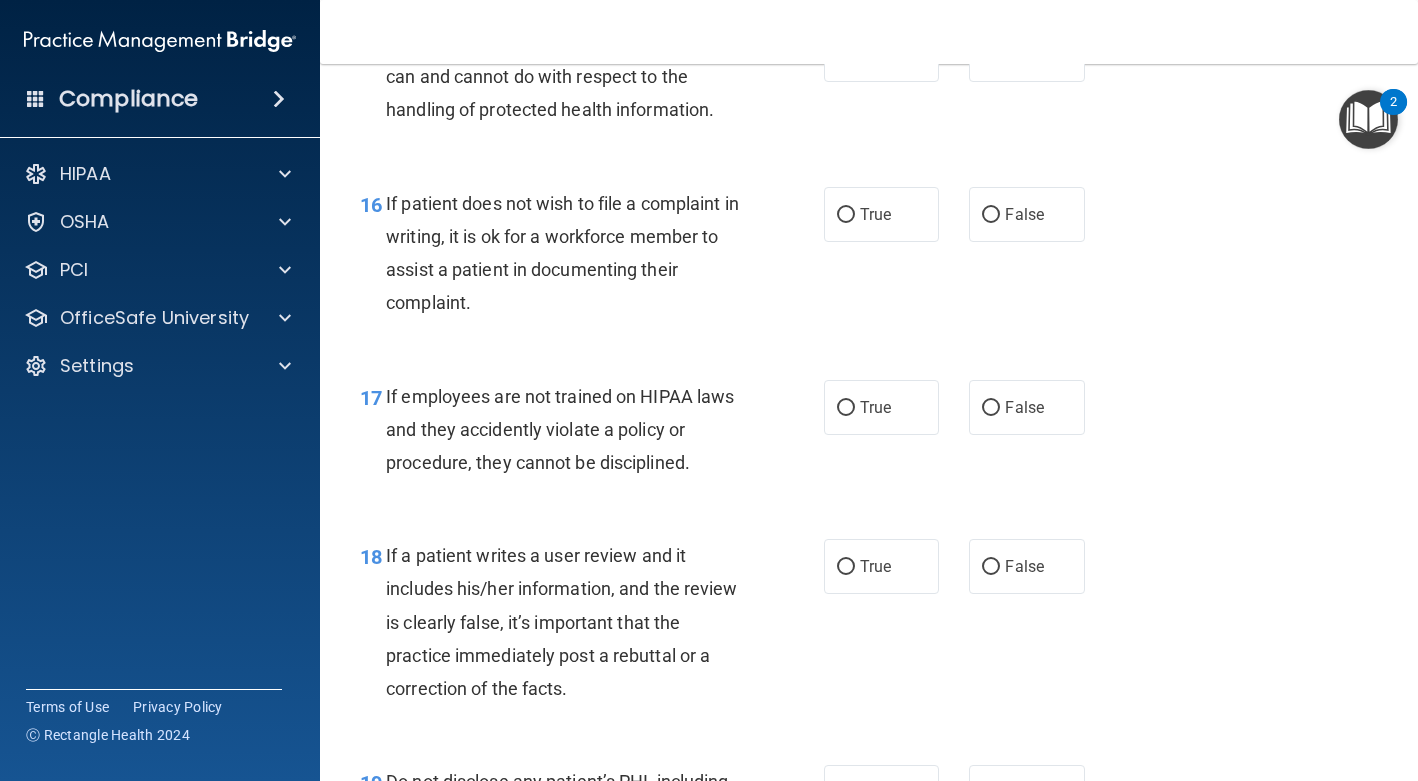 scroll, scrollTop: 3198, scrollLeft: 0, axis: vertical 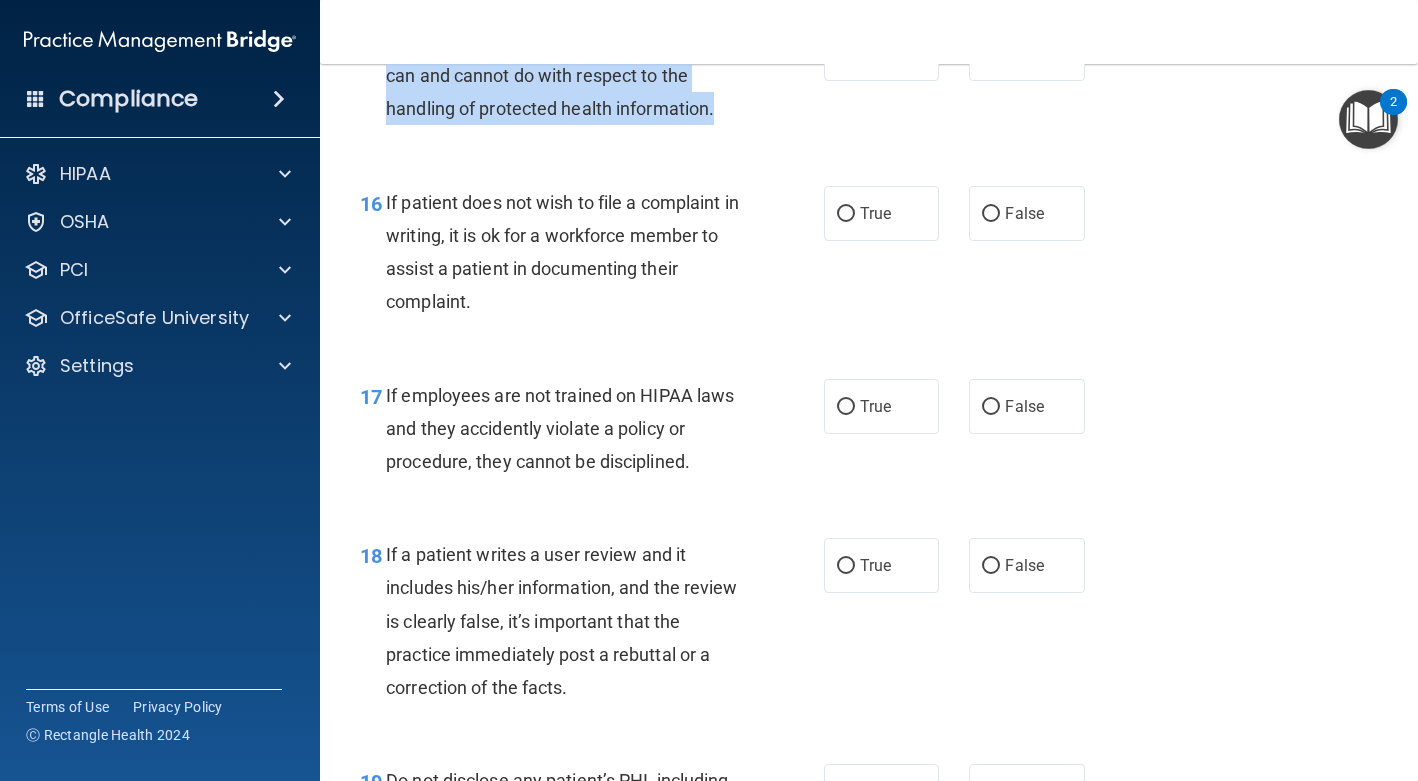 drag, startPoint x: 730, startPoint y: 183, endPoint x: 386, endPoint y: 116, distance: 350.464 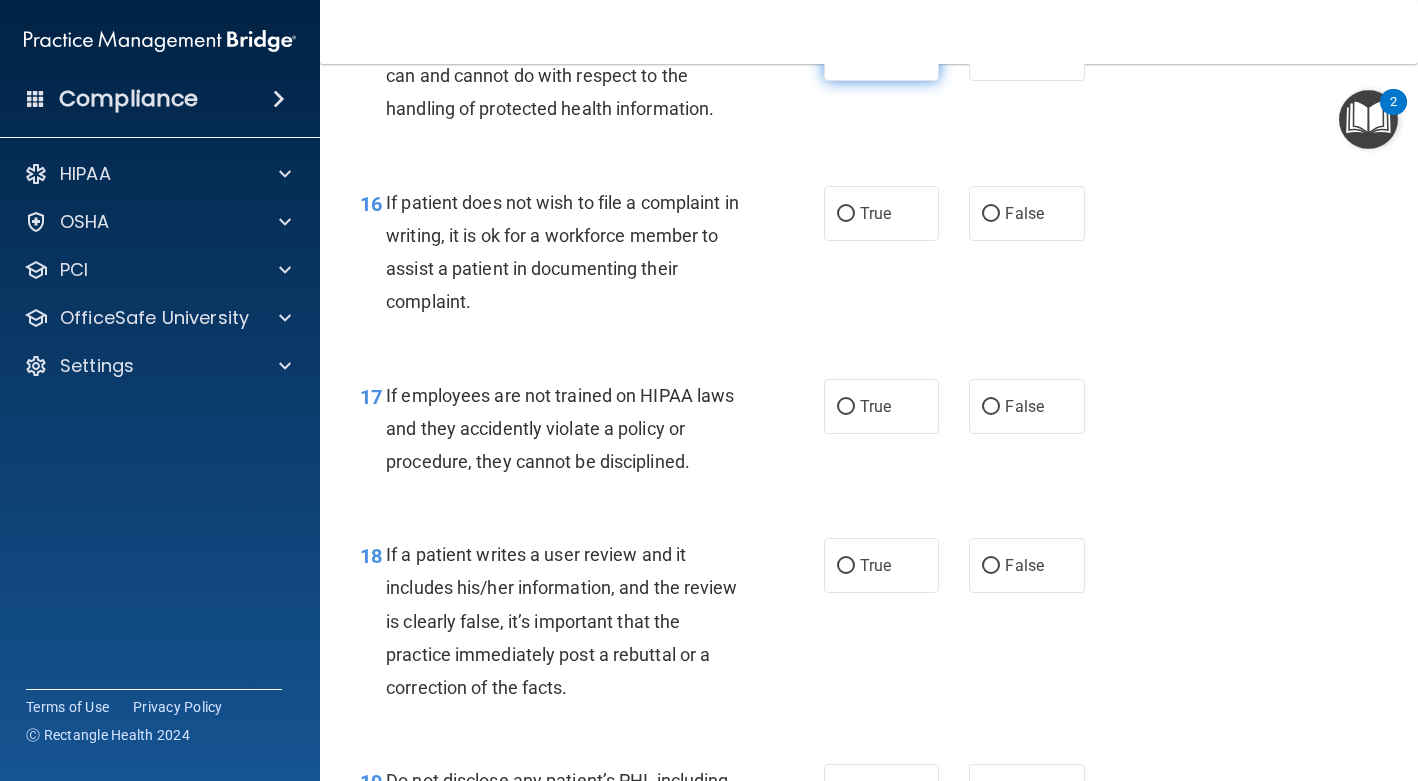 click on "True" at bounding box center (875, 53) 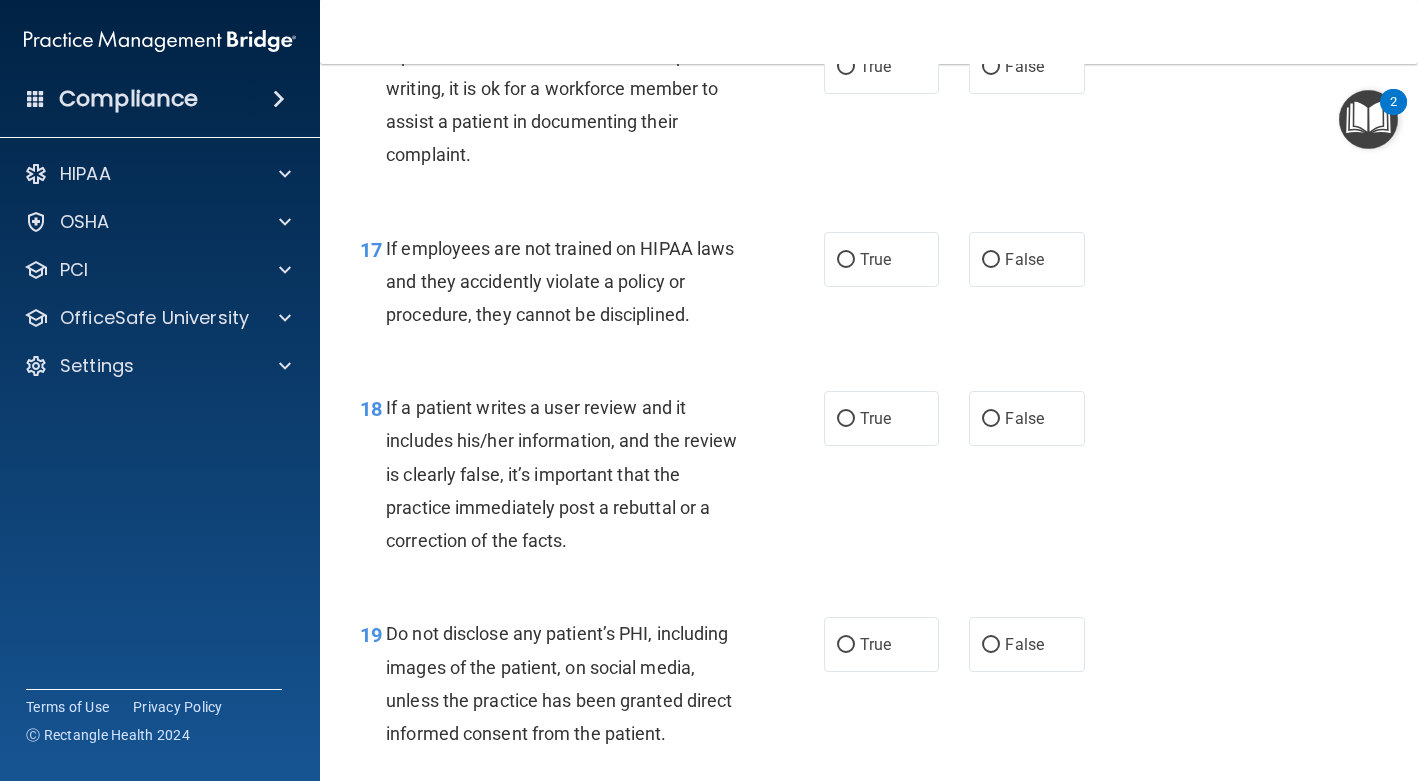 scroll, scrollTop: 3354, scrollLeft: 0, axis: vertical 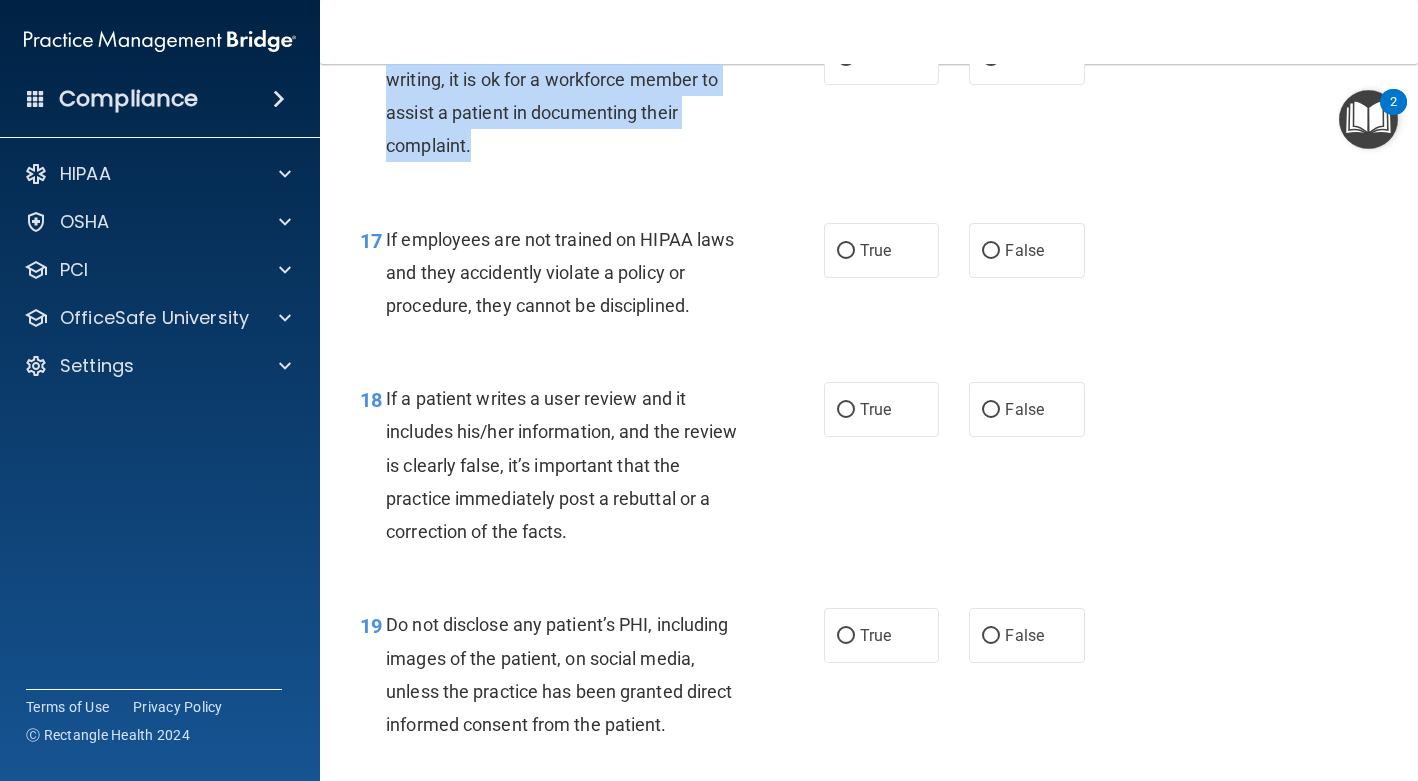 drag, startPoint x: 480, startPoint y: 212, endPoint x: 380, endPoint y: 119, distance: 136.56134 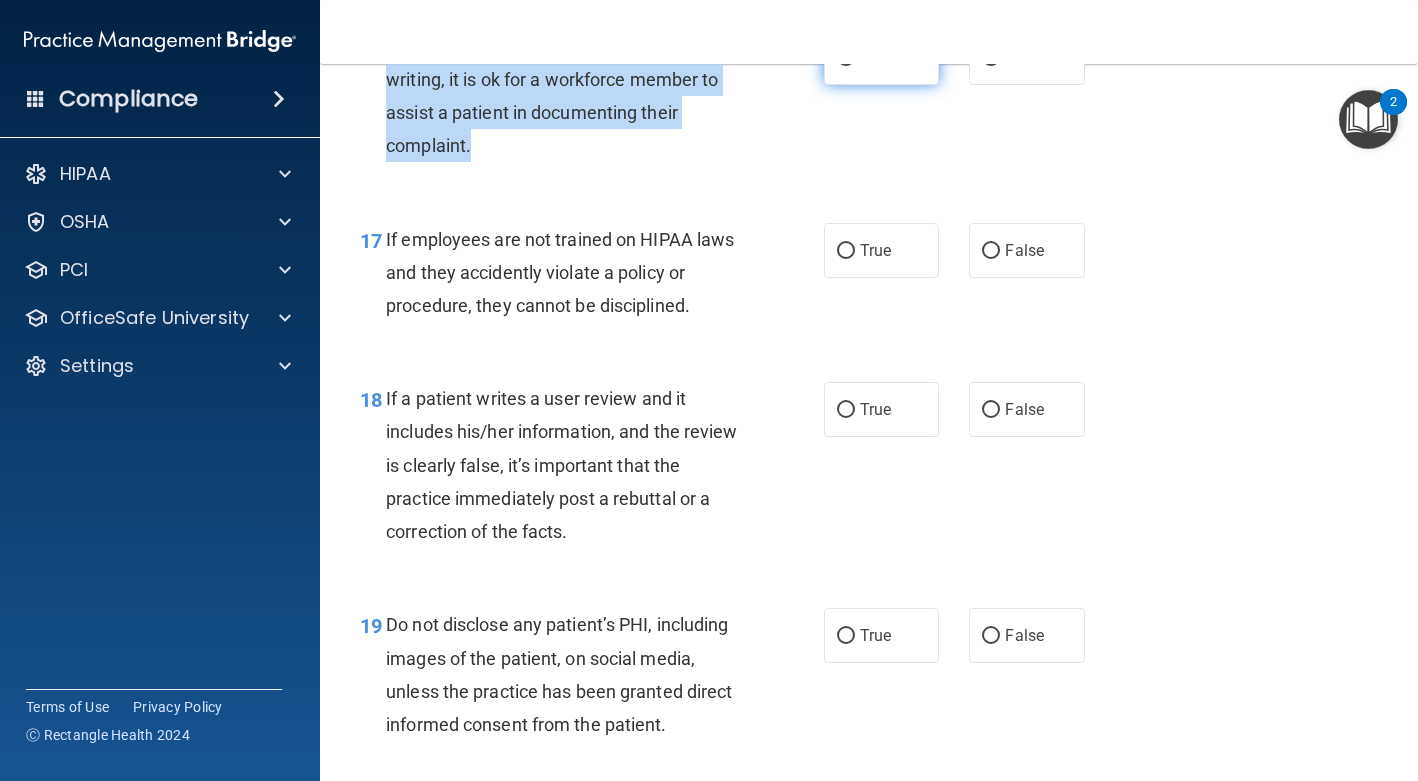 click on "True" at bounding box center (846, 58) 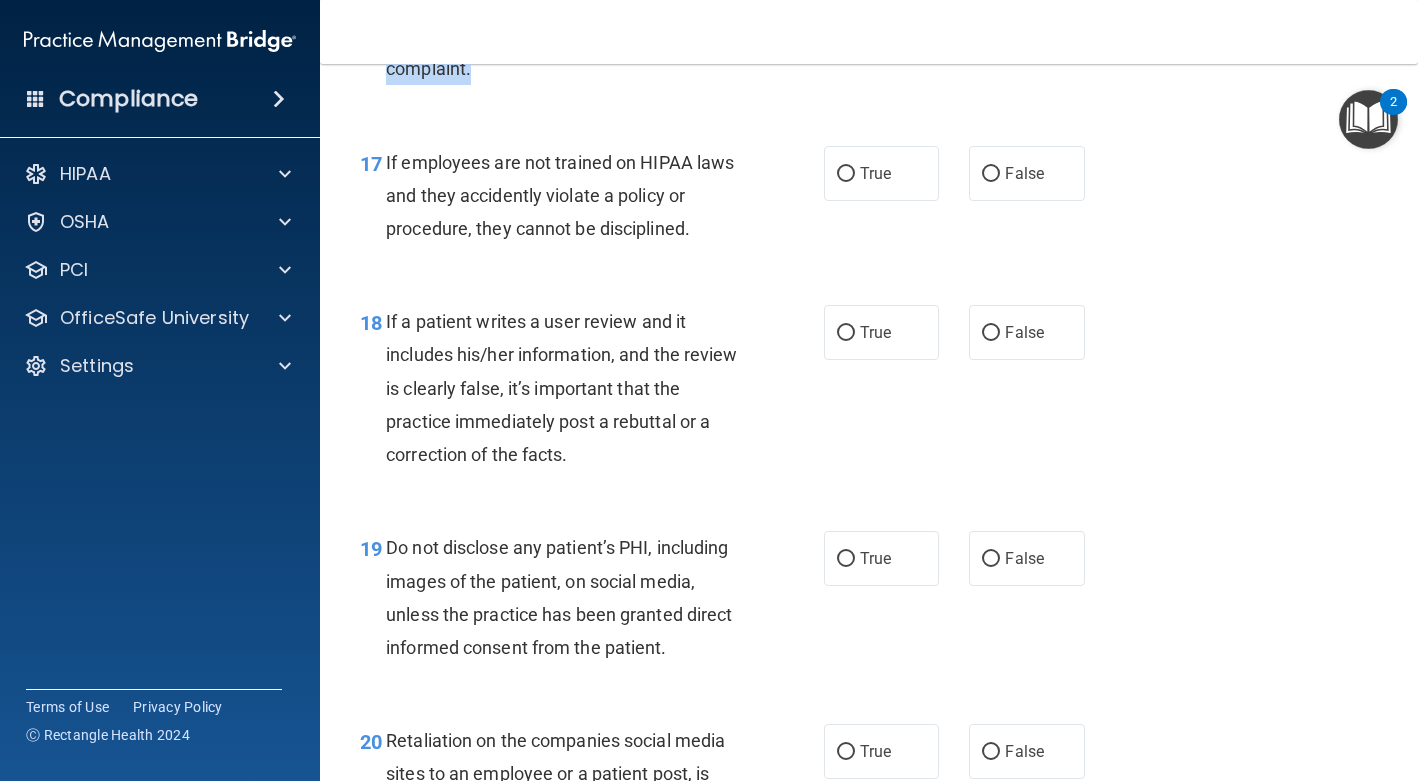 scroll, scrollTop: 3436, scrollLeft: 0, axis: vertical 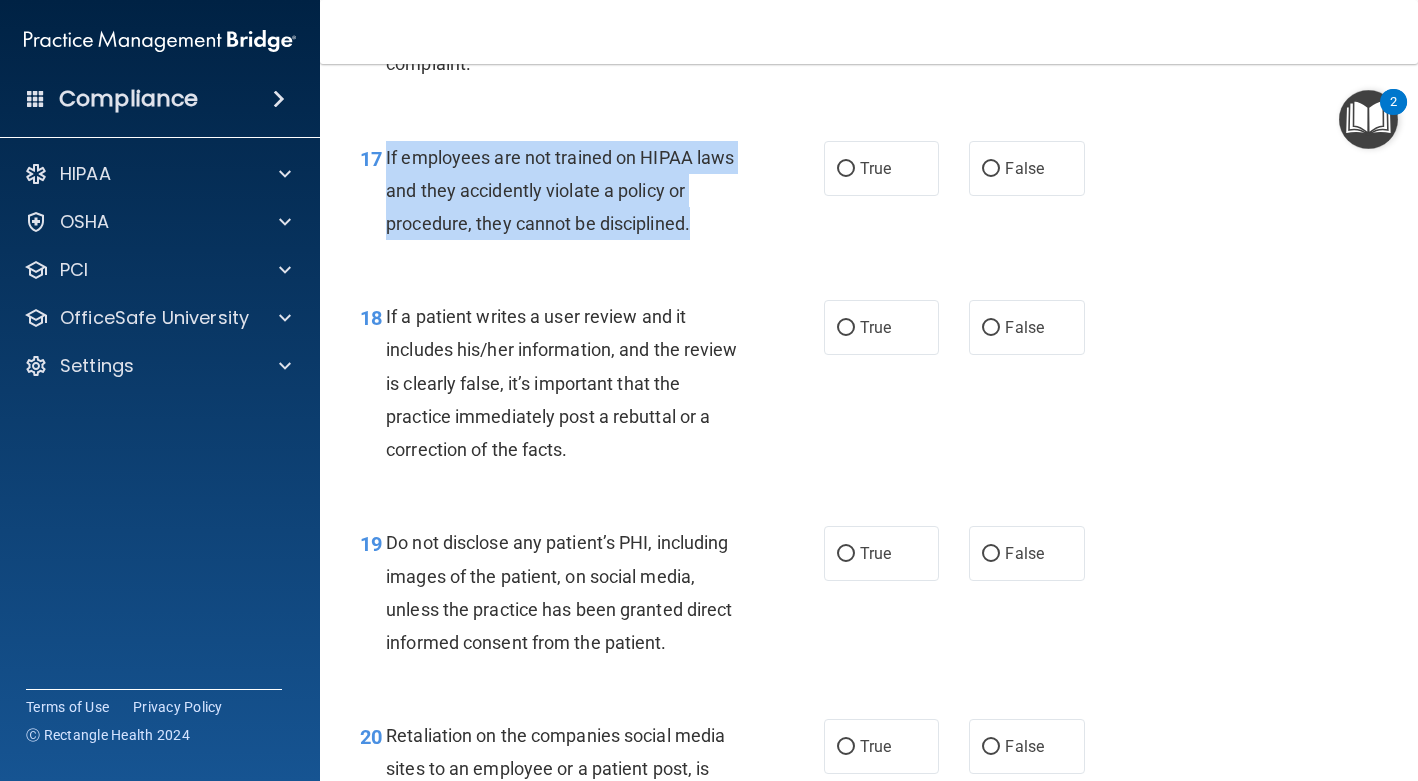 drag, startPoint x: 699, startPoint y: 293, endPoint x: 380, endPoint y: 215, distance: 328.3976 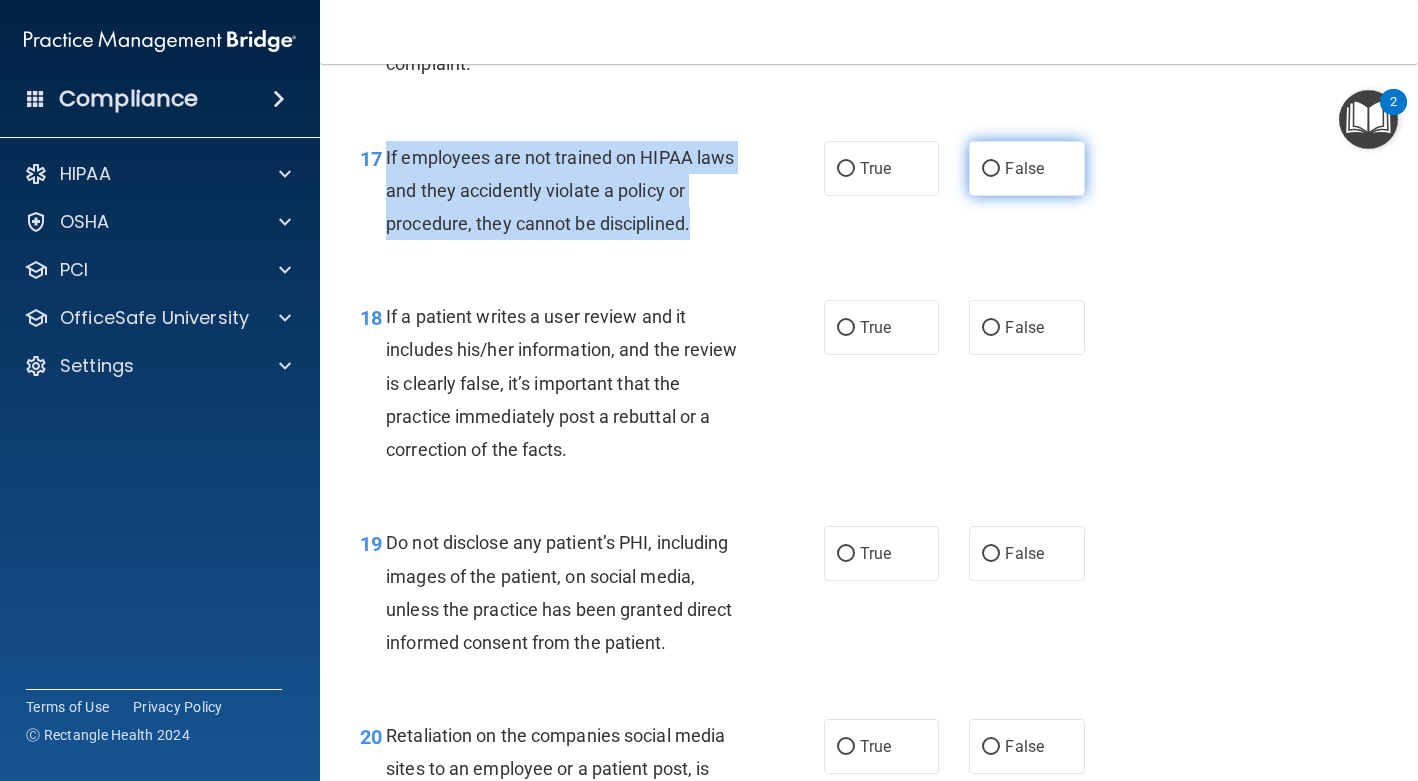 click on "False" at bounding box center (991, 169) 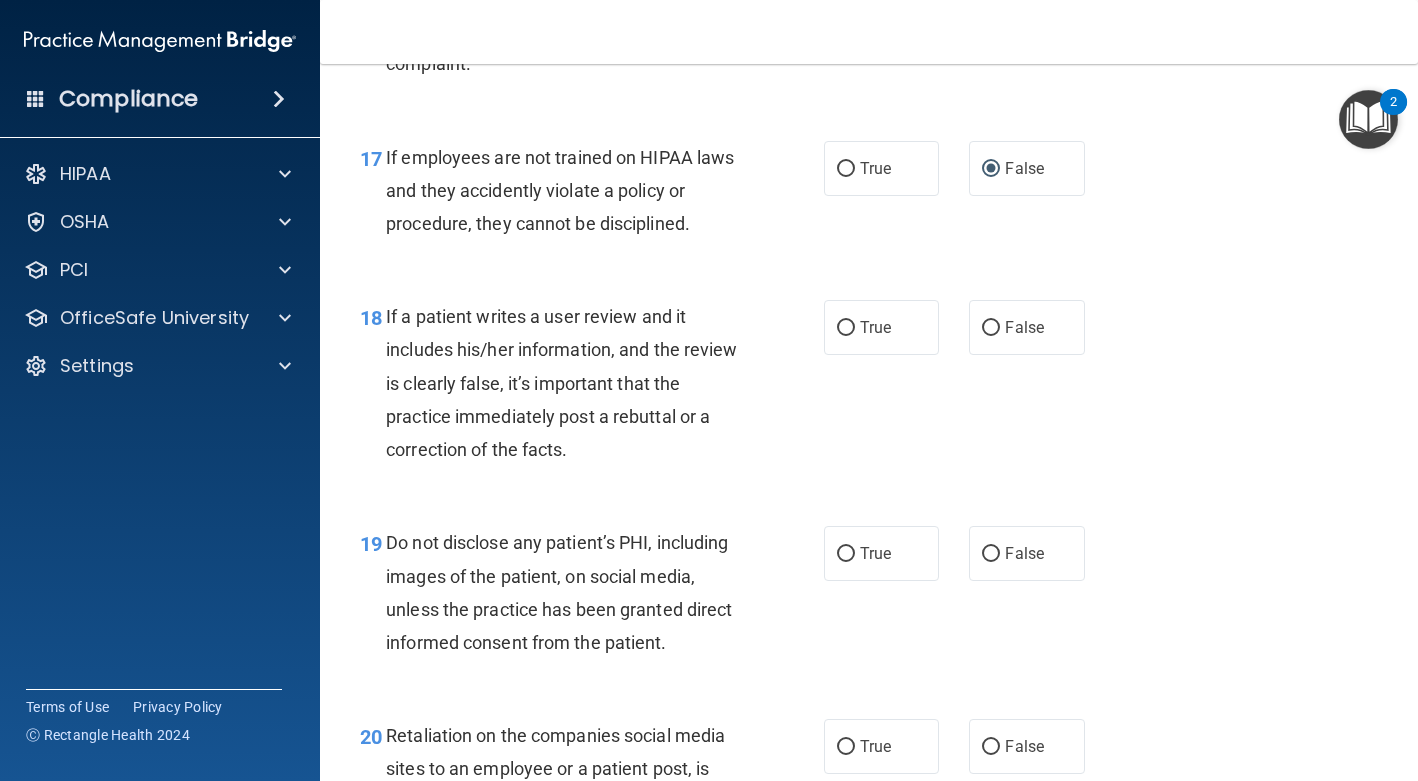 click on "If employees are not trained on HIPAA laws and they accidently violate a policy or procedure, they cannot be disciplined." at bounding box center [571, 191] 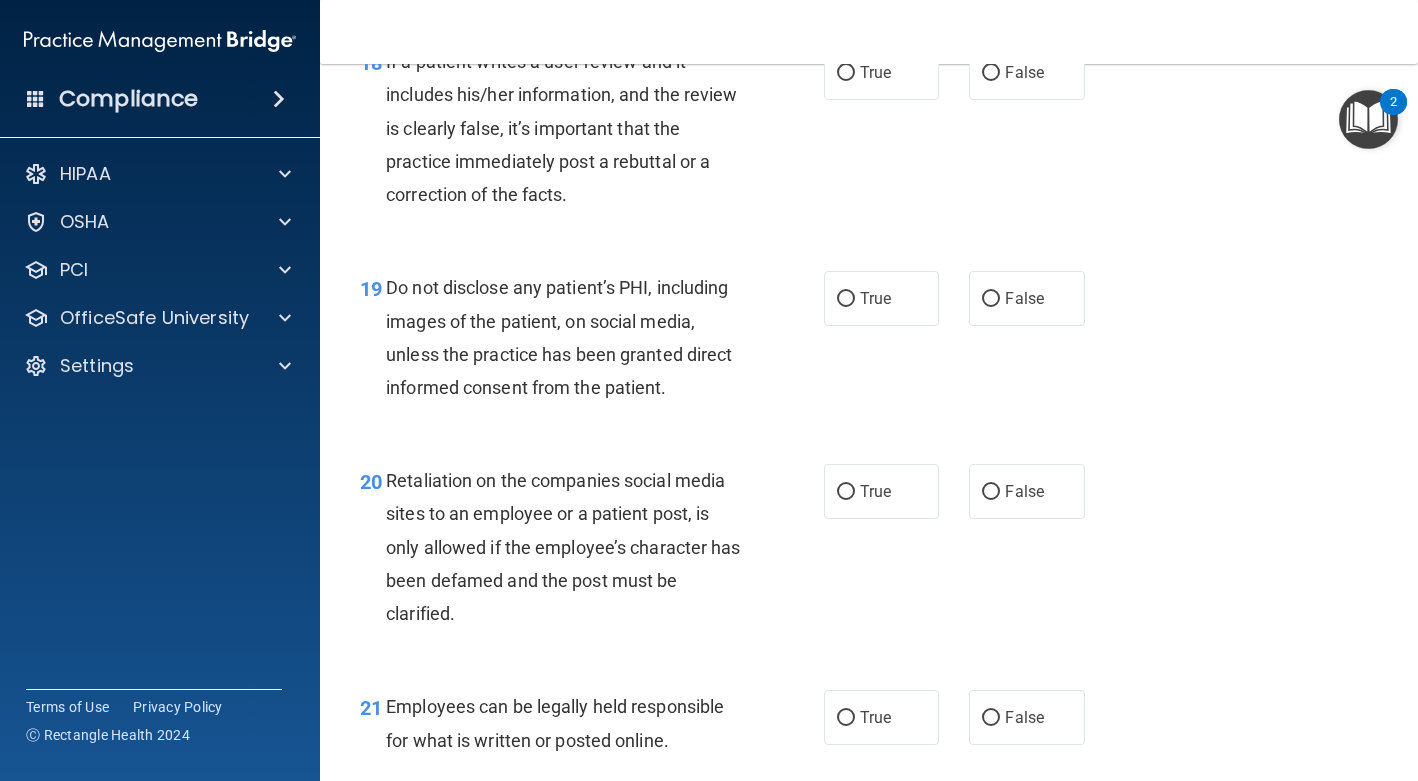 scroll, scrollTop: 3664, scrollLeft: 0, axis: vertical 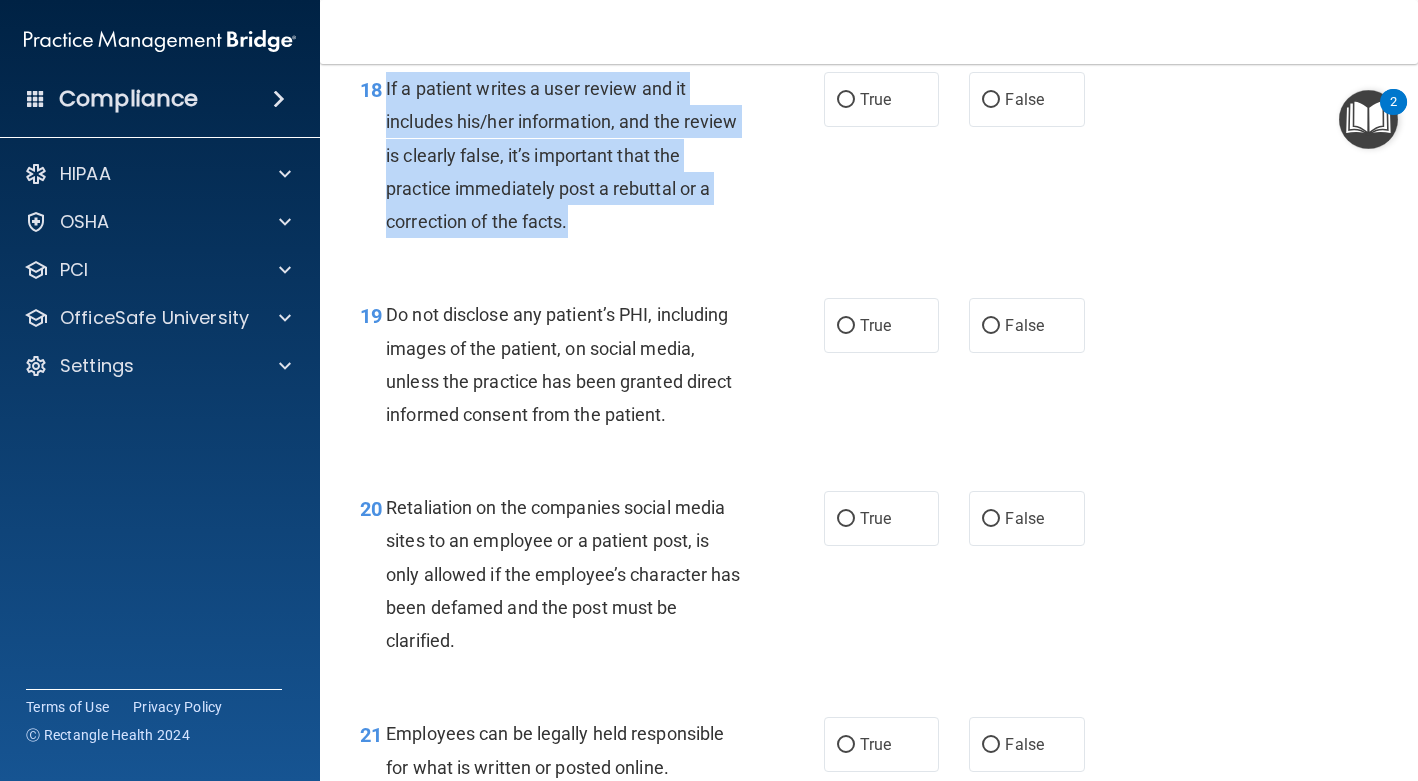 drag, startPoint x: 618, startPoint y: 297, endPoint x: 382, endPoint y: 162, distance: 271.88416 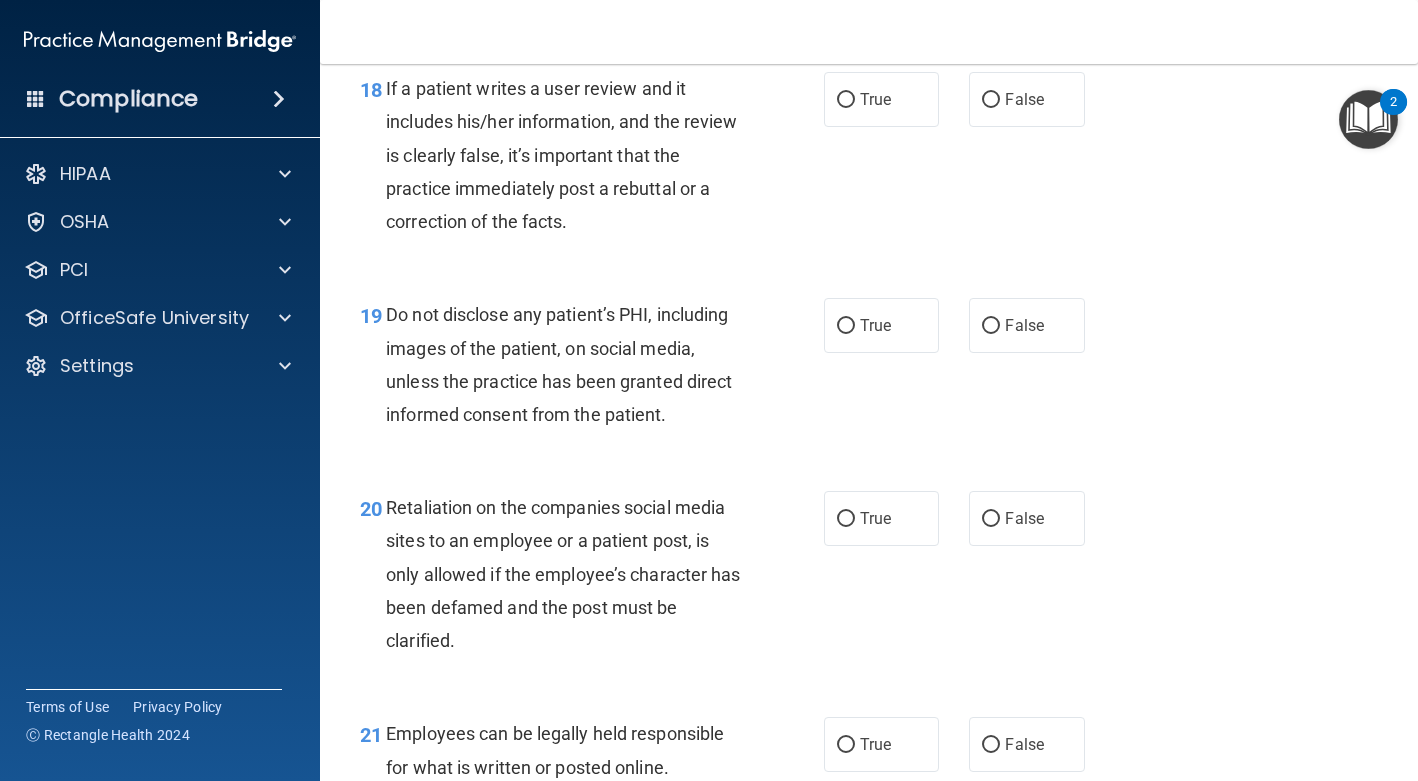 click on "Do not disclose any patient’s PHI, including images of the patient, on social media, unless the practice has been granted direct informed consent from the patient." at bounding box center (571, 364) 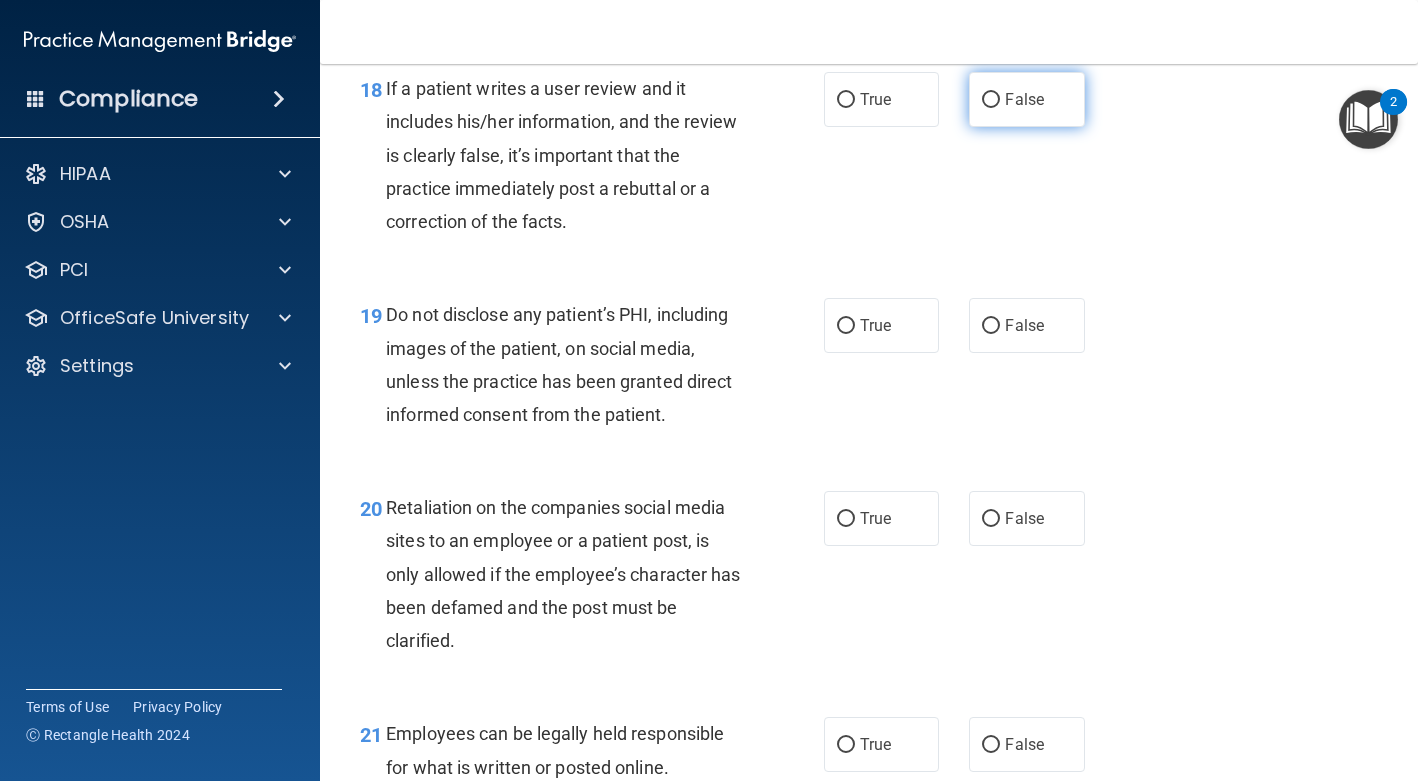 click on "False" at bounding box center (1024, 99) 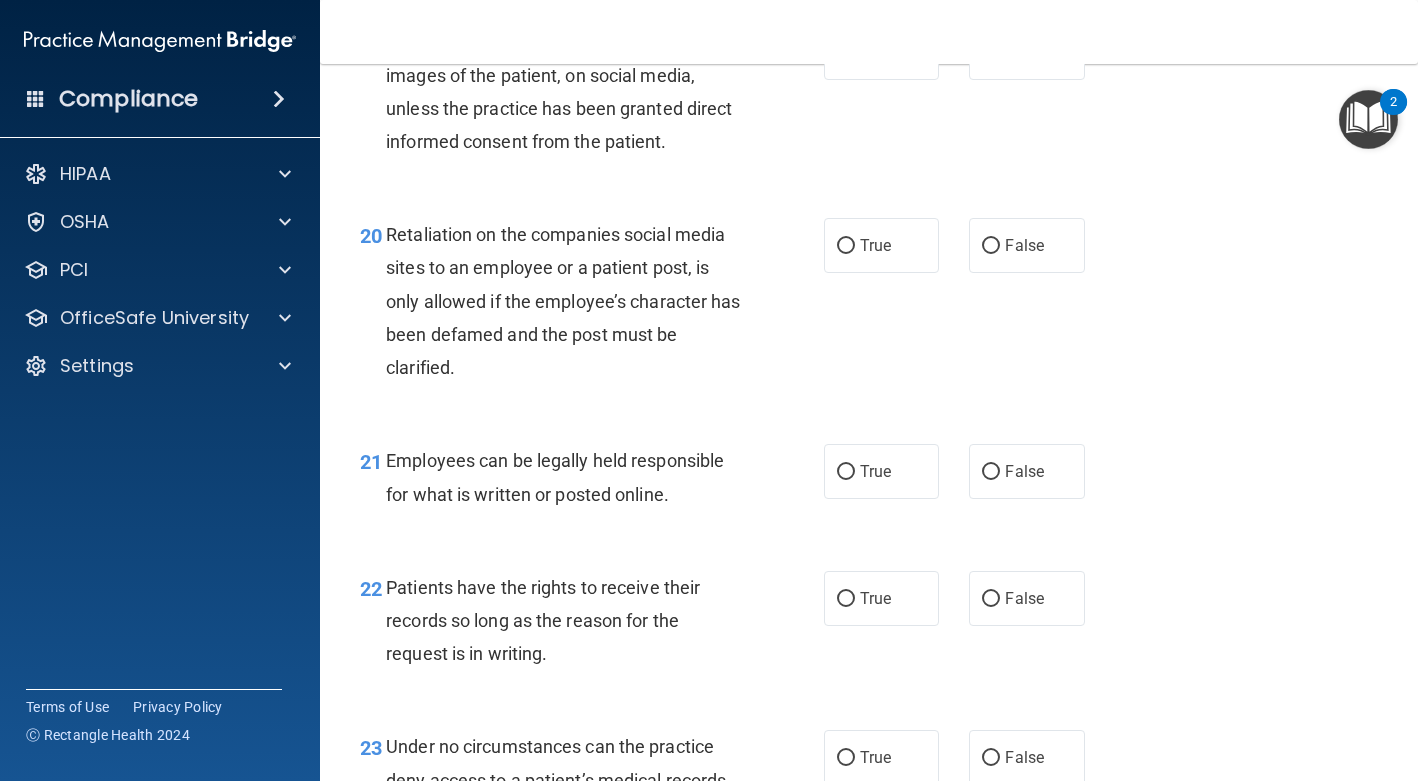 scroll, scrollTop: 3946, scrollLeft: 0, axis: vertical 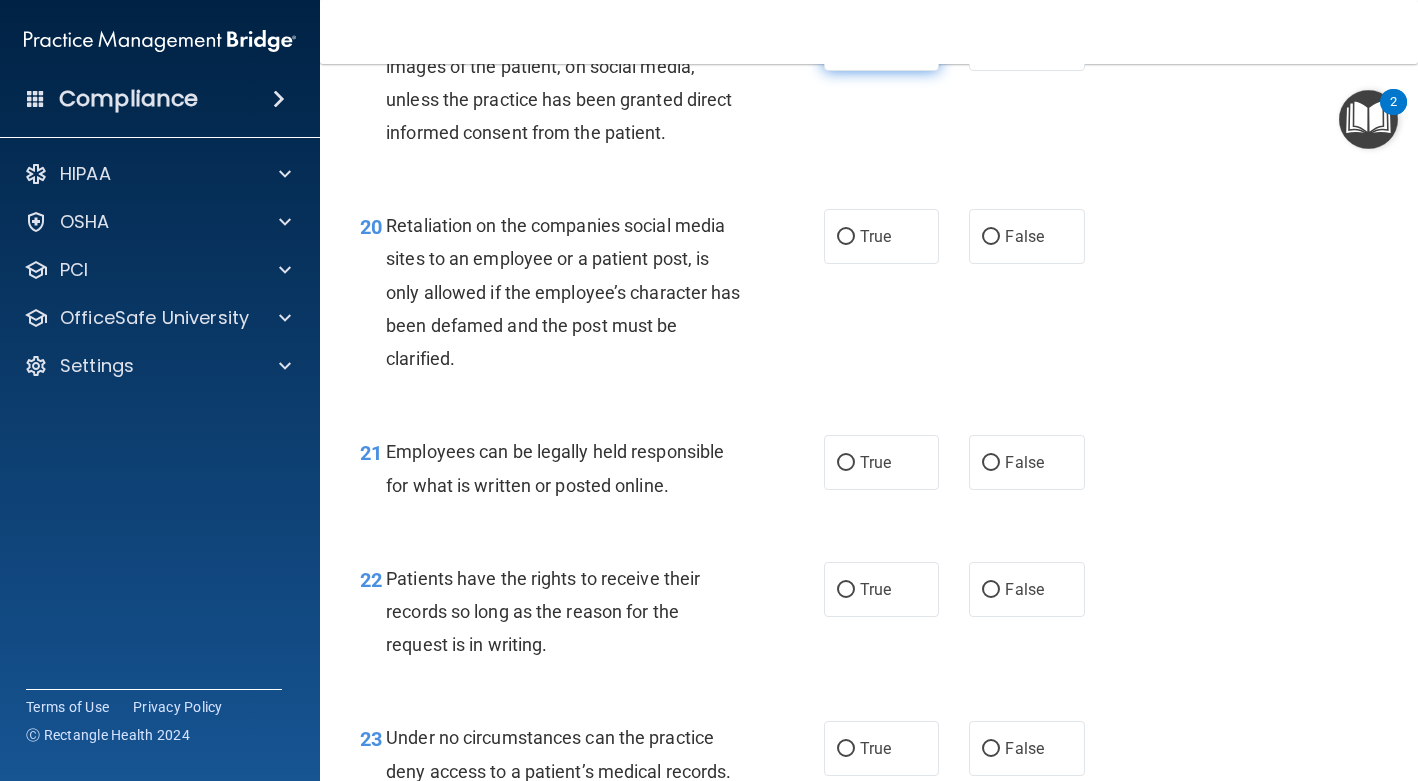 click on "True" at bounding box center (881, 43) 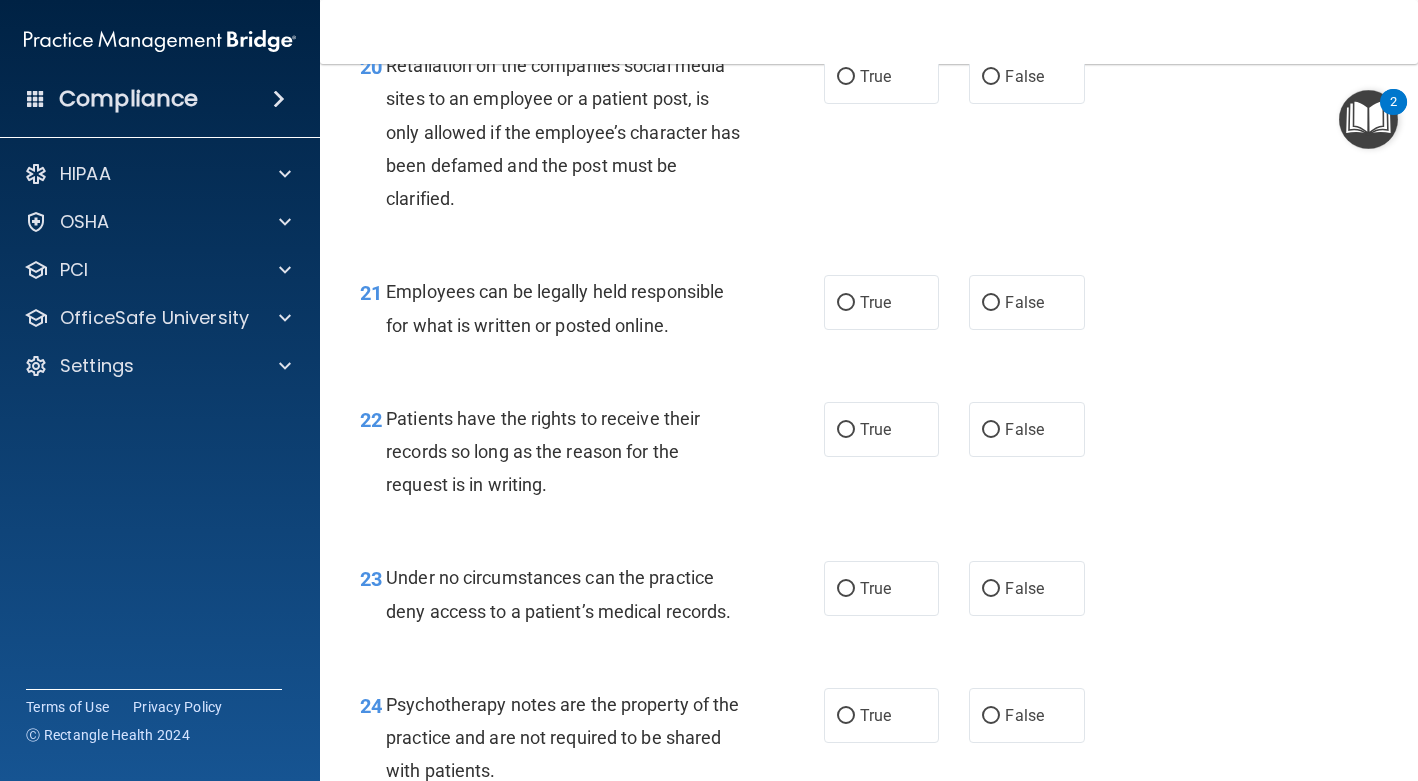 scroll, scrollTop: 4108, scrollLeft: 0, axis: vertical 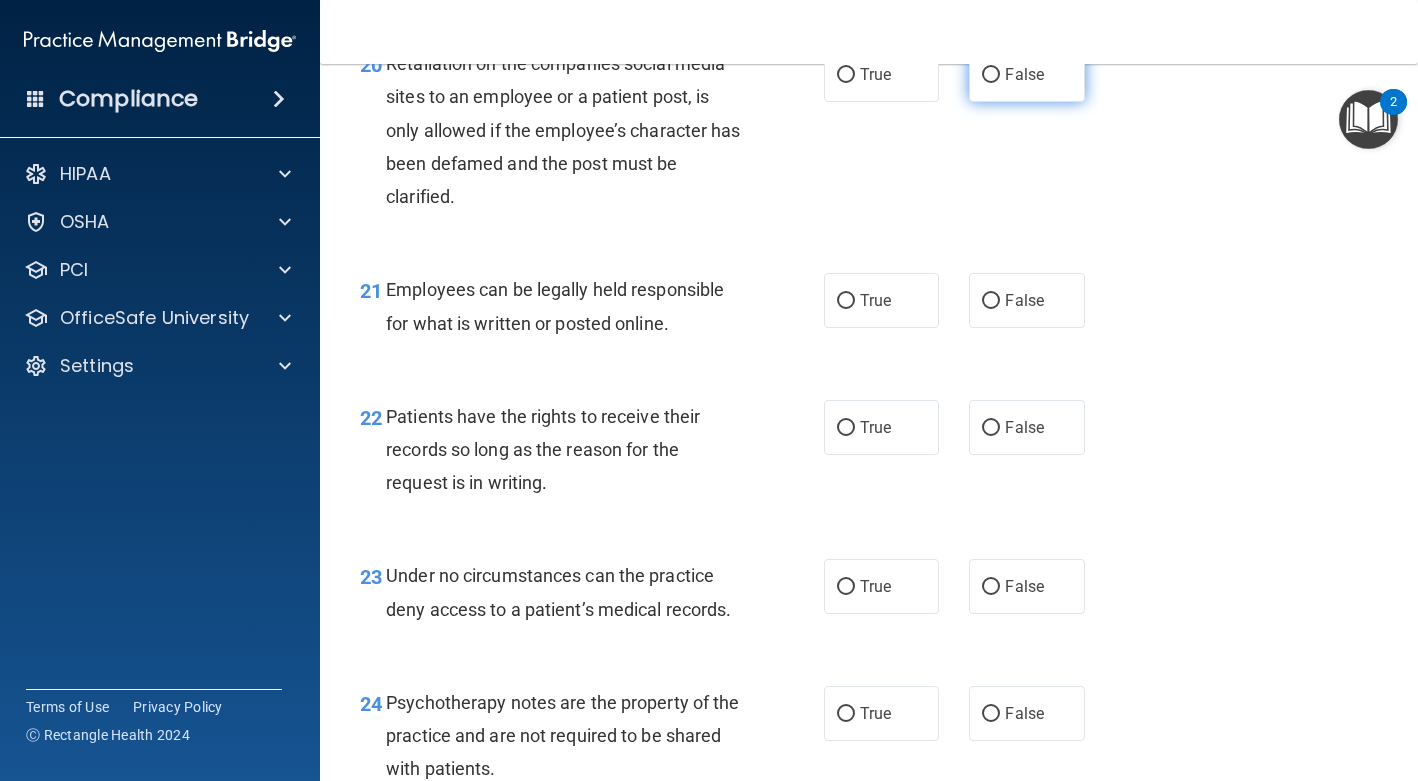 click on "False" at bounding box center (1026, 74) 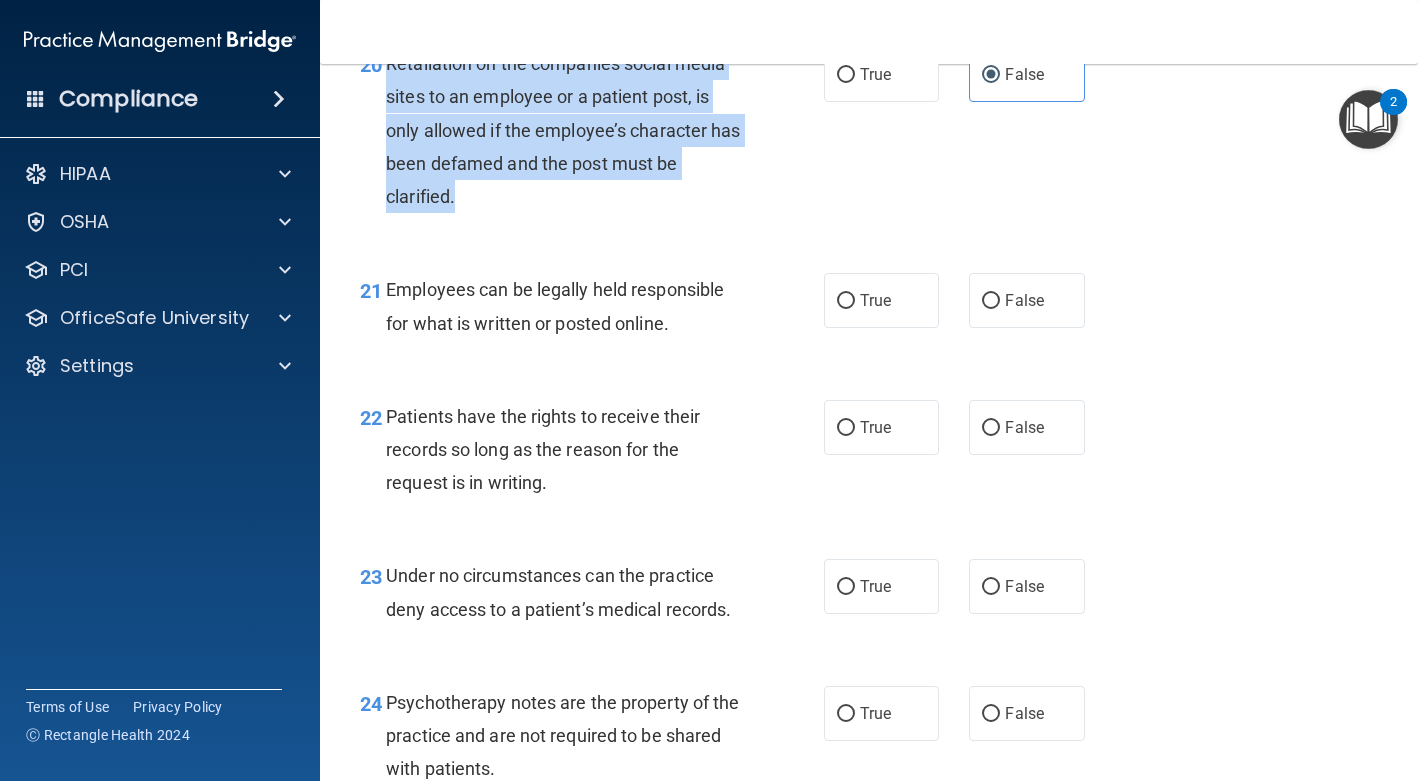 drag, startPoint x: 482, startPoint y: 265, endPoint x: 387, endPoint y: 136, distance: 160.20612 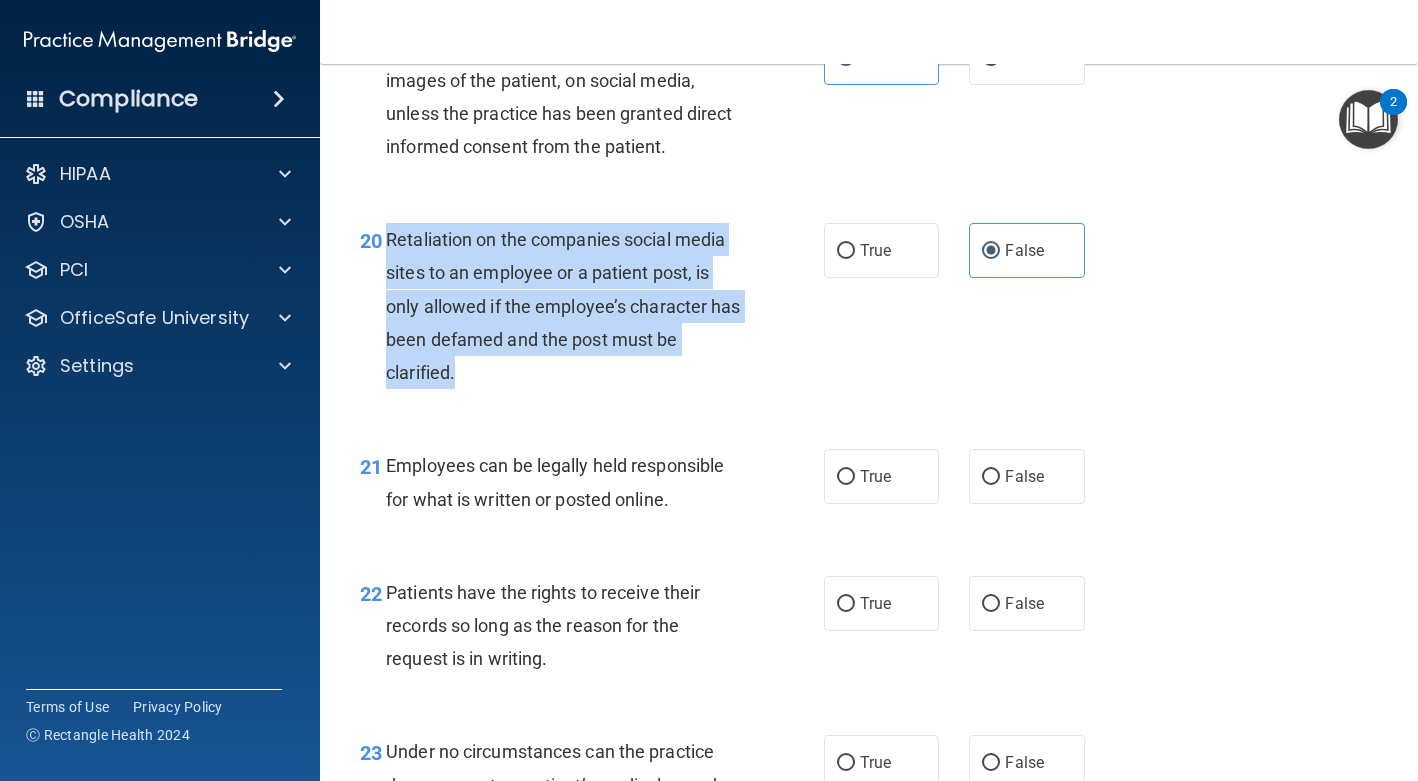 scroll, scrollTop: 3931, scrollLeft: 0, axis: vertical 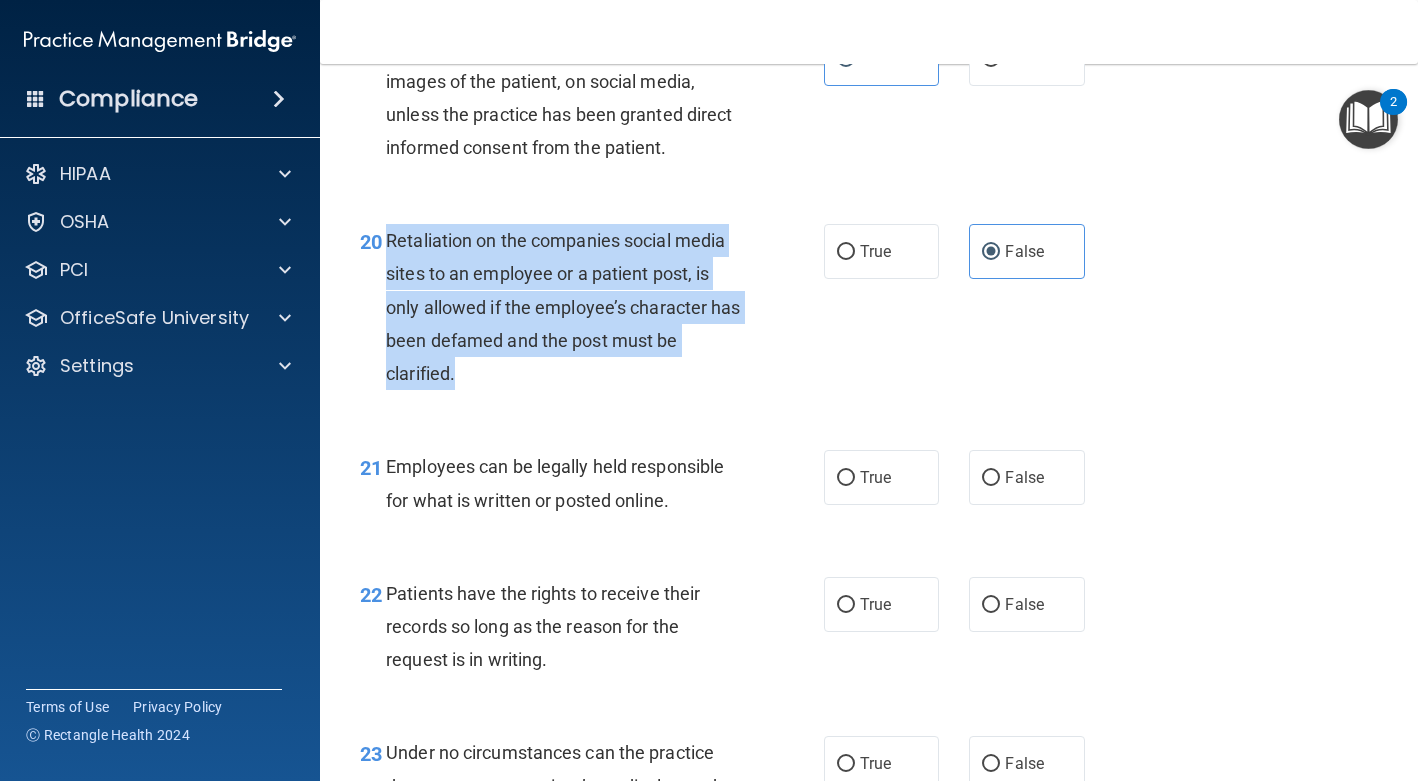 click on "Retaliation on the companies social media sites to an employee or a patient post, is only allowed if the employee’s character has been defamed and the post must be clarified." at bounding box center [571, 307] 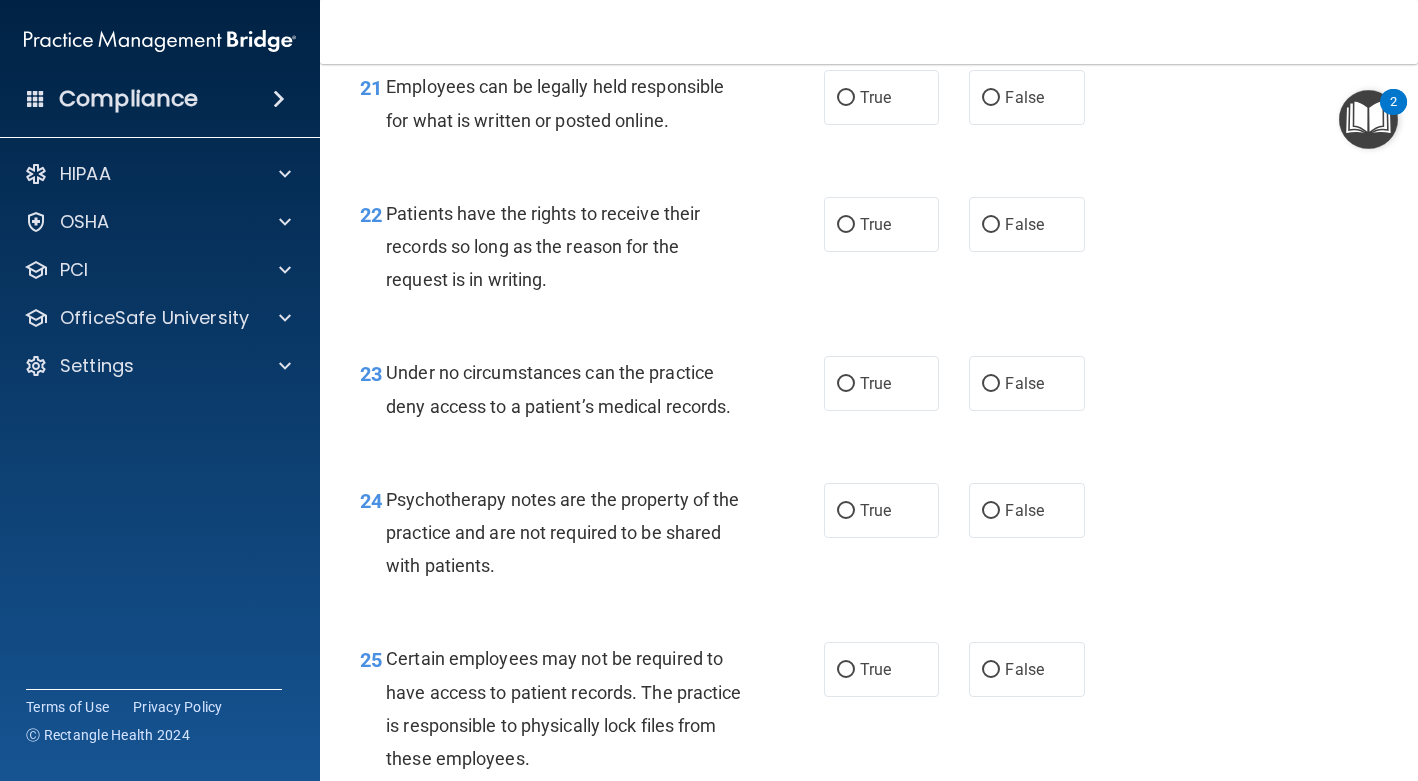 scroll, scrollTop: 4325, scrollLeft: 0, axis: vertical 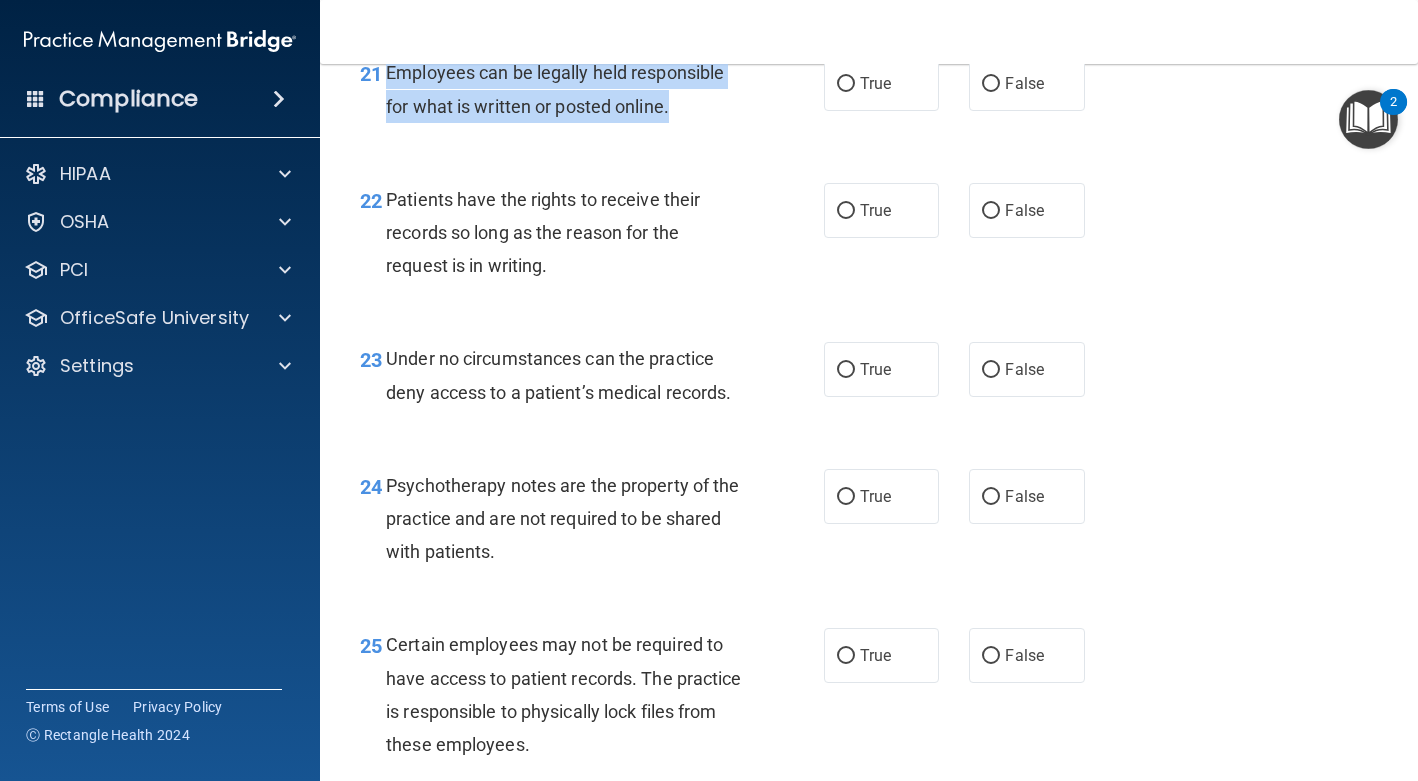 drag, startPoint x: 686, startPoint y: 174, endPoint x: 383, endPoint y: 130, distance: 306.17804 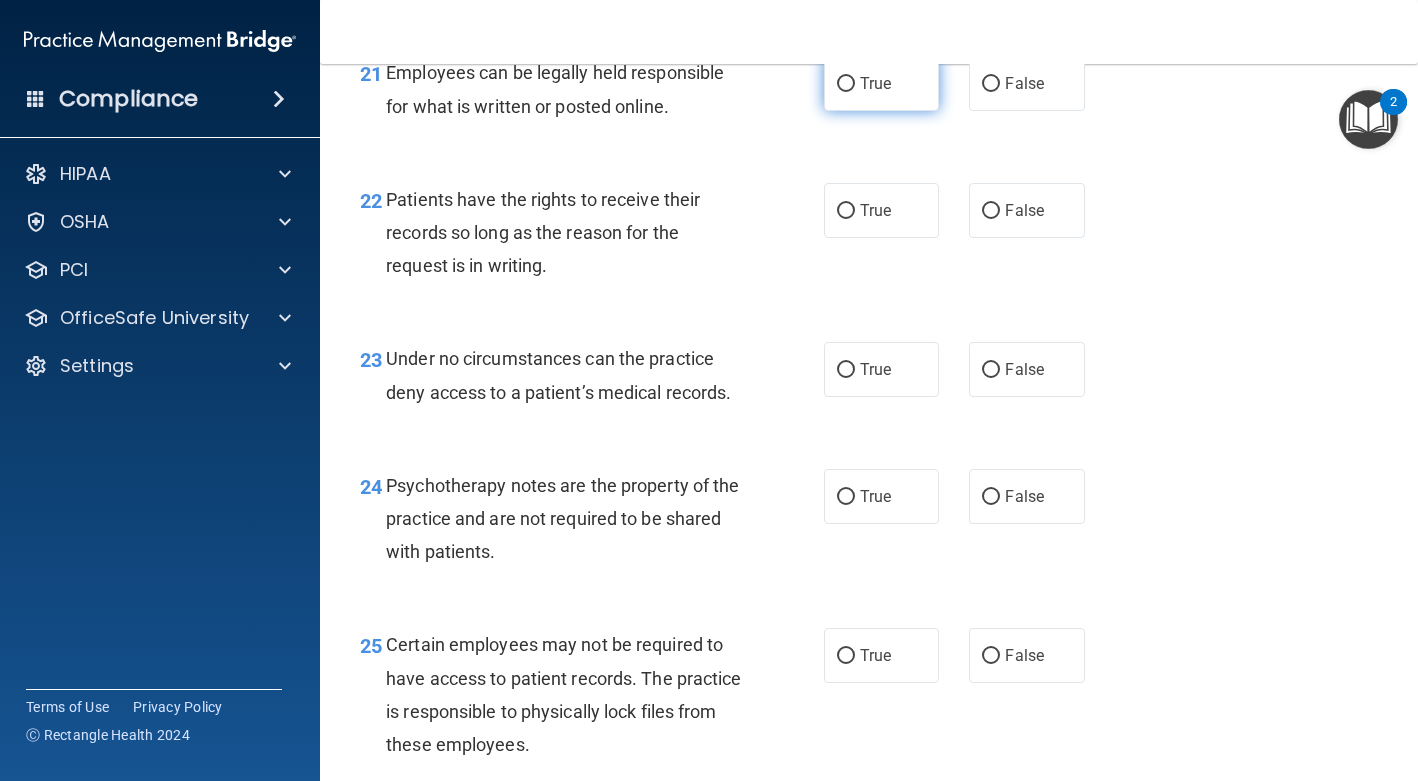 click on "True" at bounding box center [881, 83] 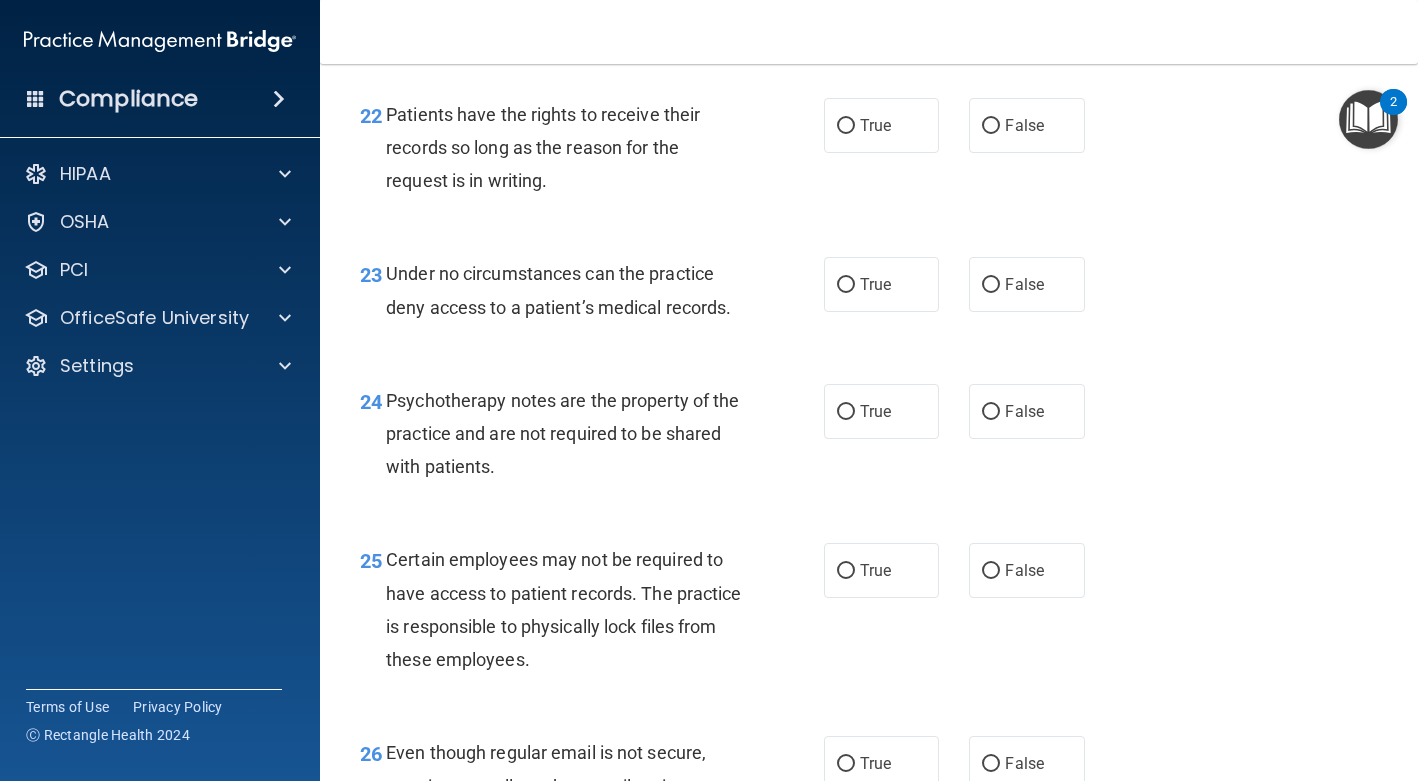 scroll, scrollTop: 4355, scrollLeft: 0, axis: vertical 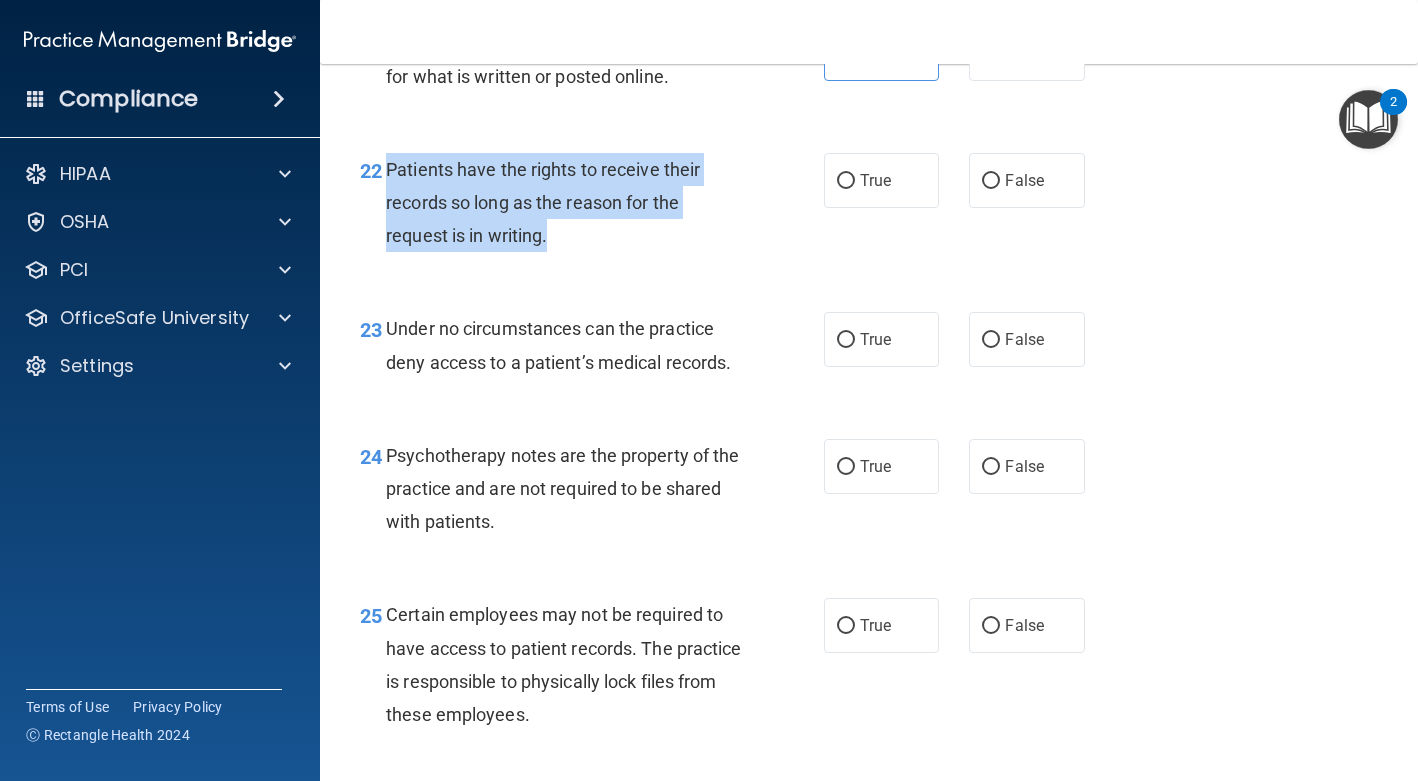 drag, startPoint x: 571, startPoint y: 305, endPoint x: 385, endPoint y: 244, distance: 195.74728 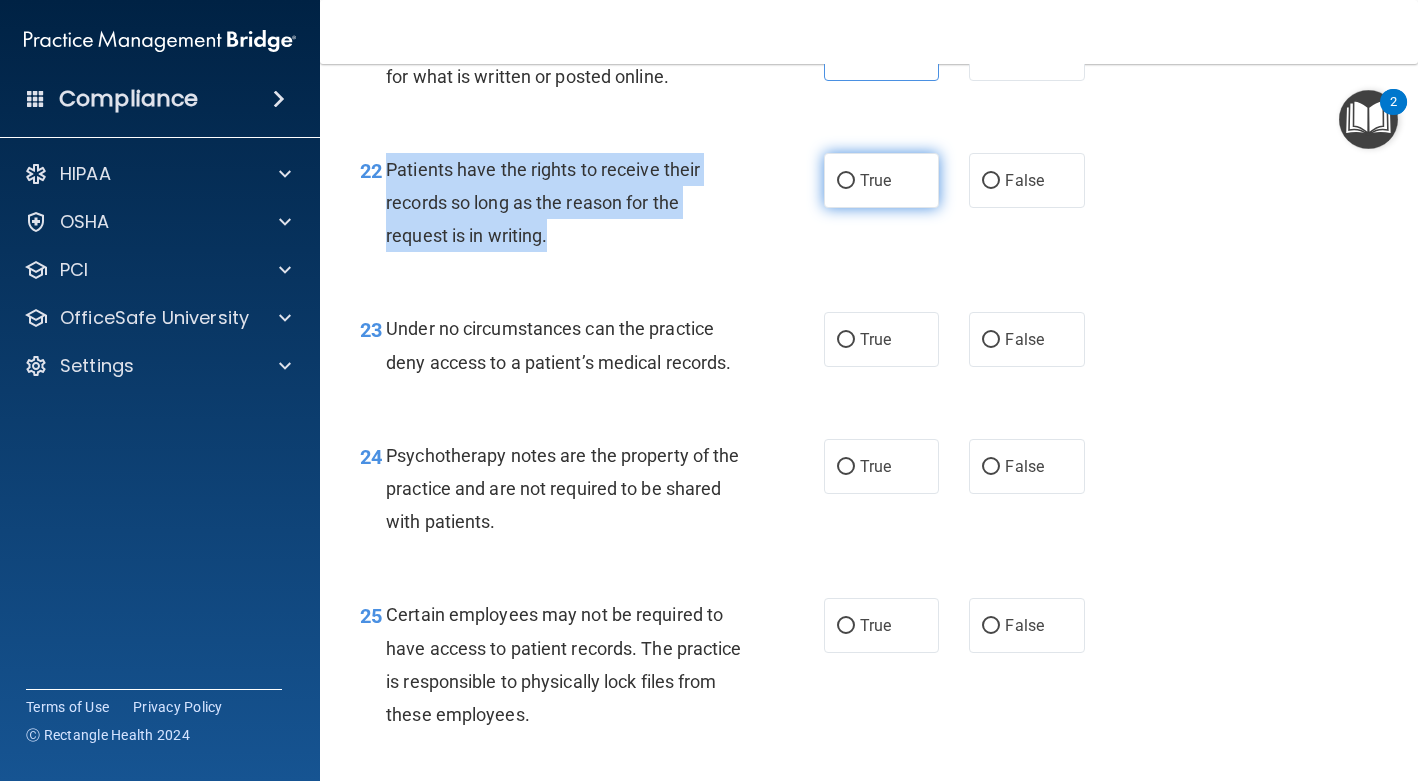 click on "True" at bounding box center (846, 181) 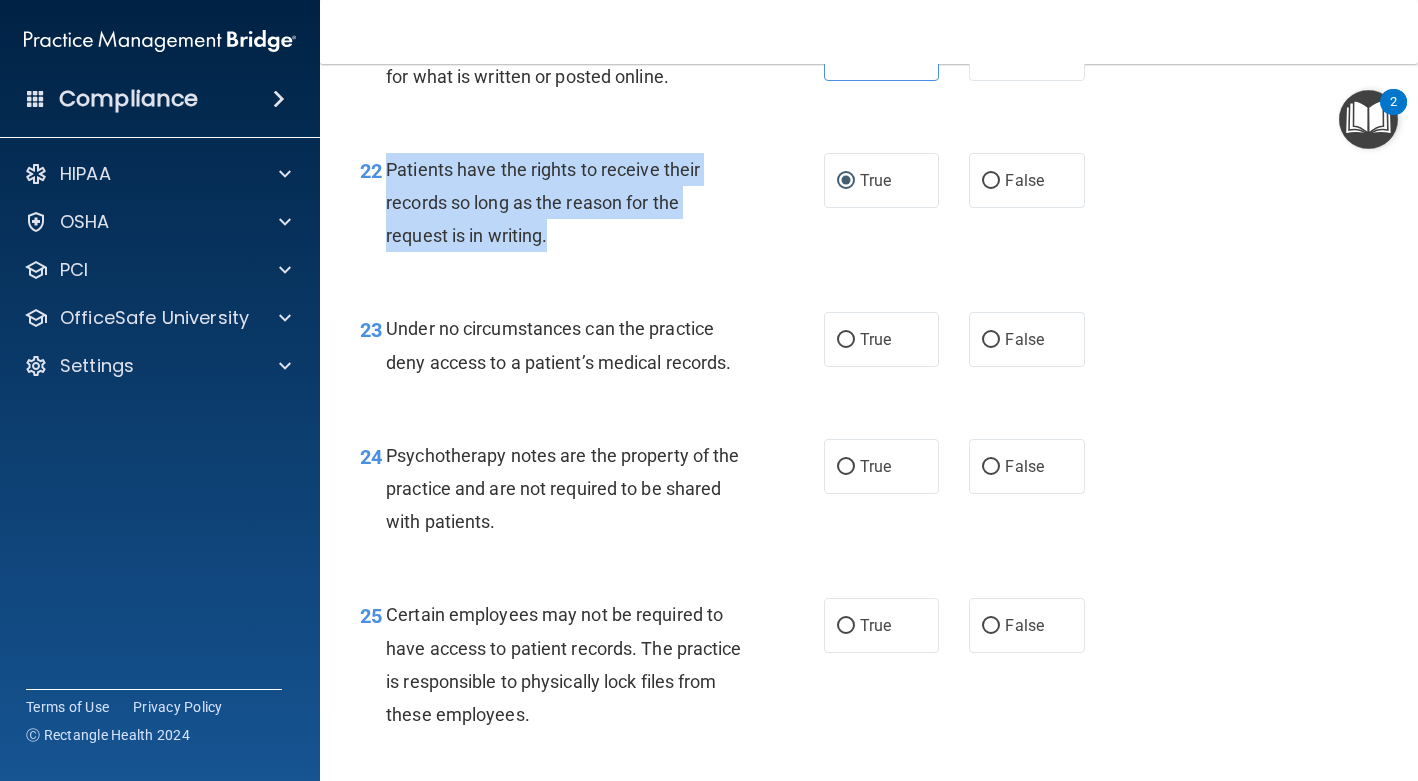 click on "Patients have the rights to receive their records so long as the reason for the request is in writing." at bounding box center [571, 203] 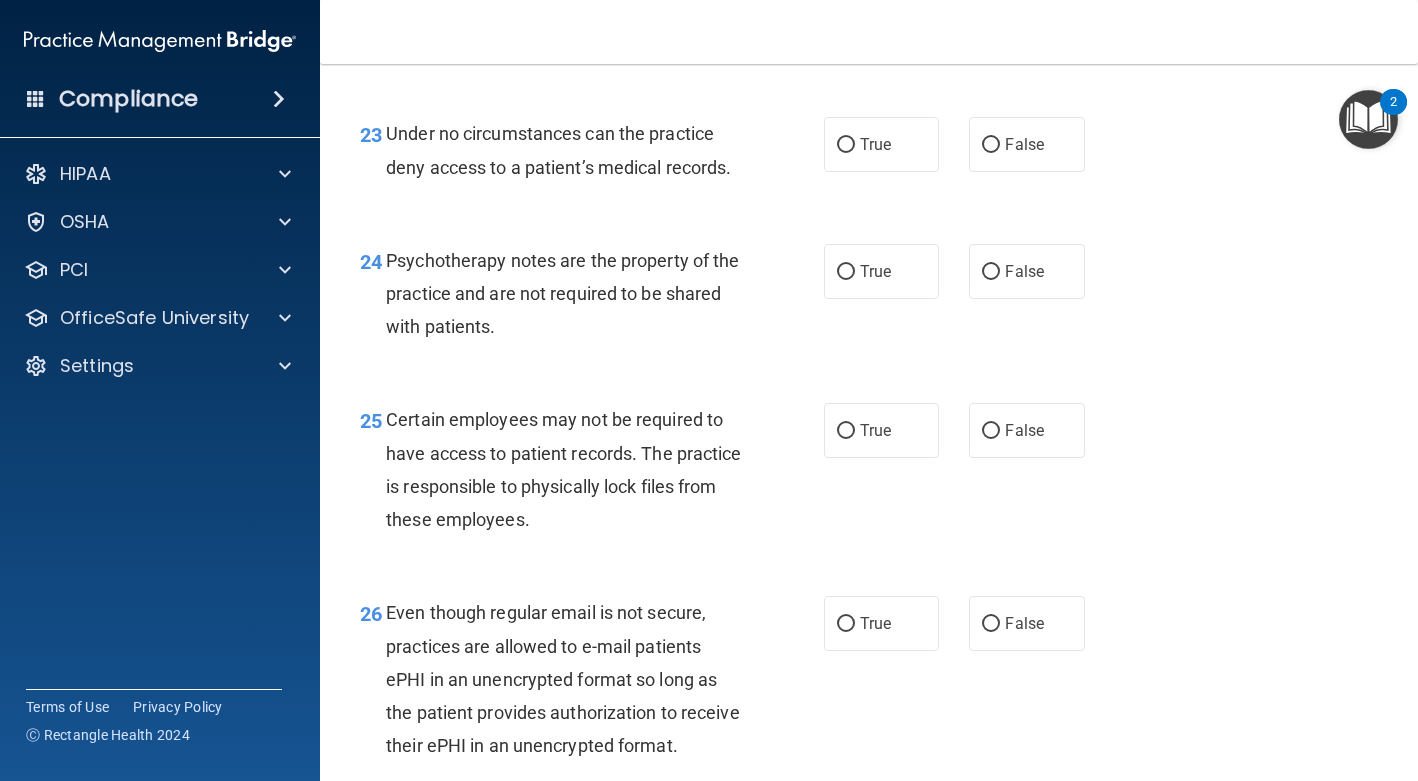 scroll, scrollTop: 4554, scrollLeft: 0, axis: vertical 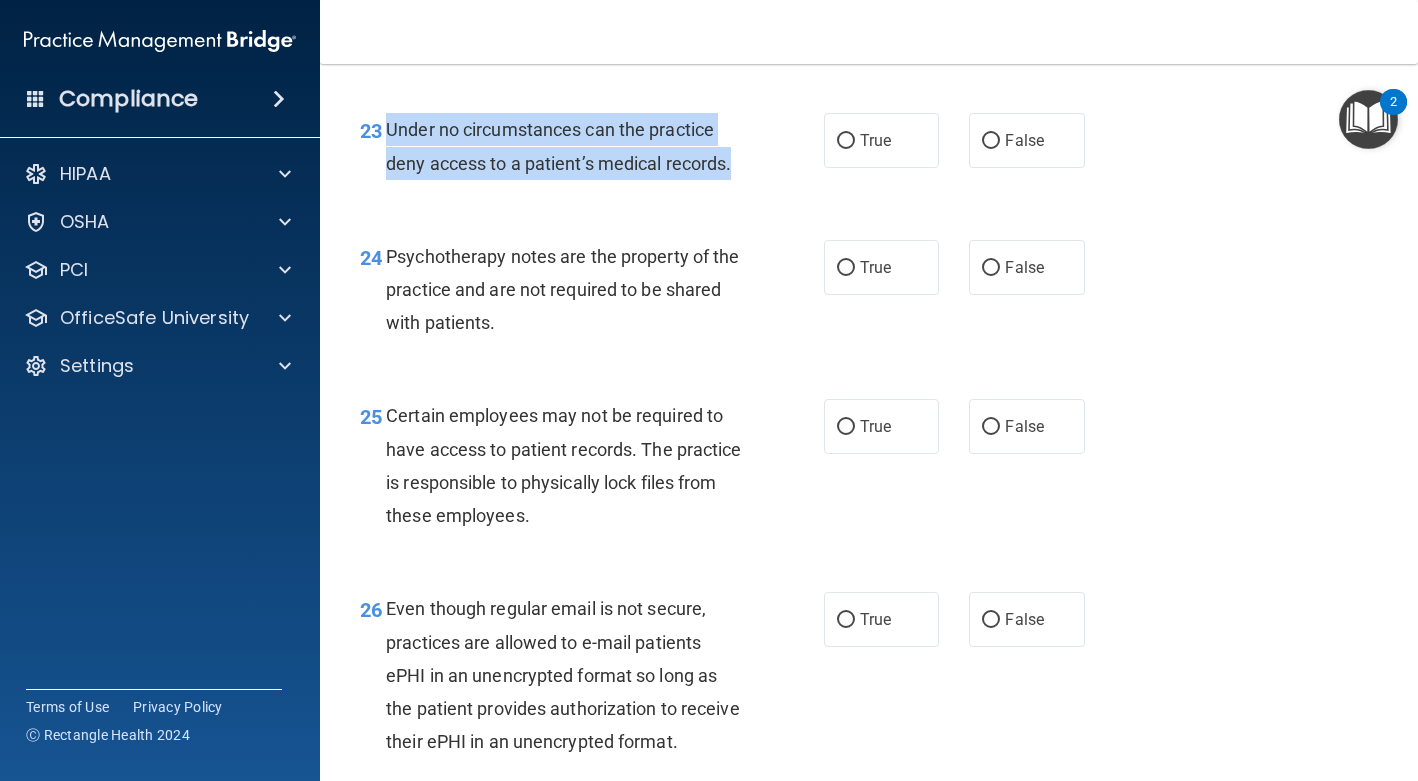 drag, startPoint x: 734, startPoint y: 237, endPoint x: 383, endPoint y: 203, distance: 352.64288 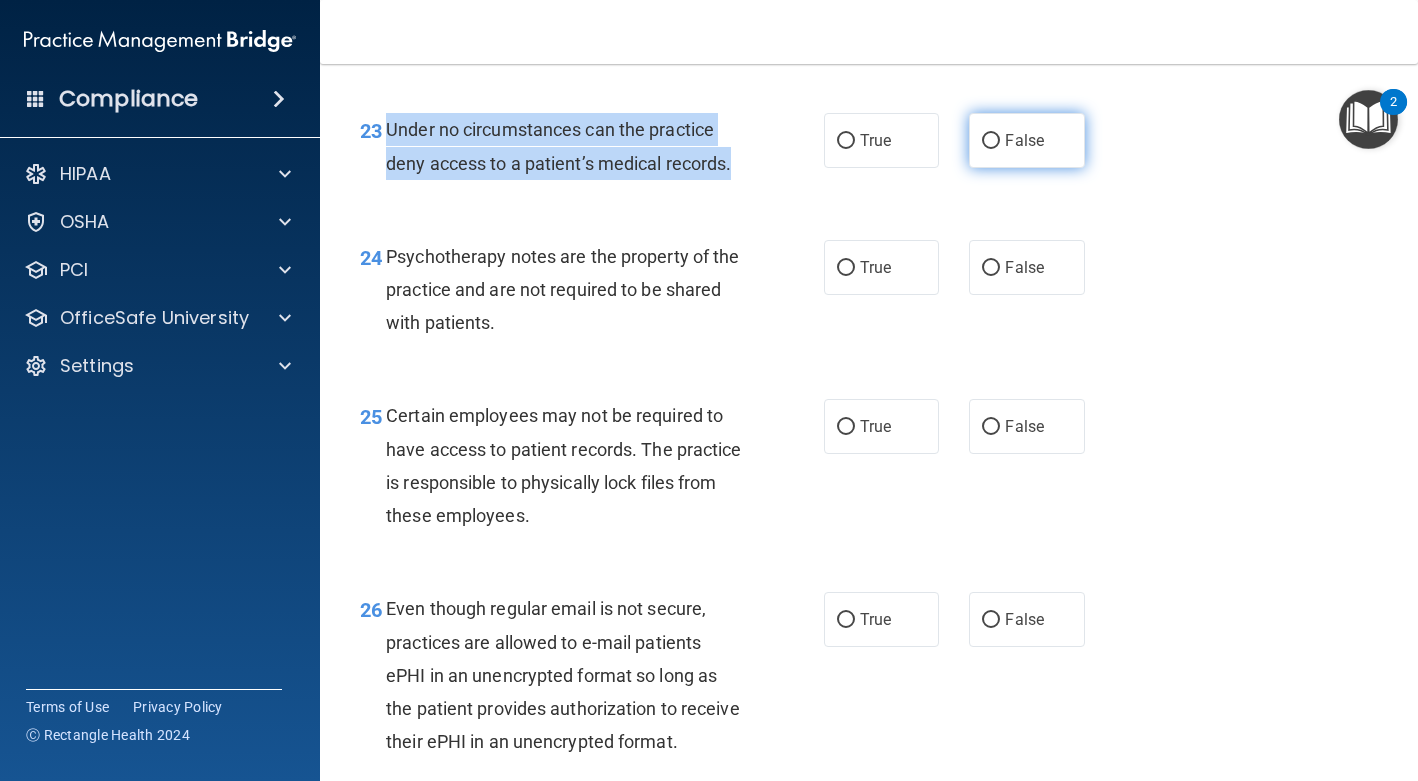 click on "False" at bounding box center (991, 141) 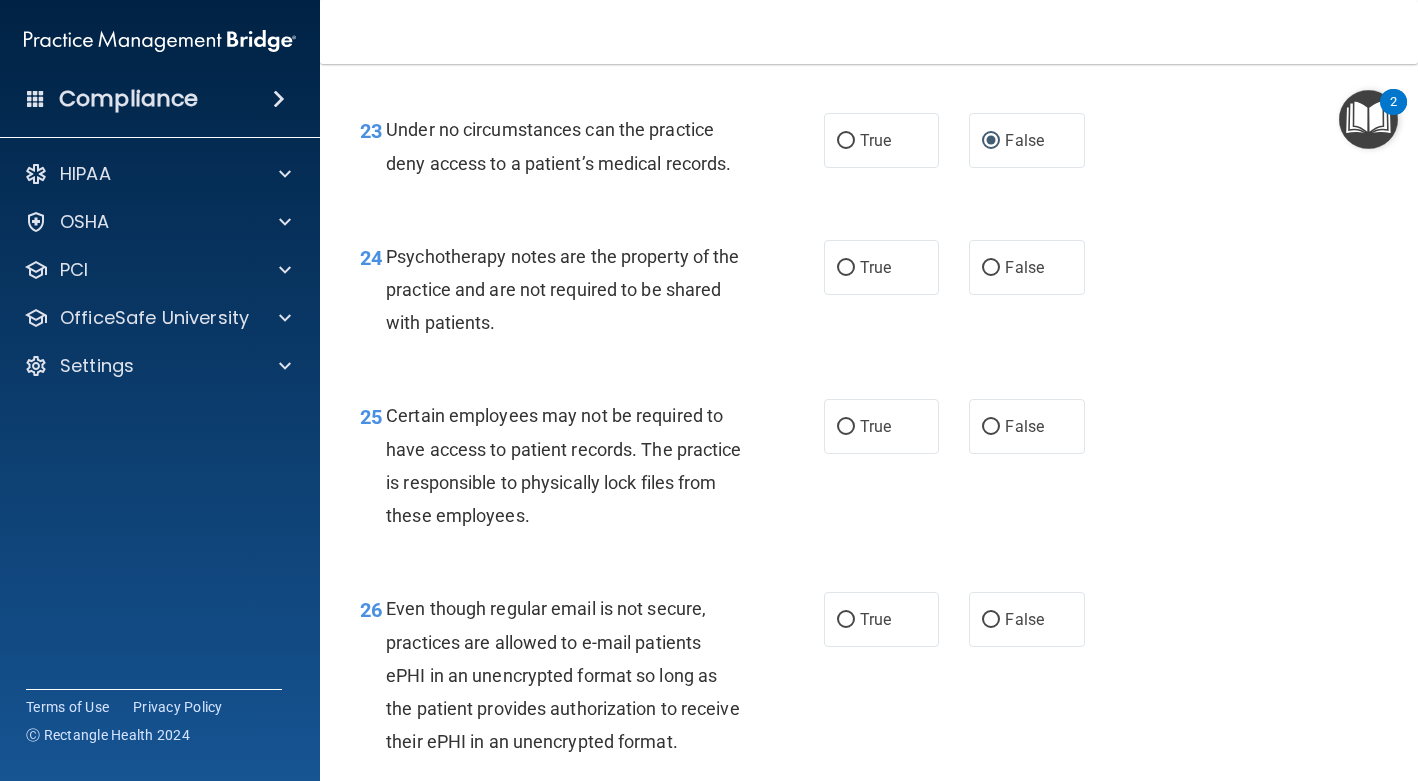 click on "23       Under no circumstances can the practice deny access to a patient’s medical records.                 True           False" at bounding box center (869, 151) 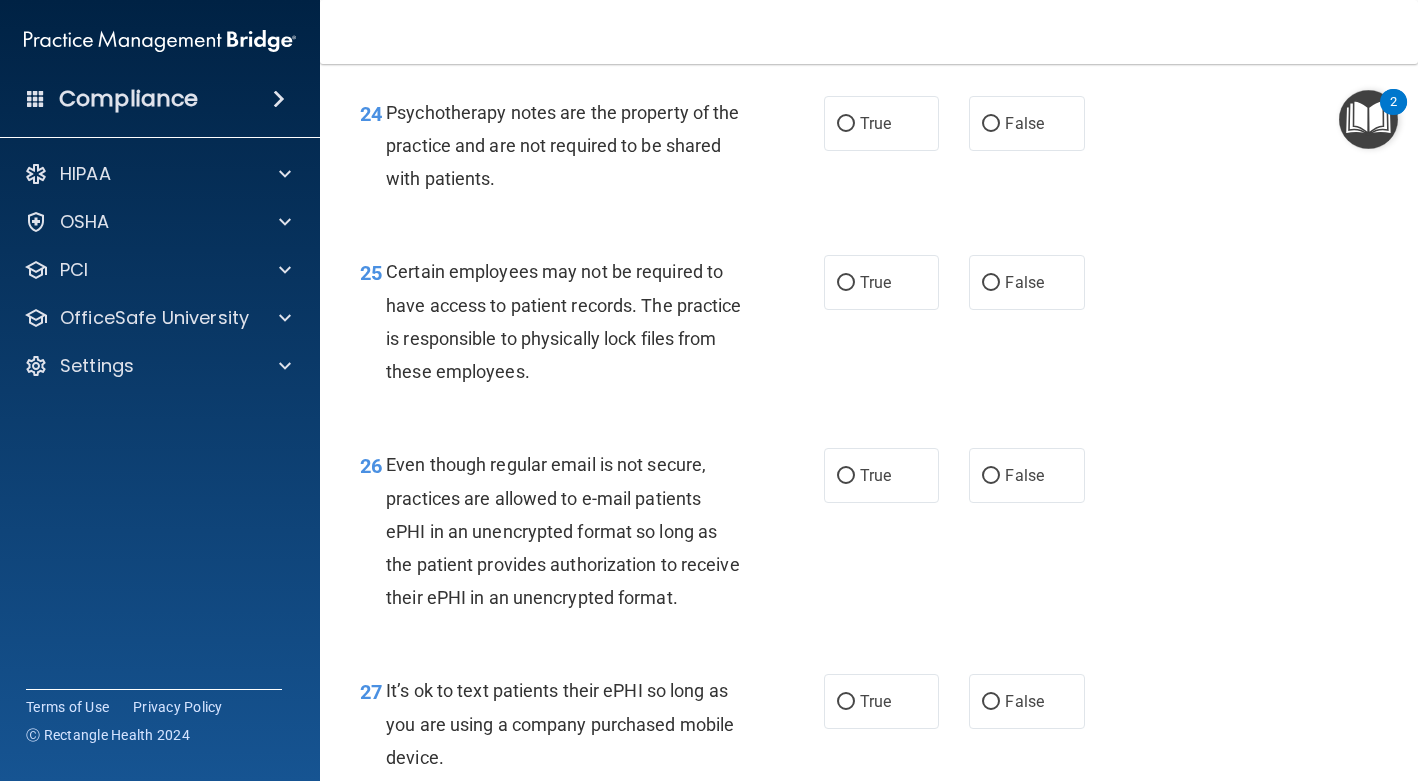 scroll, scrollTop: 4700, scrollLeft: 0, axis: vertical 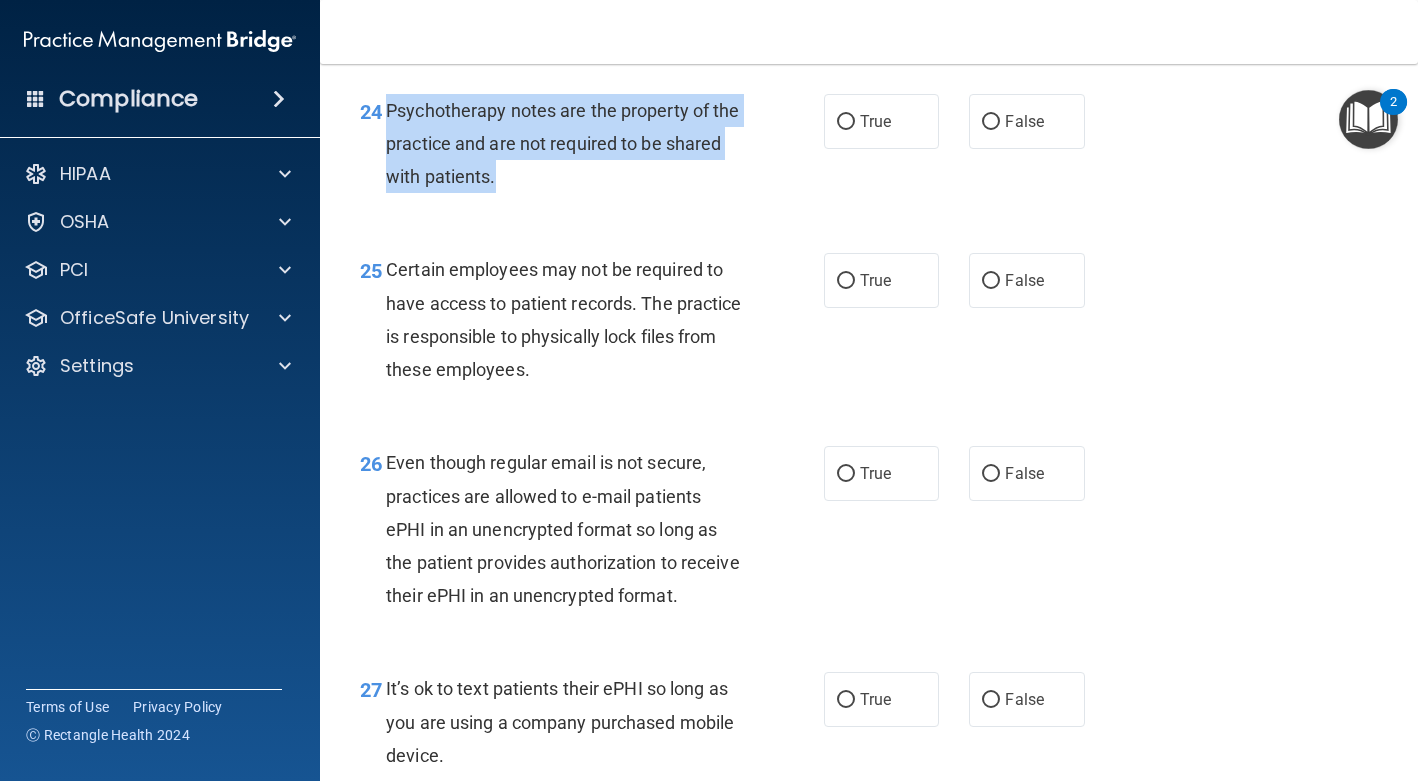 drag, startPoint x: 559, startPoint y: 248, endPoint x: 380, endPoint y: 185, distance: 189.76302 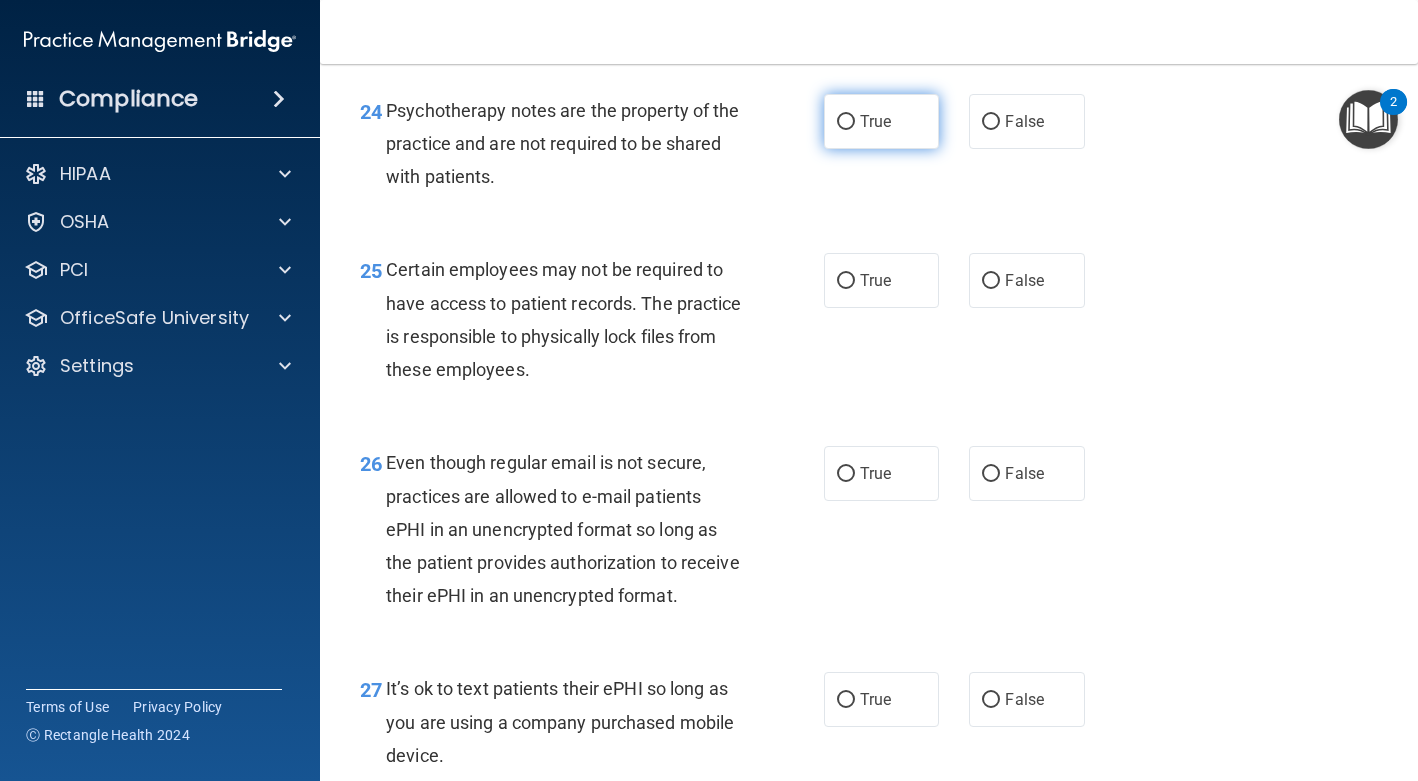 click on "True" at bounding box center [881, 121] 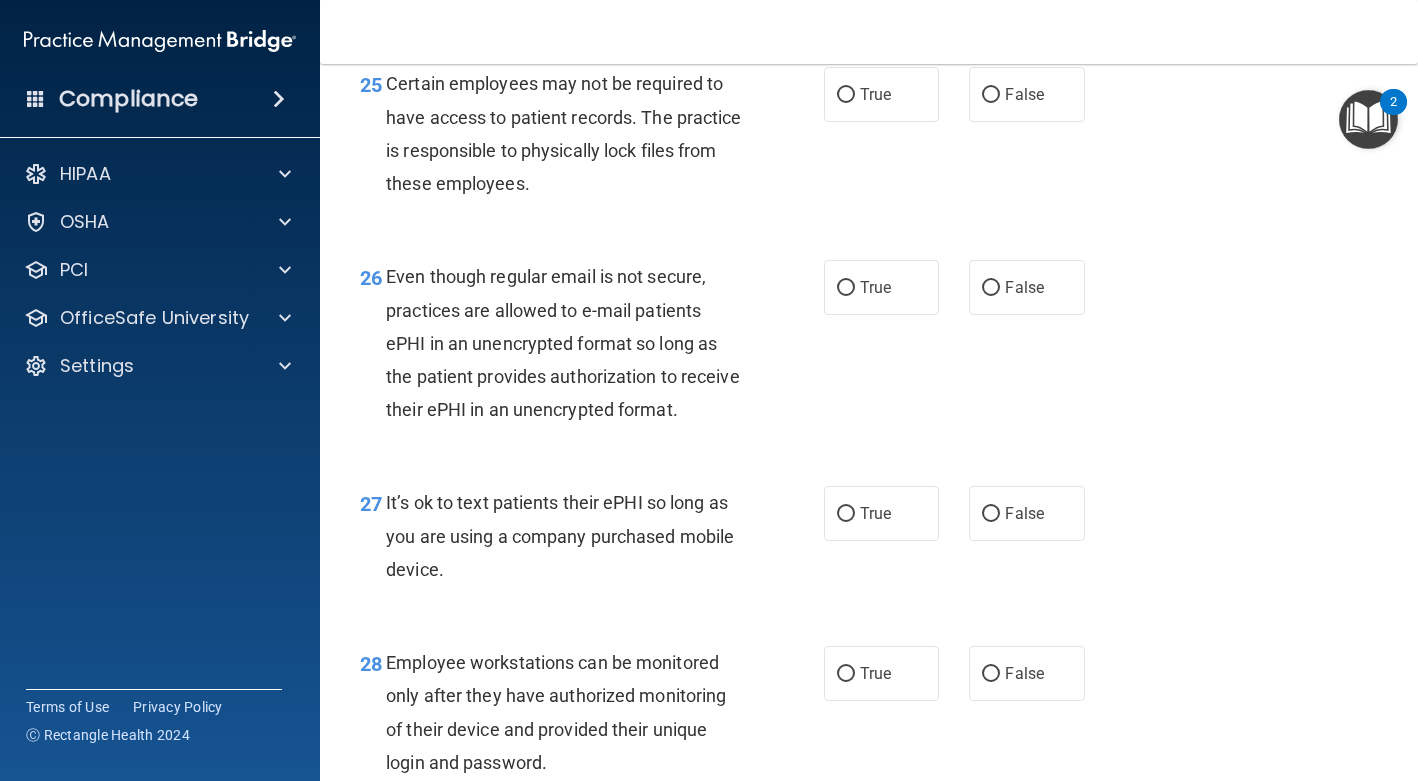 scroll, scrollTop: 4887, scrollLeft: 0, axis: vertical 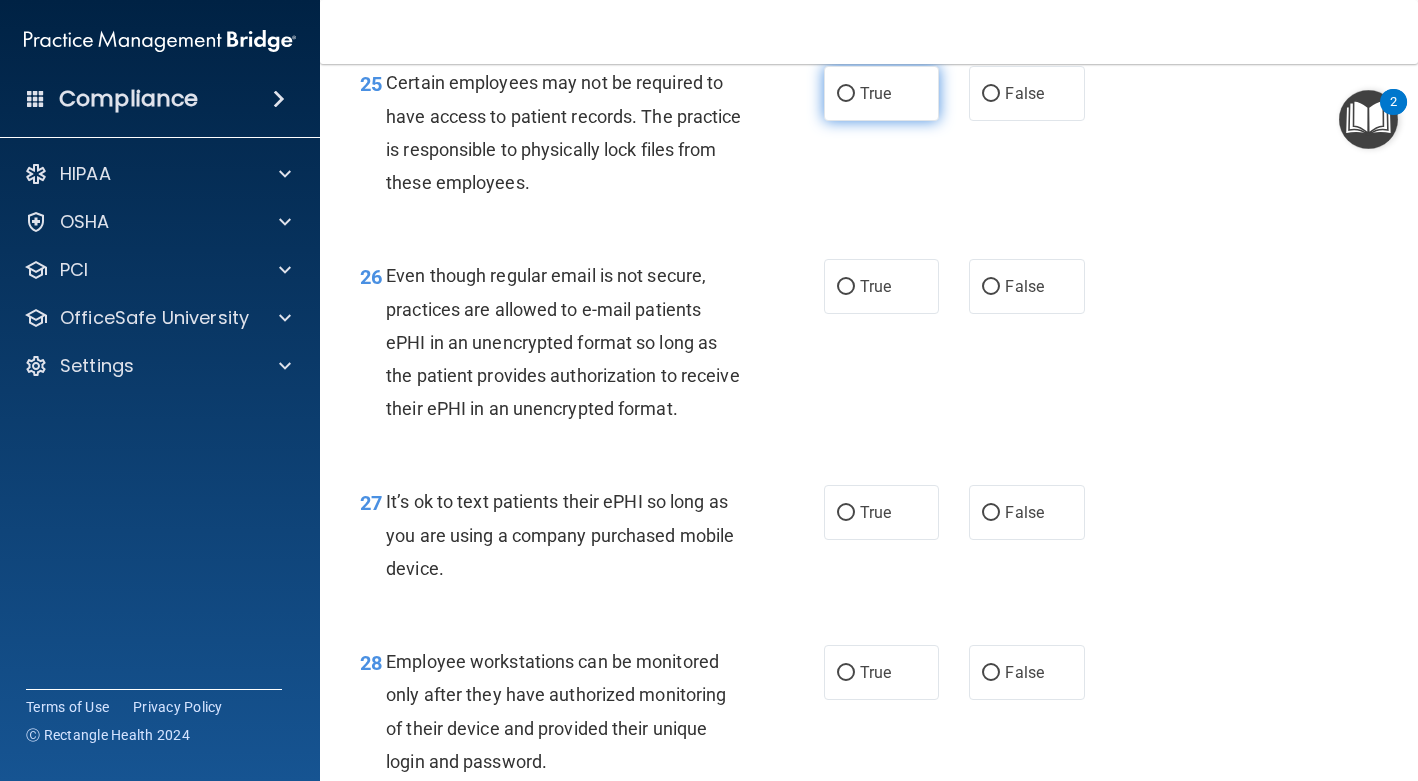 click on "True" at bounding box center (875, 93) 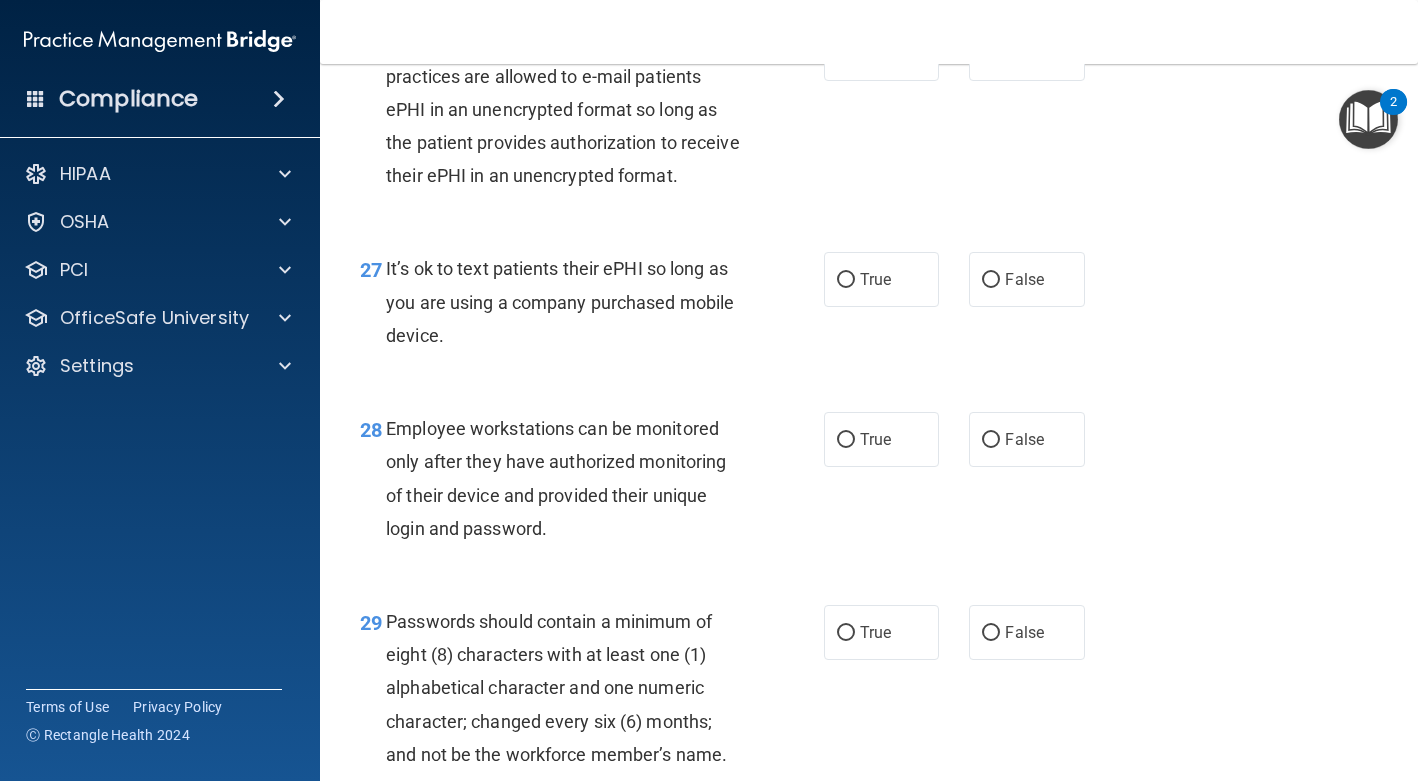 scroll, scrollTop: 5133, scrollLeft: 0, axis: vertical 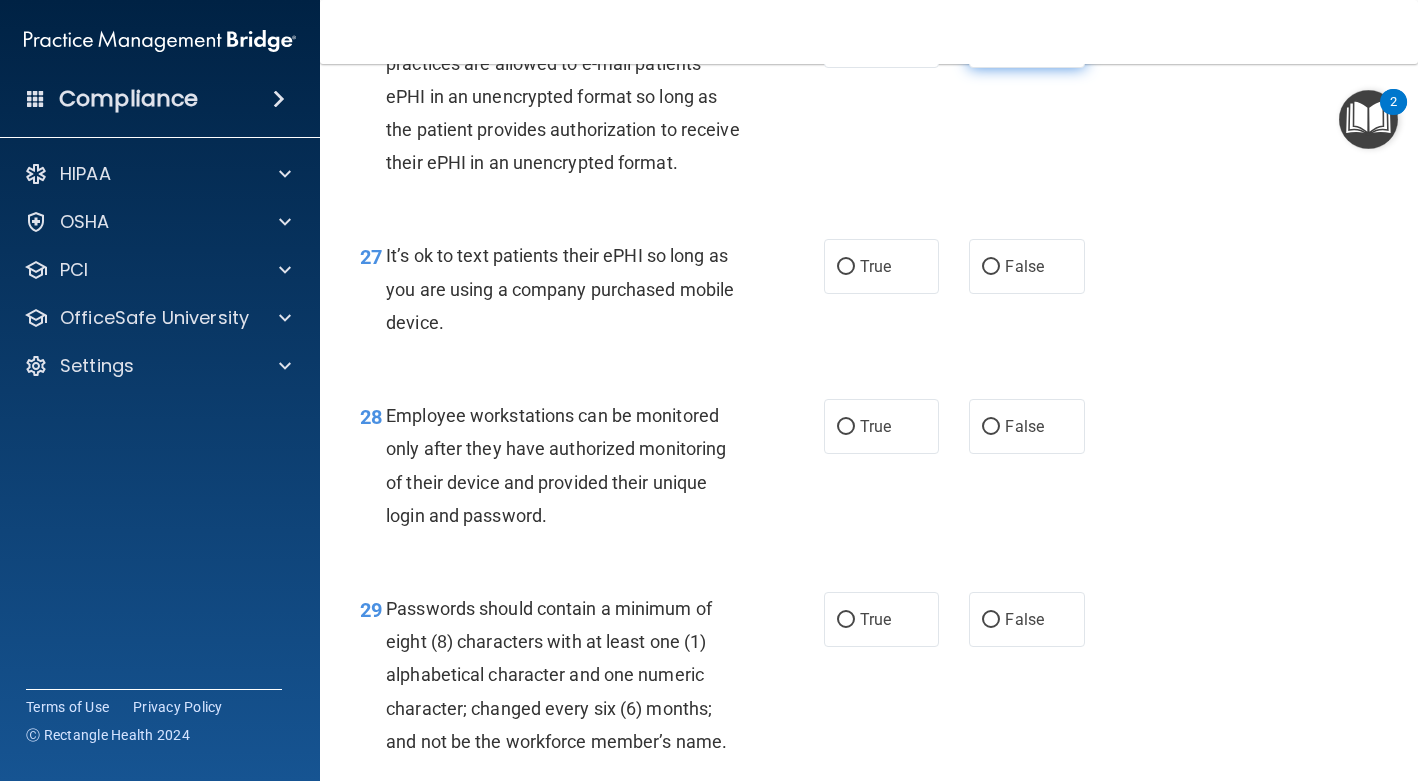 click on "False" at bounding box center [1024, 40] 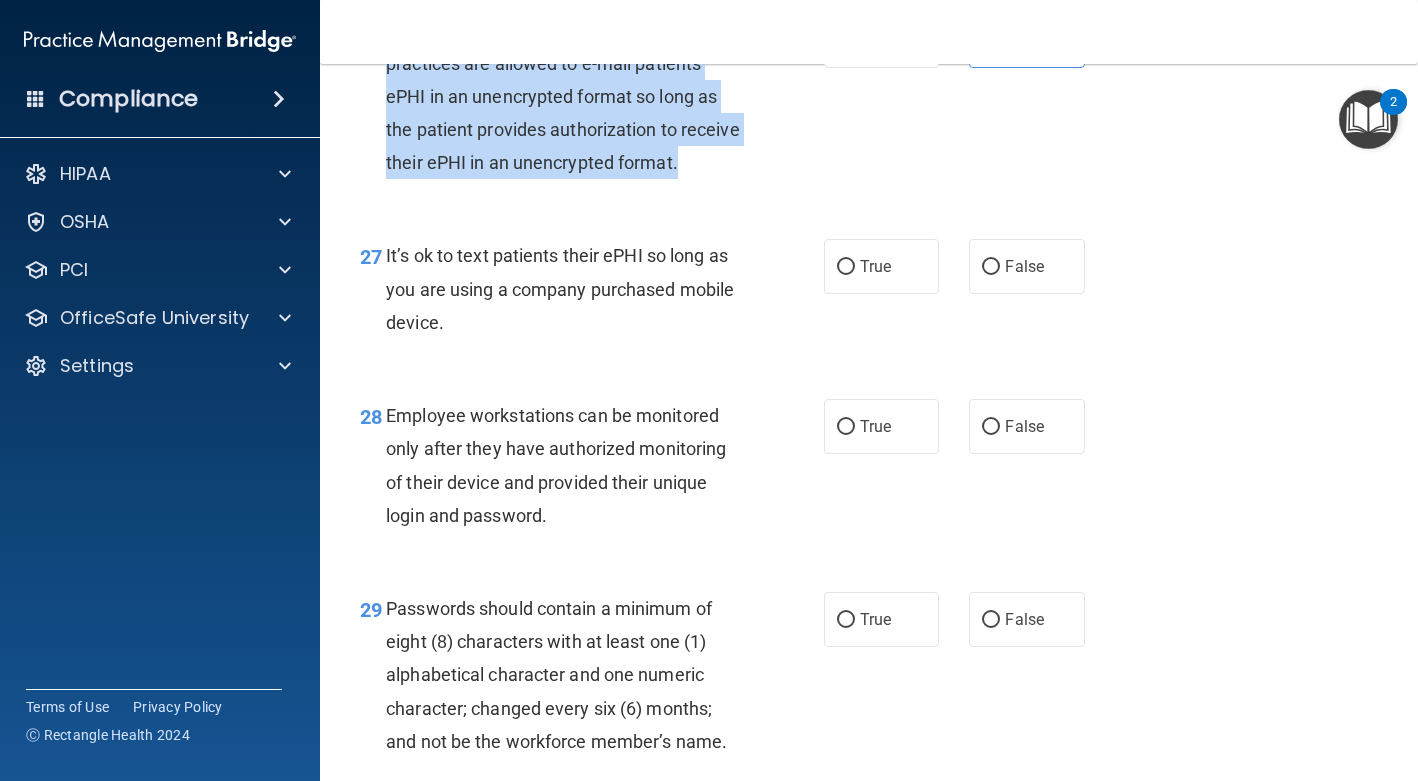 drag, startPoint x: 458, startPoint y: 272, endPoint x: 388, endPoint y: 105, distance: 181.07733 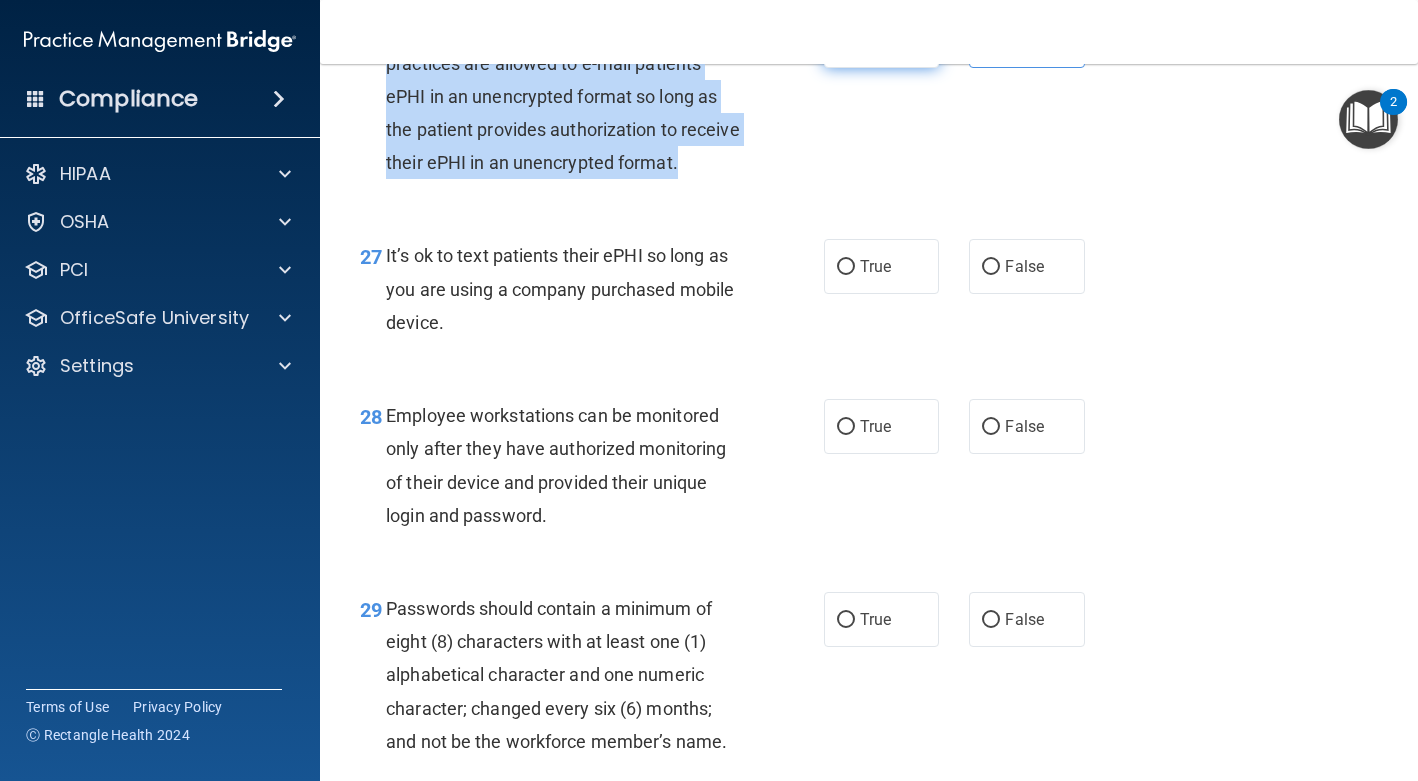 click on "True" at bounding box center (846, 41) 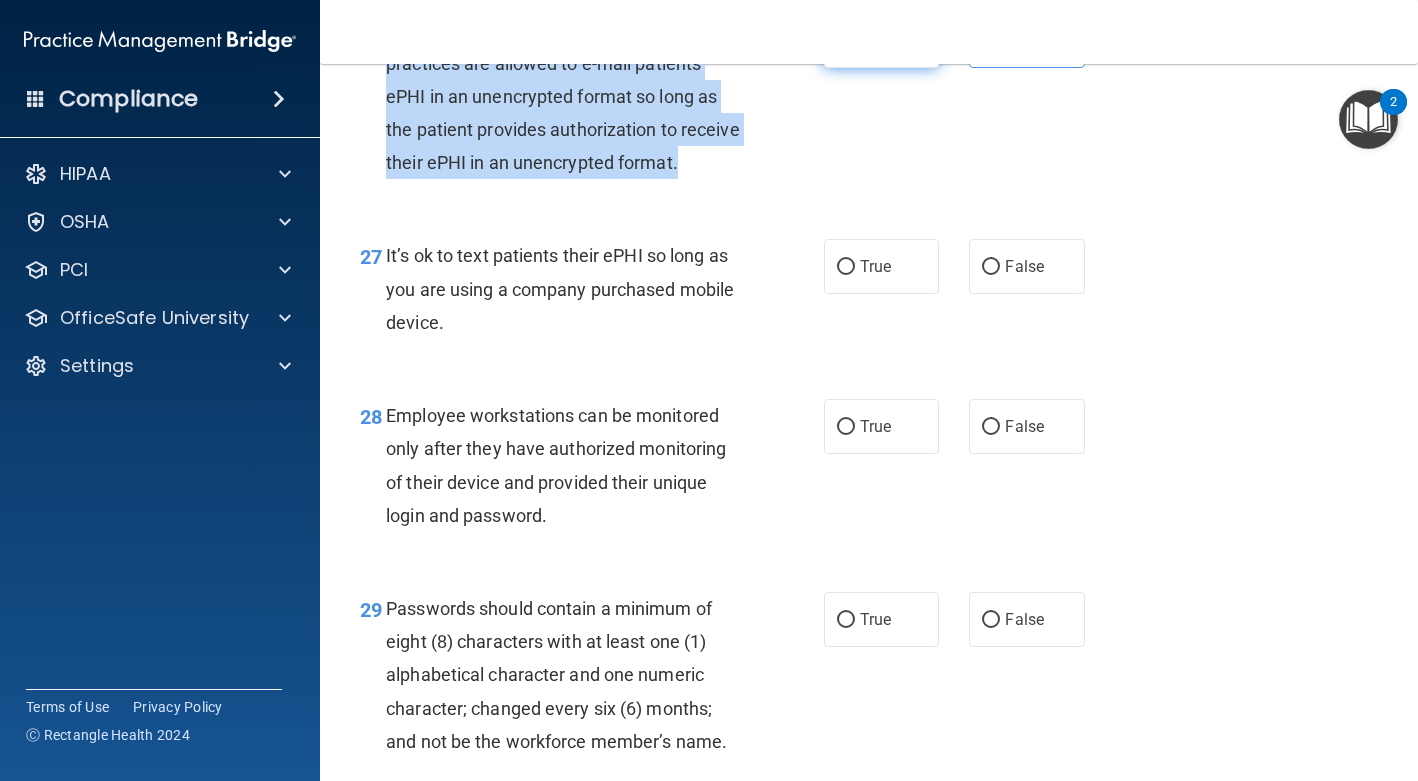radio on "false" 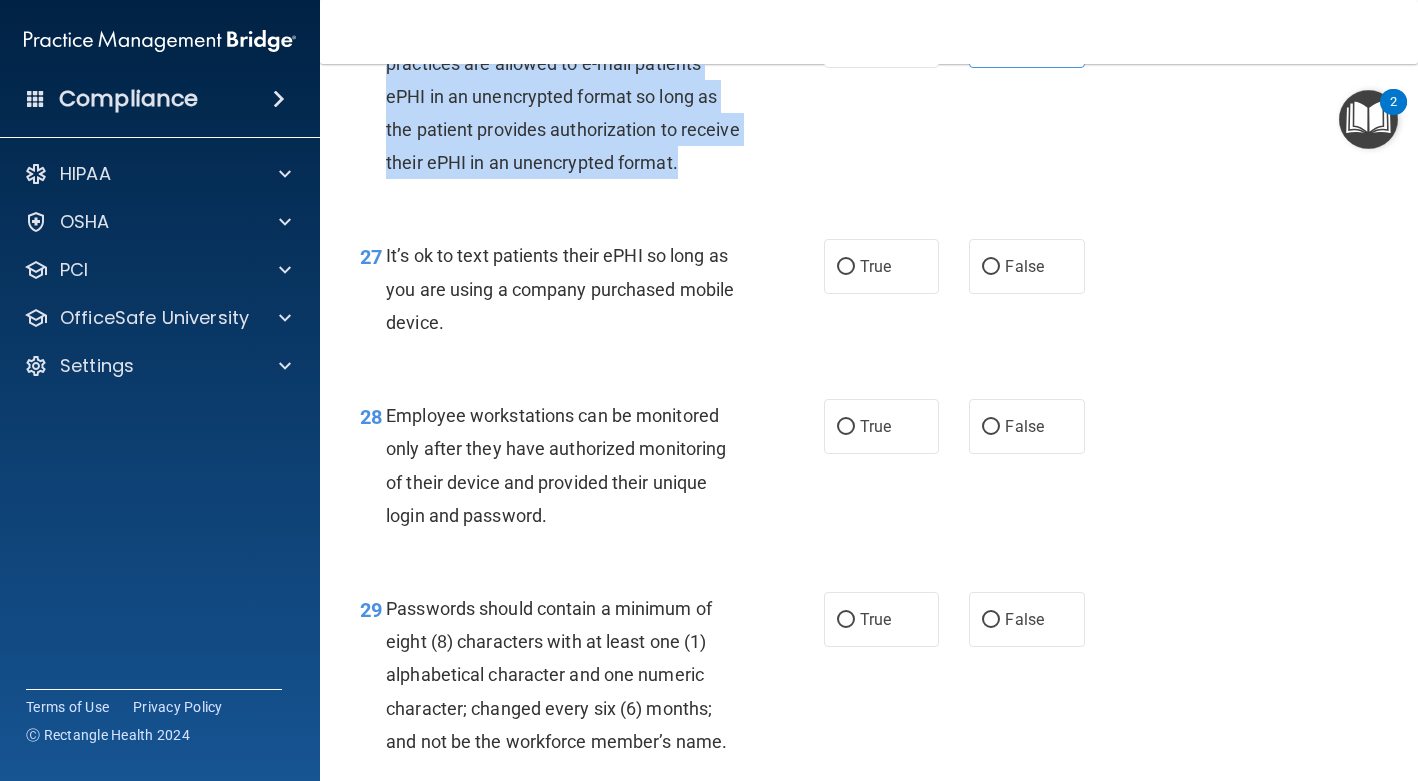 click on "Even though regular email is not secure, practices are allowed to e-mail patients ePHI in an unencrypted format so long as the patient provides authorization to receive their ePHI in an unencrypted format." at bounding box center [571, 96] 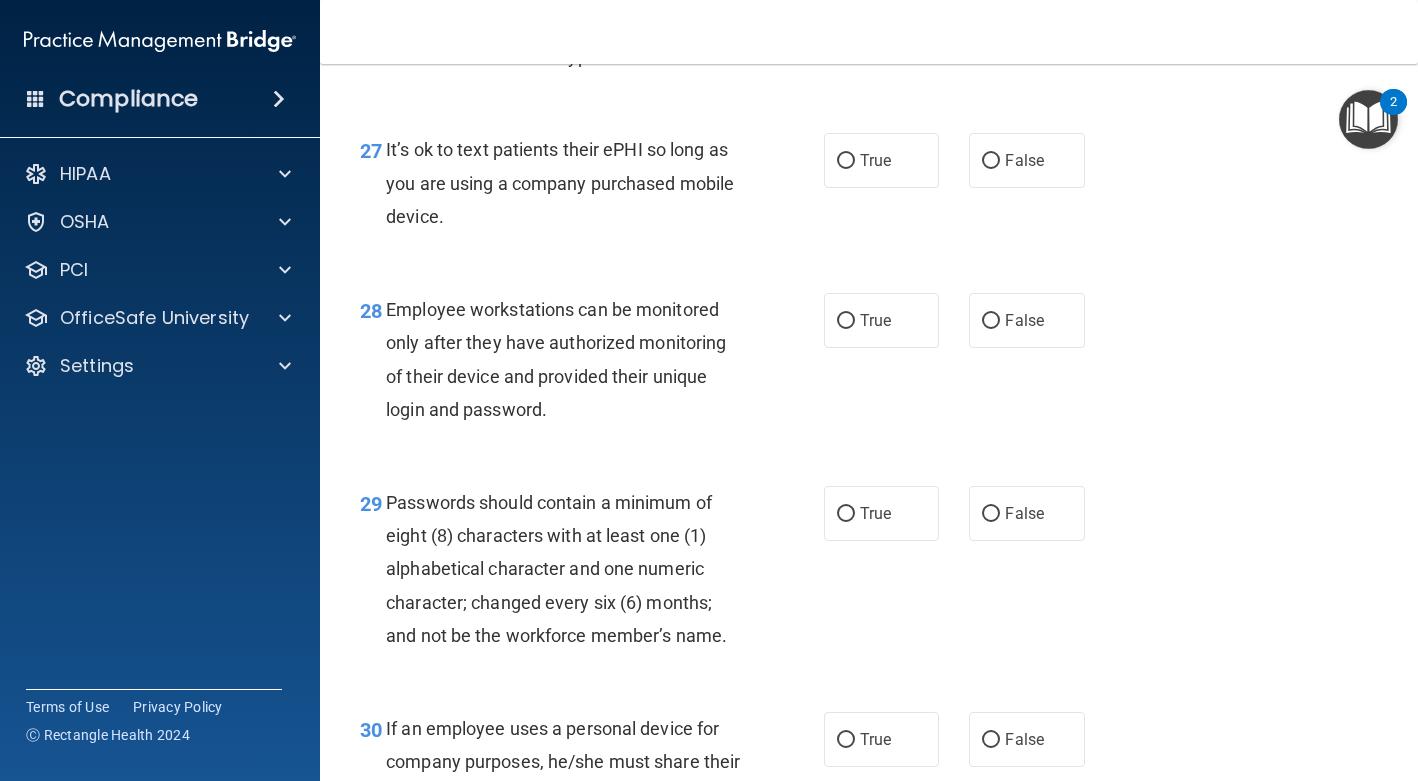 scroll, scrollTop: 5258, scrollLeft: 0, axis: vertical 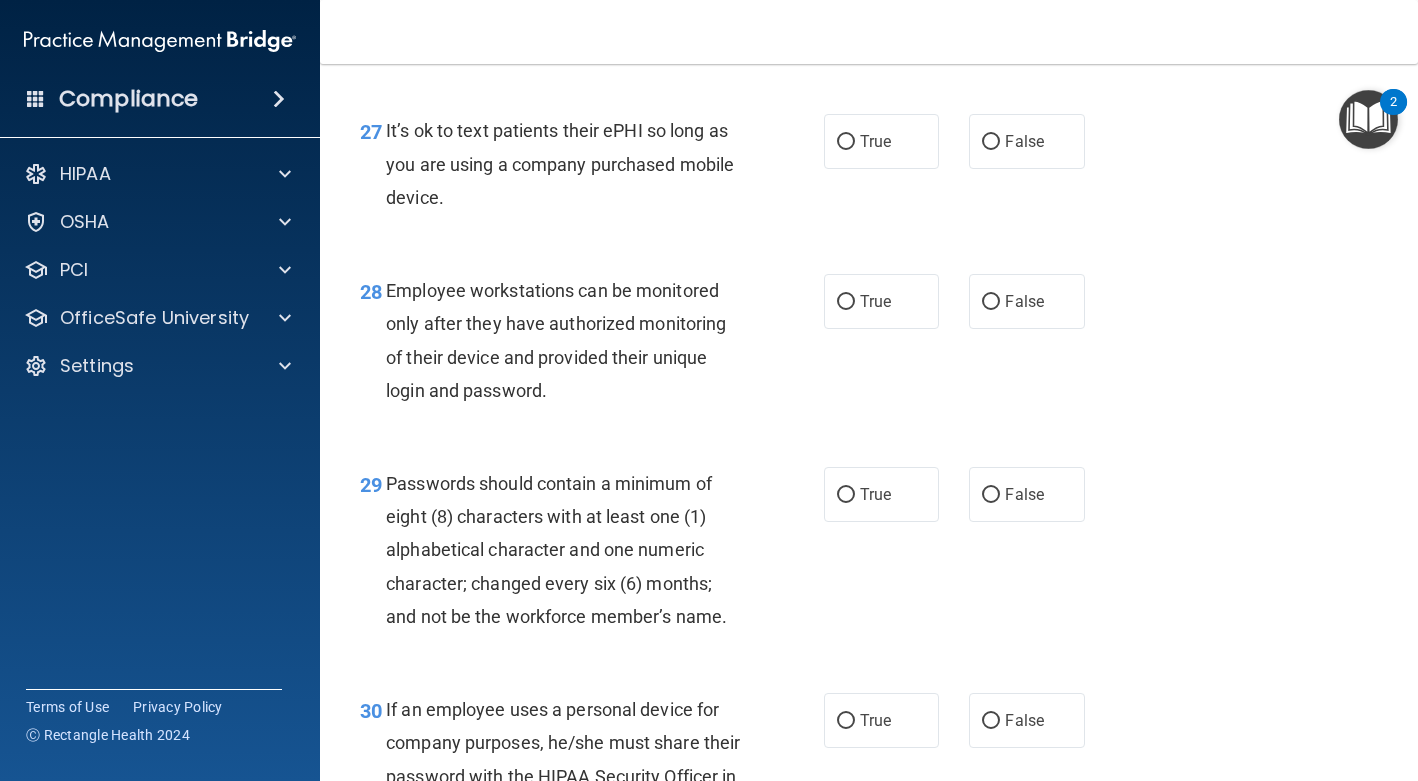 drag, startPoint x: 516, startPoint y: 294, endPoint x: 385, endPoint y: 238, distance: 142.46754 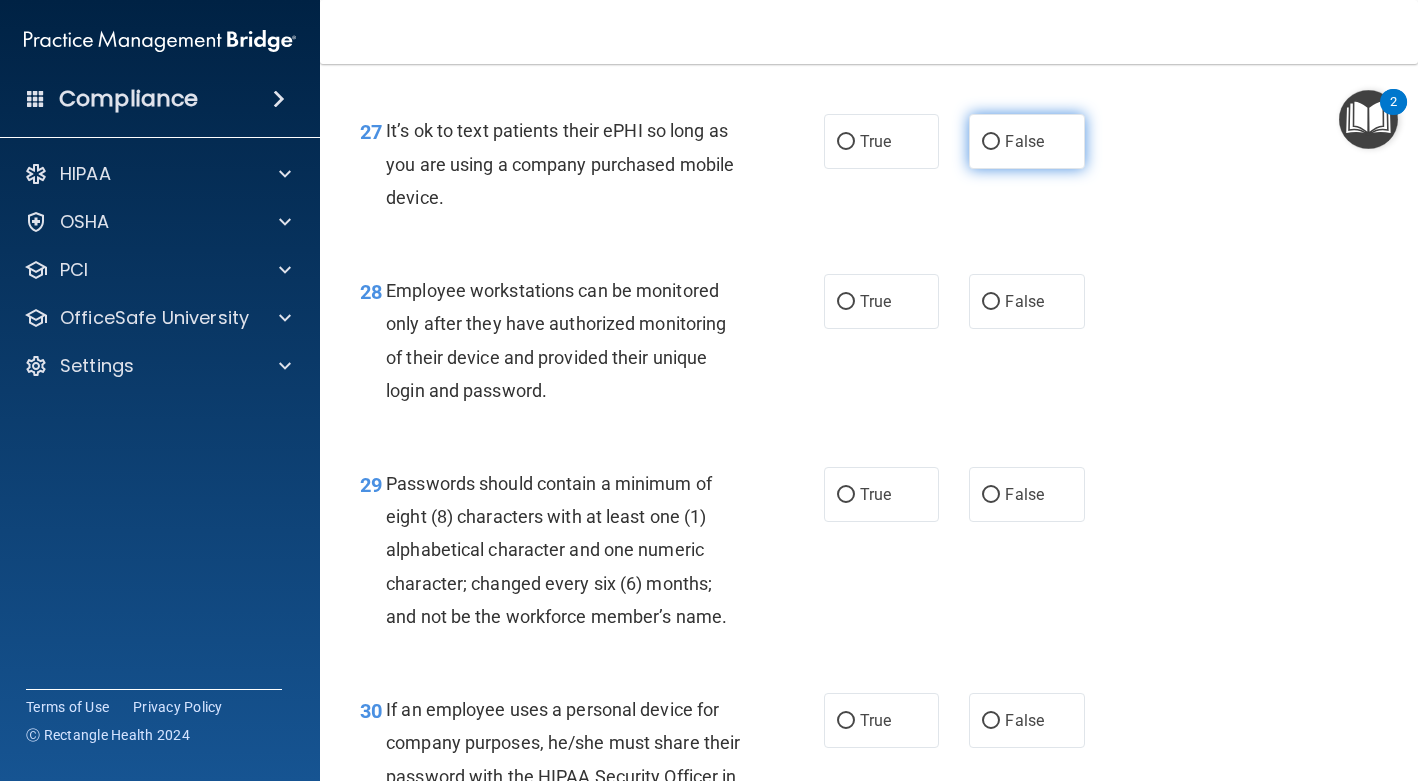 click on "False" at bounding box center [1026, 141] 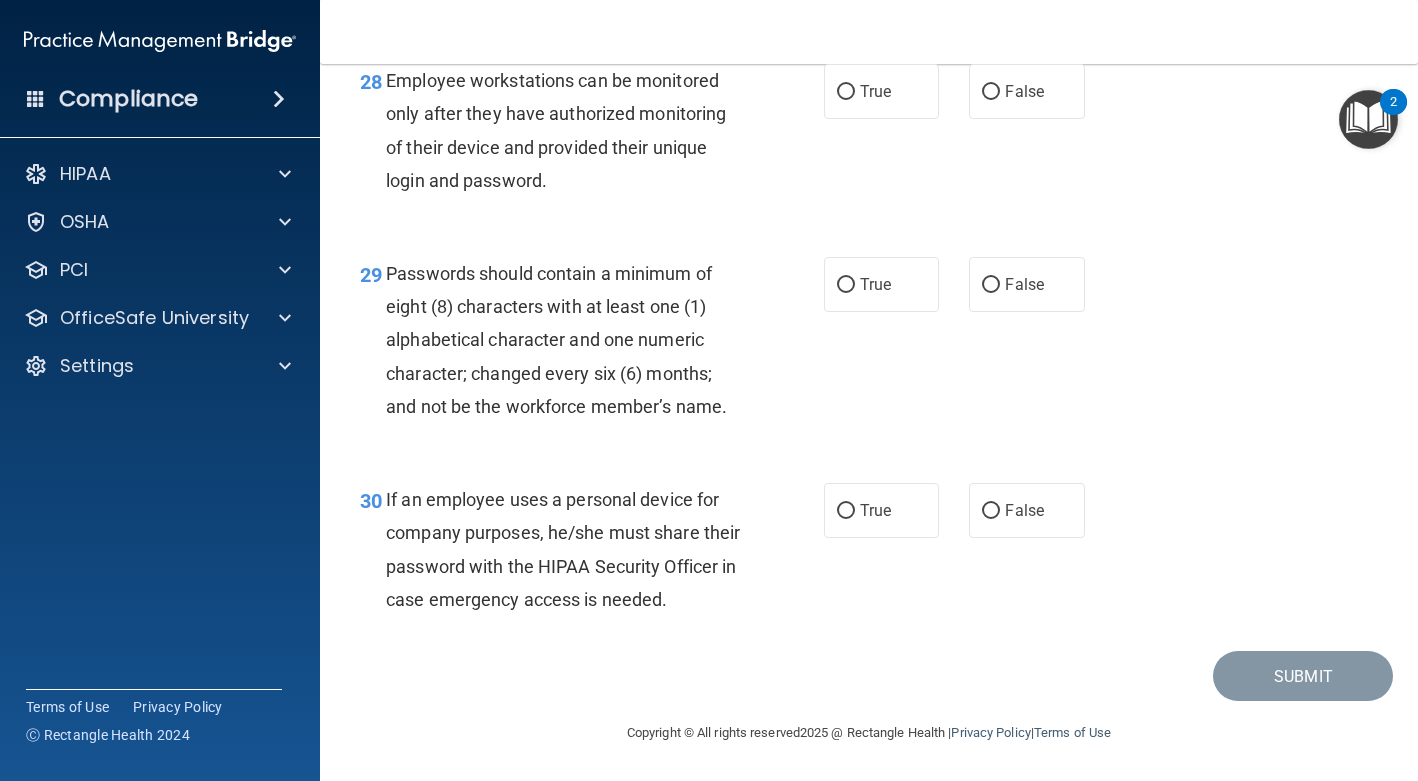scroll, scrollTop: 5512, scrollLeft: 0, axis: vertical 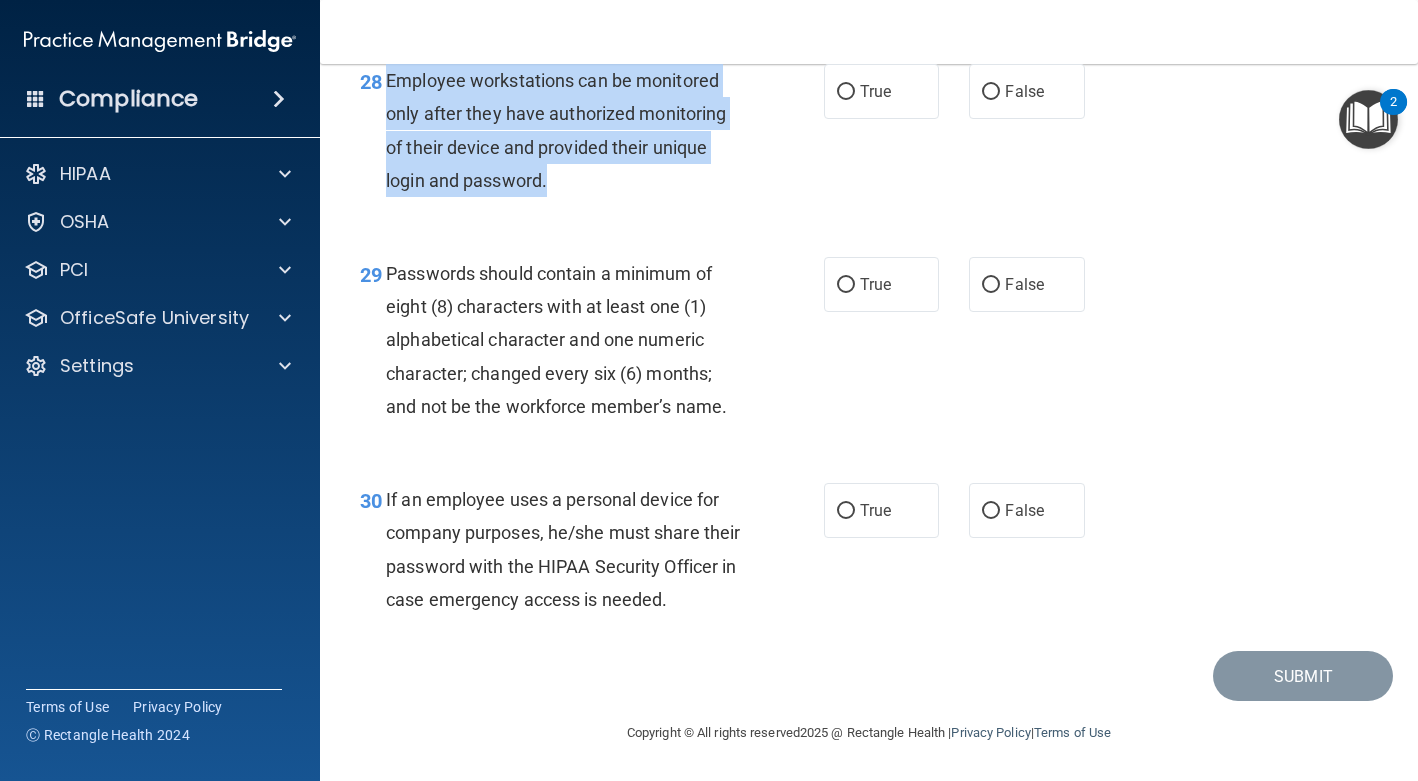 drag, startPoint x: 558, startPoint y: 235, endPoint x: 386, endPoint y: 147, distance: 193.20456 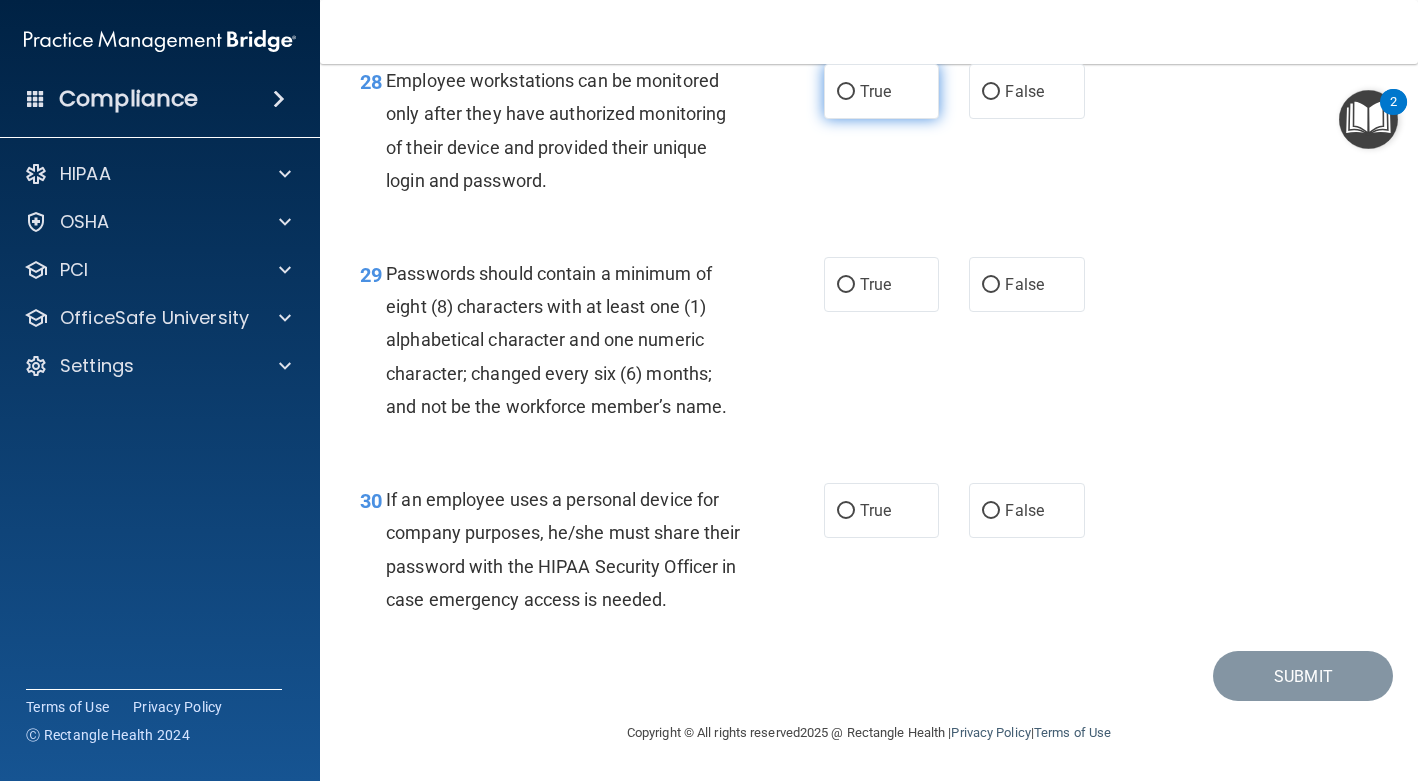 click on "True" at bounding box center [846, 92] 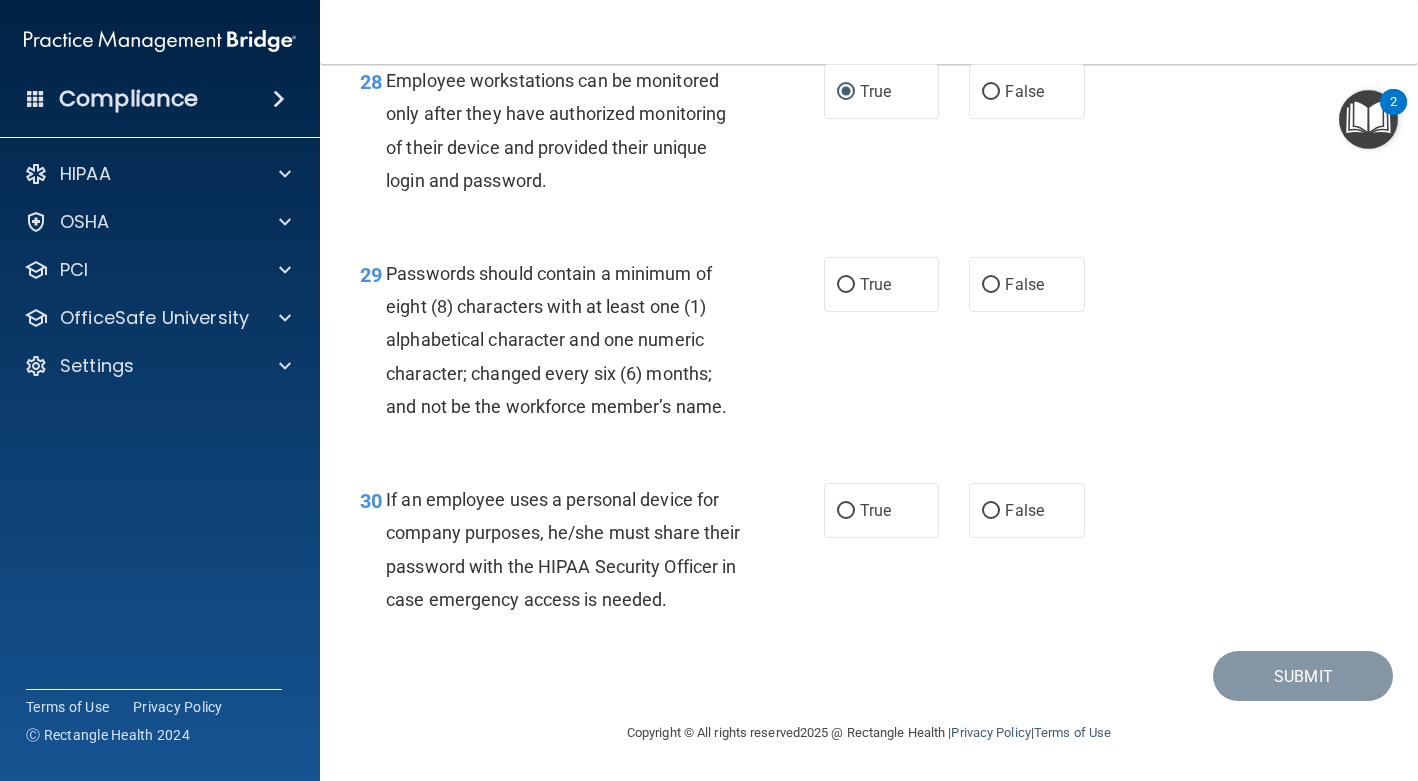scroll, scrollTop: 5602, scrollLeft: 0, axis: vertical 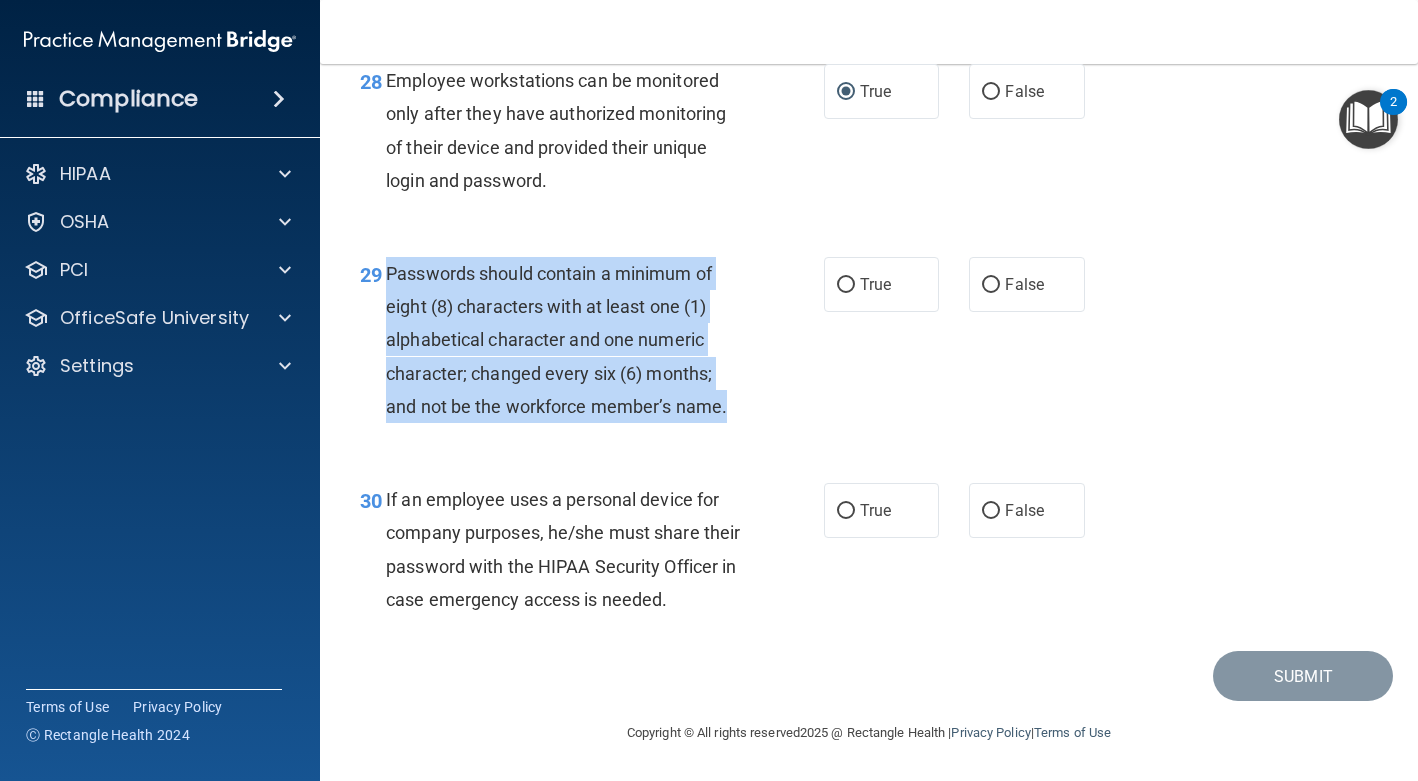 drag, startPoint x: 743, startPoint y: 378, endPoint x: 391, endPoint y: 242, distance: 377.35925 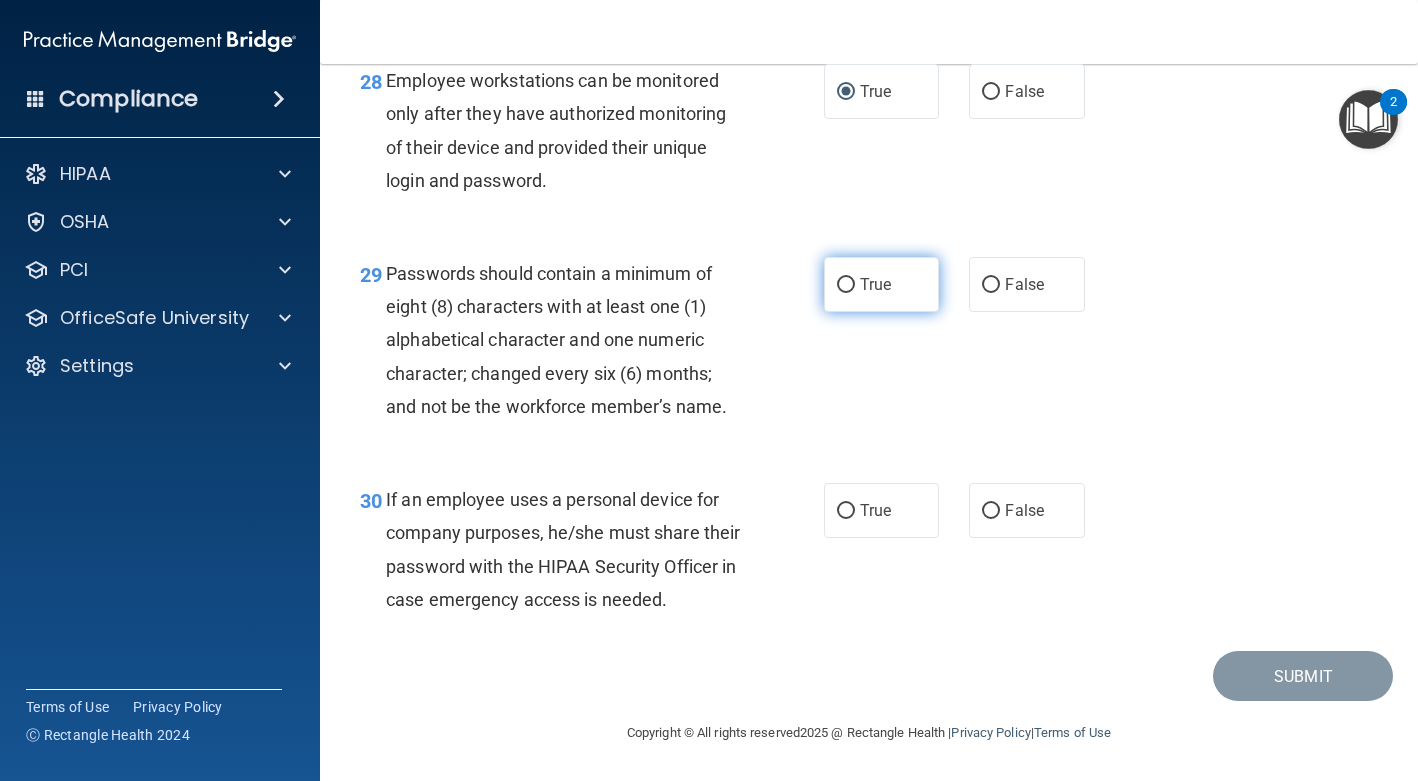 click on "True" at bounding box center (875, 284) 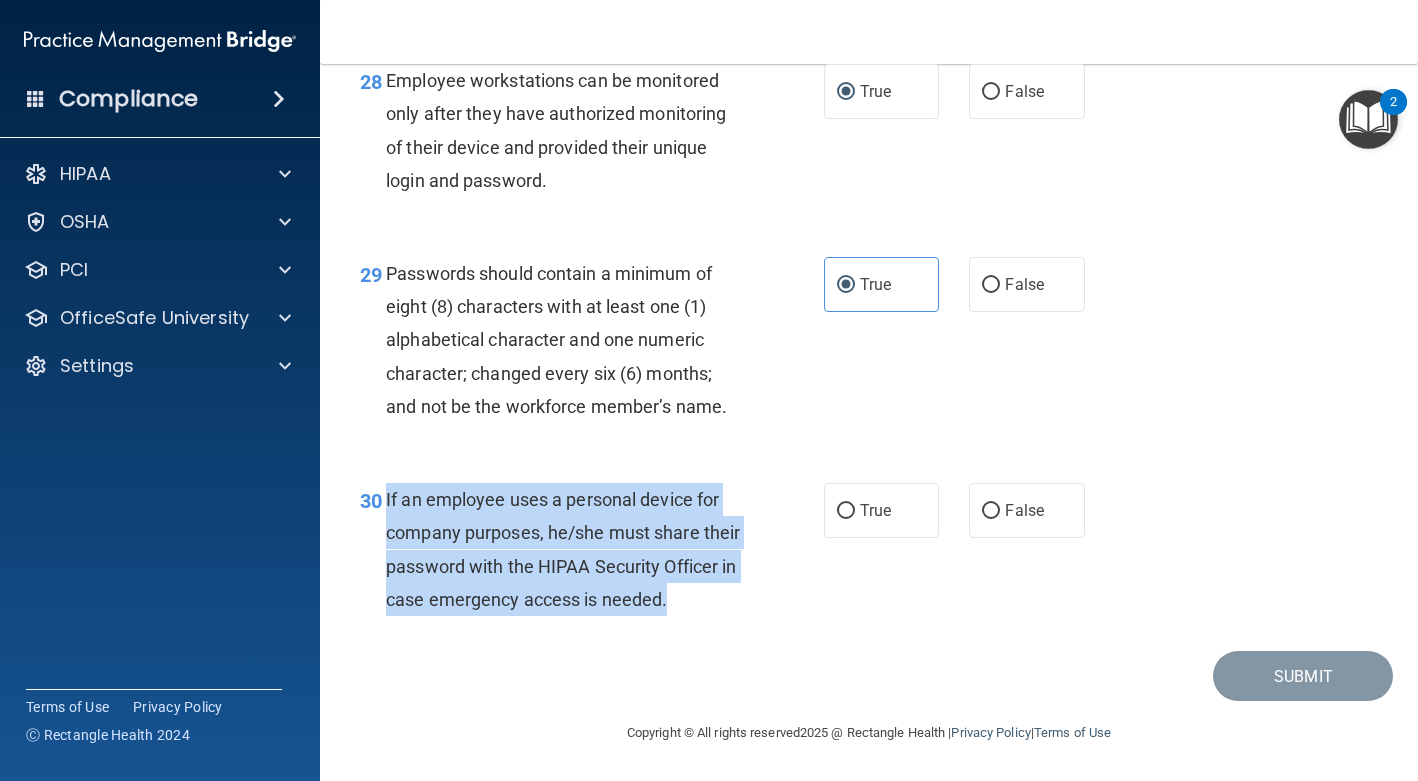 drag, startPoint x: 466, startPoint y: 607, endPoint x: 379, endPoint y: 476, distance: 157.25775 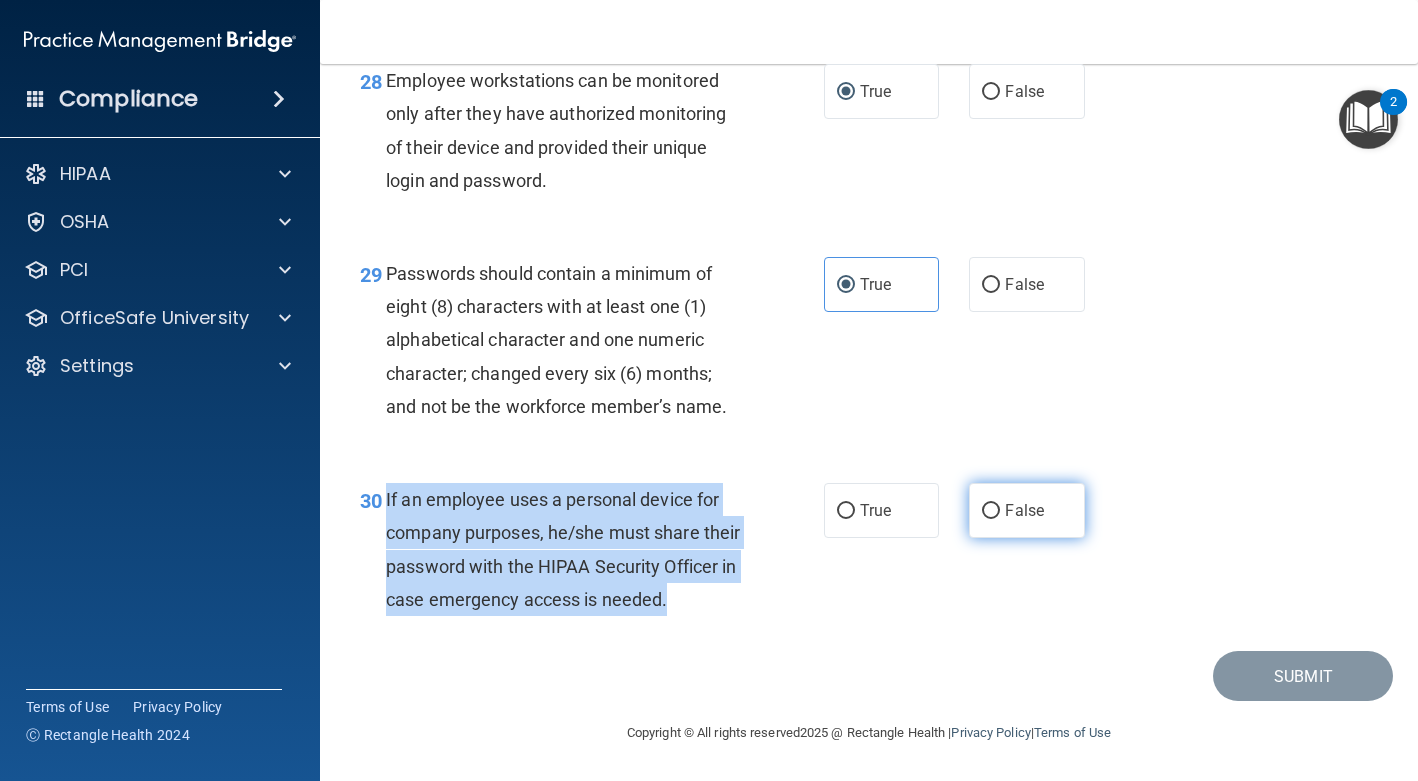 click on "False" at bounding box center [991, 511] 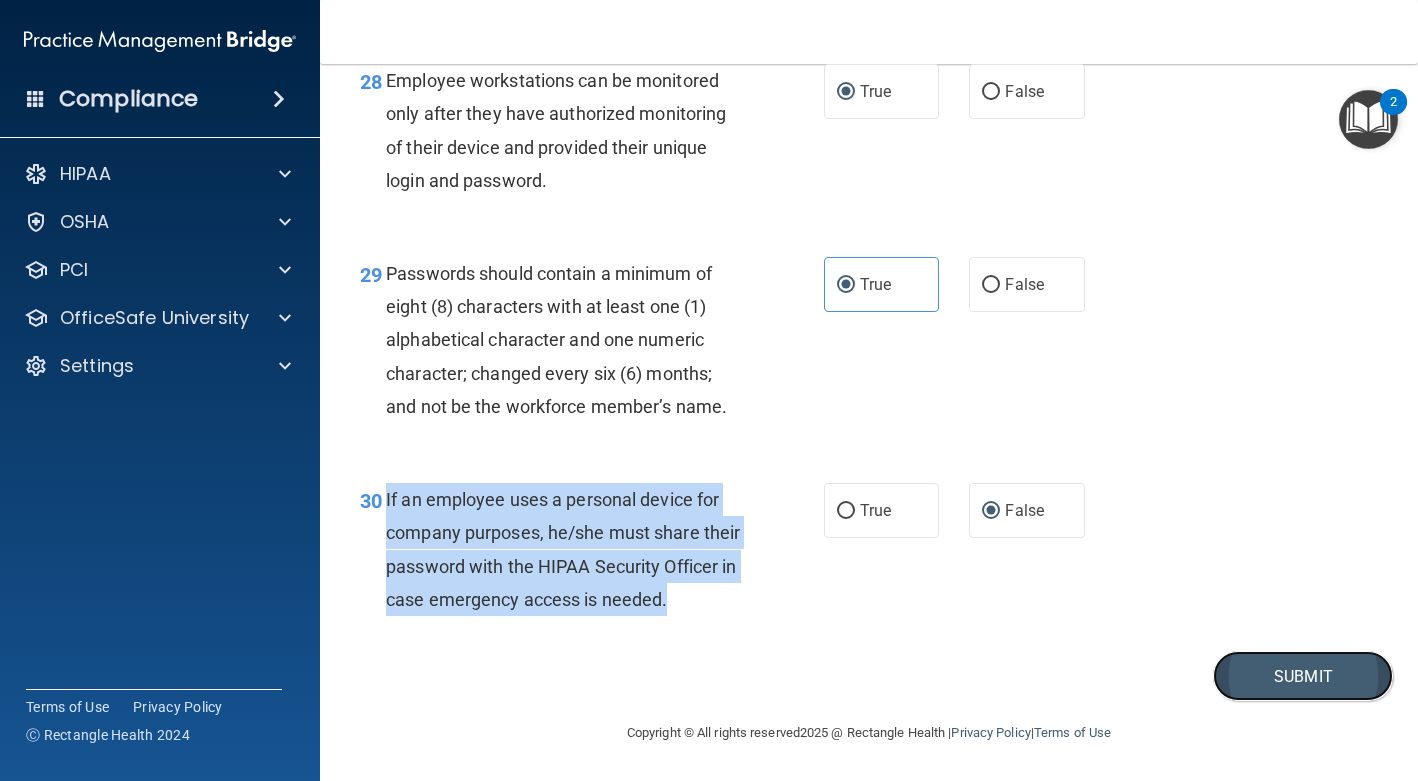 click on "Submit" at bounding box center (1303, 676) 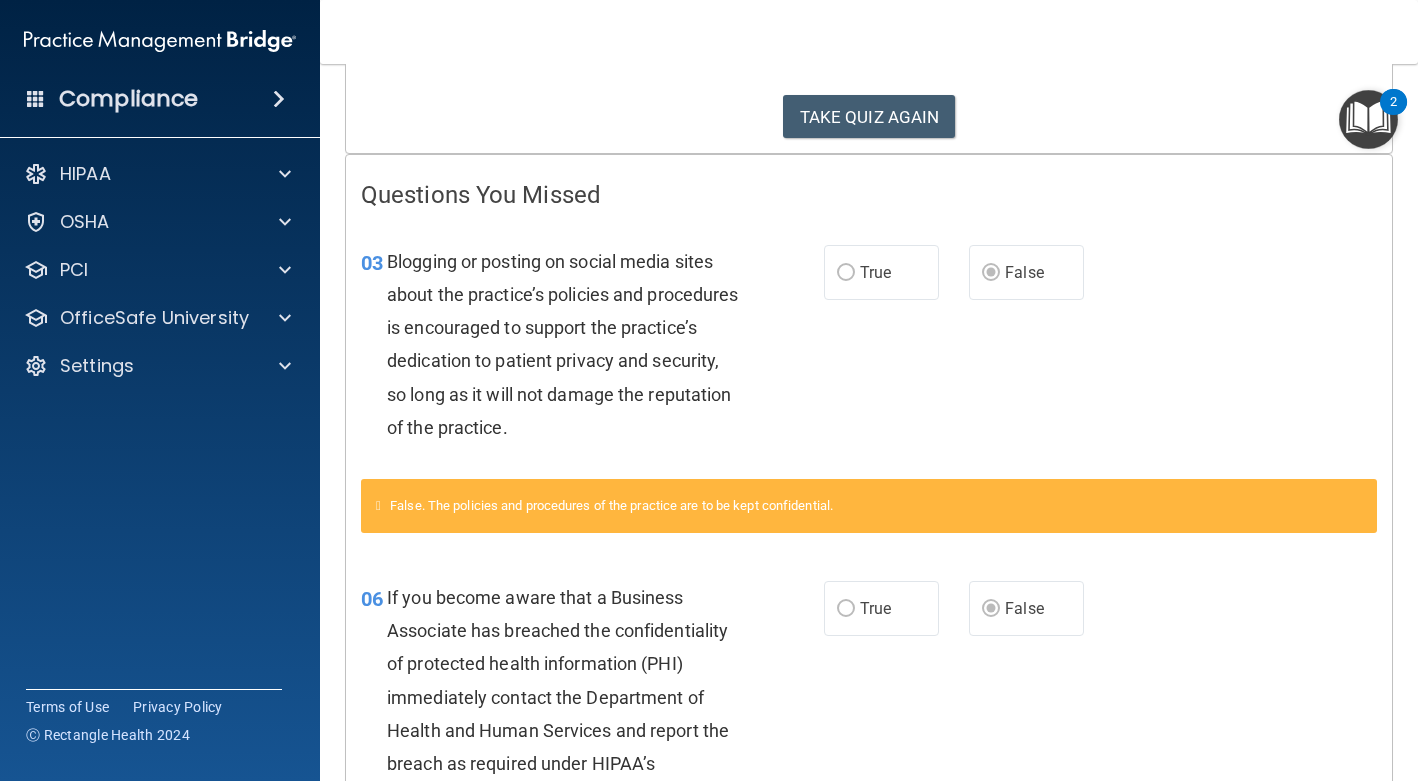 scroll, scrollTop: 319, scrollLeft: 0, axis: vertical 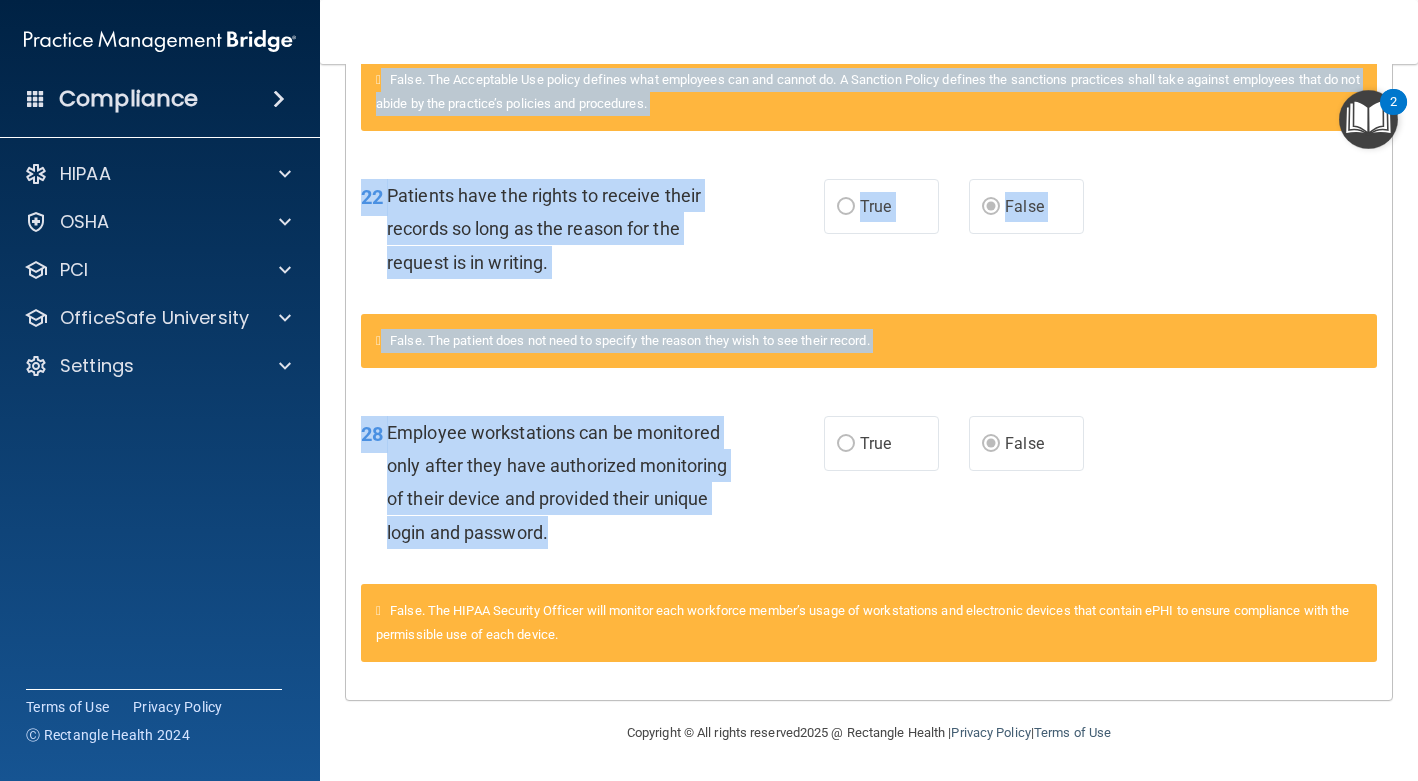 drag, startPoint x: 388, startPoint y: 257, endPoint x: 789, endPoint y: 536, distance: 488.50998 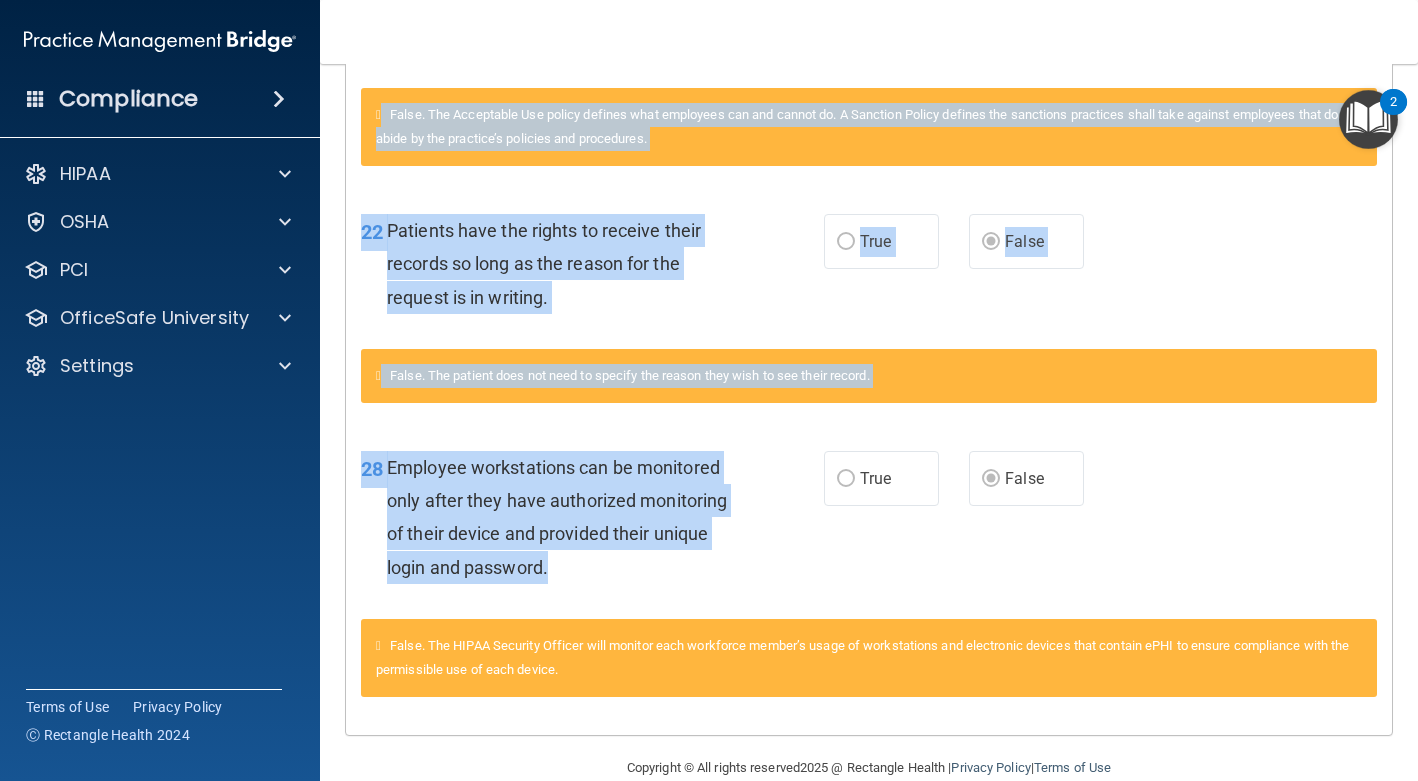 scroll, scrollTop: 1975, scrollLeft: 0, axis: vertical 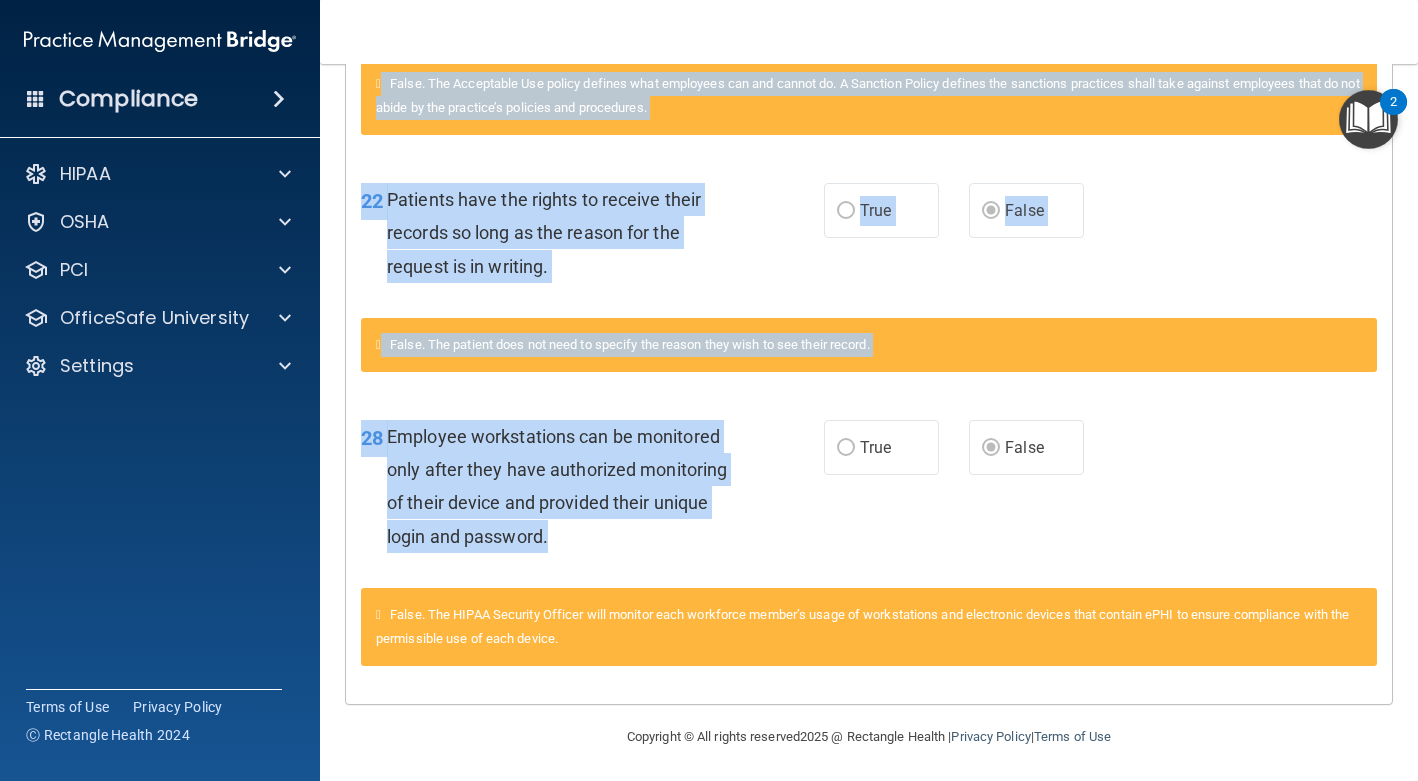 click on "22       Patients have the rights to receive their records so long as the reason for the request is in writing.                 True           False" at bounding box center (869, 238) 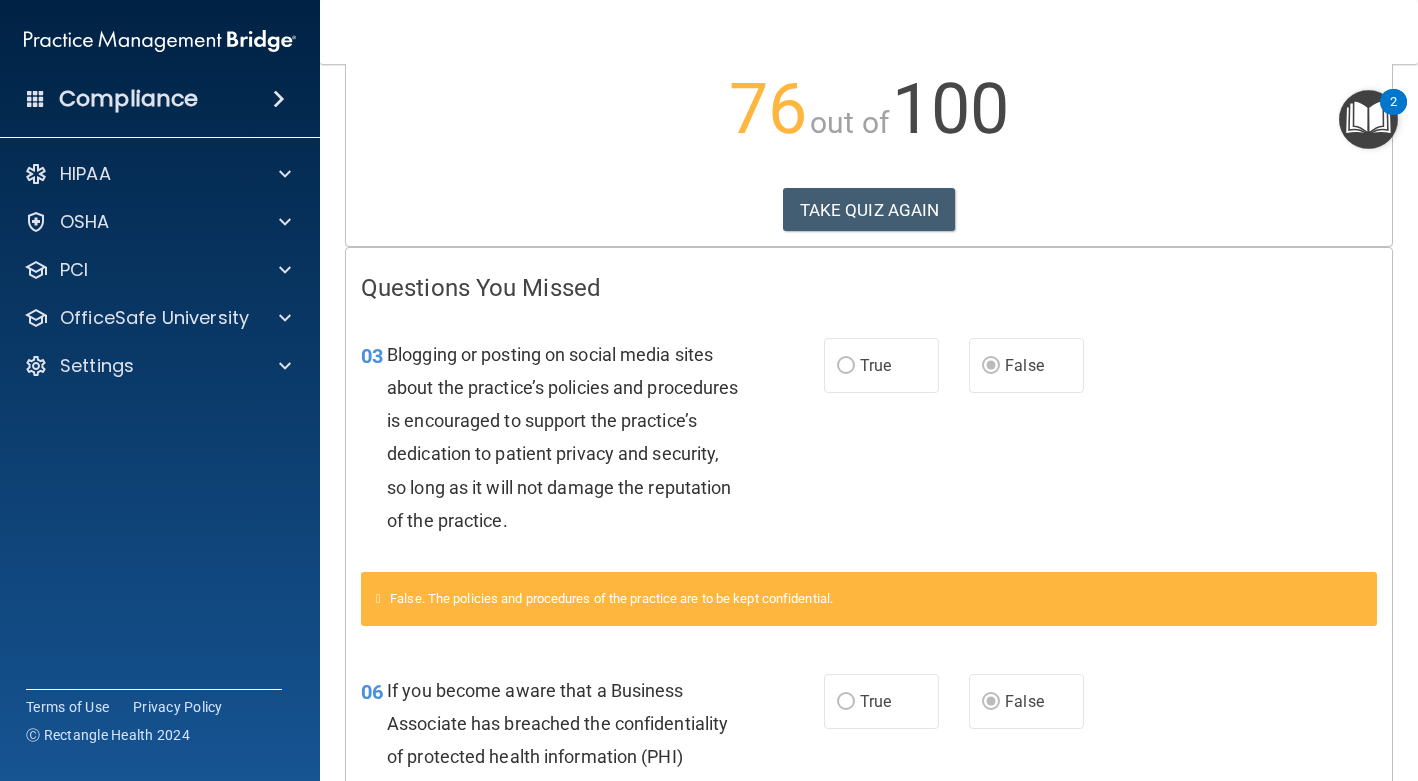 scroll, scrollTop: 0, scrollLeft: 0, axis: both 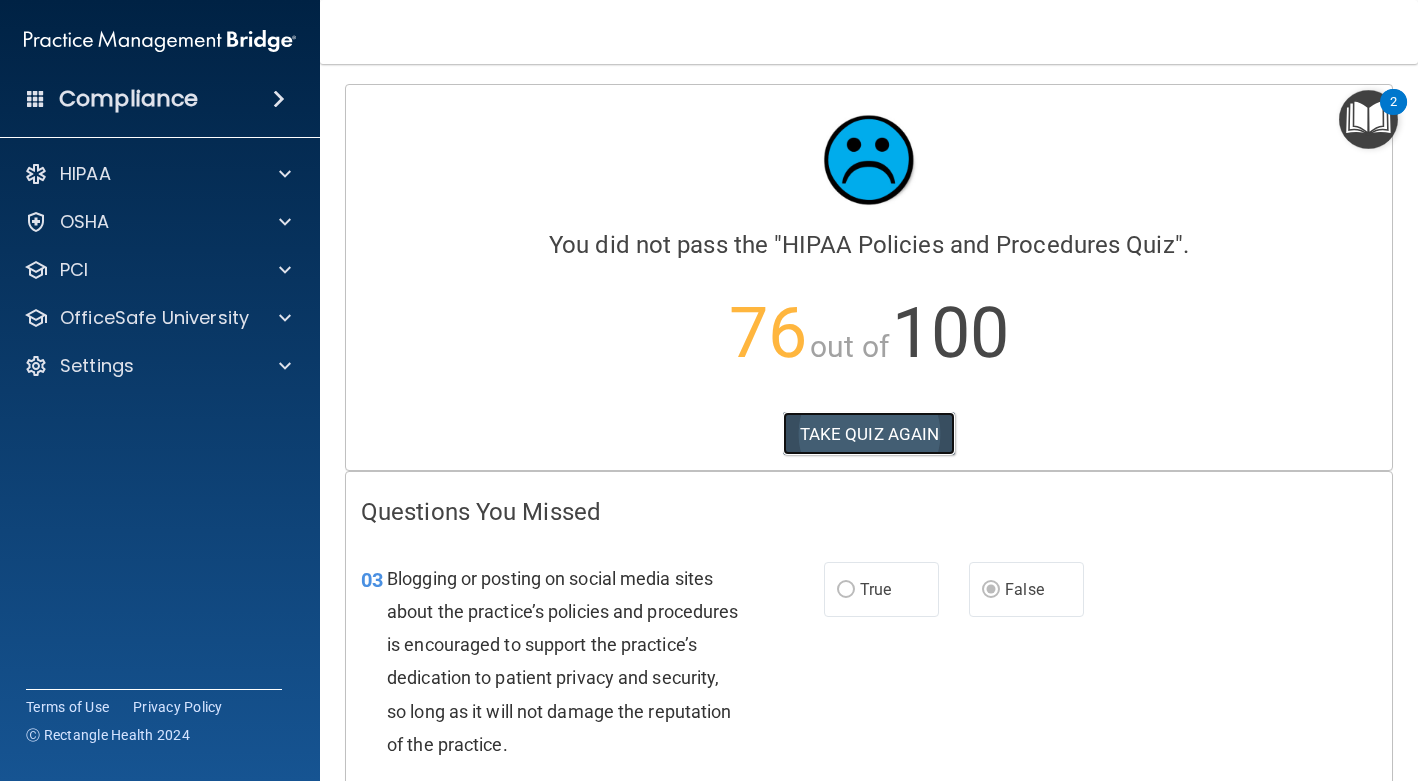 click on "TAKE QUIZ AGAIN" at bounding box center (869, 434) 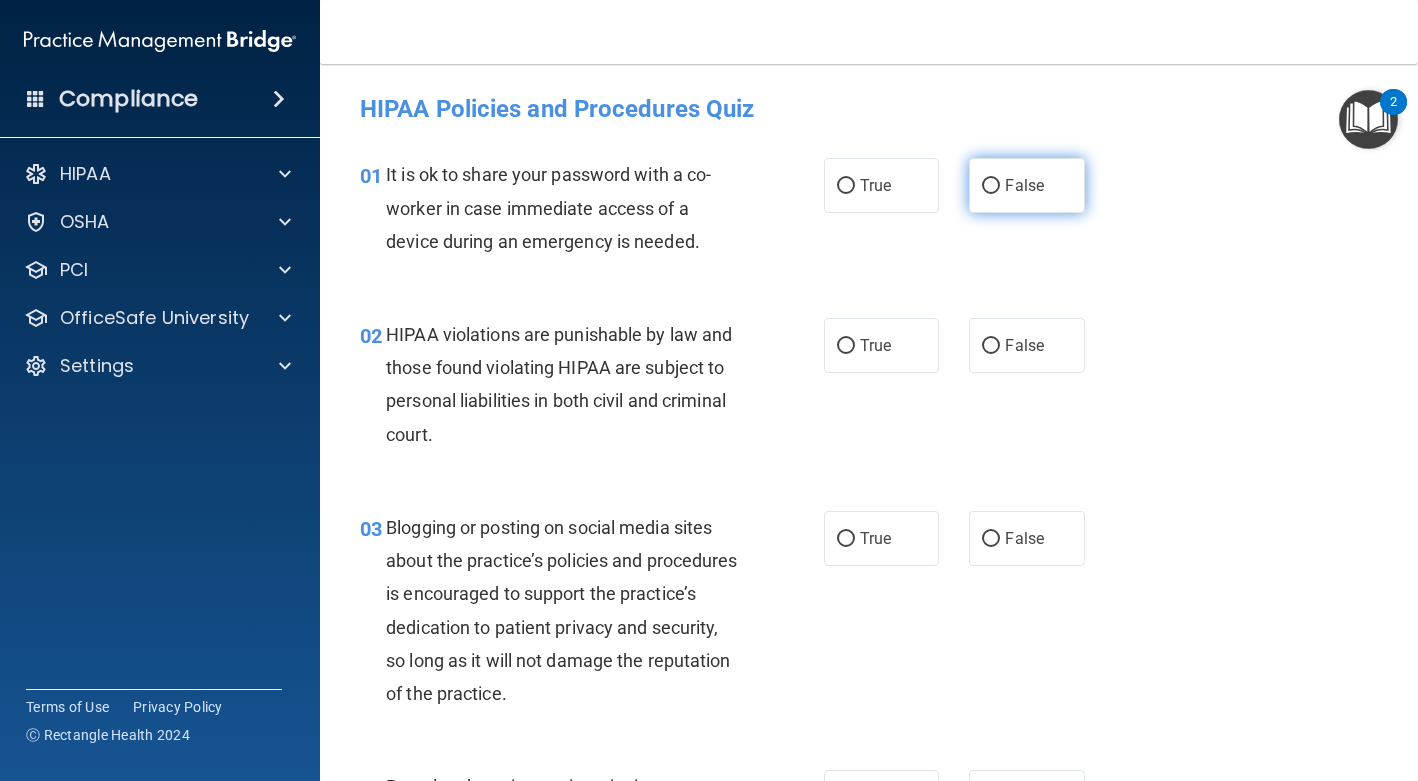 click on "False" at bounding box center (1026, 185) 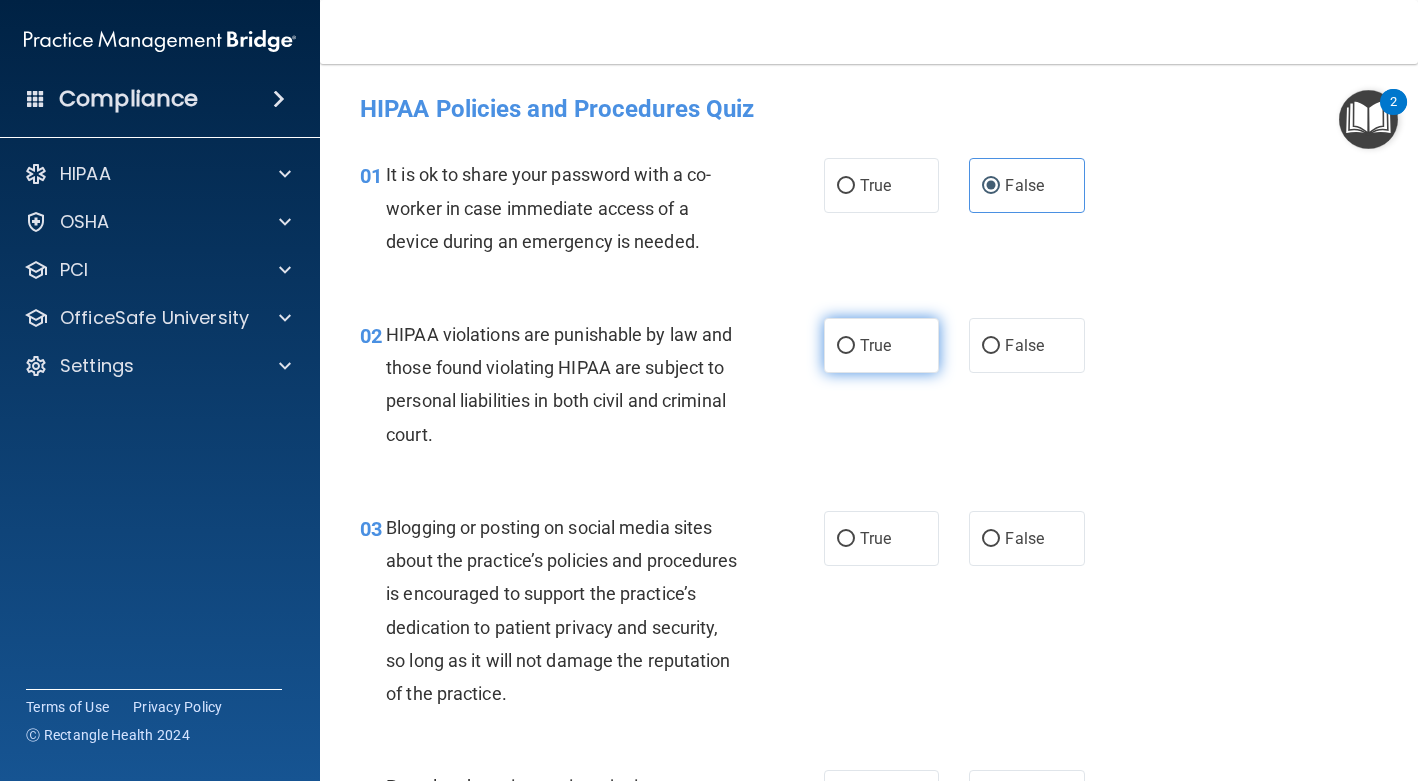 click on "True" at bounding box center (881, 345) 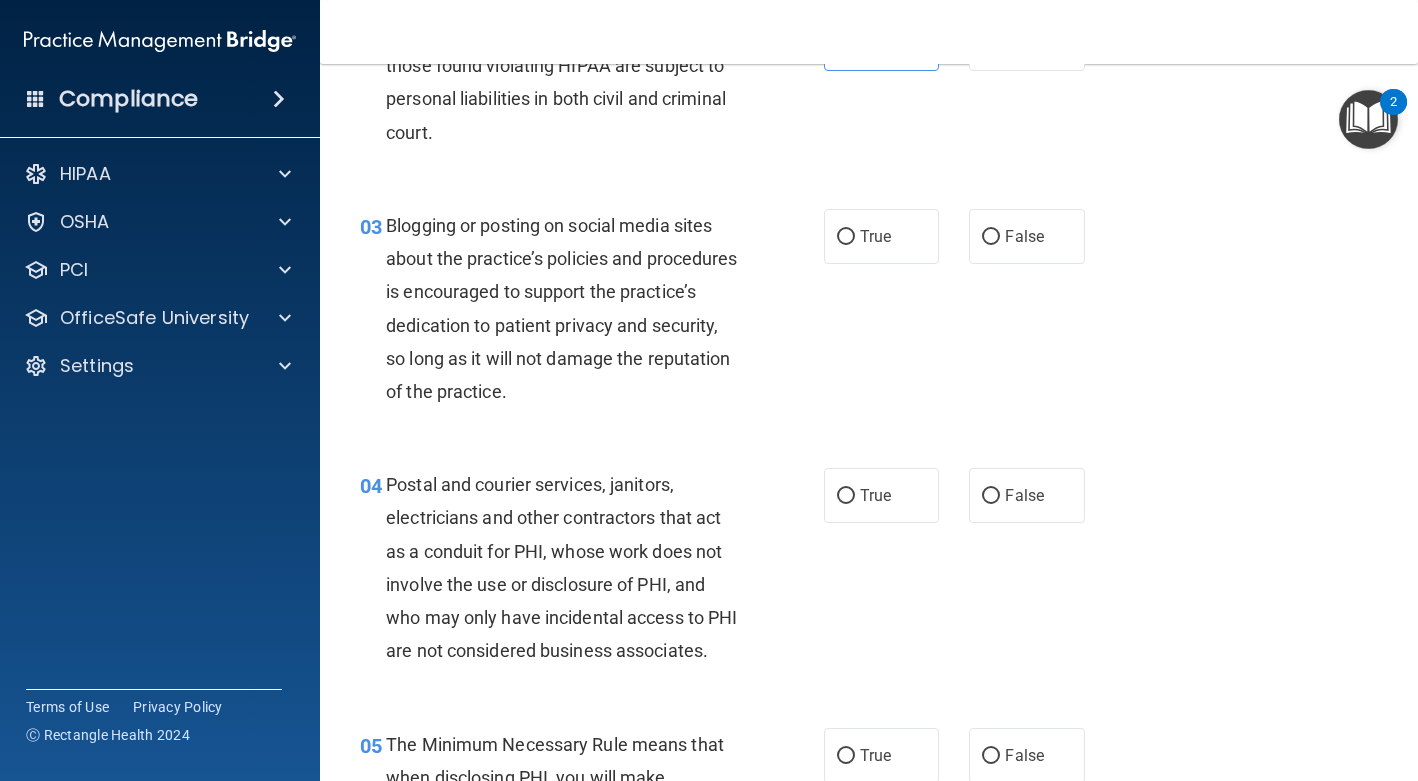 scroll, scrollTop: 331, scrollLeft: 0, axis: vertical 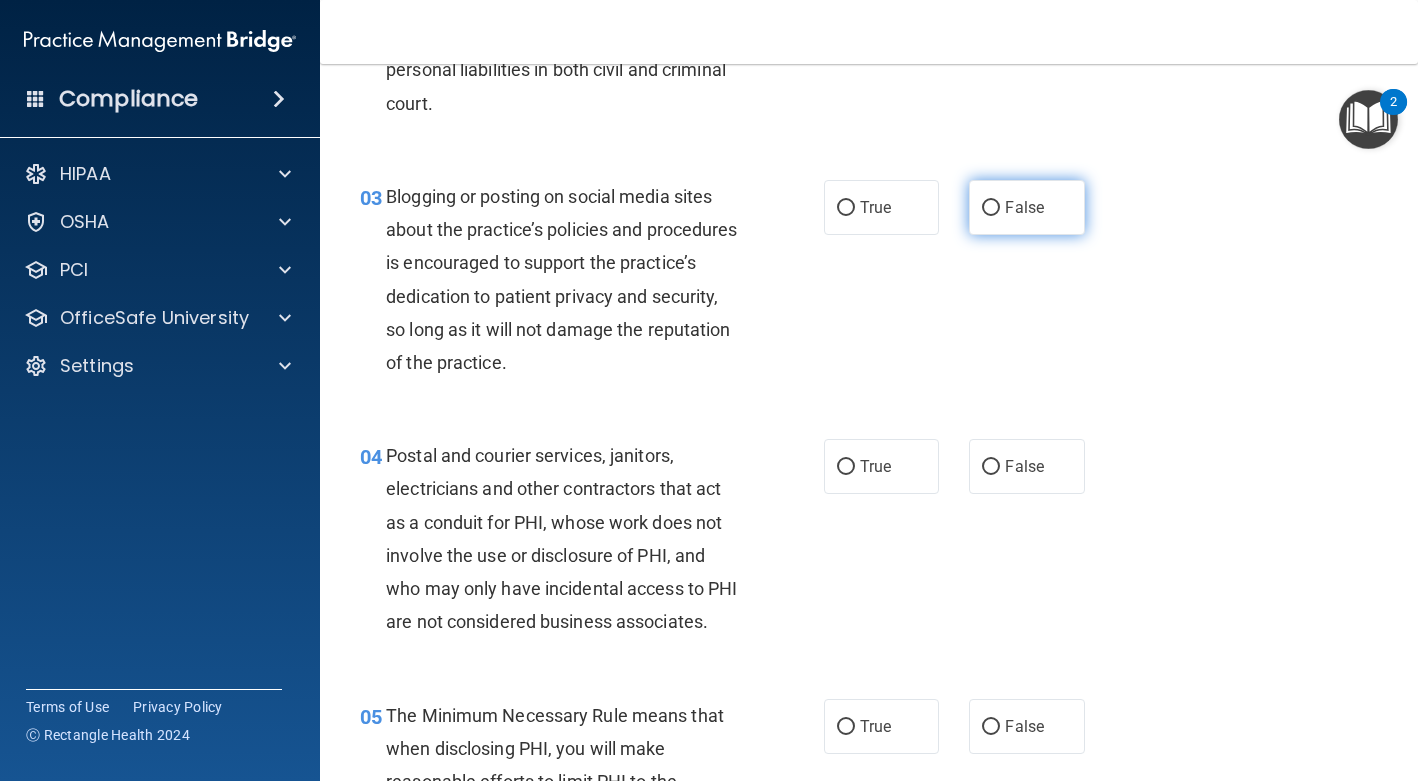 click on "False" at bounding box center (991, 208) 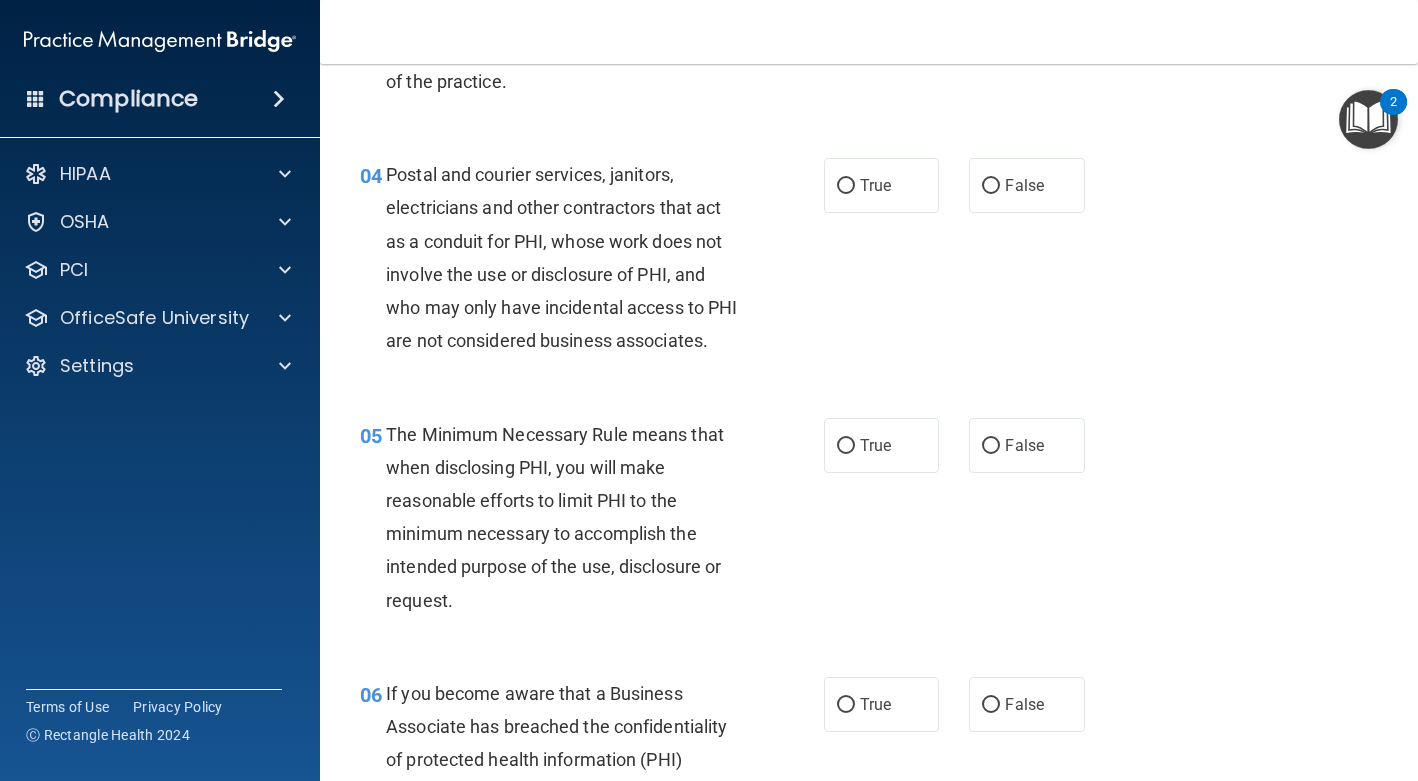 scroll, scrollTop: 627, scrollLeft: 0, axis: vertical 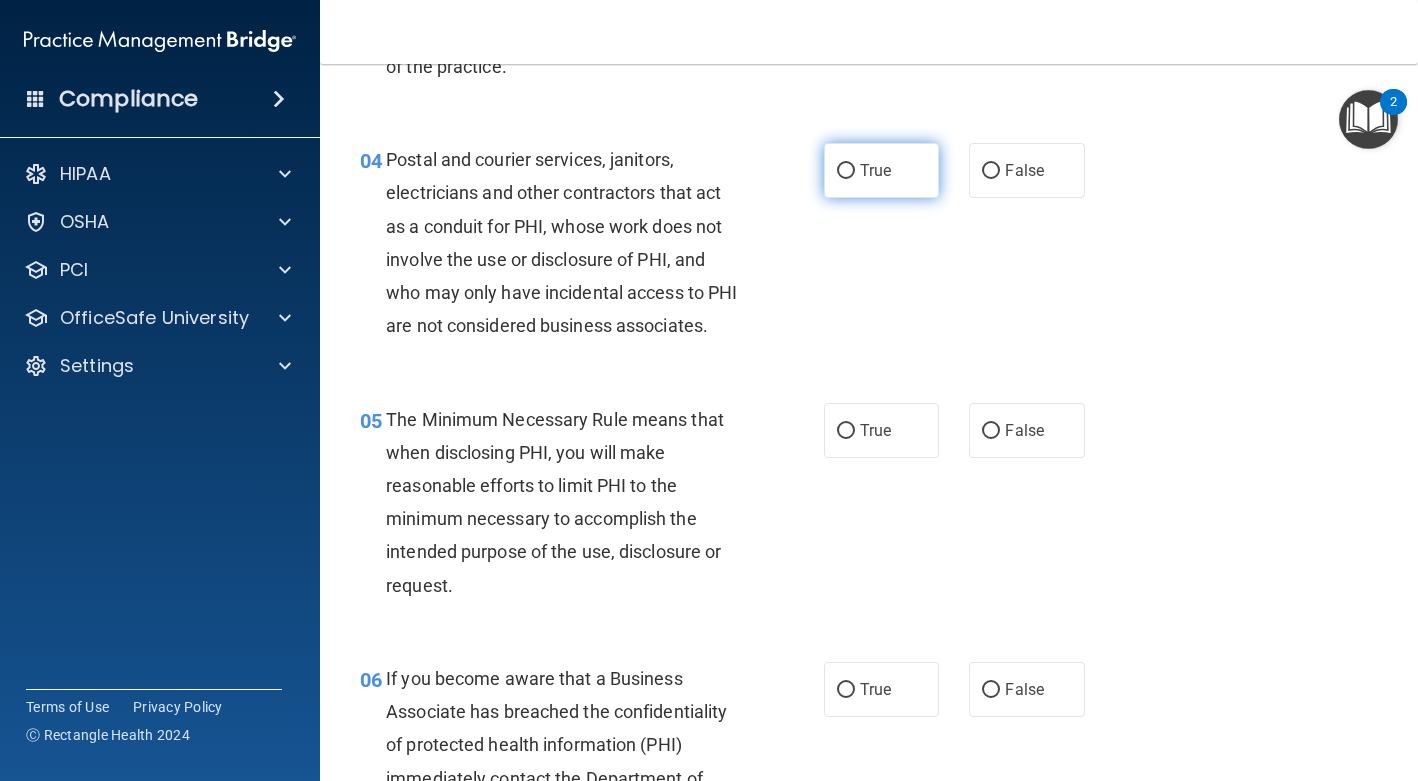 click on "True" at bounding box center (881, 170) 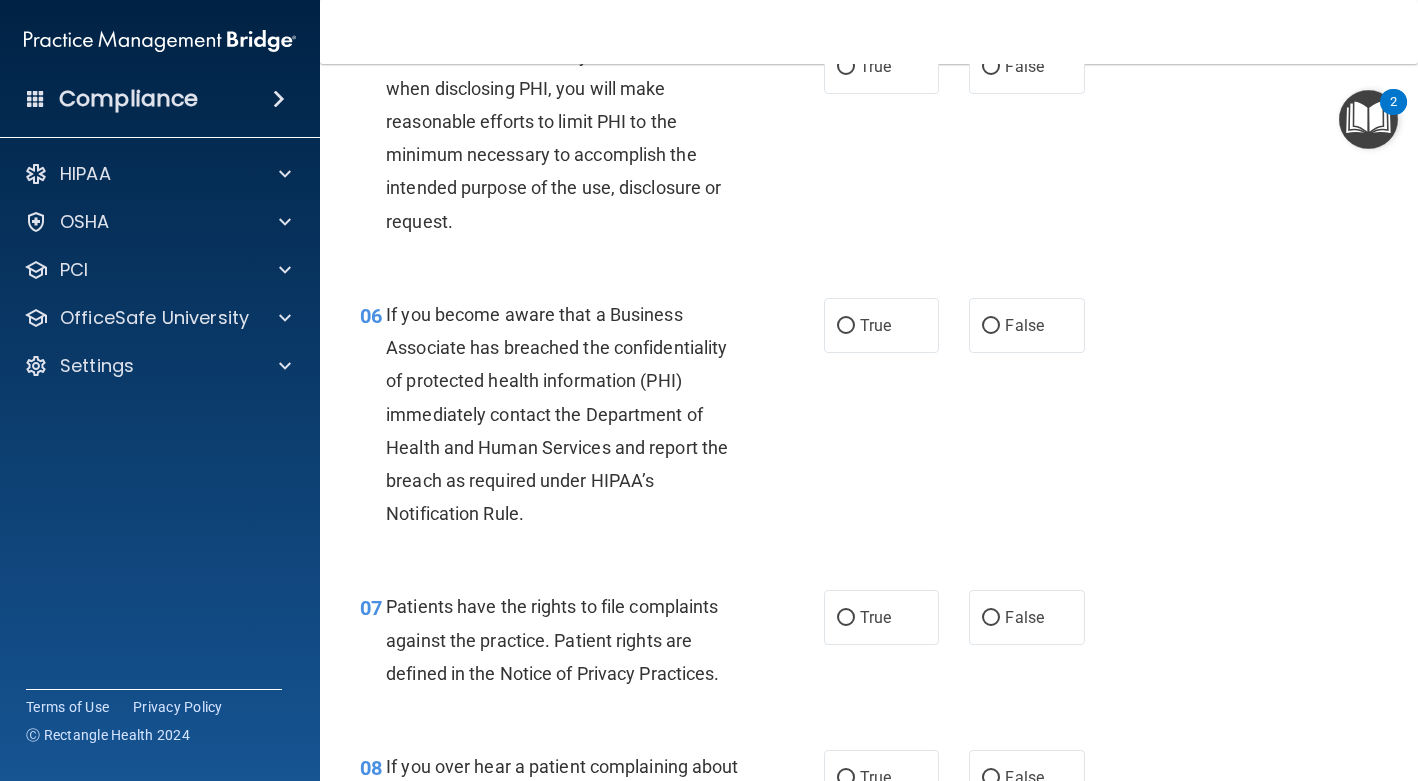 scroll, scrollTop: 982, scrollLeft: 0, axis: vertical 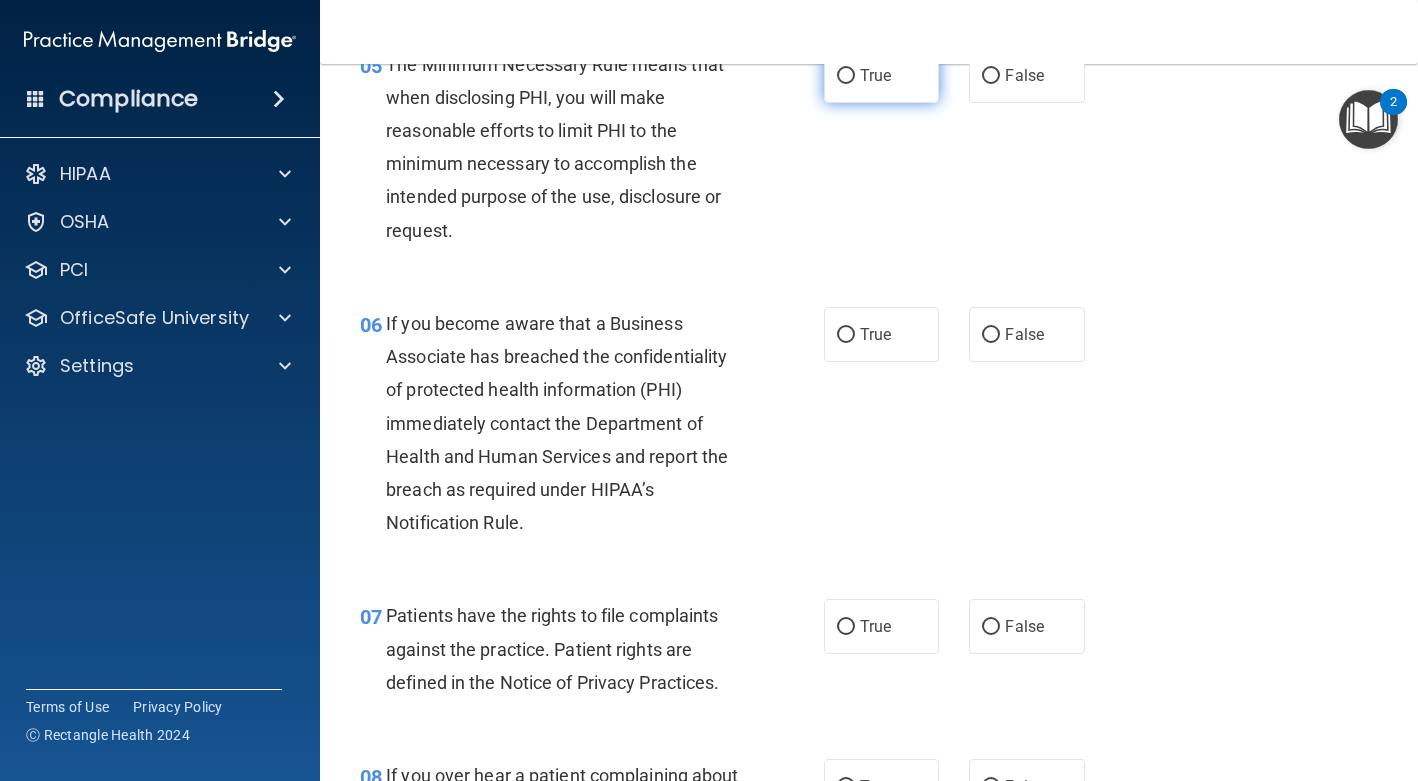 click on "True" at bounding box center (875, 75) 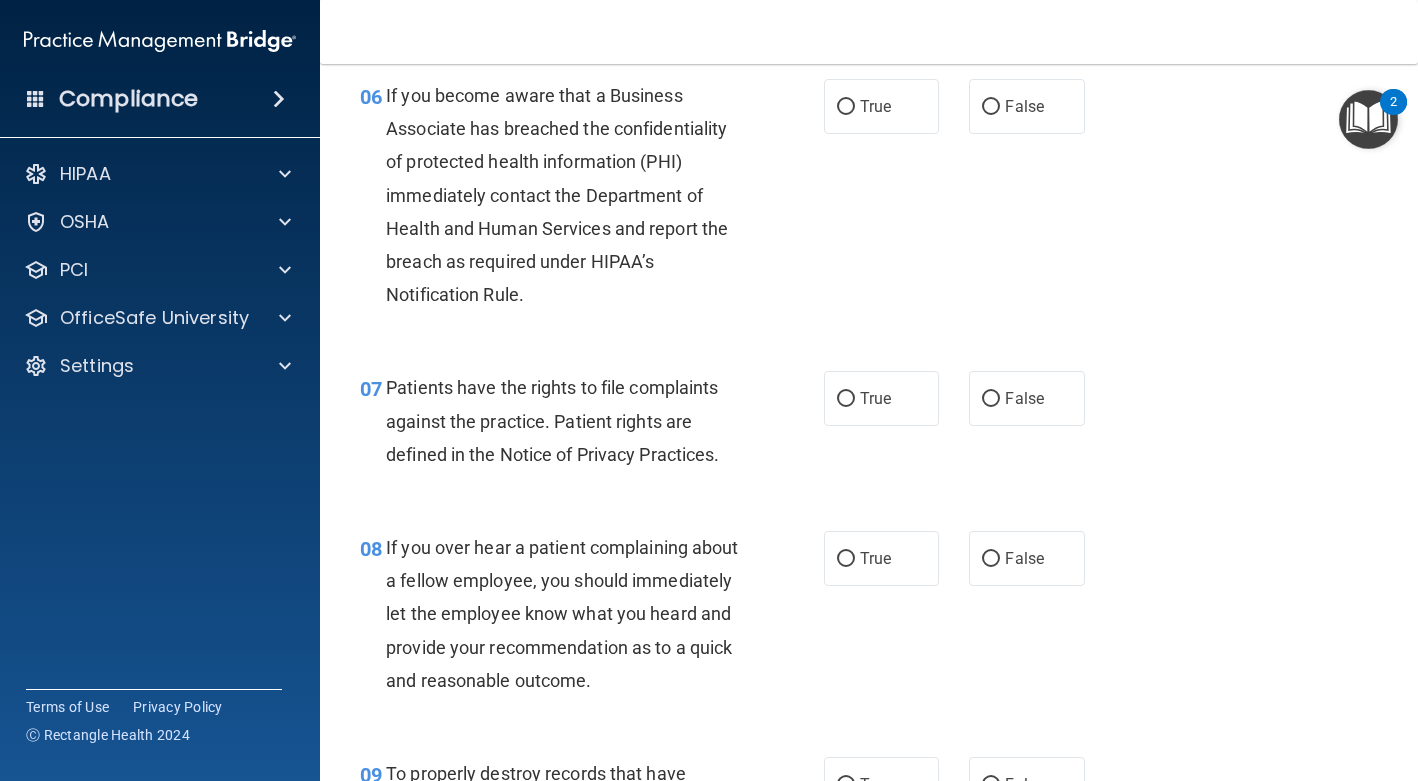 scroll, scrollTop: 1211, scrollLeft: 0, axis: vertical 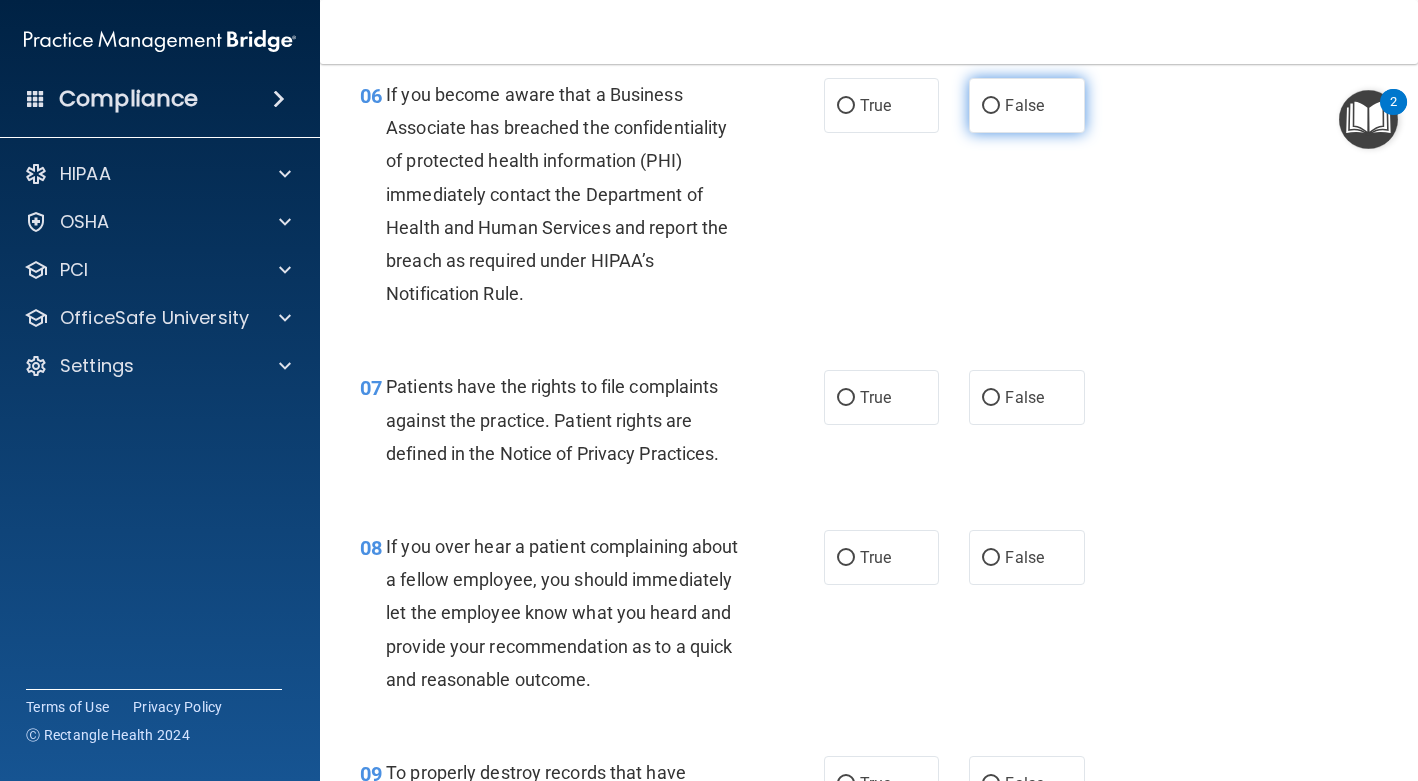 click on "False" at bounding box center [1024, 105] 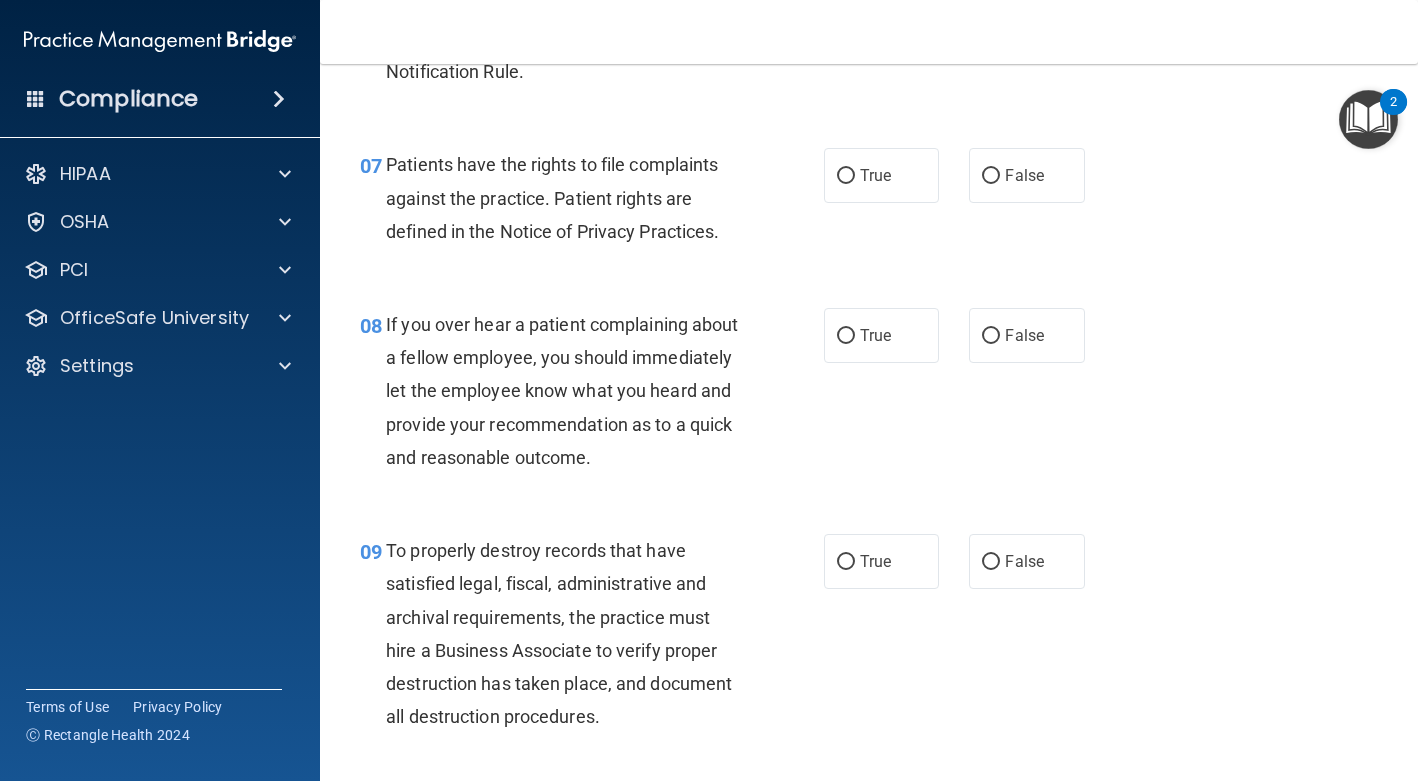 scroll, scrollTop: 1439, scrollLeft: 0, axis: vertical 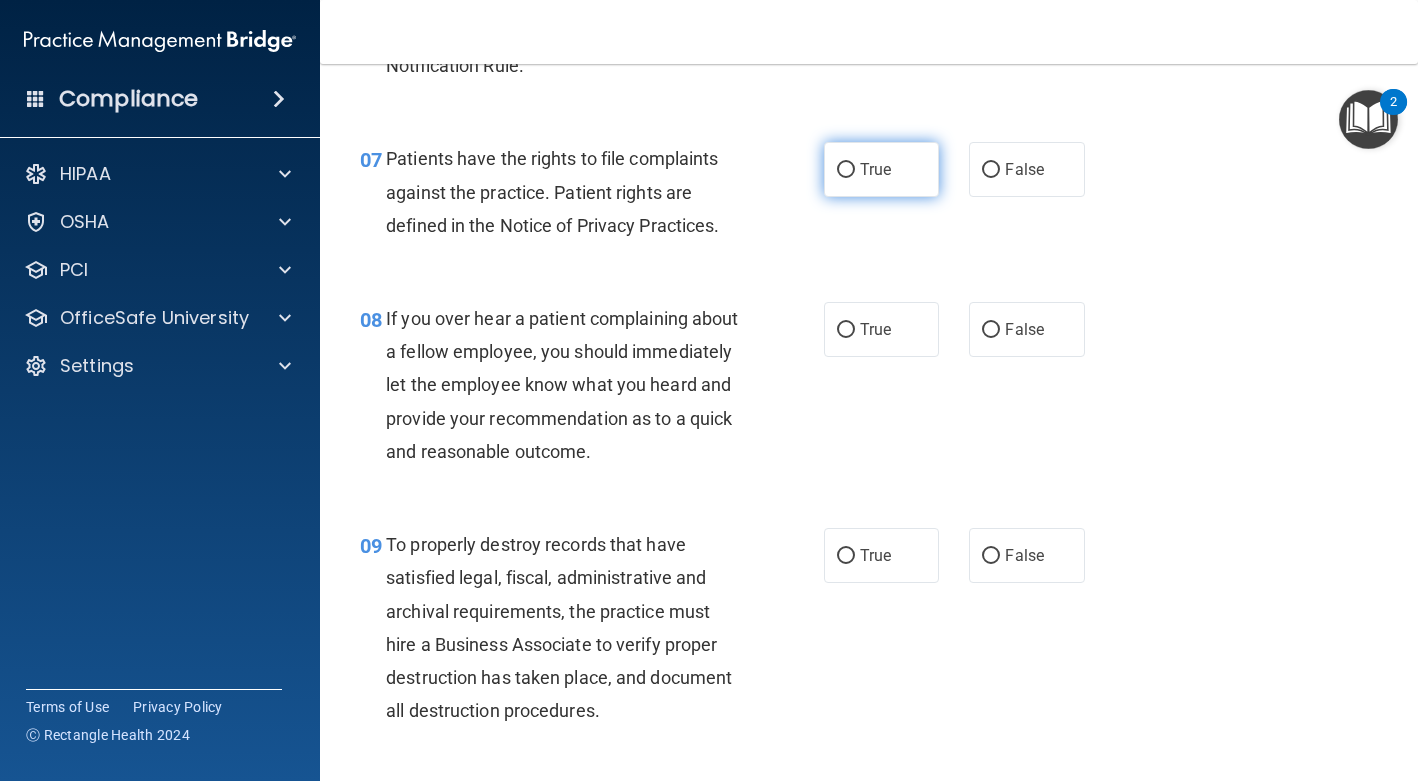 click on "True" at bounding box center (881, 169) 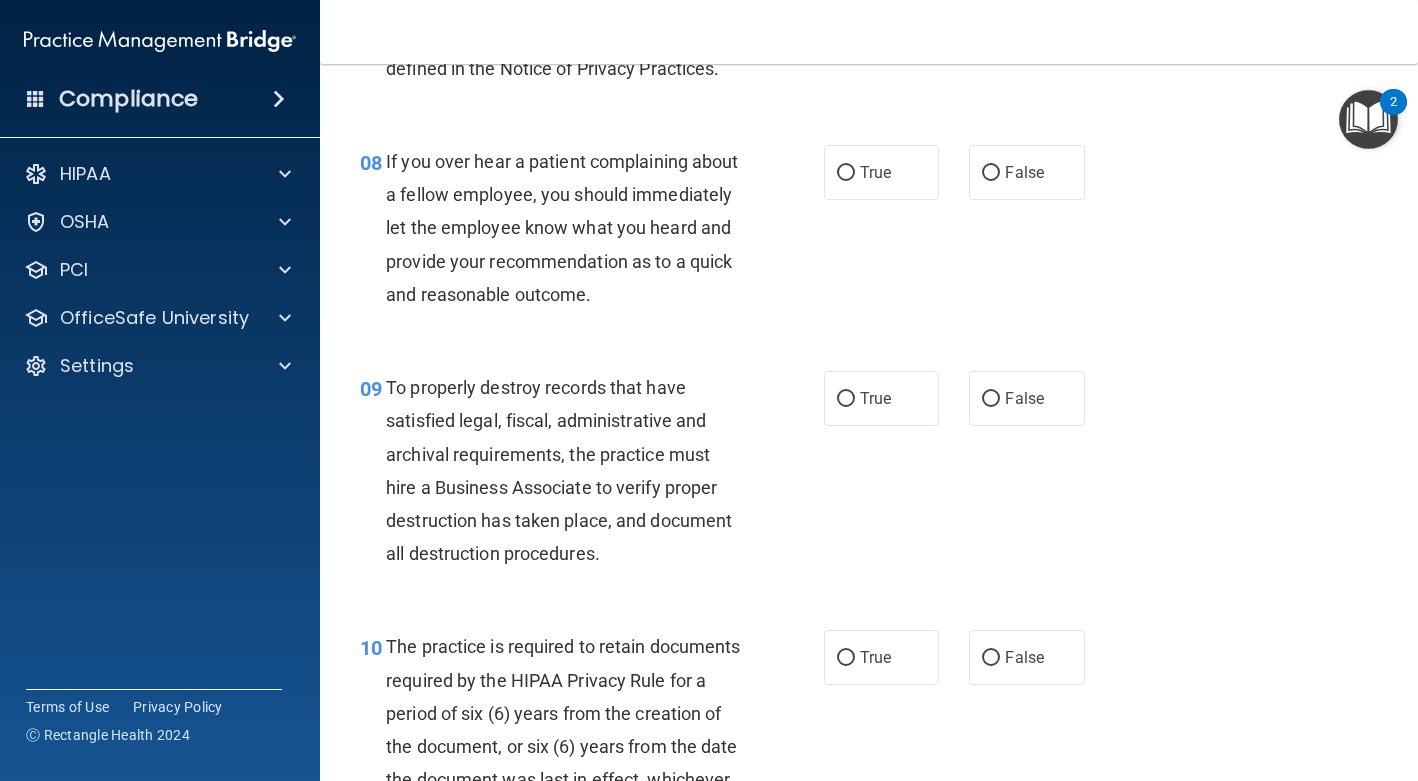 scroll, scrollTop: 1686, scrollLeft: 0, axis: vertical 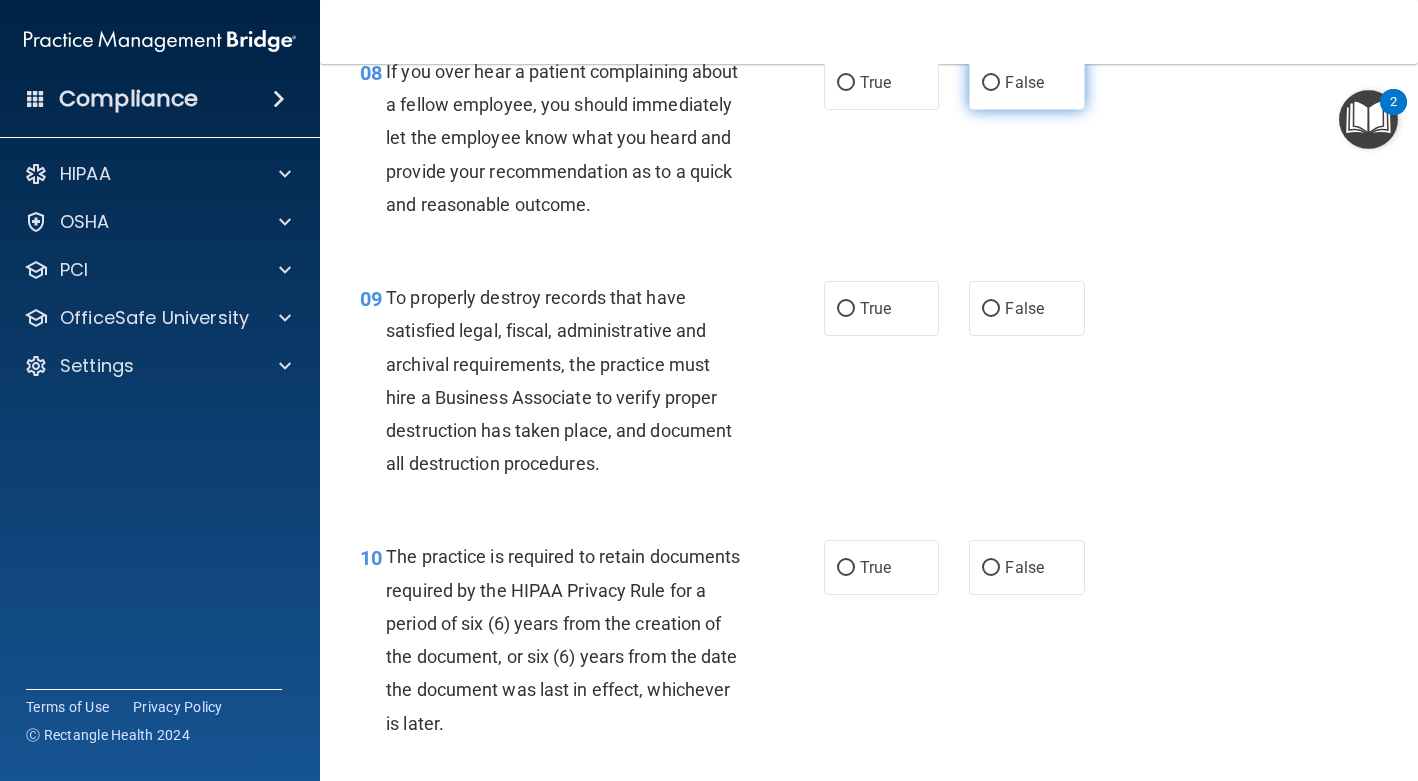 click on "False" at bounding box center (1026, 82) 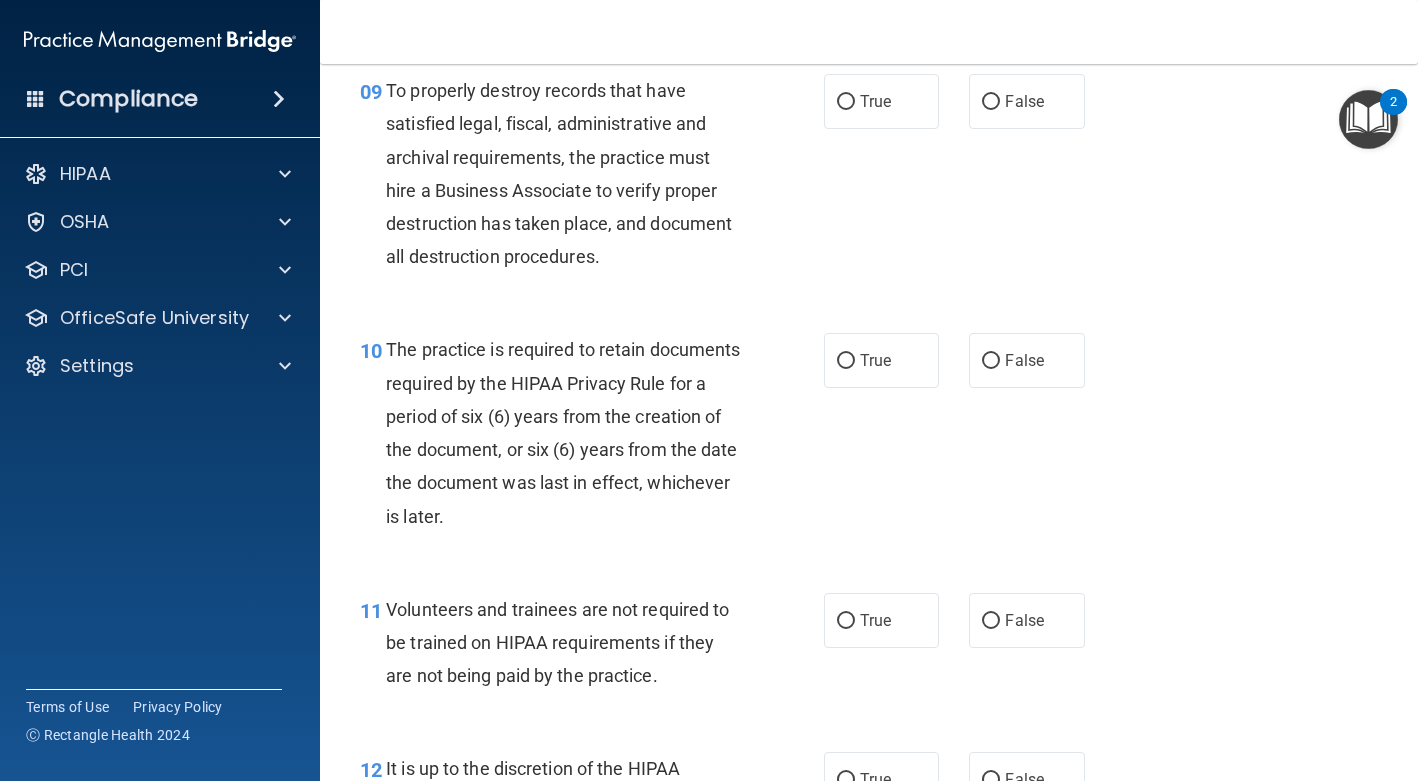 scroll, scrollTop: 1918, scrollLeft: 0, axis: vertical 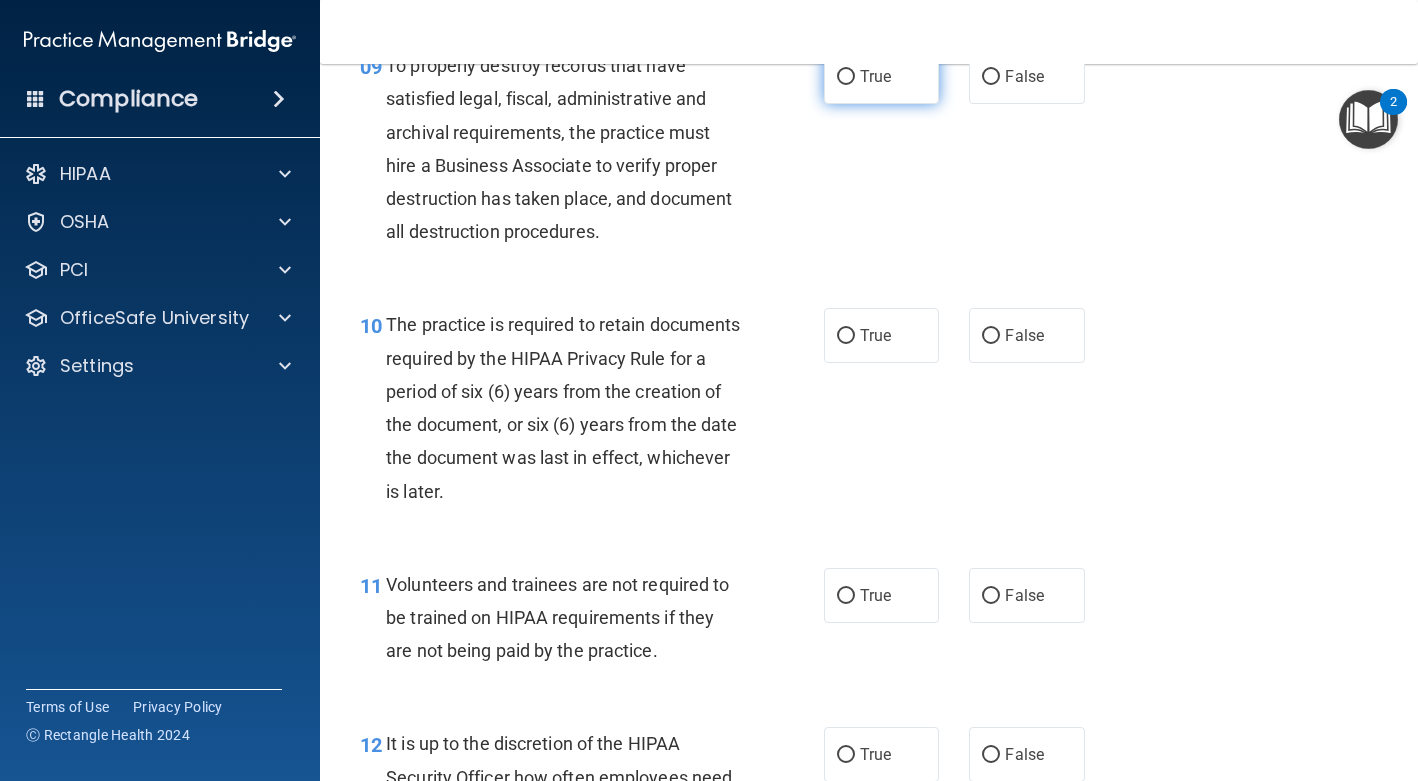 click on "True" at bounding box center [846, 77] 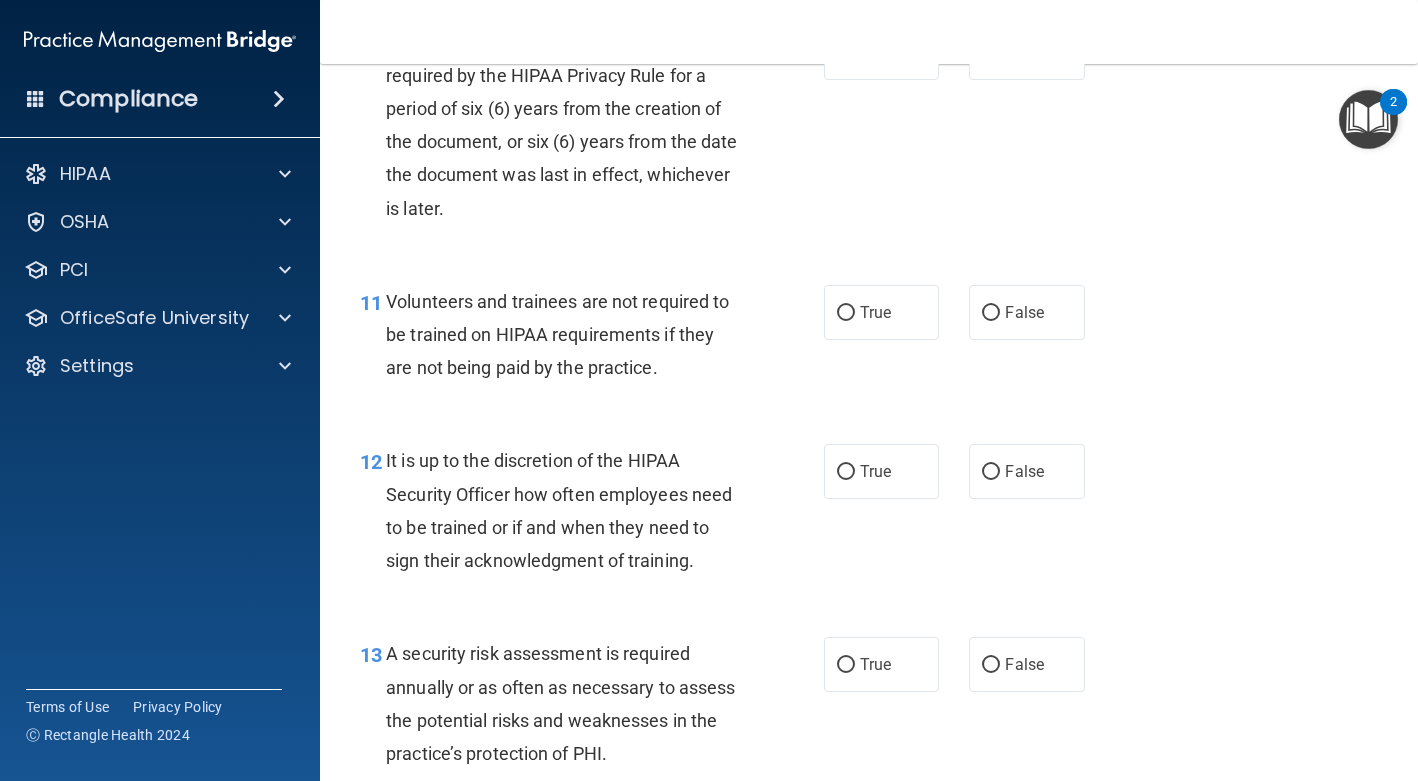 scroll, scrollTop: 2203, scrollLeft: 0, axis: vertical 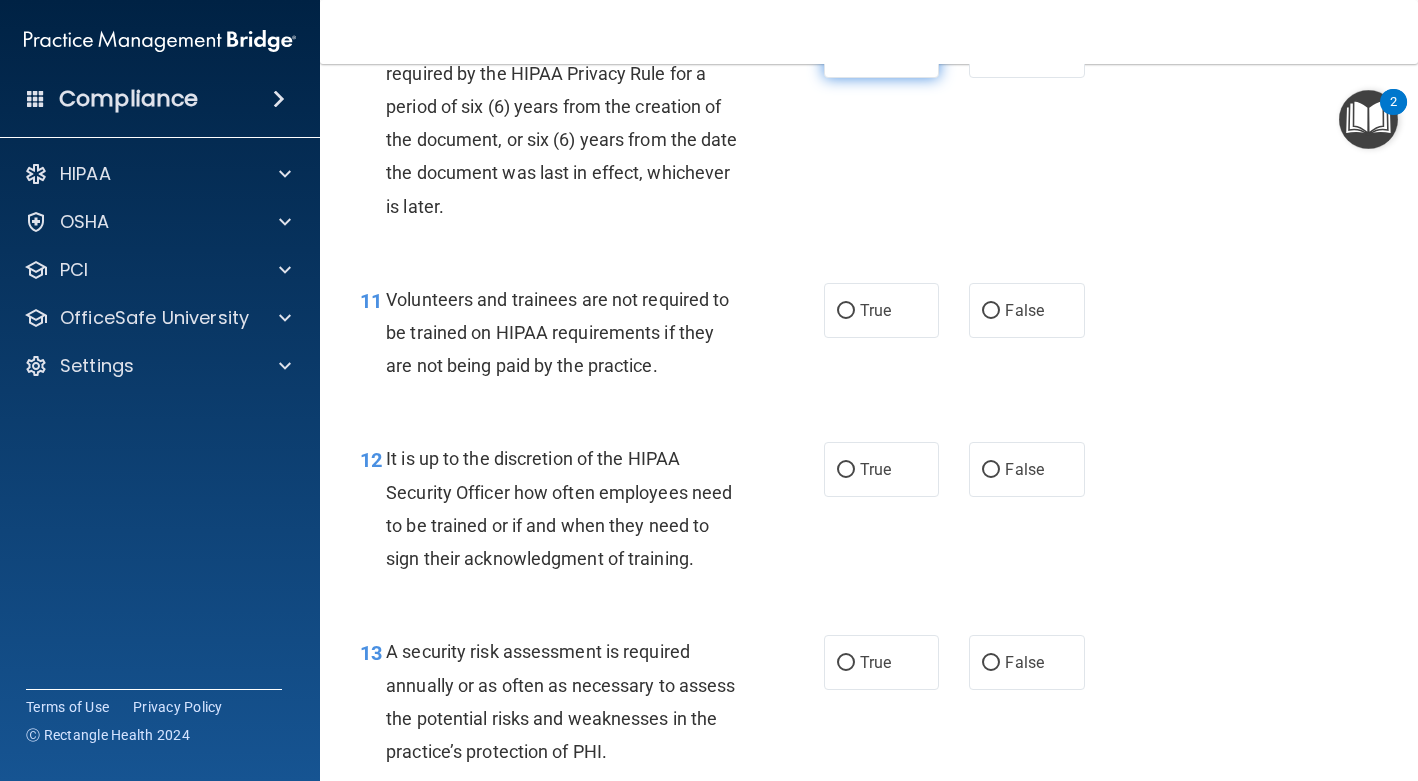 click on "True" at bounding box center (881, 50) 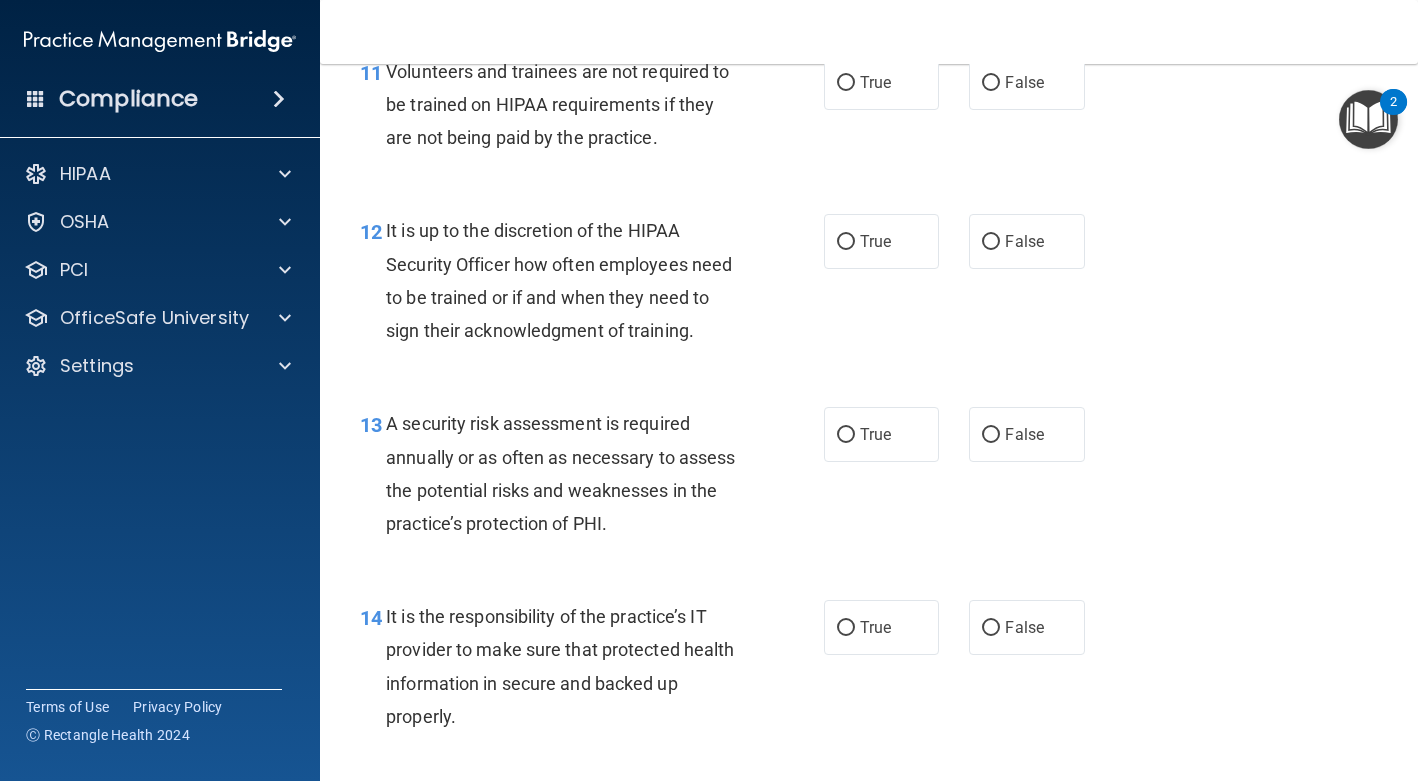 scroll, scrollTop: 2430, scrollLeft: 0, axis: vertical 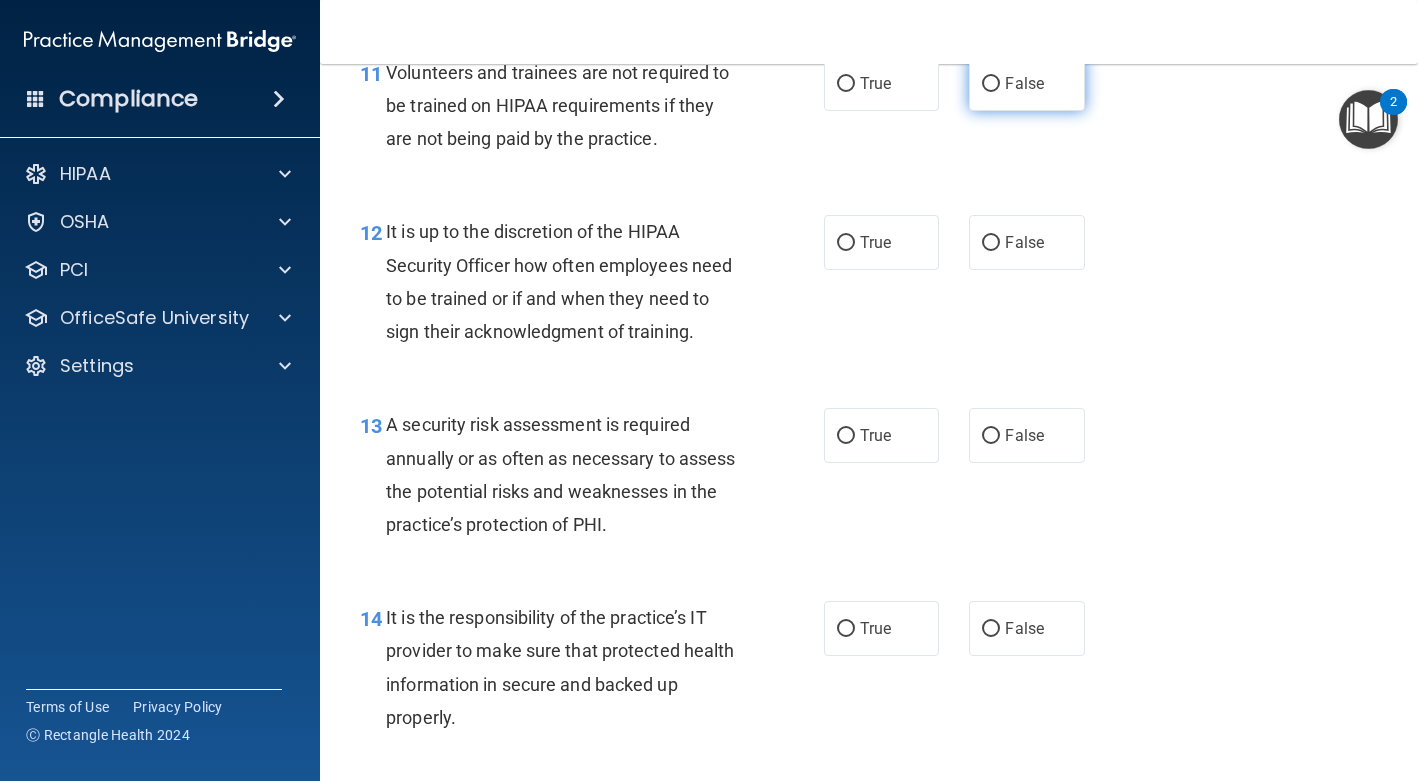click on "False" at bounding box center (1026, 83) 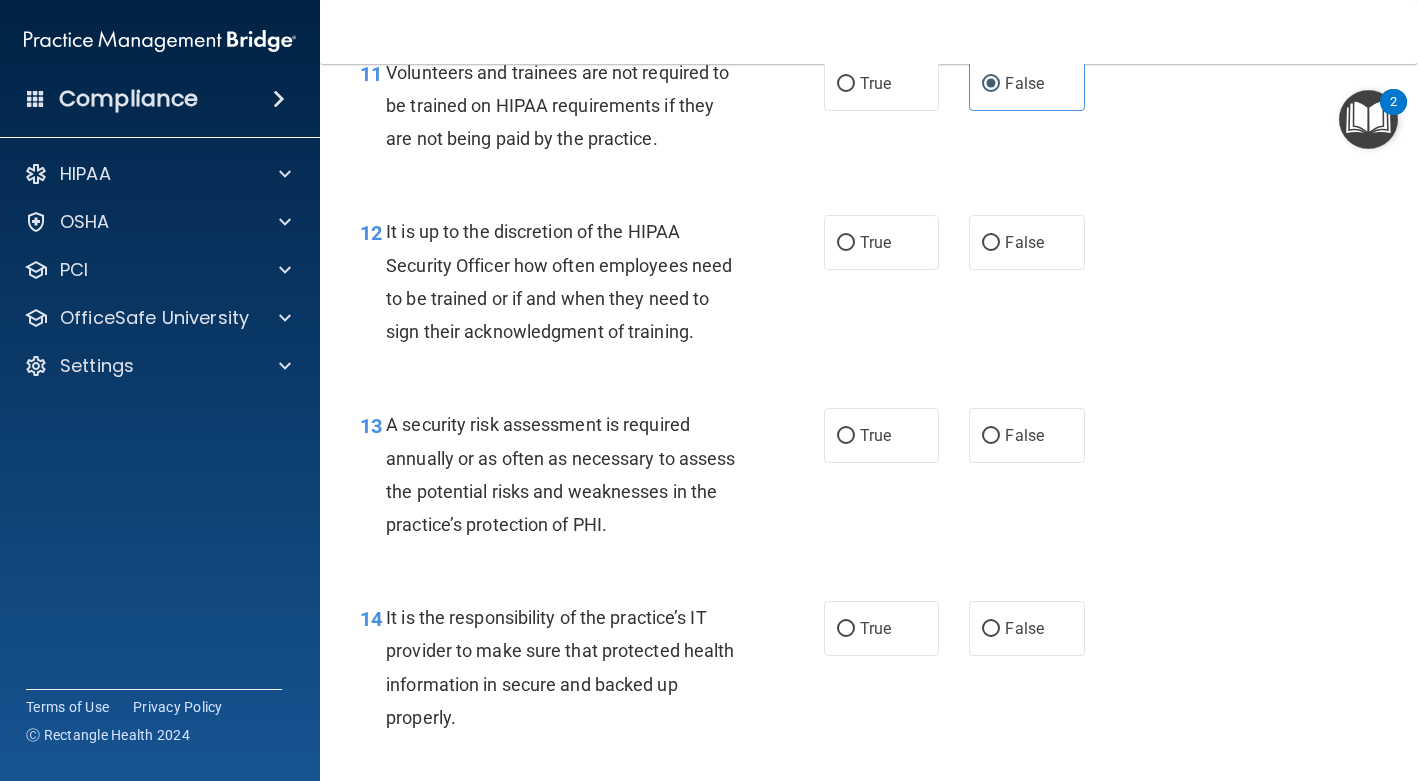 scroll, scrollTop: 2453, scrollLeft: 0, axis: vertical 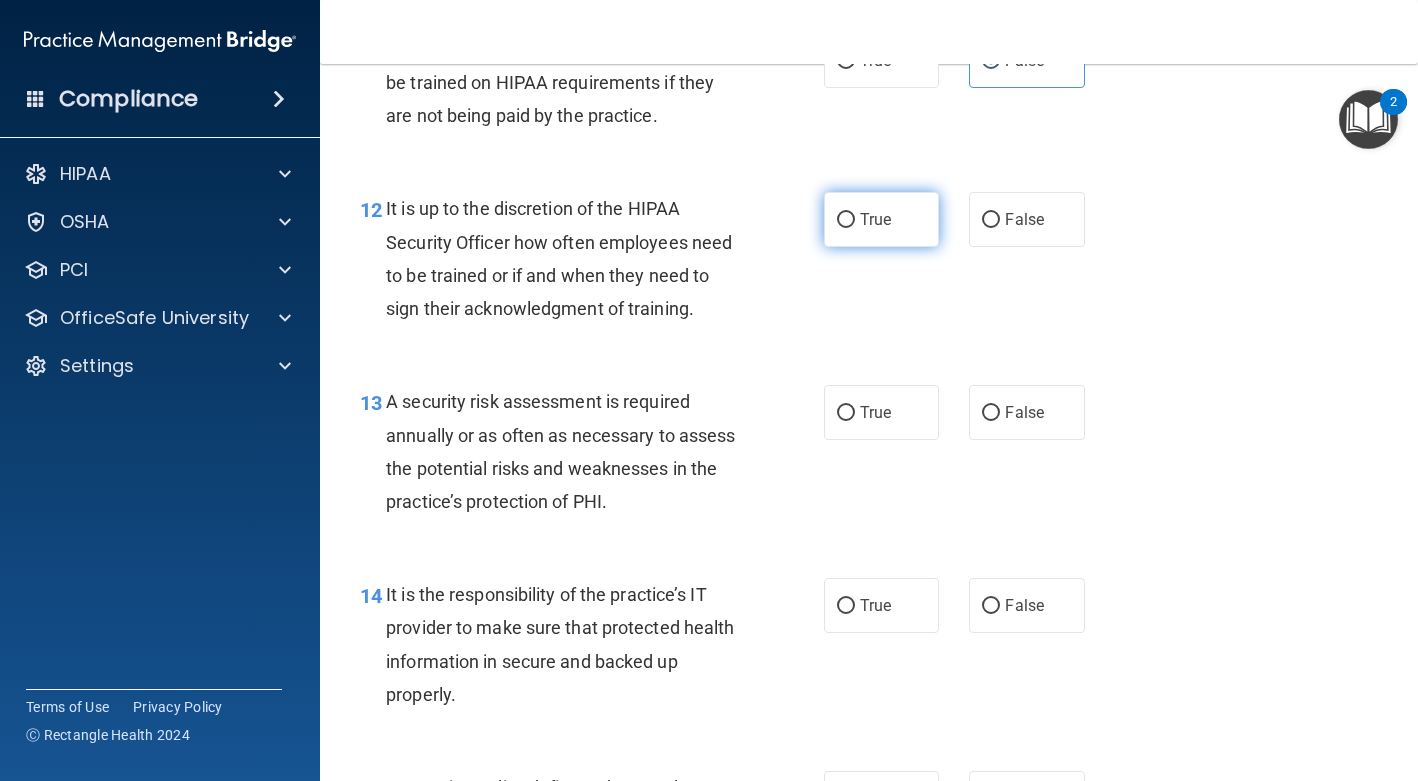 click on "True" at bounding box center (846, 220) 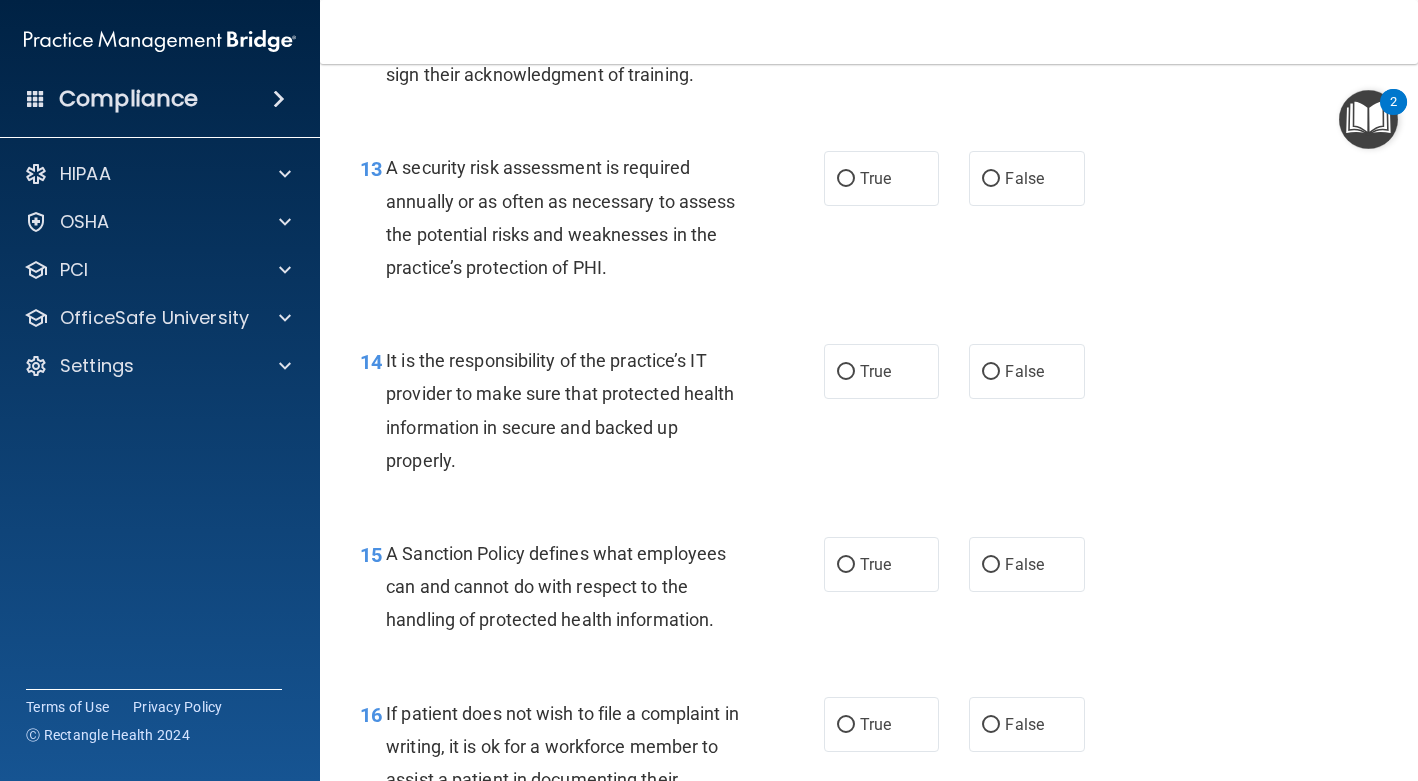 scroll, scrollTop: 2699, scrollLeft: 0, axis: vertical 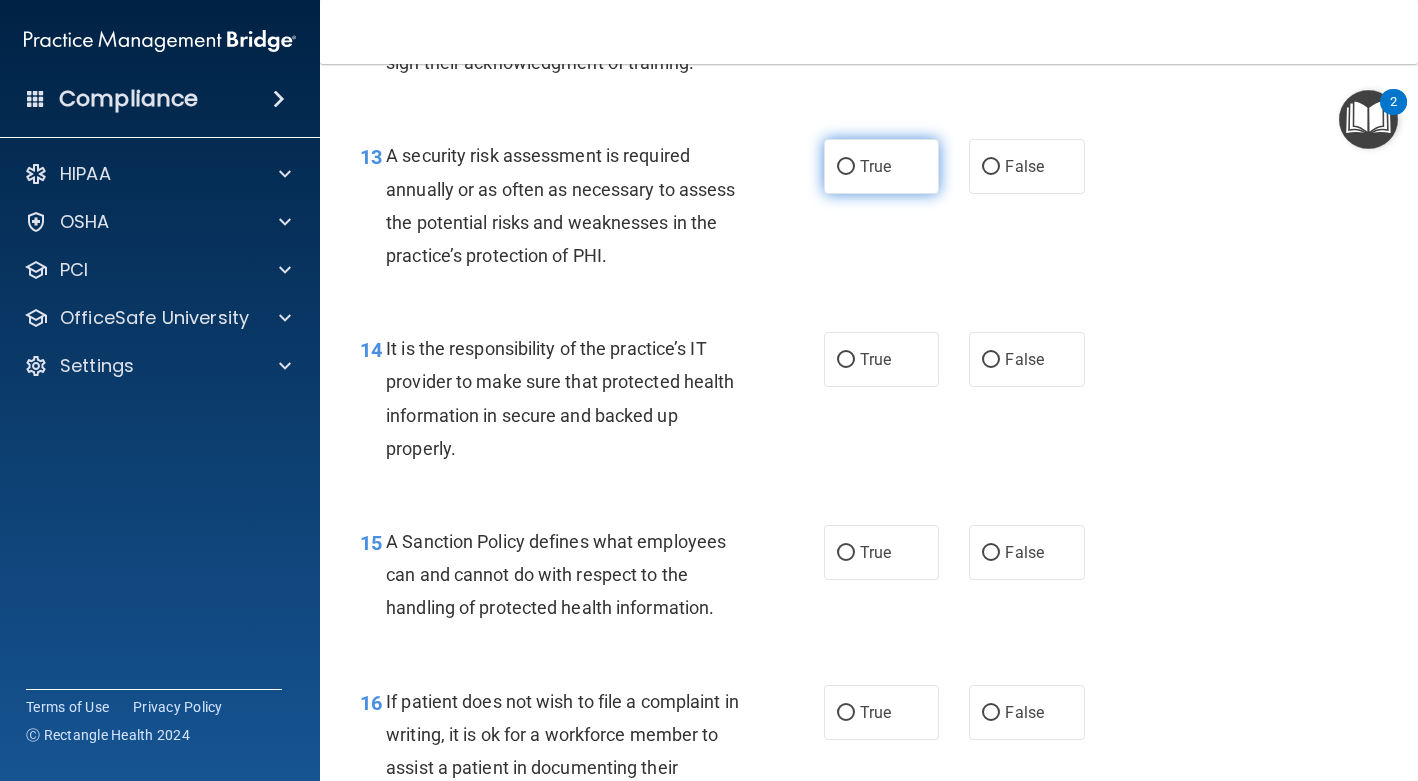 click on "True" at bounding box center [881, 166] 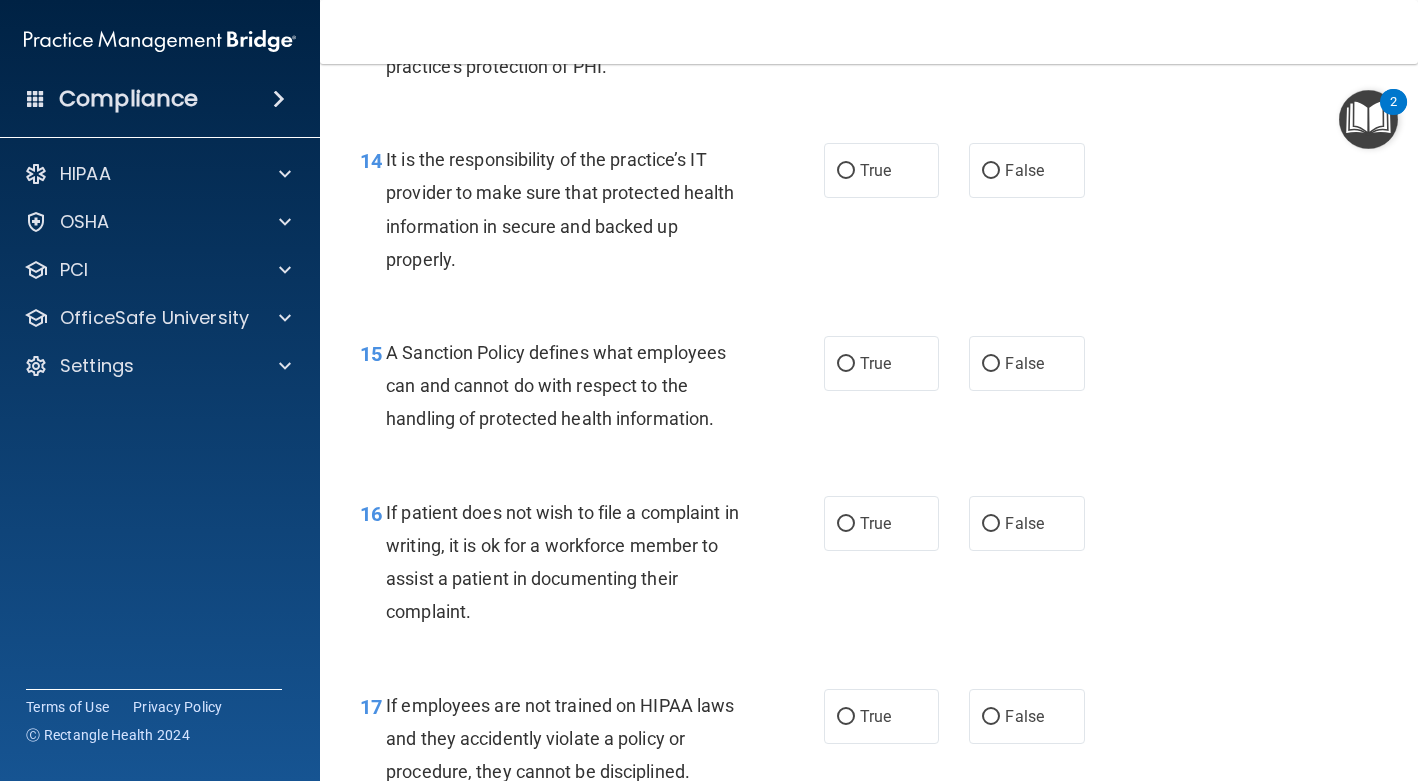 scroll, scrollTop: 2890, scrollLeft: 0, axis: vertical 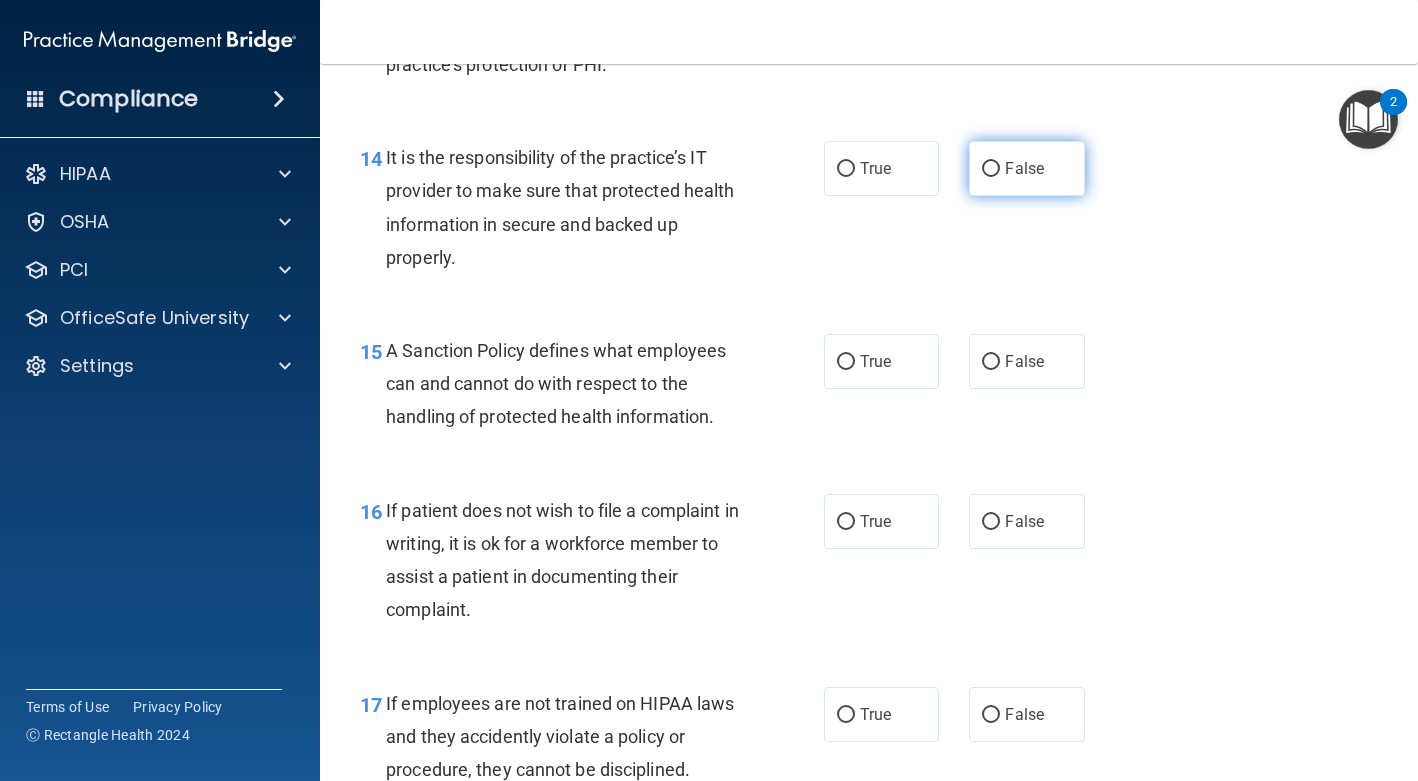 click on "False" at bounding box center [991, 169] 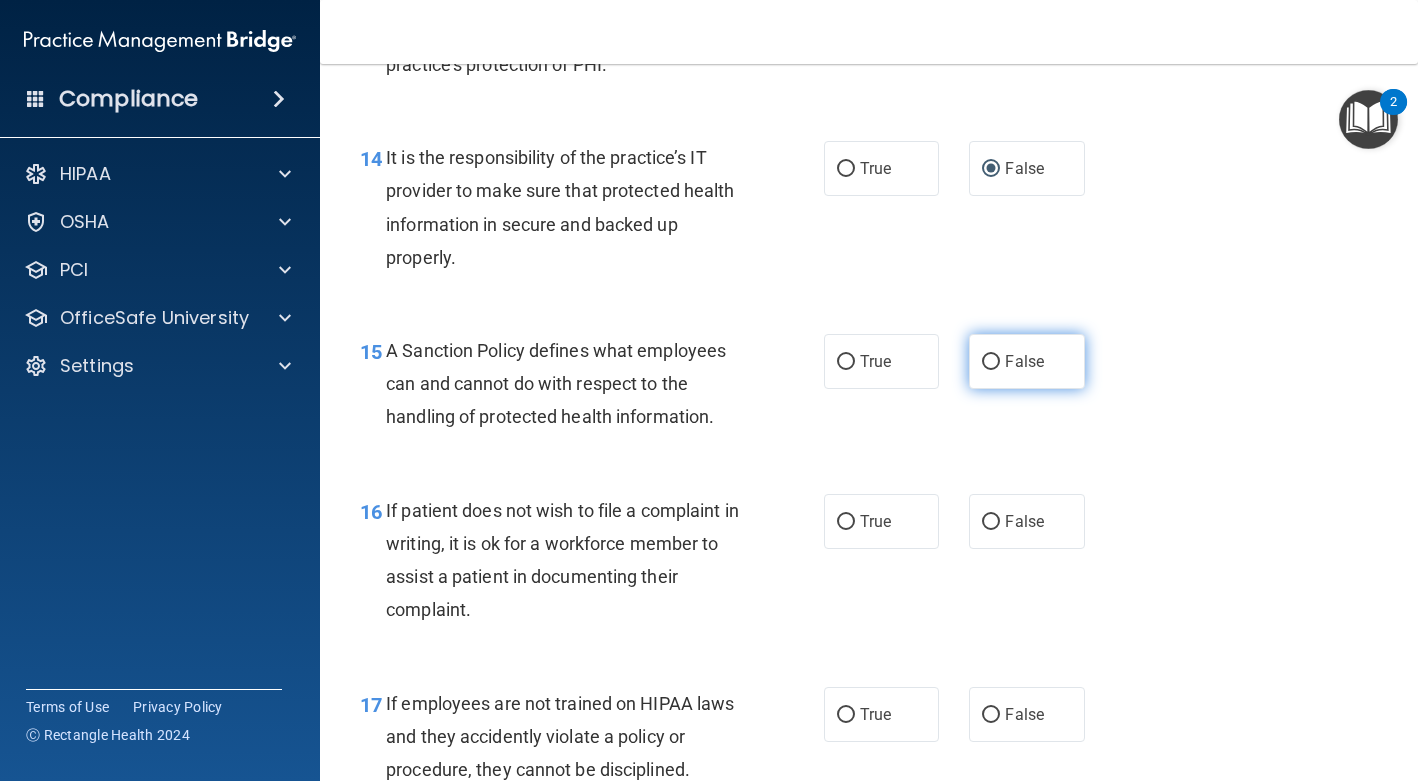 click on "False" at bounding box center [1024, 361] 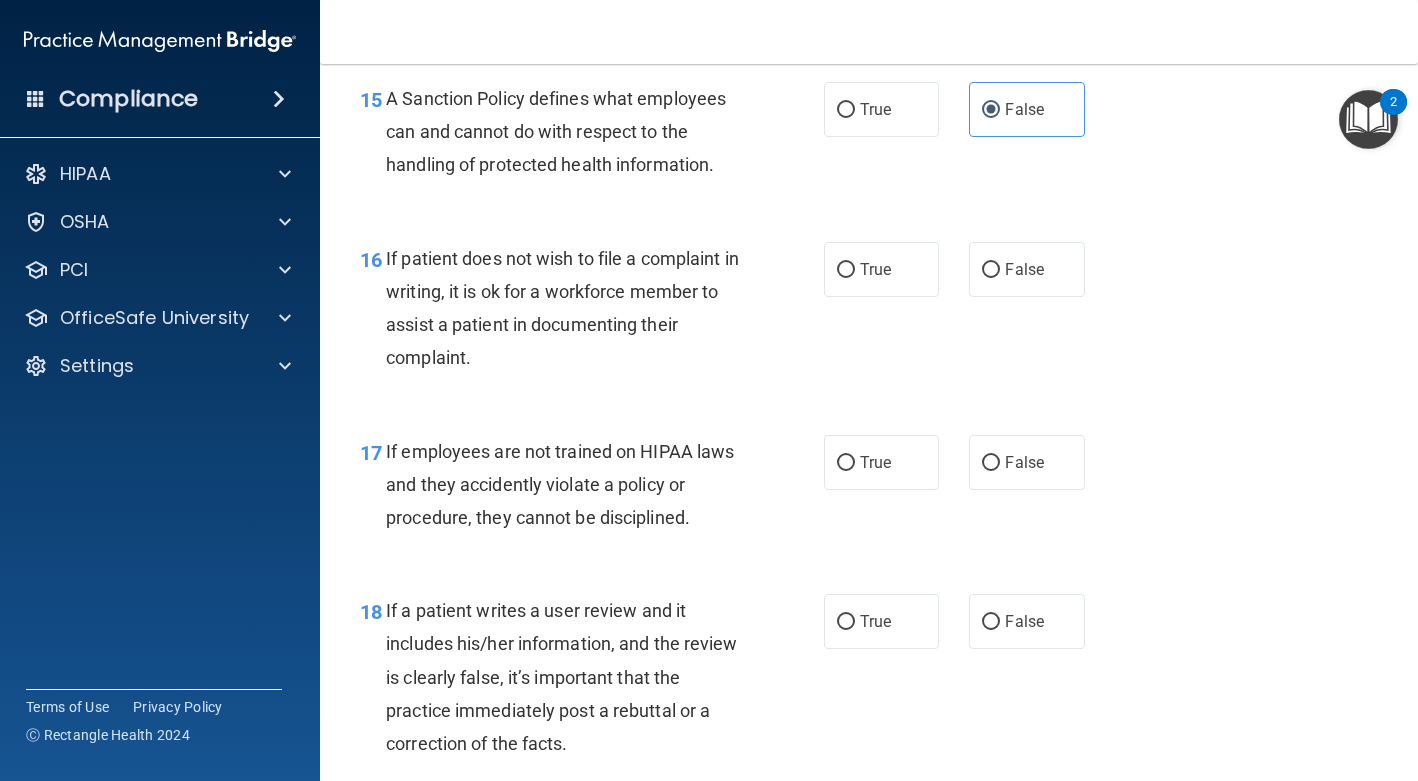 scroll, scrollTop: 3143, scrollLeft: 0, axis: vertical 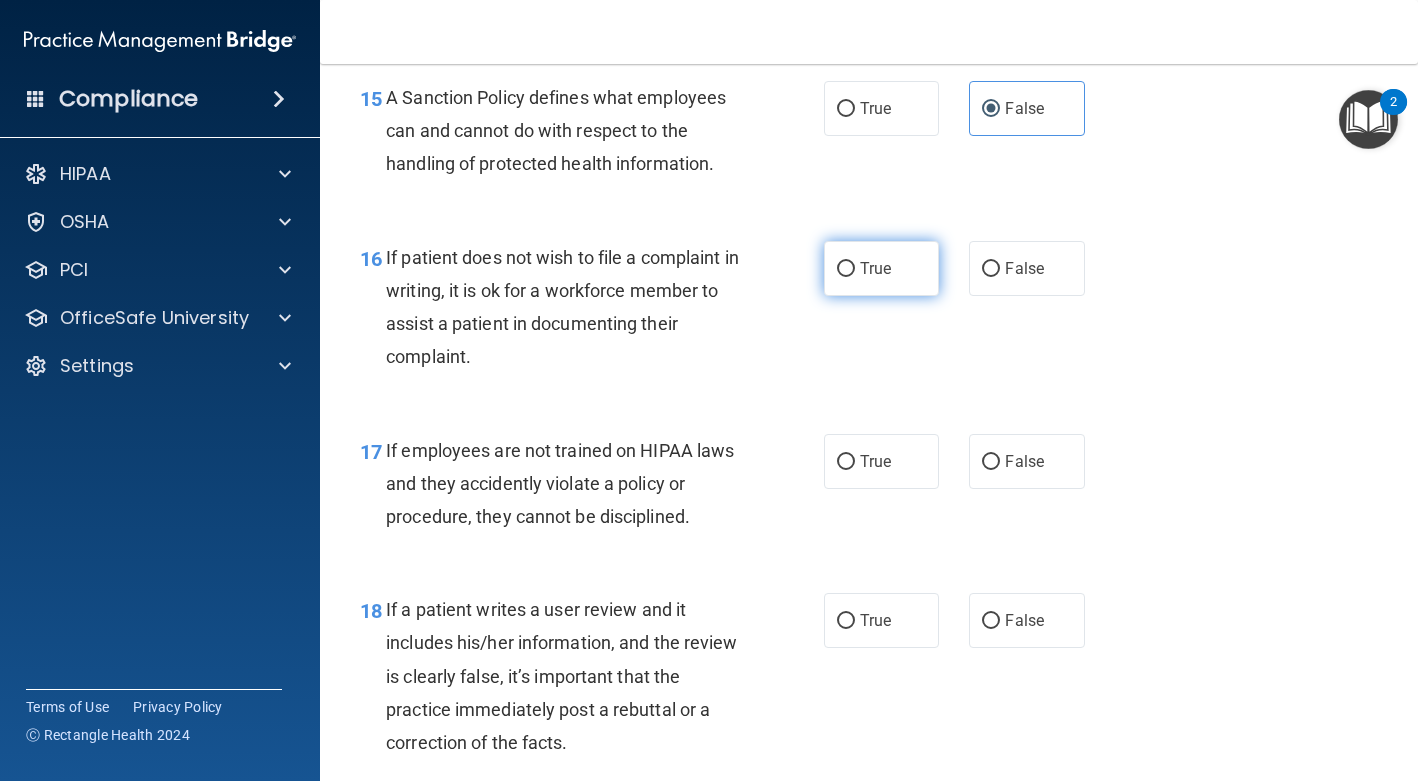 click on "True" at bounding box center (875, 268) 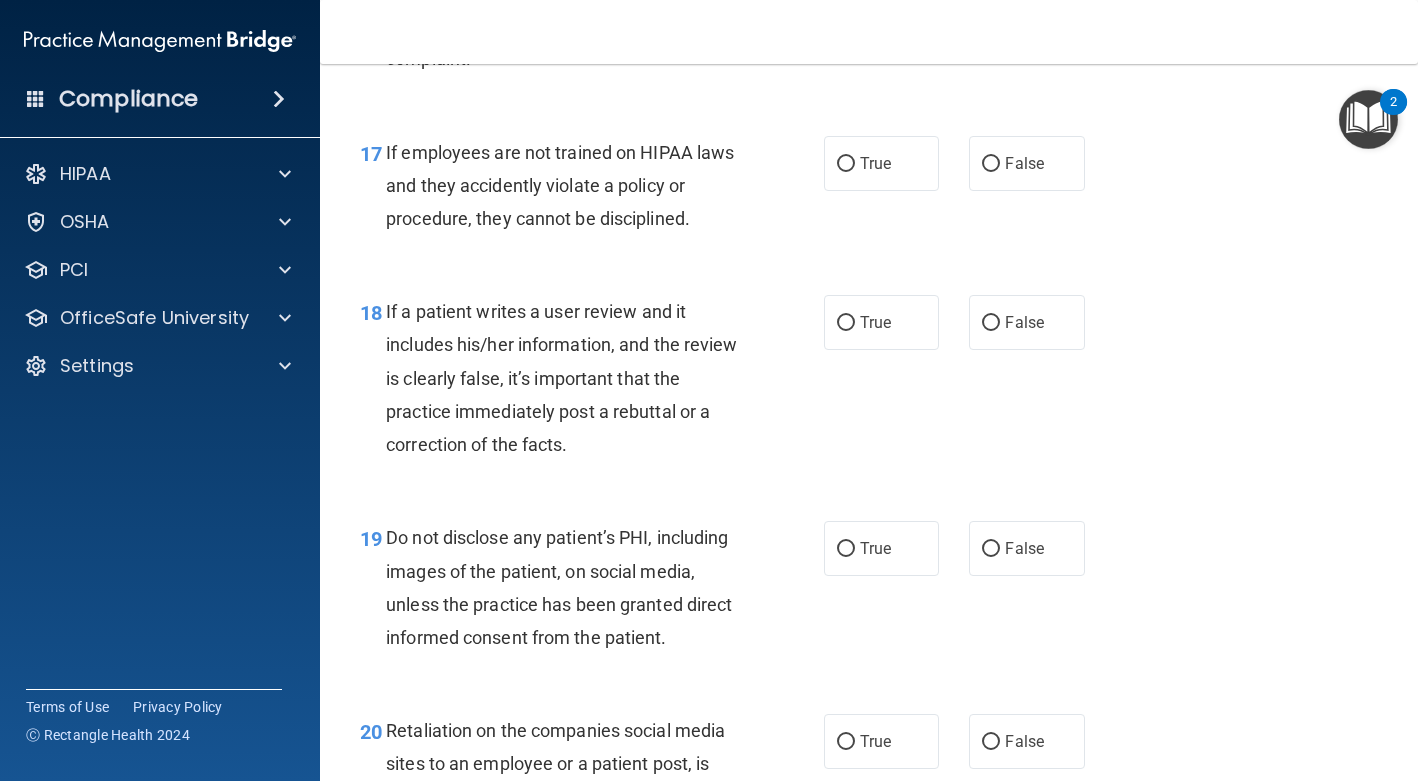 scroll, scrollTop: 3442, scrollLeft: 0, axis: vertical 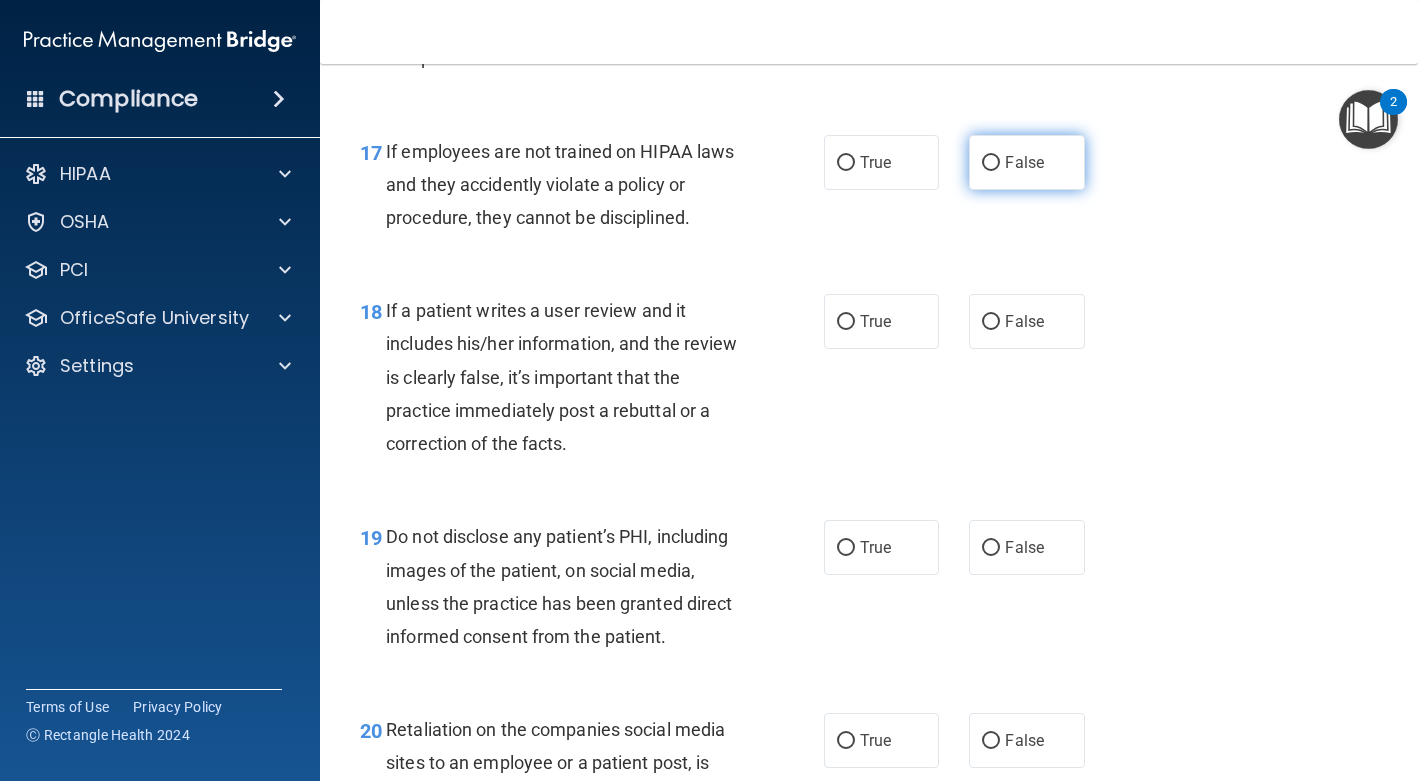 click on "False" at bounding box center [991, 163] 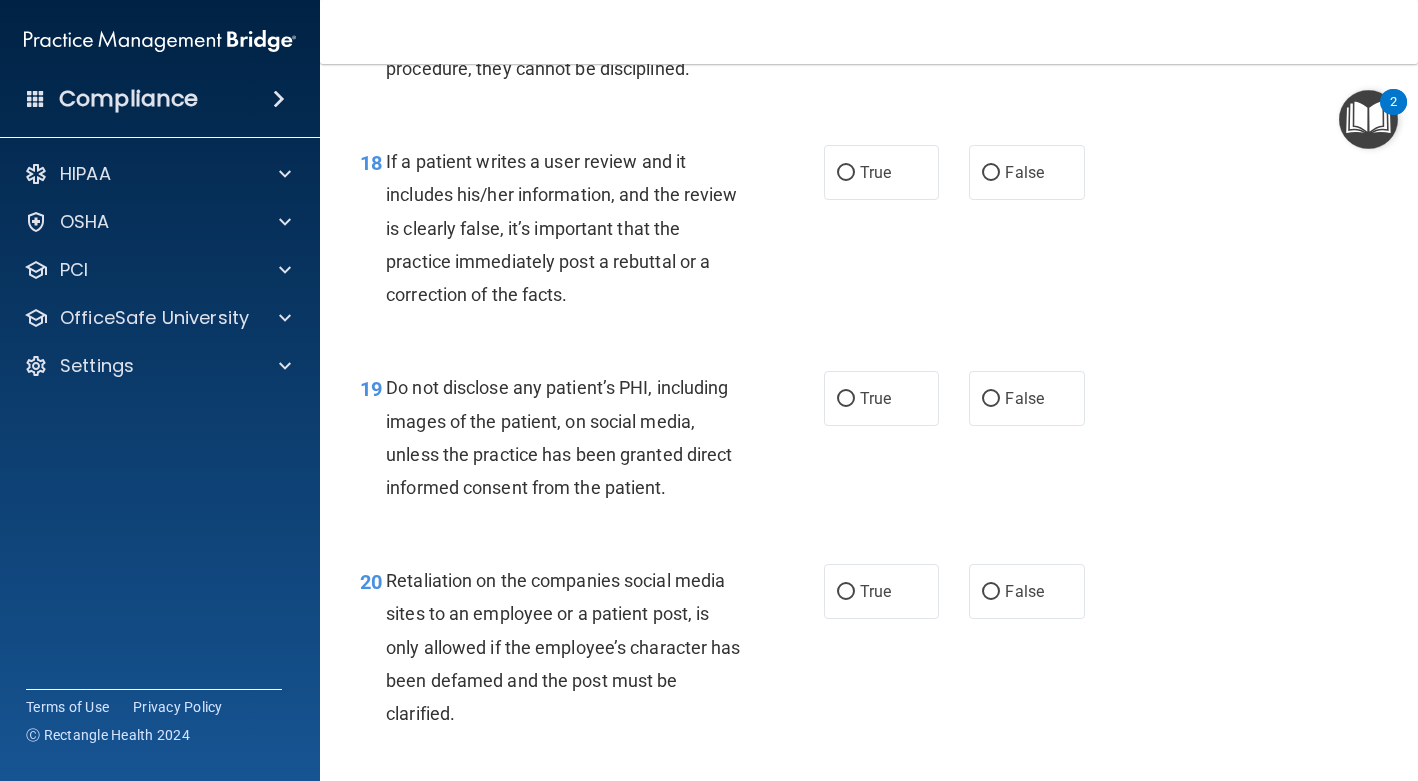 scroll, scrollTop: 3632, scrollLeft: 0, axis: vertical 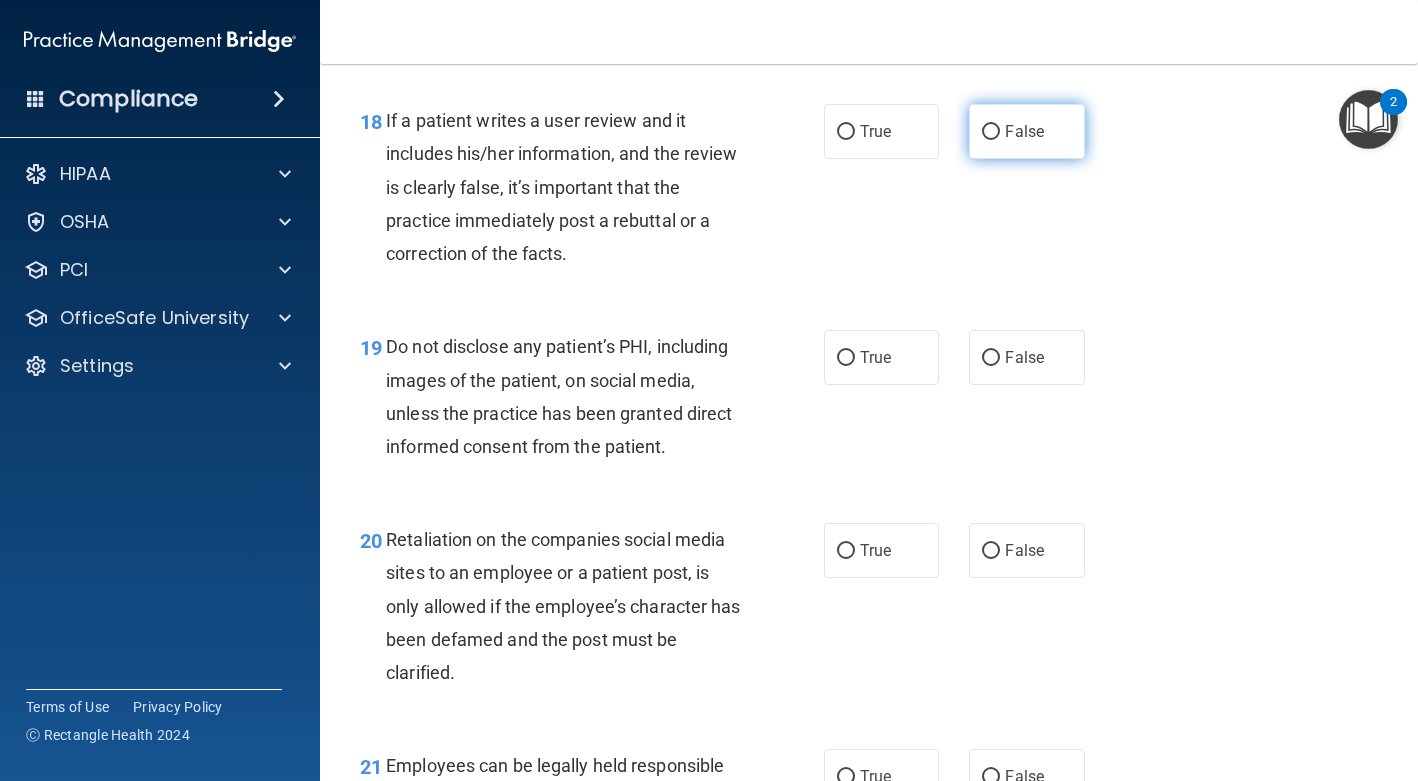 click on "False" at bounding box center [1026, 131] 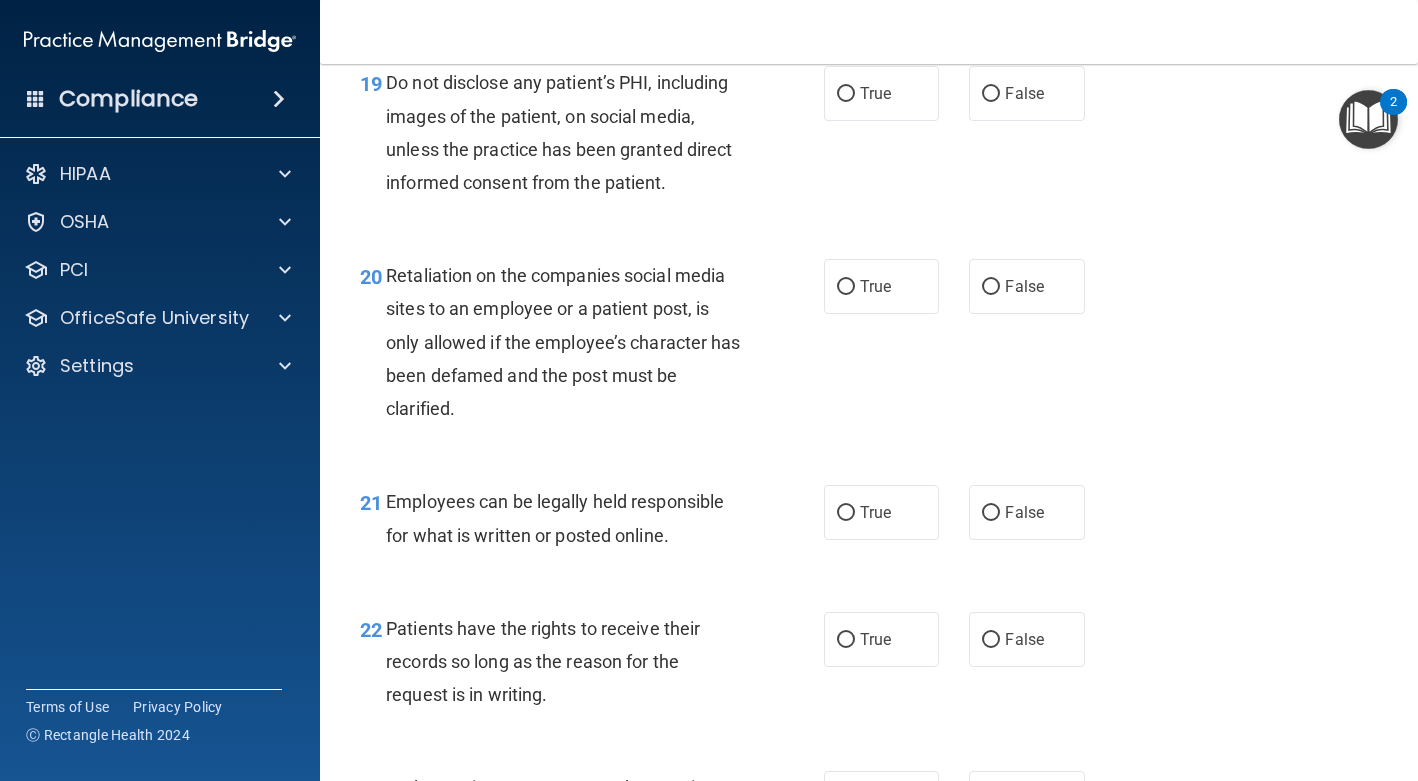 scroll, scrollTop: 3906, scrollLeft: 0, axis: vertical 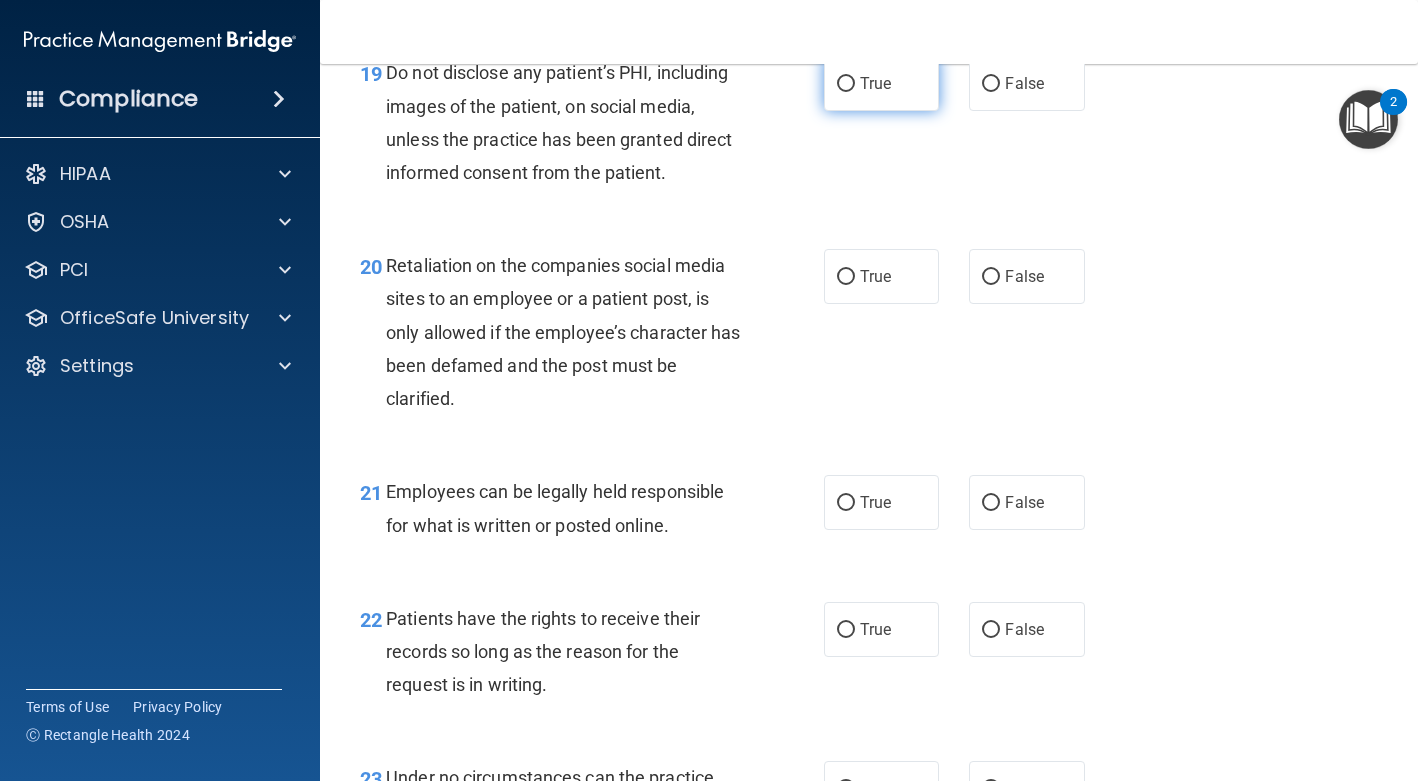 click on "True" at bounding box center (846, 84) 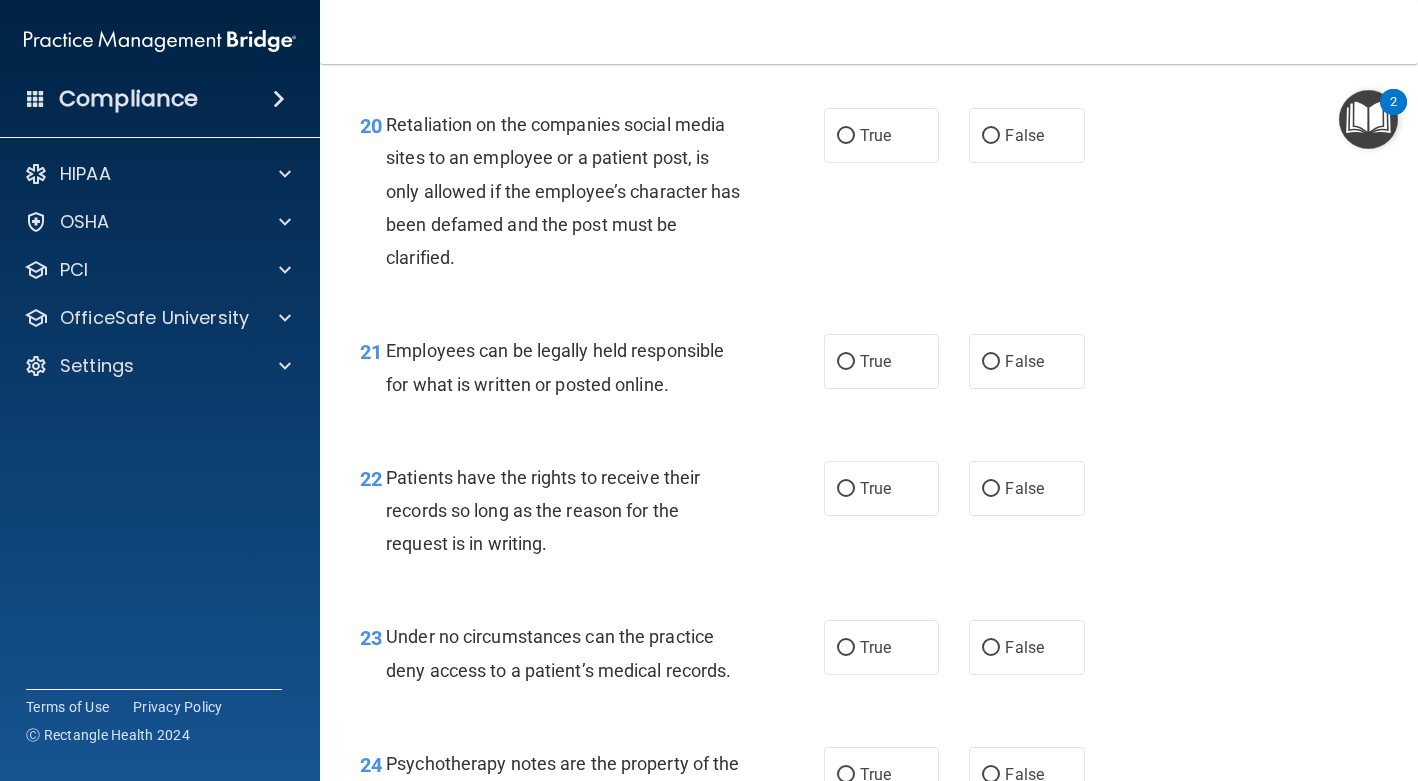 scroll, scrollTop: 4048, scrollLeft: 0, axis: vertical 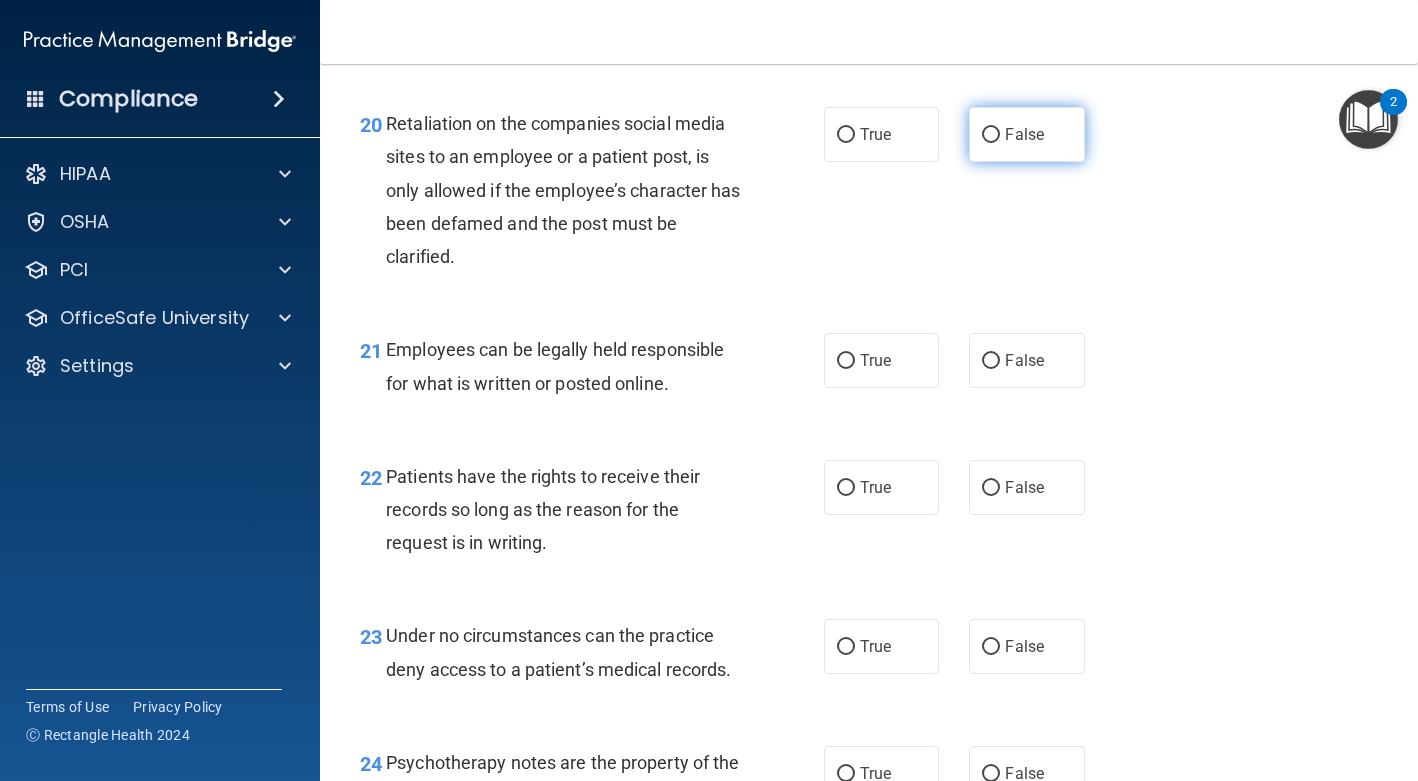 click on "False" at bounding box center (1026, 134) 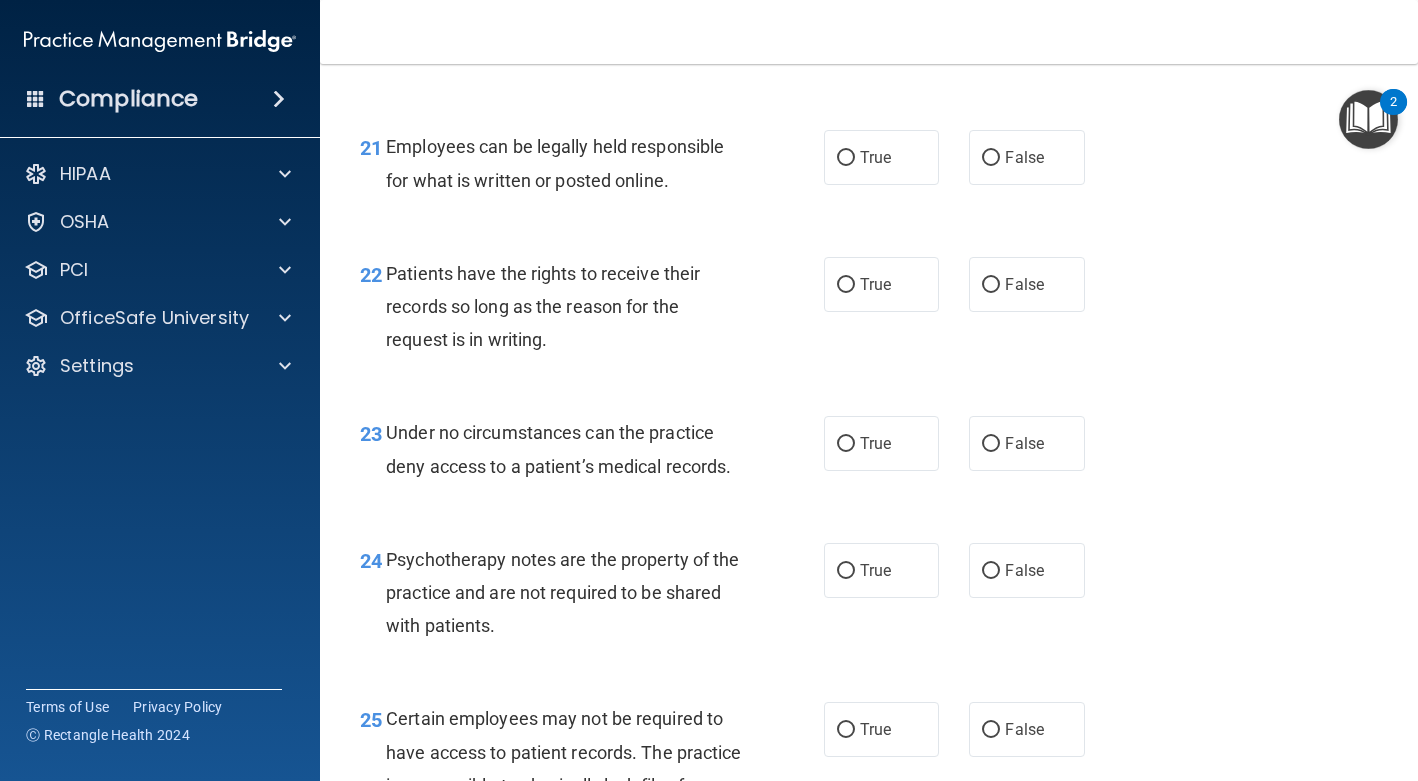 scroll, scrollTop: 4253, scrollLeft: 0, axis: vertical 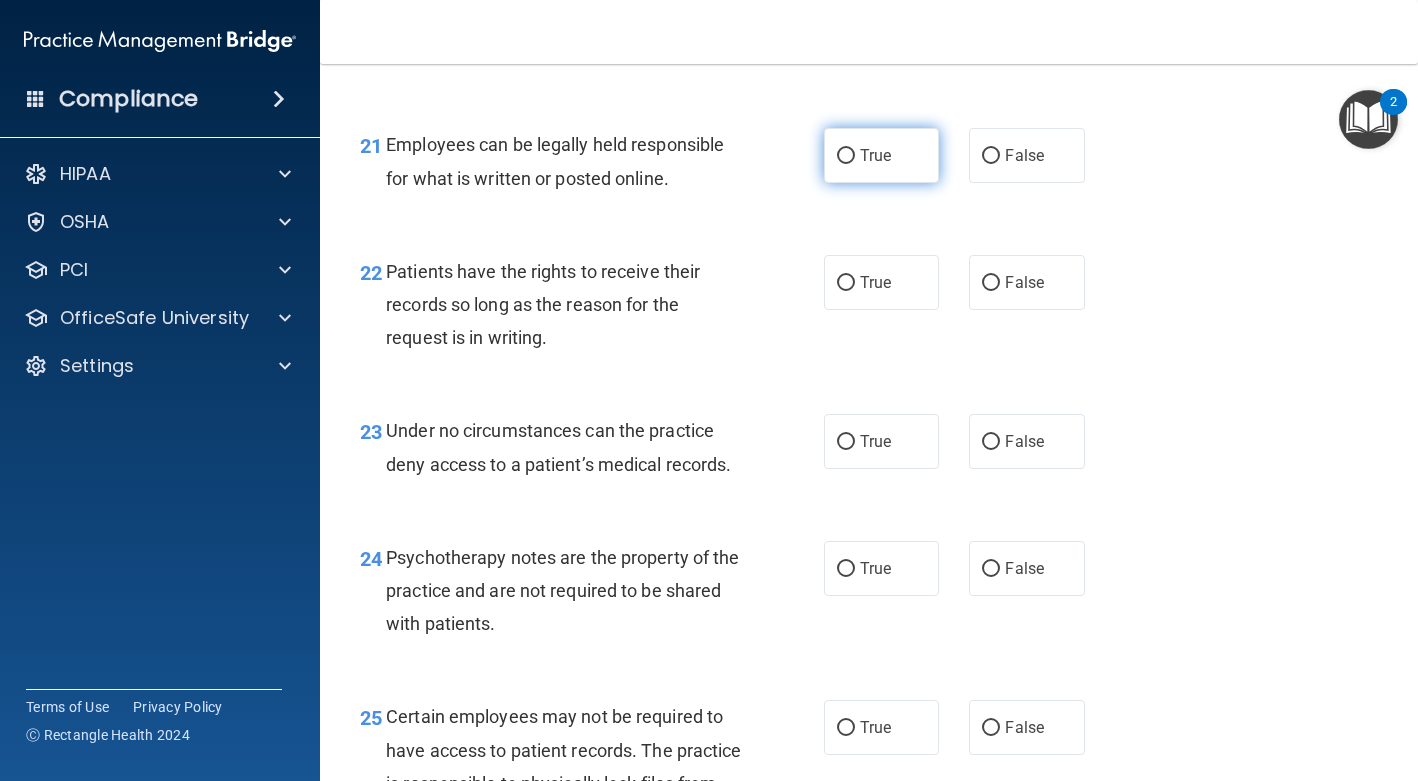 click on "True" at bounding box center (875, 155) 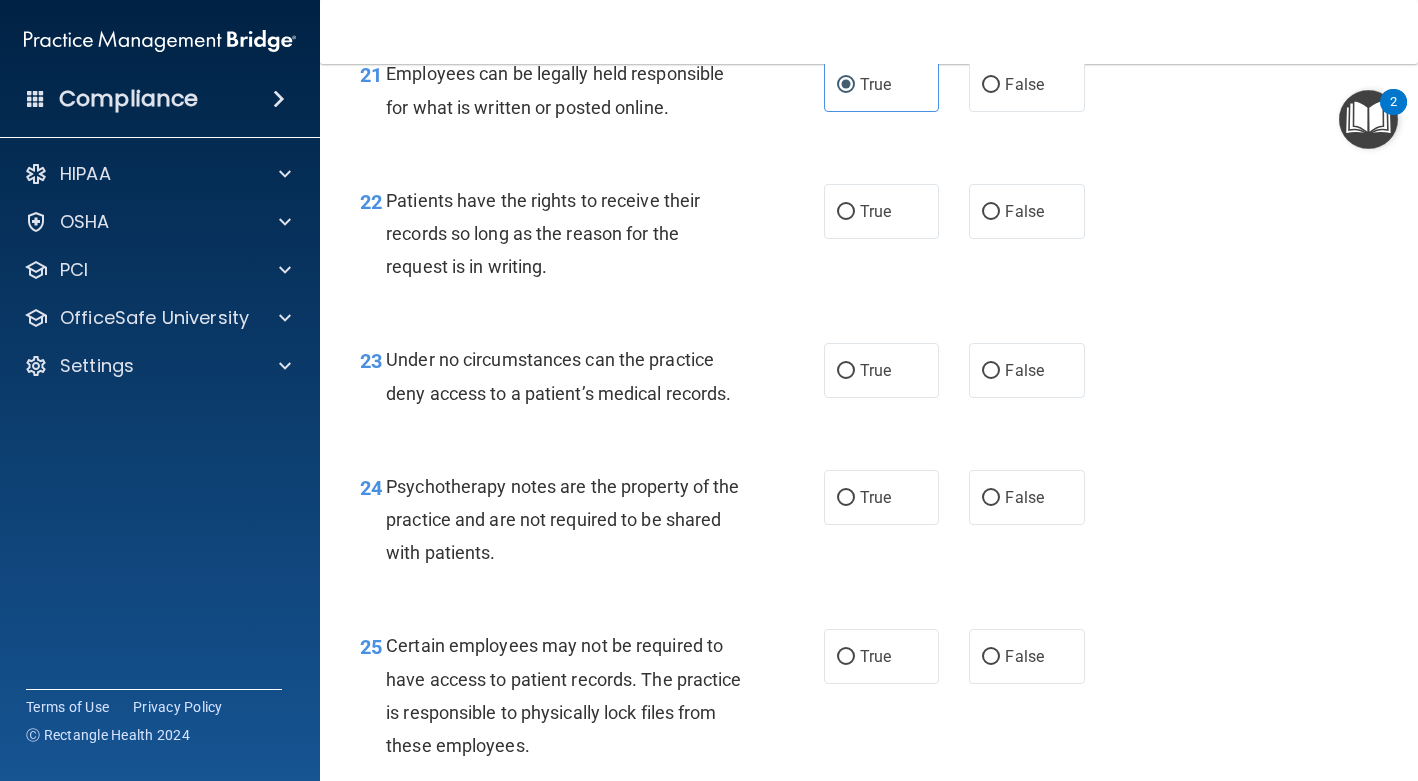 scroll, scrollTop: 4349, scrollLeft: 0, axis: vertical 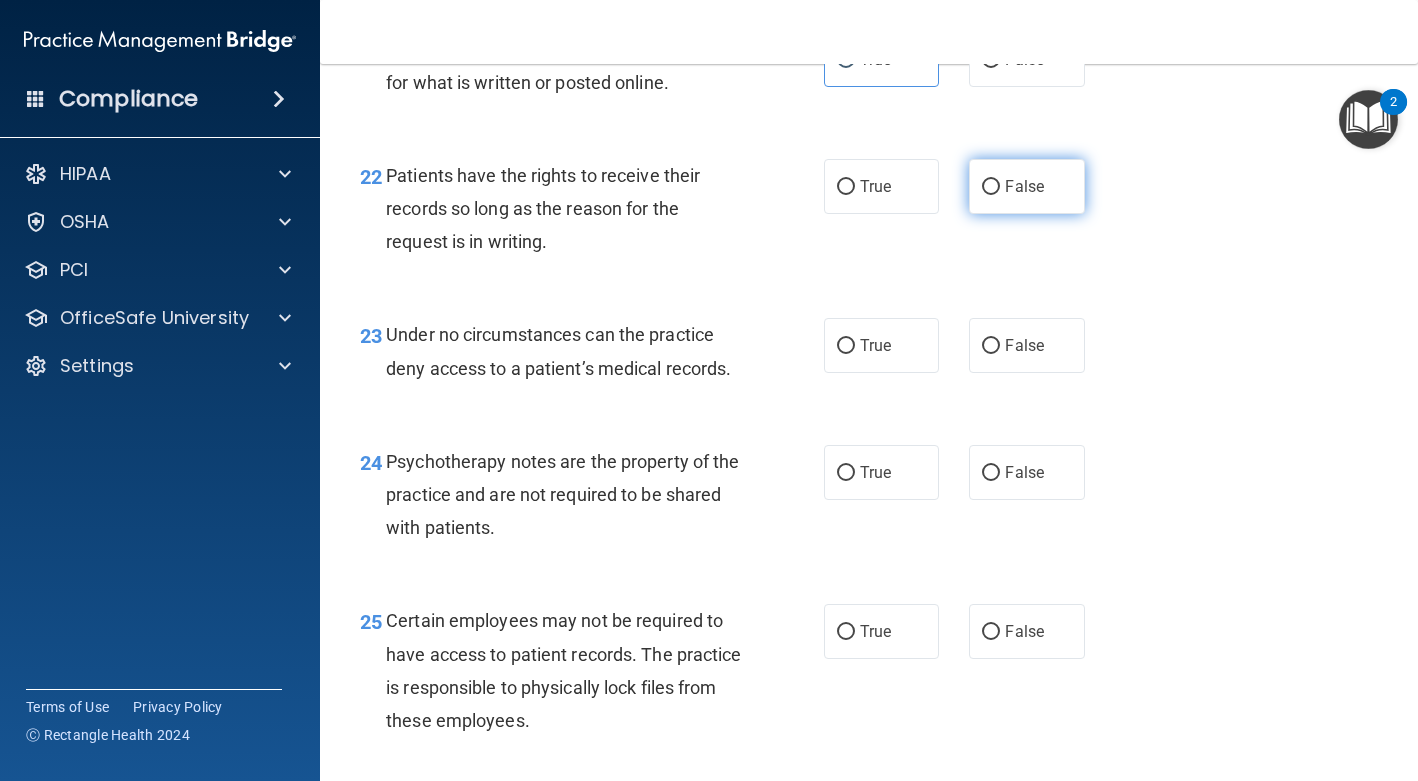 click on "False" at bounding box center [1026, 186] 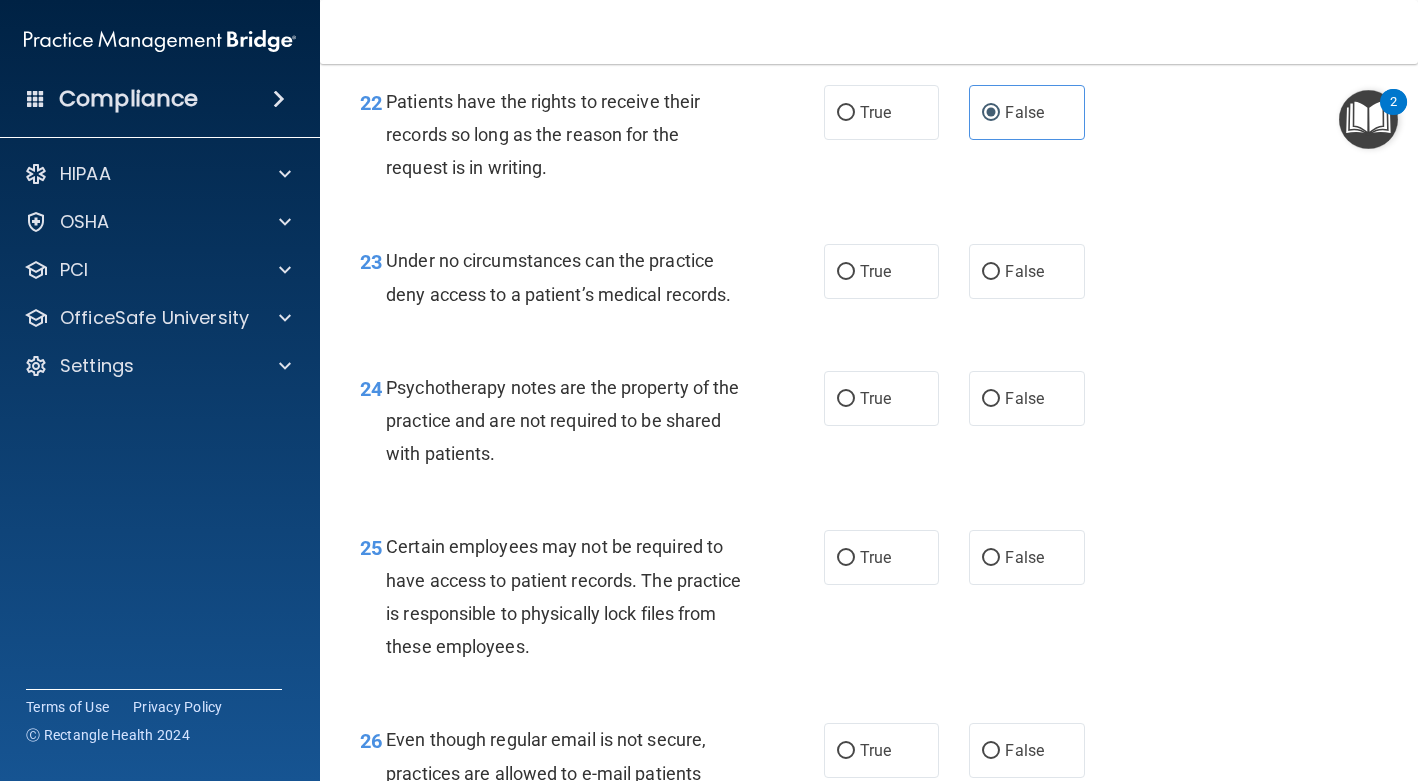 scroll, scrollTop: 4432, scrollLeft: 0, axis: vertical 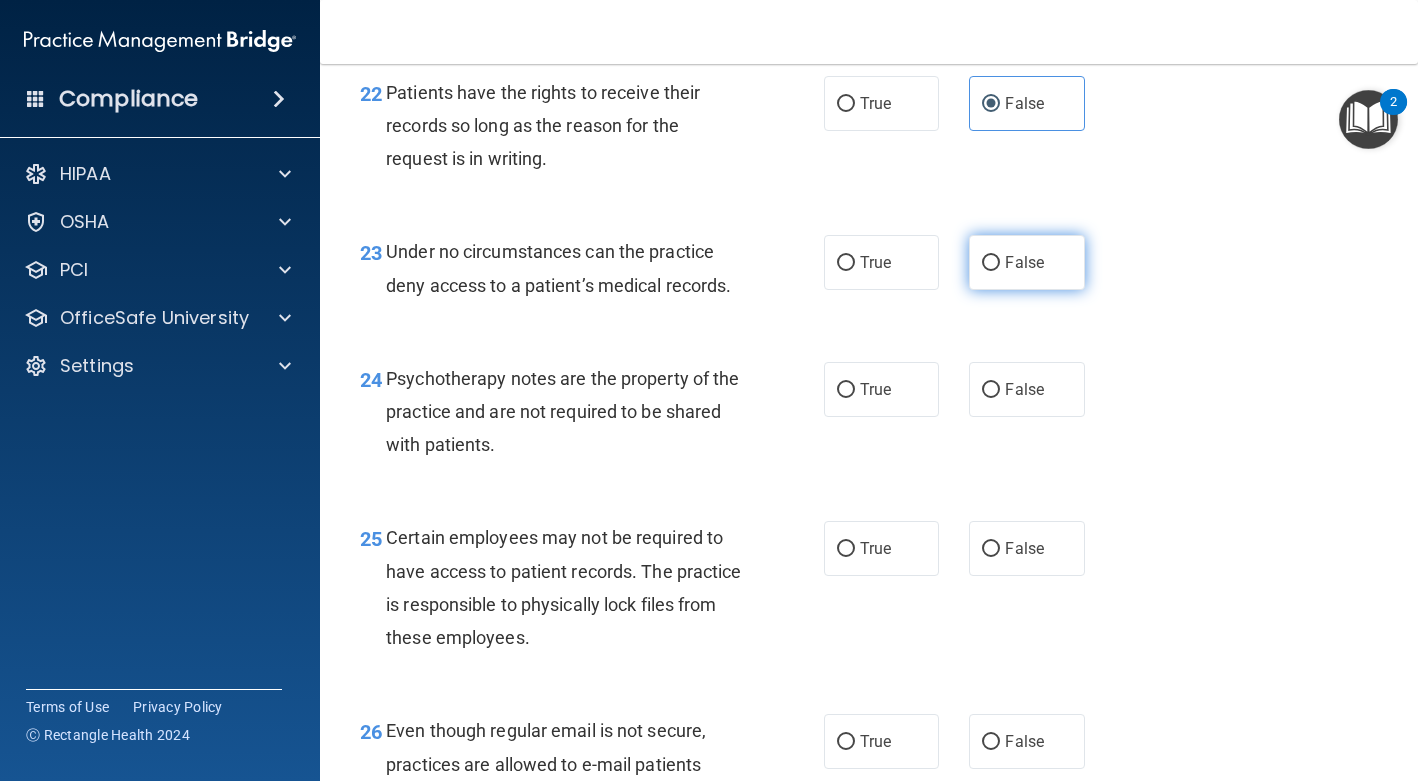click on "False" at bounding box center (1026, 262) 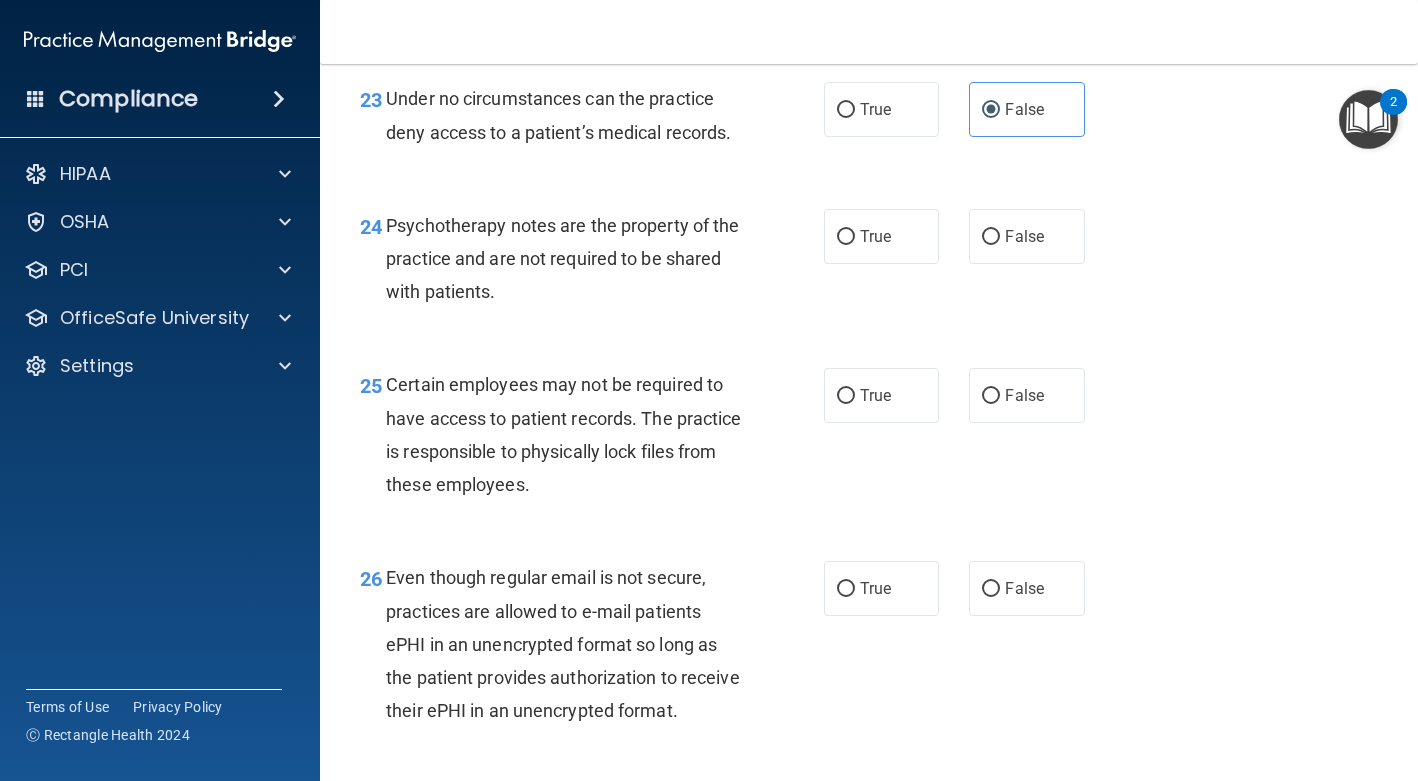 scroll, scrollTop: 4586, scrollLeft: 0, axis: vertical 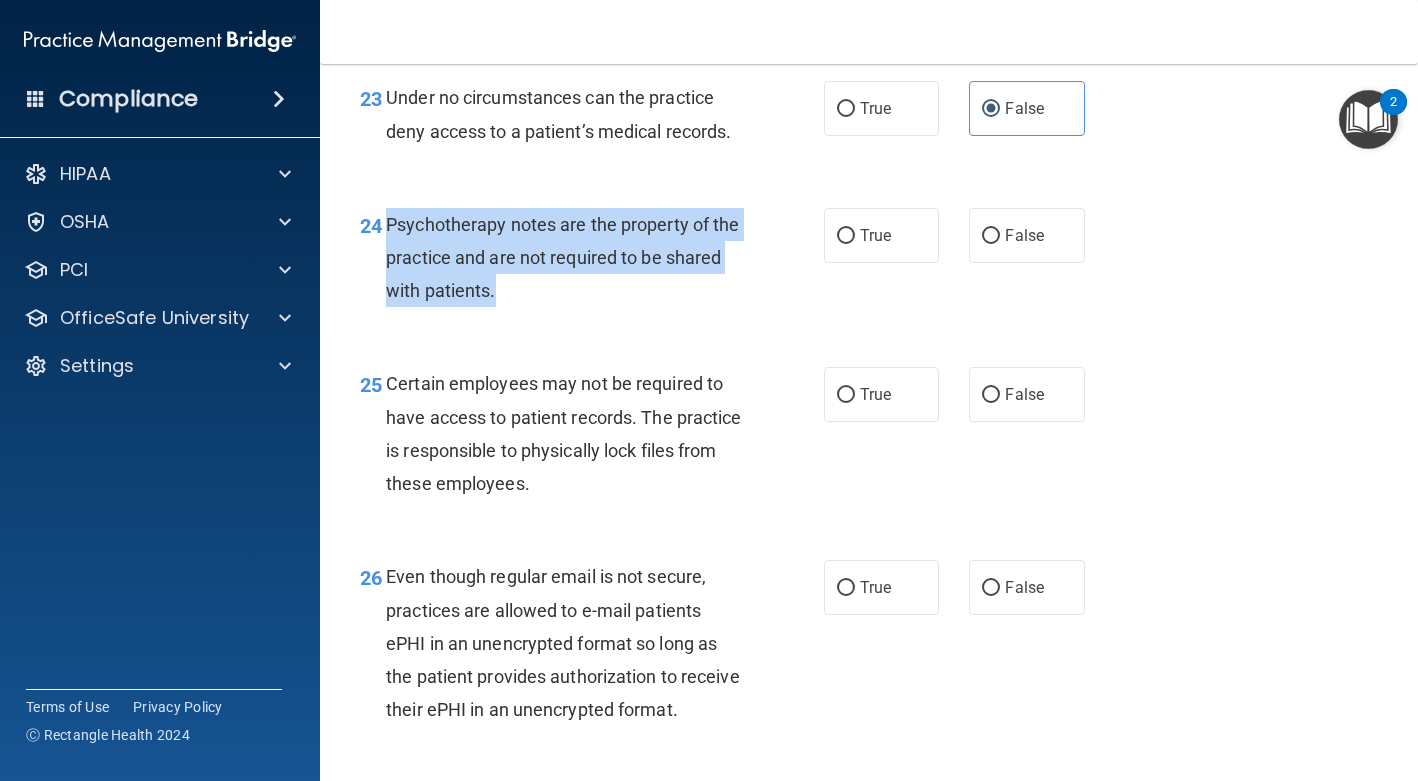 drag, startPoint x: 563, startPoint y: 358, endPoint x: 382, endPoint y: 298, distance: 190.68561 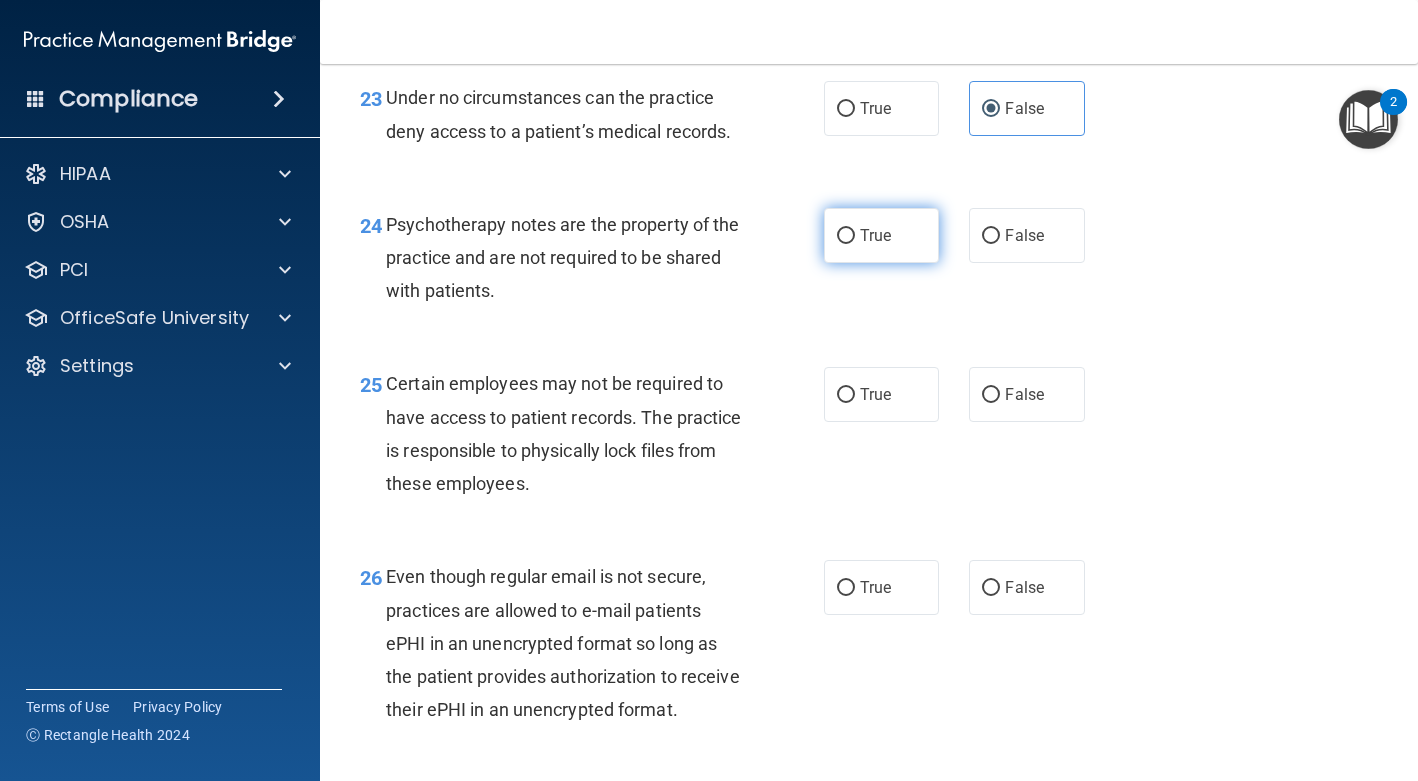 click on "True" at bounding box center (881, 235) 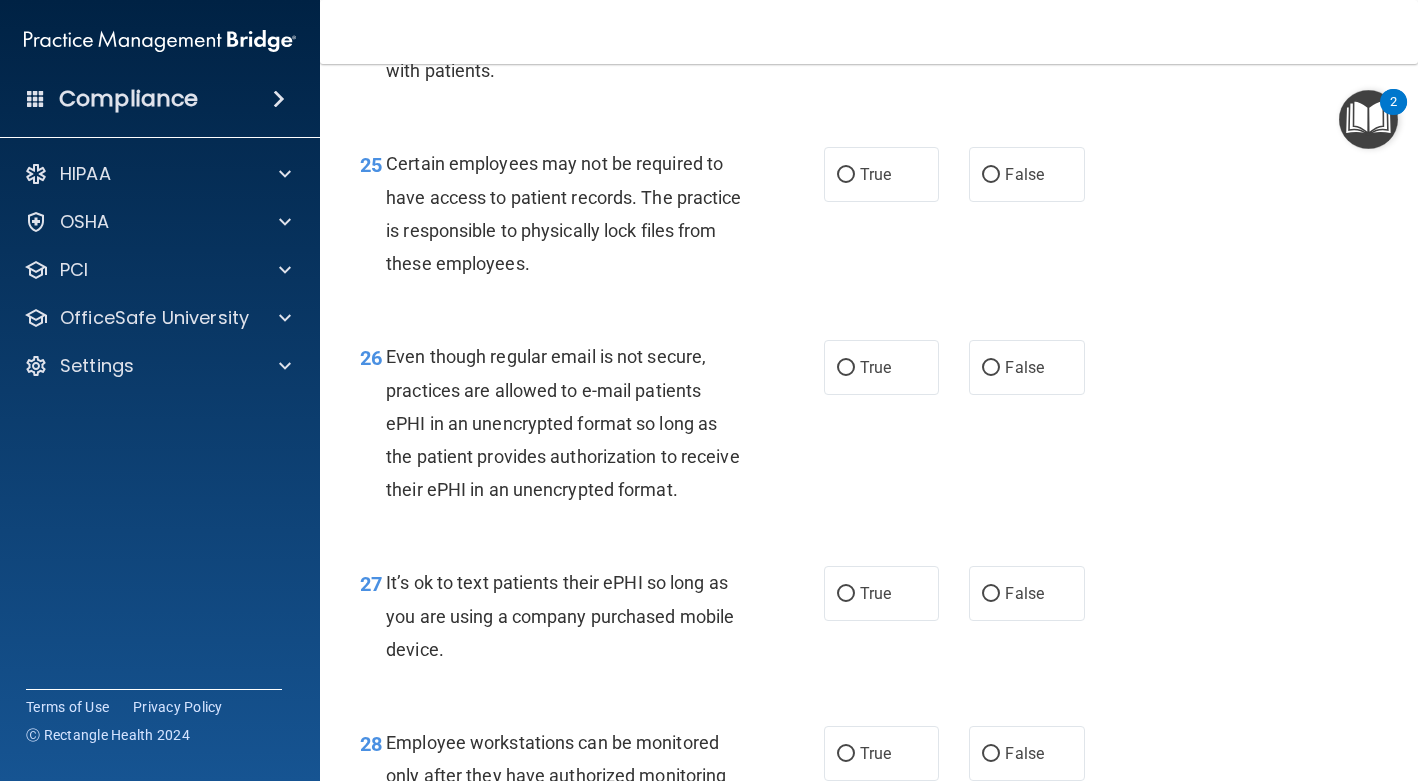 scroll, scrollTop: 4812, scrollLeft: 0, axis: vertical 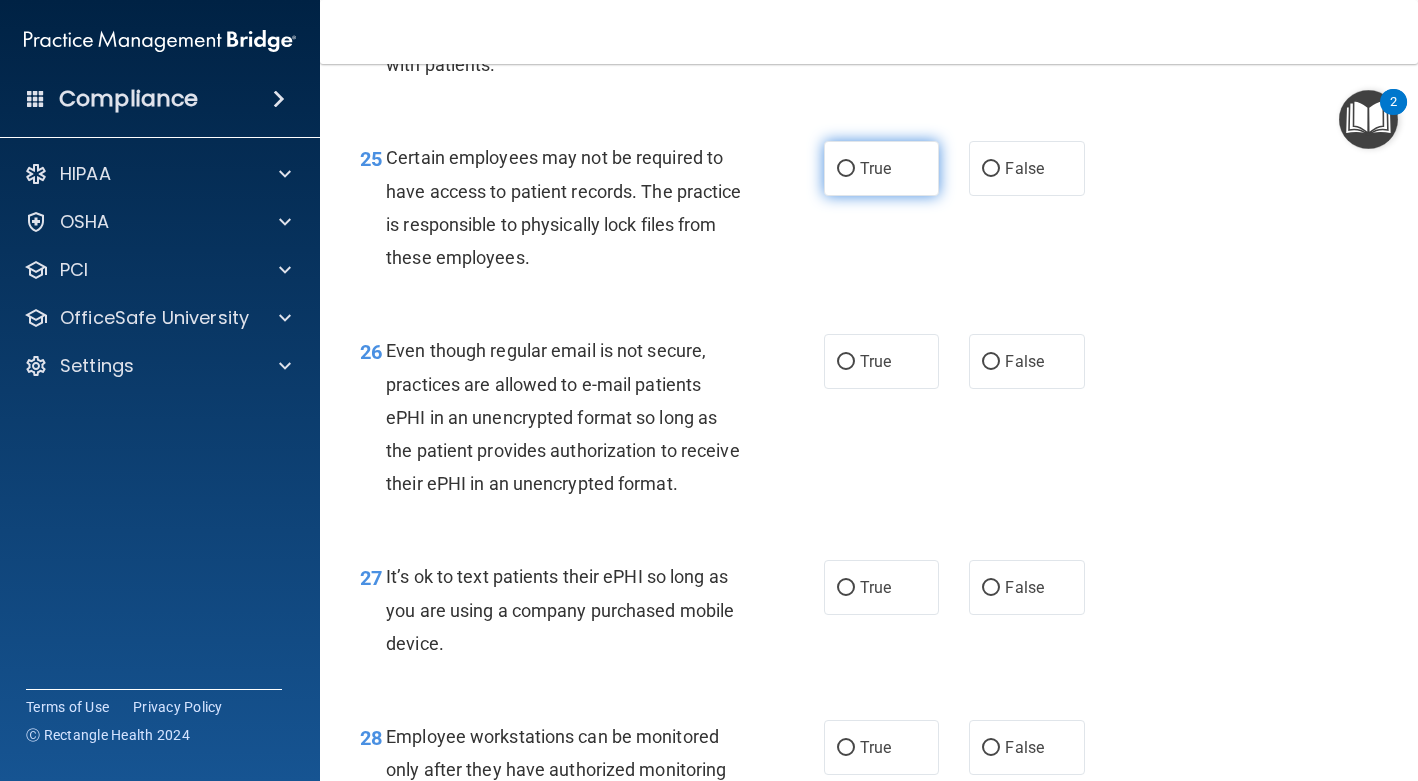 click on "True" at bounding box center (875, 168) 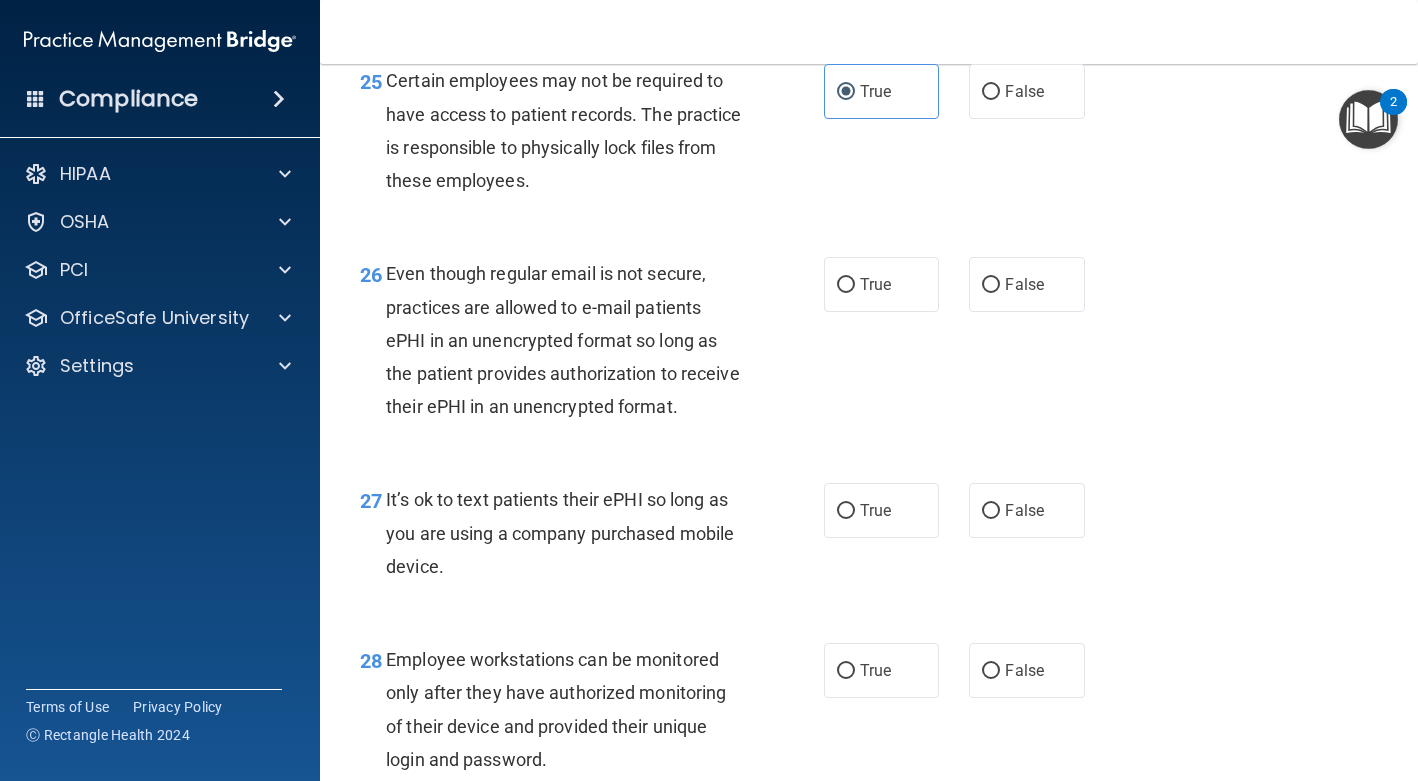 scroll, scrollTop: 4897, scrollLeft: 0, axis: vertical 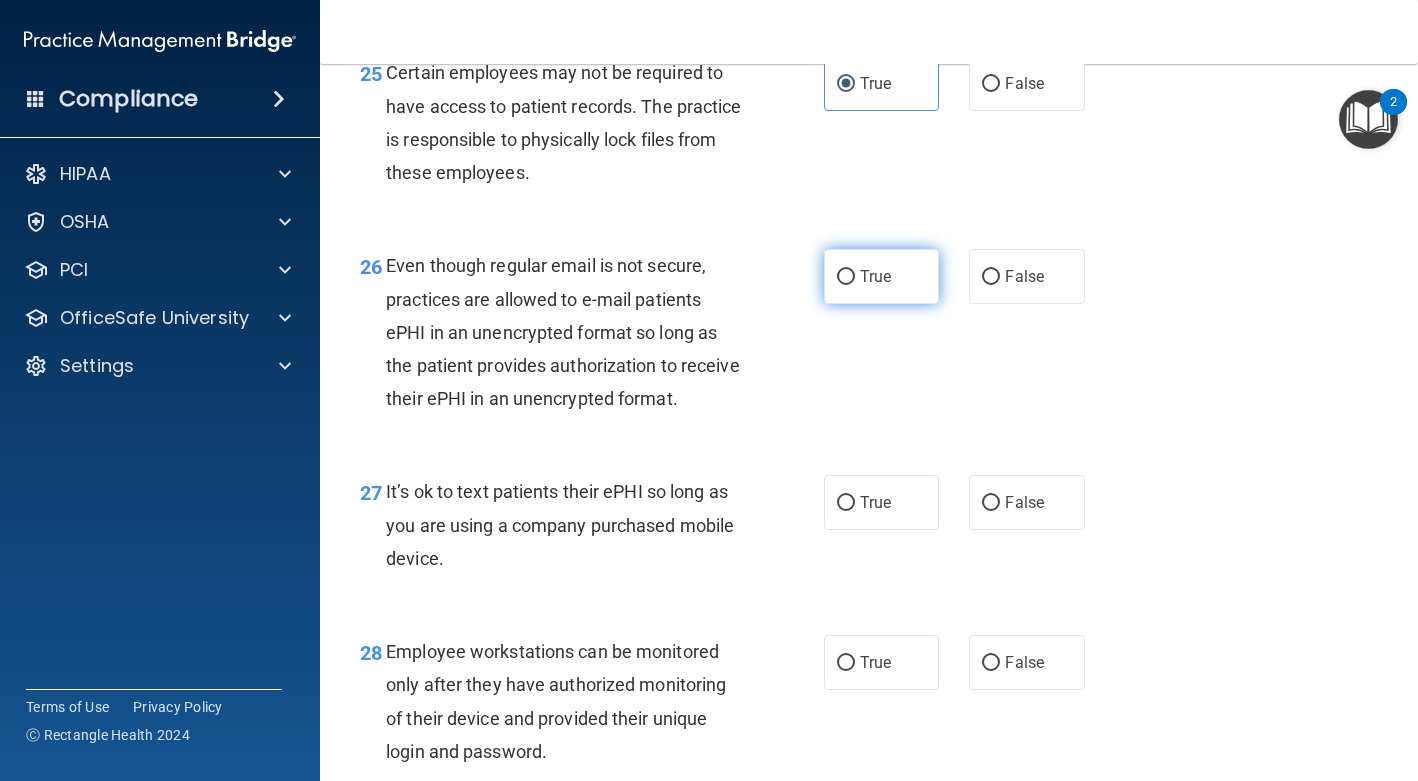 click on "True" at bounding box center [881, 276] 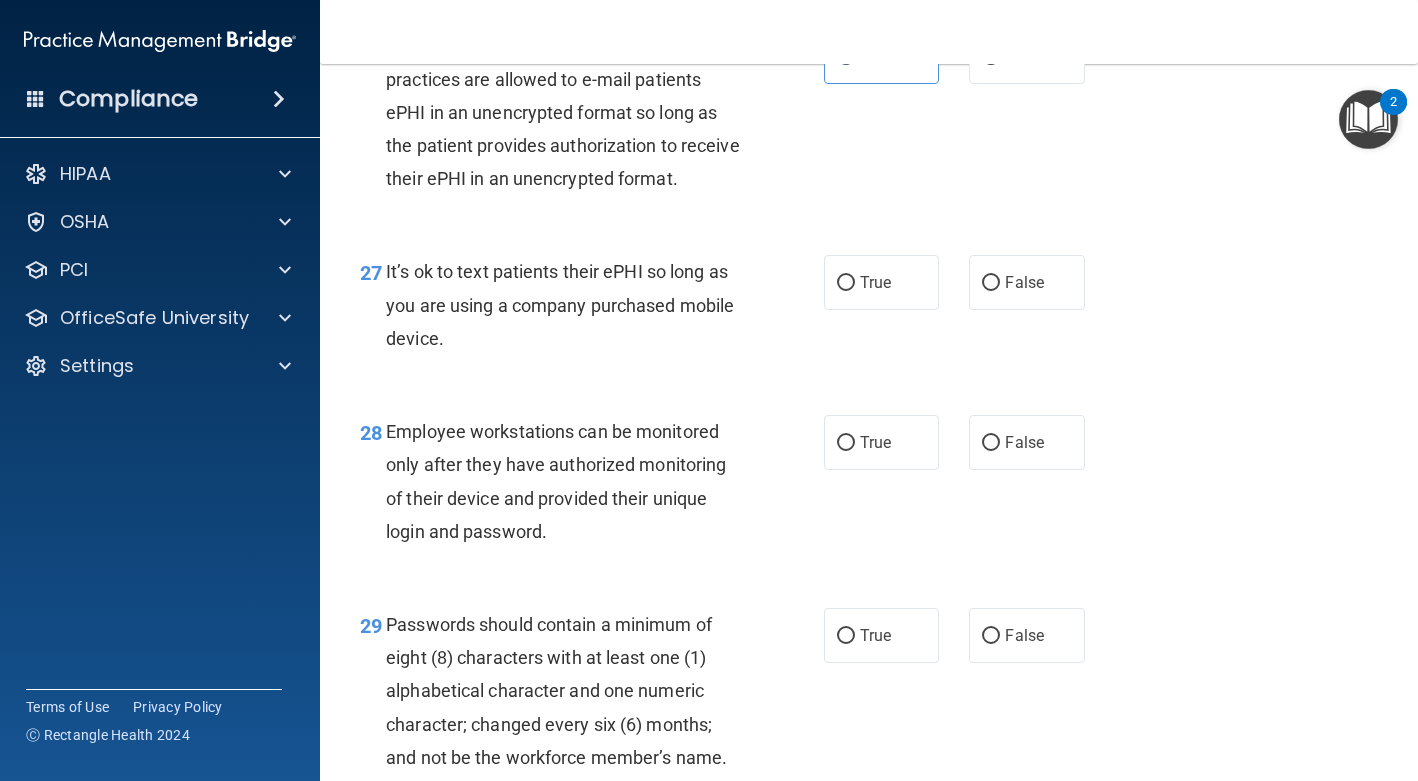 scroll, scrollTop: 5119, scrollLeft: 0, axis: vertical 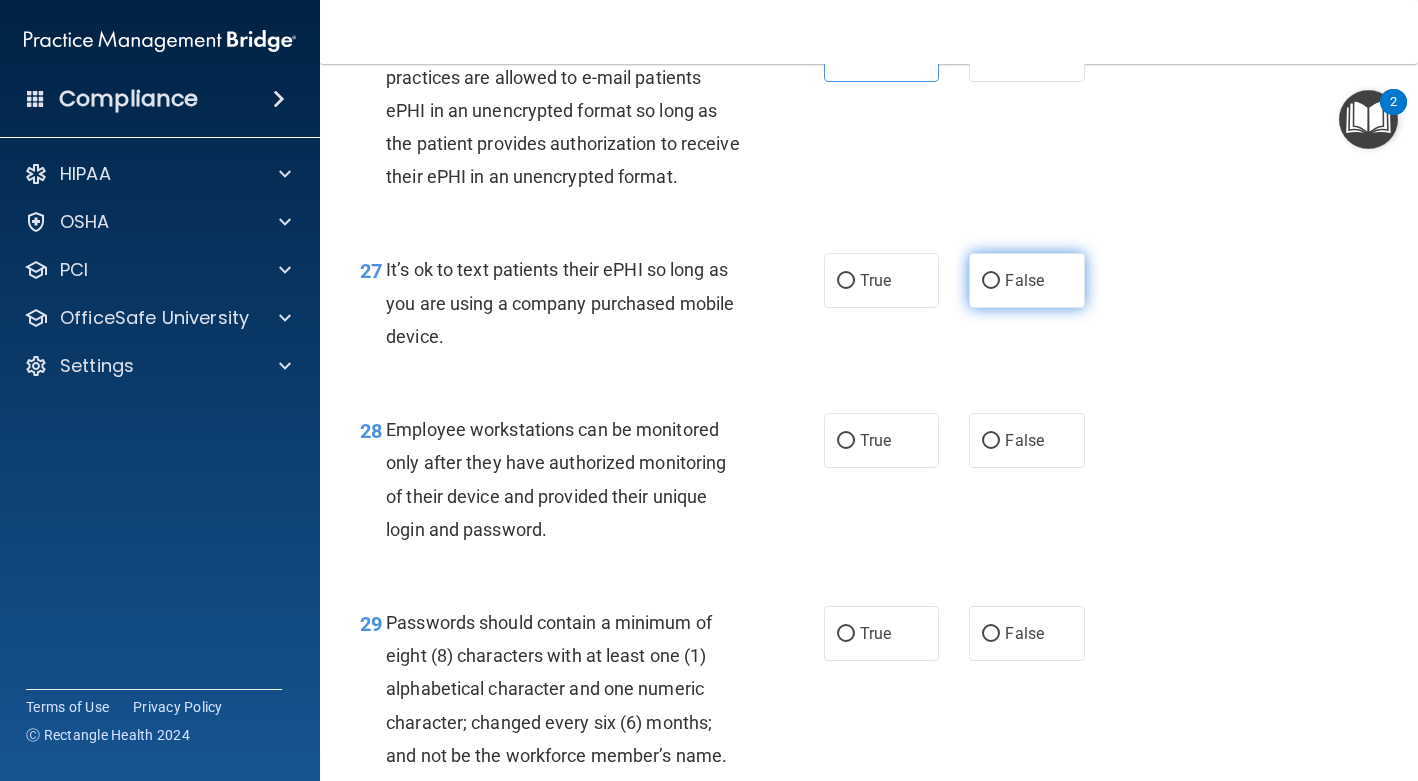 click on "False" at bounding box center [1026, 280] 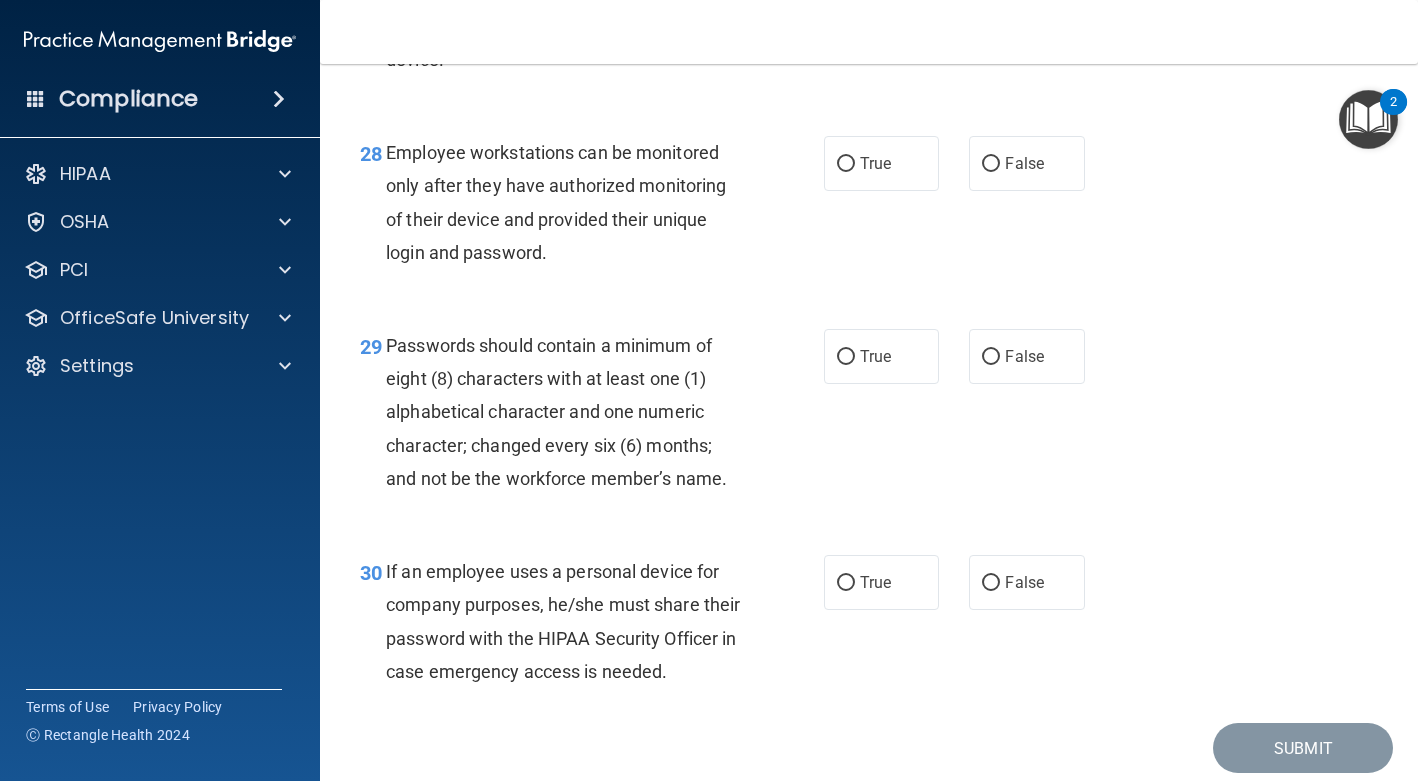 scroll, scrollTop: 5402, scrollLeft: 0, axis: vertical 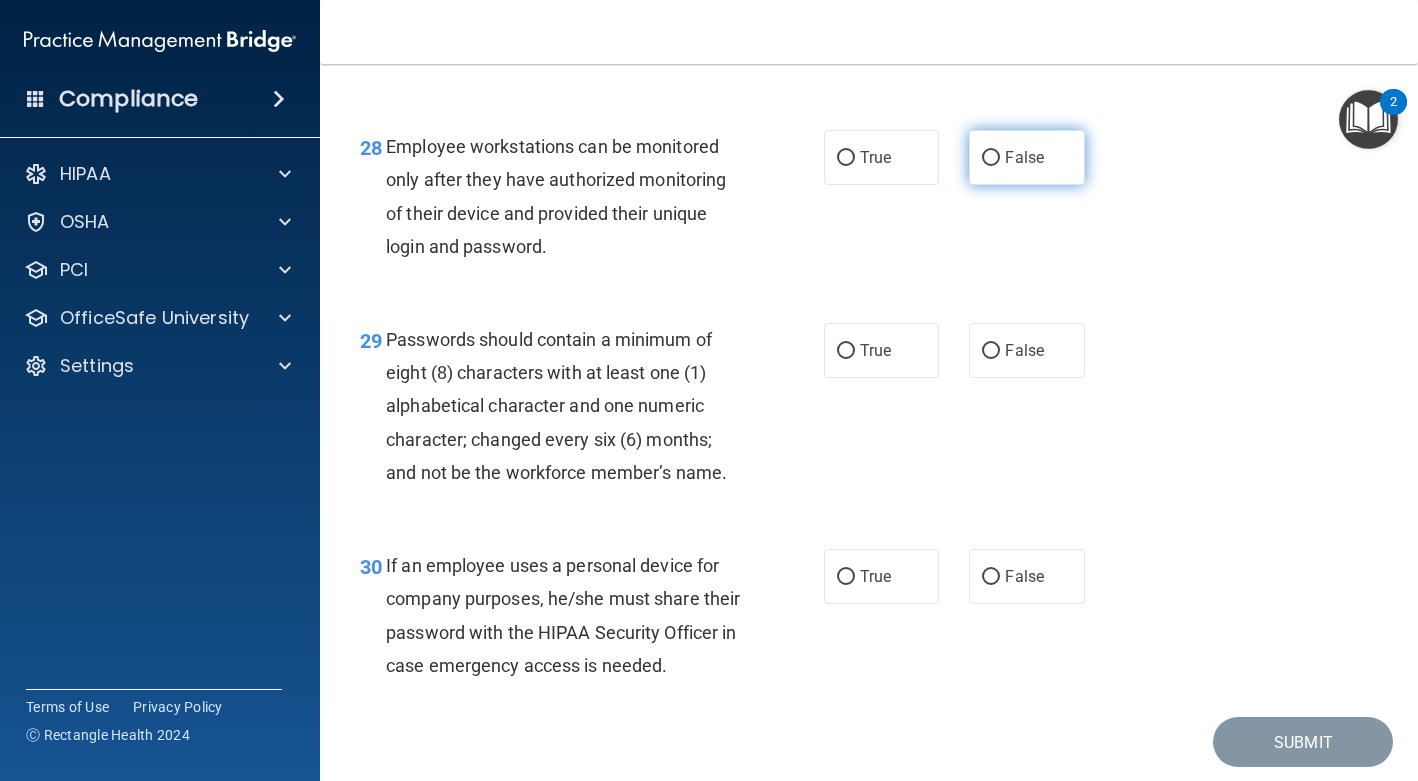 click on "False" at bounding box center [991, 158] 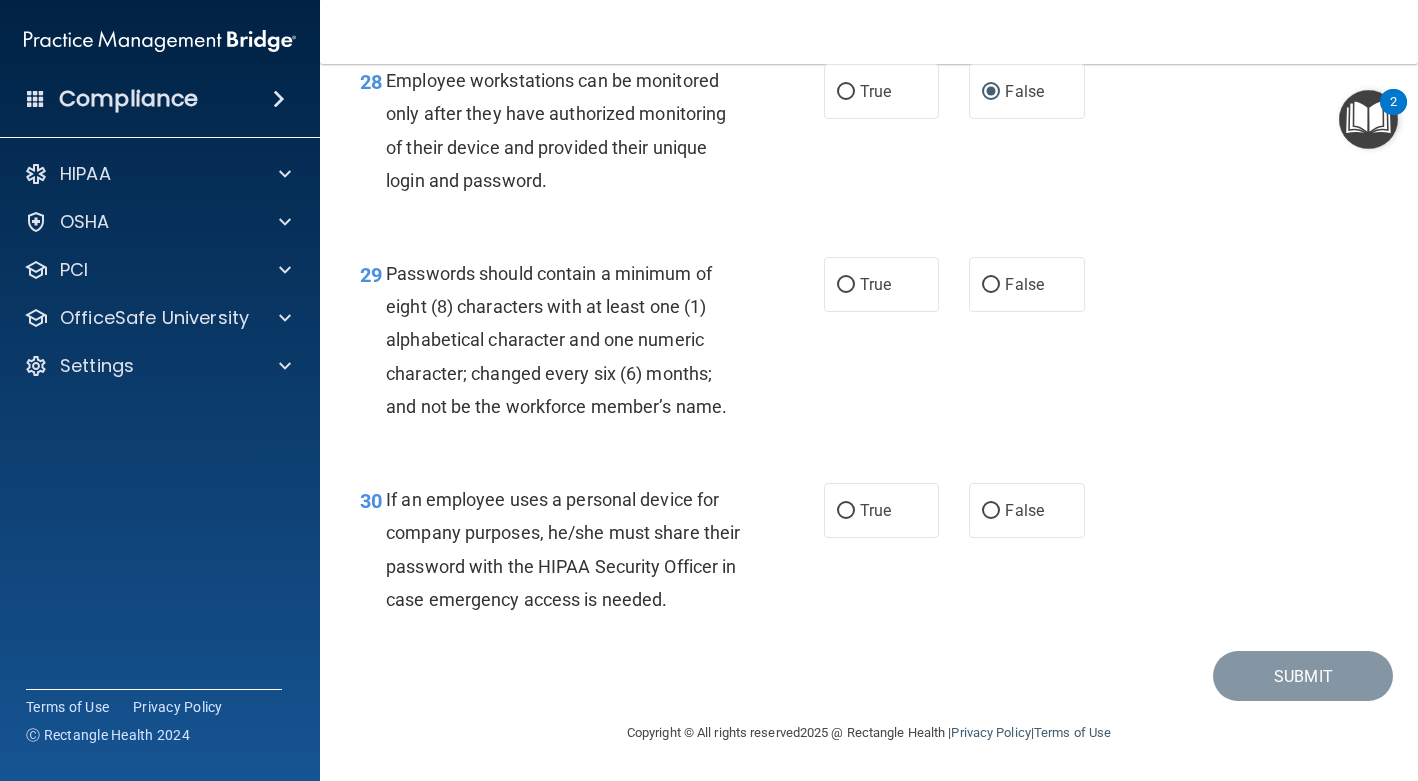 scroll, scrollTop: 5583, scrollLeft: 0, axis: vertical 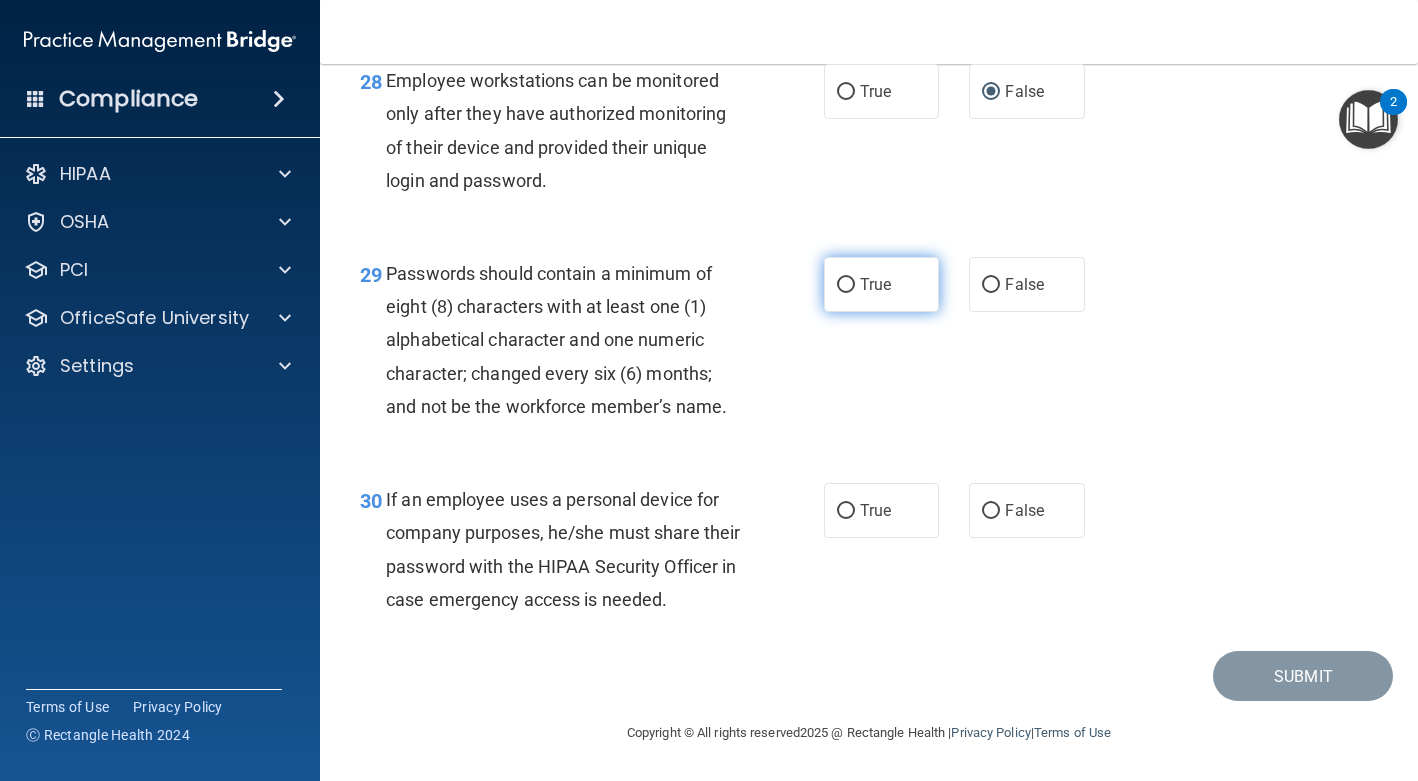 click on "True" at bounding box center (846, 285) 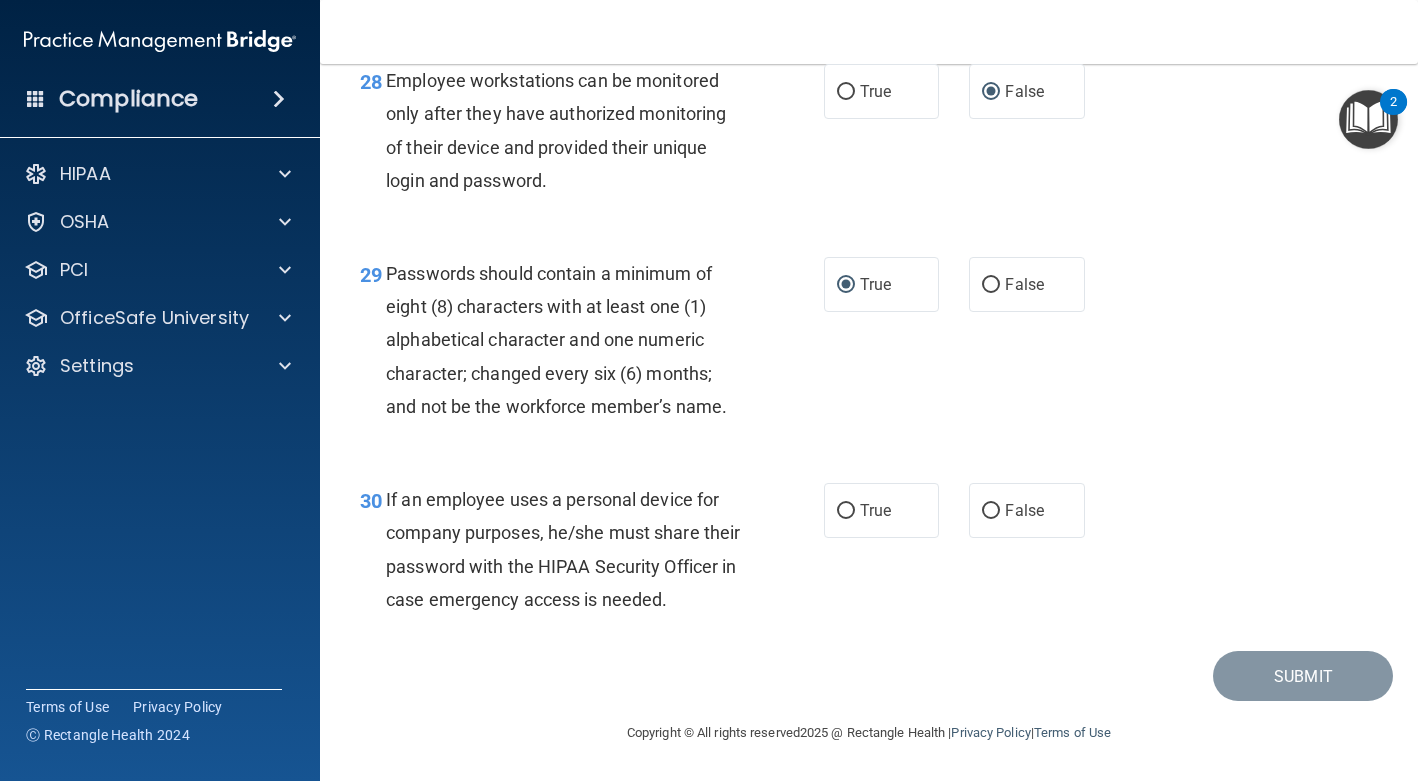 scroll, scrollTop: 5602, scrollLeft: 0, axis: vertical 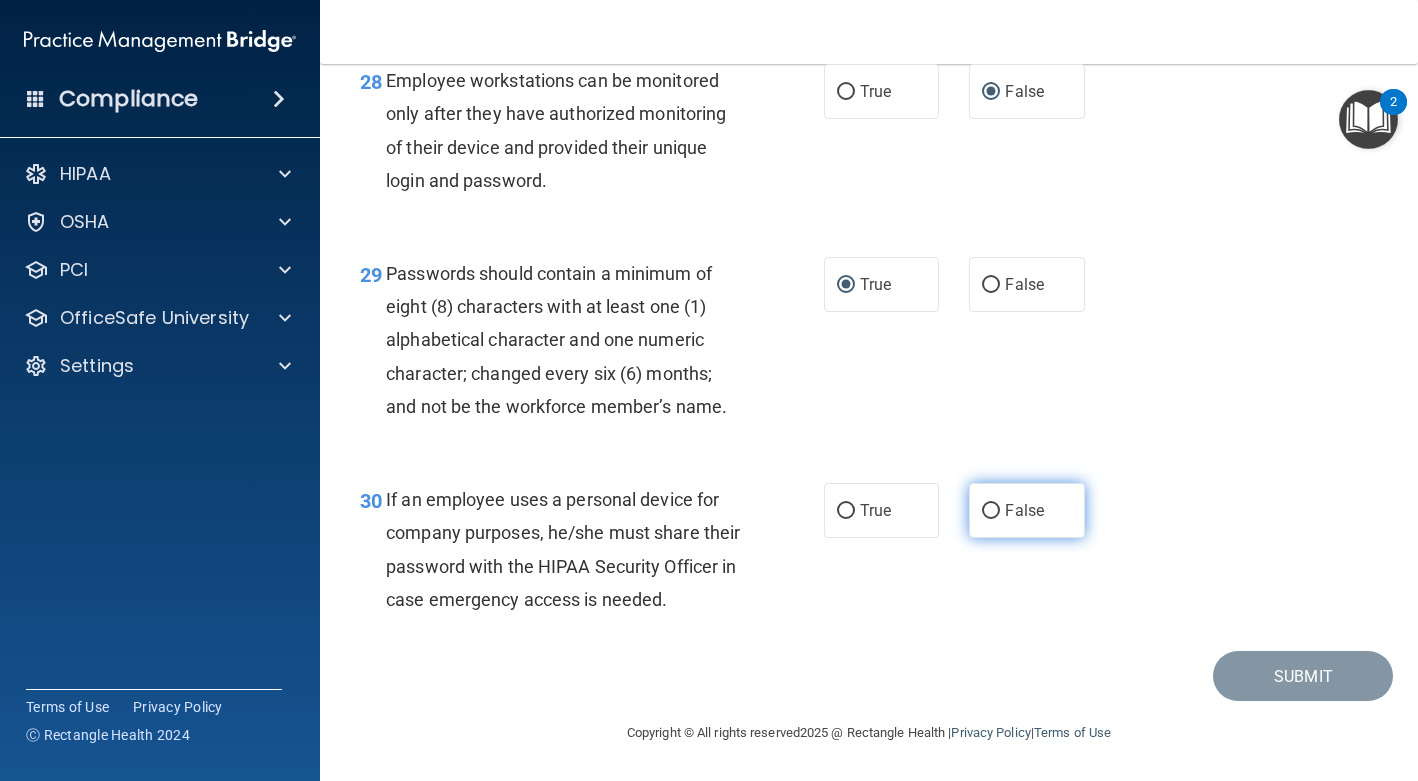 click on "False" at bounding box center (1026, 510) 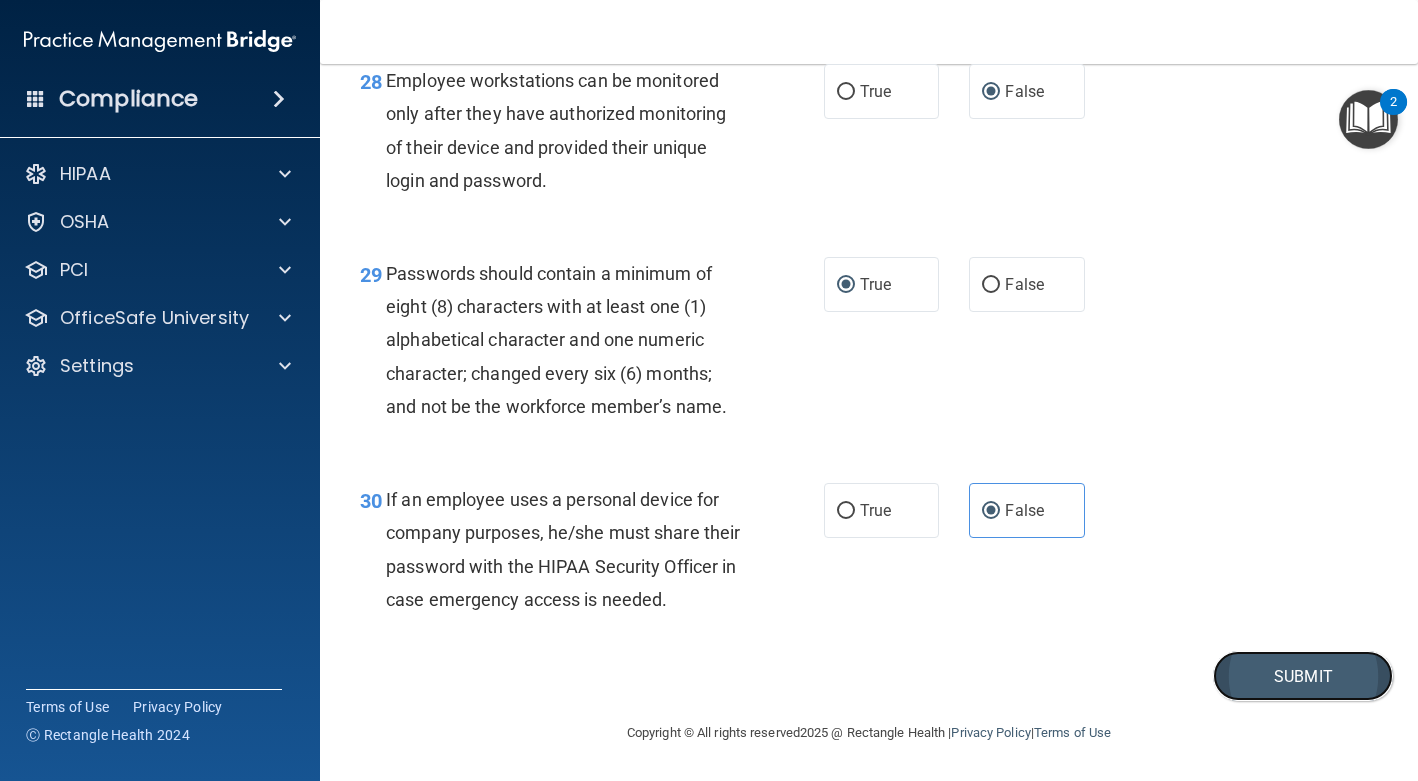 click on "Submit" at bounding box center [1303, 676] 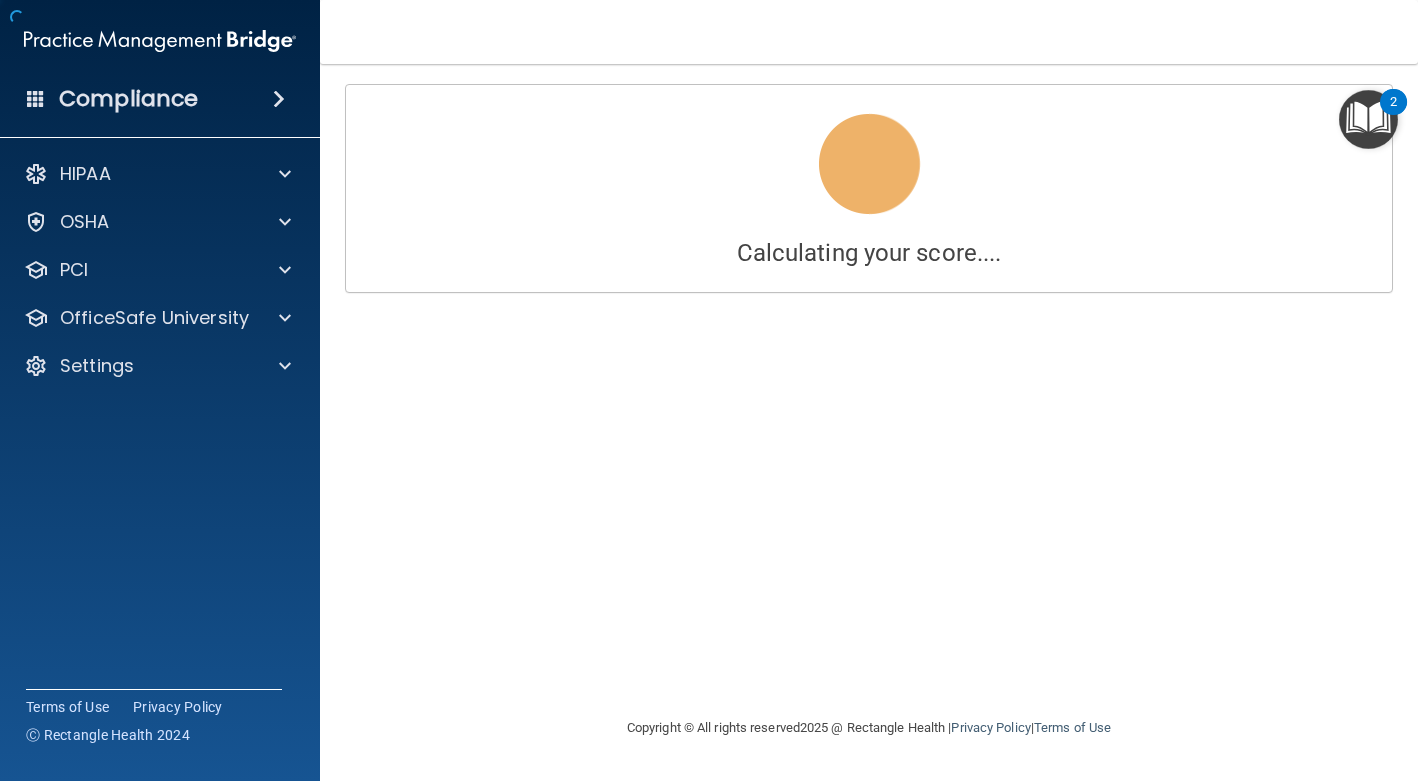 scroll, scrollTop: 0, scrollLeft: 0, axis: both 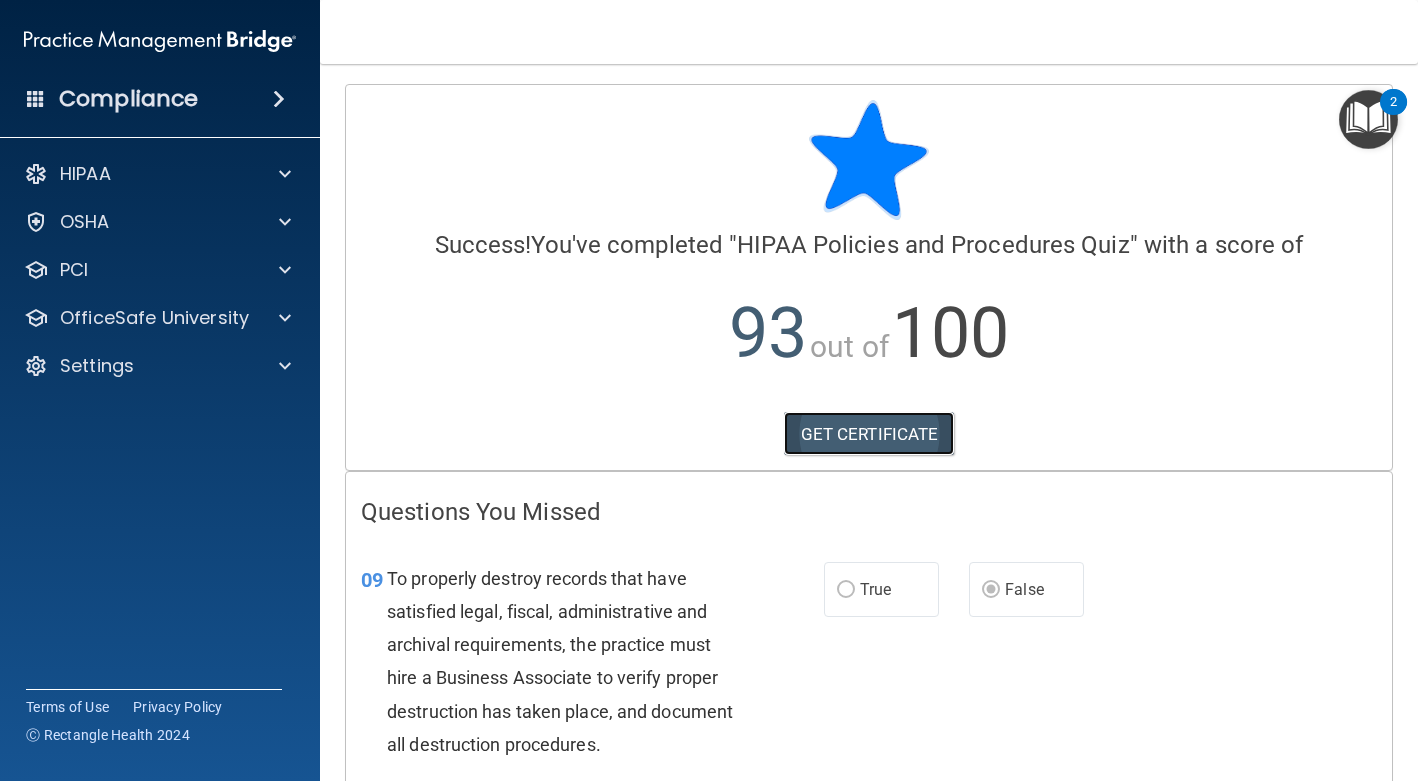 click on "GET CERTIFICATE" at bounding box center (869, 434) 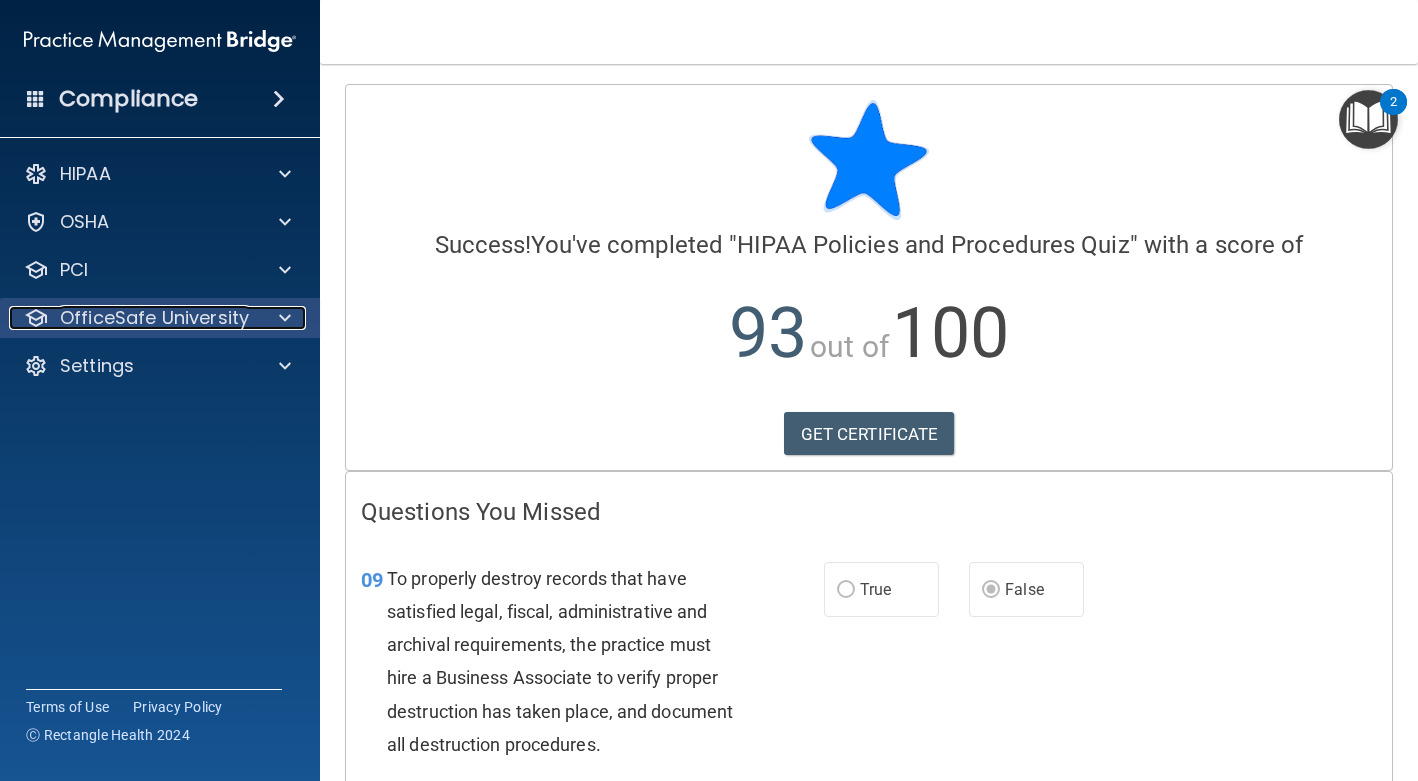 click on "OfficeSafe University" at bounding box center [133, 318] 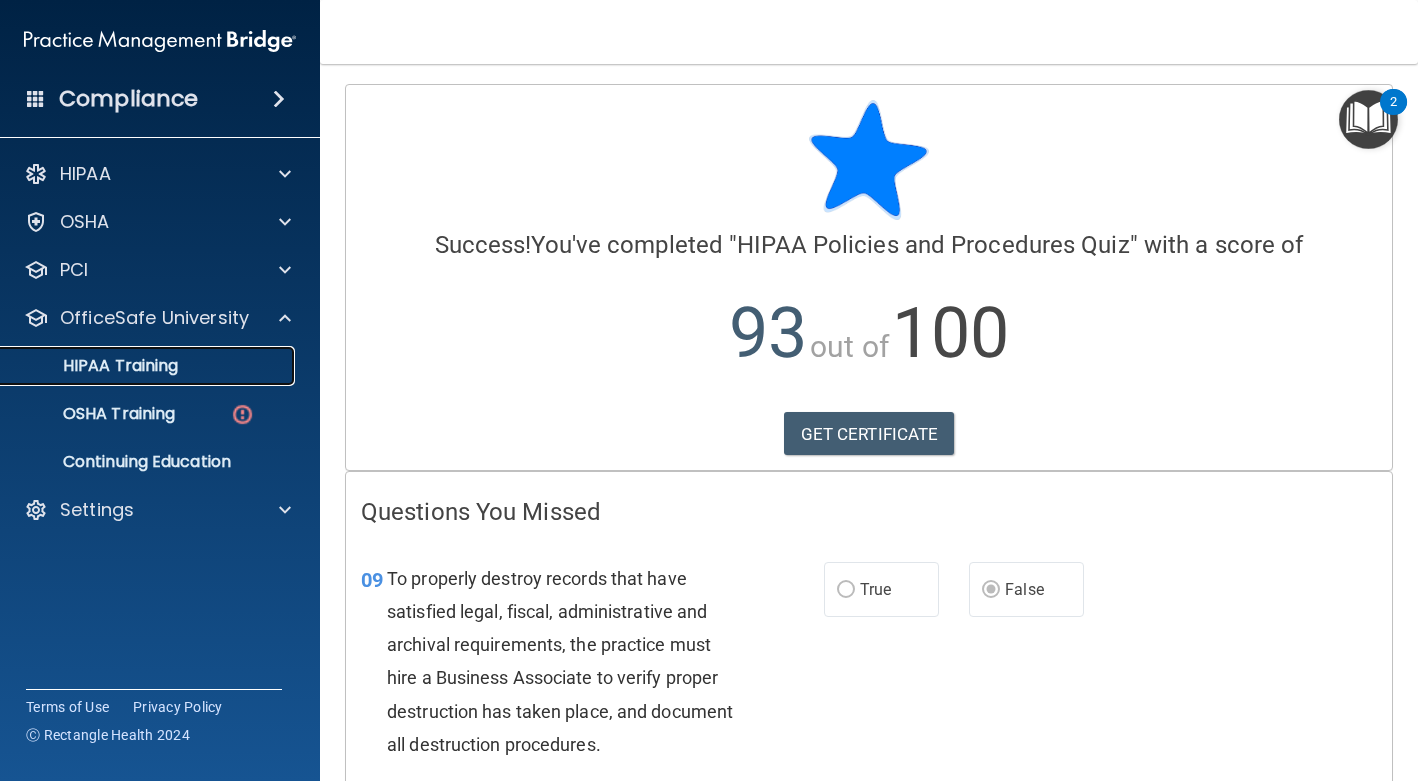 click on "HIPAA Training" at bounding box center (95, 366) 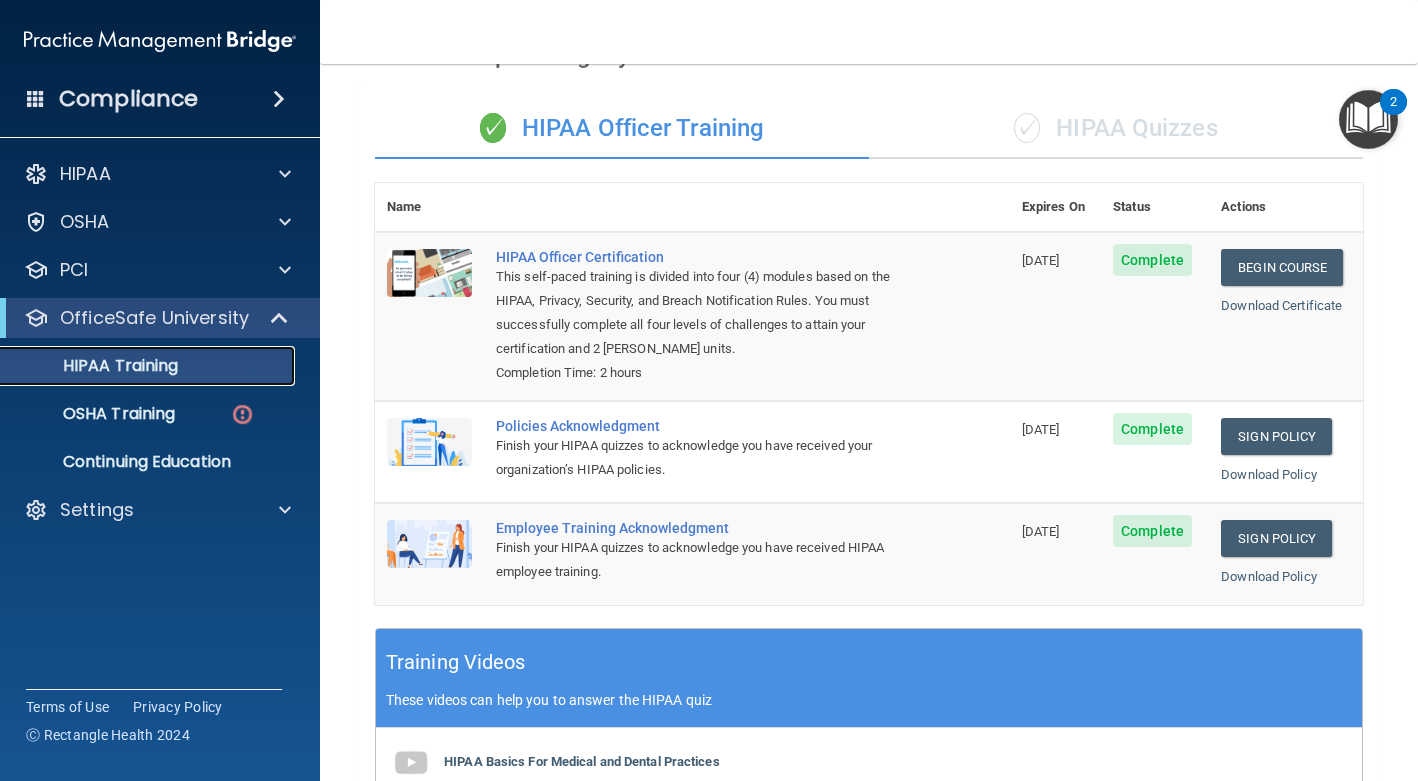 scroll, scrollTop: 0, scrollLeft: 0, axis: both 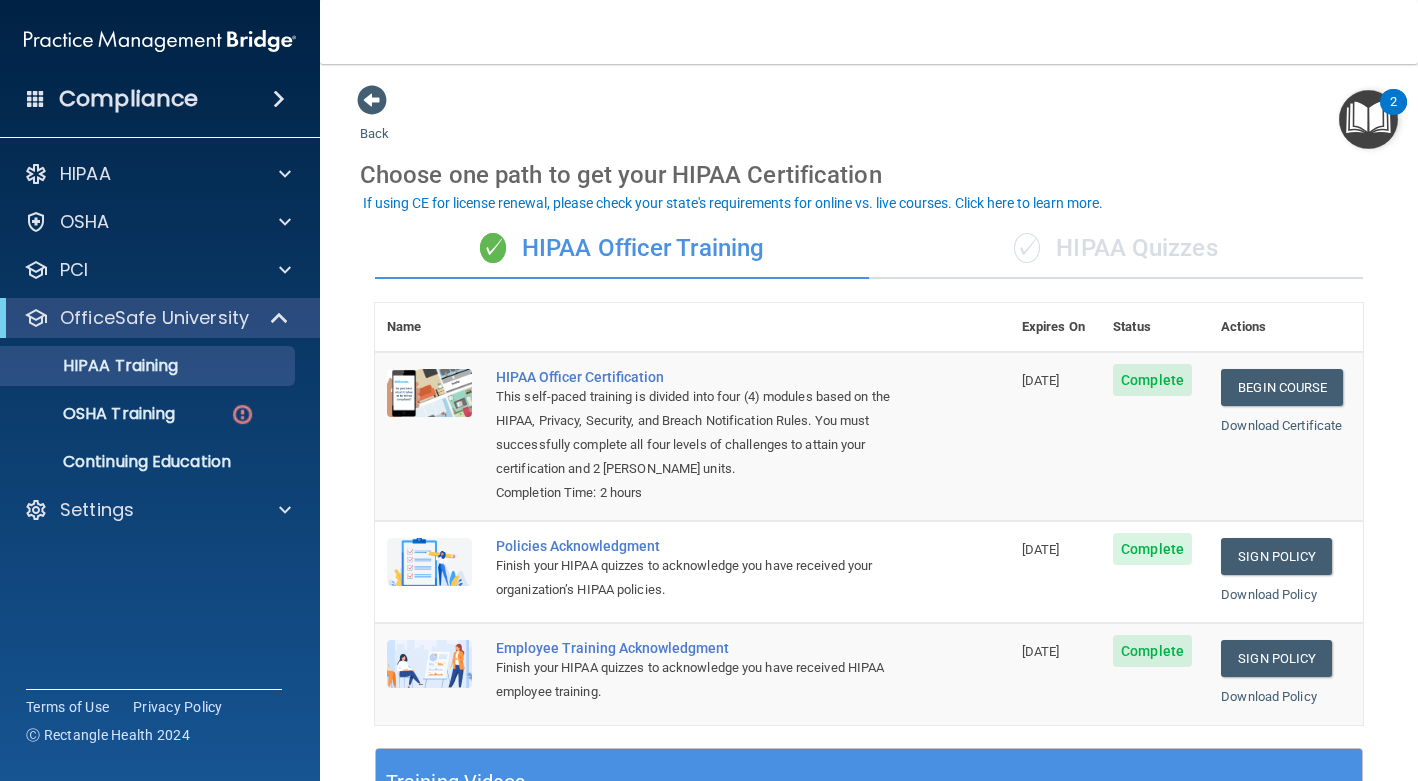 click on "✓   HIPAA Quizzes" at bounding box center (1116, 249) 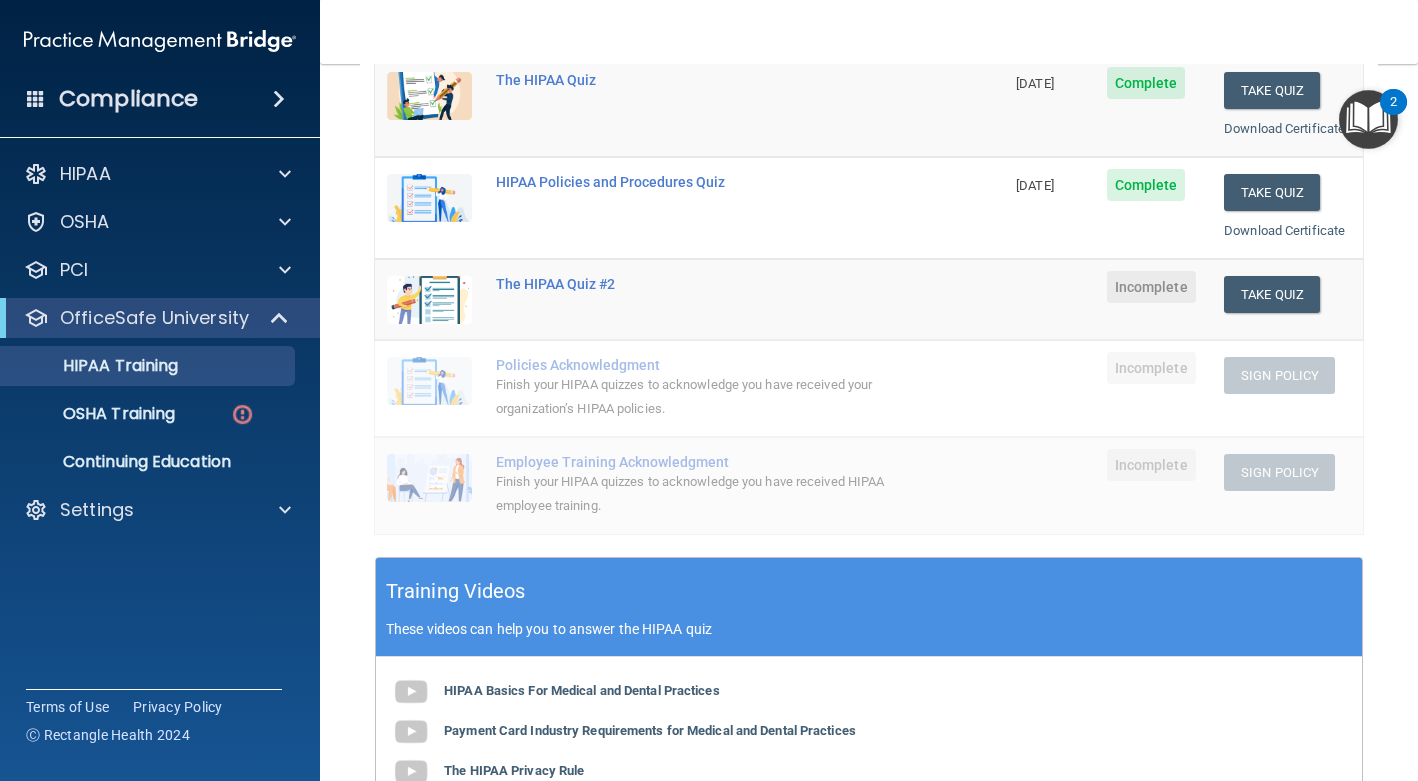 scroll, scrollTop: 323, scrollLeft: 0, axis: vertical 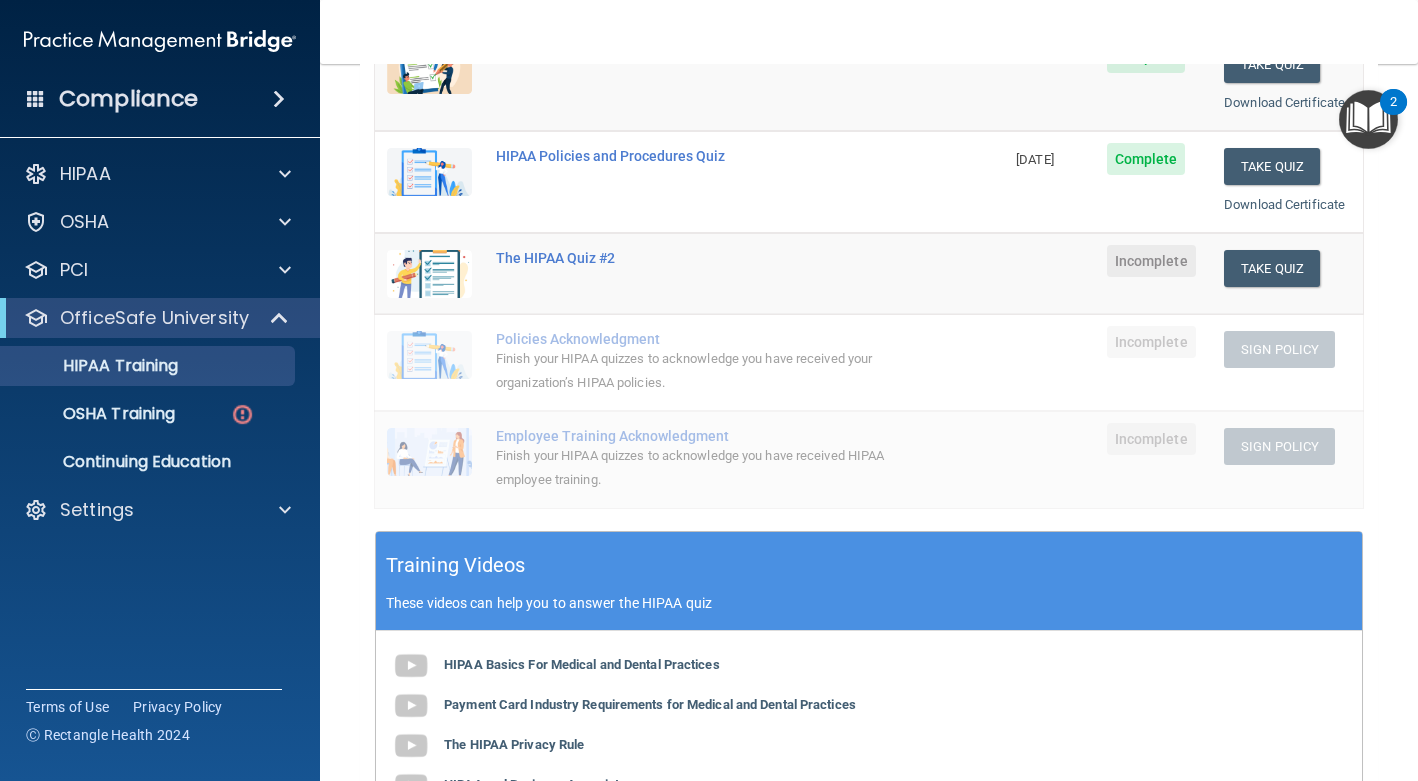 click on "Finish your HIPAA quizzes to acknowledge you have received your organization’s HIPAA policies." at bounding box center [700, 371] 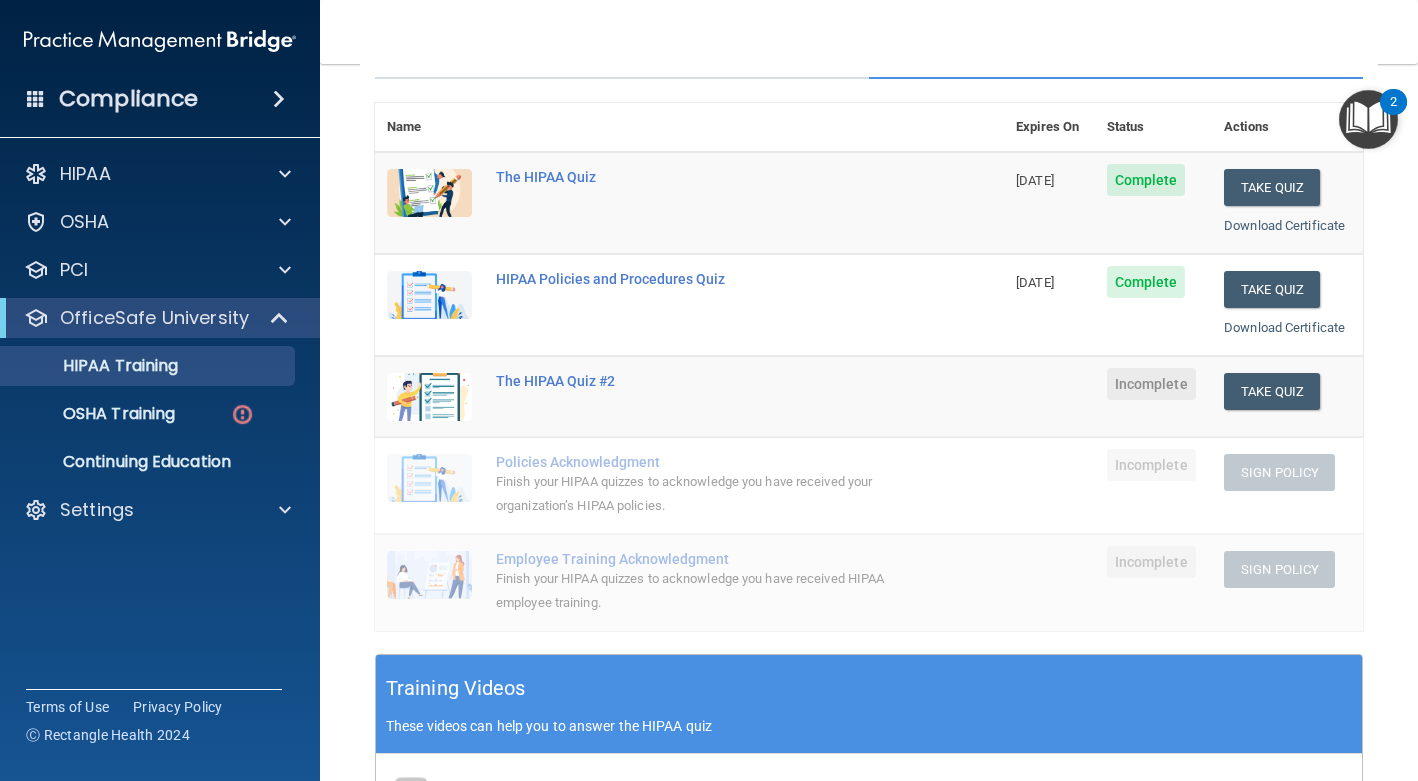 scroll, scrollTop: 198, scrollLeft: 0, axis: vertical 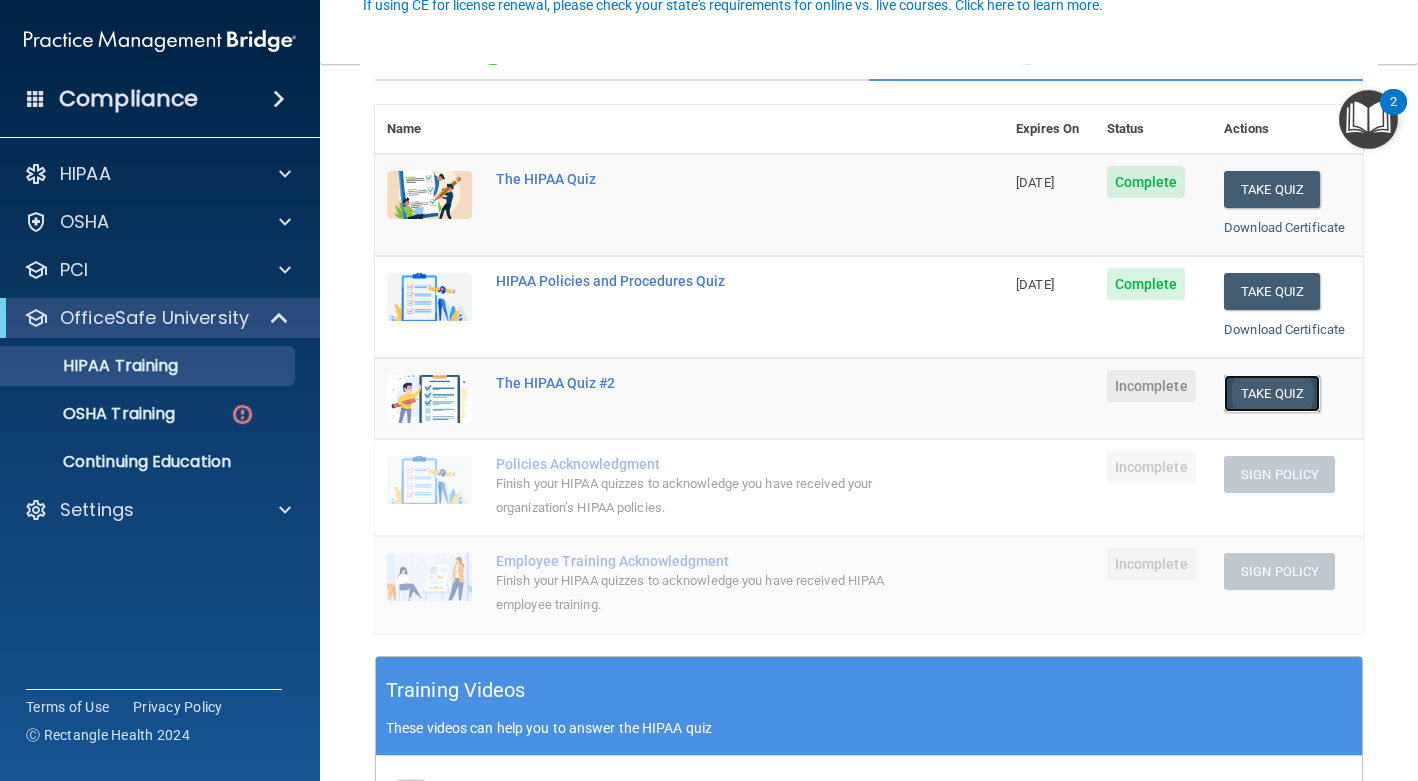 click on "Take Quiz" at bounding box center (1272, 393) 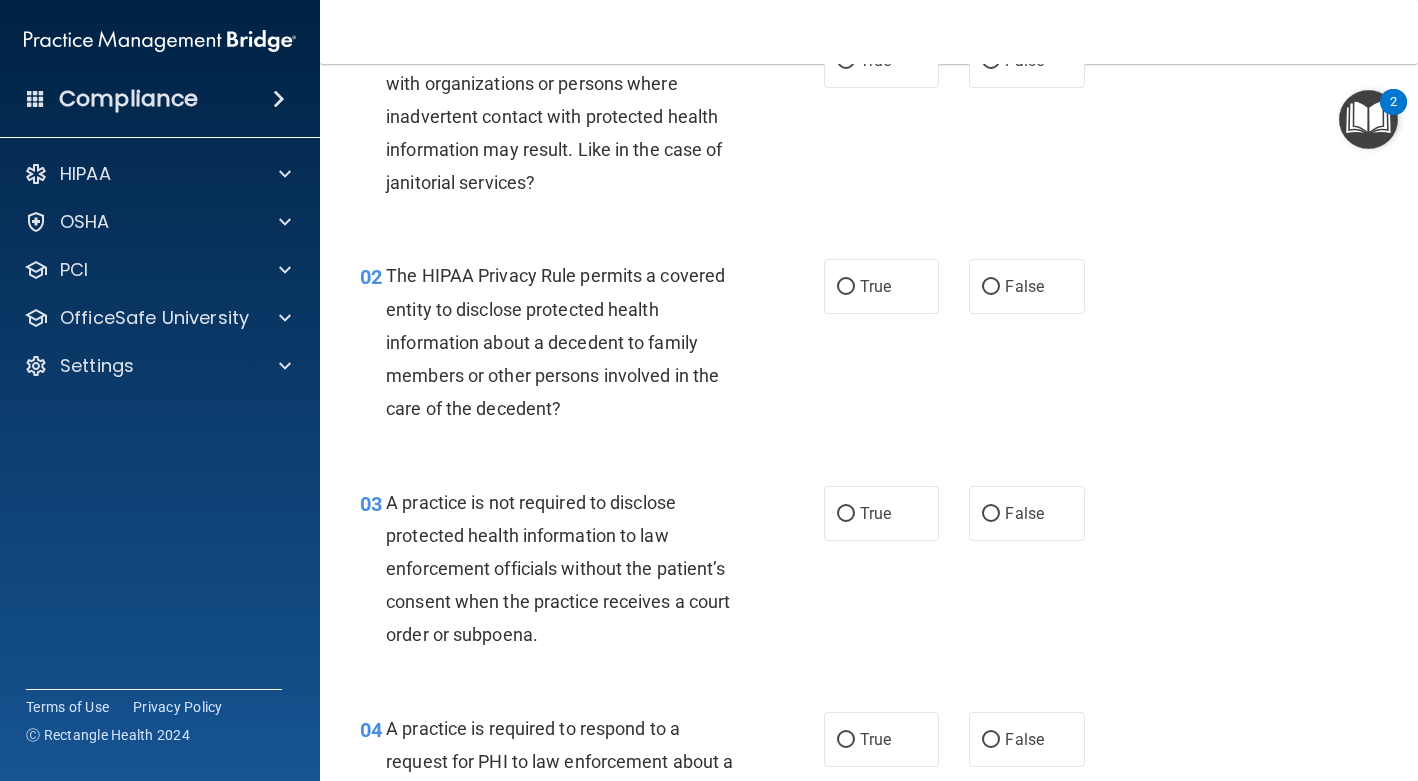 scroll, scrollTop: 0, scrollLeft: 0, axis: both 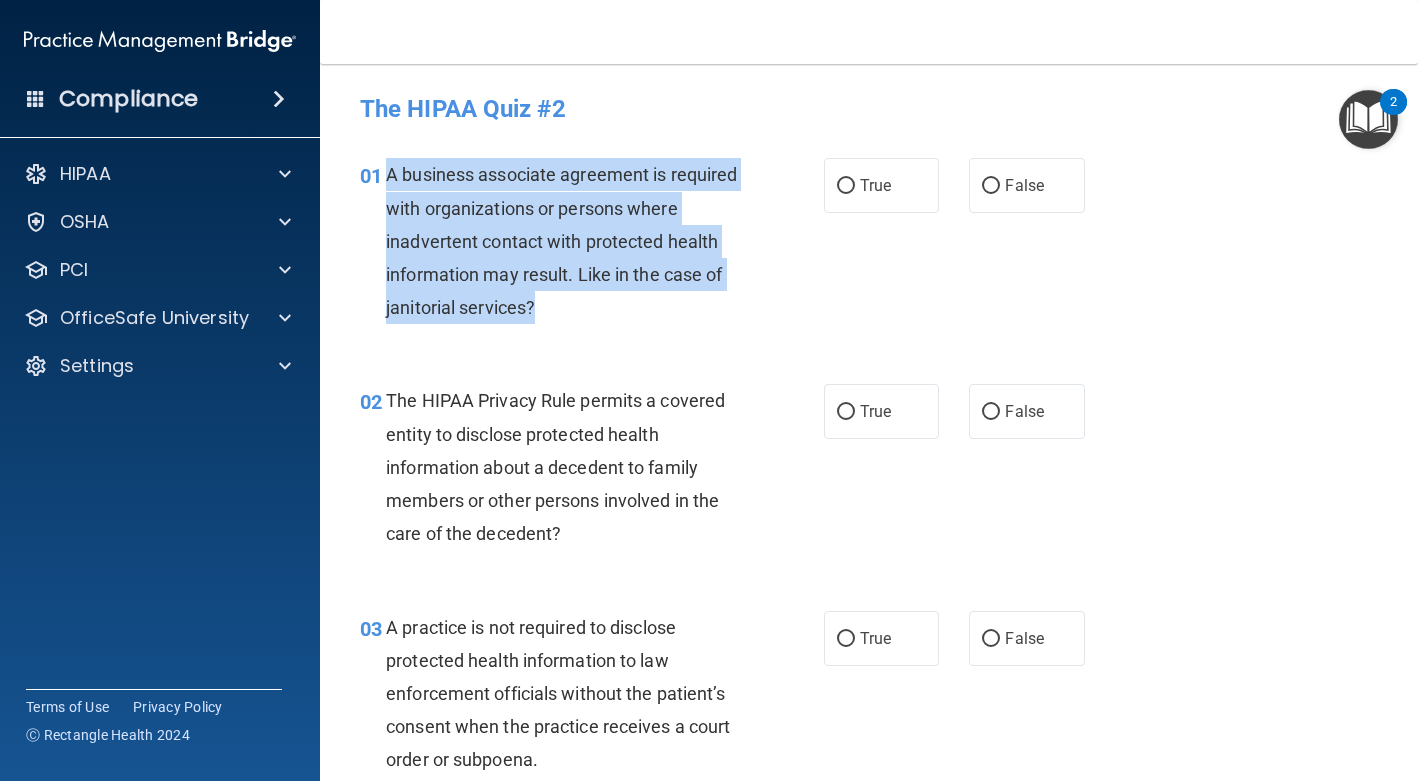 drag, startPoint x: 611, startPoint y: 311, endPoint x: 386, endPoint y: 185, distance: 257.87787 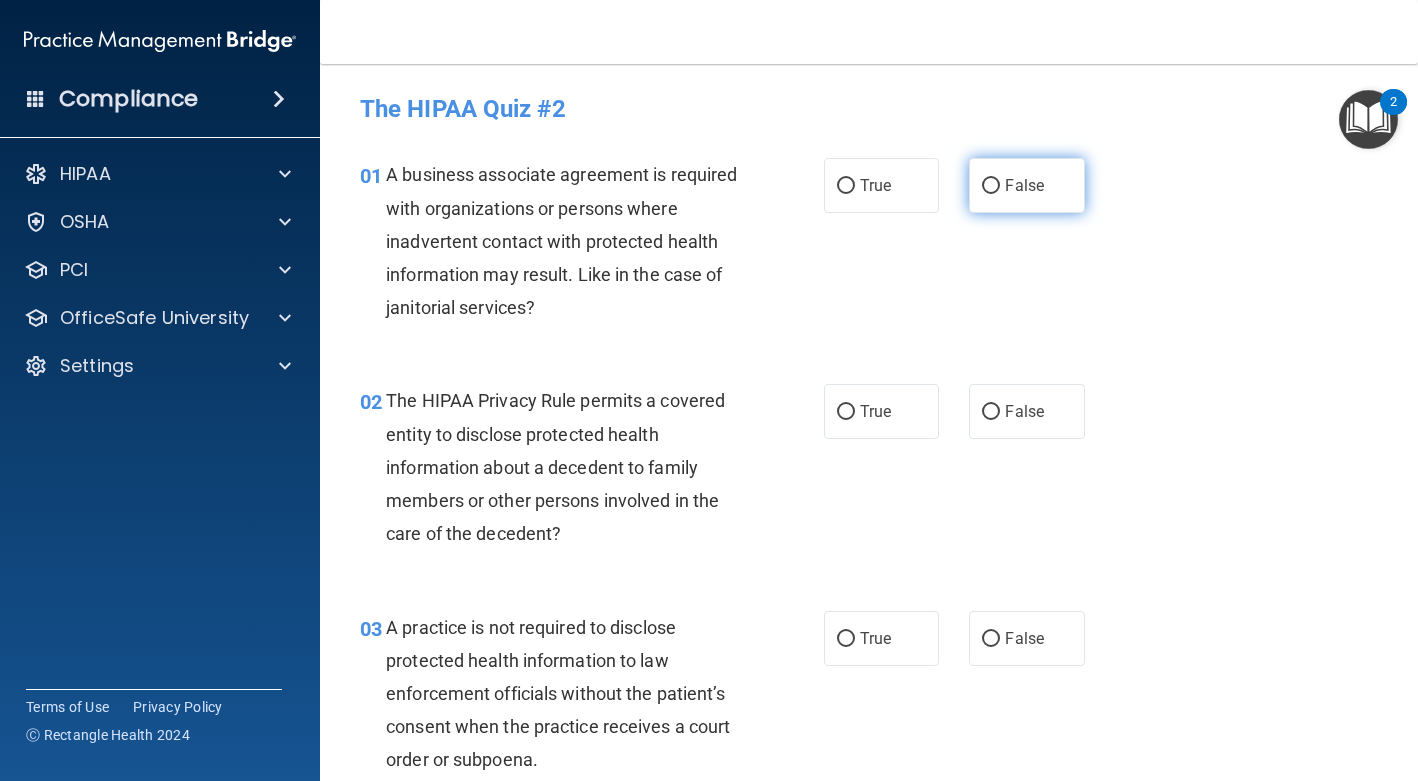click on "False" at bounding box center (1024, 185) 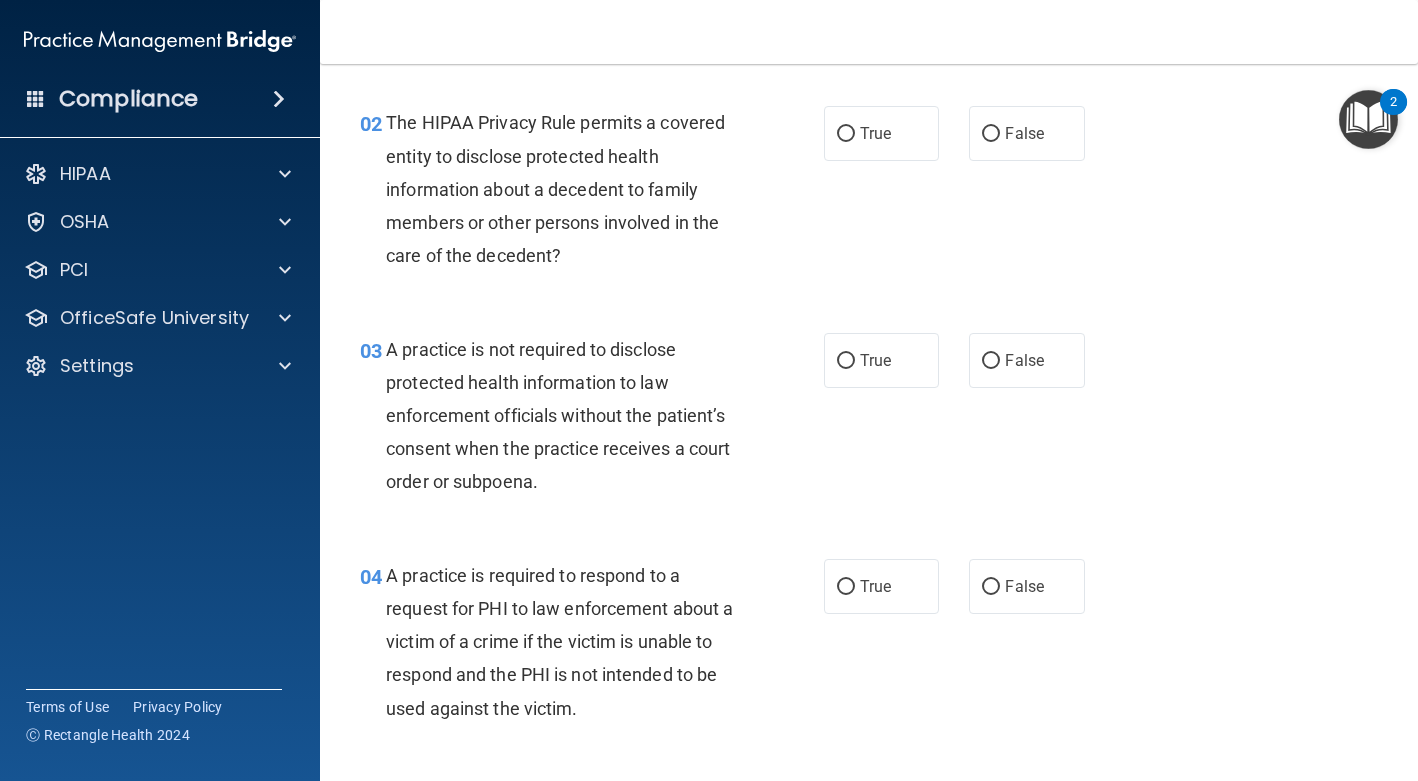 scroll, scrollTop: 295, scrollLeft: 0, axis: vertical 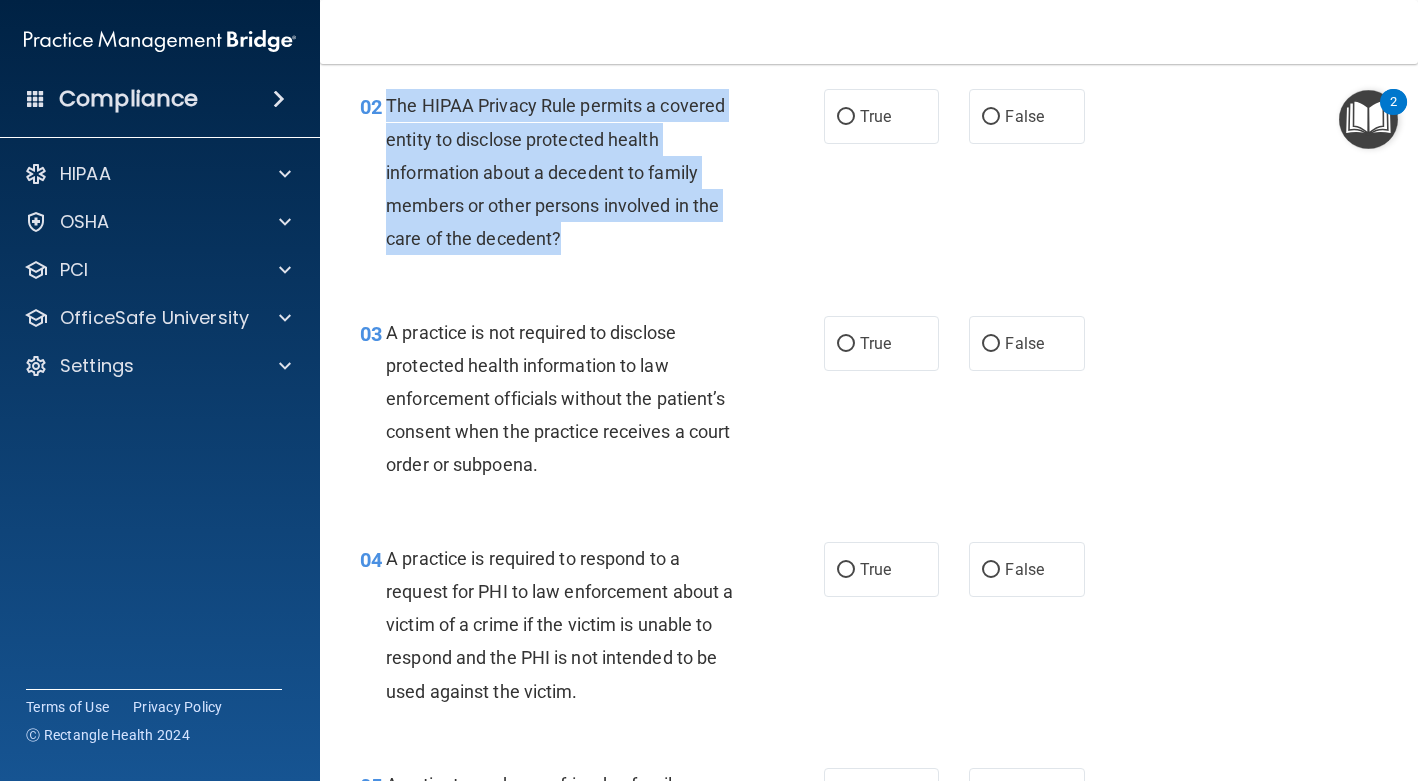drag, startPoint x: 584, startPoint y: 248, endPoint x: 385, endPoint y: 106, distance: 244.46881 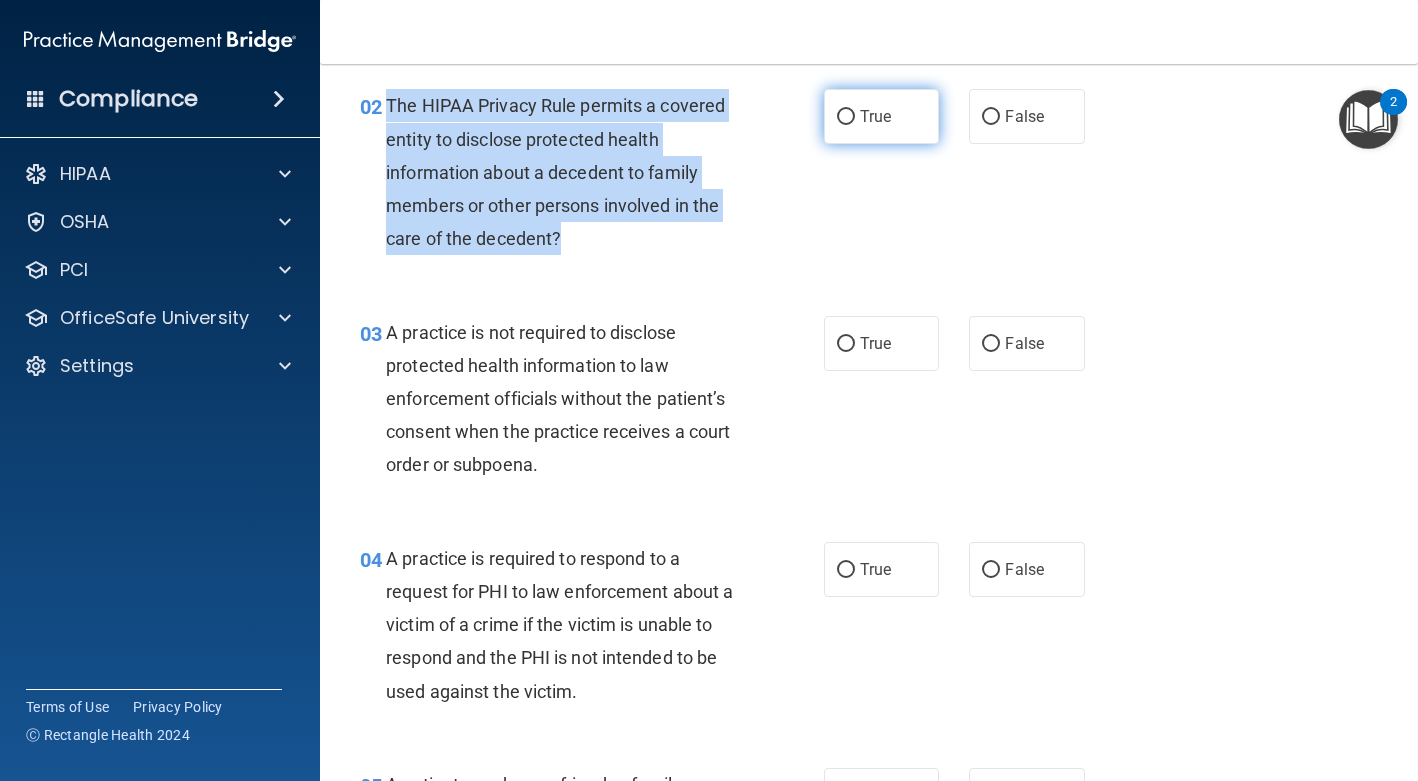 click on "True" at bounding box center (846, 117) 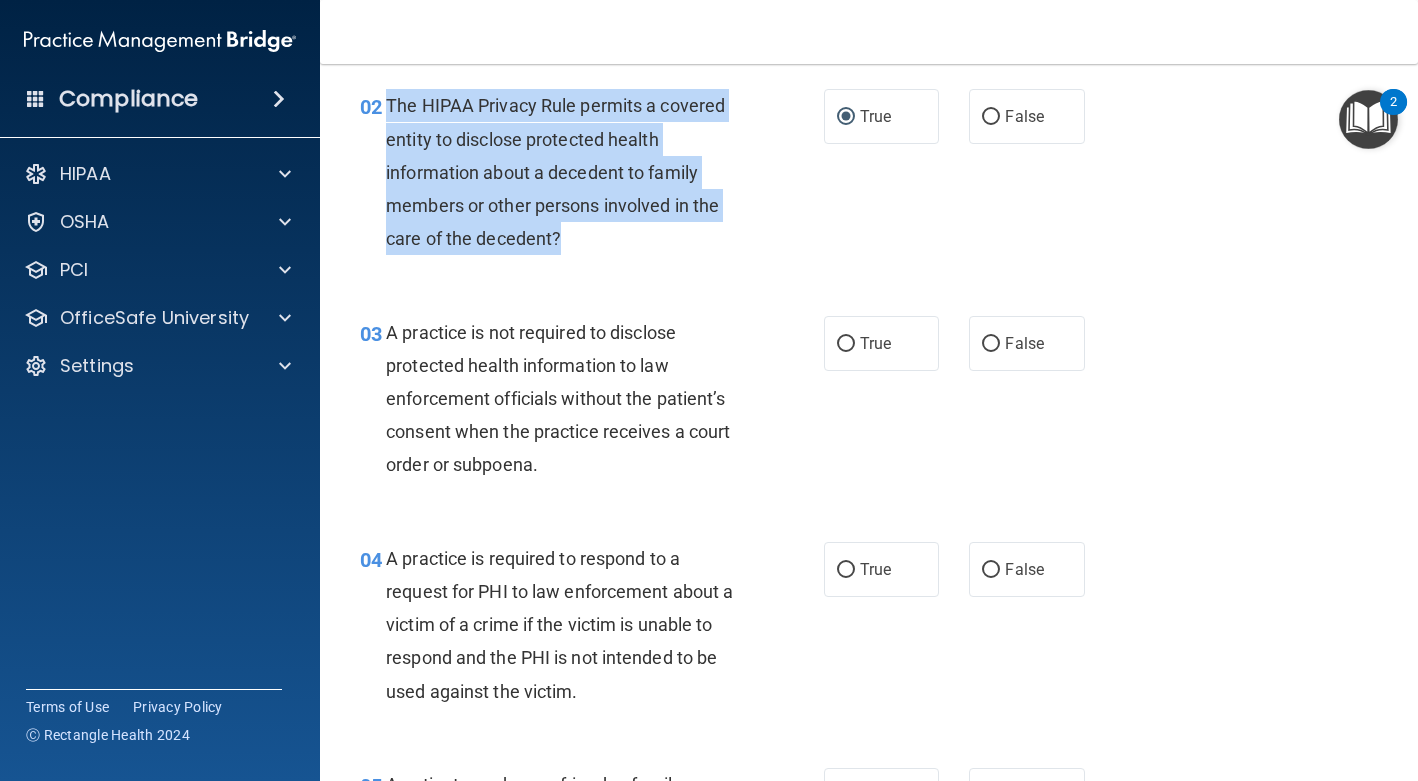 click on "The HIPAA Privacy Rule permits a covered entity to disclose protected health information about a decedent to family members or other persons involved in the care of the decedent?" at bounding box center [571, 172] 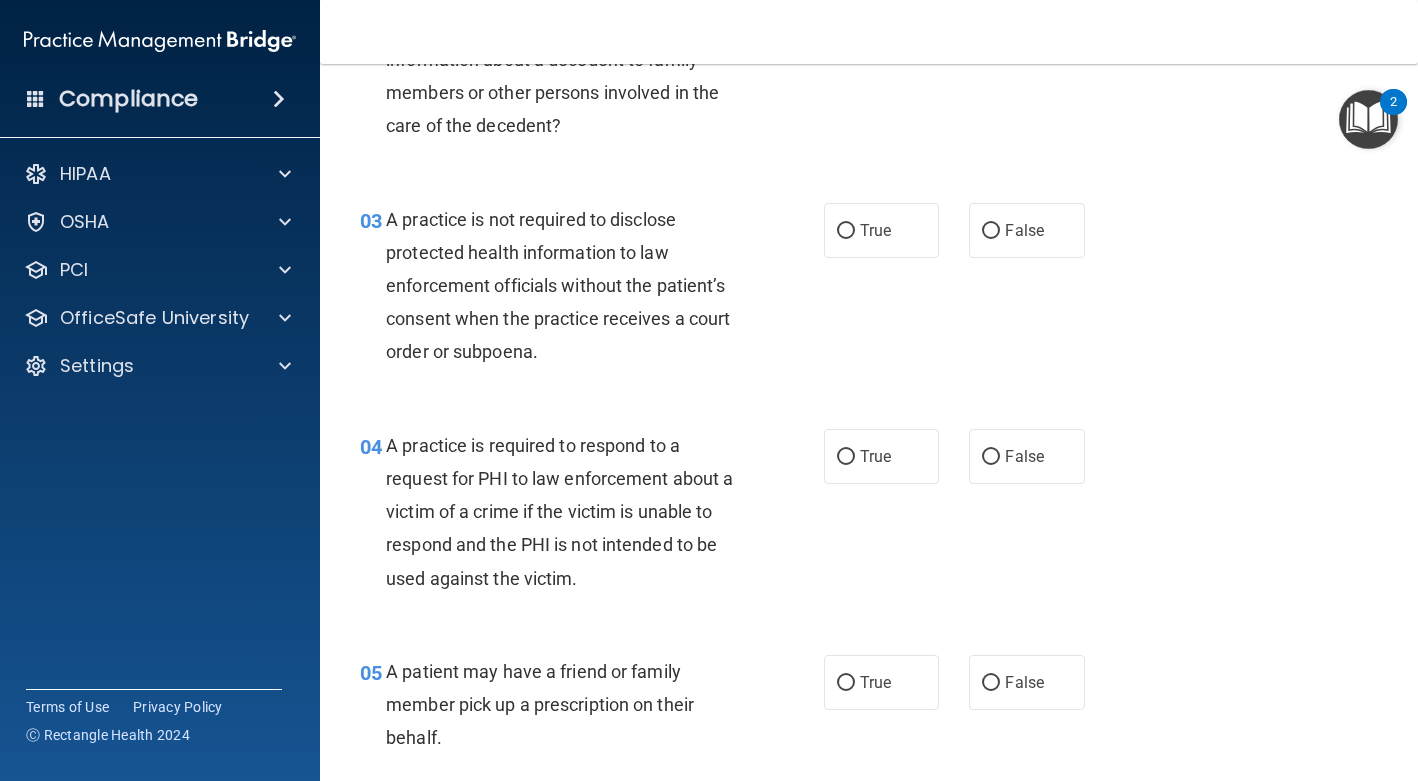scroll, scrollTop: 412, scrollLeft: 0, axis: vertical 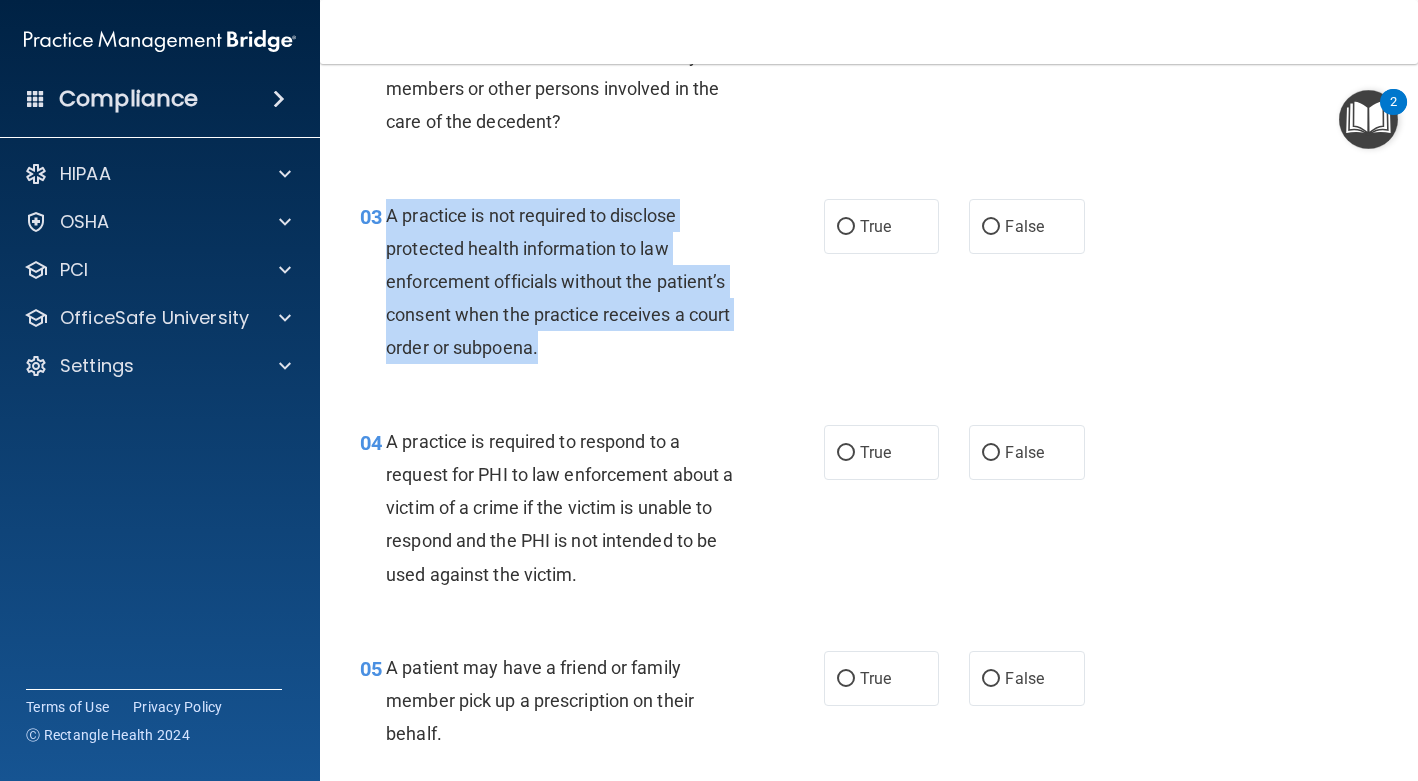 drag, startPoint x: 554, startPoint y: 357, endPoint x: 383, endPoint y: 218, distance: 220.36787 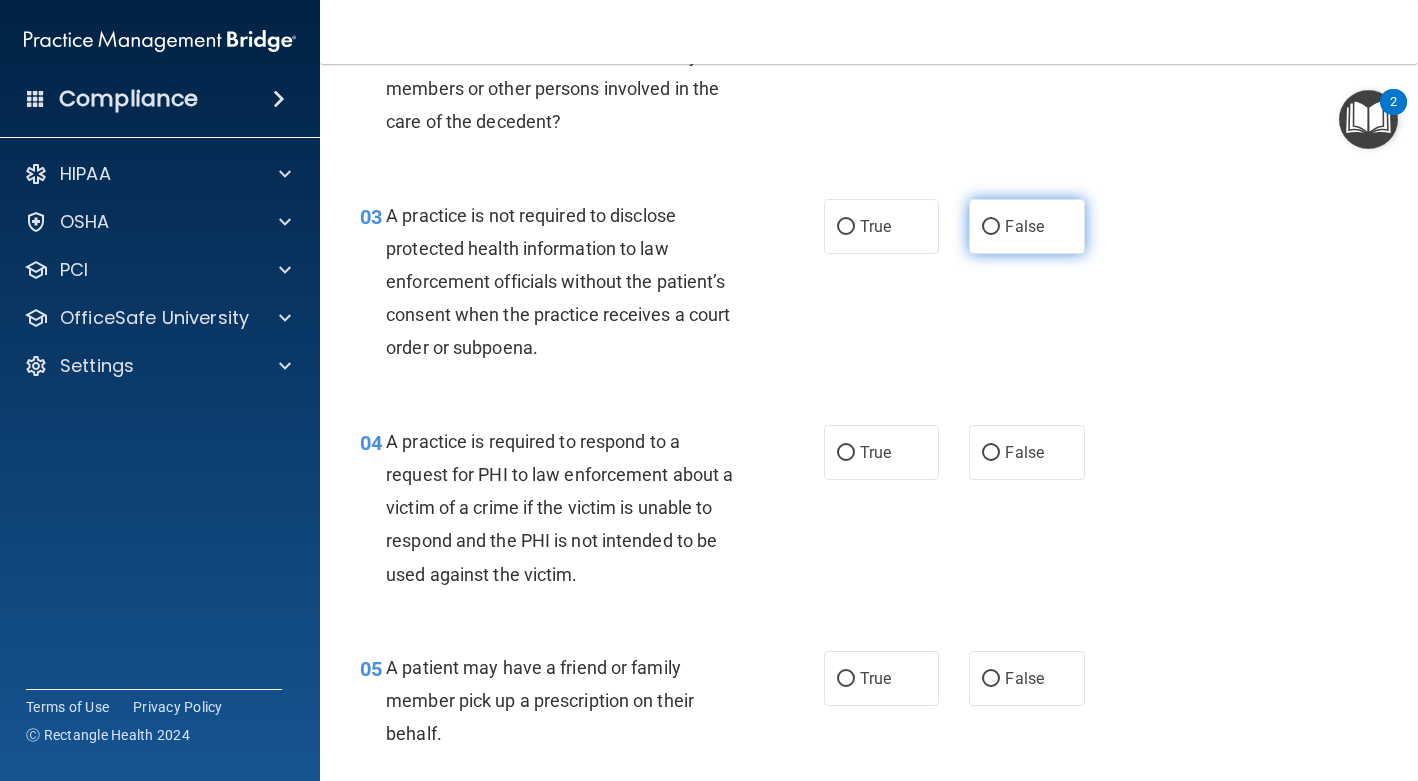 click on "False" at bounding box center (1026, 226) 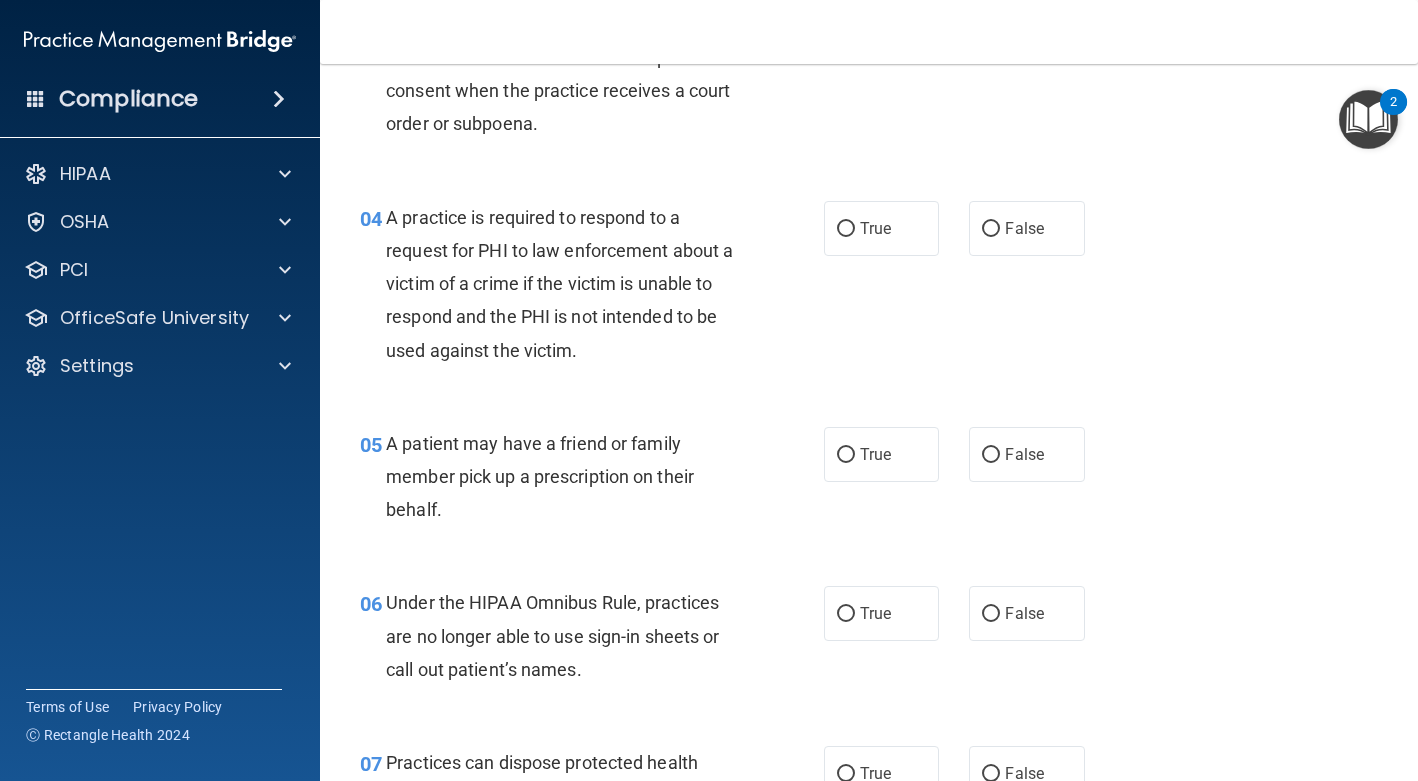 scroll, scrollTop: 638, scrollLeft: 0, axis: vertical 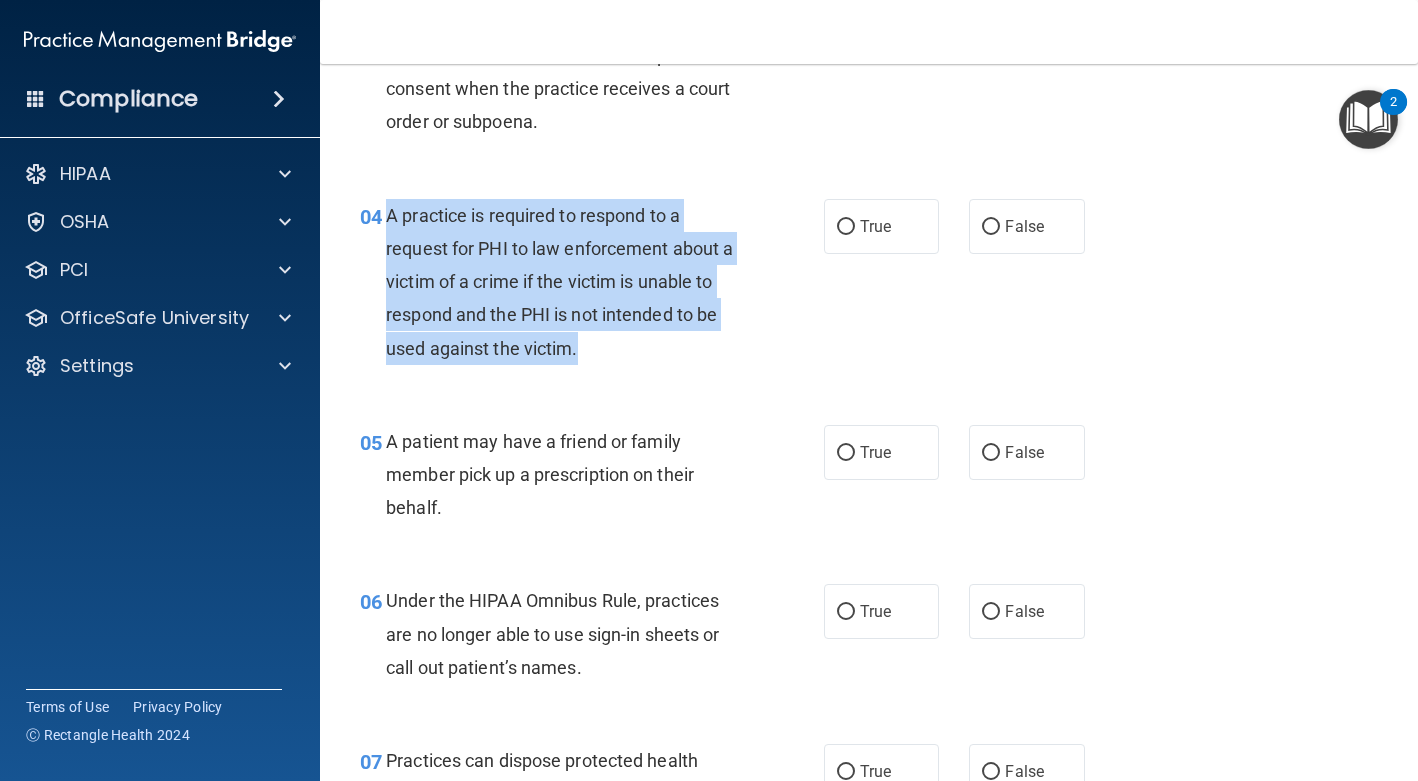 drag, startPoint x: 577, startPoint y: 347, endPoint x: 388, endPoint y: 218, distance: 228.82744 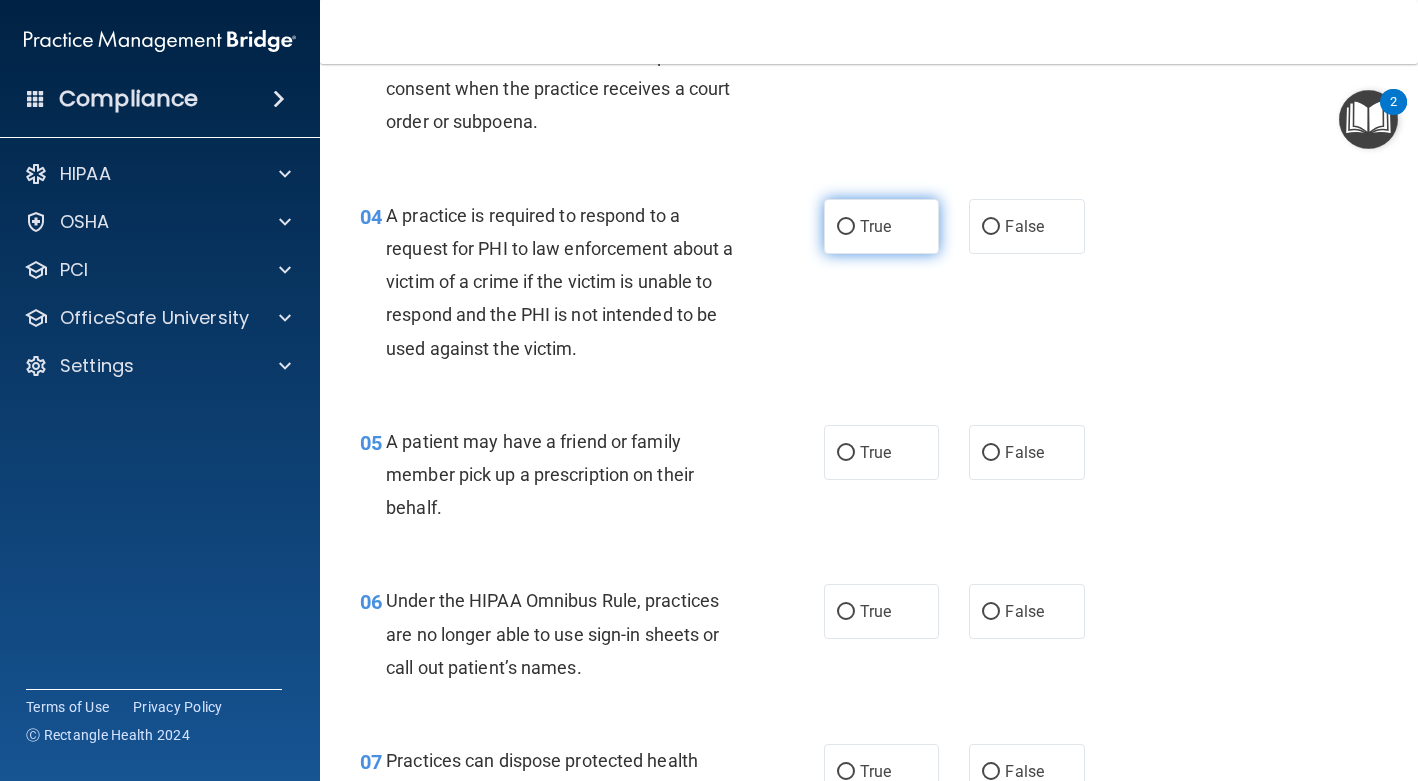 click on "True" at bounding box center [875, 226] 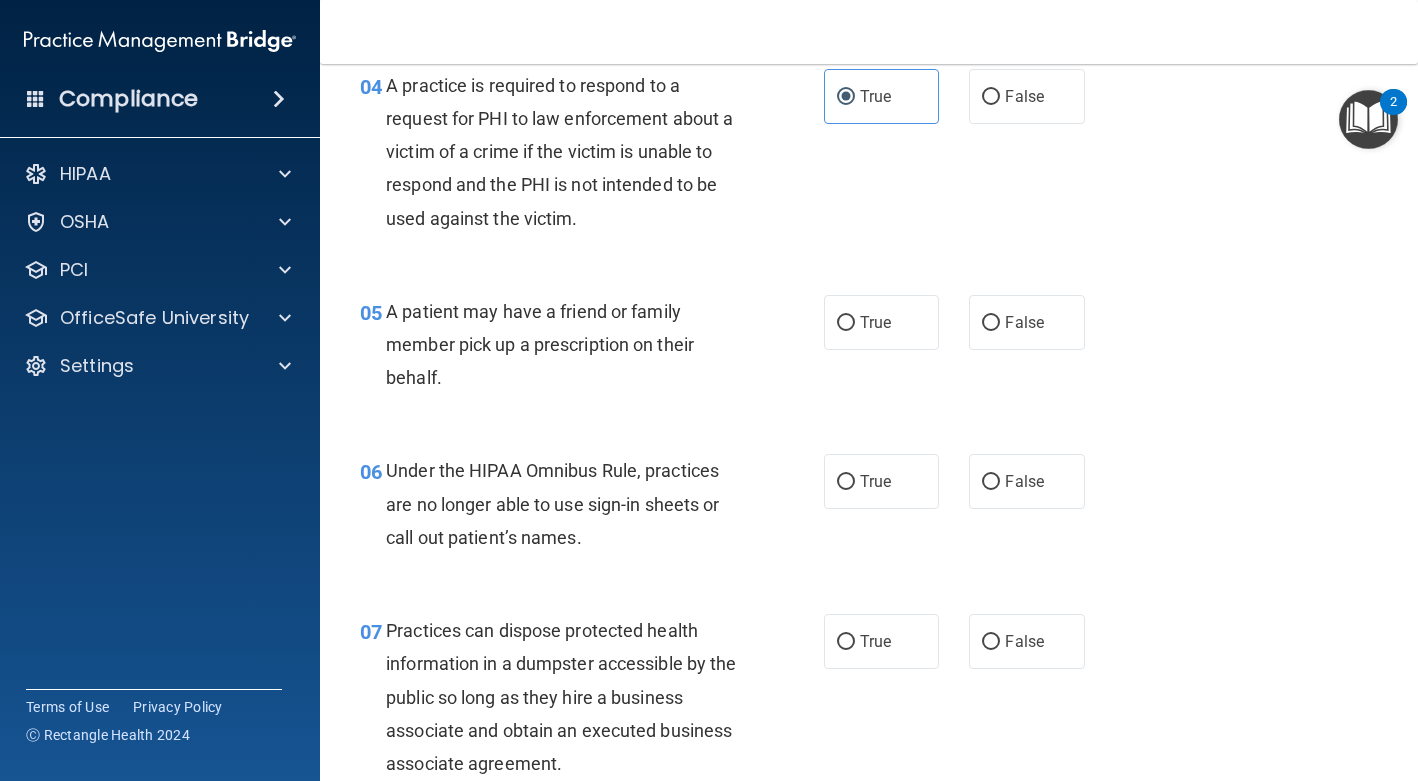 scroll, scrollTop: 782, scrollLeft: 0, axis: vertical 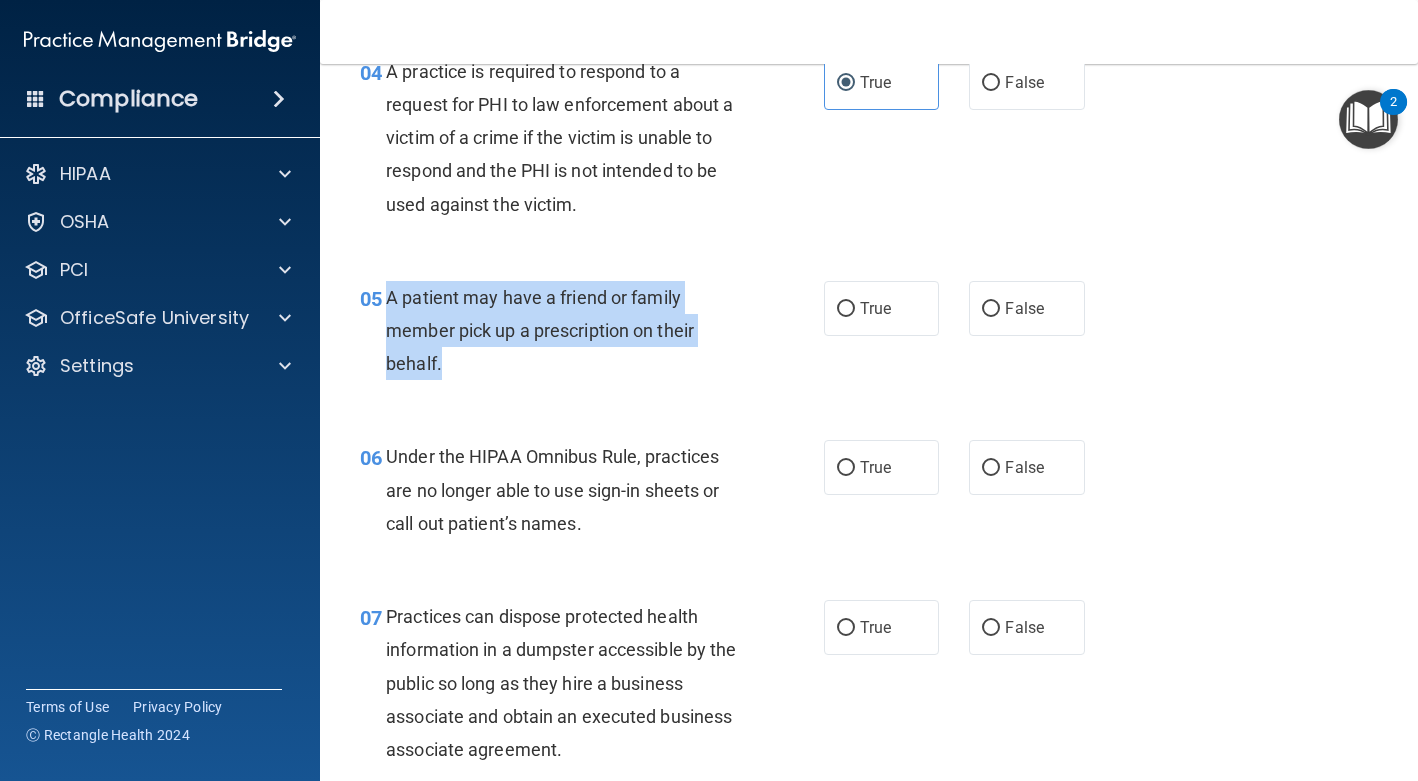 drag, startPoint x: 444, startPoint y: 368, endPoint x: 388, endPoint y: 289, distance: 96.83491 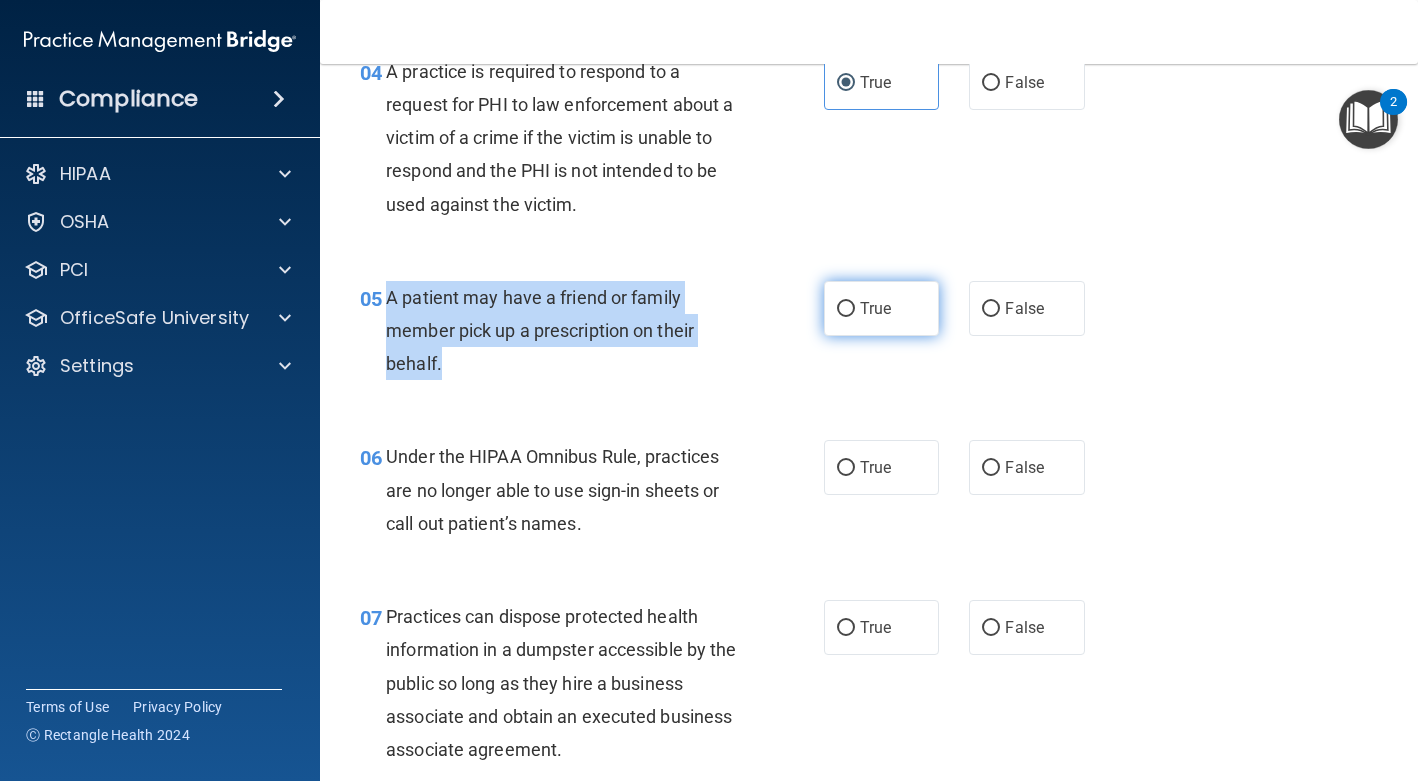 click on "True" at bounding box center (846, 309) 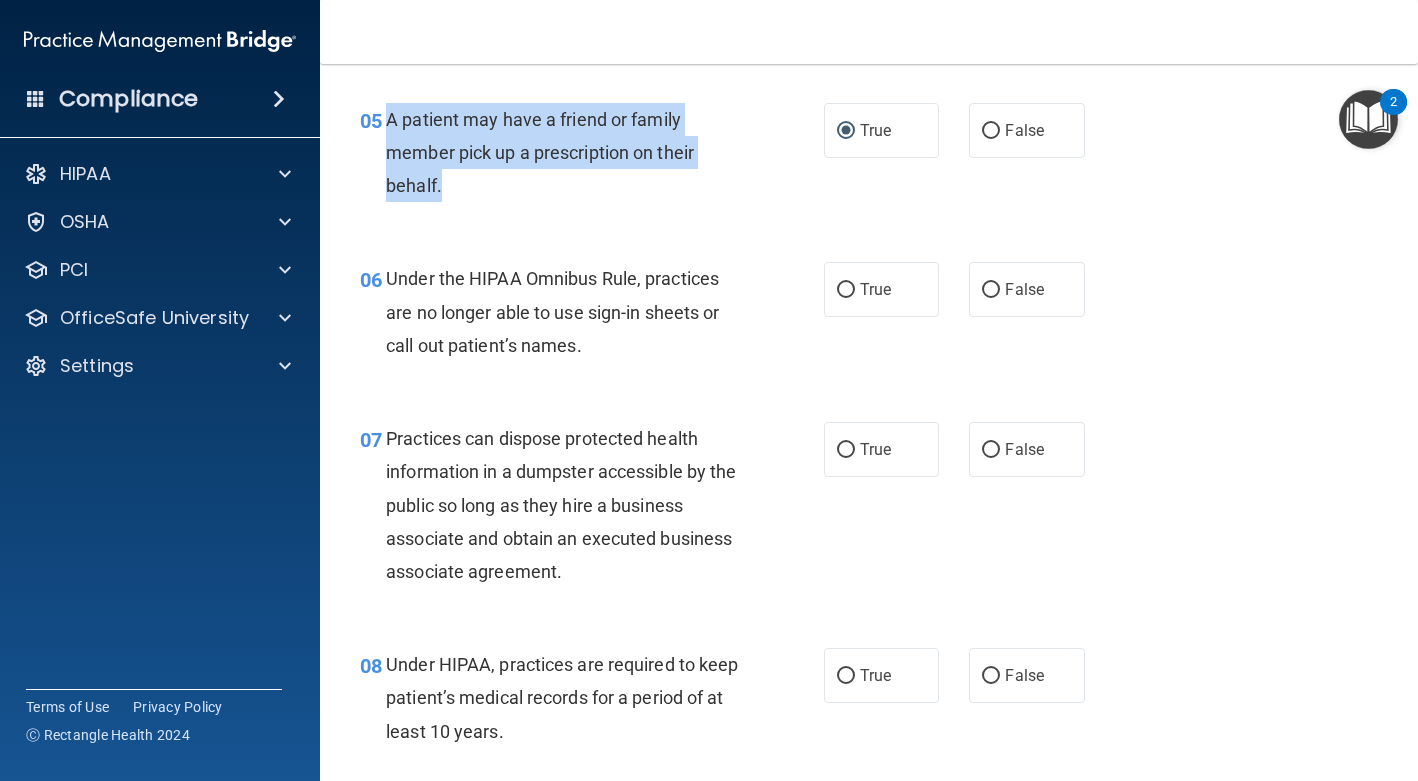 scroll, scrollTop: 959, scrollLeft: 0, axis: vertical 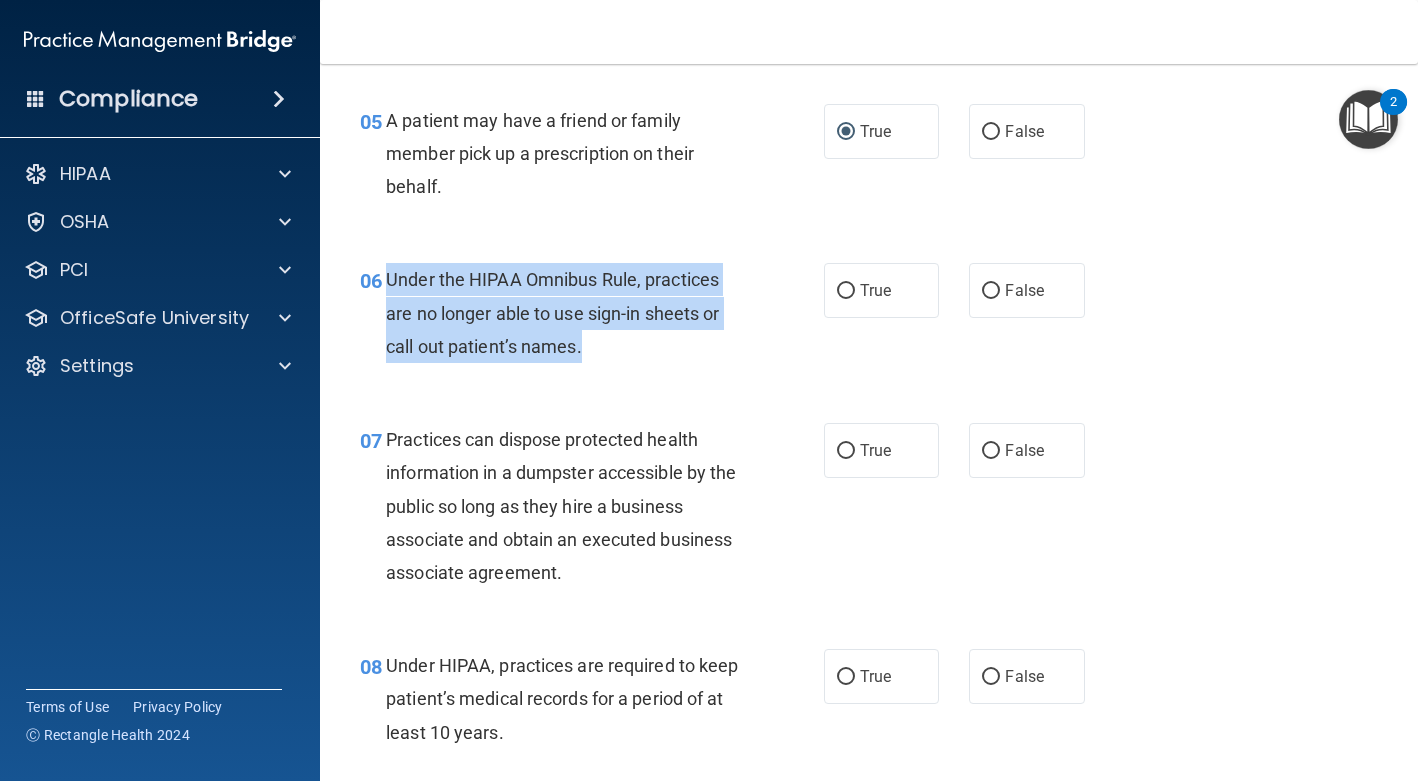 drag, startPoint x: 582, startPoint y: 345, endPoint x: 386, endPoint y: 277, distance: 207.46085 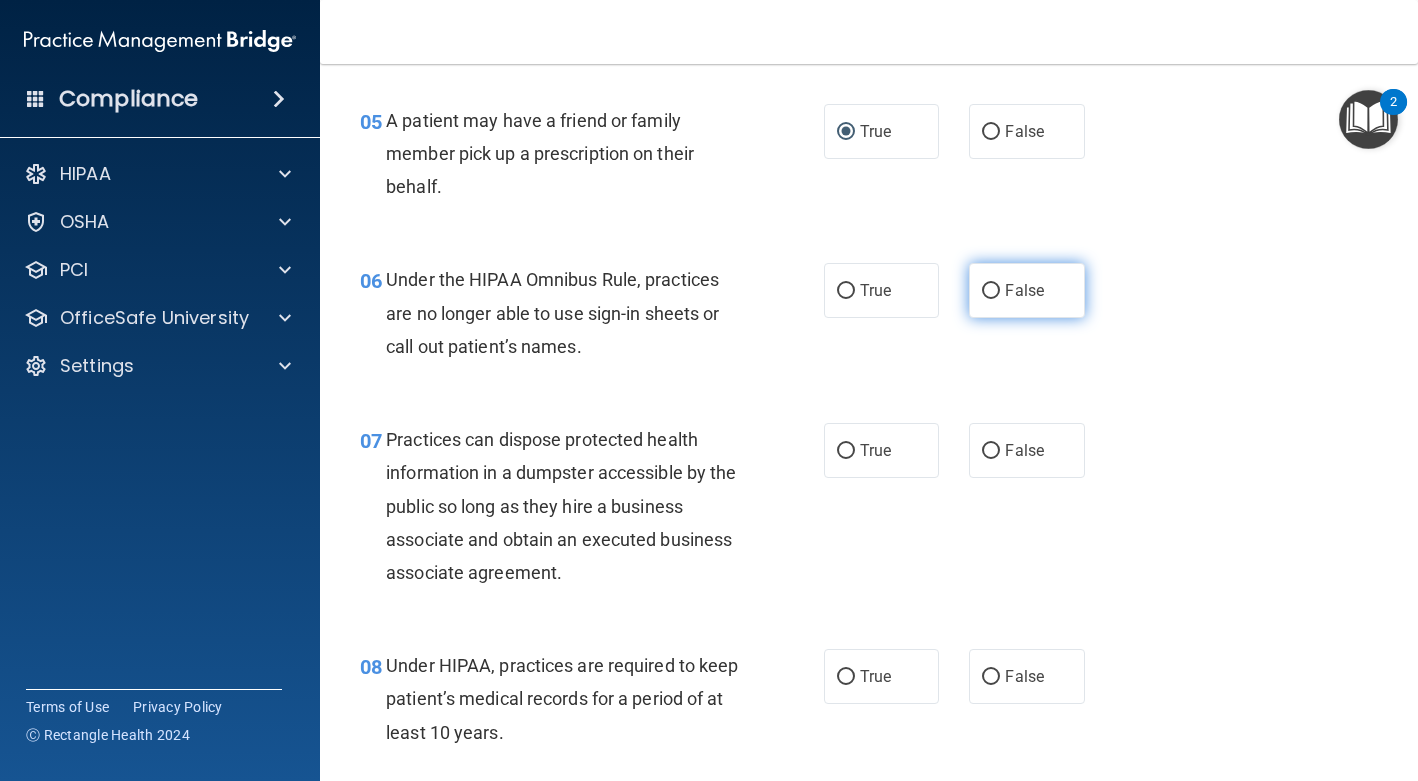 click on "False" at bounding box center [1024, 290] 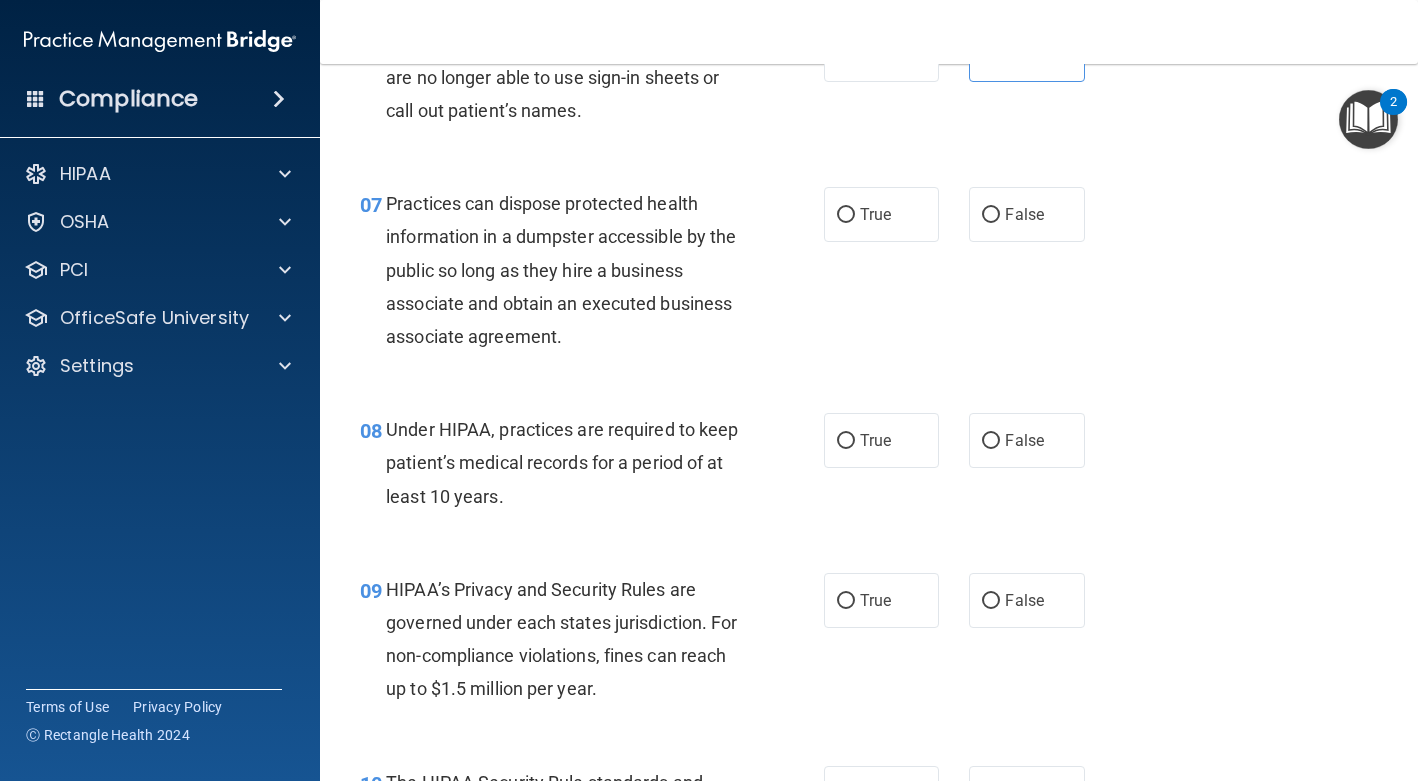 scroll, scrollTop: 1196, scrollLeft: 0, axis: vertical 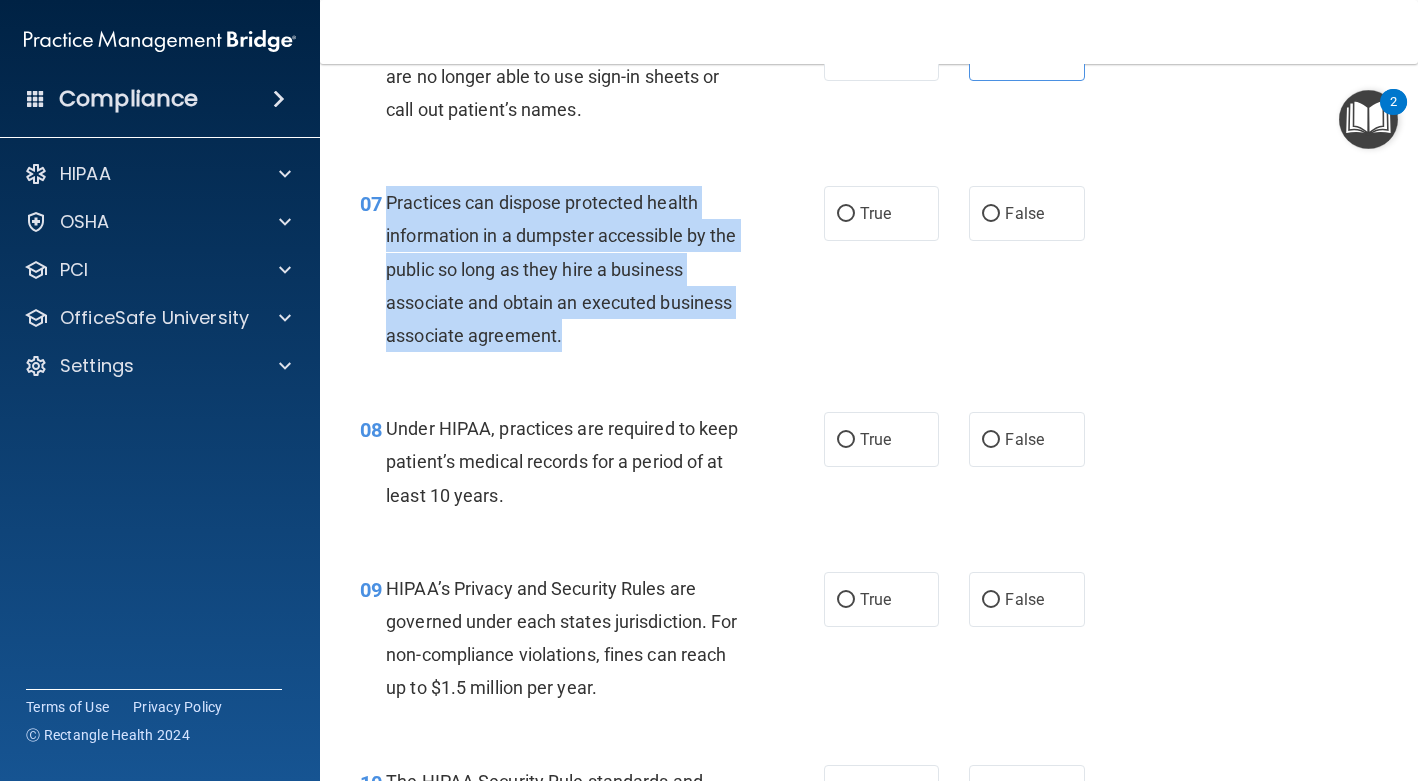 drag, startPoint x: 594, startPoint y: 339, endPoint x: 386, endPoint y: 197, distance: 251.84917 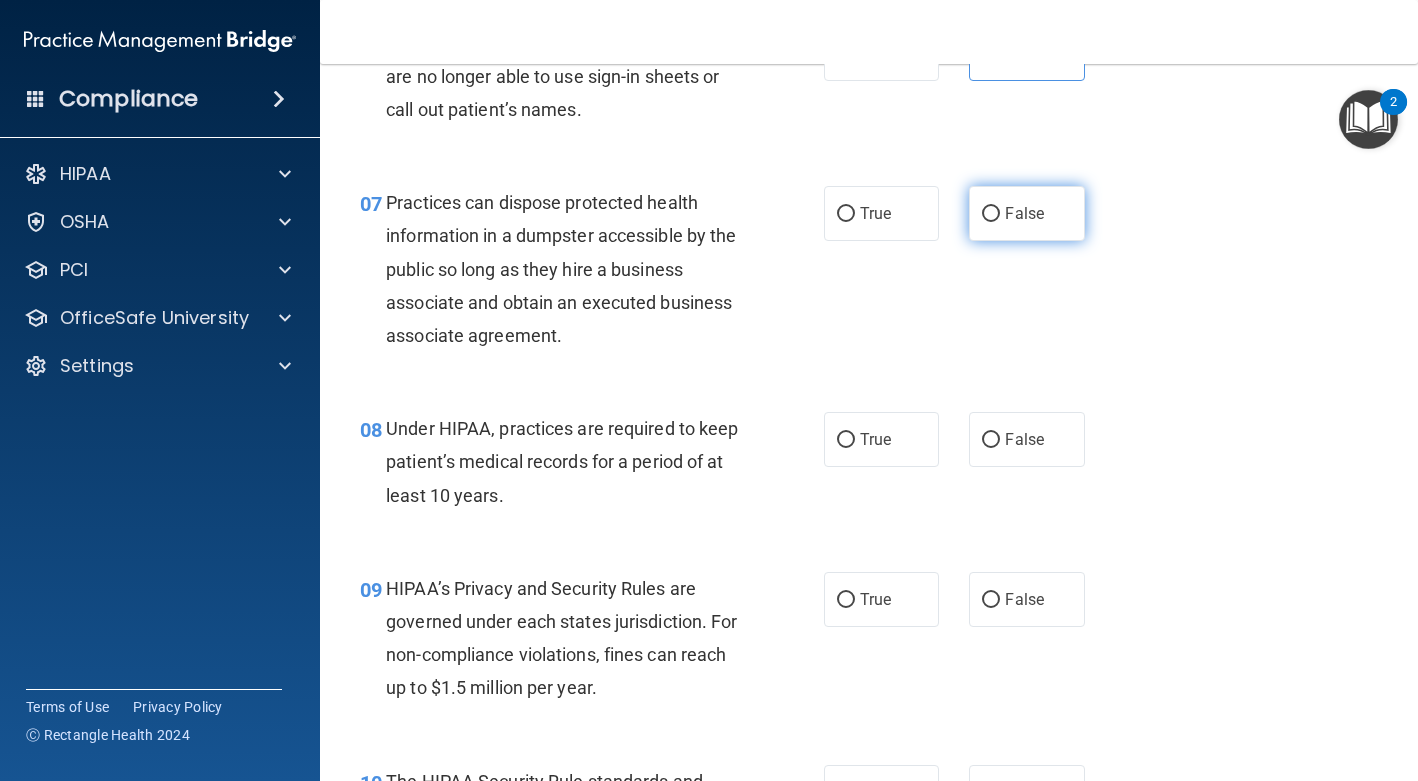 click on "False" at bounding box center (1026, 213) 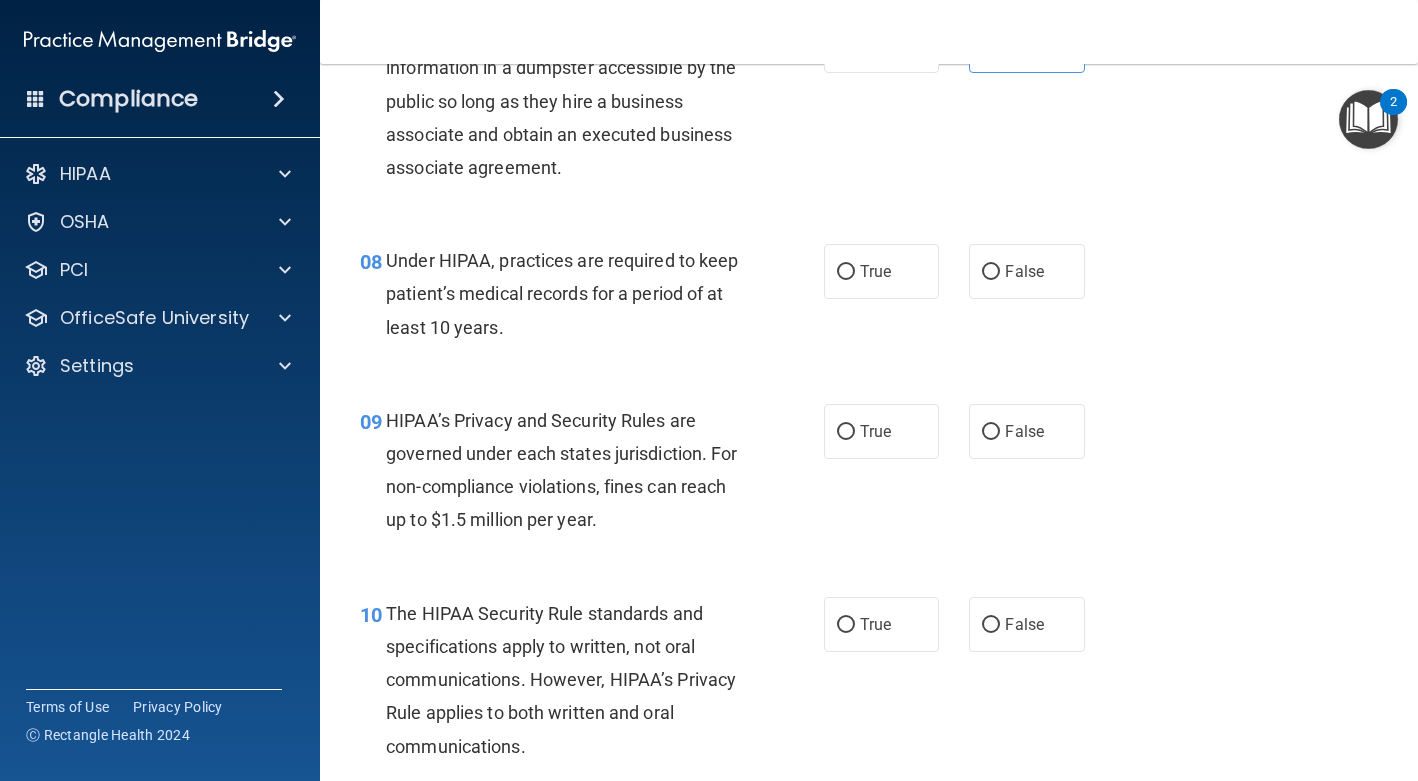 scroll, scrollTop: 1365, scrollLeft: 0, axis: vertical 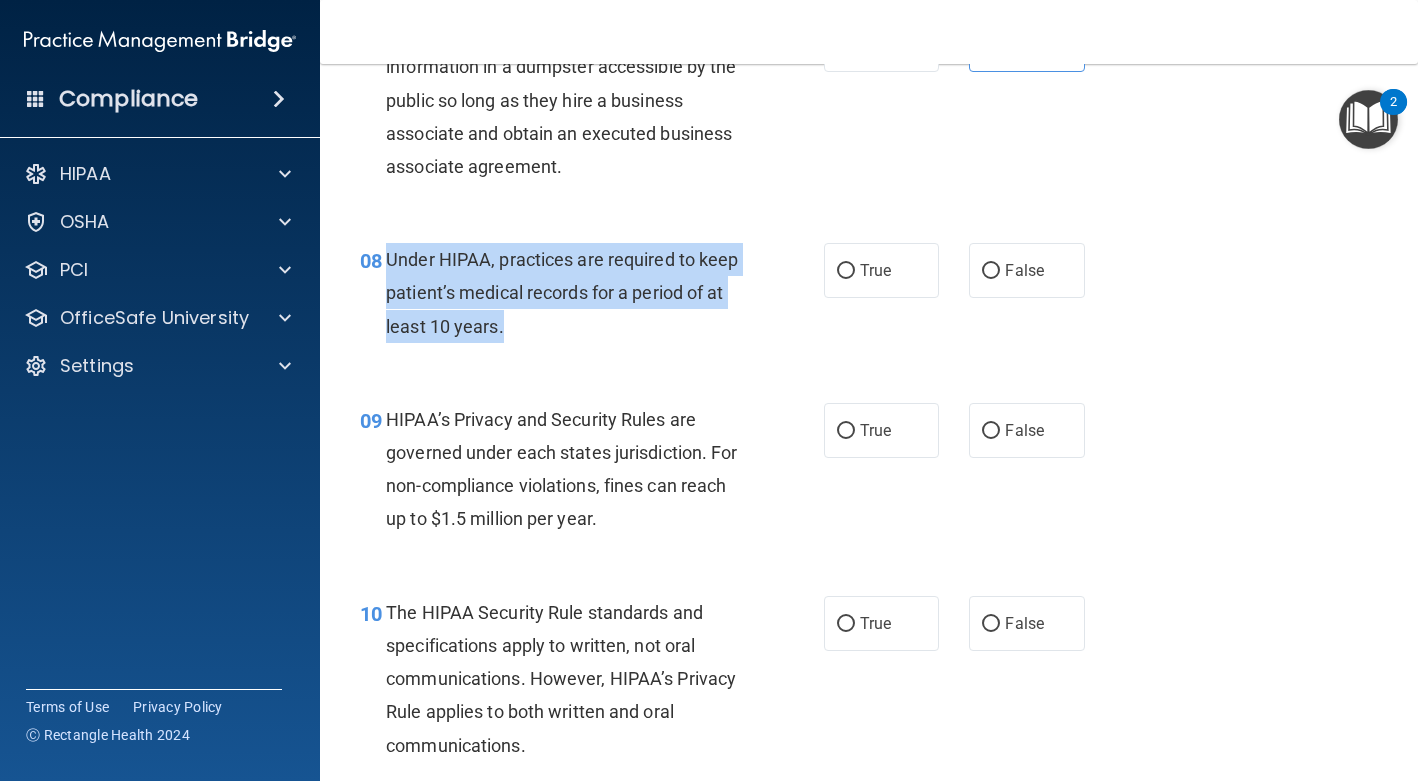 drag, startPoint x: 556, startPoint y: 336, endPoint x: 389, endPoint y: 266, distance: 181.07733 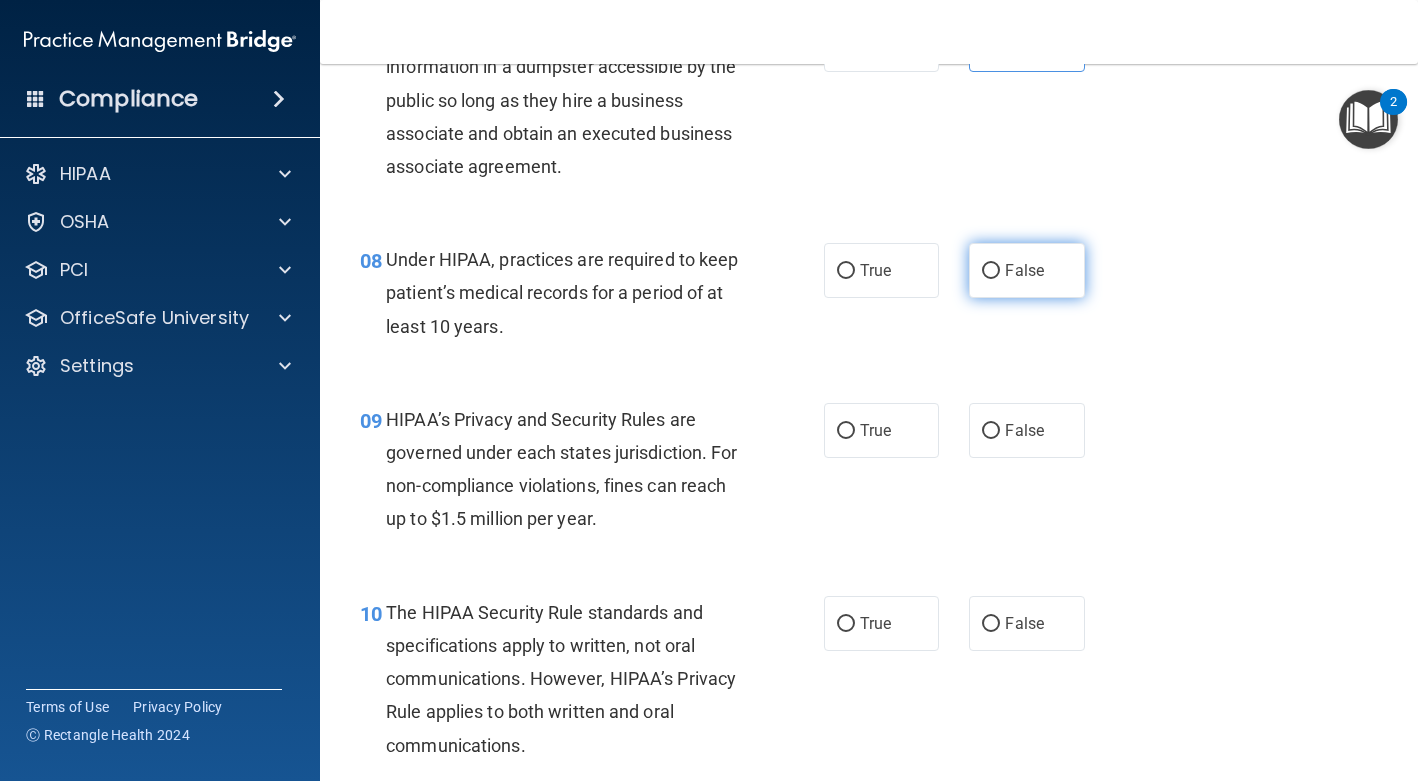 click on "False" at bounding box center (1026, 270) 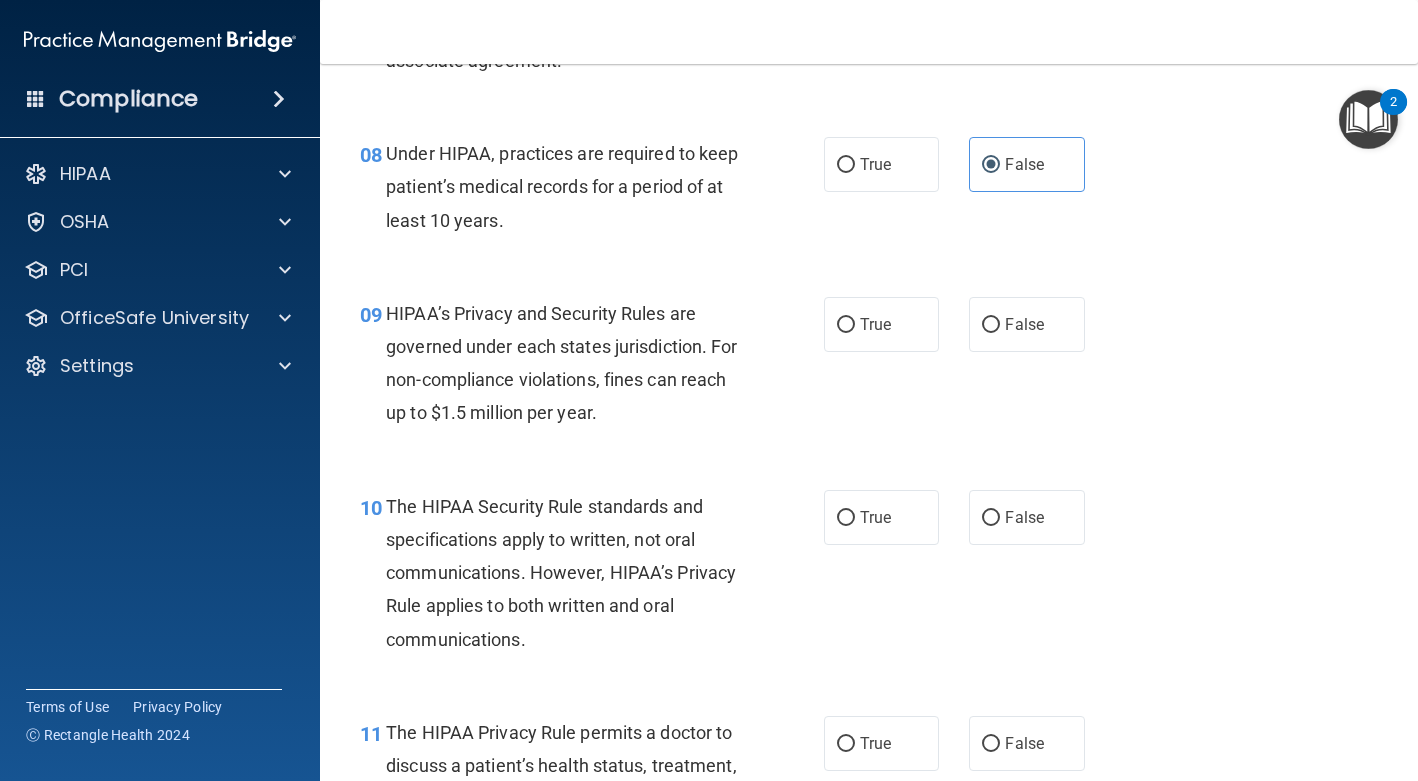 scroll, scrollTop: 1540, scrollLeft: 0, axis: vertical 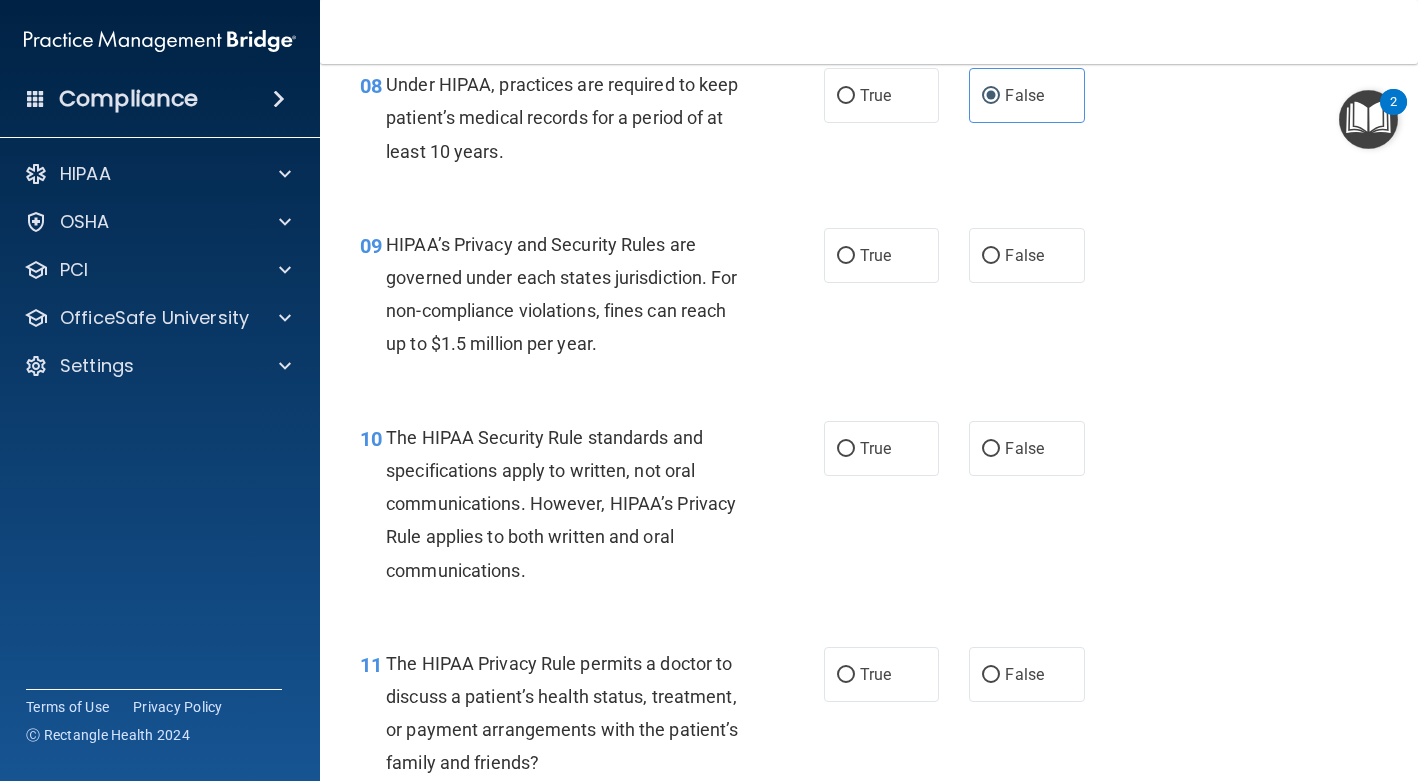 click on "09       HIPAA’s Privacy and Security Rules are governed under each states jurisdiction.  For non-compliance violations, fines can reach up to $1.5 million per year.                 True           False" at bounding box center [869, 299] 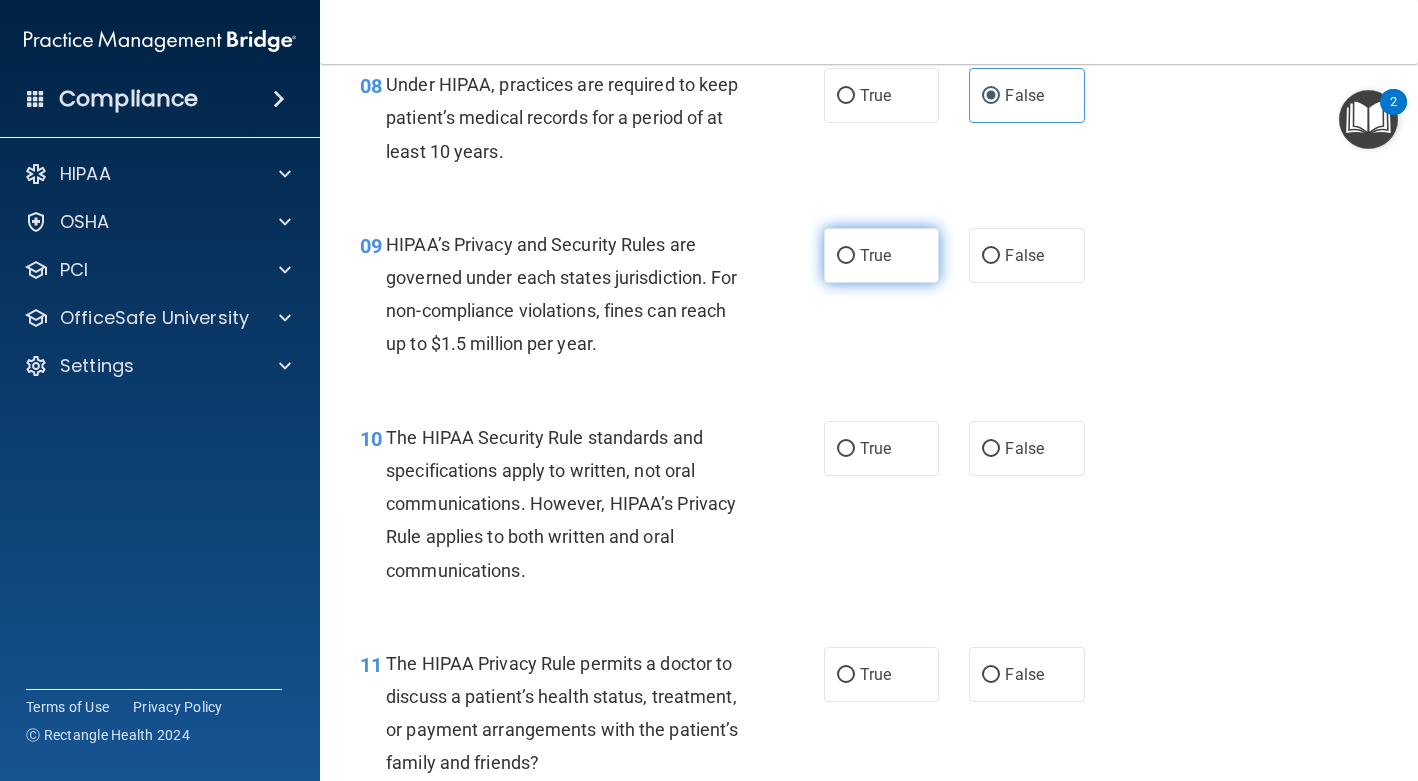 click on "True" at bounding box center [846, 256] 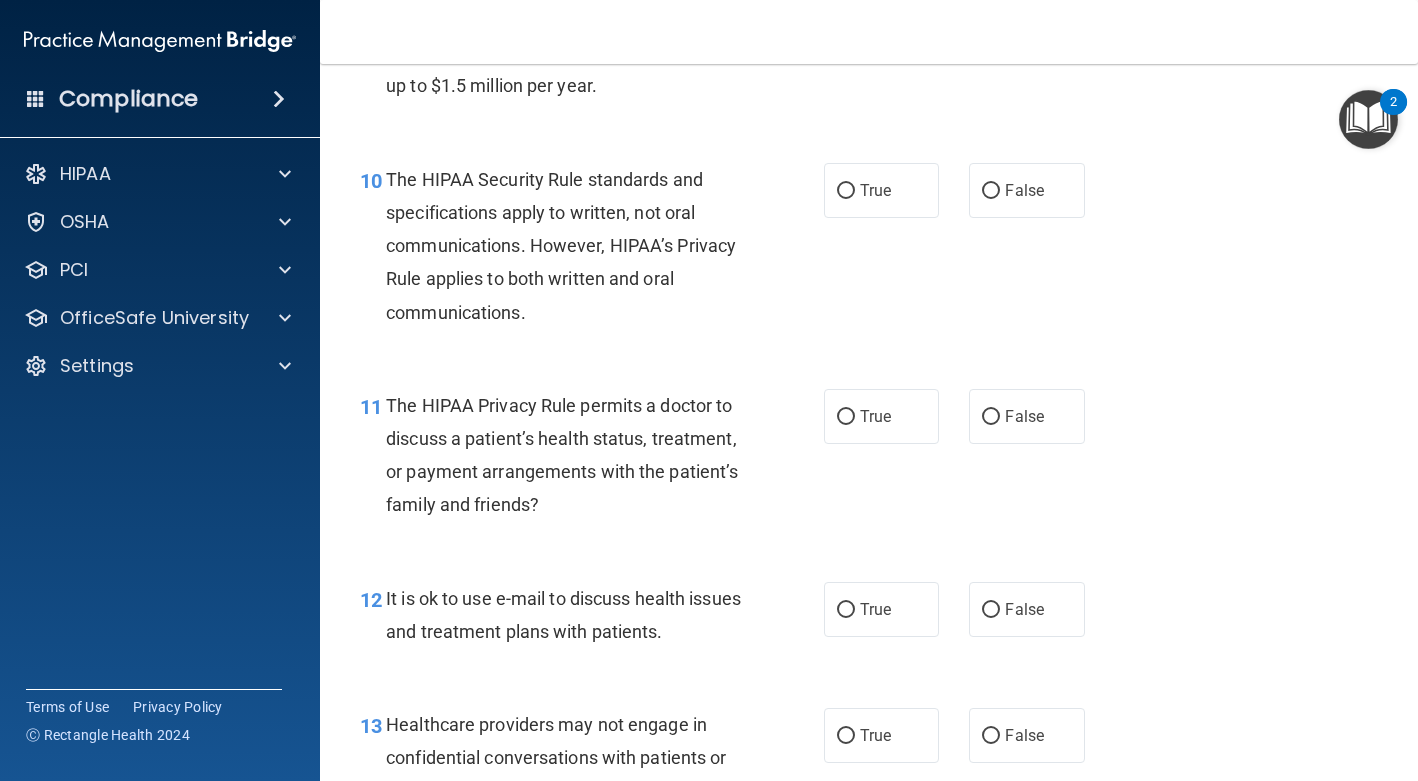 scroll, scrollTop: 1813, scrollLeft: 0, axis: vertical 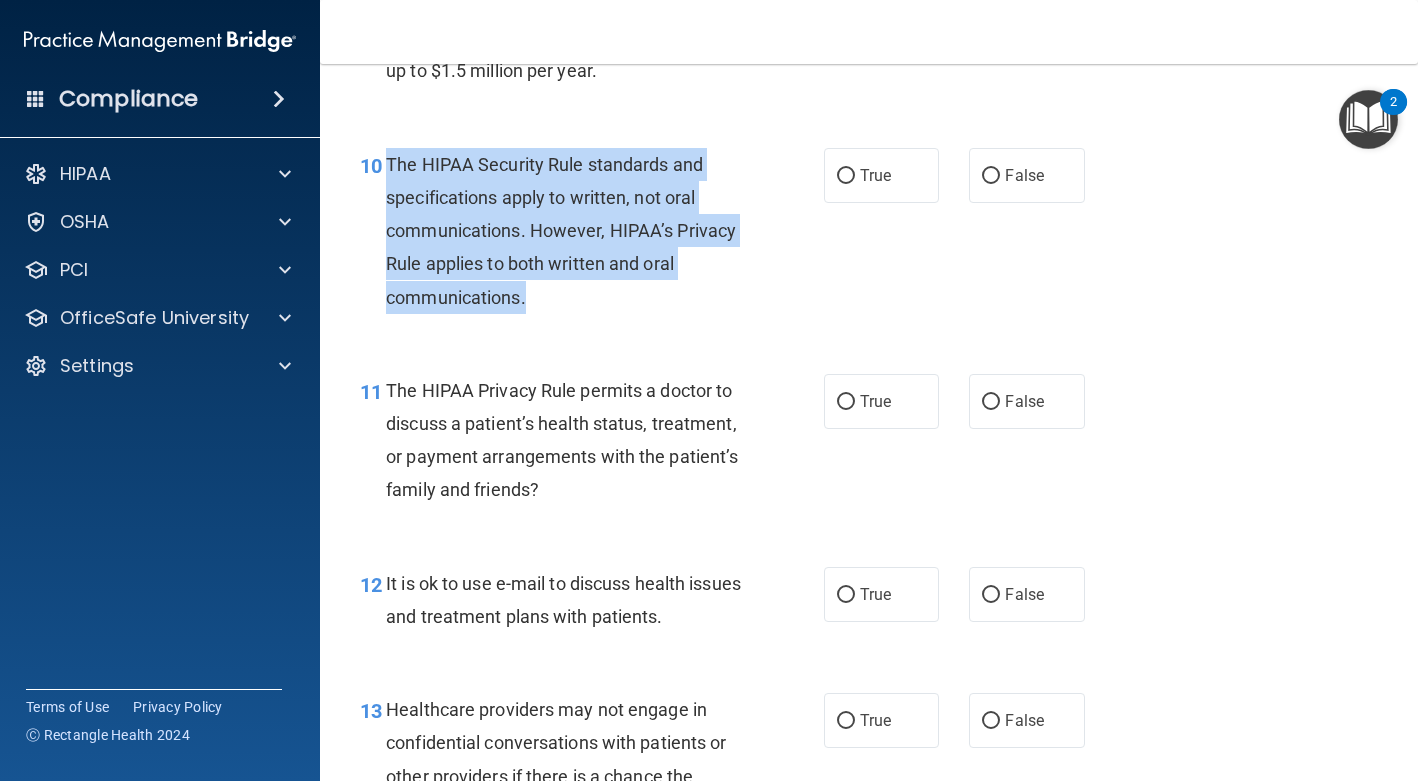 drag, startPoint x: 532, startPoint y: 290, endPoint x: 387, endPoint y: 175, distance: 185.06755 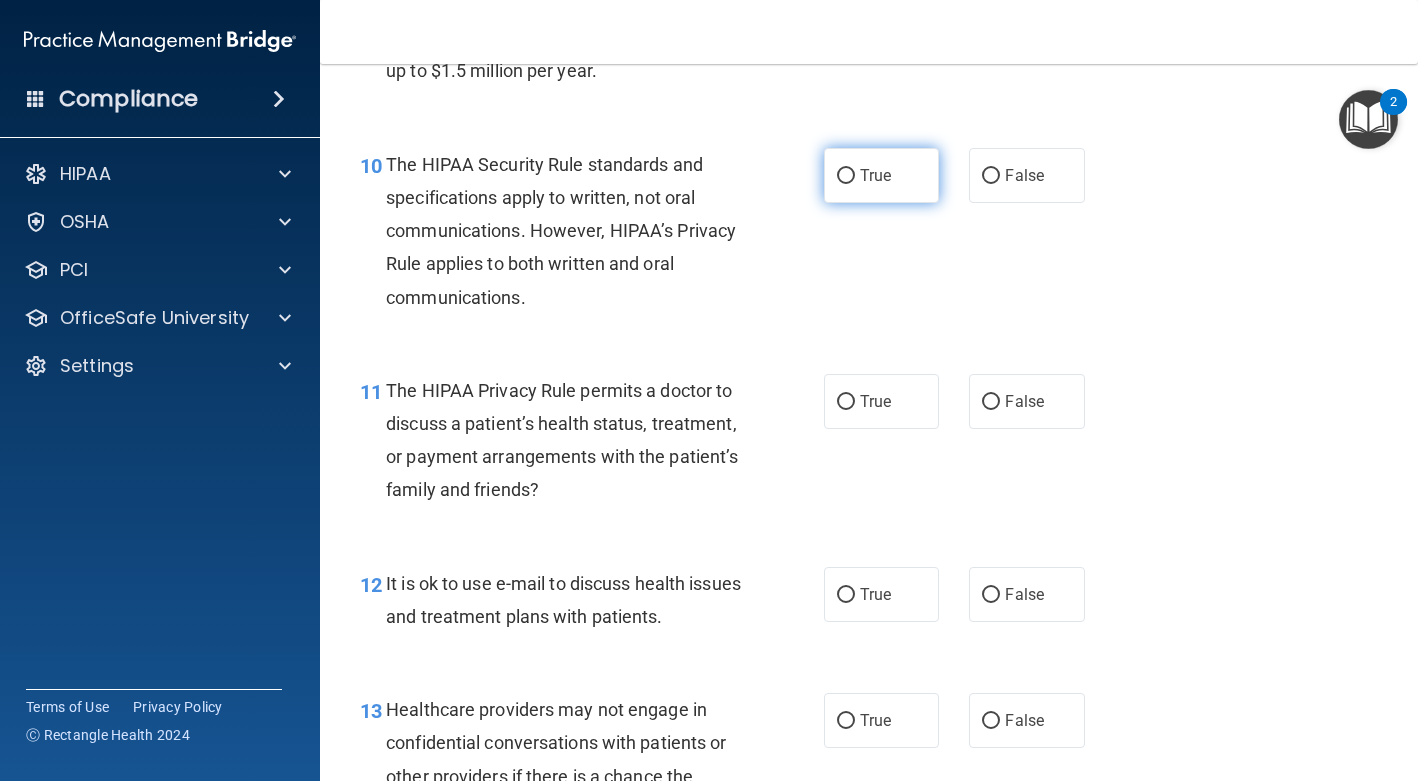 click on "True" at bounding box center [881, 175] 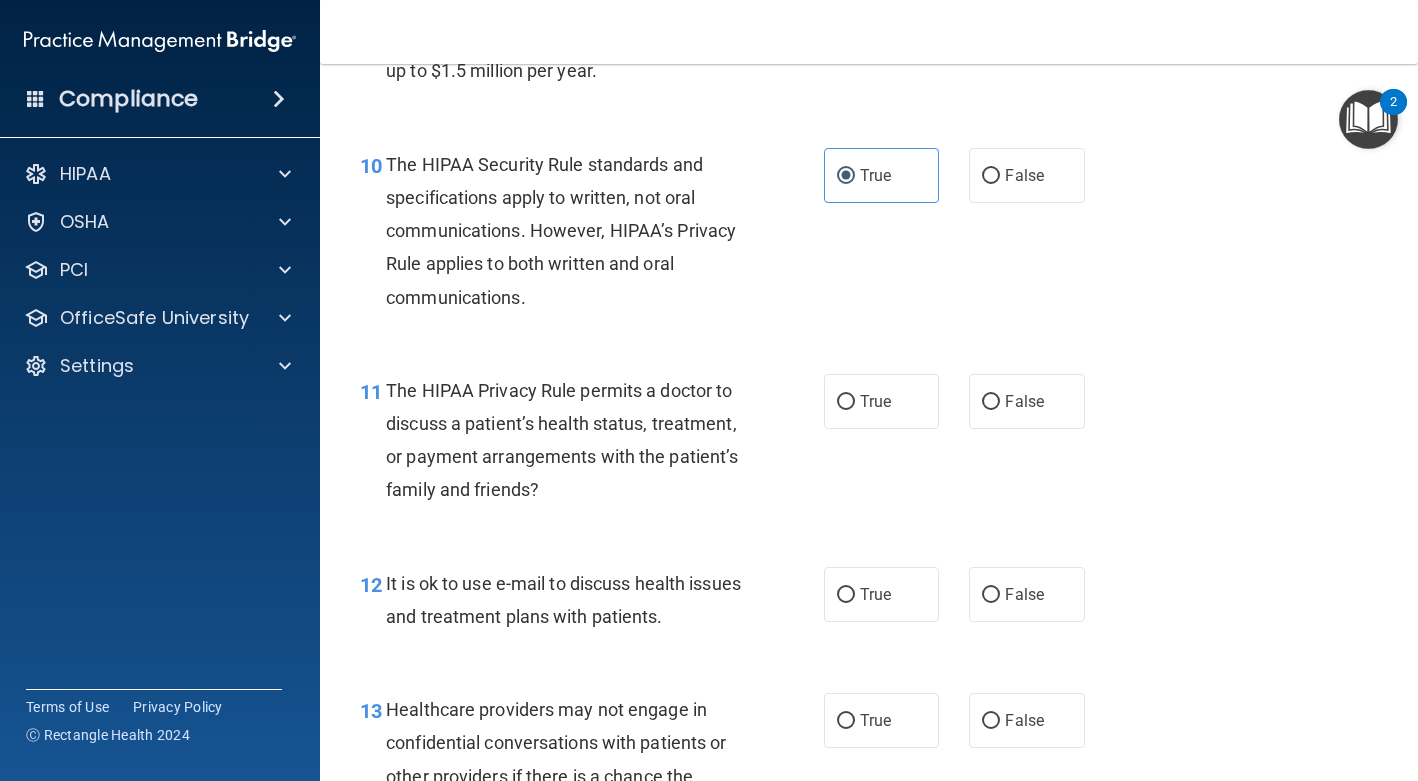 click on "10       The HIPAA Security Rule standards and specifications apply to written, not oral communications. However, HIPAA’s Privacy Rule applies to both written and oral communications." at bounding box center [592, 236] 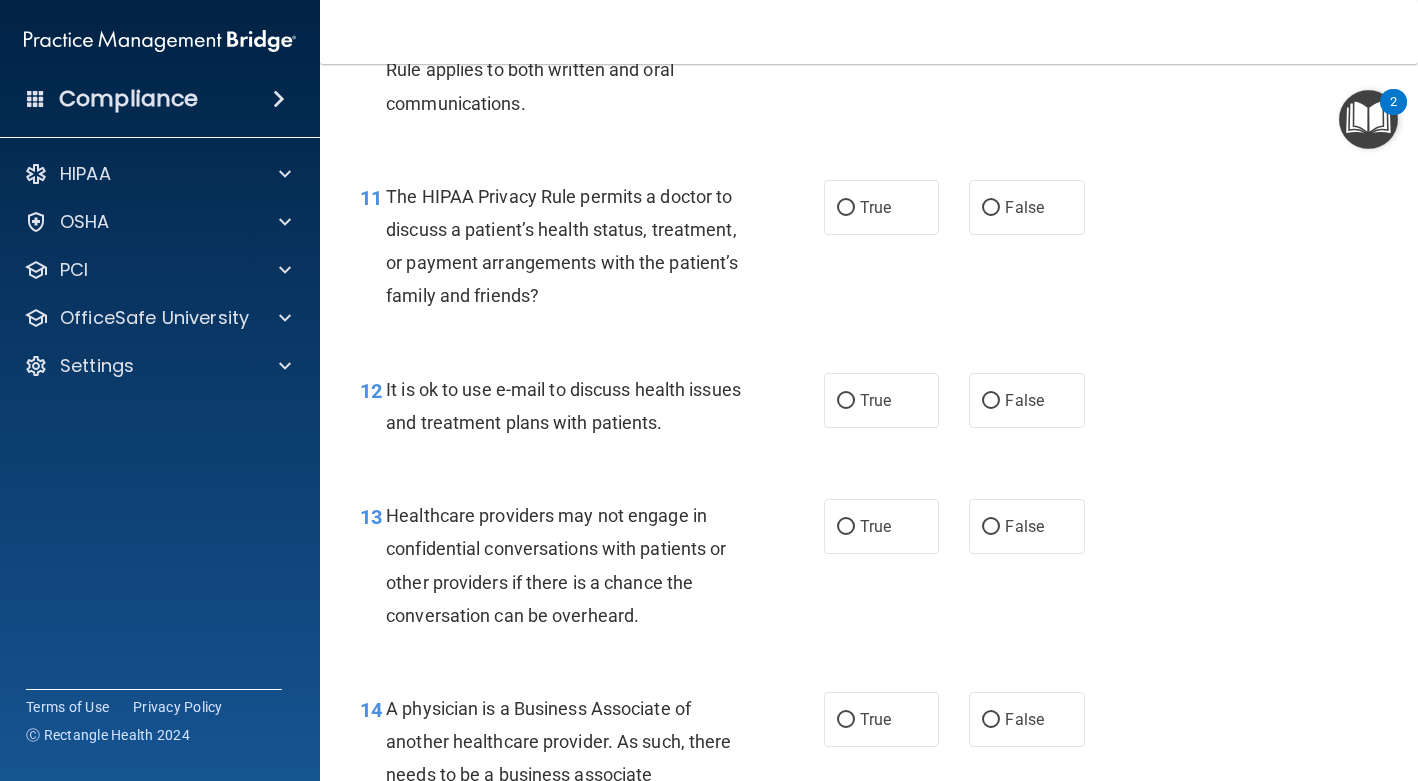 scroll, scrollTop: 2016, scrollLeft: 0, axis: vertical 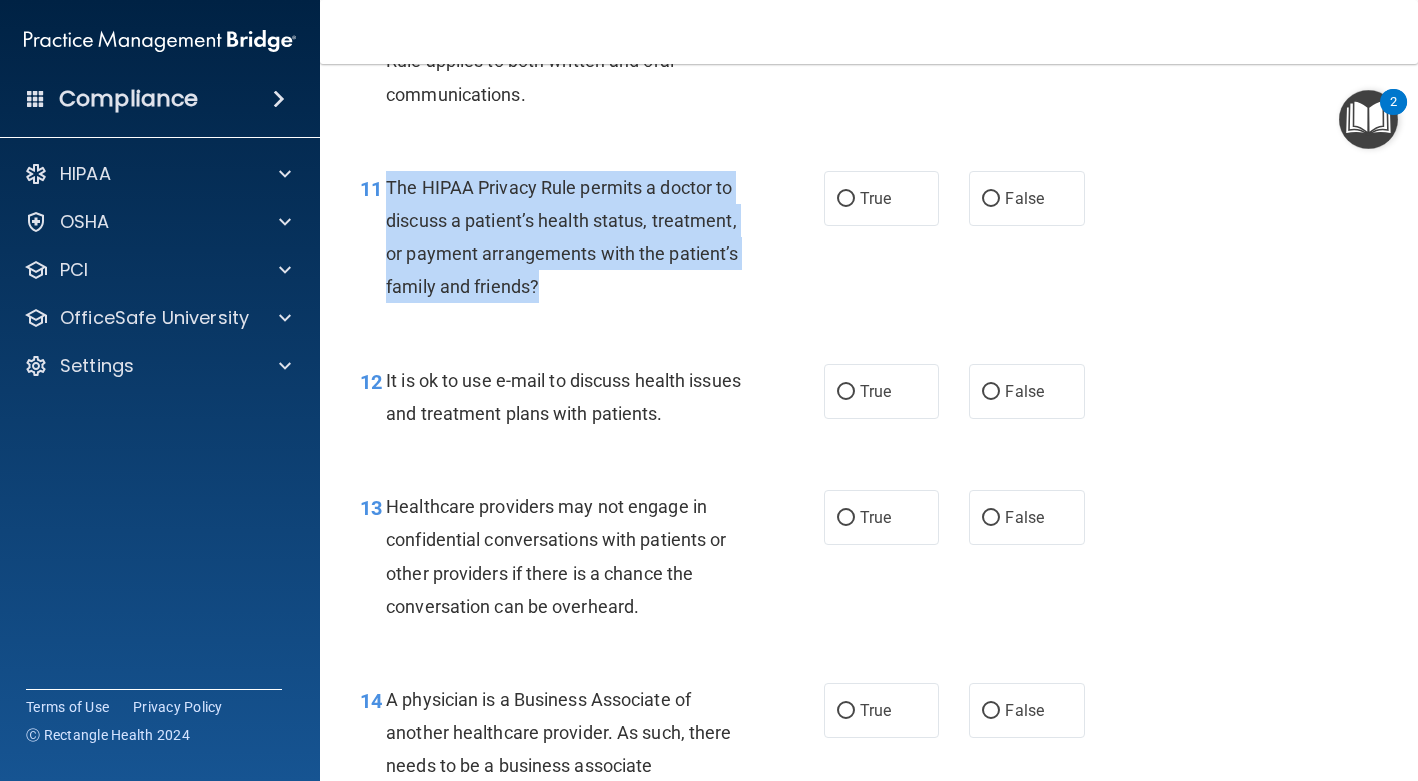 drag, startPoint x: 646, startPoint y: 282, endPoint x: 379, endPoint y: 193, distance: 281.44272 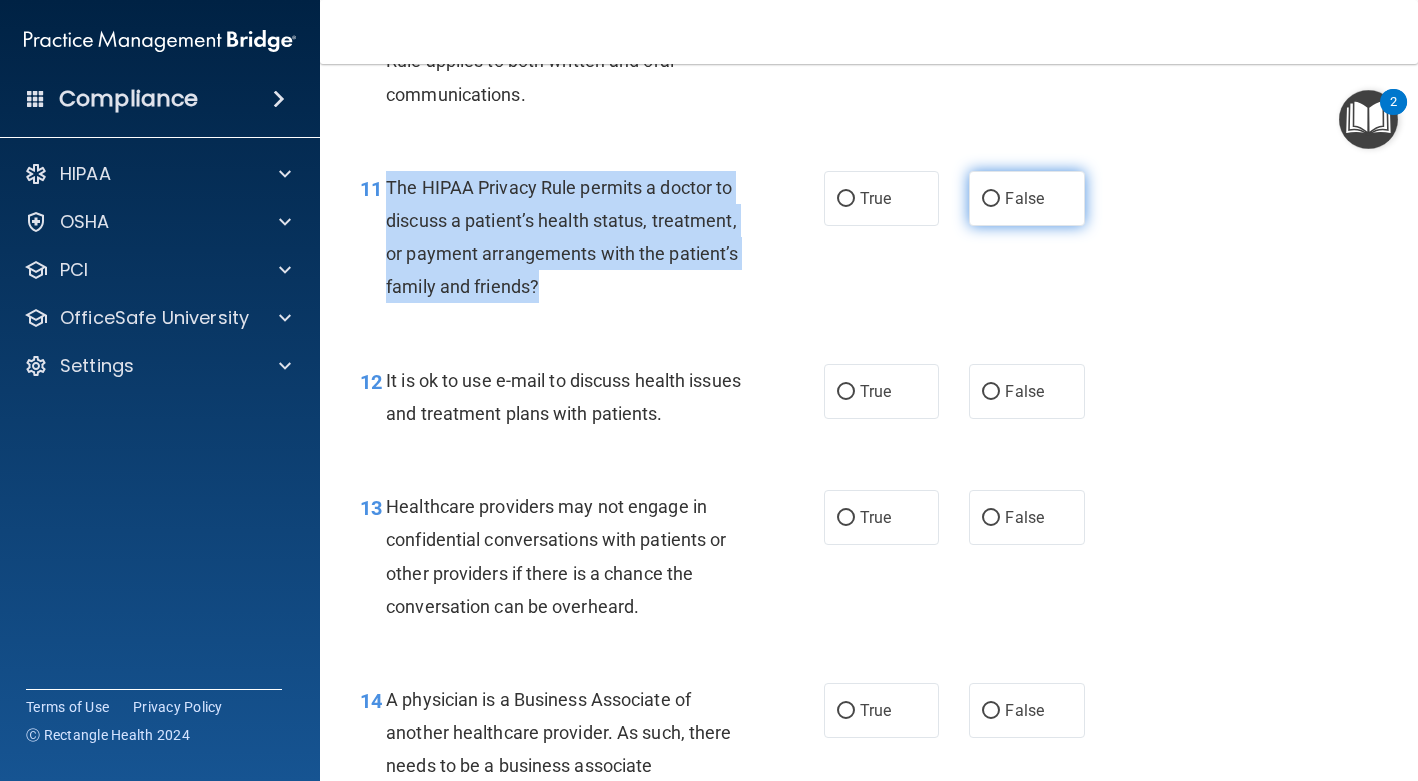 click on "False" at bounding box center (991, 199) 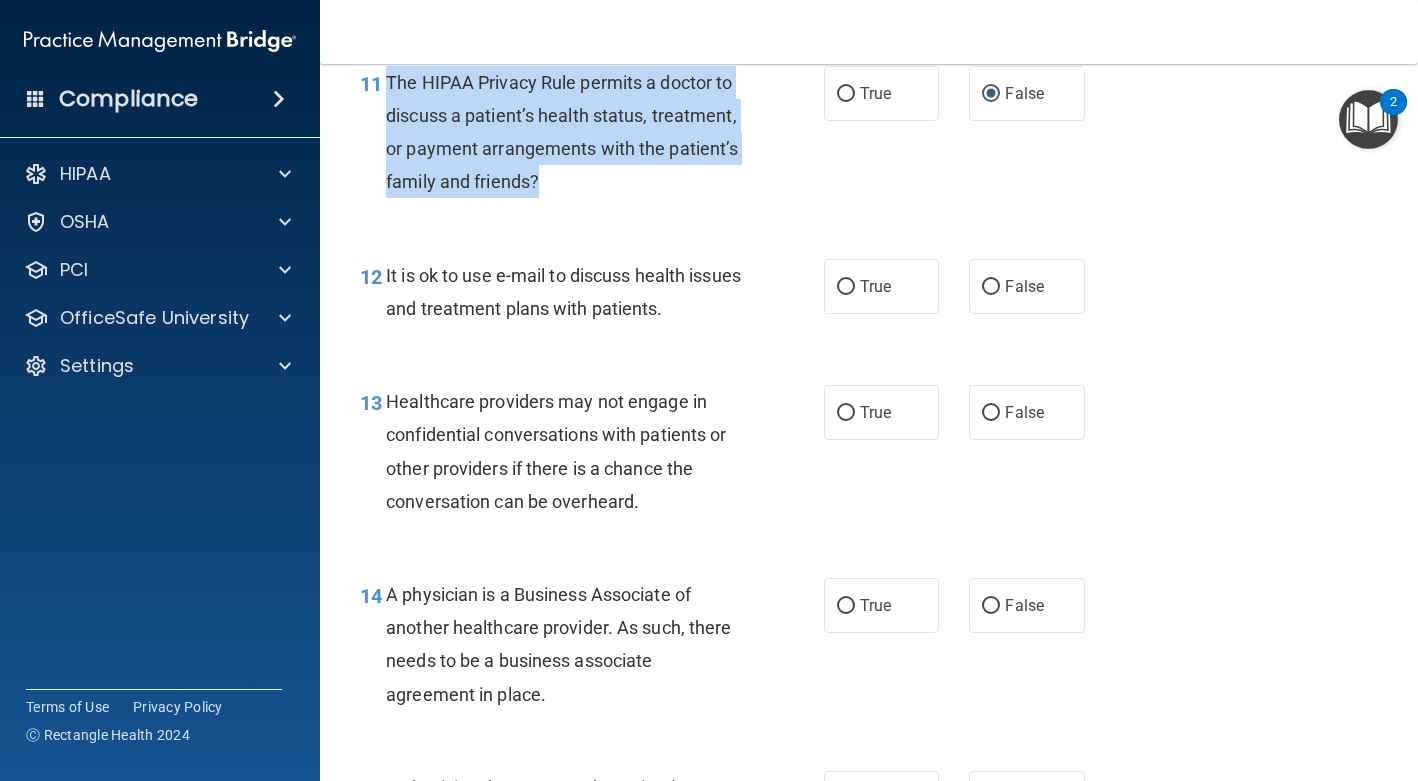 scroll, scrollTop: 2176, scrollLeft: 0, axis: vertical 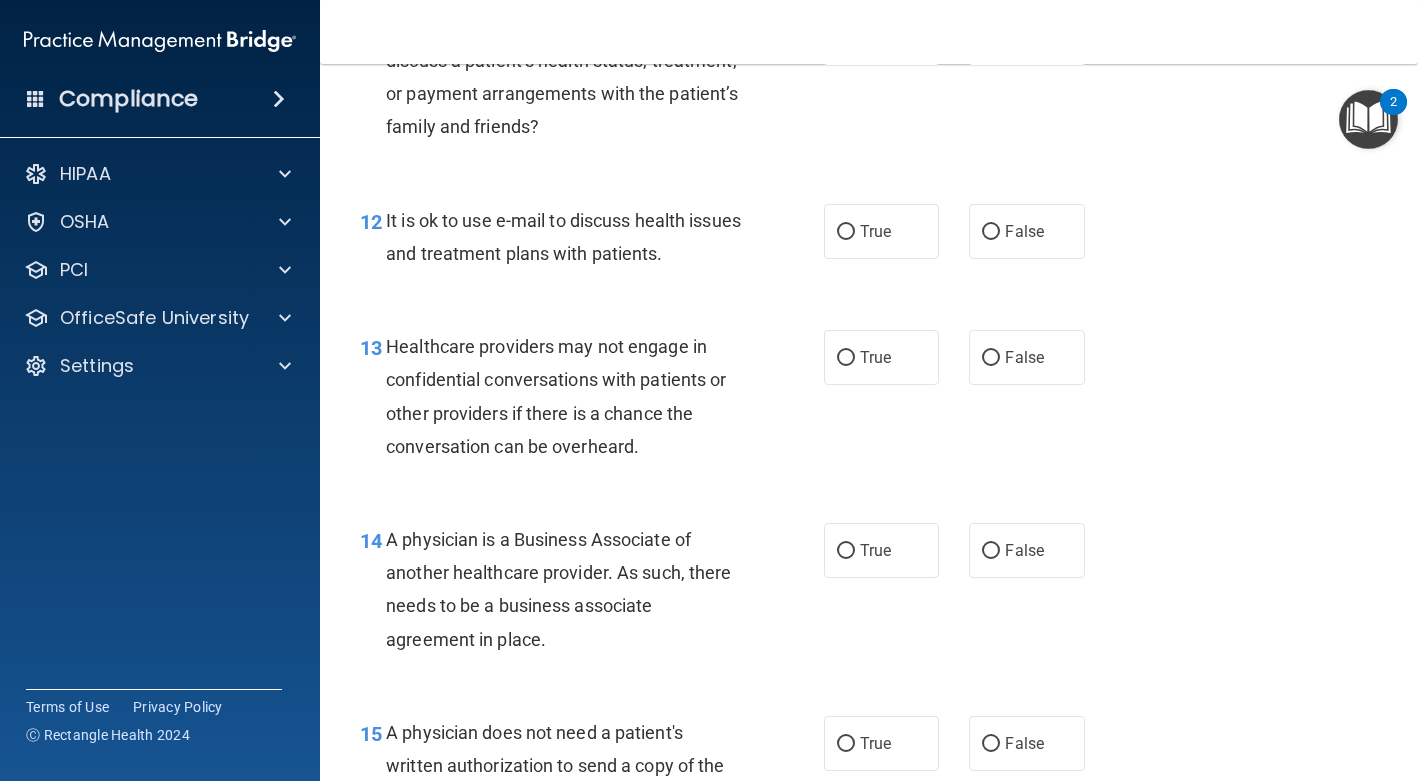 click on "It is ok to use e-mail to discuss health issues and treatment plans with patients." at bounding box center [563, 237] 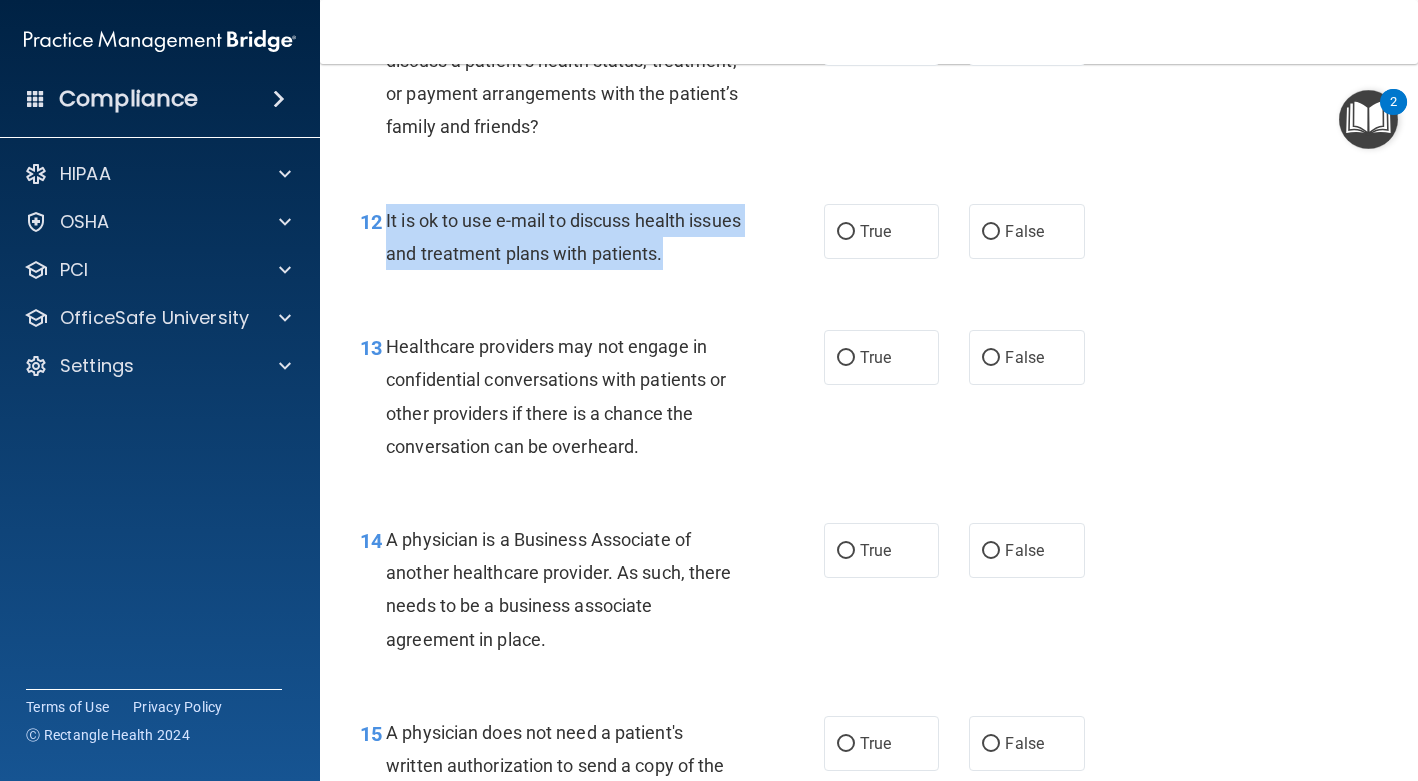 drag, startPoint x: 726, startPoint y: 255, endPoint x: 386, endPoint y: 225, distance: 341.32095 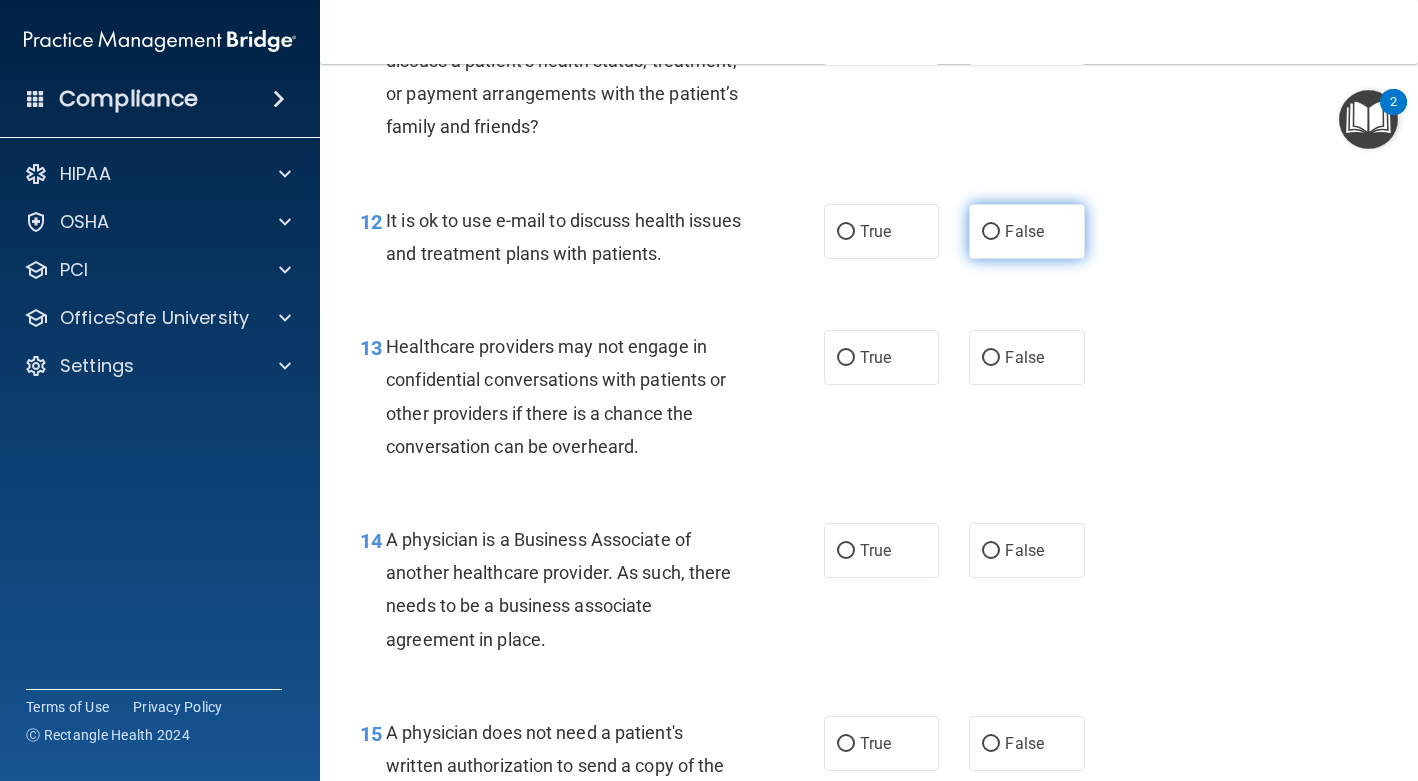 click on "False" at bounding box center (1024, 231) 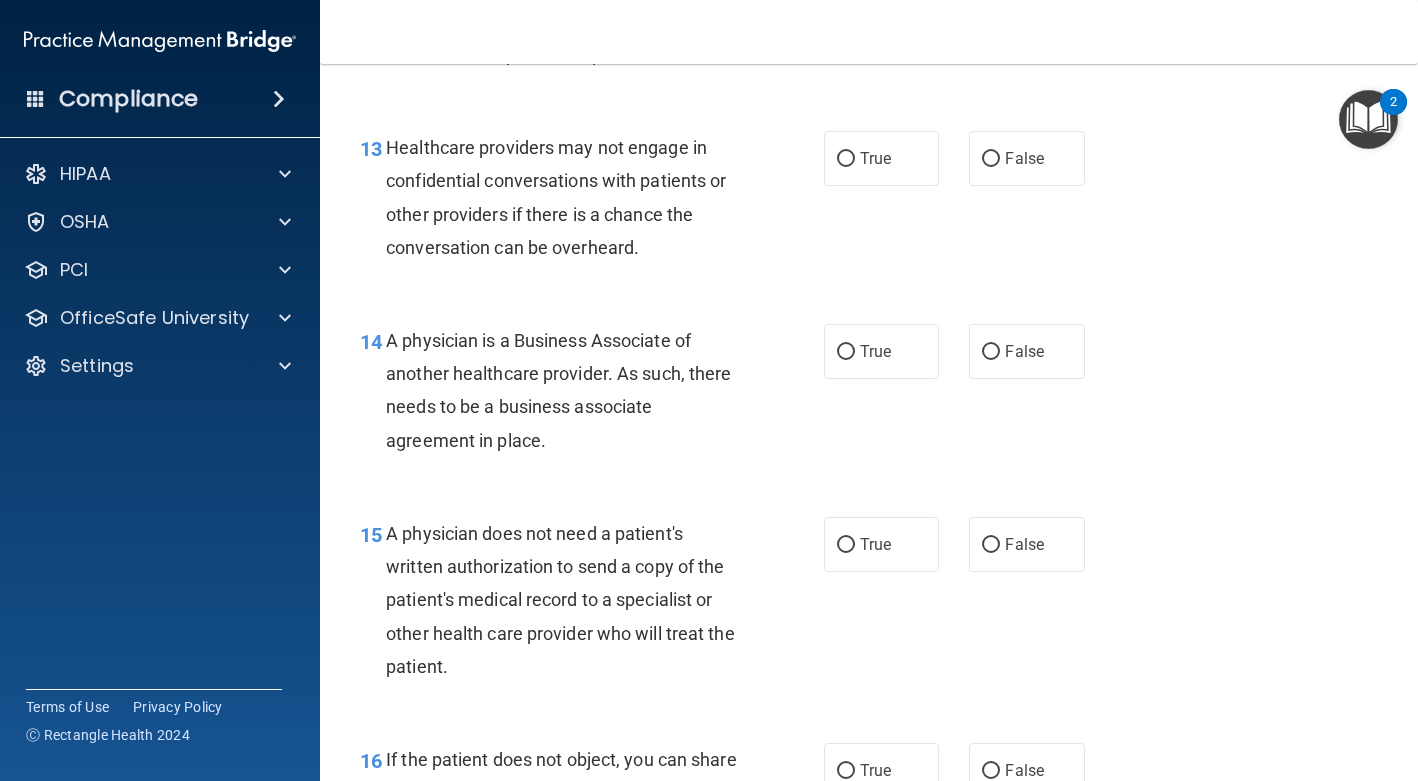 scroll, scrollTop: 2374, scrollLeft: 0, axis: vertical 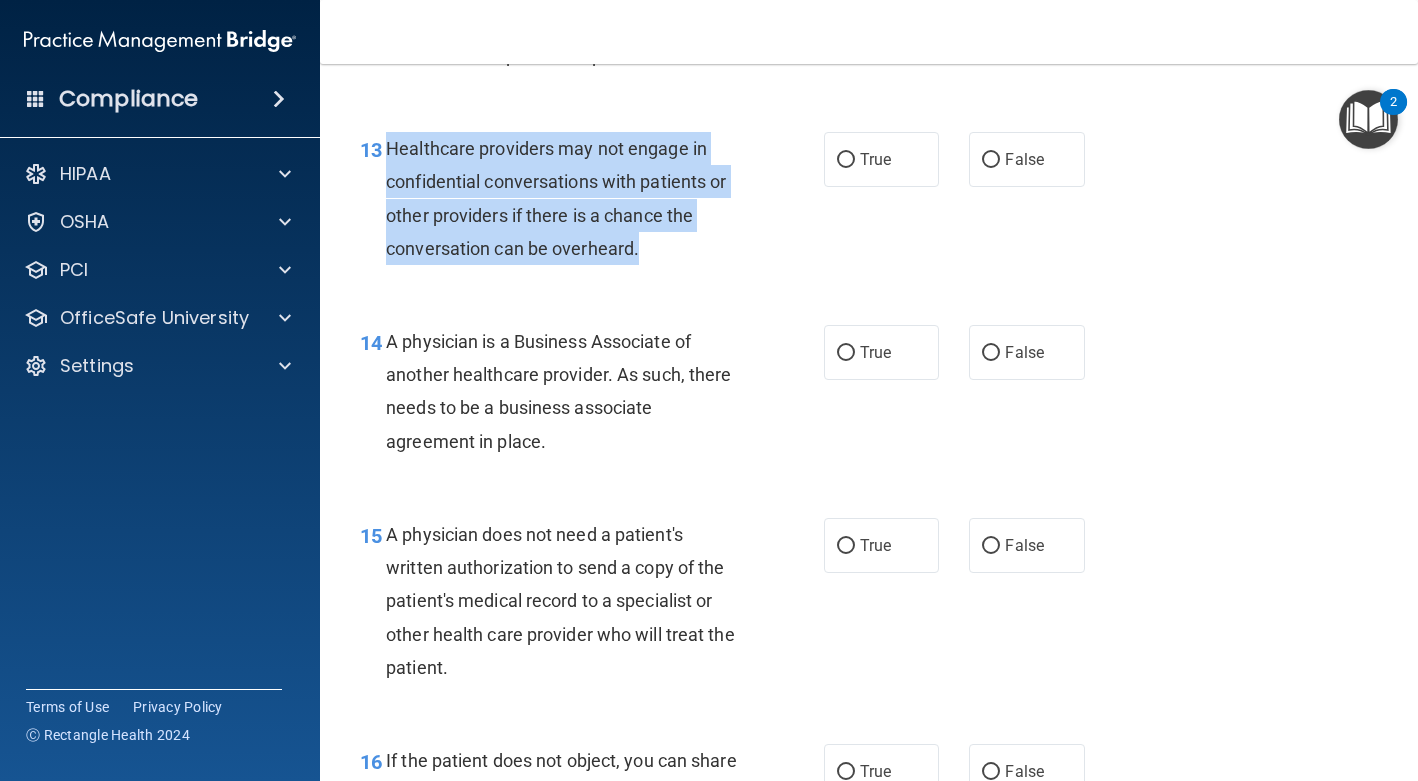 drag, startPoint x: 647, startPoint y: 248, endPoint x: 381, endPoint y: 148, distance: 284.176 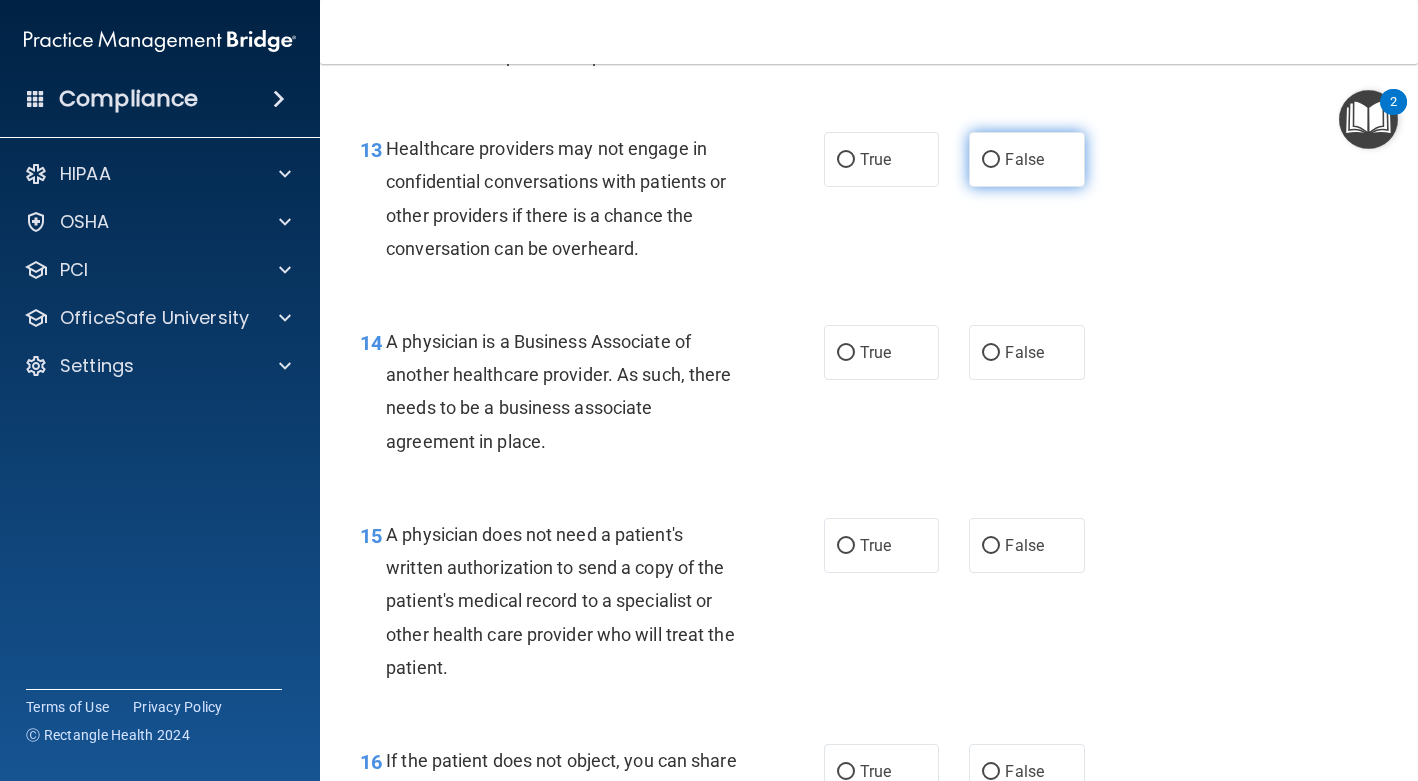 click on "False" at bounding box center (1024, 159) 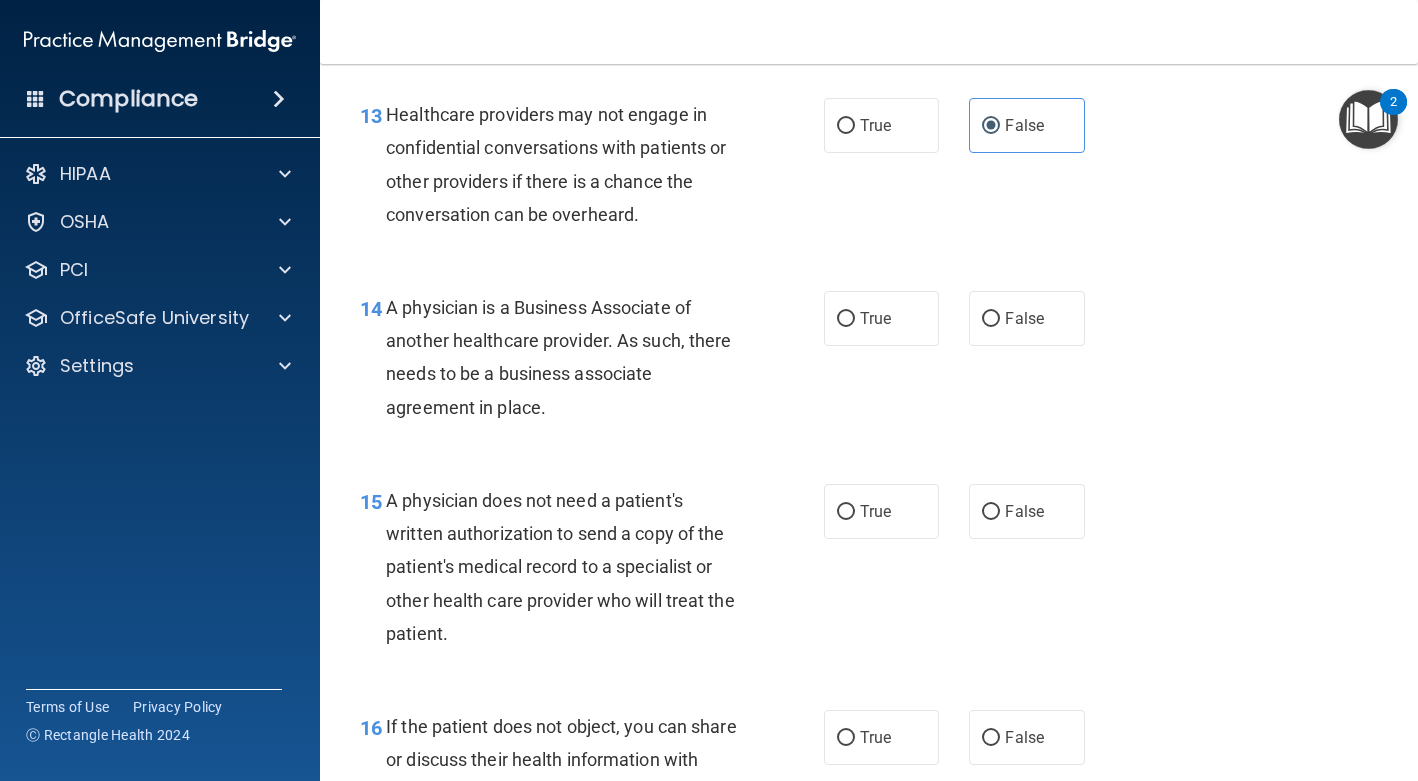 scroll, scrollTop: 2411, scrollLeft: 0, axis: vertical 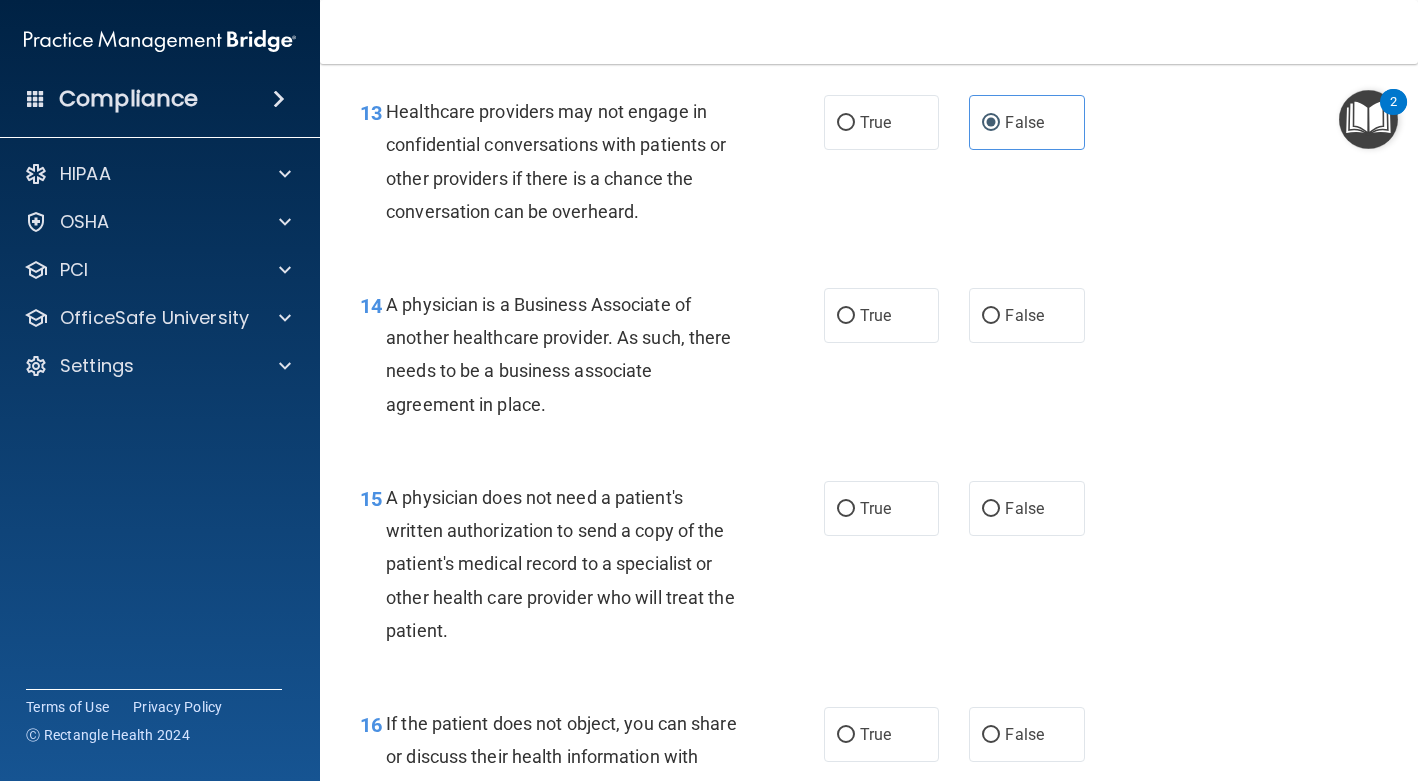 drag, startPoint x: 550, startPoint y: 404, endPoint x: 387, endPoint y: 312, distance: 187.17105 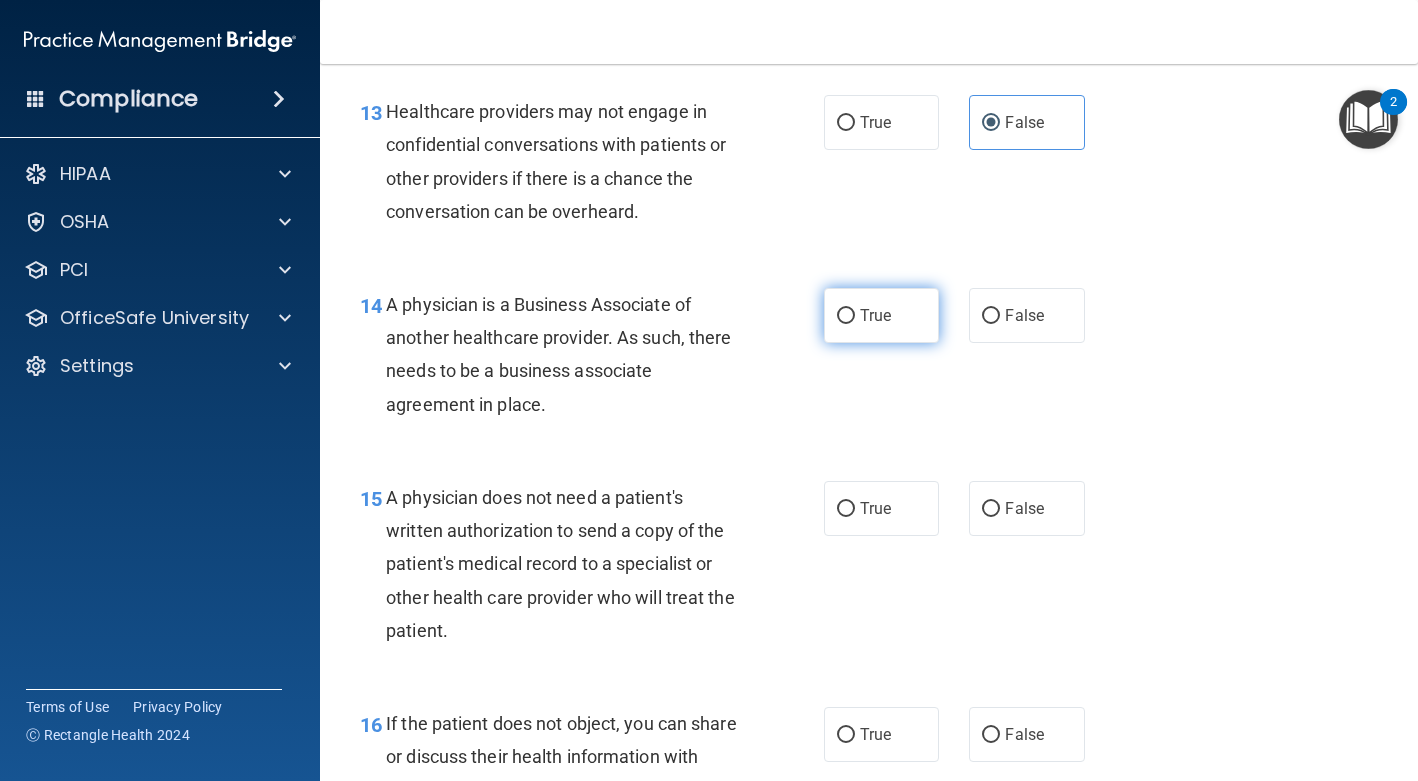 click on "True" at bounding box center [846, 316] 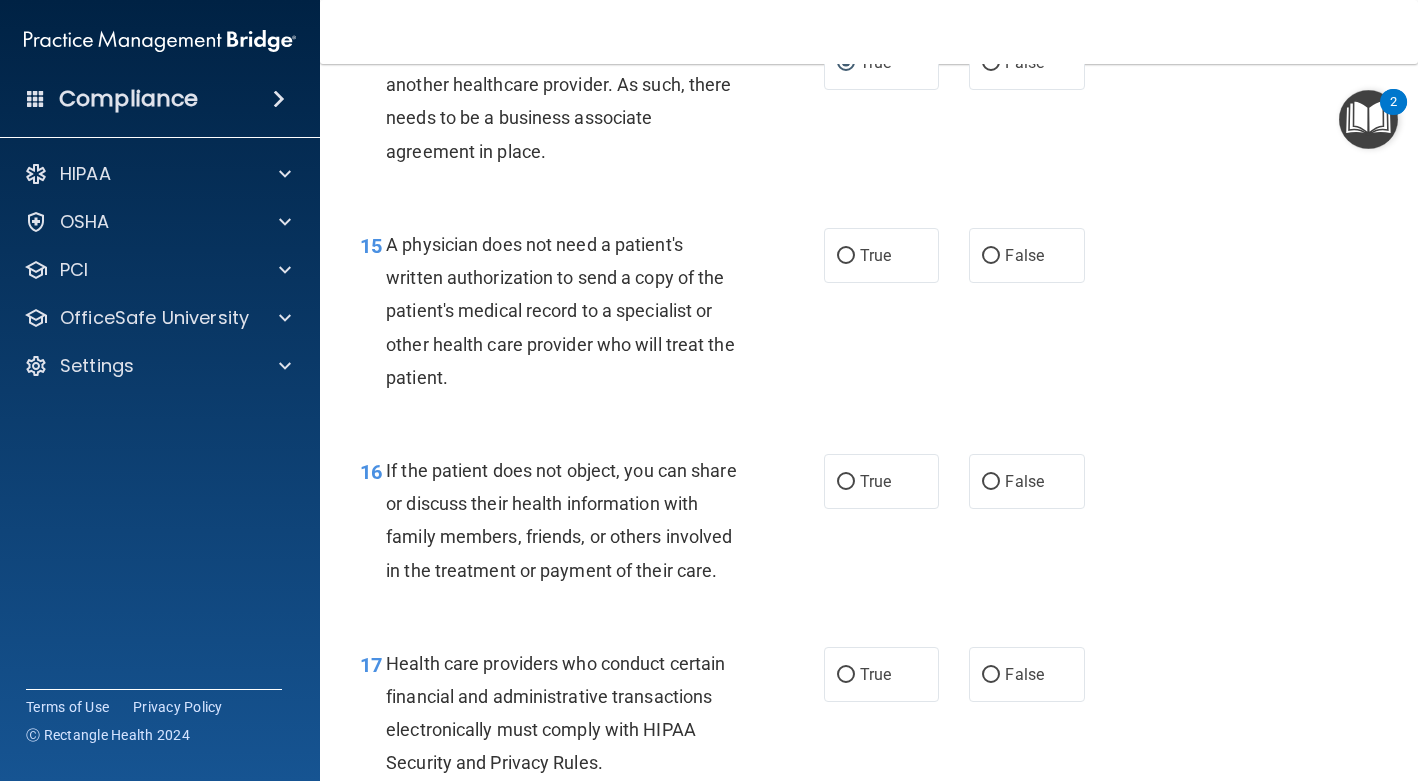 scroll, scrollTop: 2668, scrollLeft: 0, axis: vertical 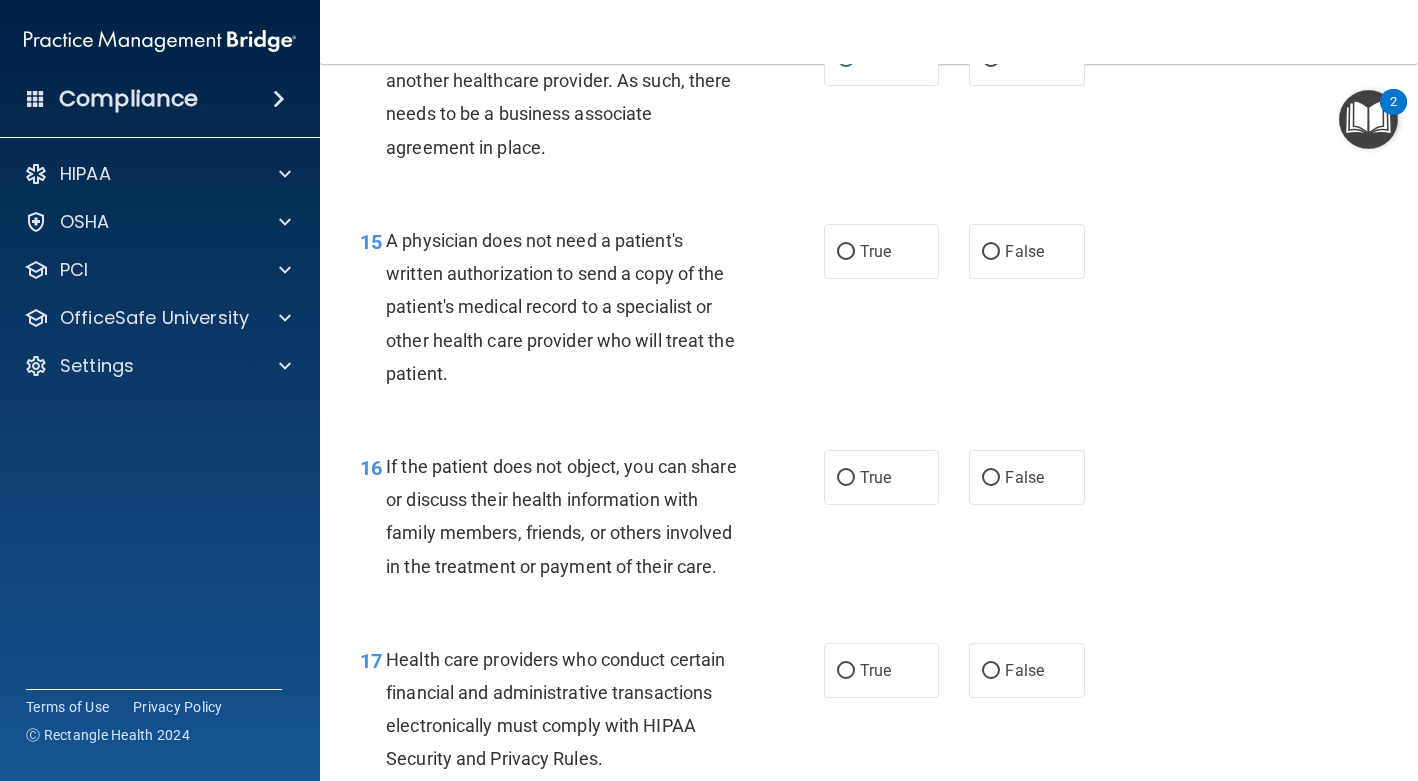 click on "A physician does not need a patient's written authorization to send a copy of the patient's medical record to a specialist or other health care provider who will treat the patient." at bounding box center (571, 307) 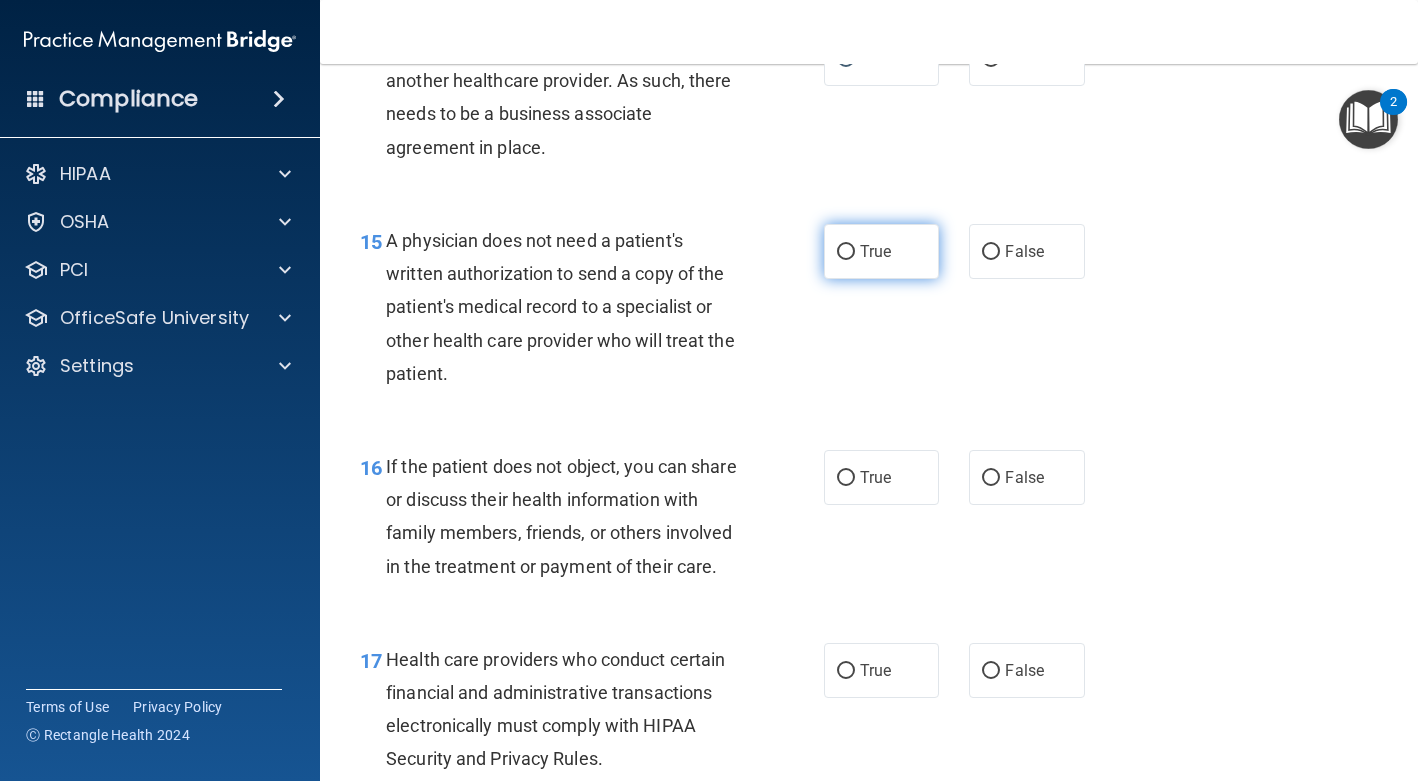 click on "True" at bounding box center [881, 251] 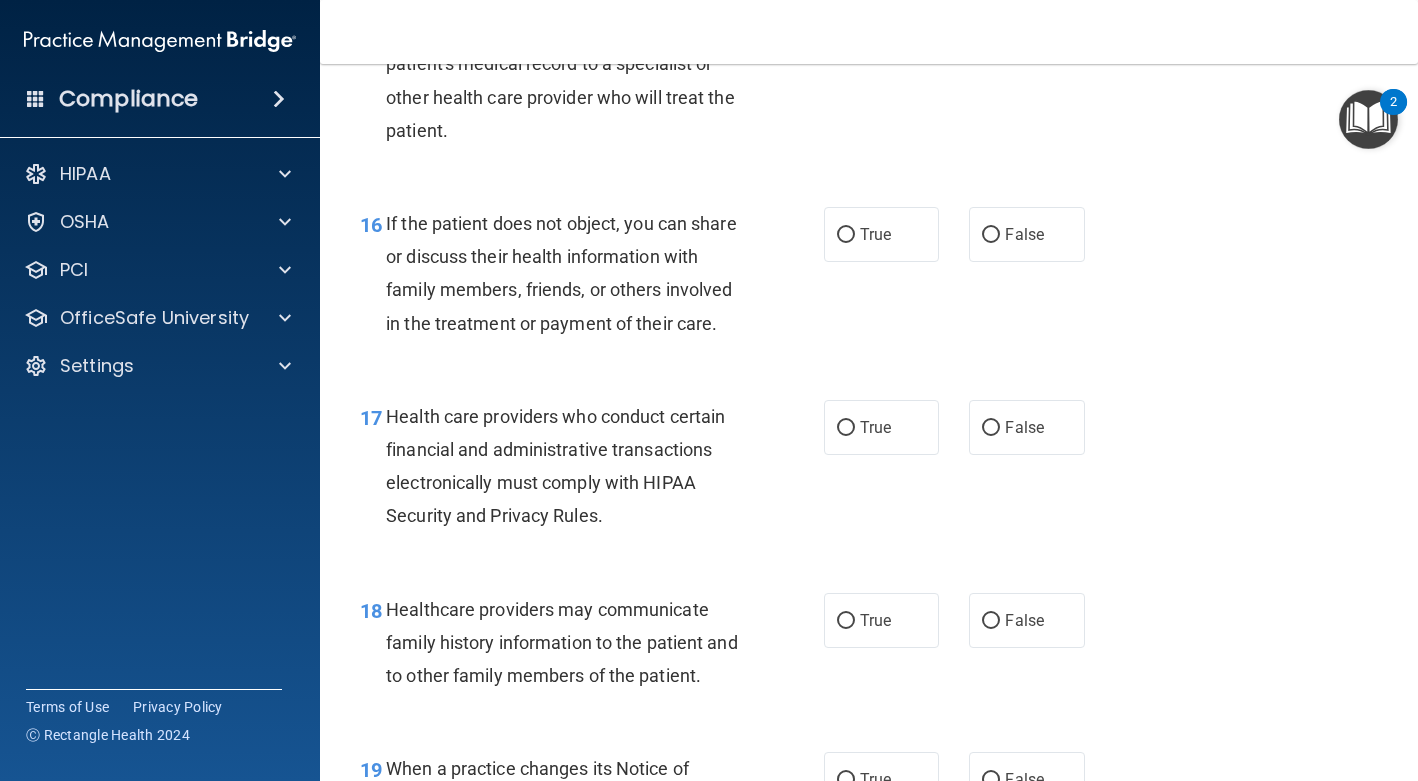 scroll, scrollTop: 2914, scrollLeft: 0, axis: vertical 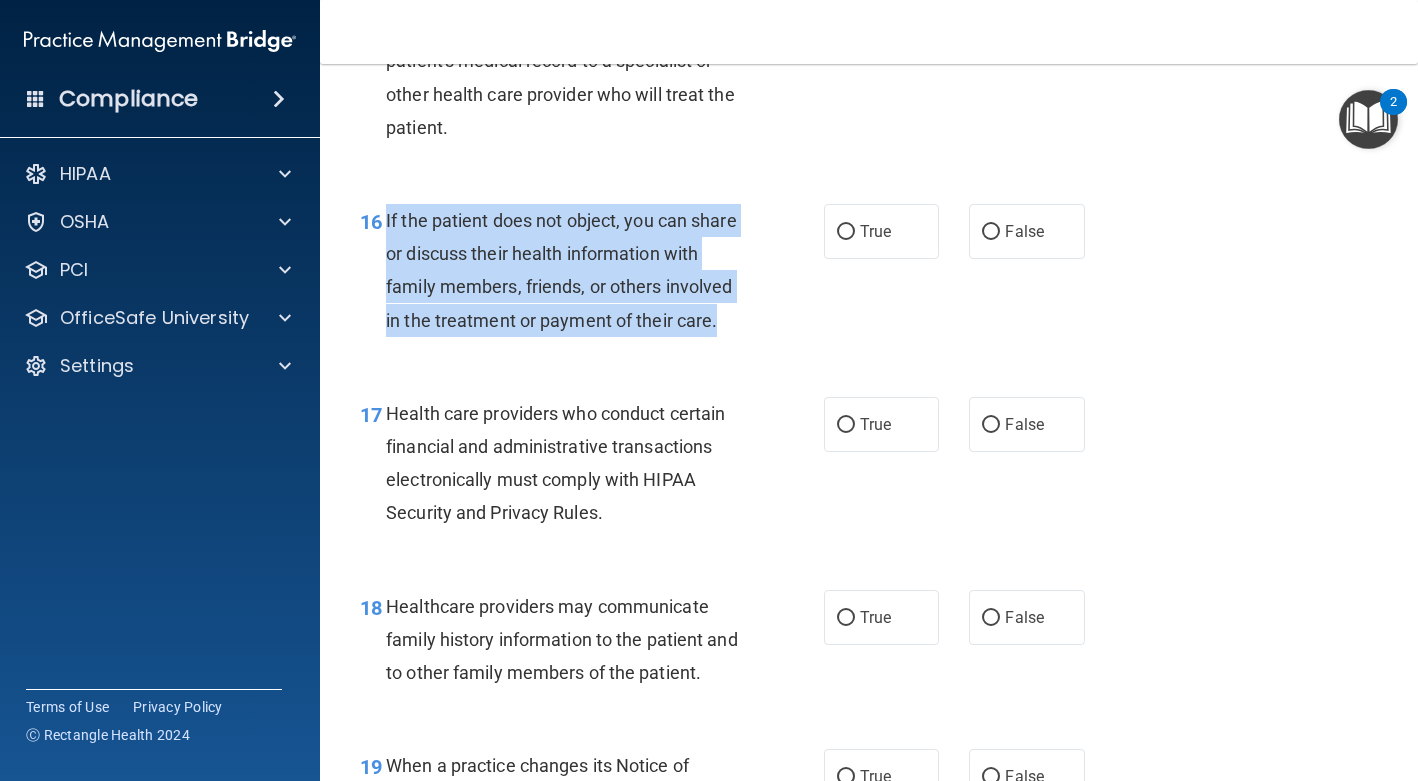 drag, startPoint x: 467, startPoint y: 354, endPoint x: 381, endPoint y: 215, distance: 163.45335 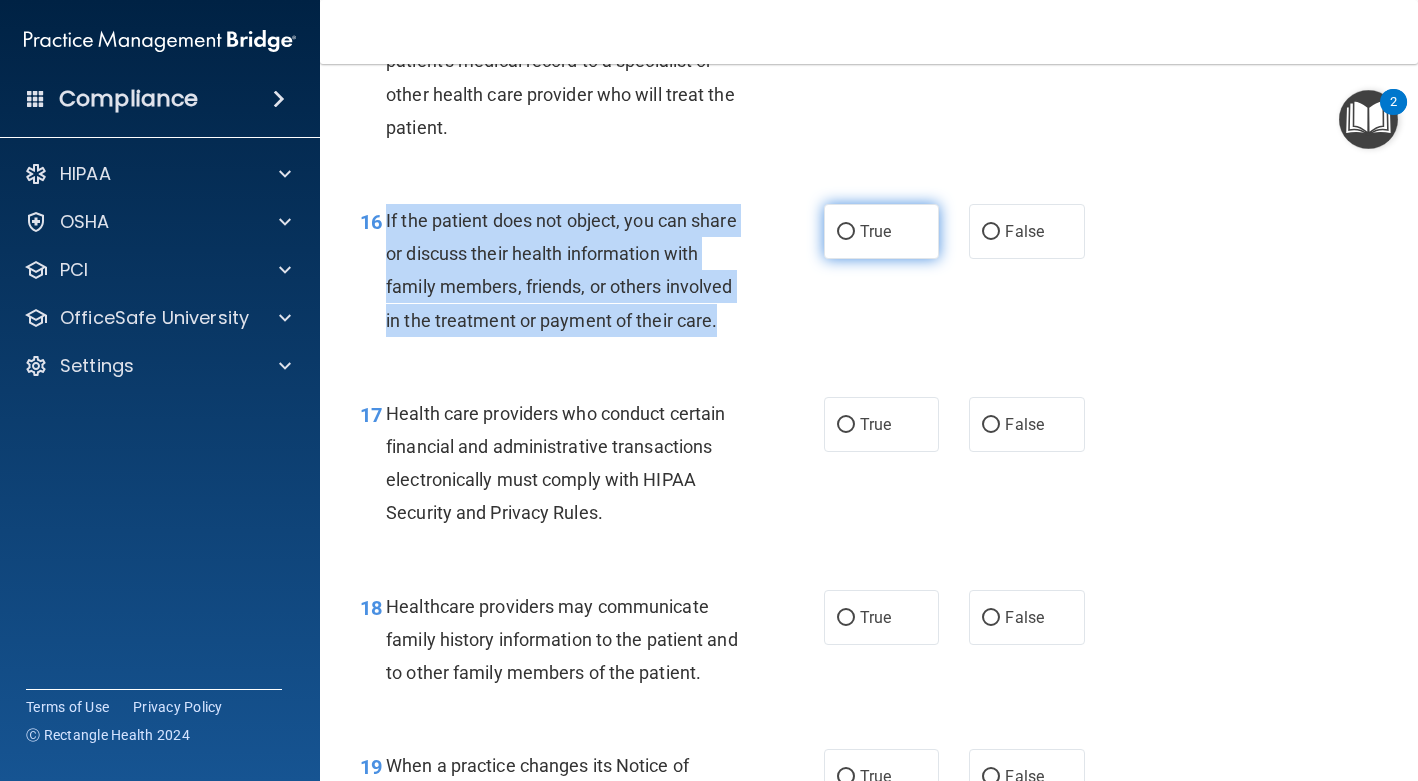 click on "True" at bounding box center (846, 232) 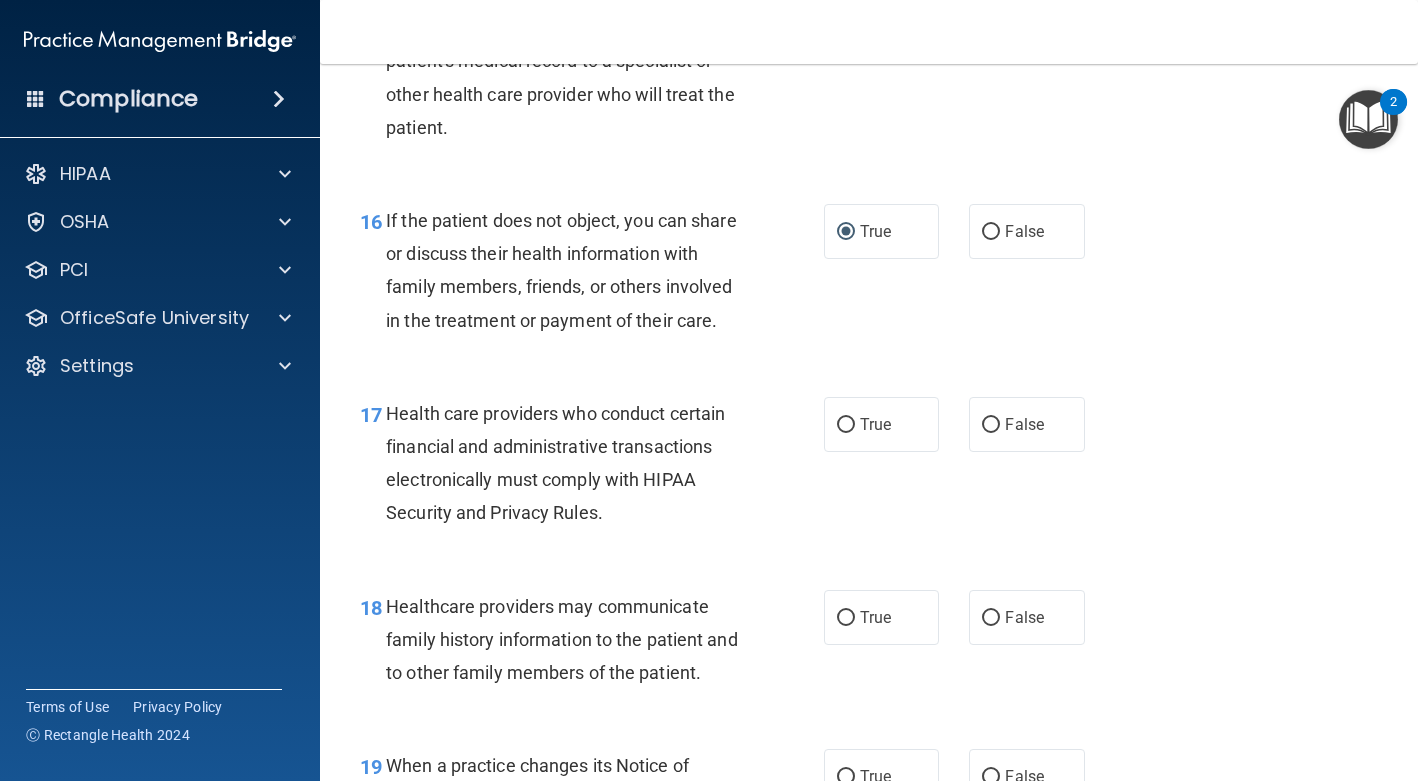 click on "16       If the patient does not object, you can share or discuss their health information with family members, friends, or others involved in the treatment or payment of their care." at bounding box center (592, 275) 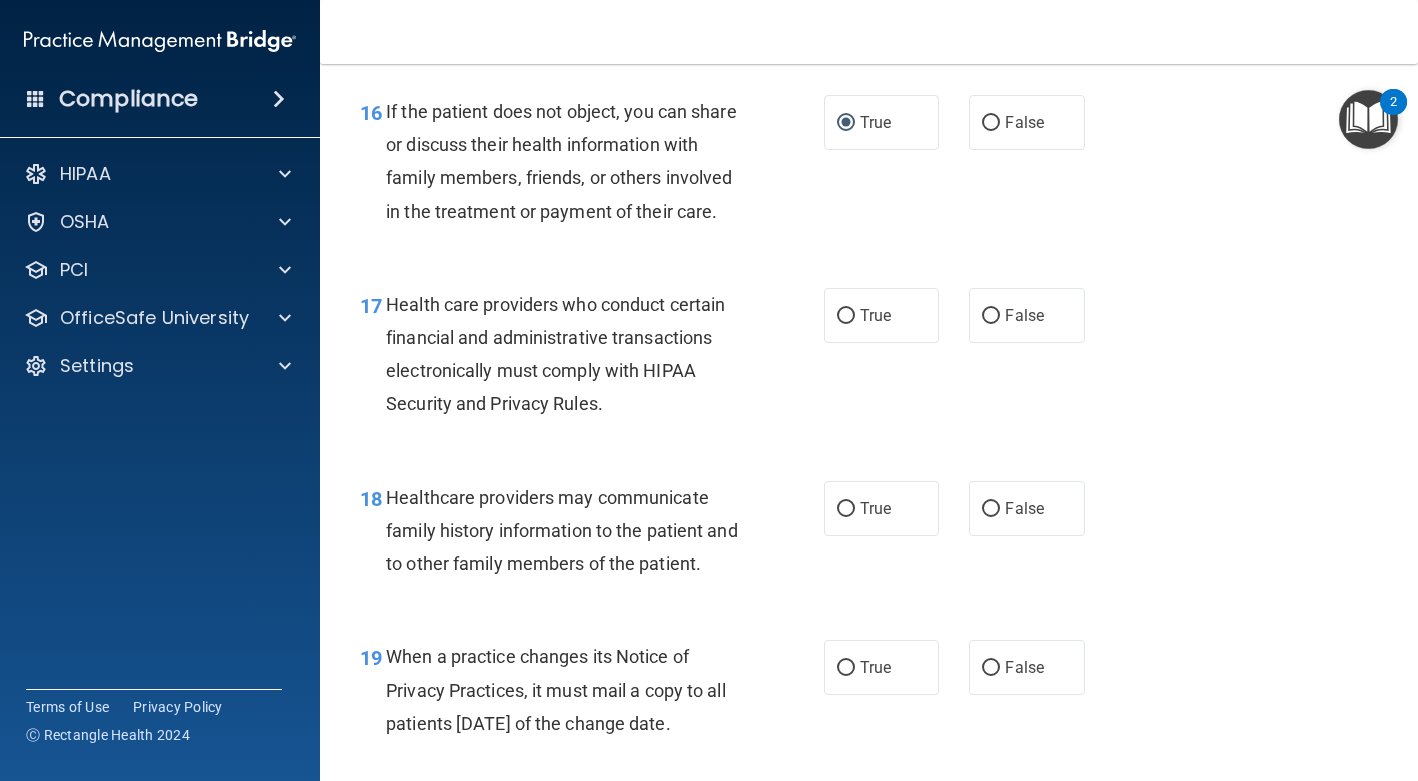 scroll, scrollTop: 3061, scrollLeft: 0, axis: vertical 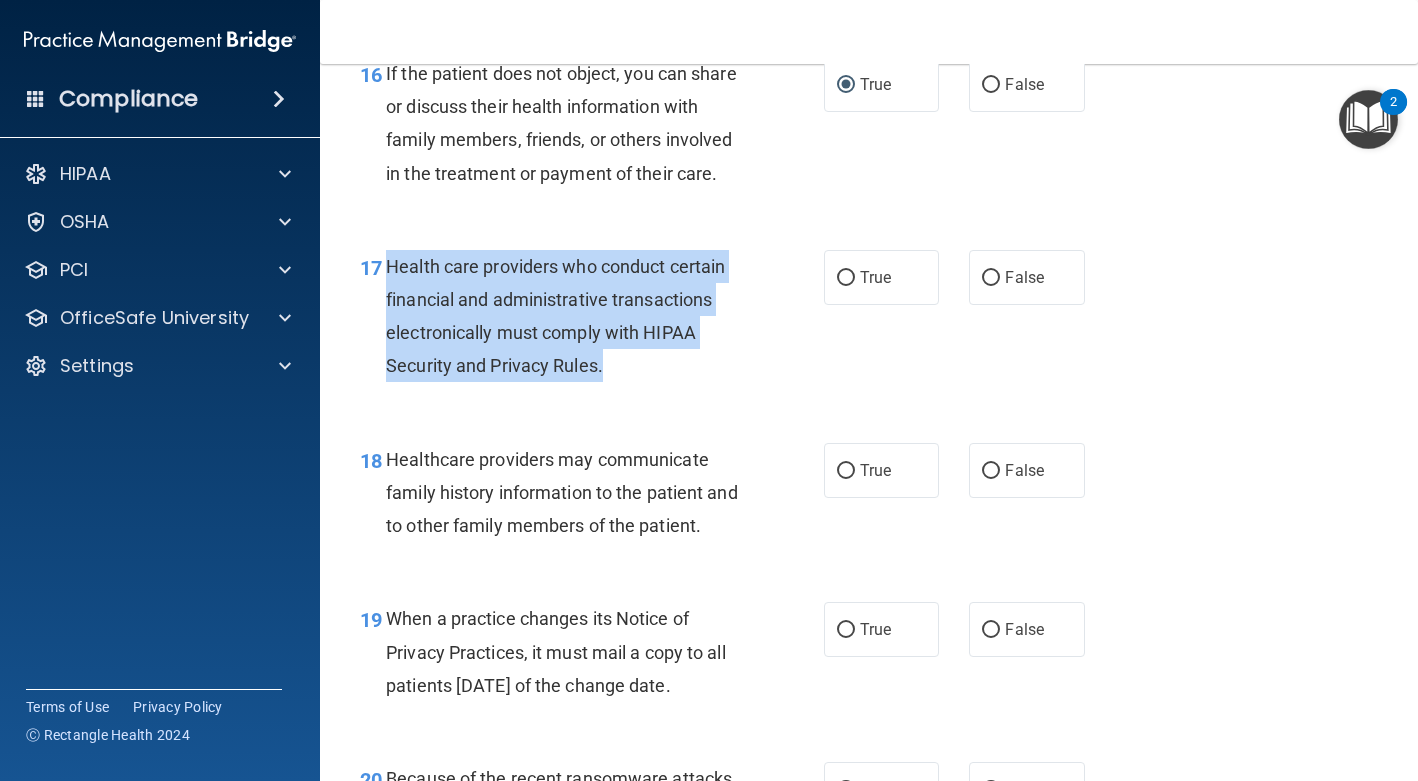 drag, startPoint x: 603, startPoint y: 403, endPoint x: 391, endPoint y: 307, distance: 232.723 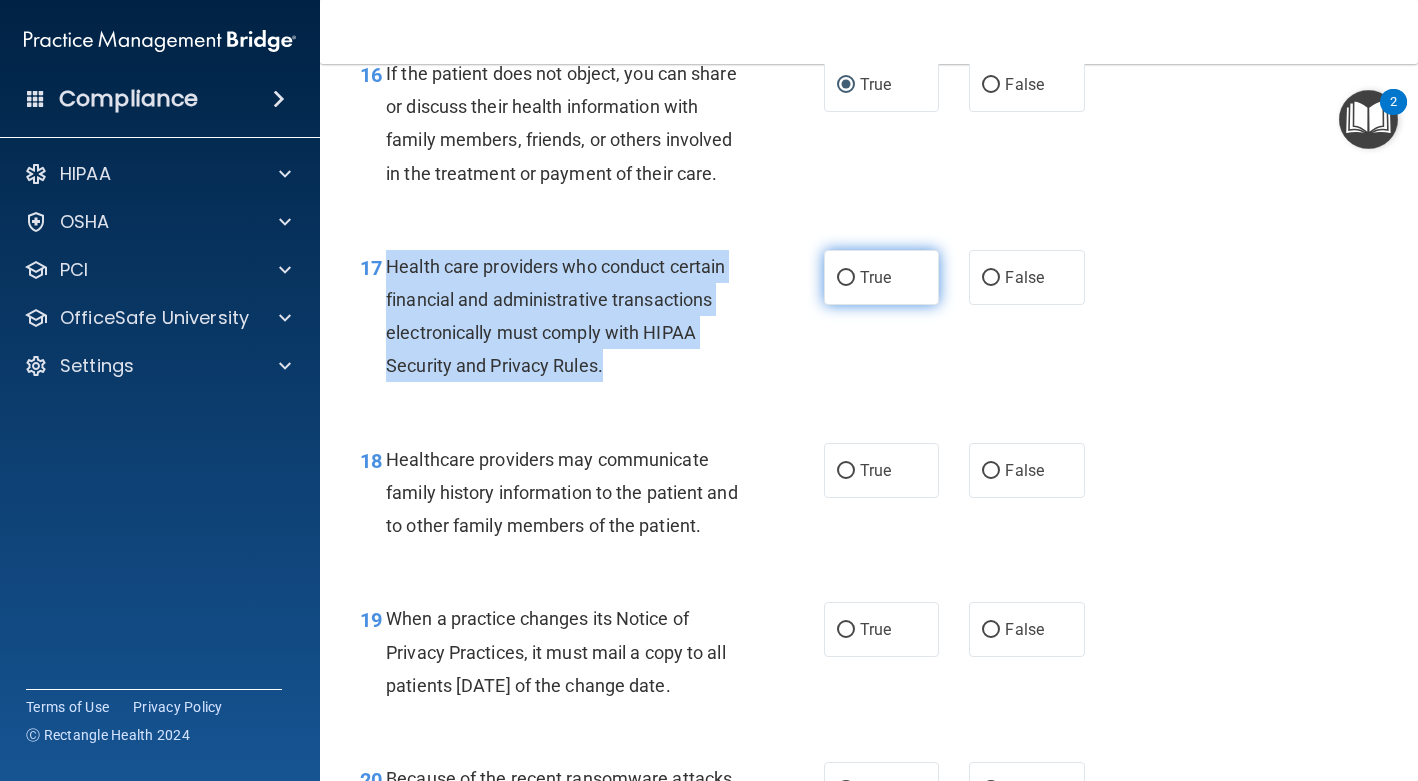 click on "True" at bounding box center (846, 278) 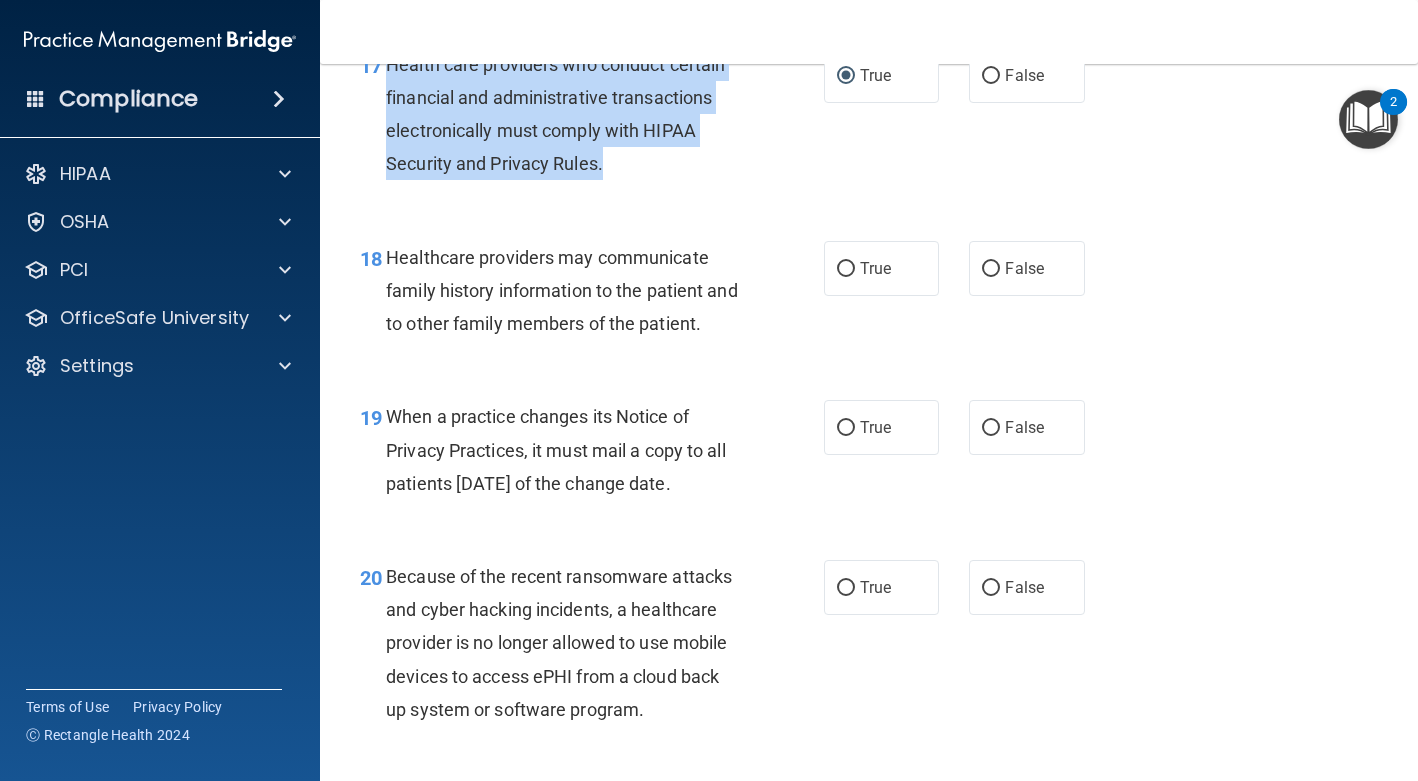 scroll, scrollTop: 3271, scrollLeft: 0, axis: vertical 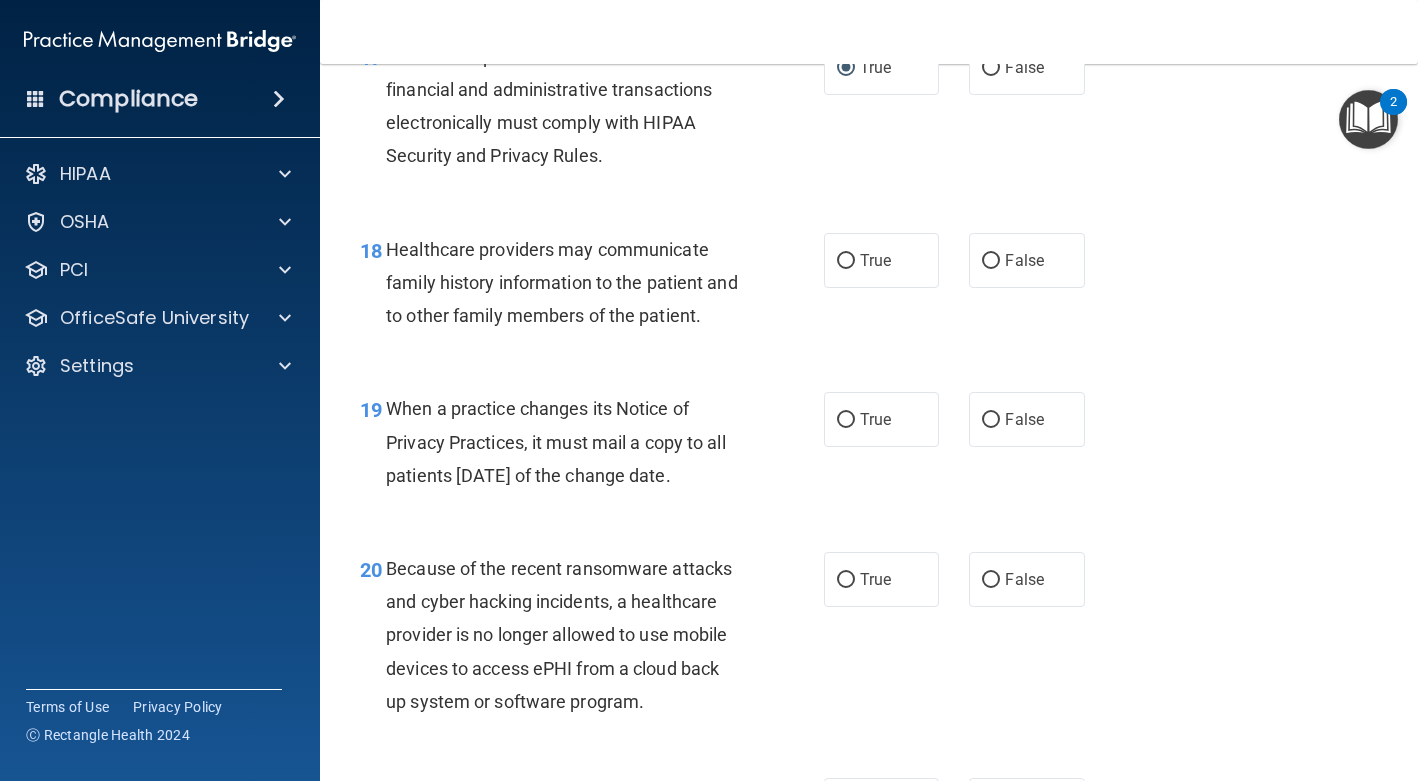 click on "Healthcare providers may communicate family history information to the patient and to other family members of the patient." at bounding box center [571, 283] 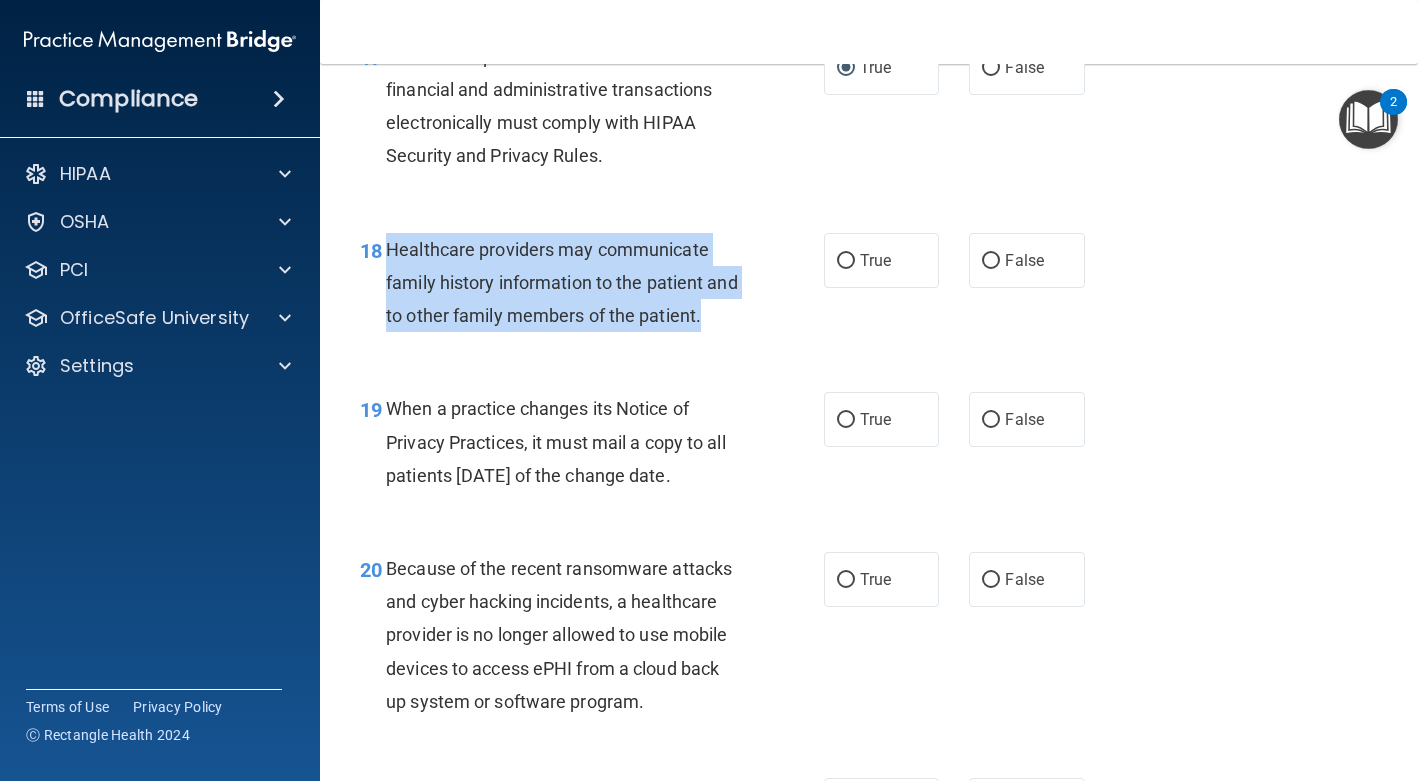 drag, startPoint x: 478, startPoint y: 382, endPoint x: 388, endPoint y: 294, distance: 125.872955 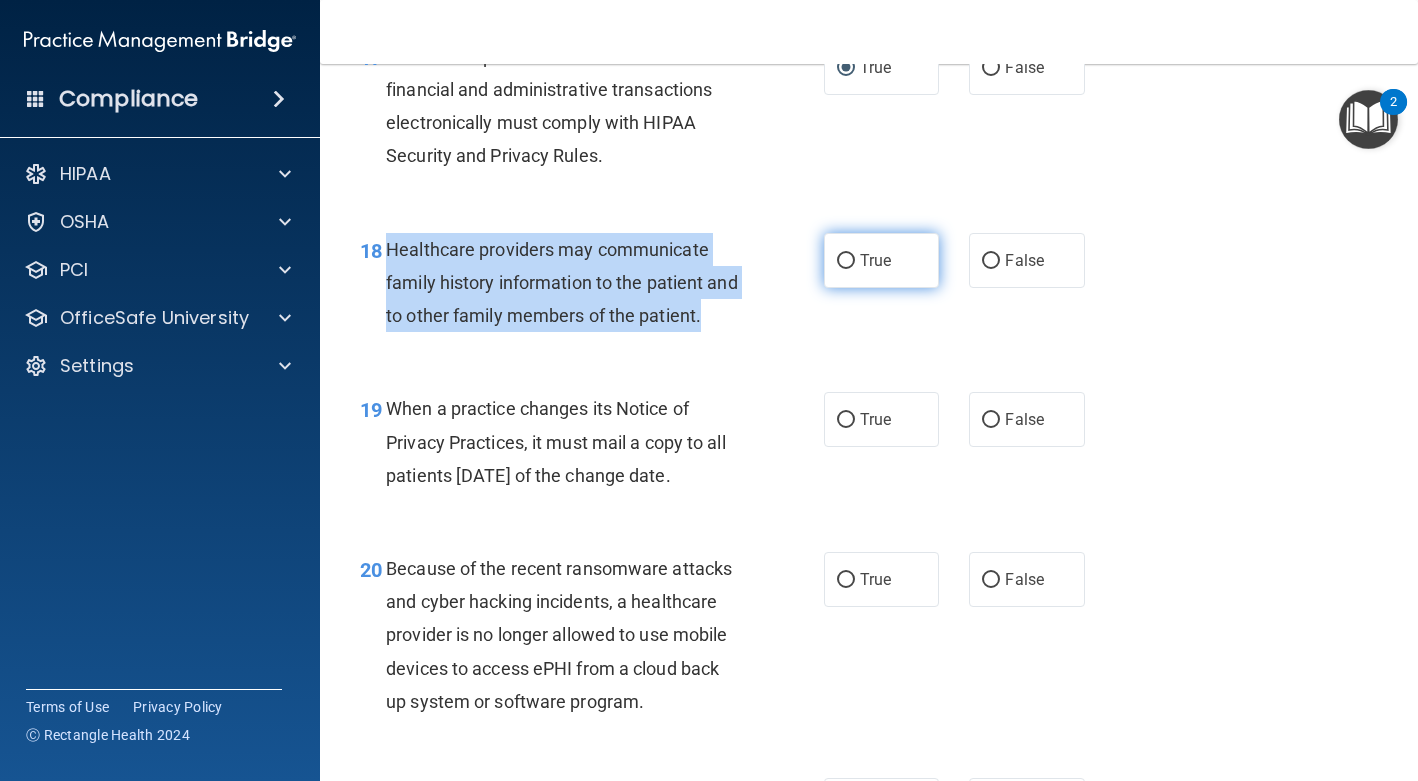 click on "True" at bounding box center [846, 261] 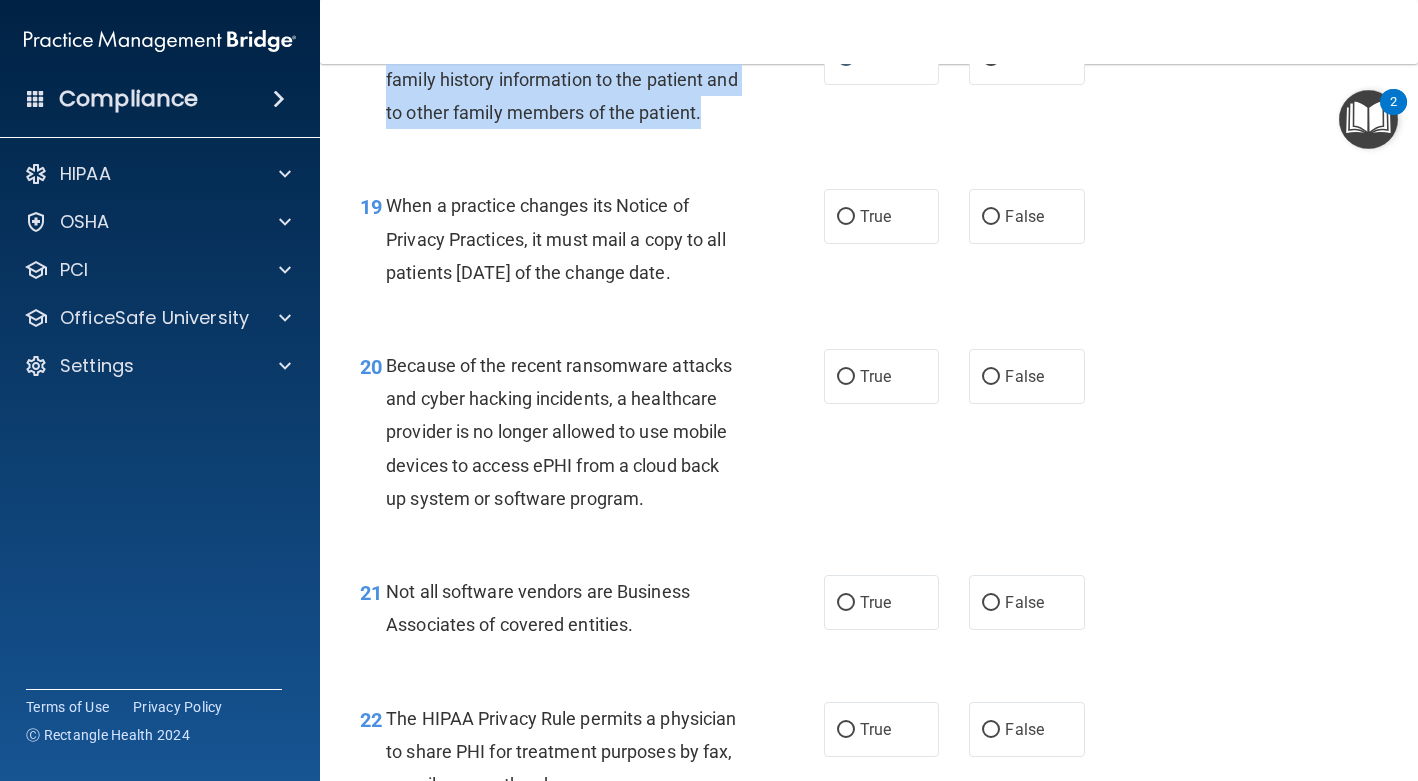 scroll, scrollTop: 3497, scrollLeft: 0, axis: vertical 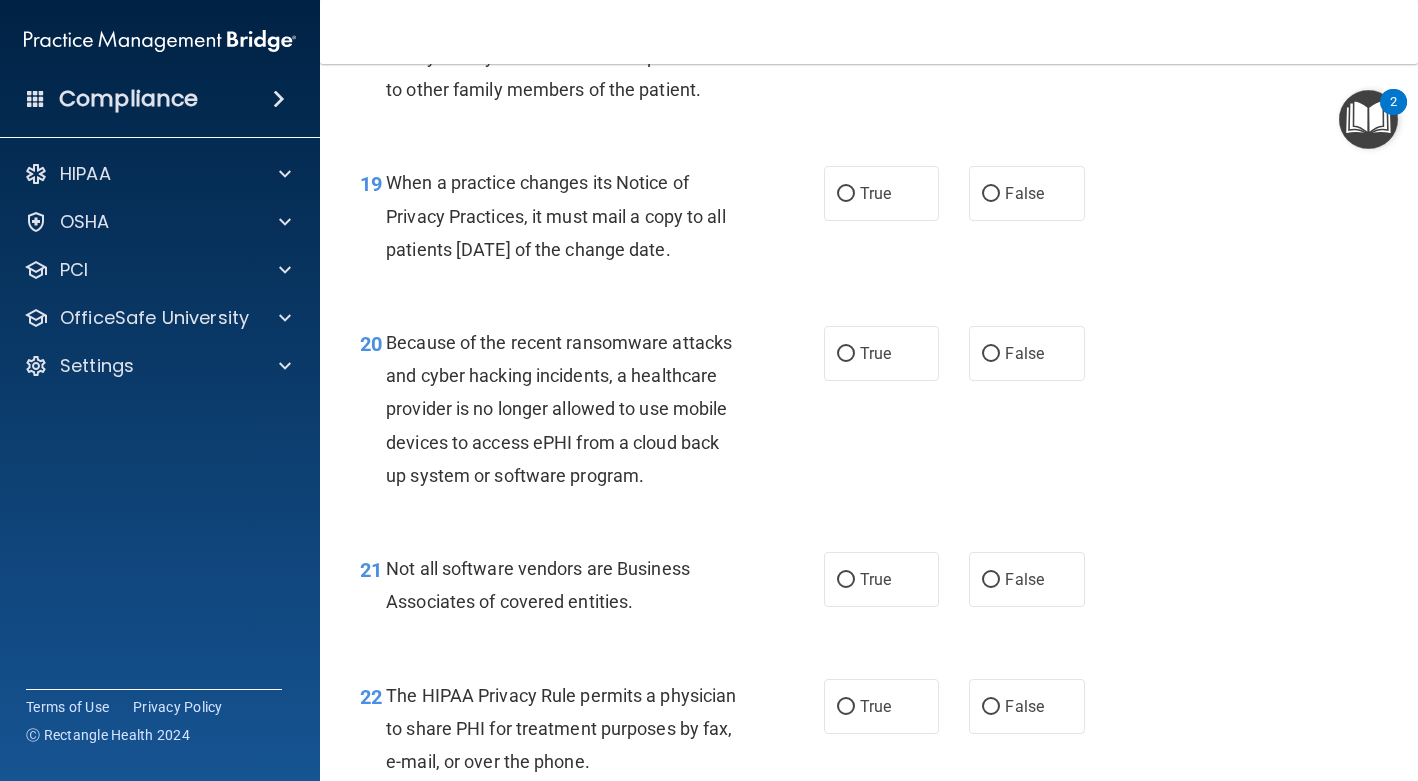click on "19       When a practice changes its Notice of Privacy Practices, it must mail a copy to all patients [DATE] of the change date.                 True           False" at bounding box center (869, 221) 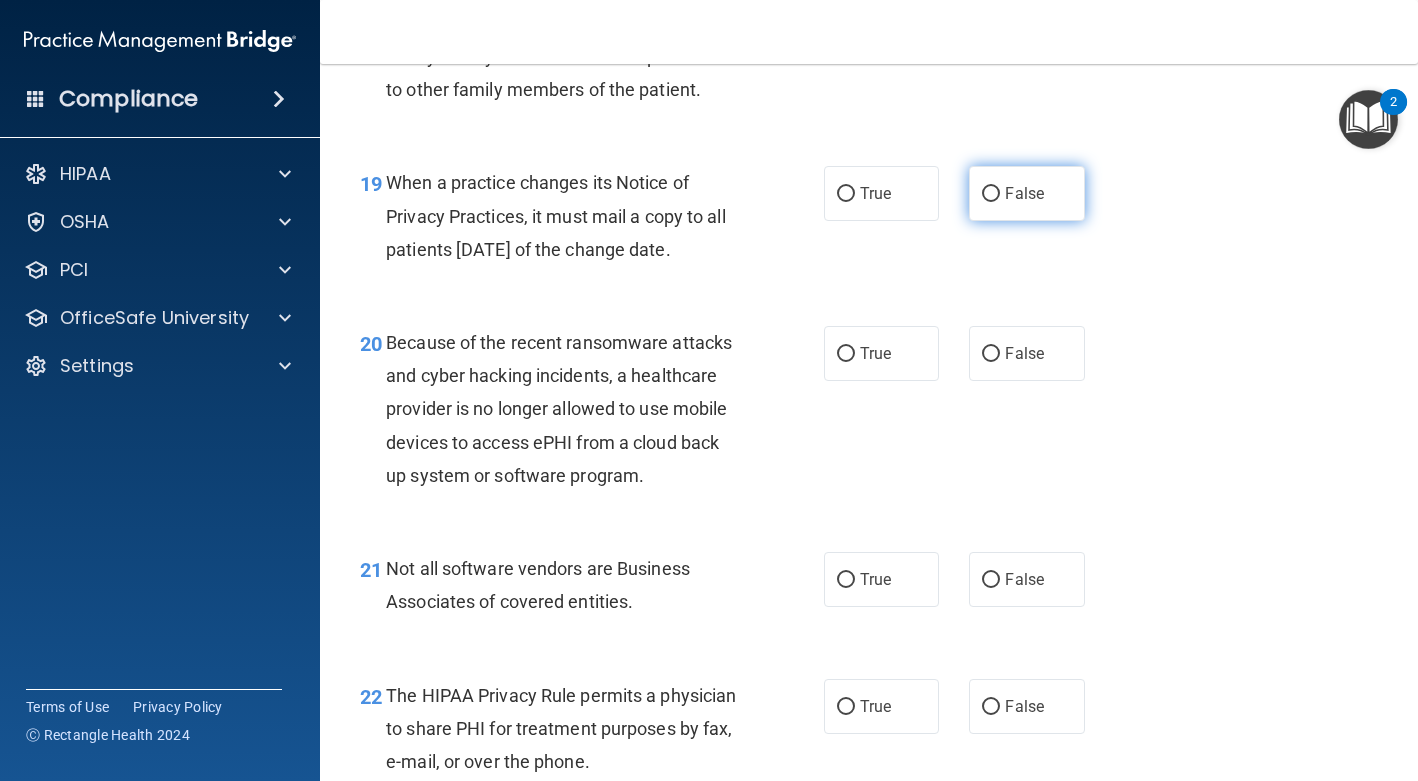 click on "False" at bounding box center [1024, 193] 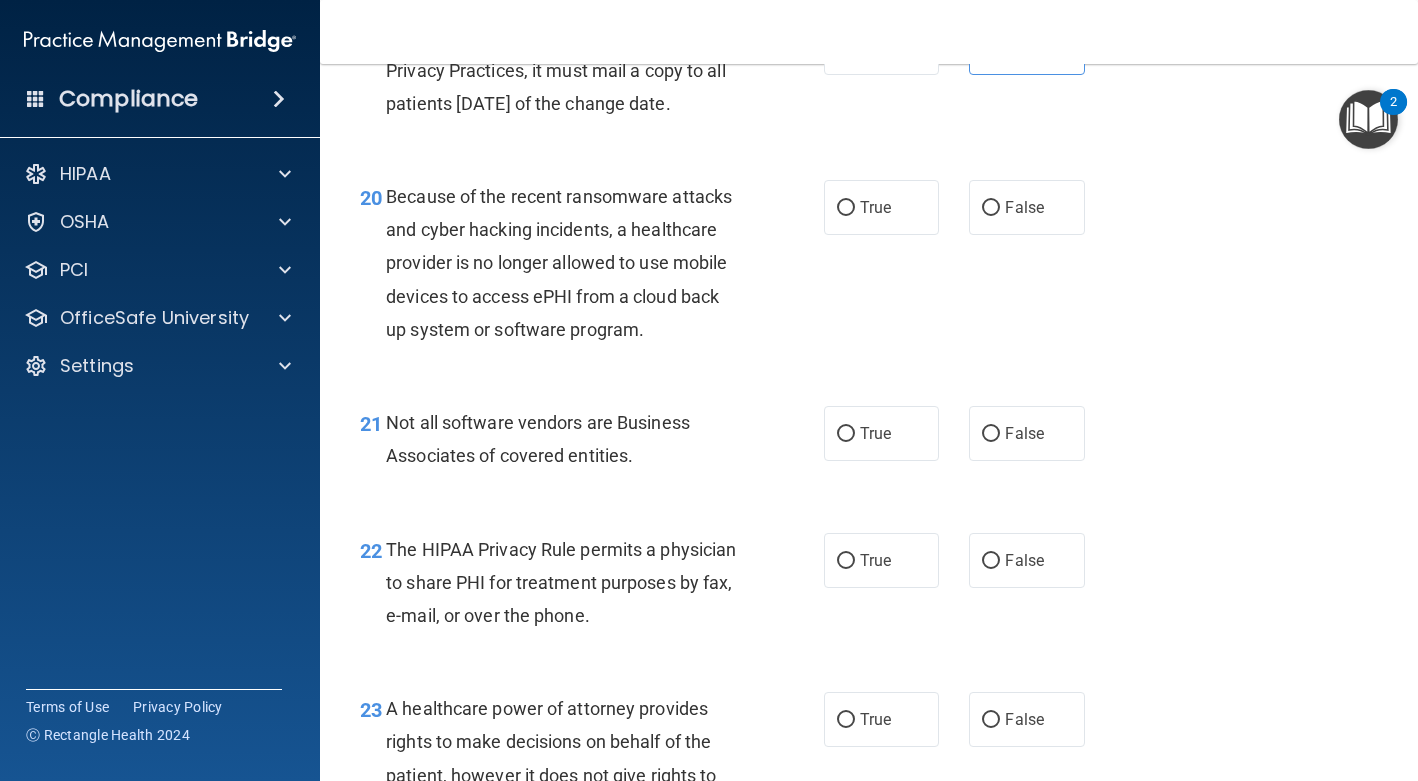scroll, scrollTop: 3669, scrollLeft: 0, axis: vertical 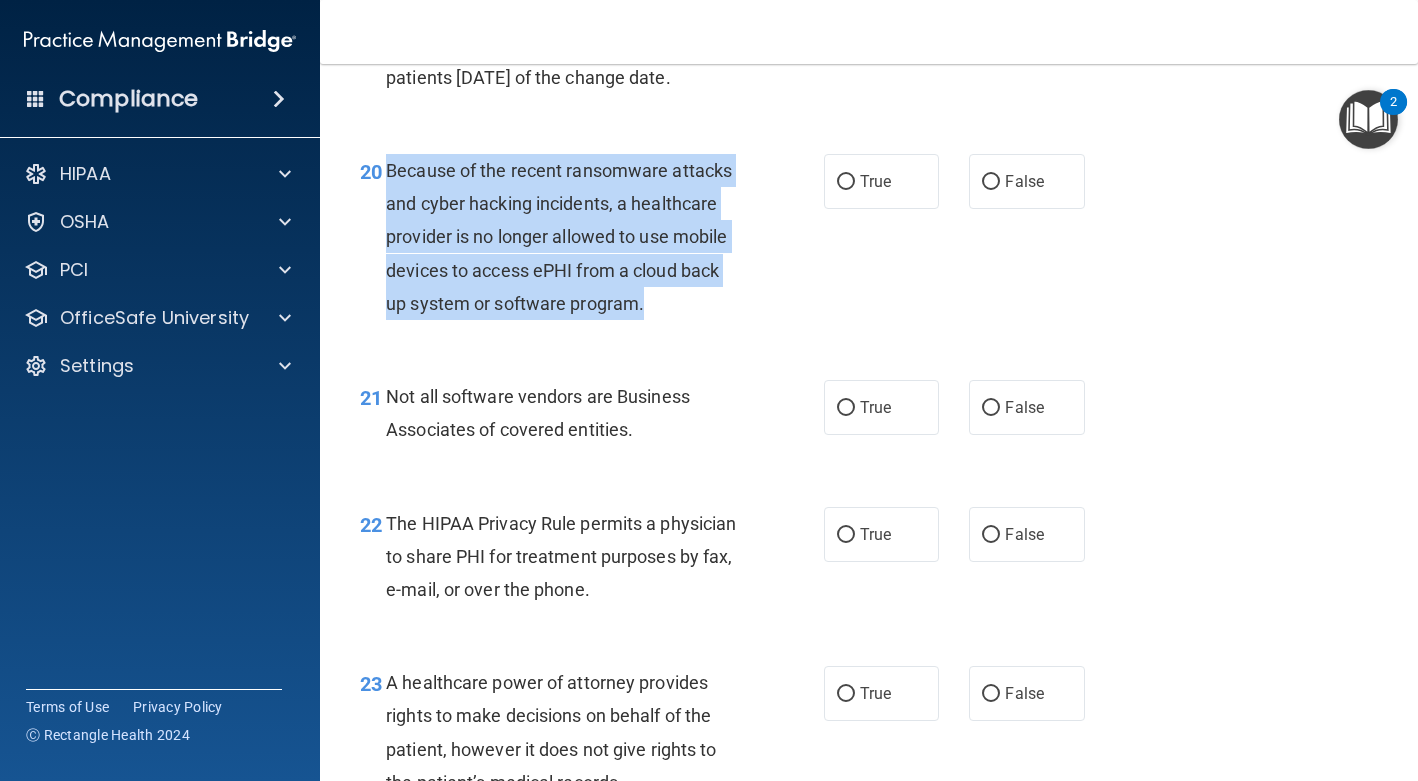 drag, startPoint x: 666, startPoint y: 370, endPoint x: 389, endPoint y: 244, distance: 304.3107 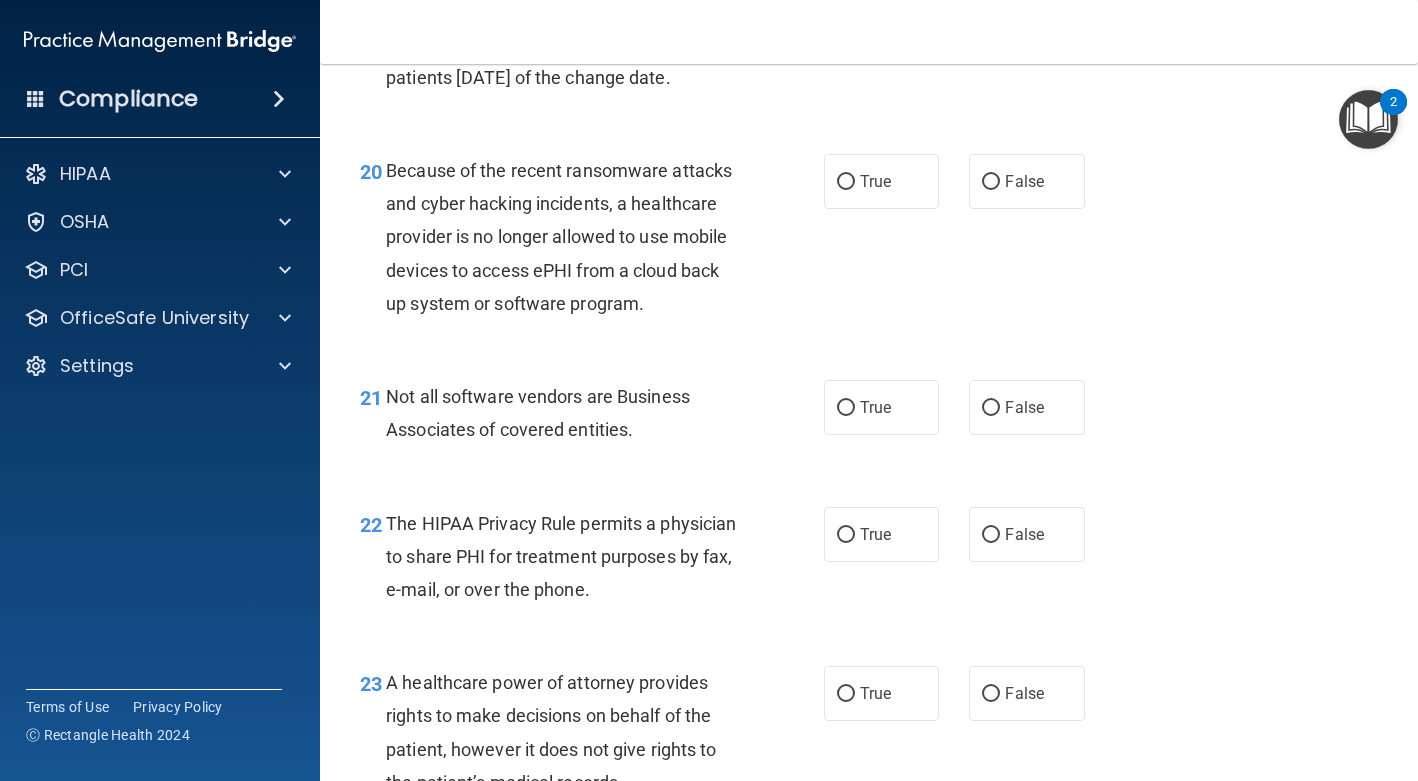 click on "Because of the recent ransomware attacks and cyber hacking incidents, a healthcare provider is no longer allowed to use mobile devices to access ePHI from a cloud back up system or software program." at bounding box center (571, 237) 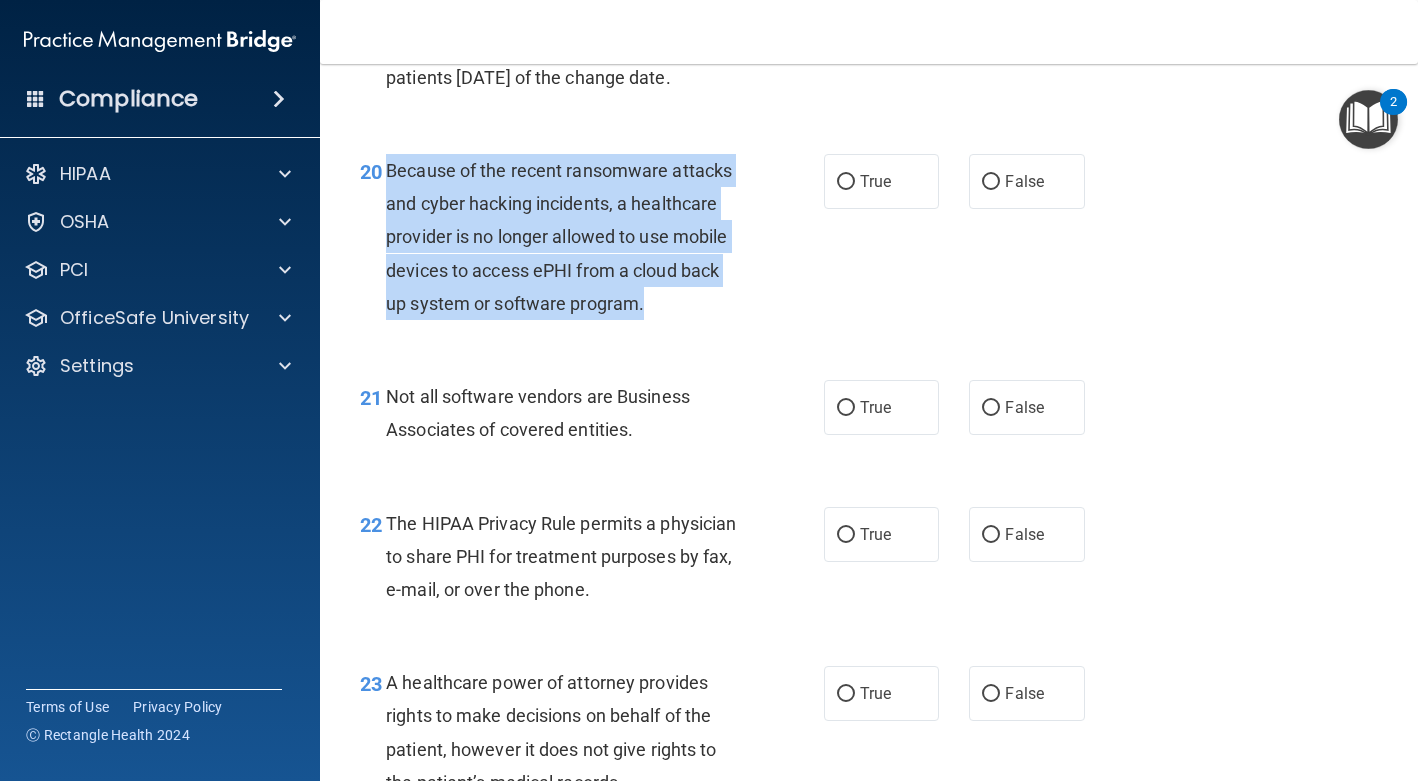 drag, startPoint x: 650, startPoint y: 377, endPoint x: 389, endPoint y: 237, distance: 296.1773 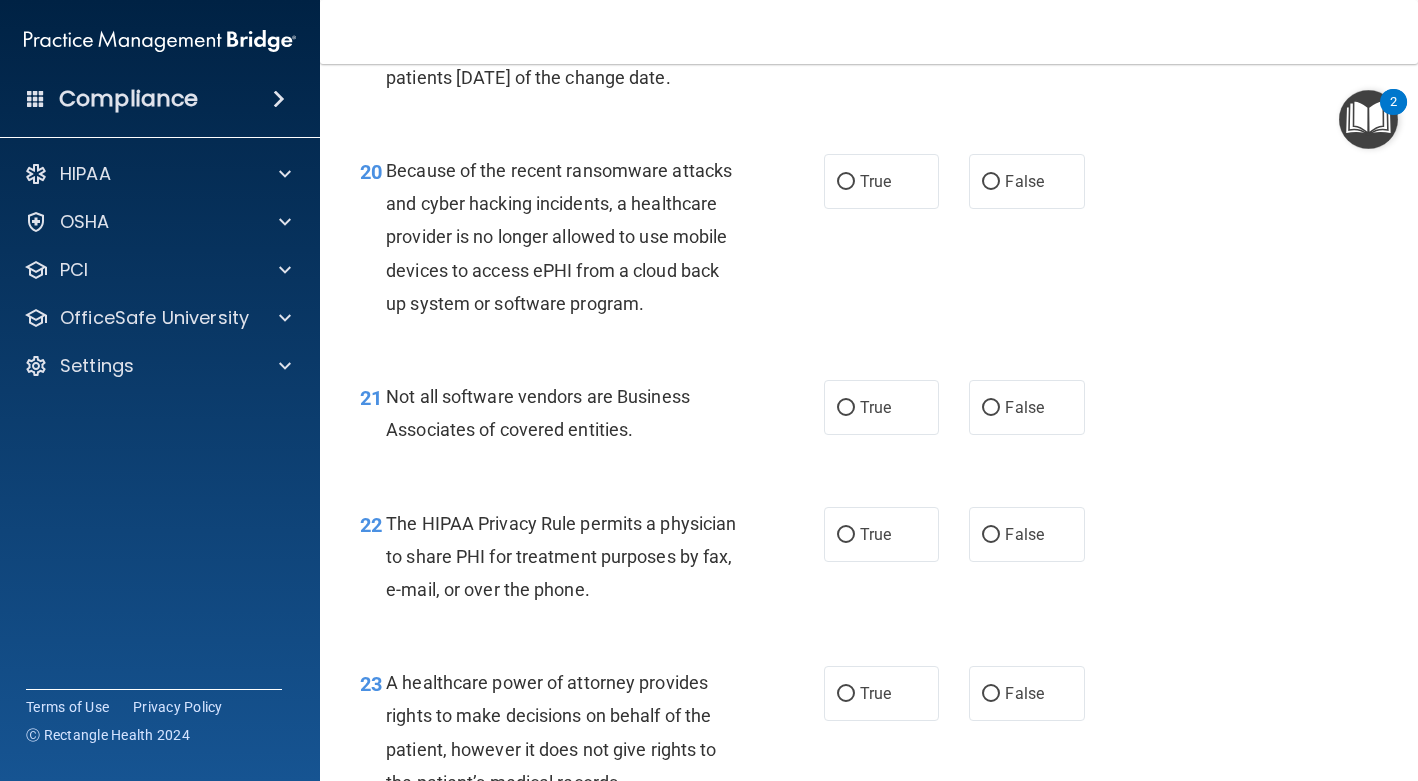 click on "Because of the recent ransomware attacks and cyber hacking incidents, a healthcare provider is no longer allowed to use mobile devices to access ePHI from a cloud back up system or software program." at bounding box center [559, 237] 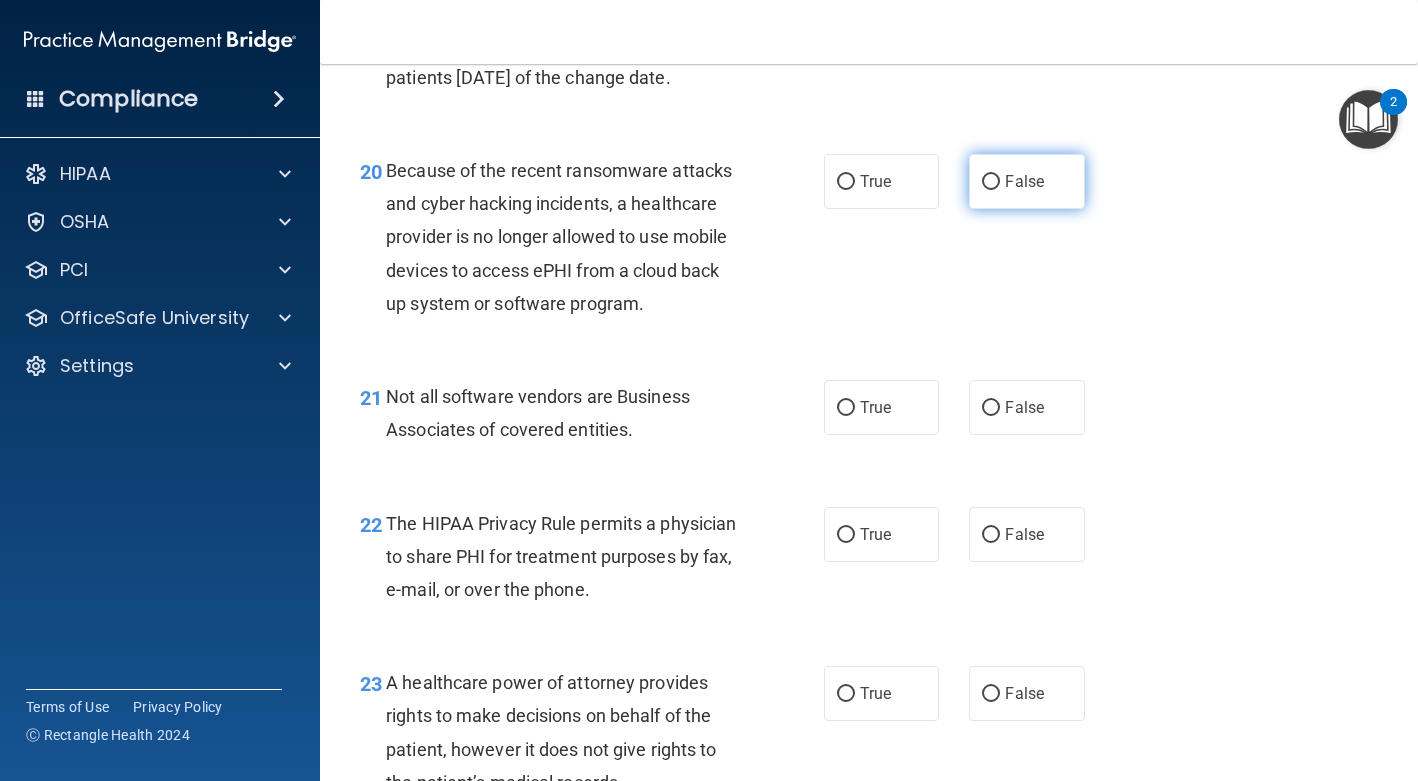 click on "False" at bounding box center (1026, 181) 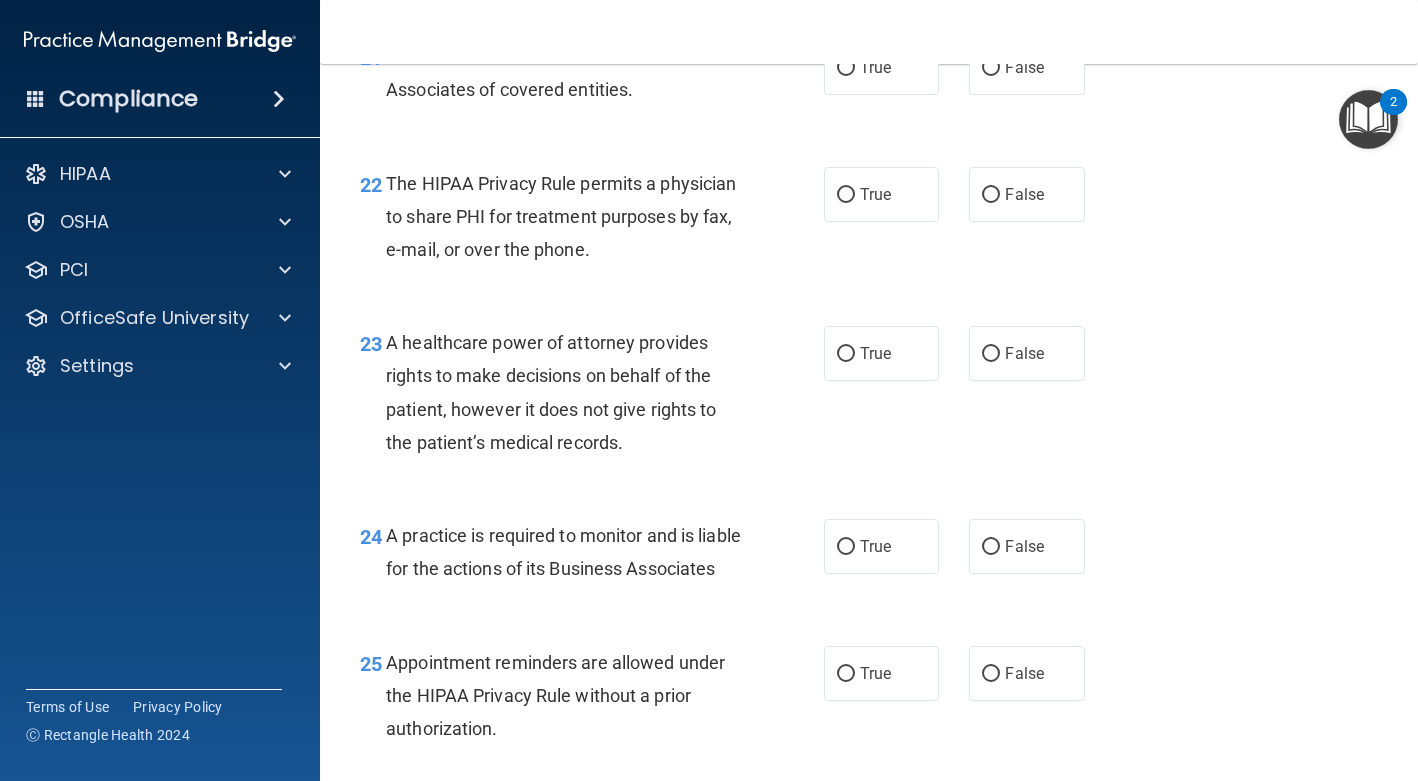 scroll, scrollTop: 4004, scrollLeft: 0, axis: vertical 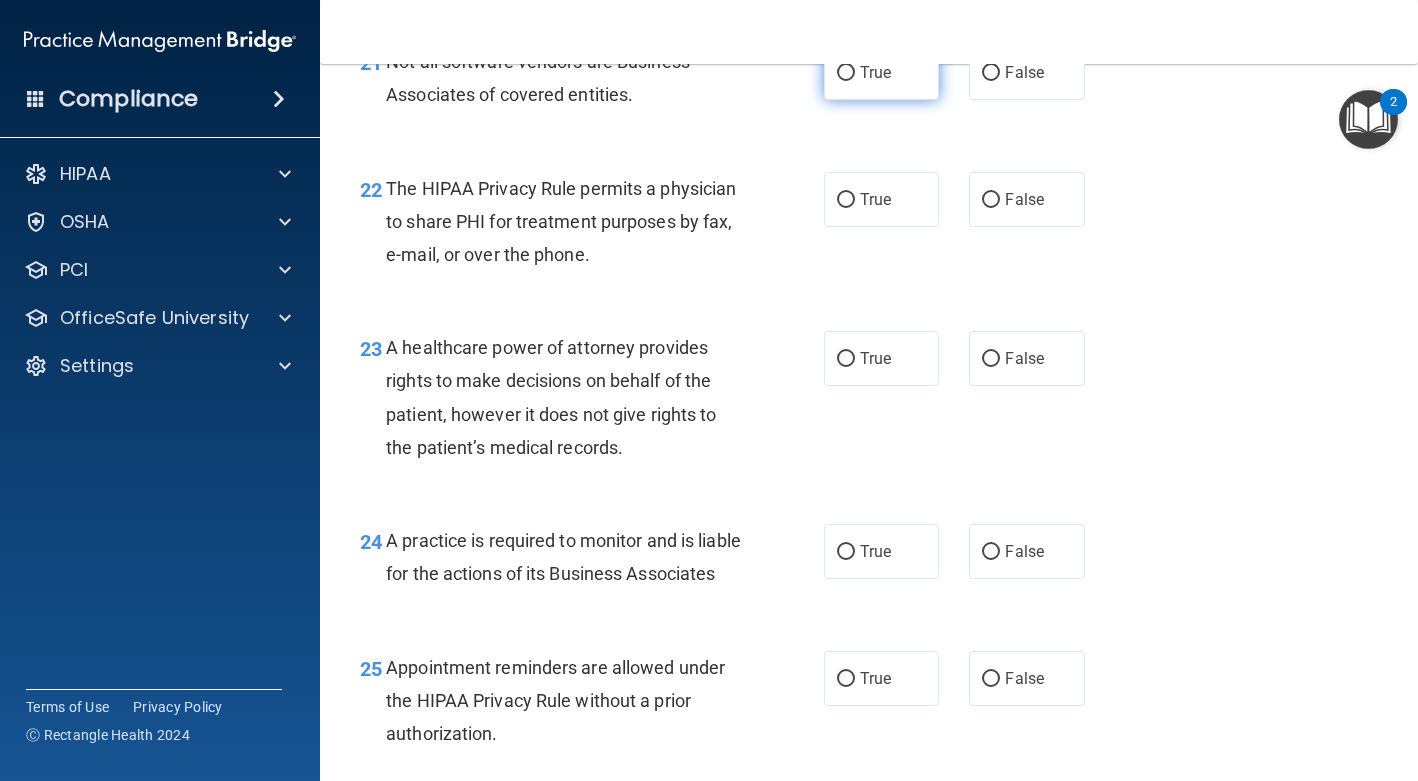 click on "True" at bounding box center [846, 73] 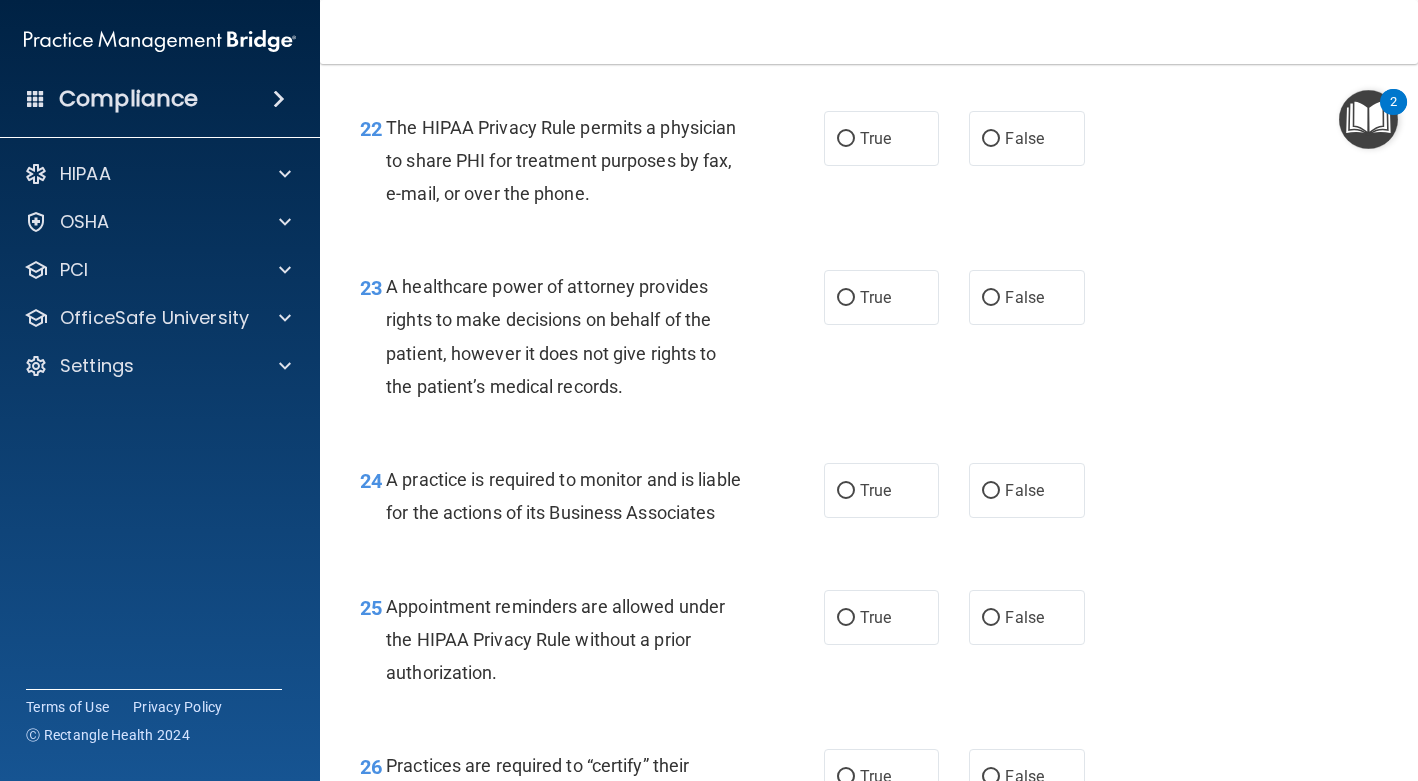 scroll, scrollTop: 4078, scrollLeft: 0, axis: vertical 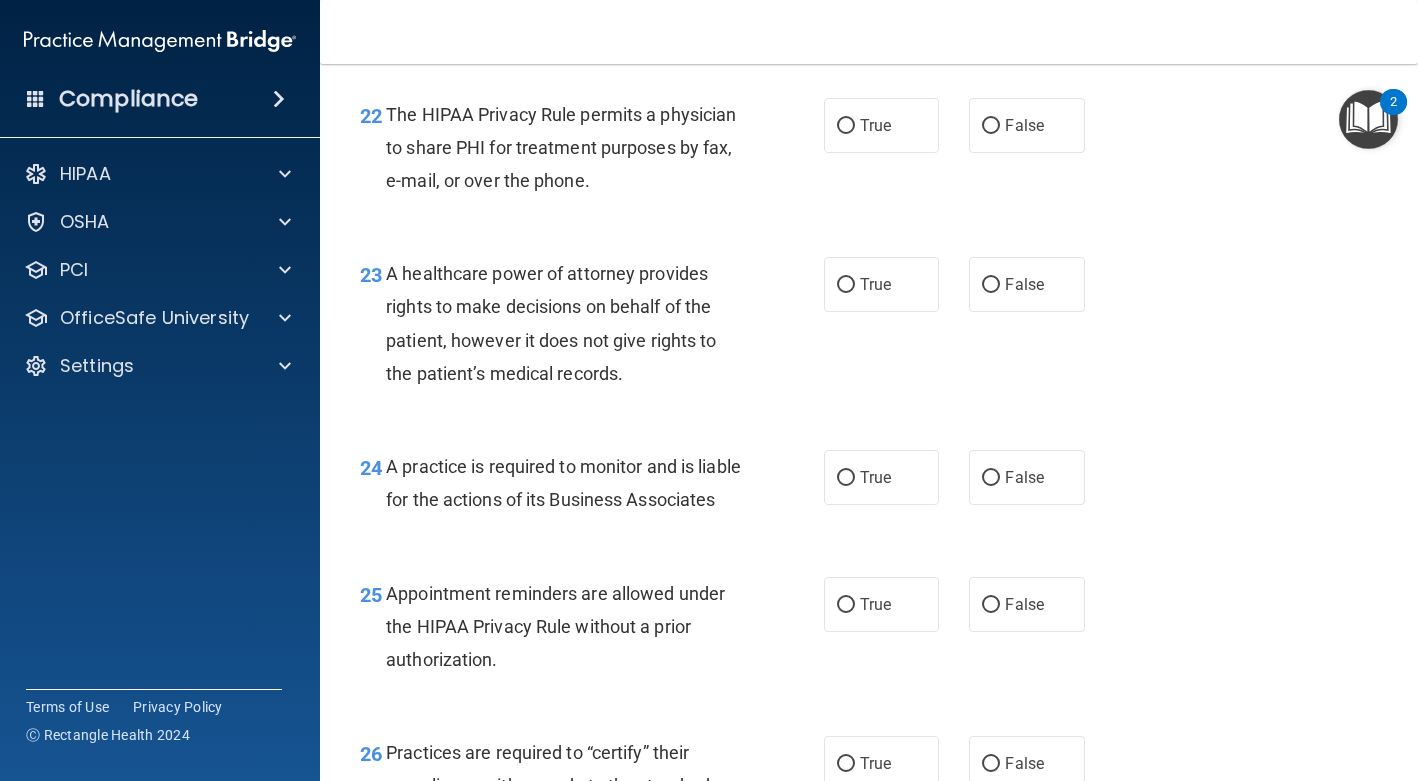 click on "The HIPAA Privacy Rule permits a physician to share PHI for treatment purposes by fax, e-mail, or over the phone." at bounding box center (571, 148) 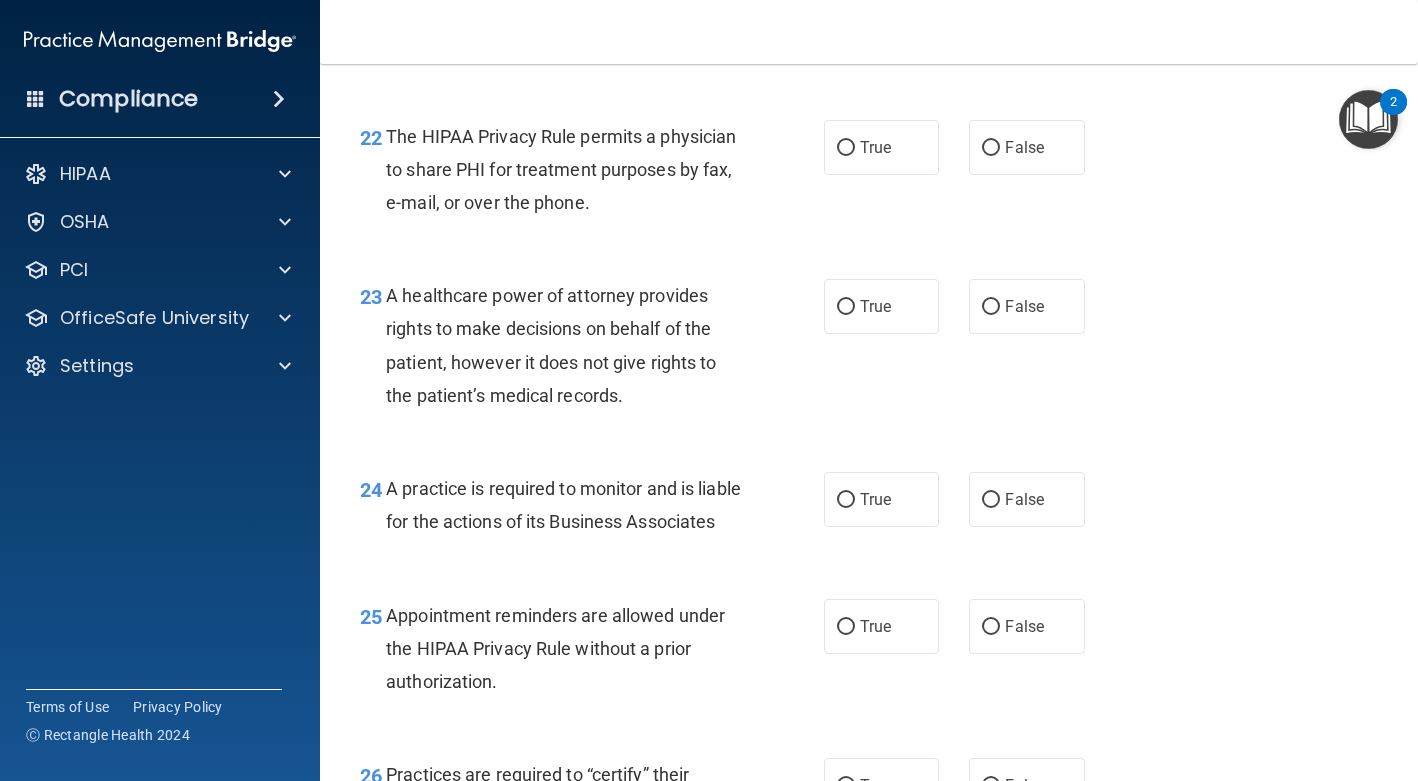 scroll, scrollTop: 4057, scrollLeft: 0, axis: vertical 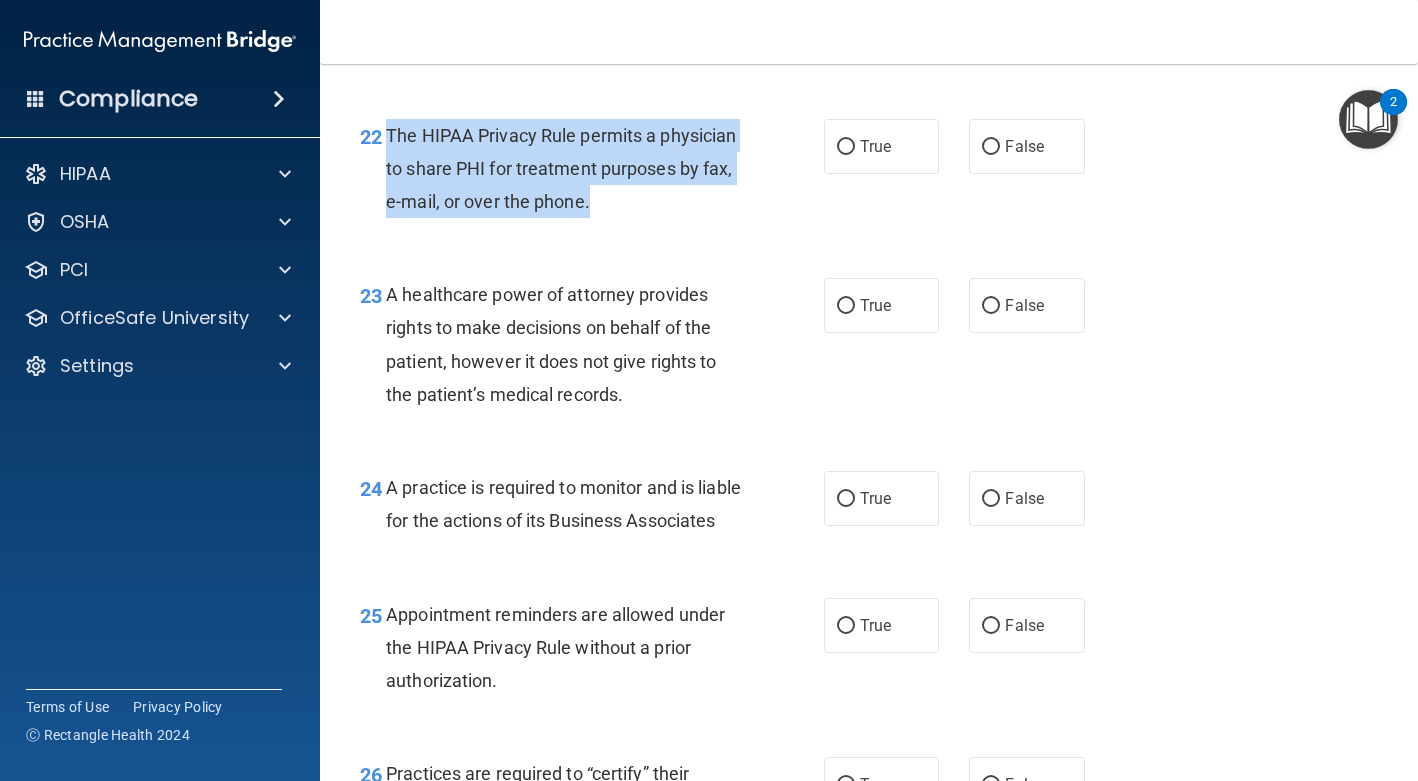 drag, startPoint x: 731, startPoint y: 271, endPoint x: 388, endPoint y: 196, distance: 351.10397 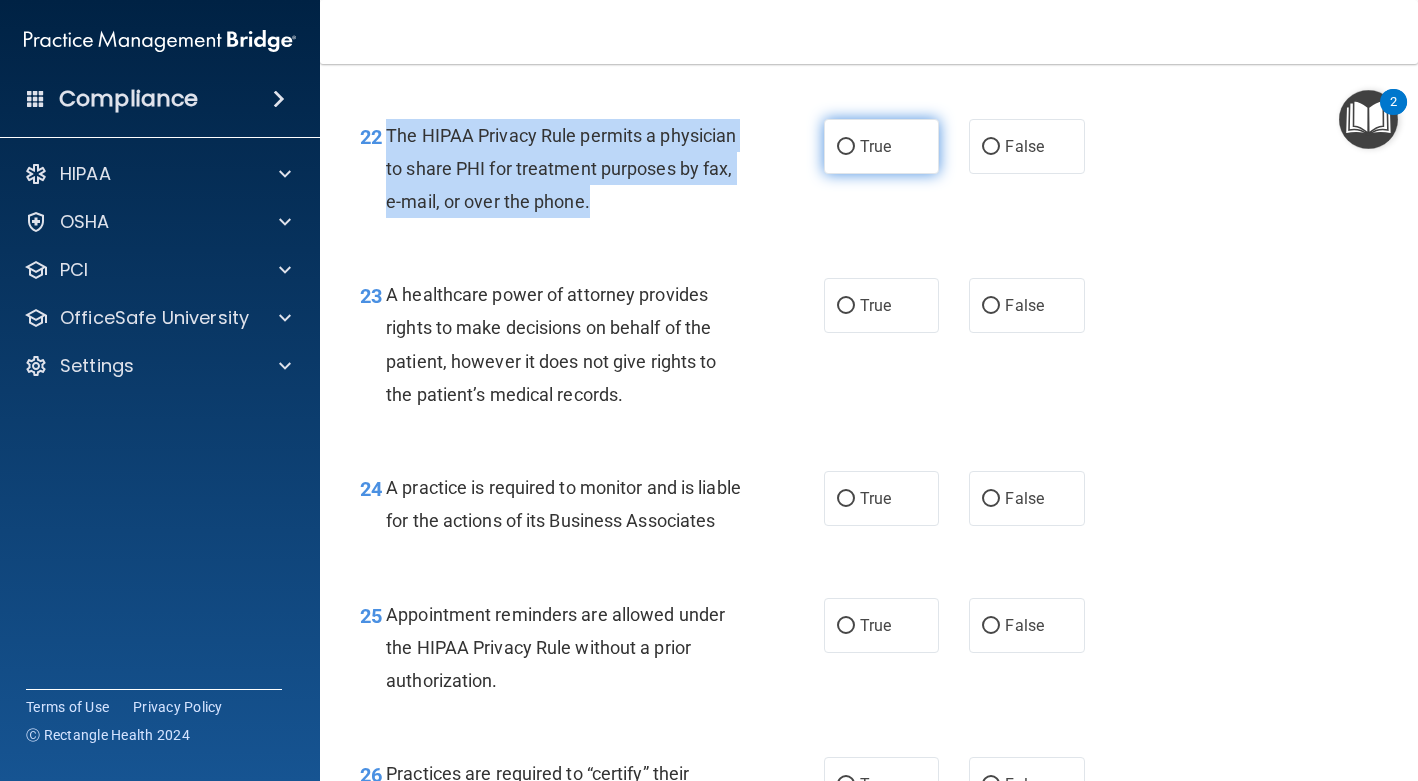 click on "True" at bounding box center (846, 147) 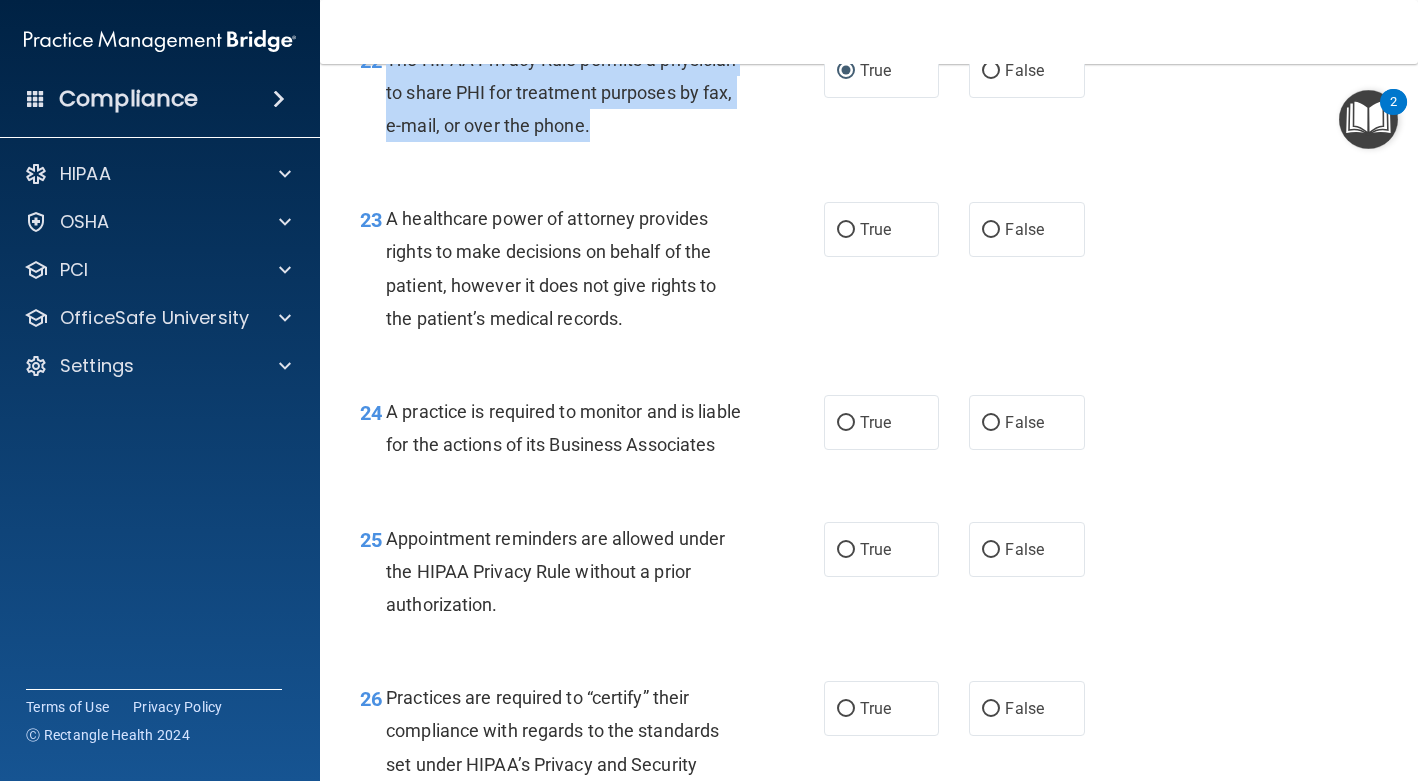 scroll, scrollTop: 4136, scrollLeft: 0, axis: vertical 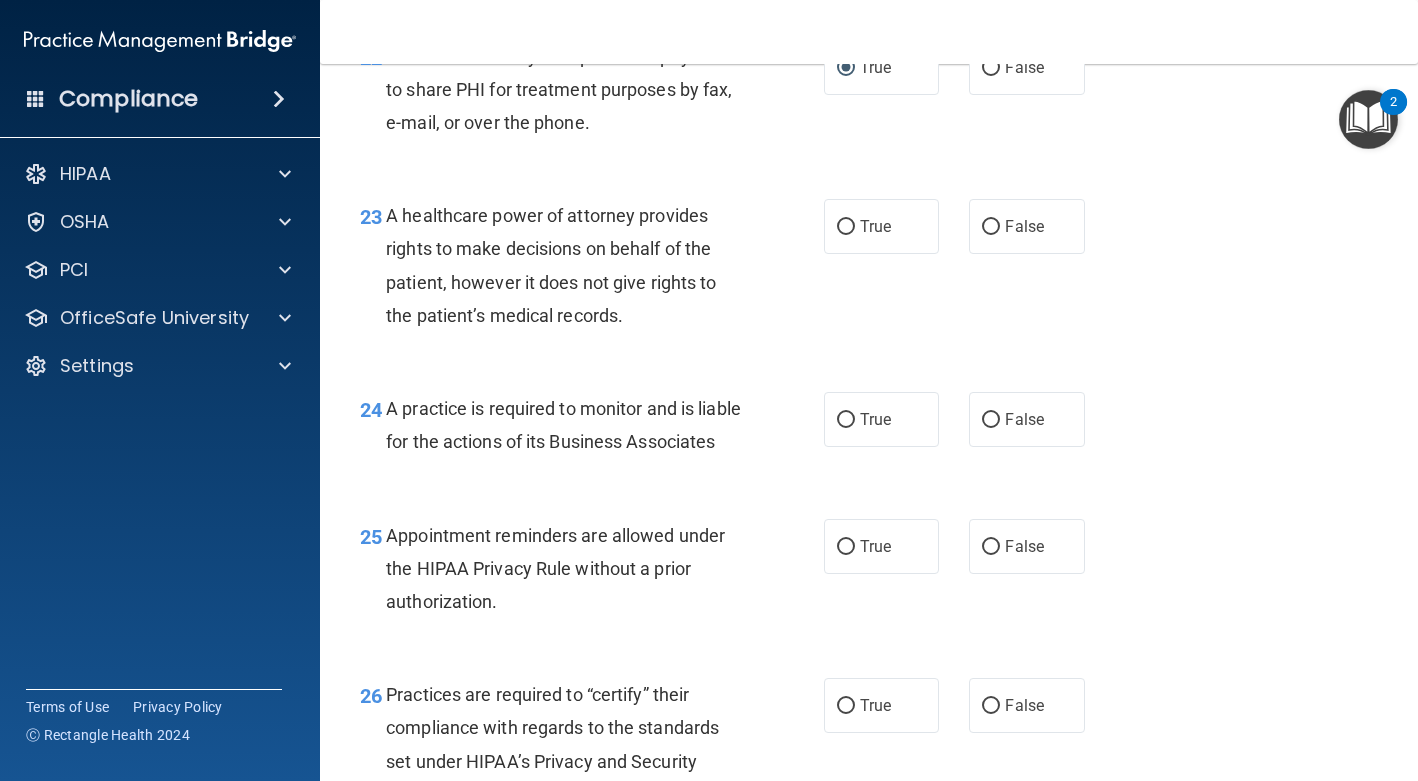 click on "A healthcare power of attorney provides rights to make decisions on behalf of the patient, however it does not give rights to the patient’s medical records." at bounding box center [571, 265] 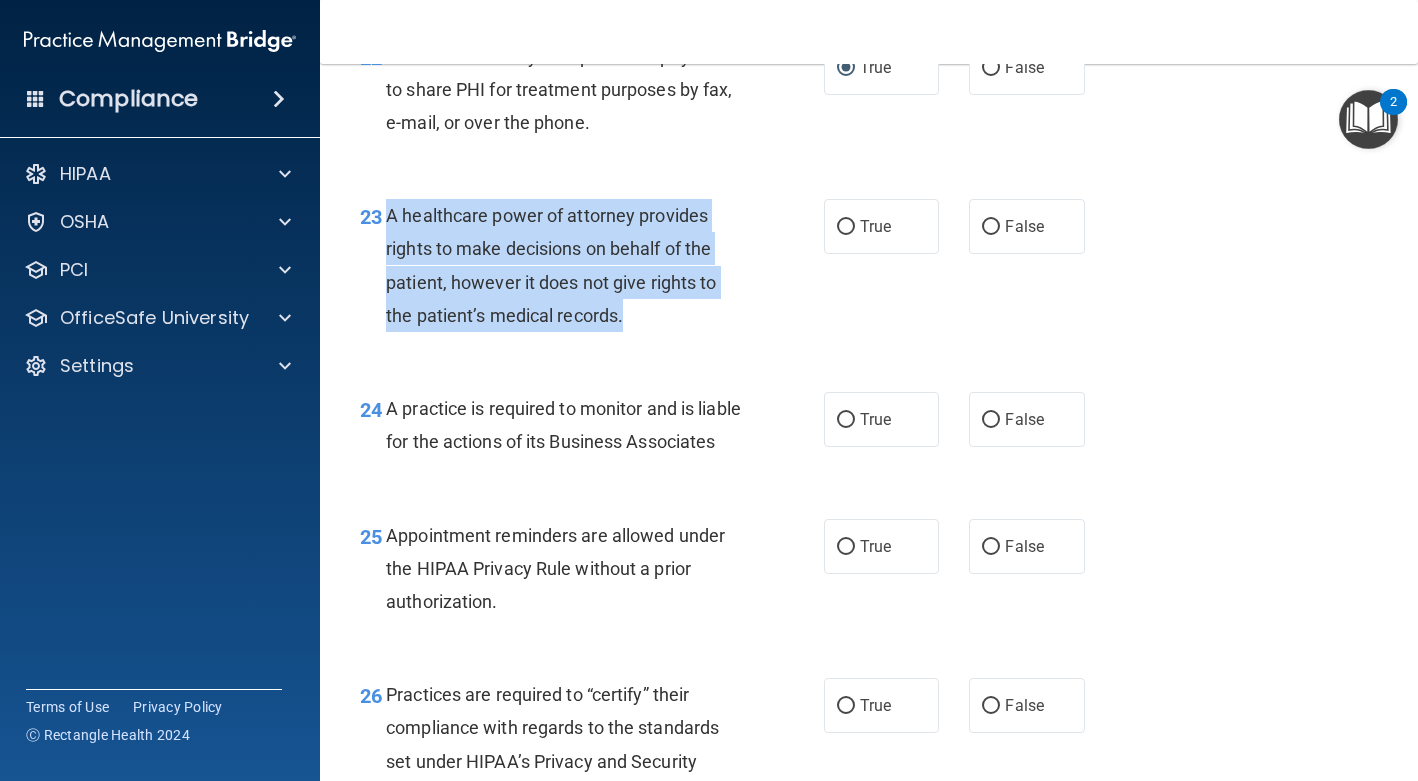 drag, startPoint x: 623, startPoint y: 380, endPoint x: 390, endPoint y: 280, distance: 253.55275 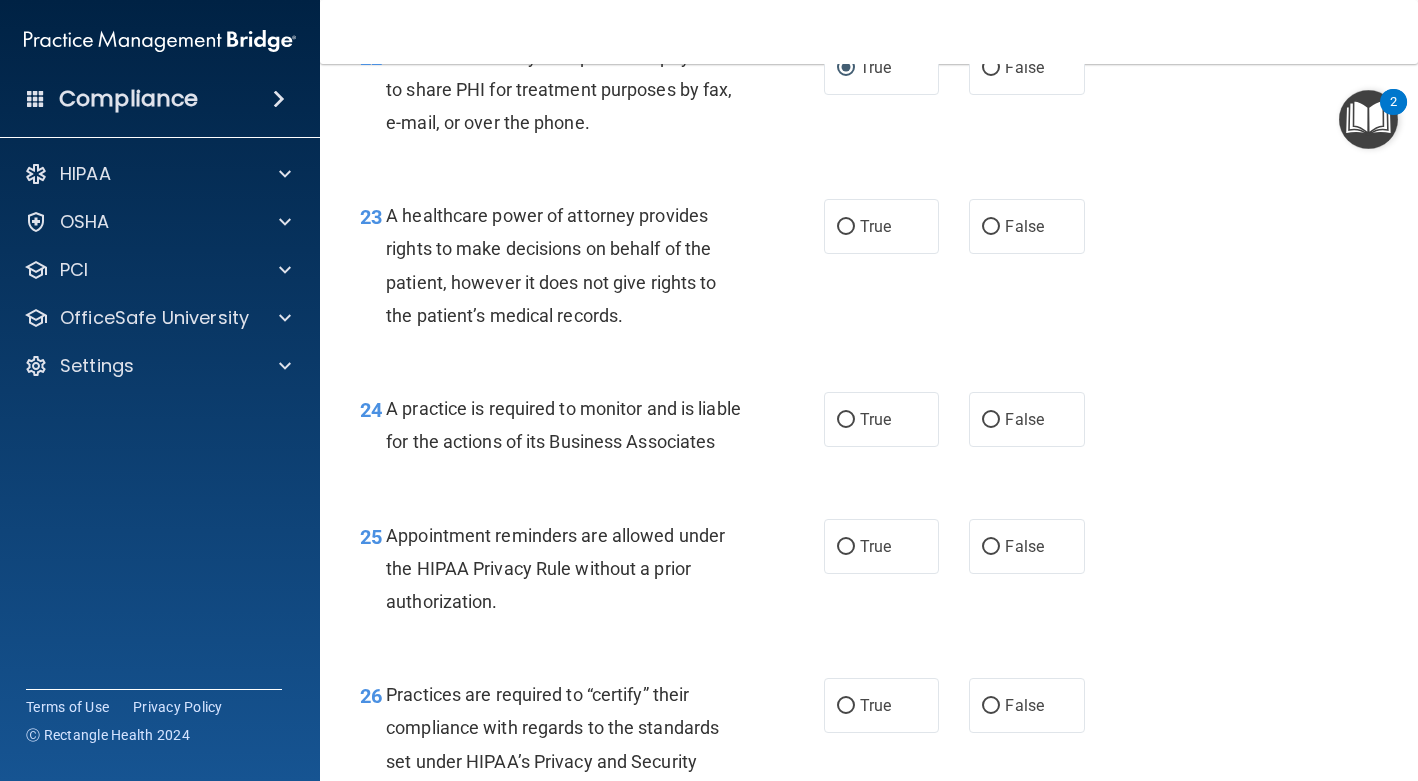 click on "A healthcare power of attorney provides rights to make decisions on behalf of the patient, however it does not give rights to the patient’s medical records." at bounding box center (551, 265) 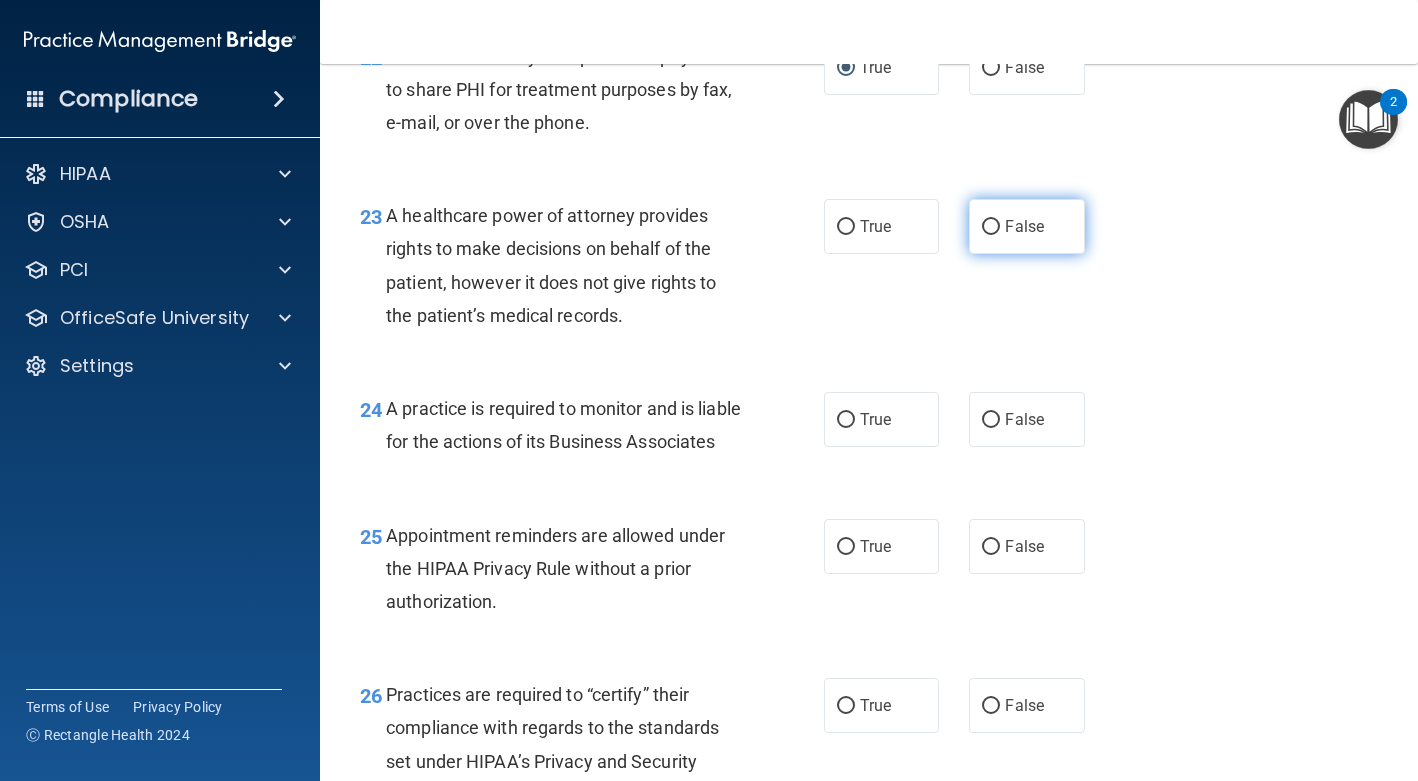 click on "False" at bounding box center [1026, 226] 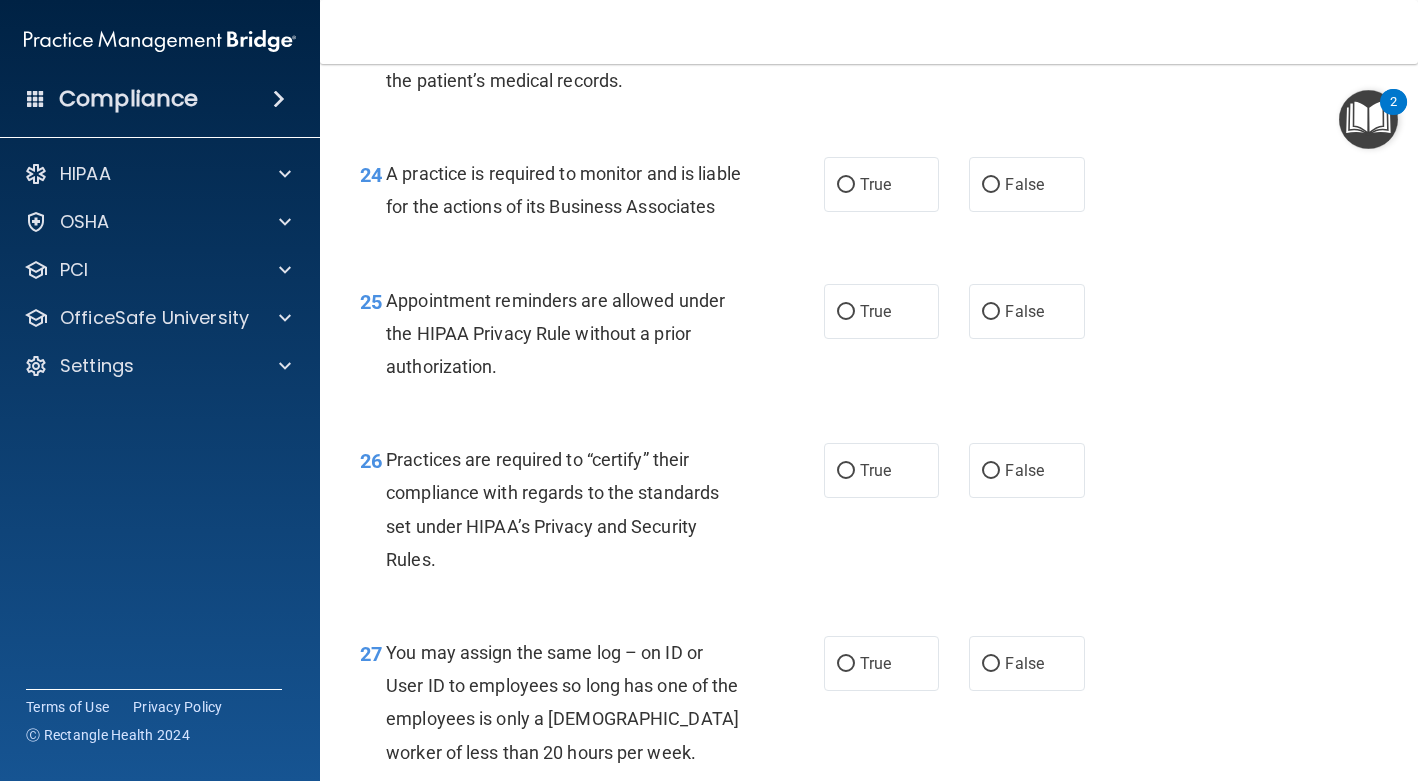 scroll, scrollTop: 4372, scrollLeft: 0, axis: vertical 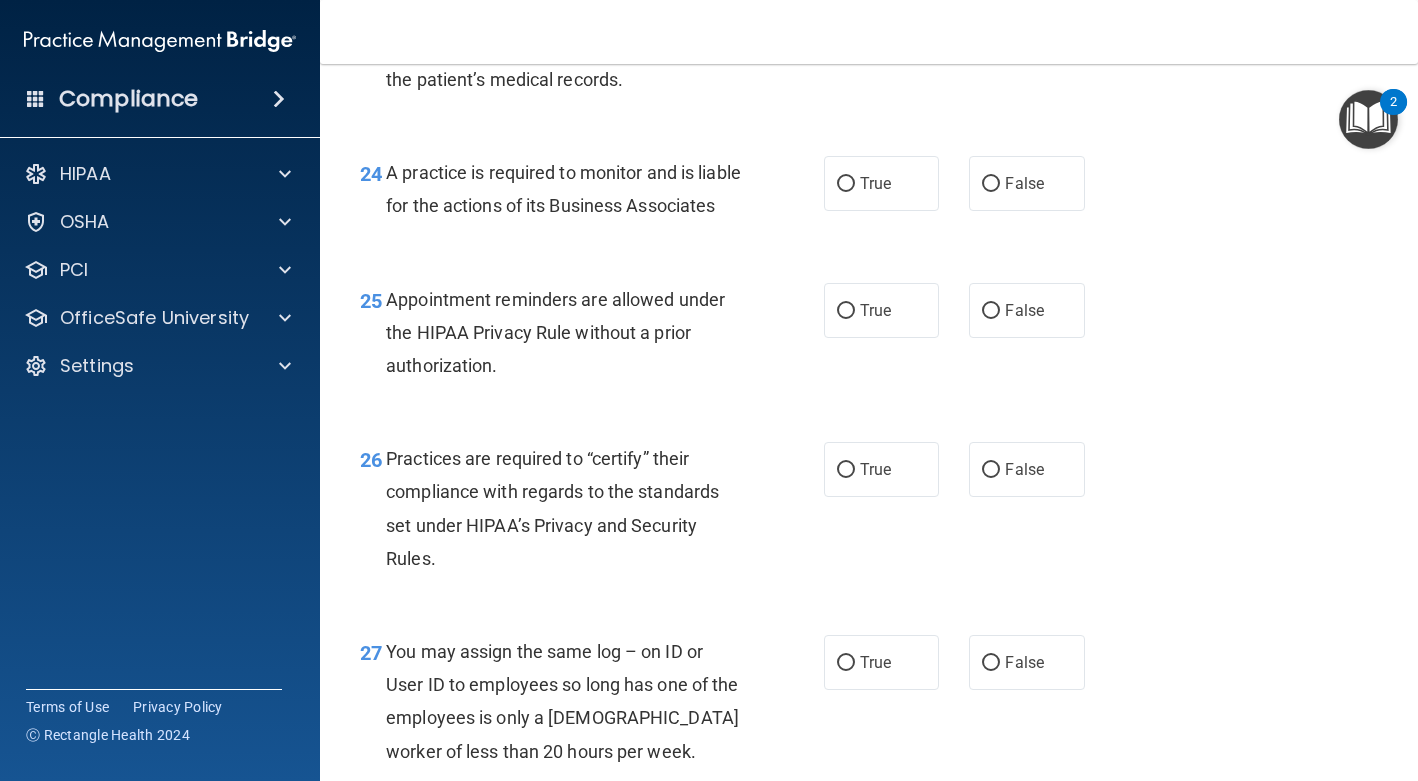 click on "A practice is required to monitor and is liable for the actions of its Business Associates" at bounding box center [571, 189] 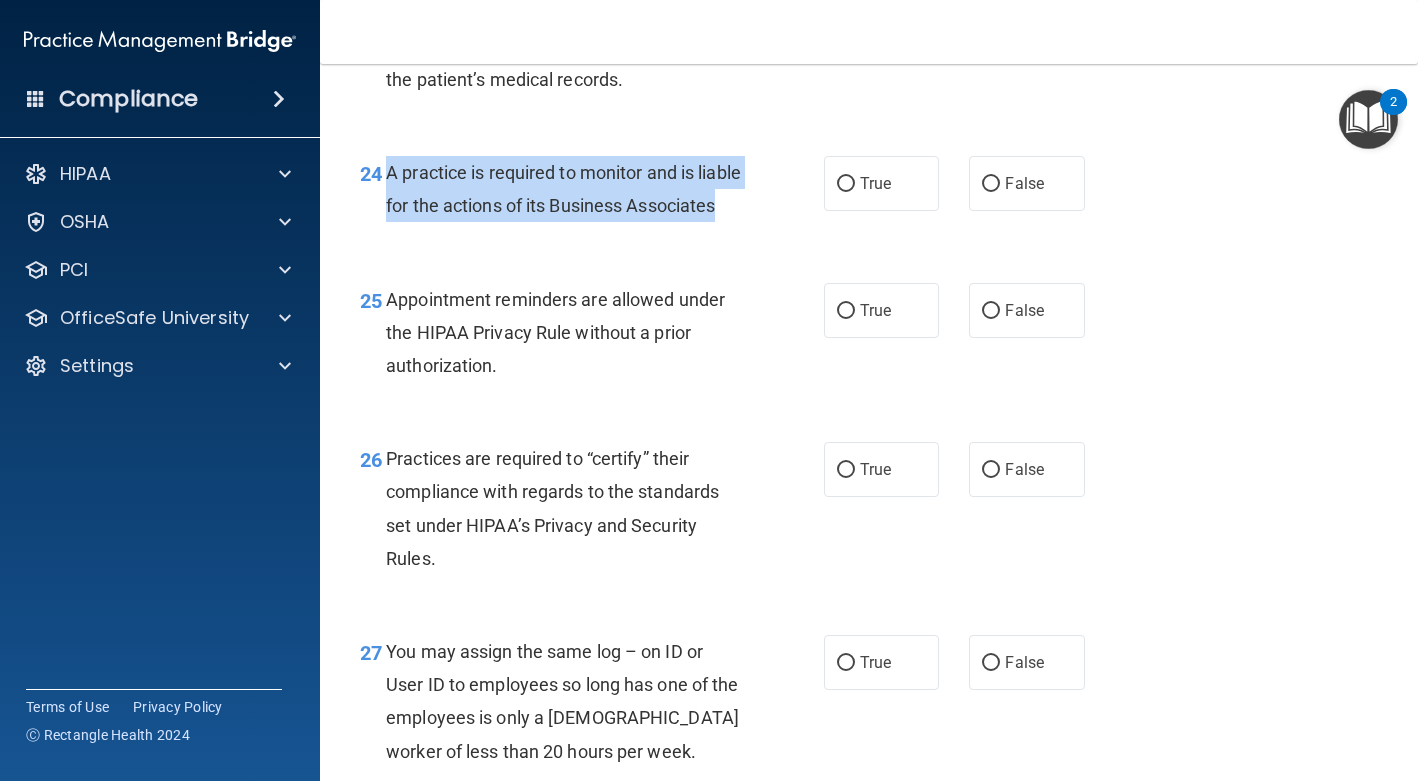 drag, startPoint x: 487, startPoint y: 317, endPoint x: 381, endPoint y: 244, distance: 128.7051 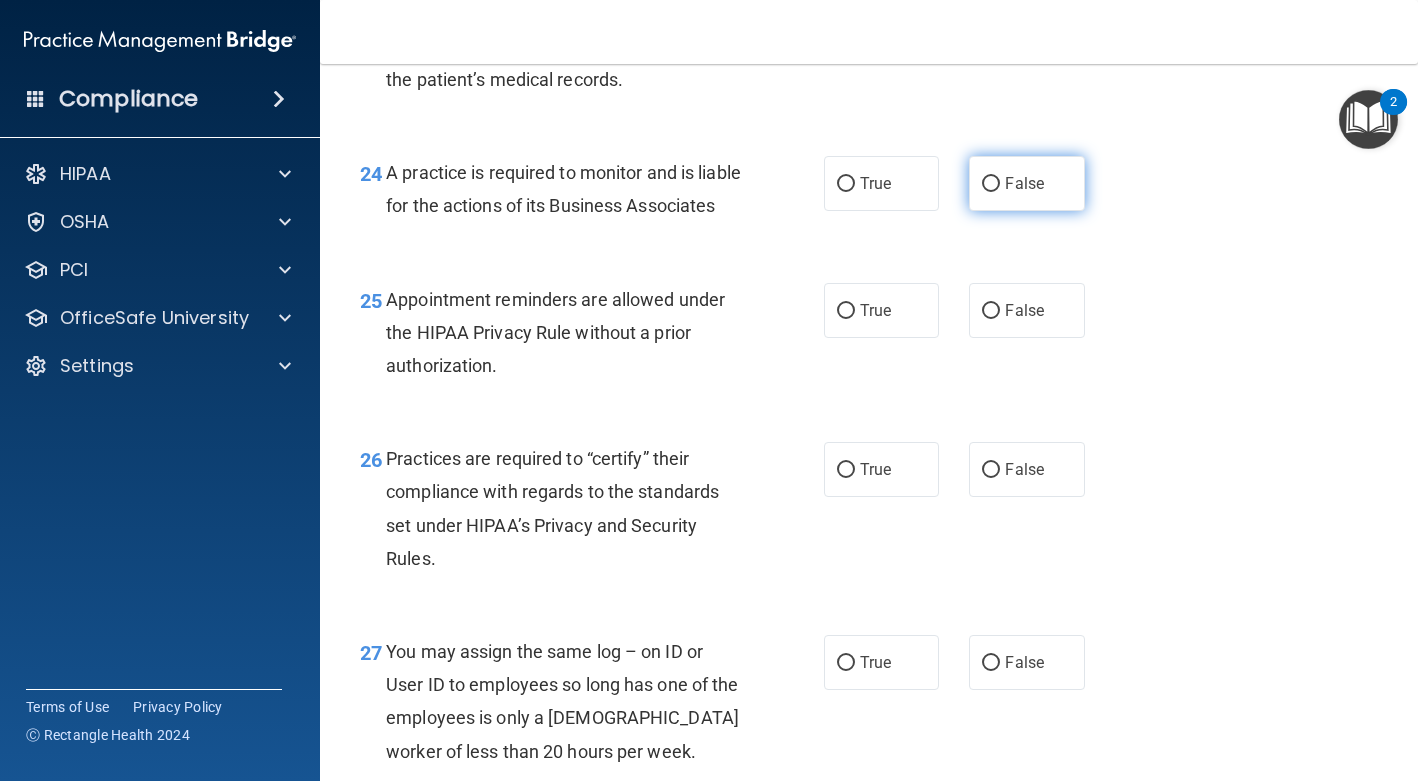 click on "False" at bounding box center [991, 184] 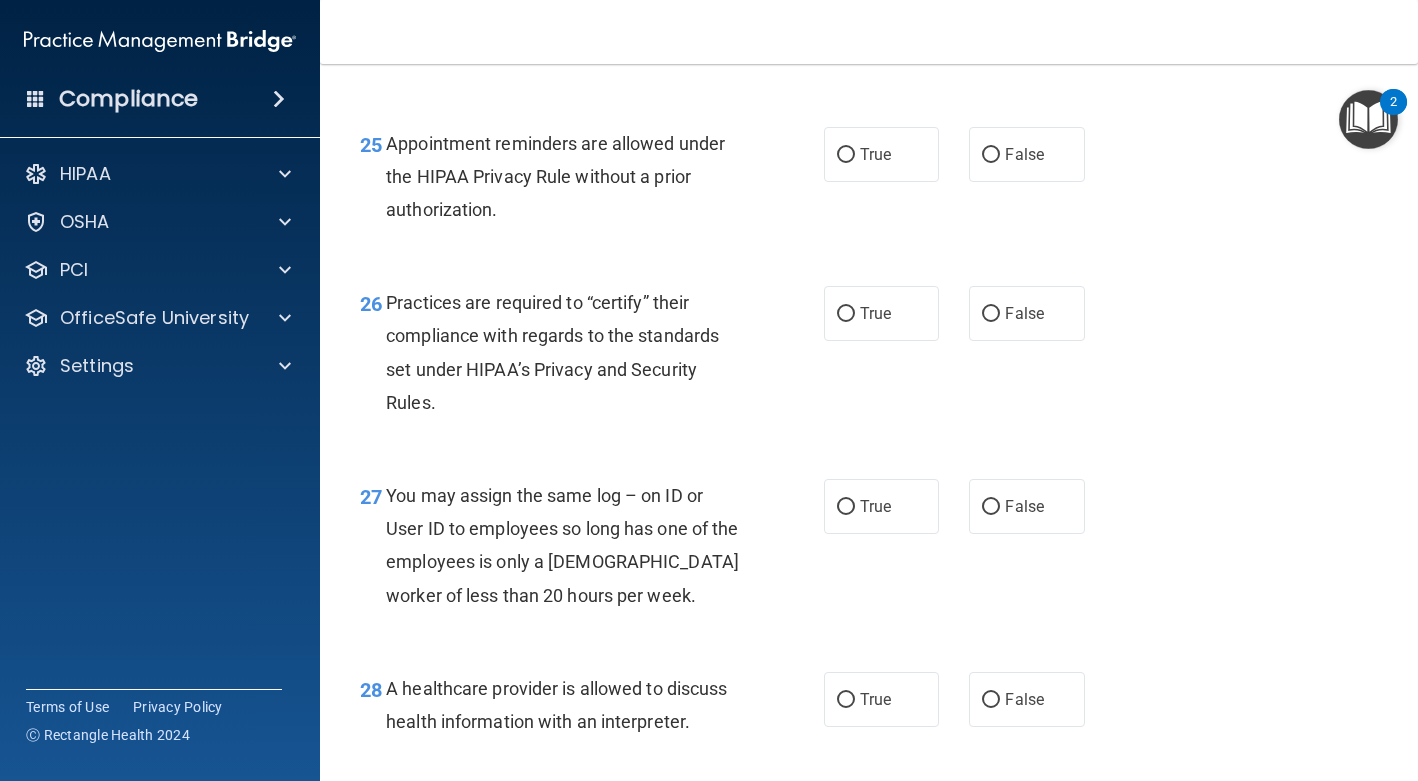 scroll, scrollTop: 4530, scrollLeft: 0, axis: vertical 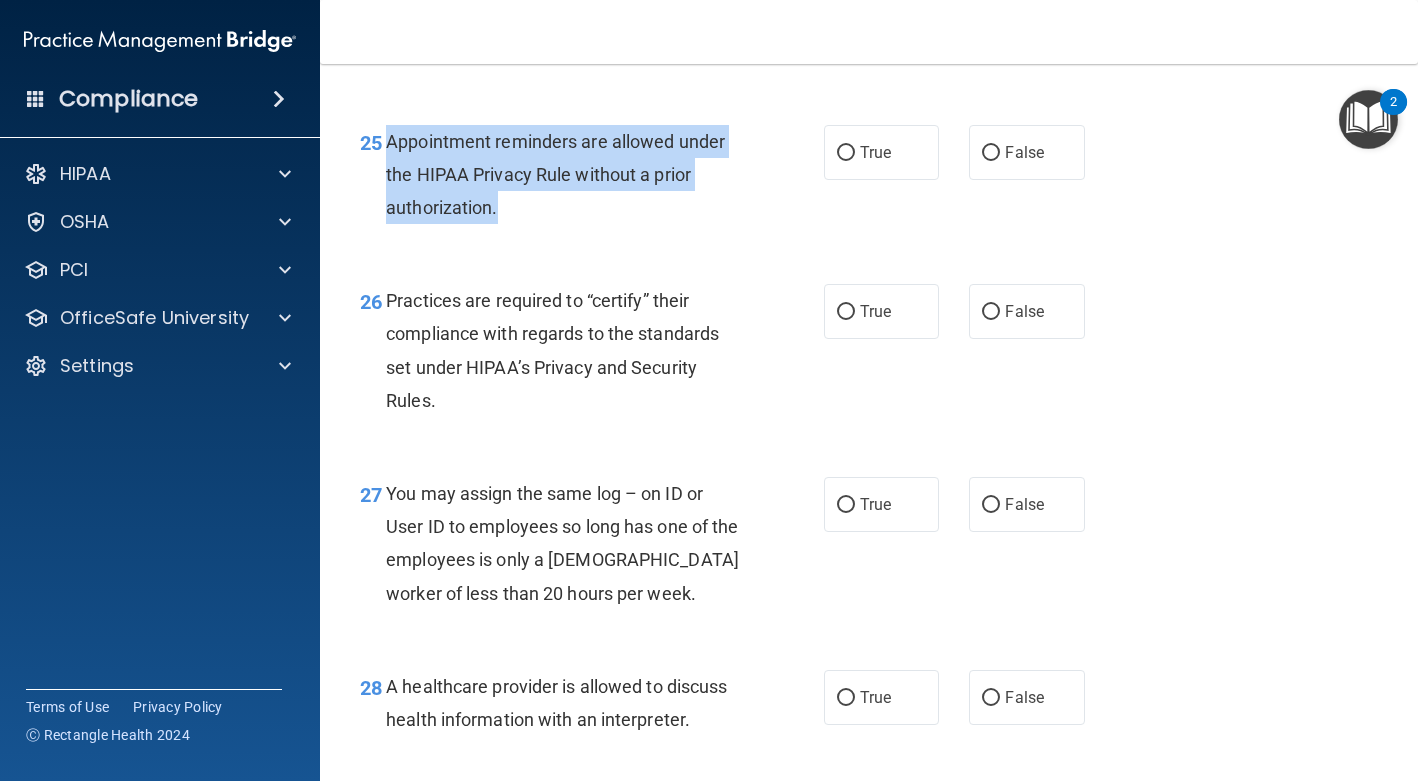 drag, startPoint x: 497, startPoint y: 312, endPoint x: 385, endPoint y: 252, distance: 127.059044 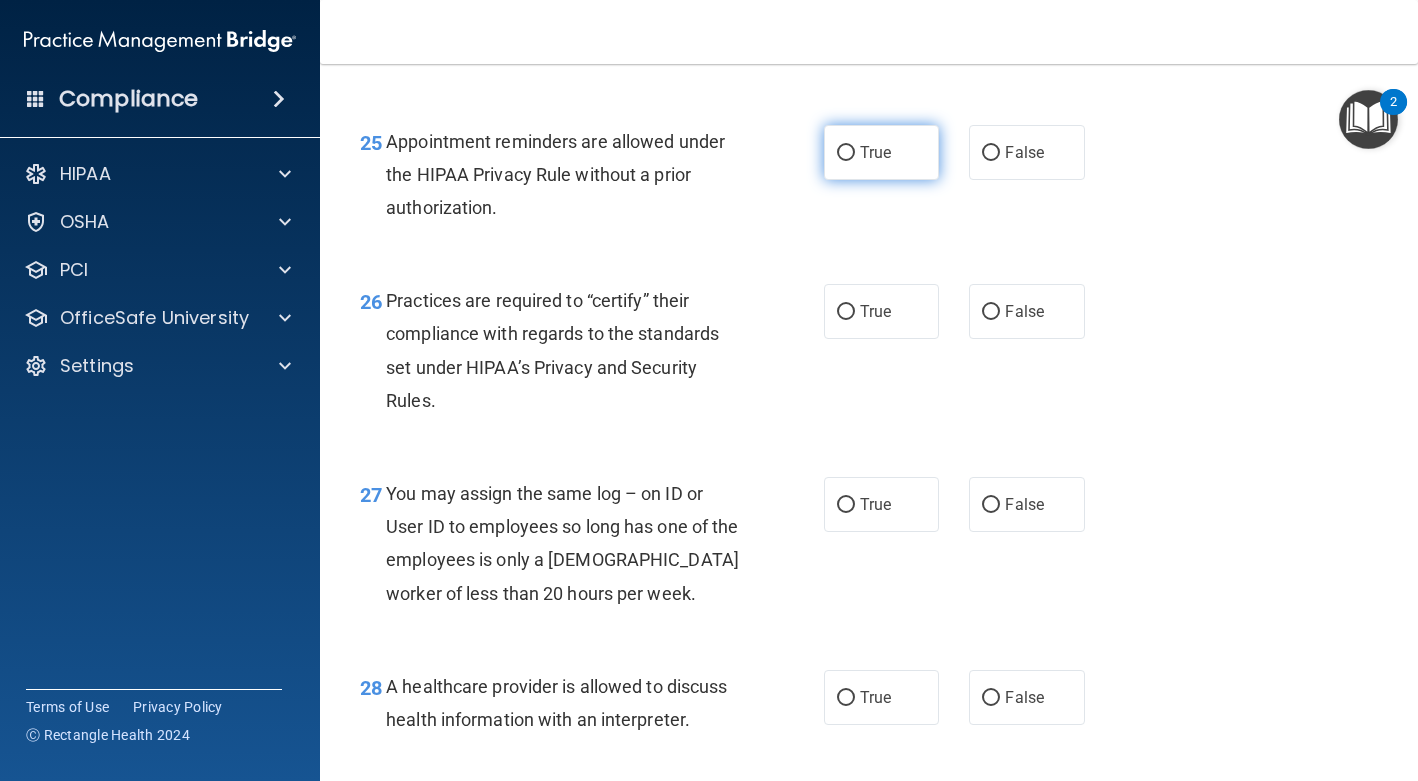click on "True" at bounding box center [875, 152] 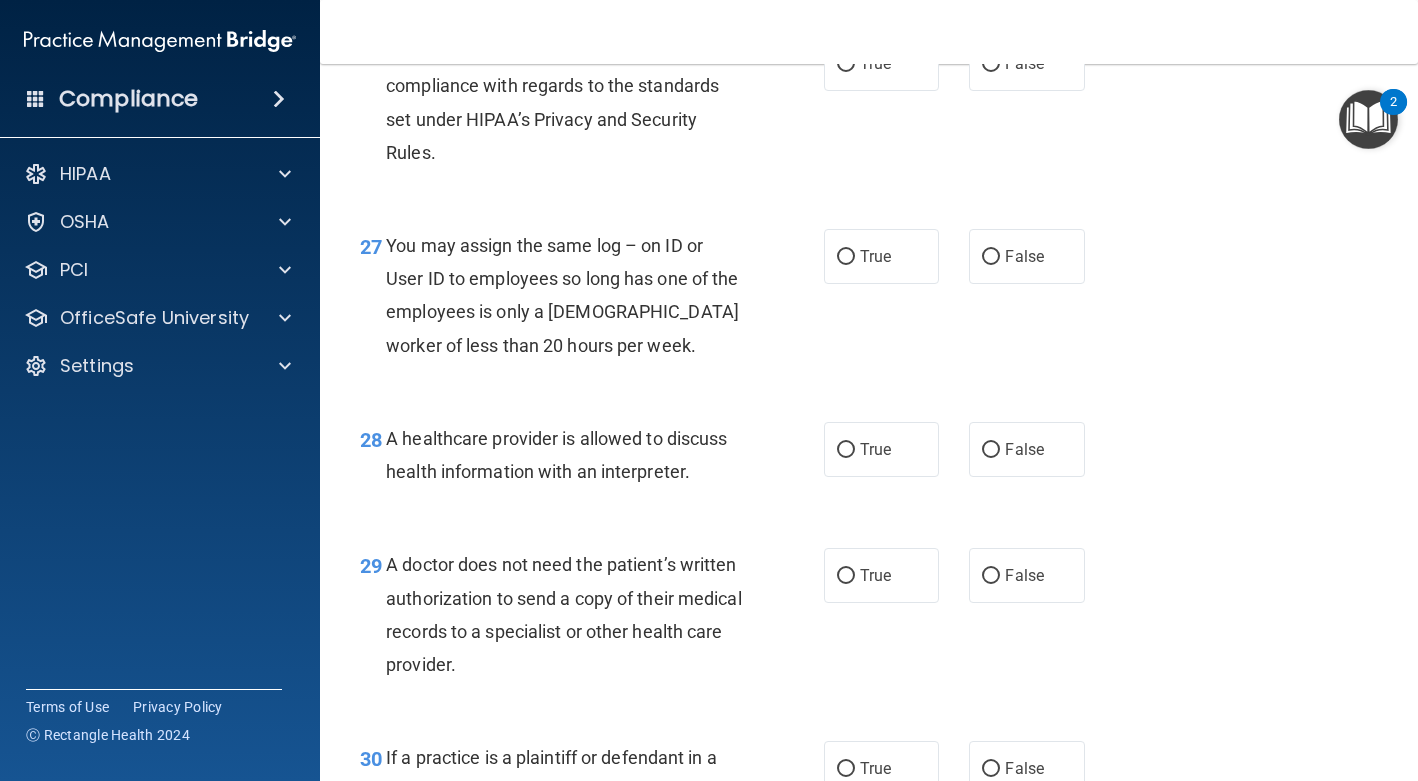 scroll, scrollTop: 4782, scrollLeft: 0, axis: vertical 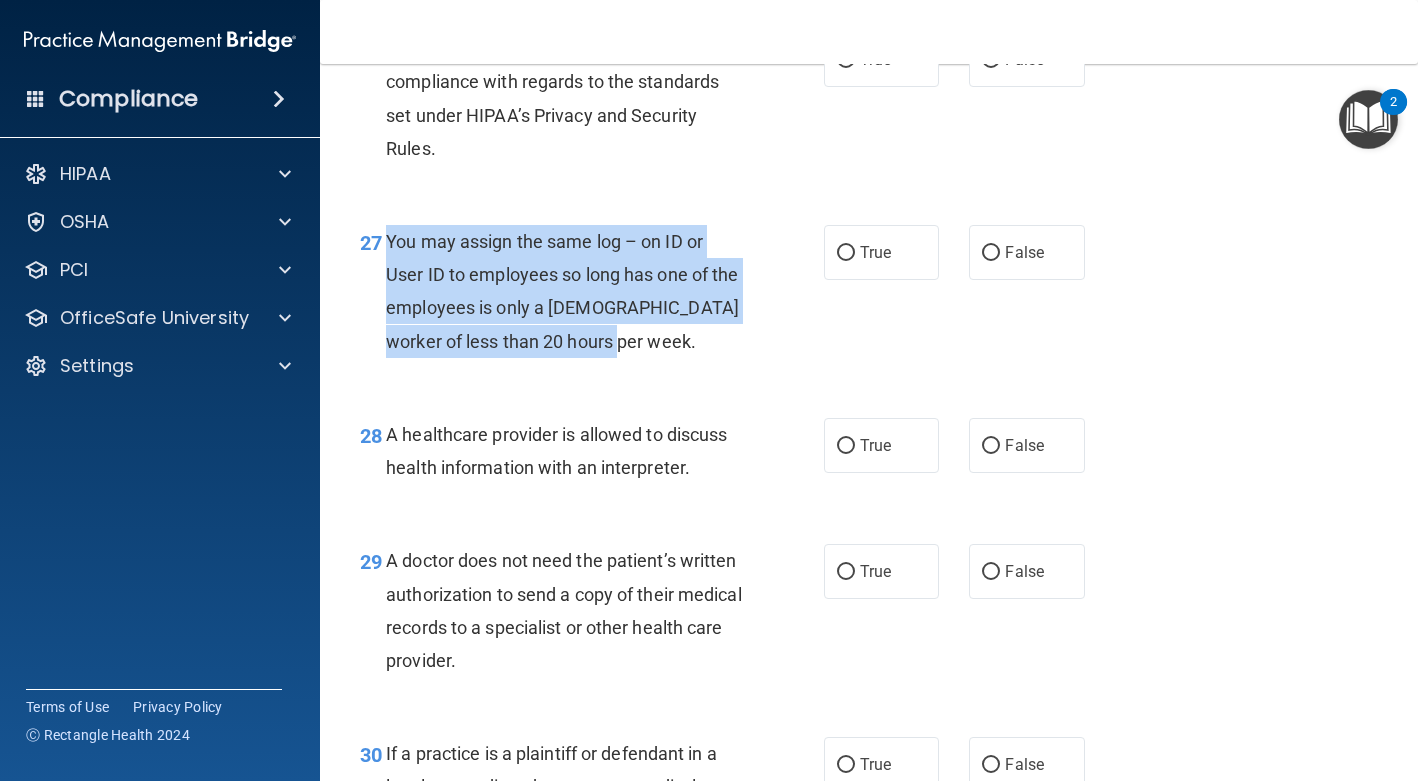 drag, startPoint x: 631, startPoint y: 445, endPoint x: 379, endPoint y: 351, distance: 268.96097 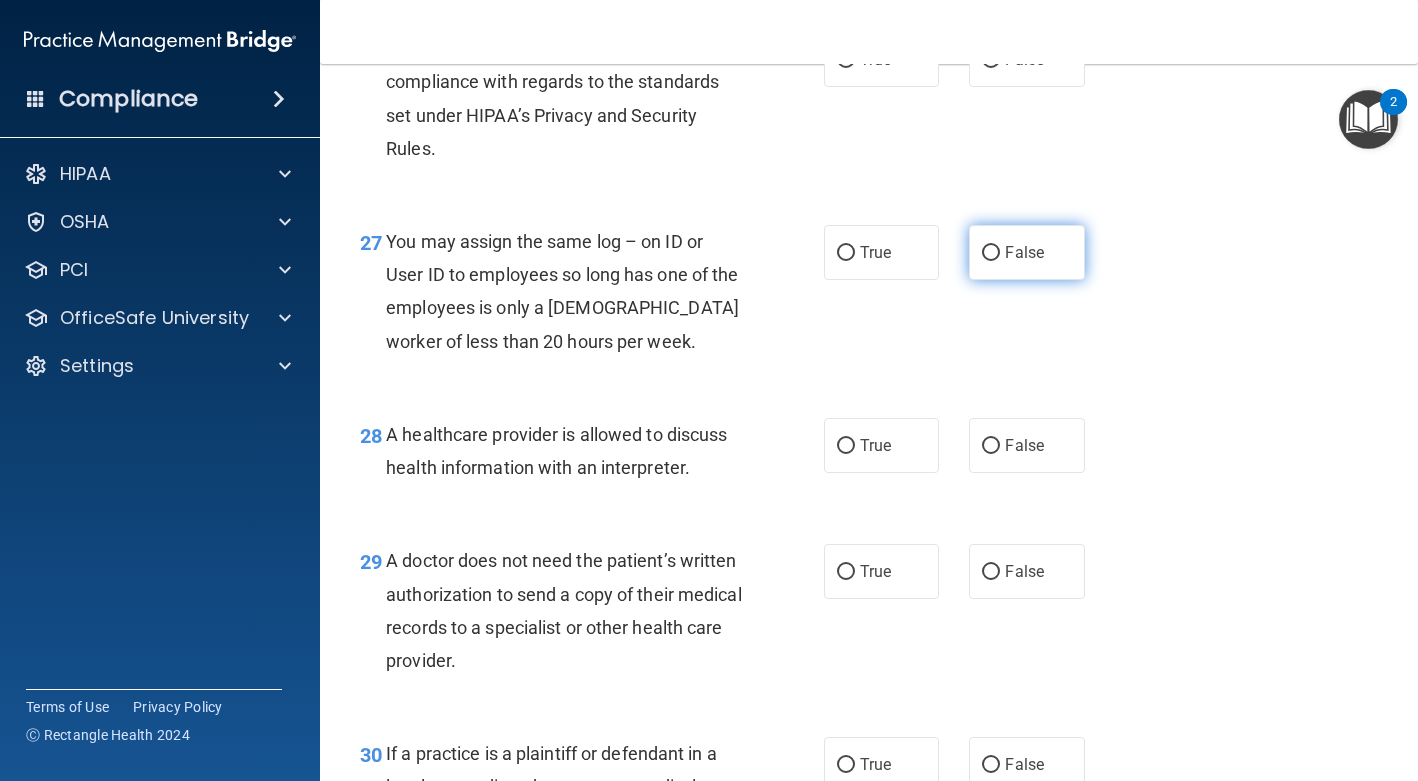 click on "False" at bounding box center (1024, 252) 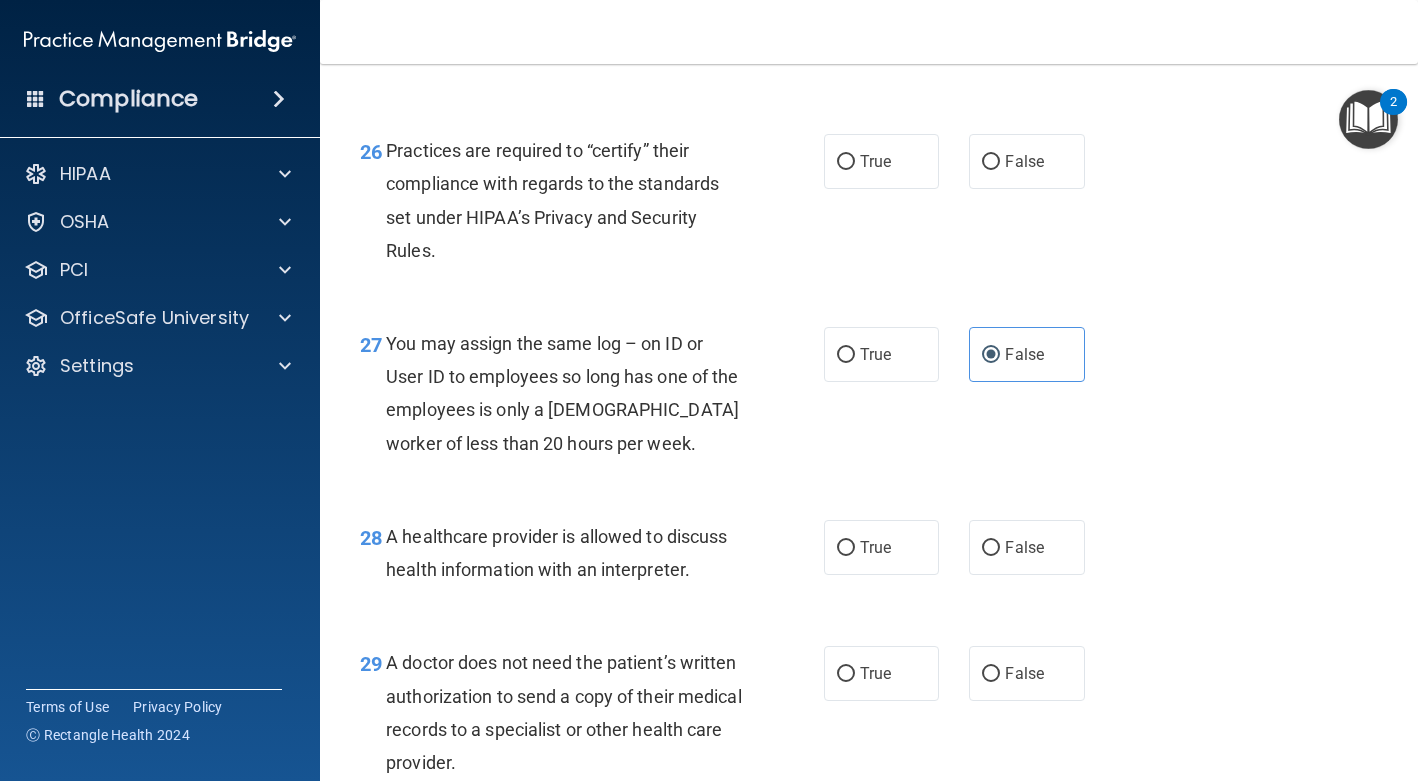 scroll, scrollTop: 4678, scrollLeft: 0, axis: vertical 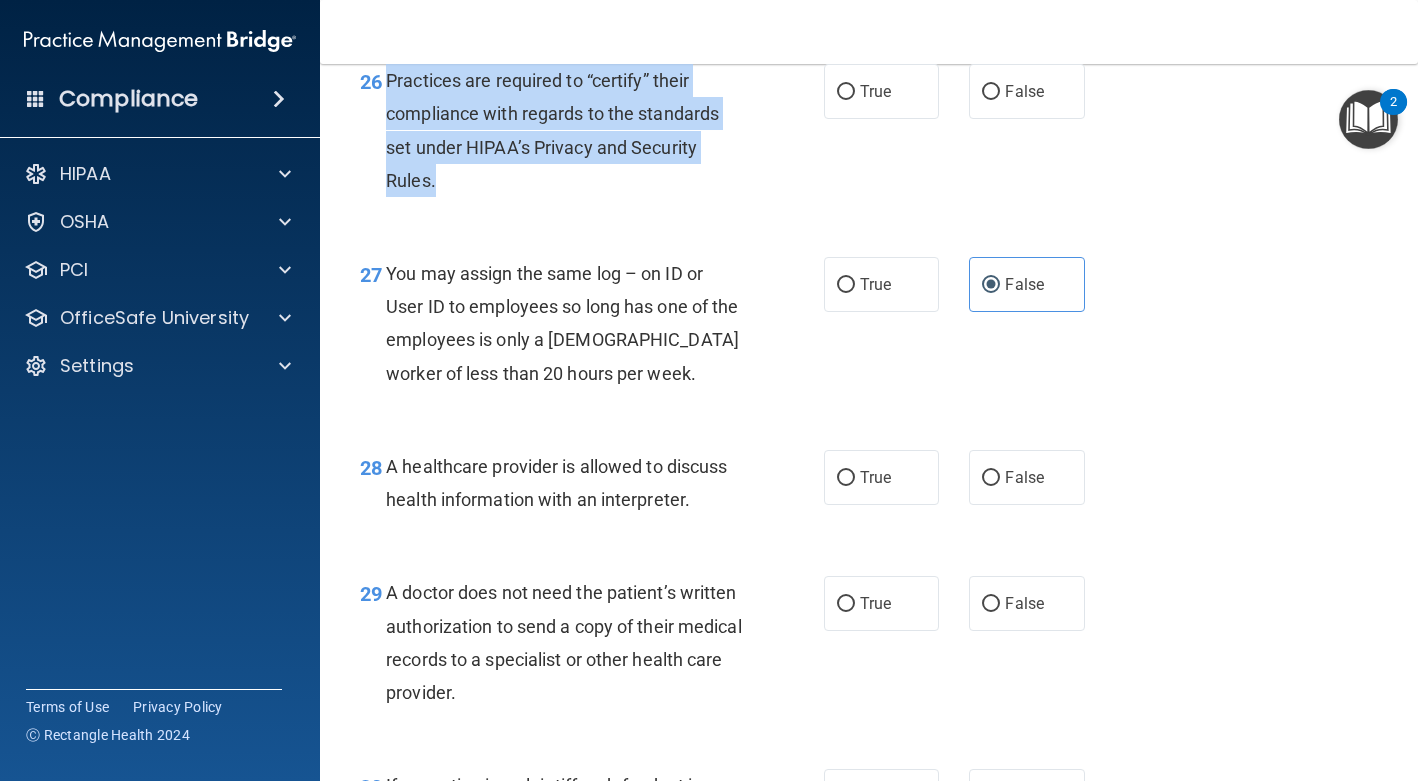 drag, startPoint x: 455, startPoint y: 278, endPoint x: 386, endPoint y: 192, distance: 110.25879 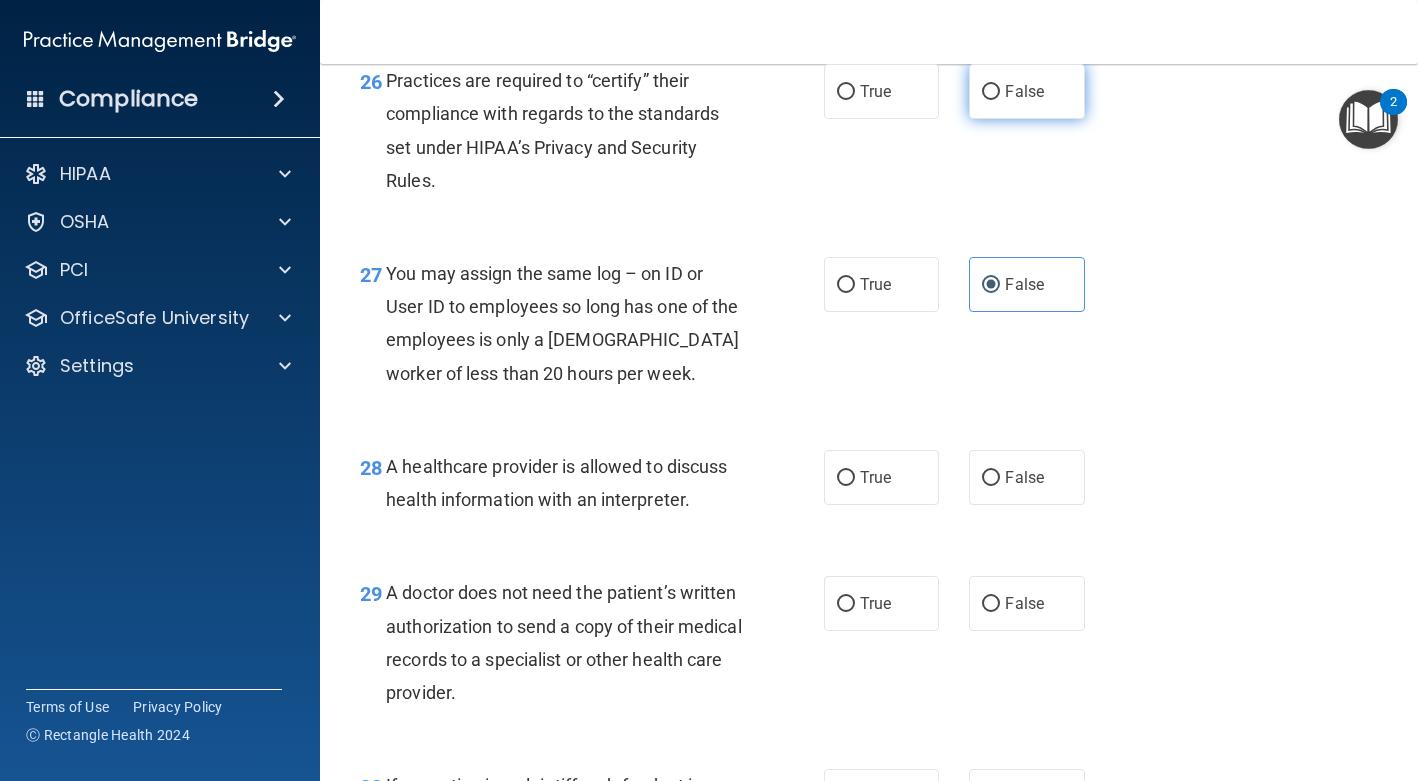 click on "False" at bounding box center (1024, 91) 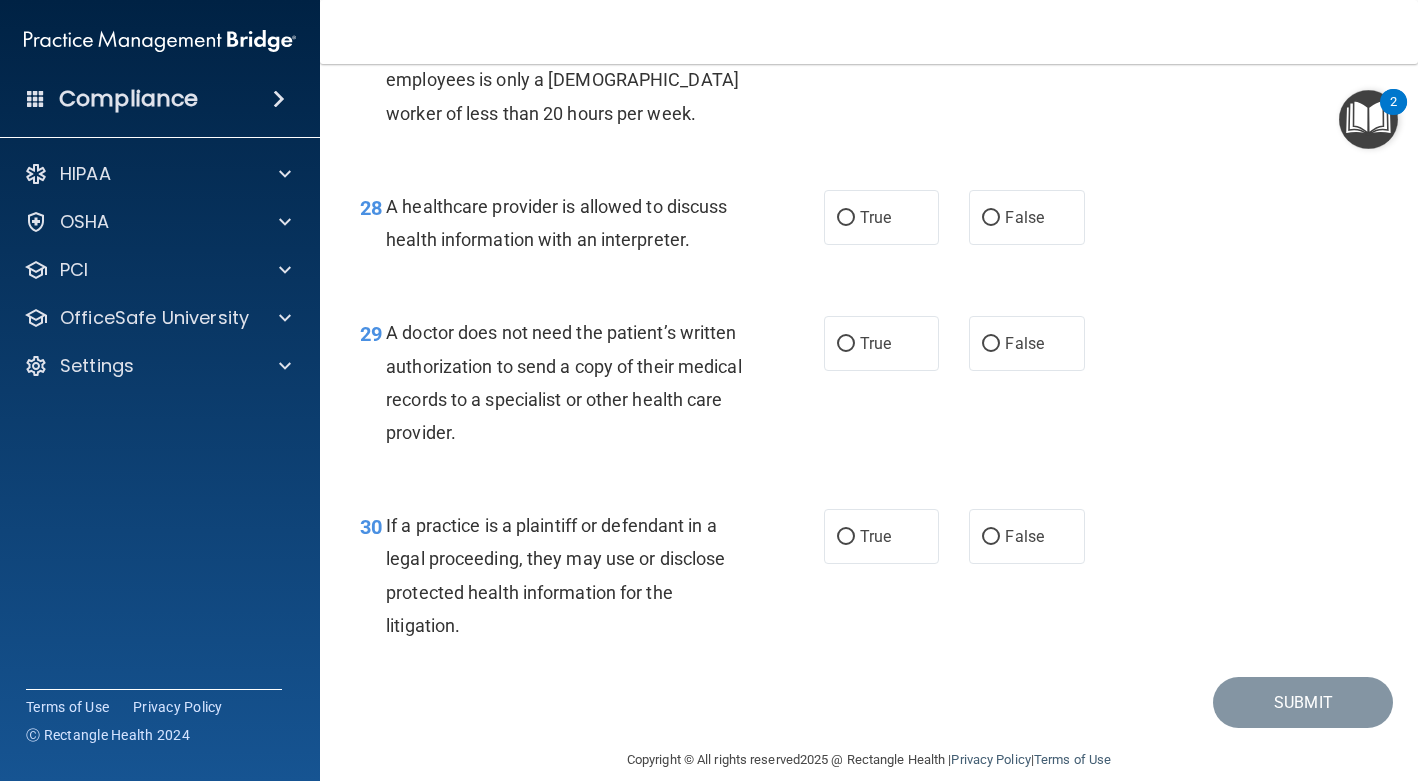 scroll, scrollTop: 5026, scrollLeft: 0, axis: vertical 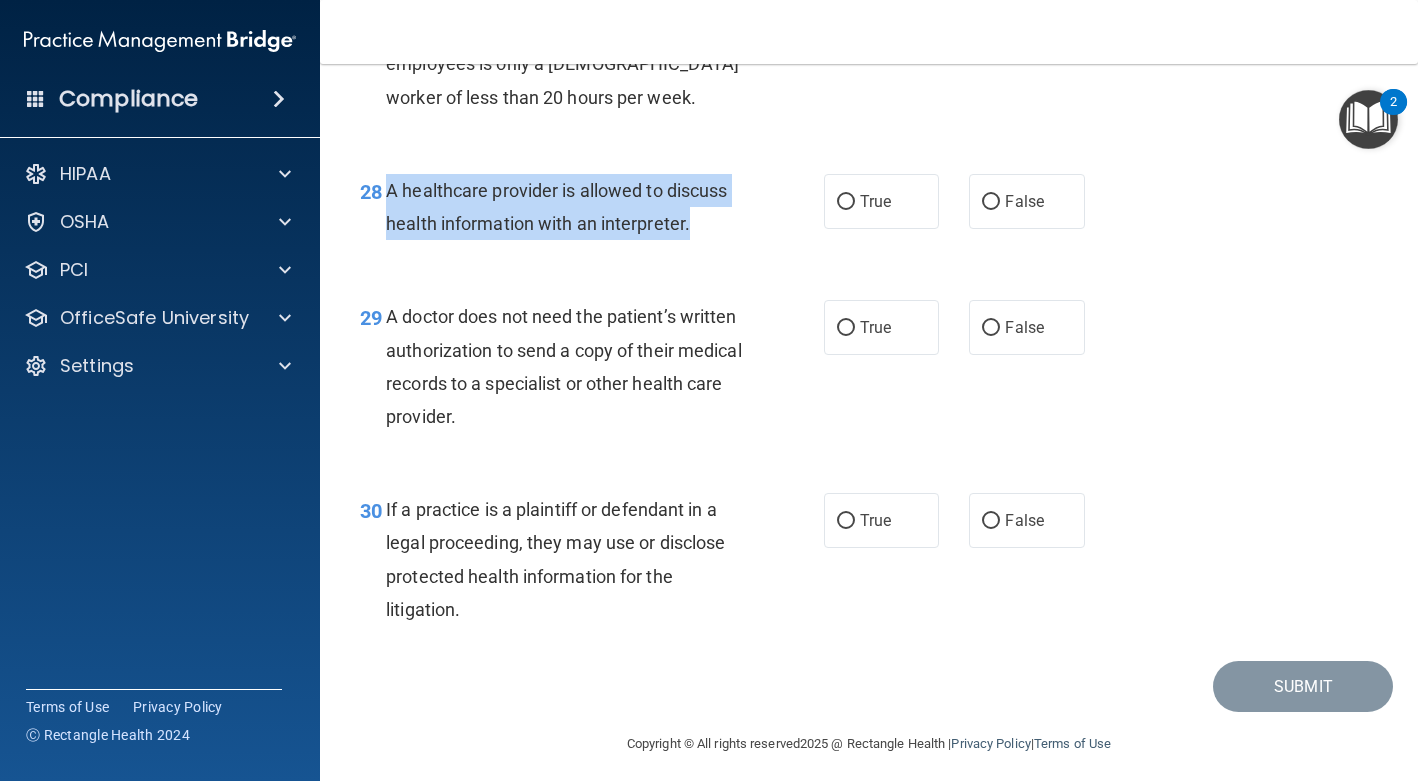 drag, startPoint x: 697, startPoint y: 322, endPoint x: 388, endPoint y: 292, distance: 310.45288 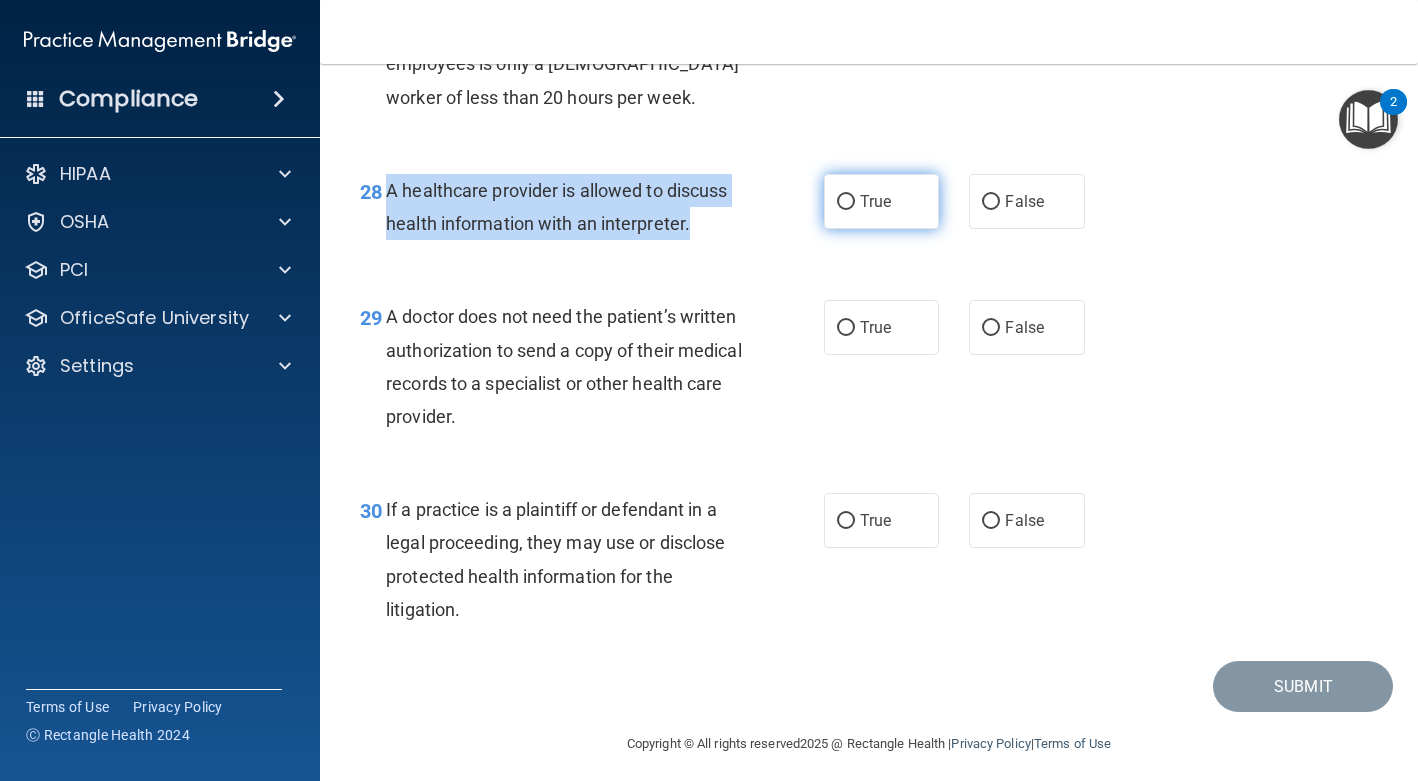 click on "True" at bounding box center (846, 202) 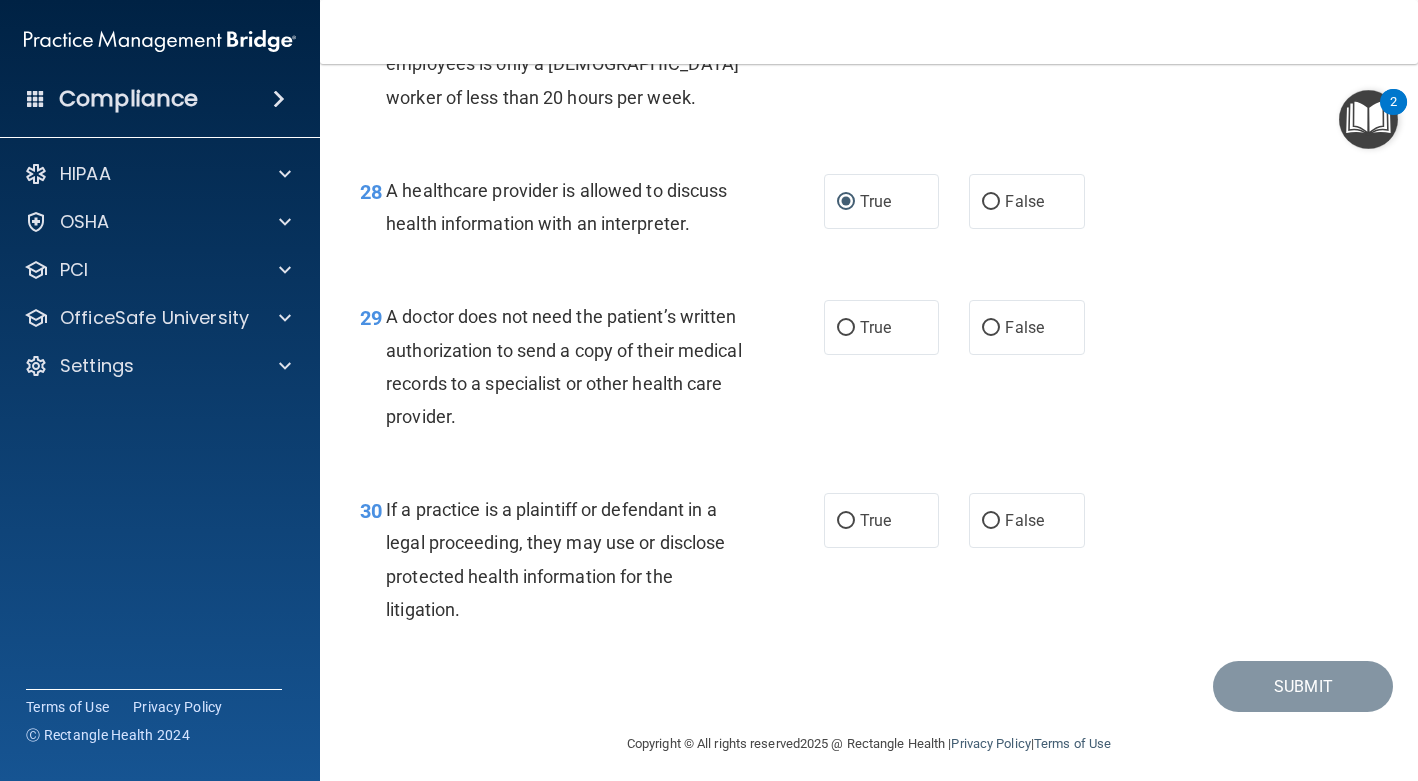 click on "28       A healthcare provider is allowed to discuss health information with an interpreter." at bounding box center (592, 212) 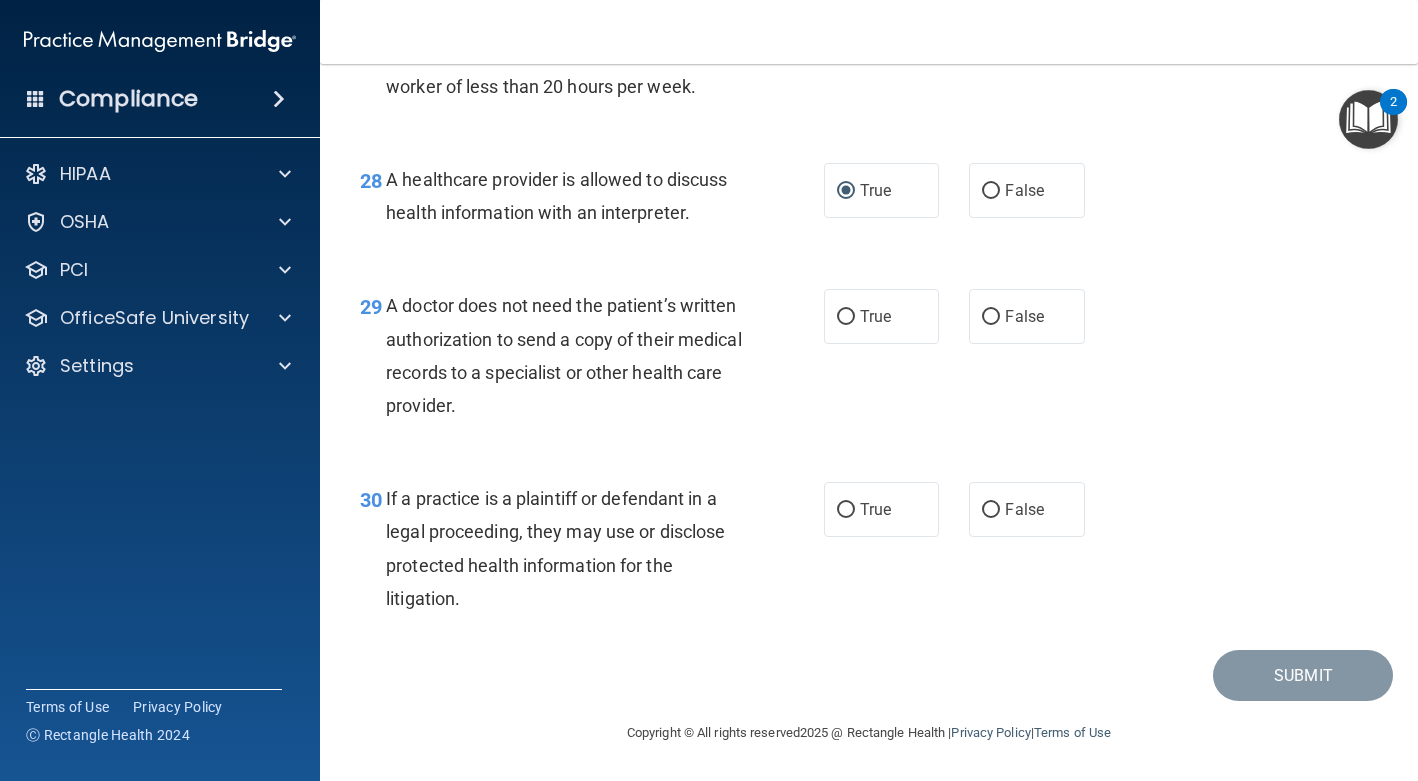 scroll, scrollTop: 5137, scrollLeft: 0, axis: vertical 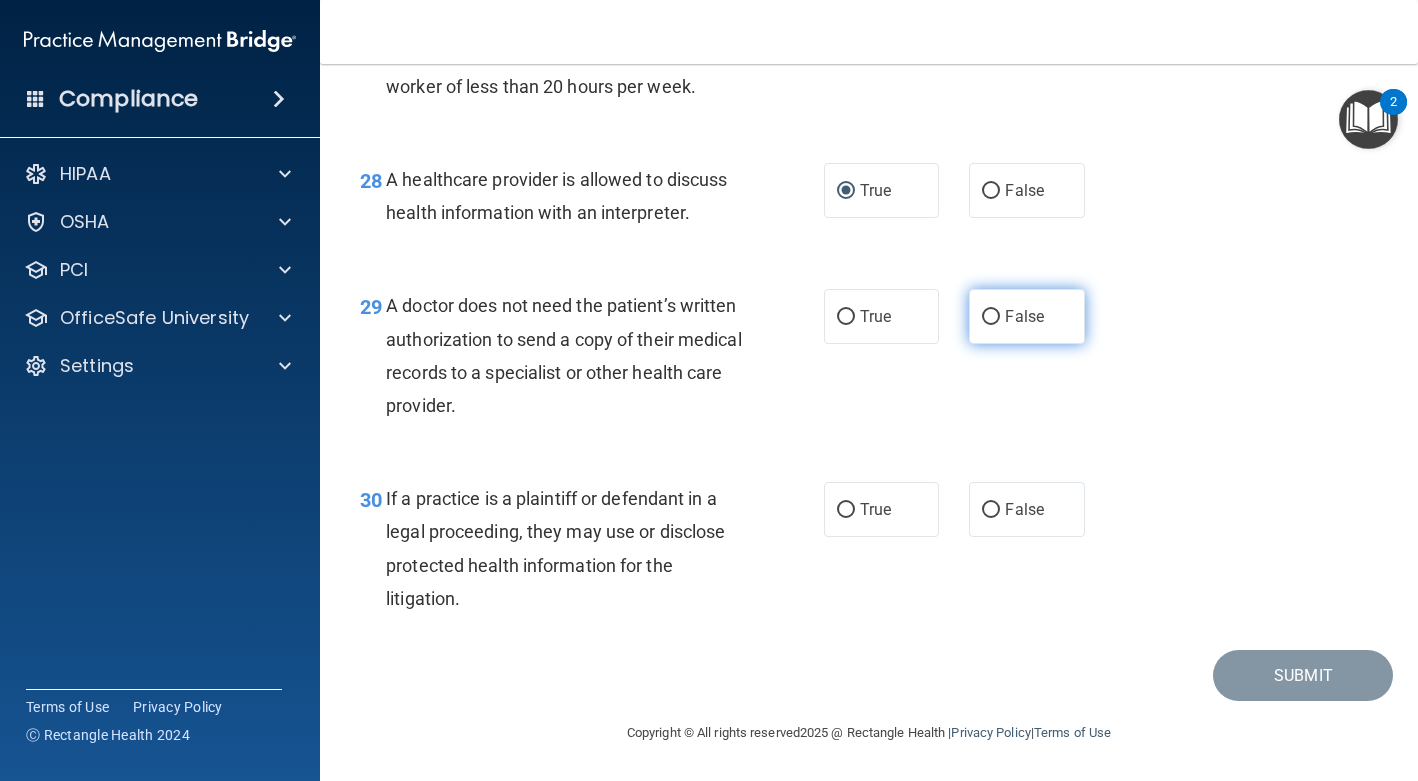 click on "False" at bounding box center [1024, 316] 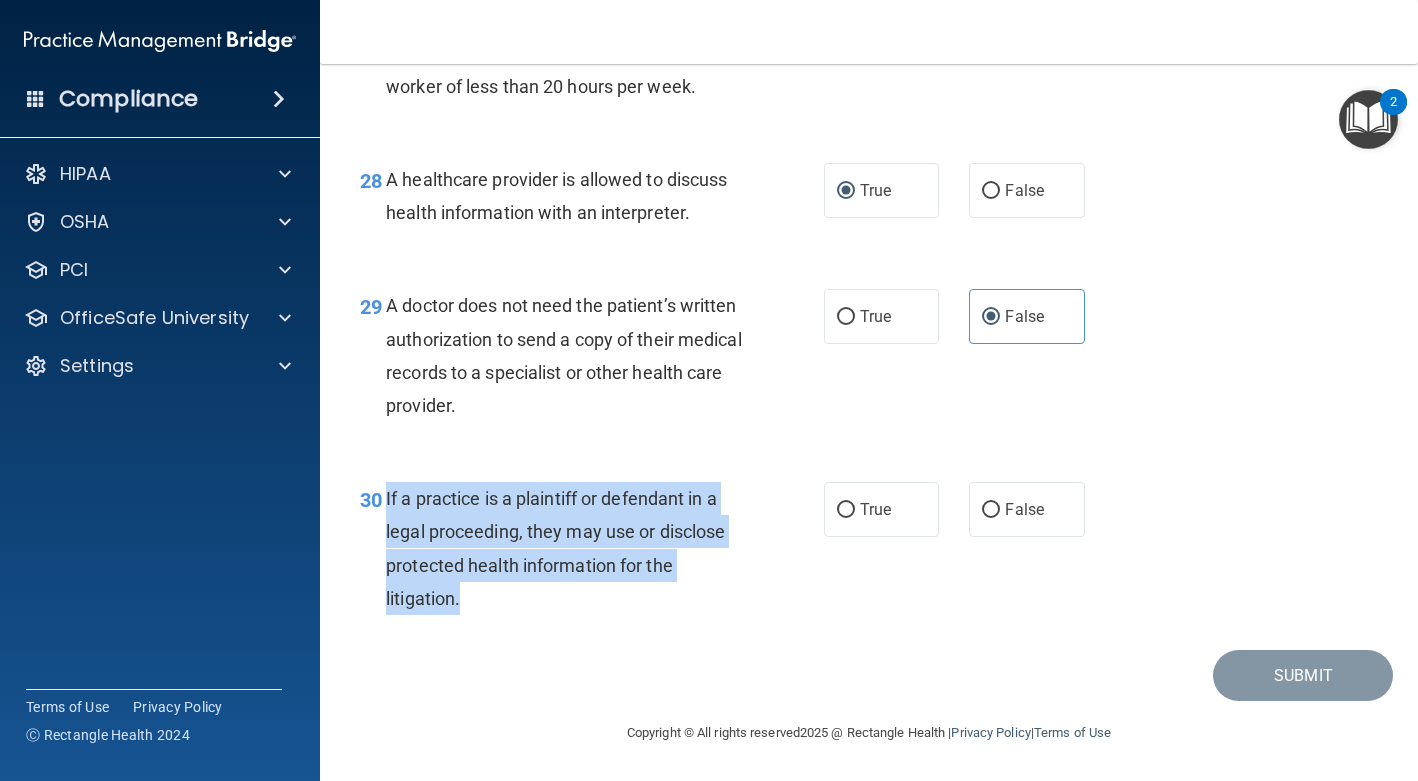 drag, startPoint x: 480, startPoint y: 603, endPoint x: 381, endPoint y: 500, distance: 142.86357 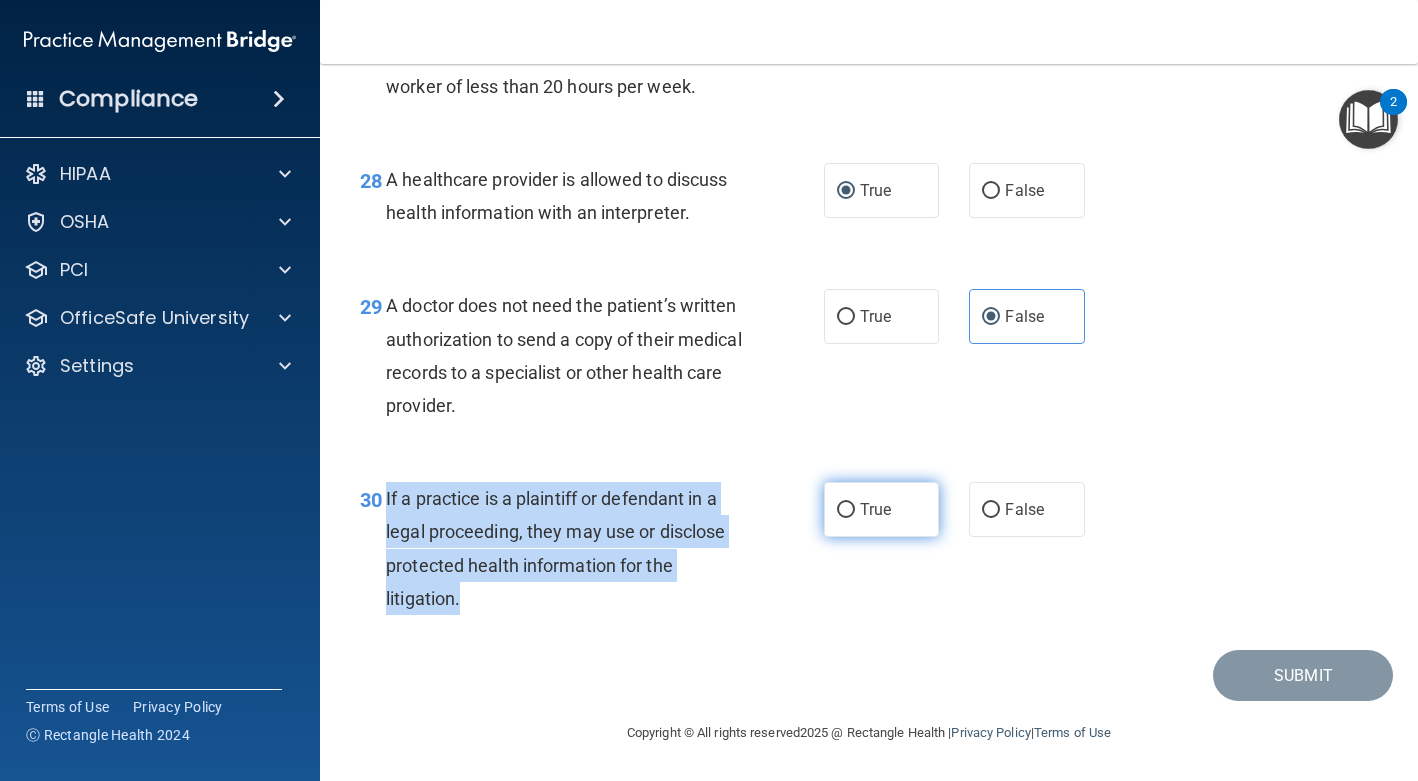 click on "True" at bounding box center [846, 510] 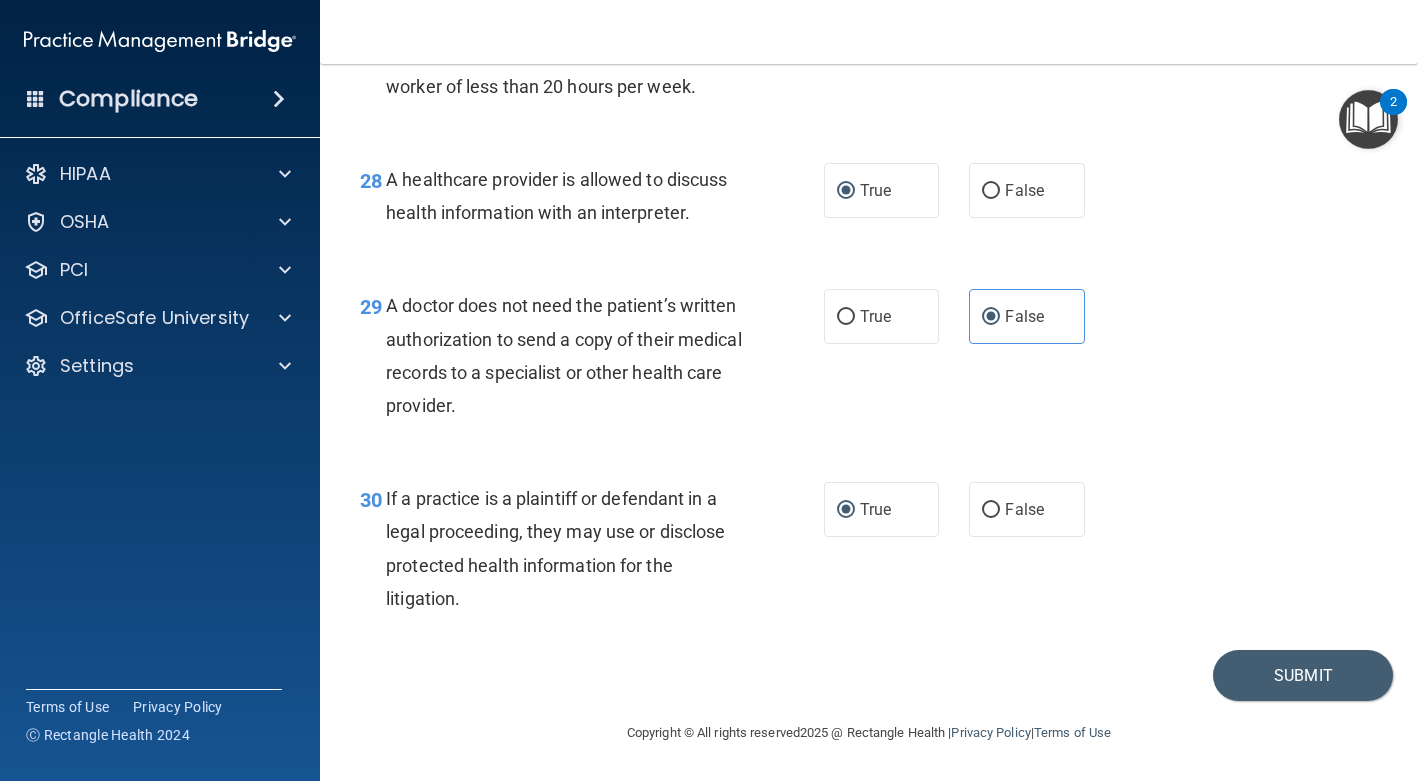 click on "30       If a practice is a plaintiff or defendant in a legal proceeding, they may use or disclose protected health information for the litigation.                 True           False" at bounding box center [869, 553] 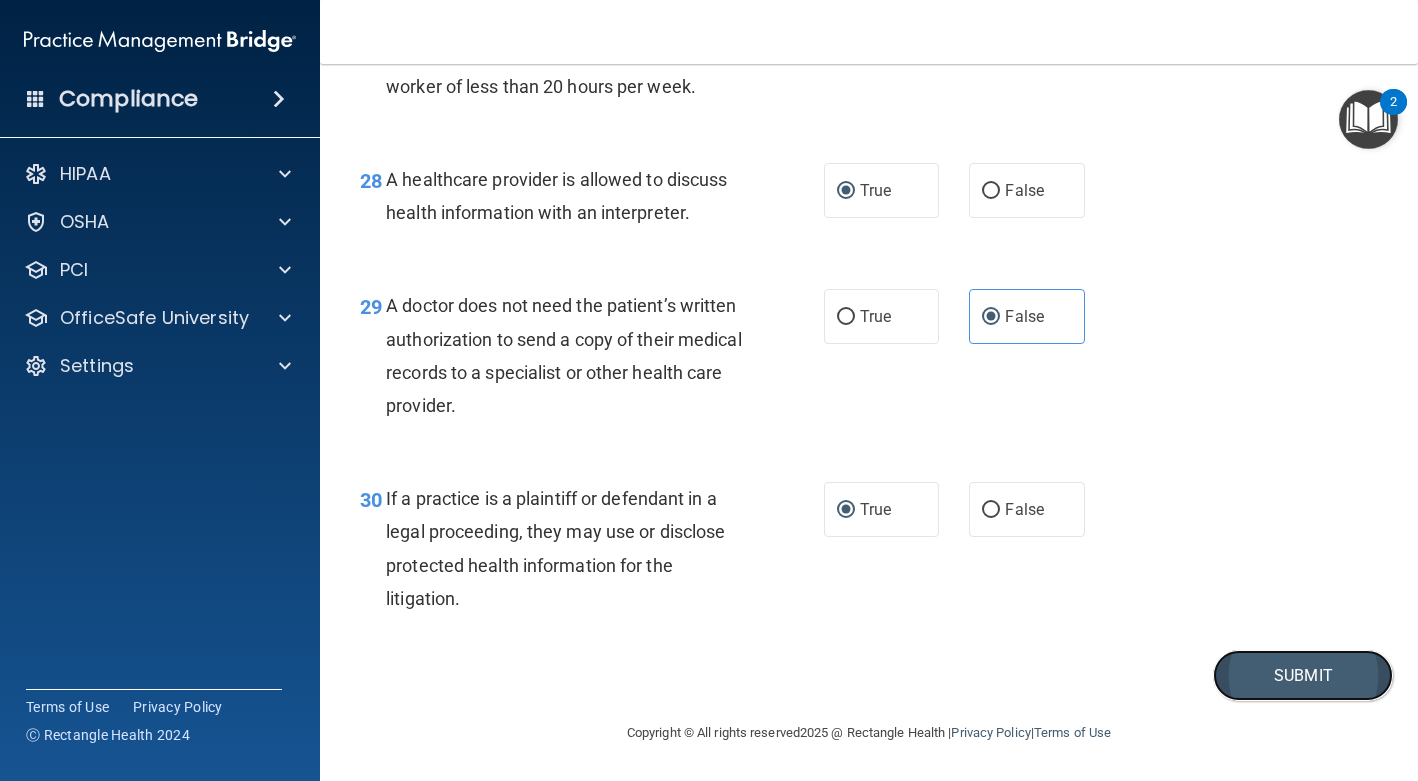 click on "Submit" at bounding box center (1303, 675) 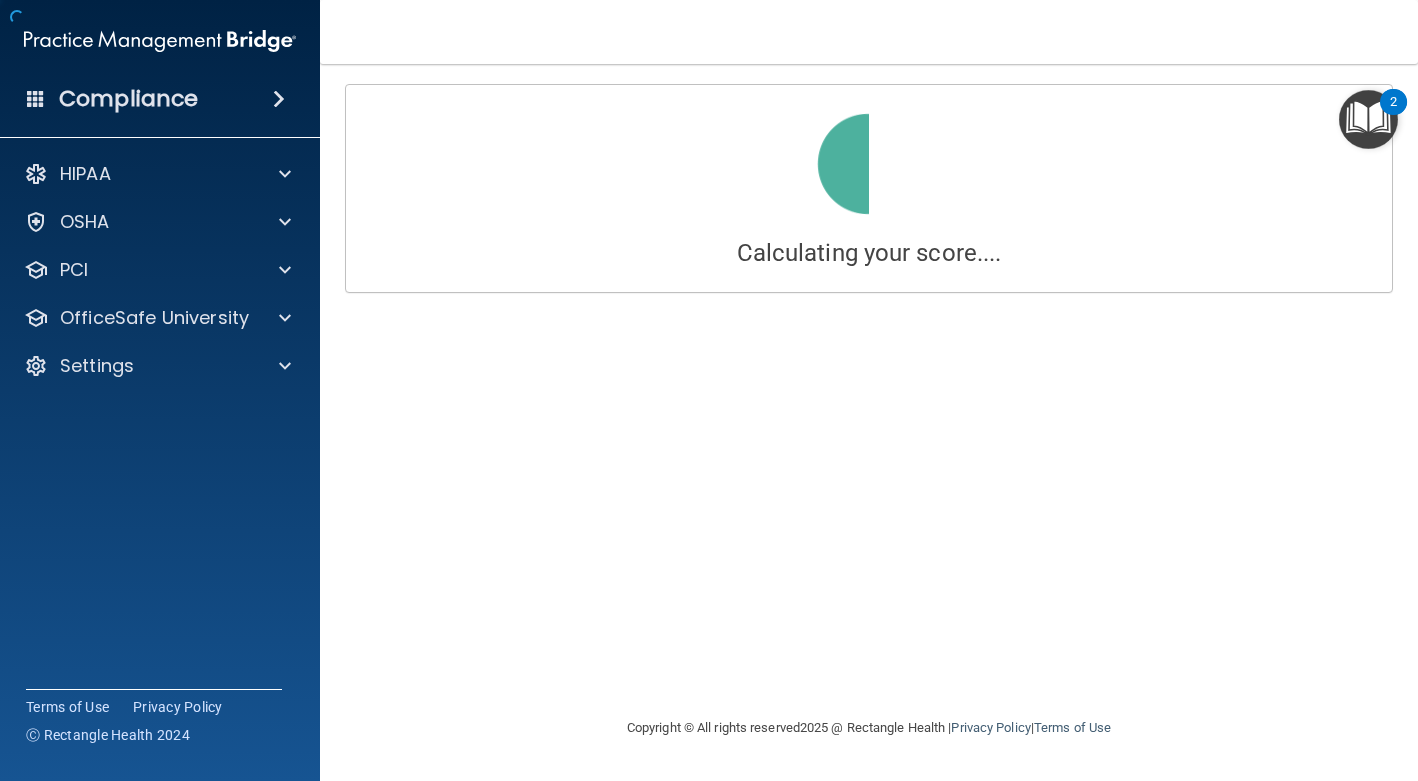 scroll, scrollTop: 0, scrollLeft: 0, axis: both 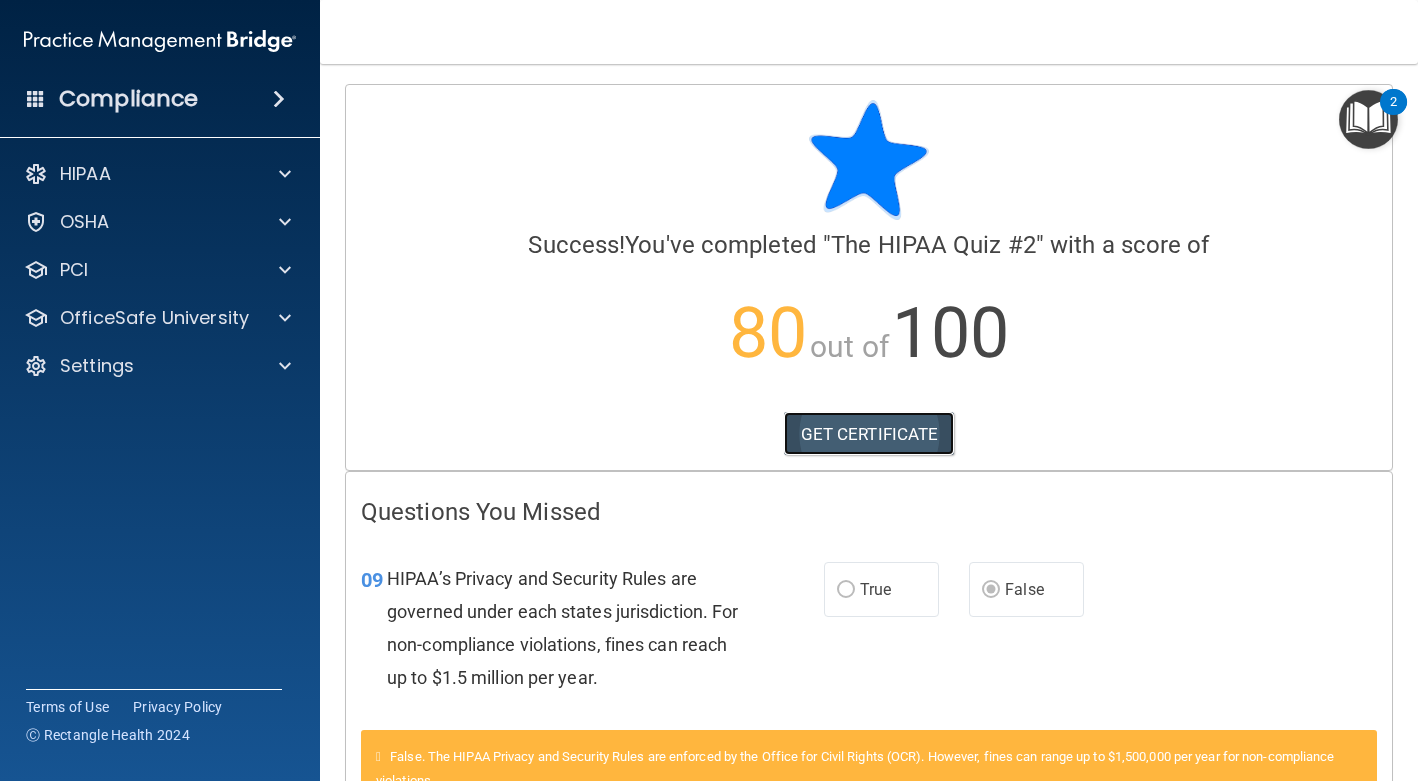 click on "GET CERTIFICATE" at bounding box center (869, 434) 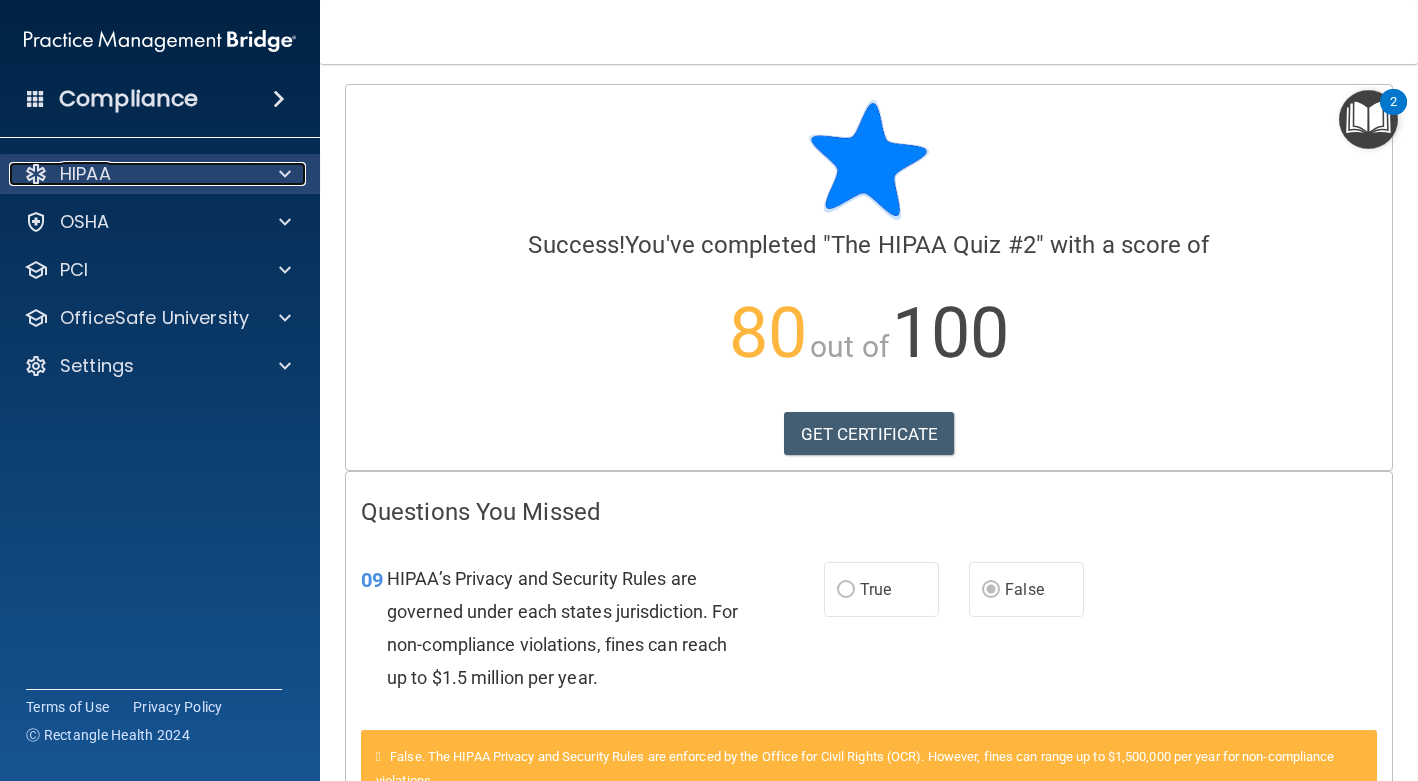 click on "HIPAA" at bounding box center [133, 174] 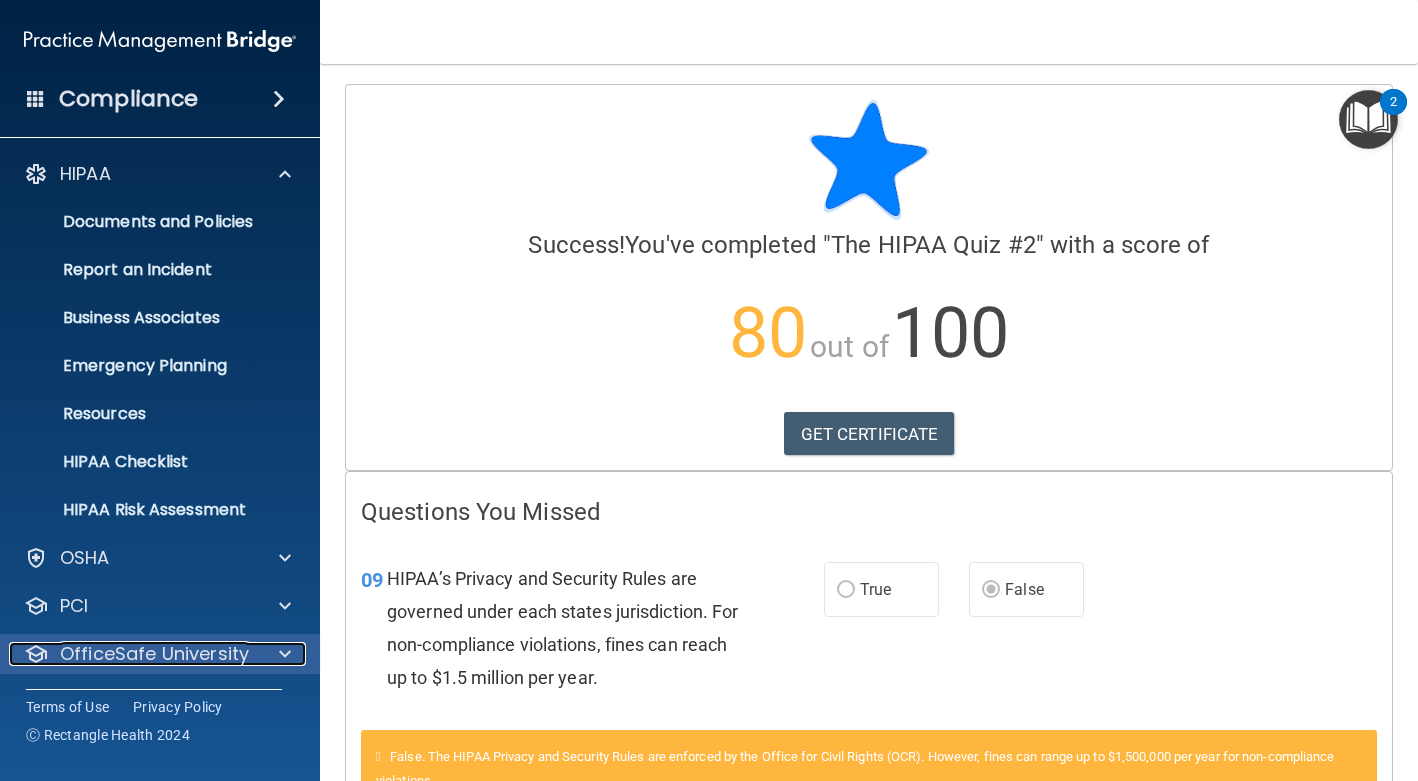 click on "OfficeSafe University" at bounding box center [154, 654] 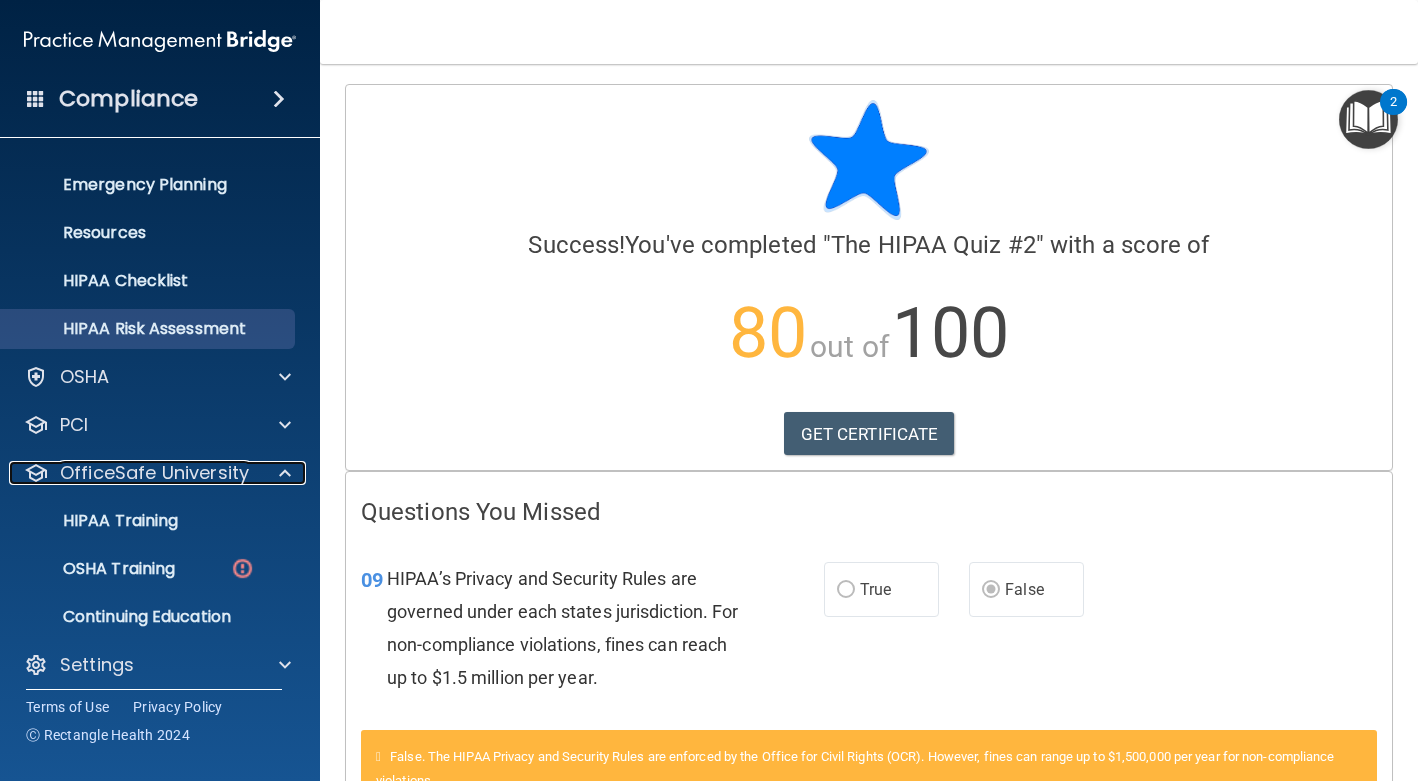 scroll, scrollTop: 192, scrollLeft: 0, axis: vertical 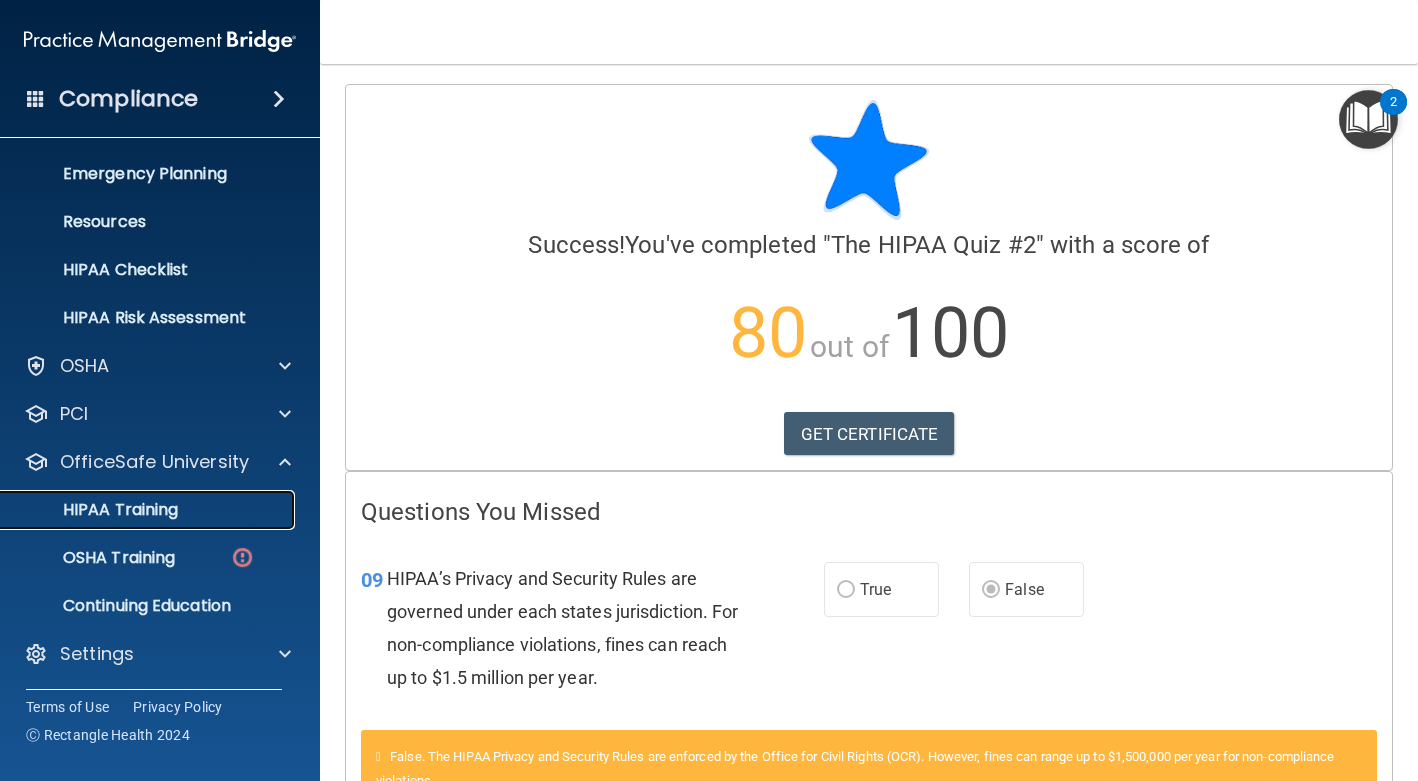 click on "HIPAA Training" at bounding box center (95, 510) 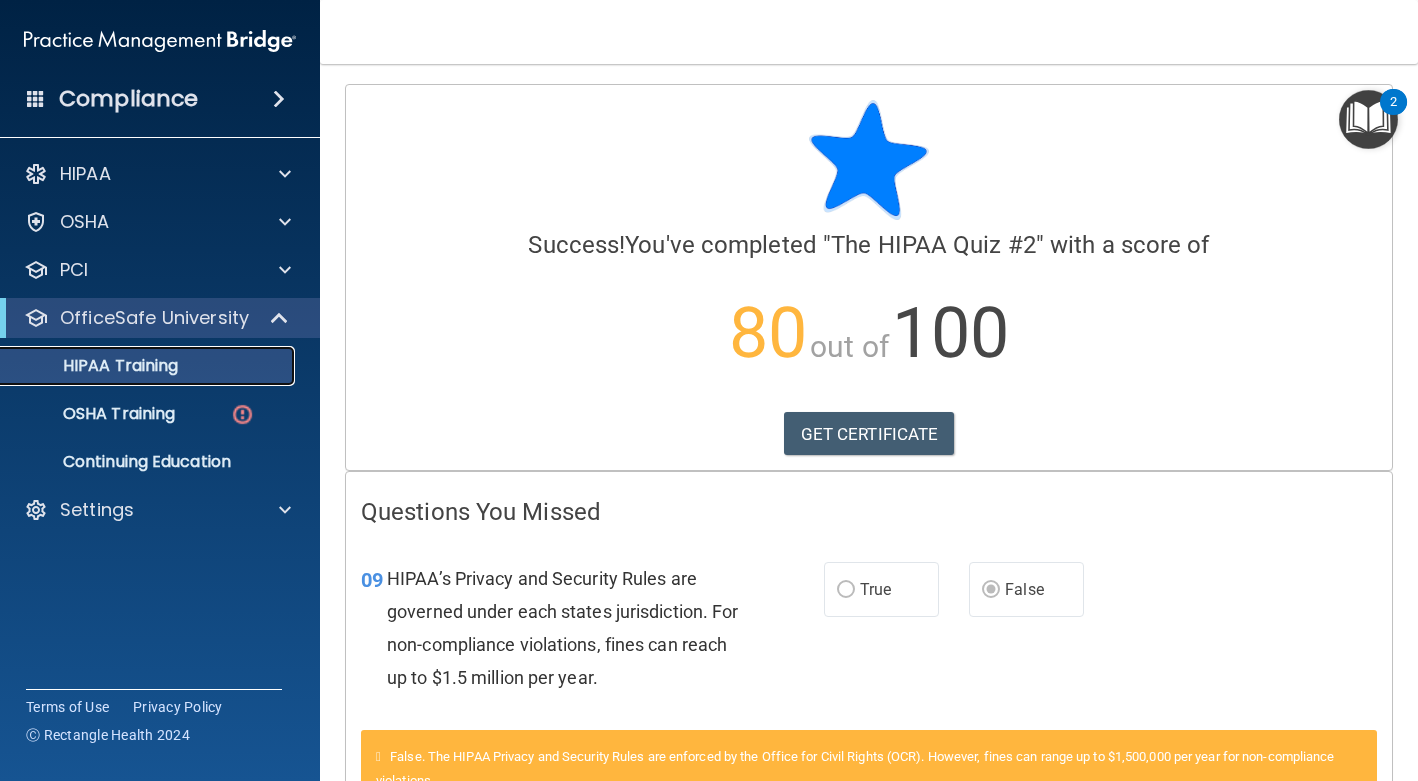 scroll, scrollTop: 0, scrollLeft: 0, axis: both 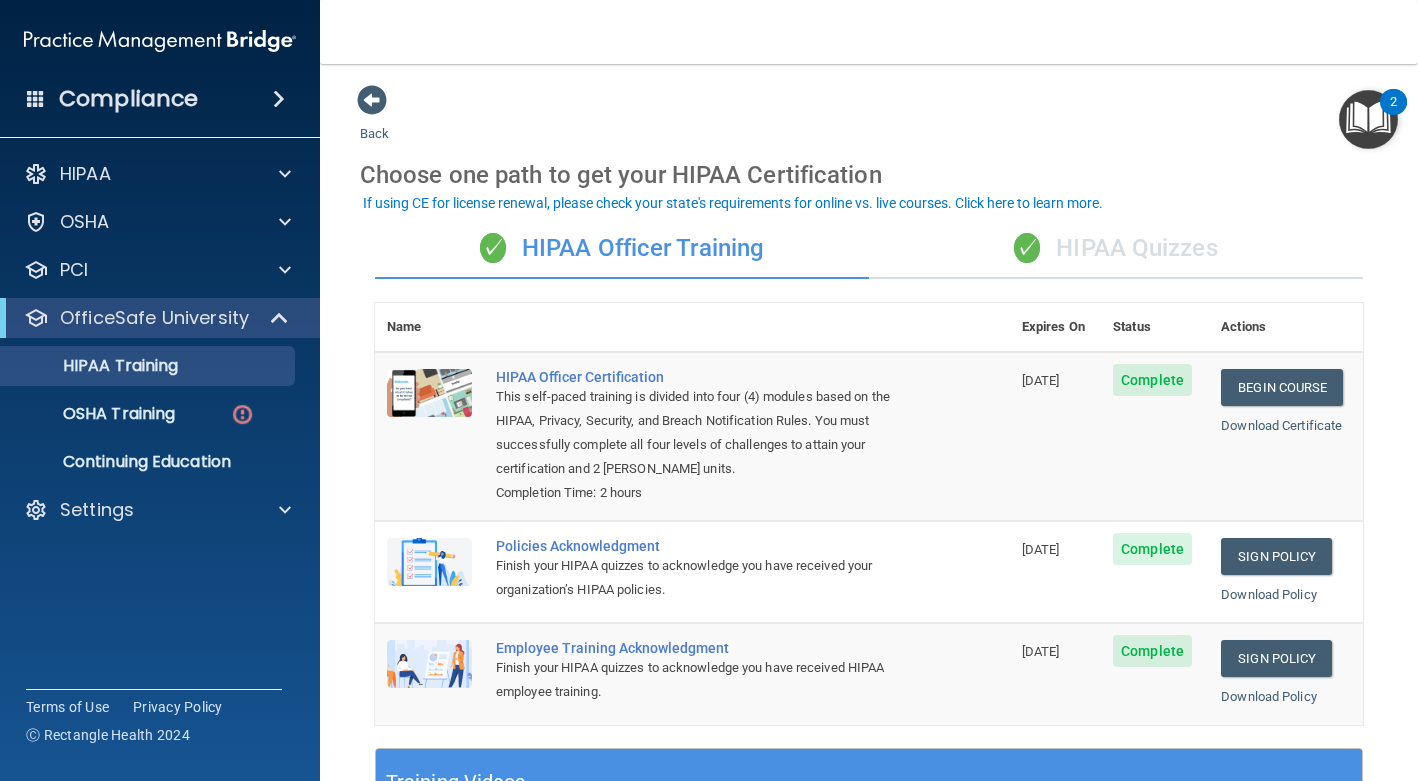 click on "✓   HIPAA Quizzes" at bounding box center [1116, 249] 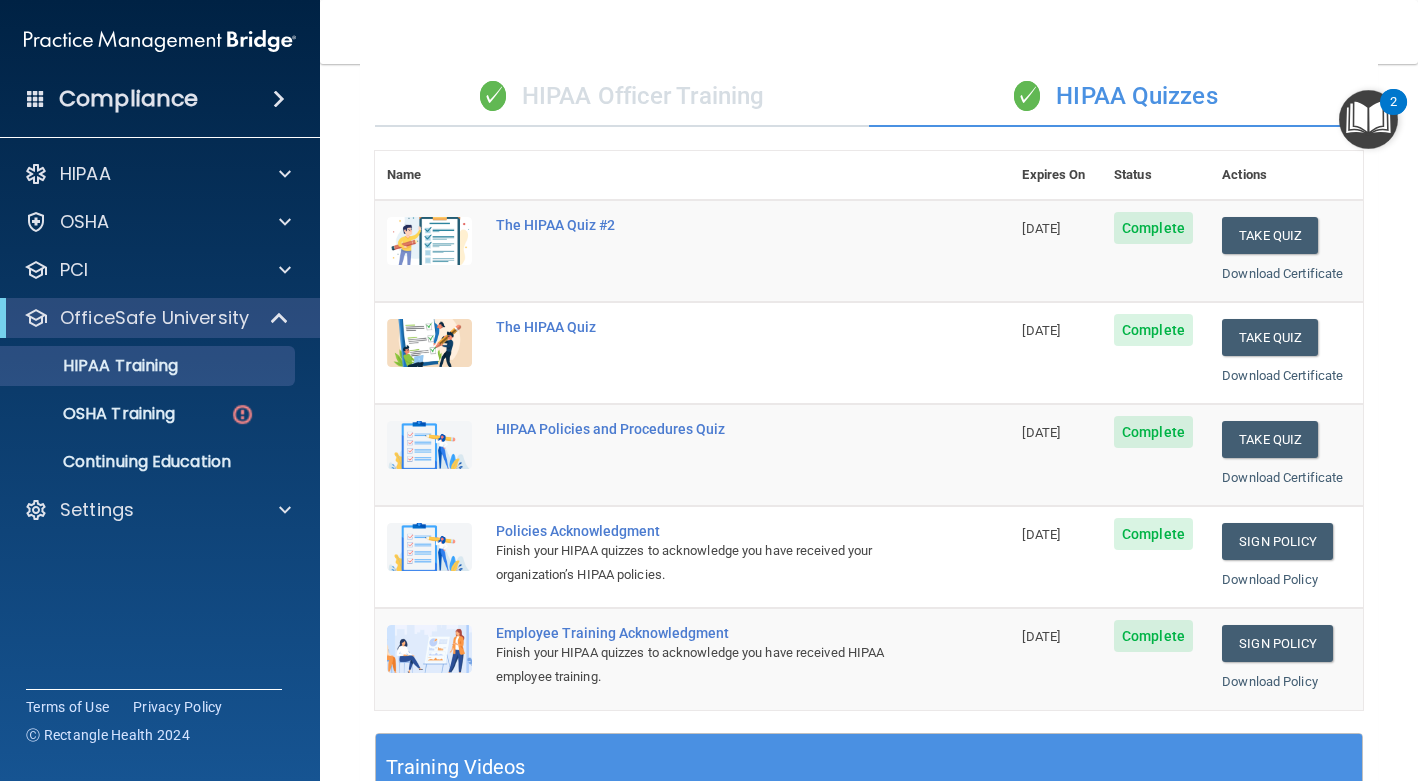 scroll, scrollTop: 0, scrollLeft: 0, axis: both 